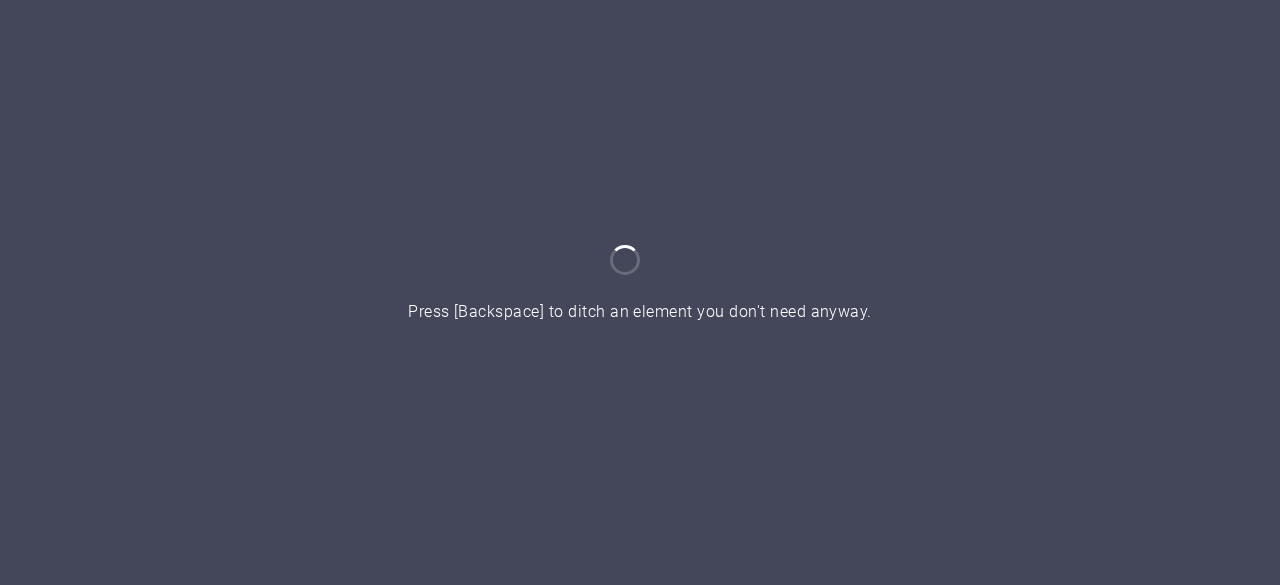 scroll, scrollTop: 0, scrollLeft: 0, axis: both 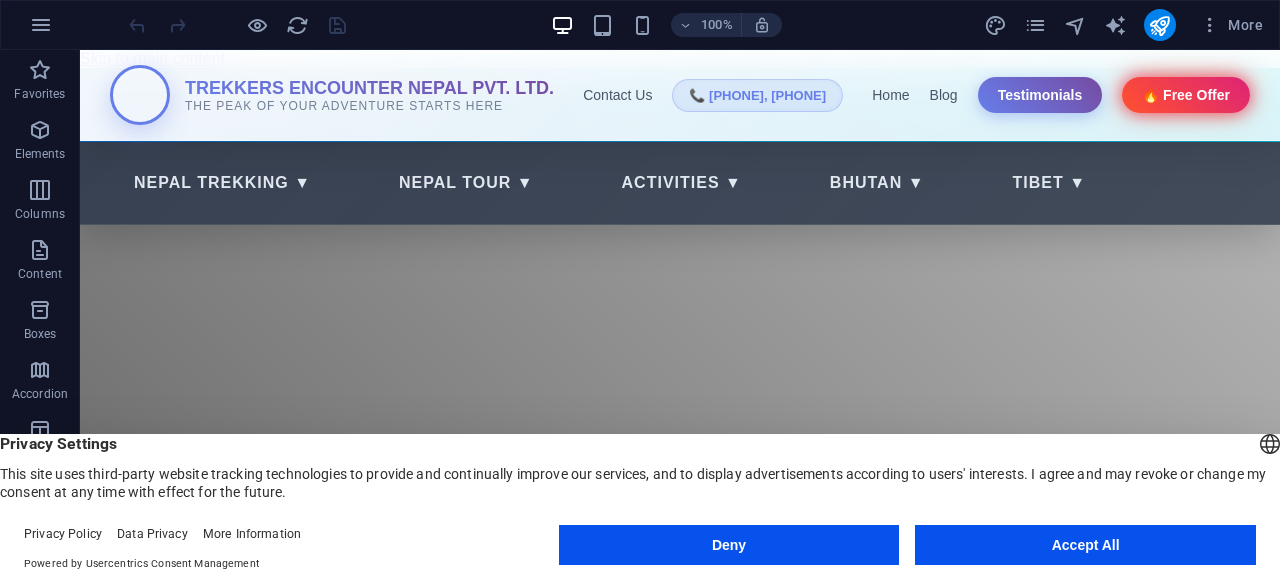 click on "Accept All" at bounding box center (1085, 545) 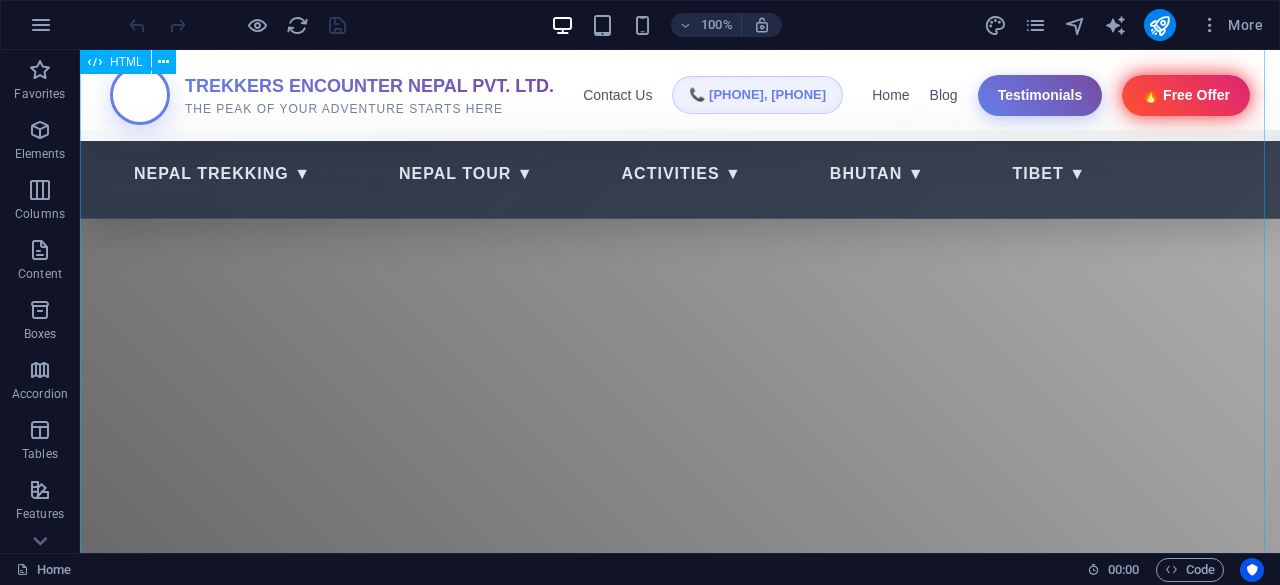 scroll, scrollTop: 0, scrollLeft: 0, axis: both 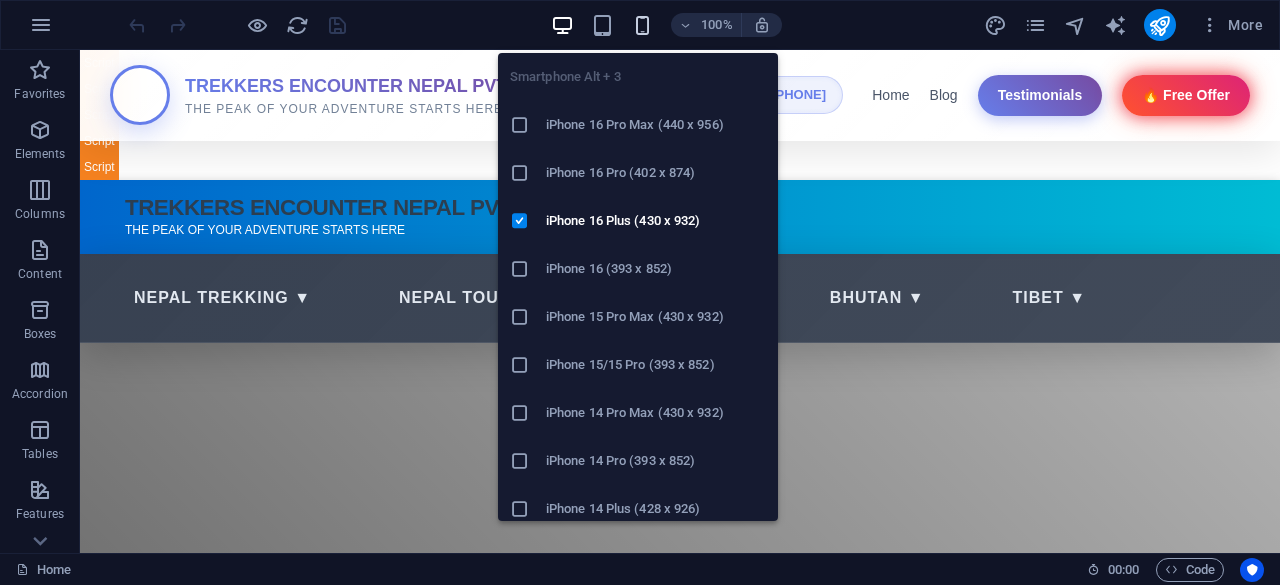 click at bounding box center [642, 25] 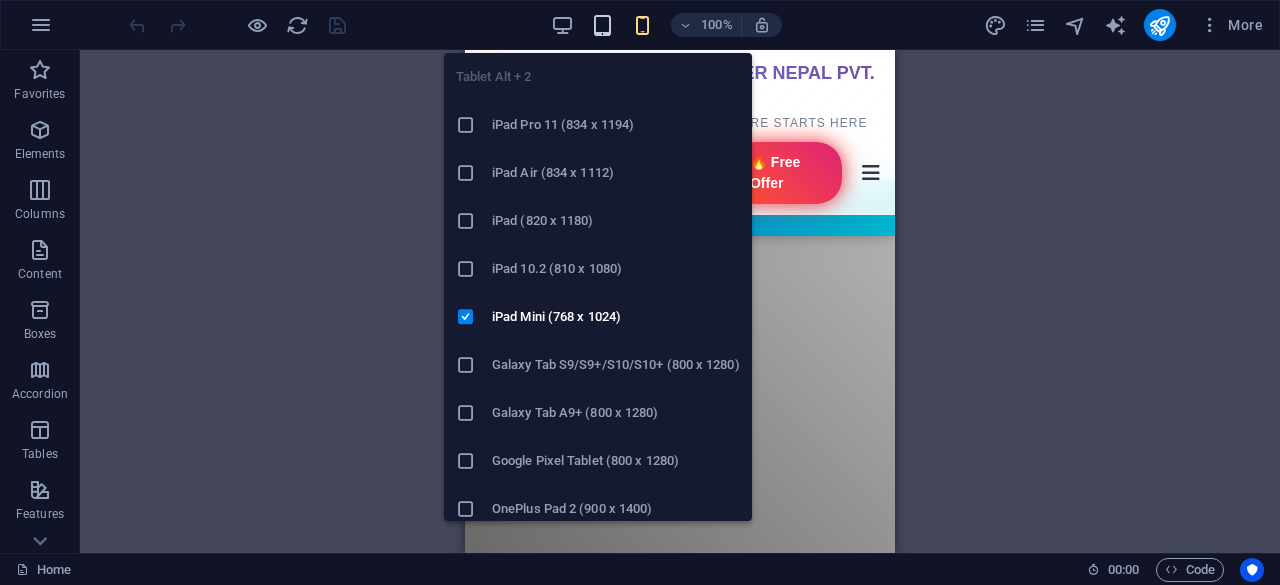click at bounding box center [602, 25] 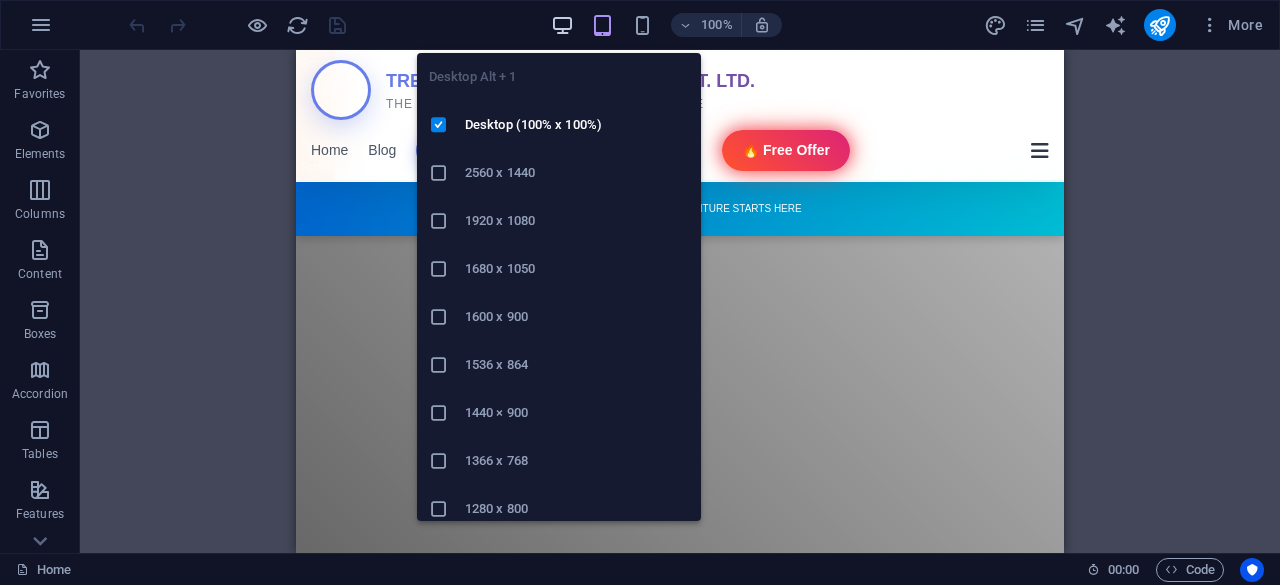 click at bounding box center [562, 25] 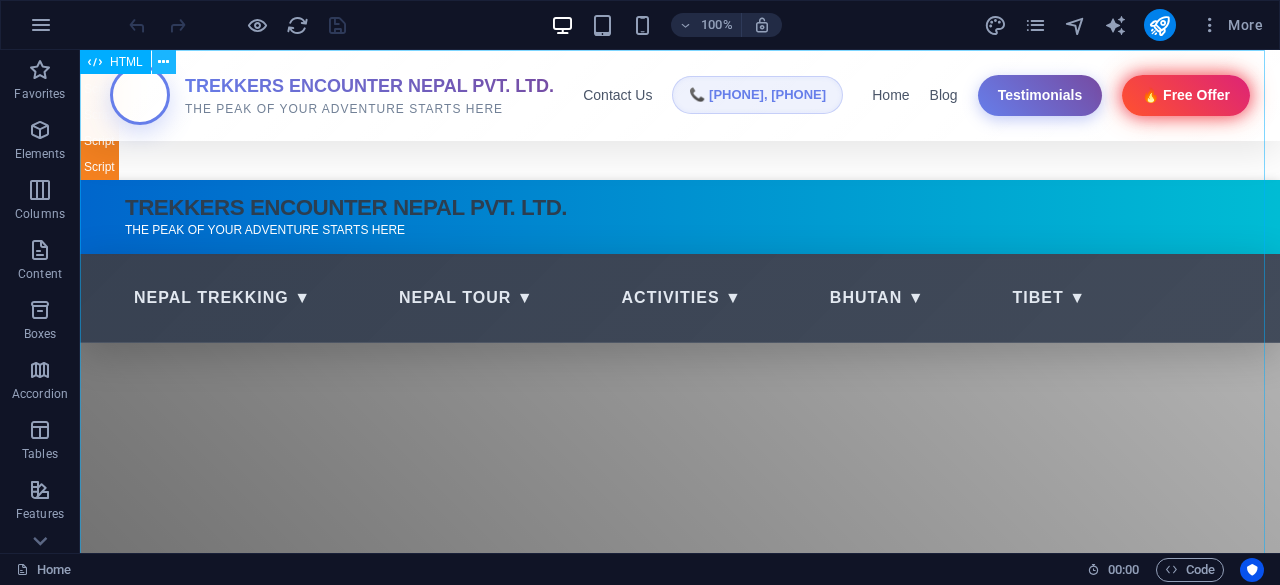 click at bounding box center (164, 62) 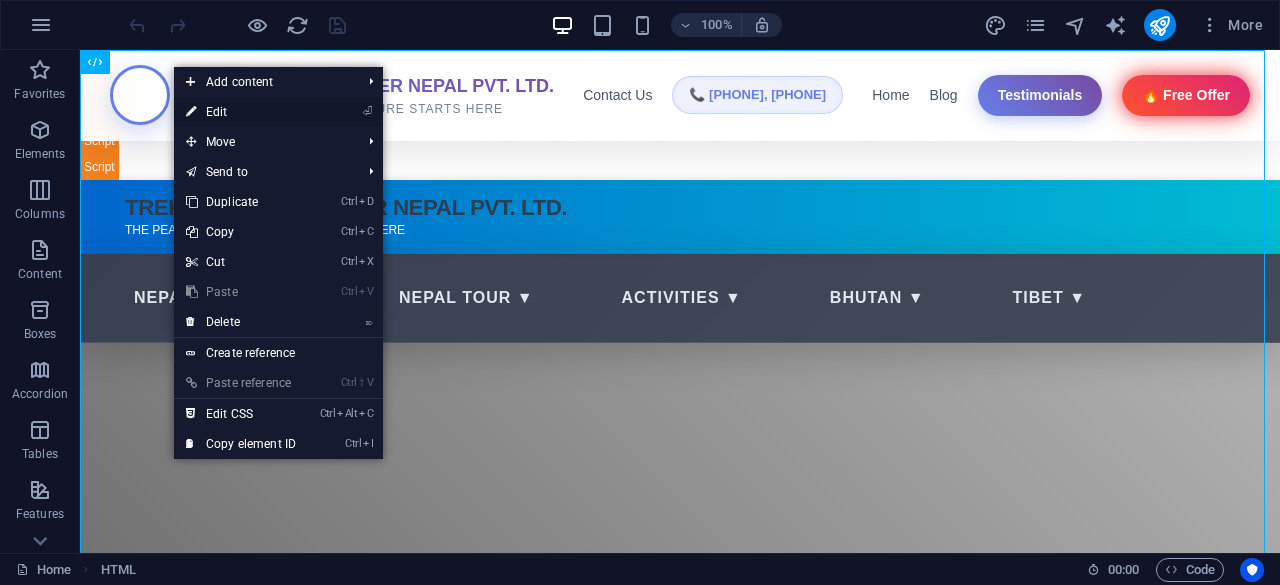 click on "⏎  Edit" at bounding box center (241, 112) 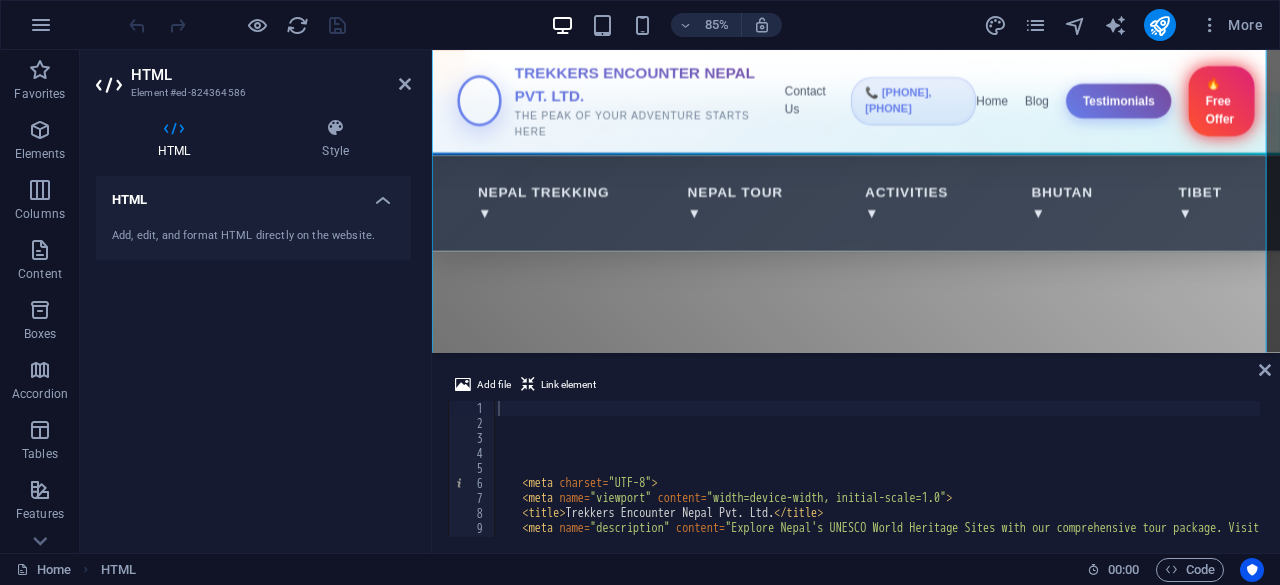 scroll, scrollTop: 86, scrollLeft: 0, axis: vertical 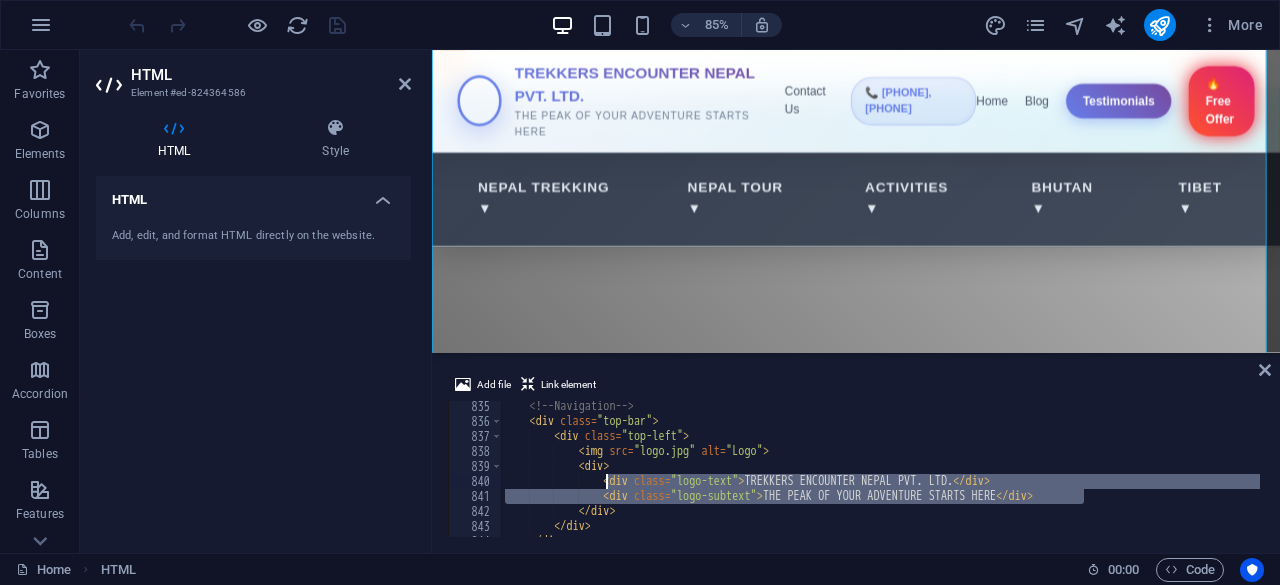 drag, startPoint x: 1099, startPoint y: 497, endPoint x: 607, endPoint y: 483, distance: 492.19916 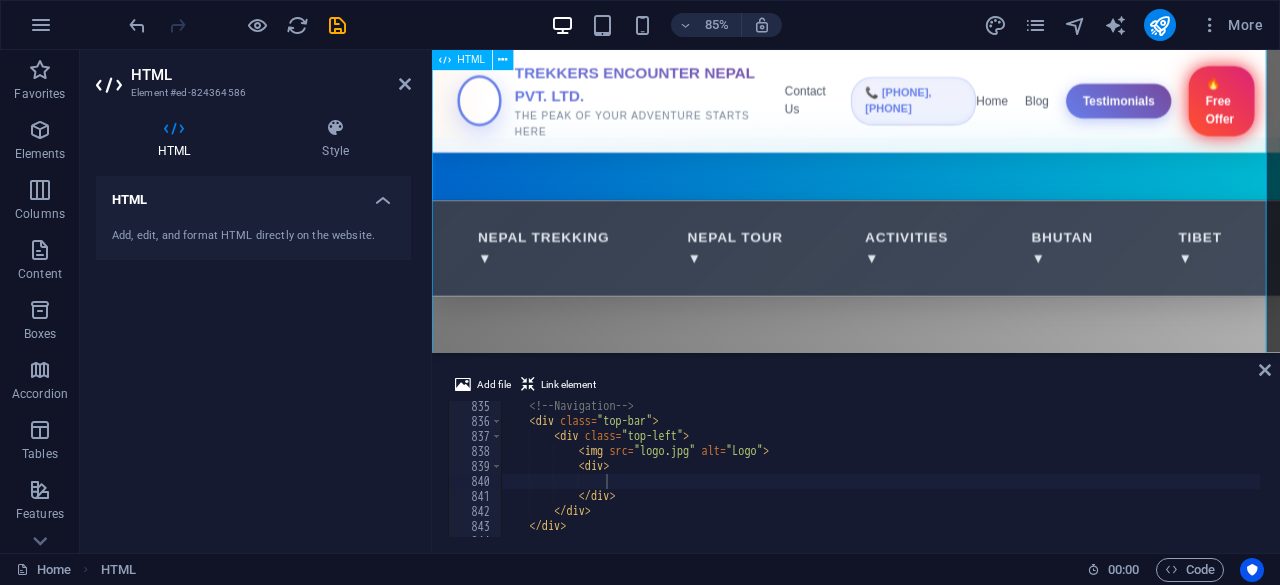 scroll, scrollTop: 0, scrollLeft: 0, axis: both 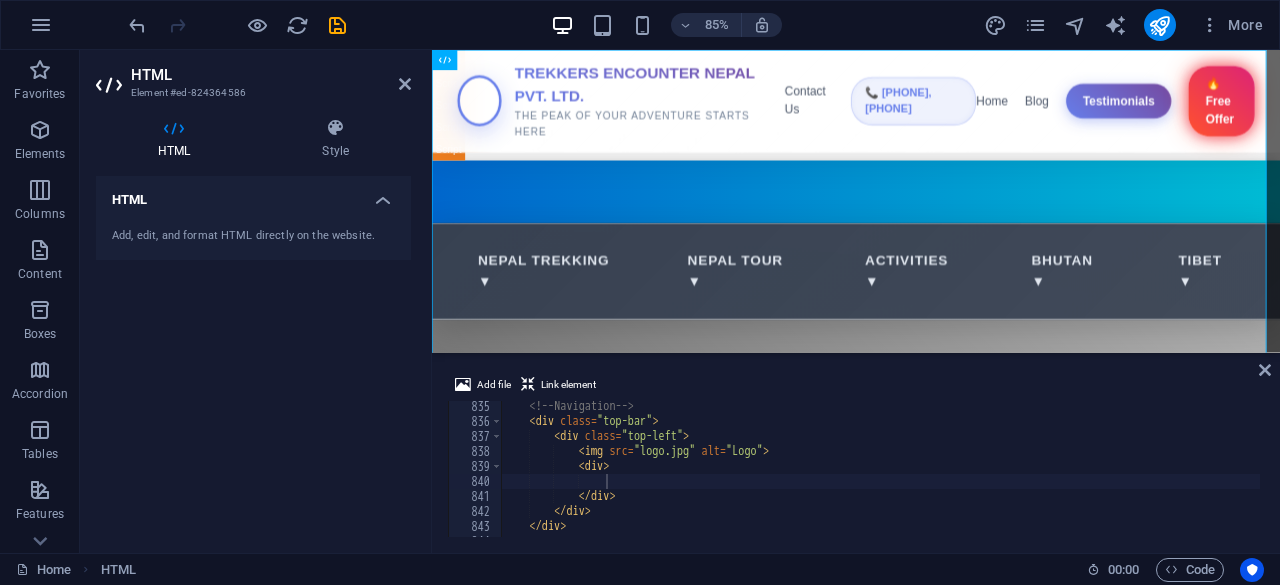 type on "<img src="logo.jpg" alt="Logo">" 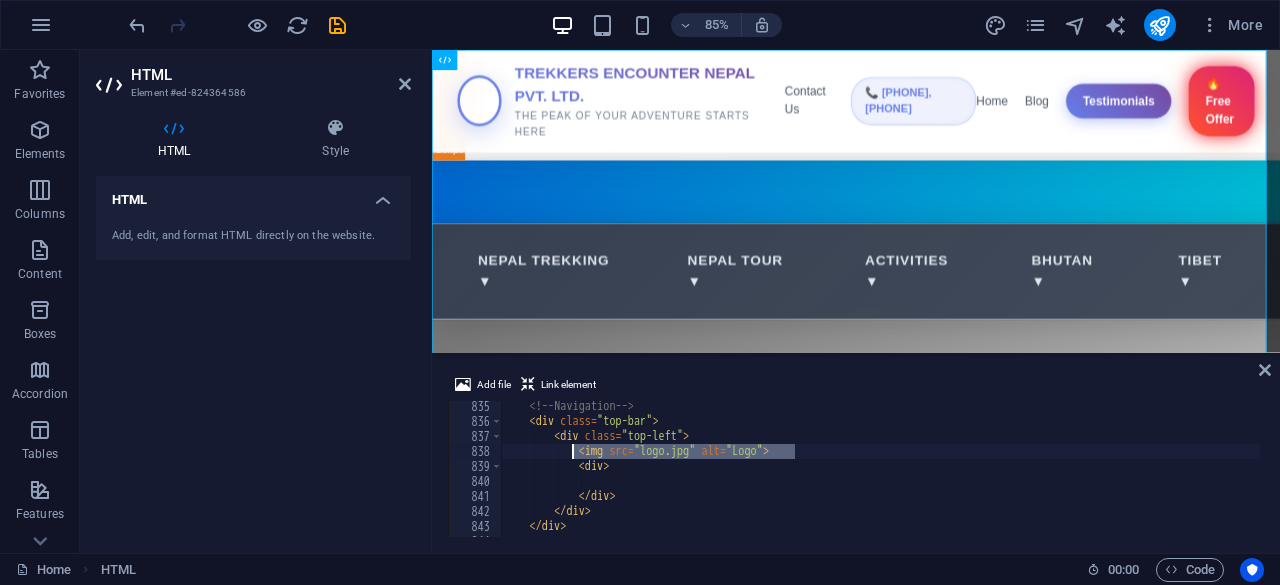 drag, startPoint x: 800, startPoint y: 452, endPoint x: 572, endPoint y: 453, distance: 228.0022 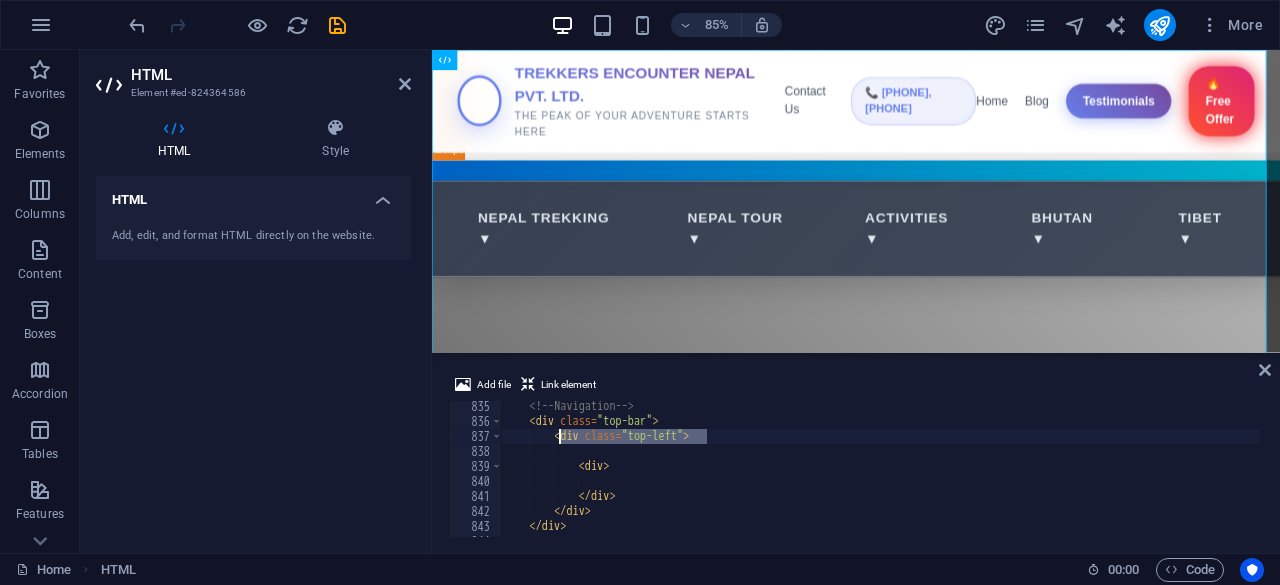 drag, startPoint x: 714, startPoint y: 439, endPoint x: 558, endPoint y: 441, distance: 156.01282 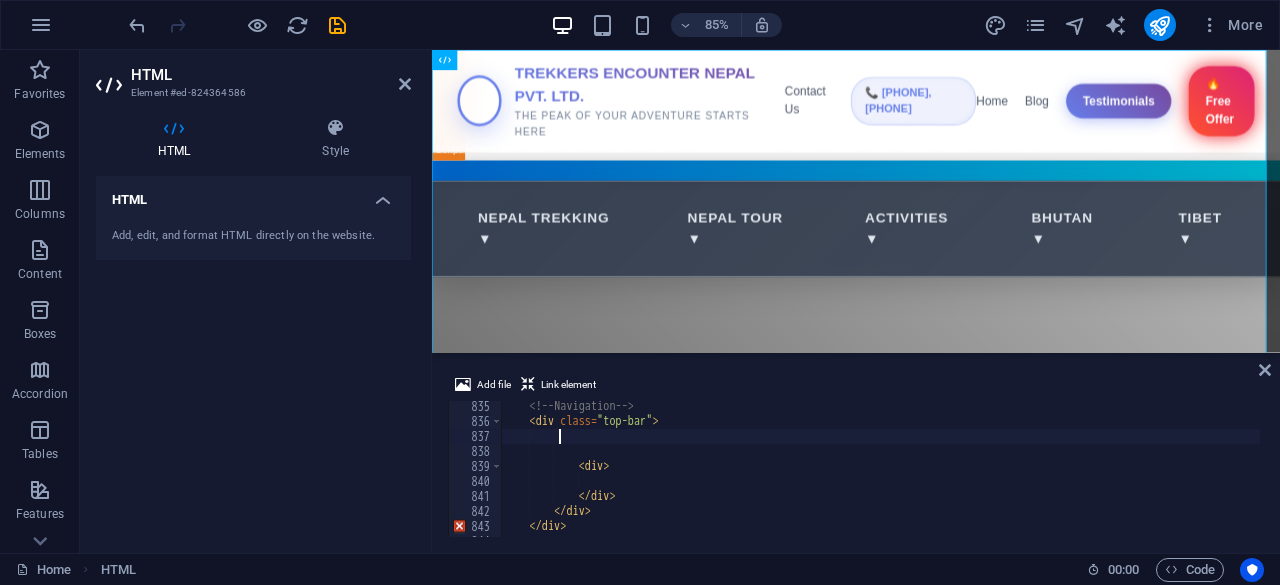 scroll, scrollTop: 12530, scrollLeft: 0, axis: vertical 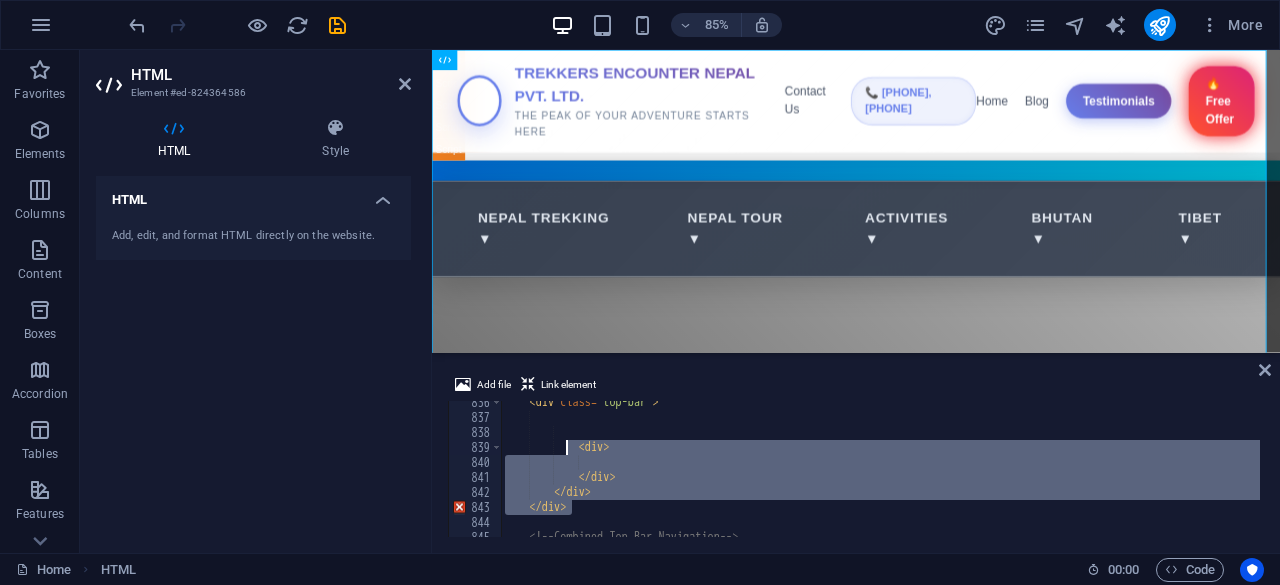 drag, startPoint x: 578, startPoint y: 502, endPoint x: 566, endPoint y: 441, distance: 62.169125 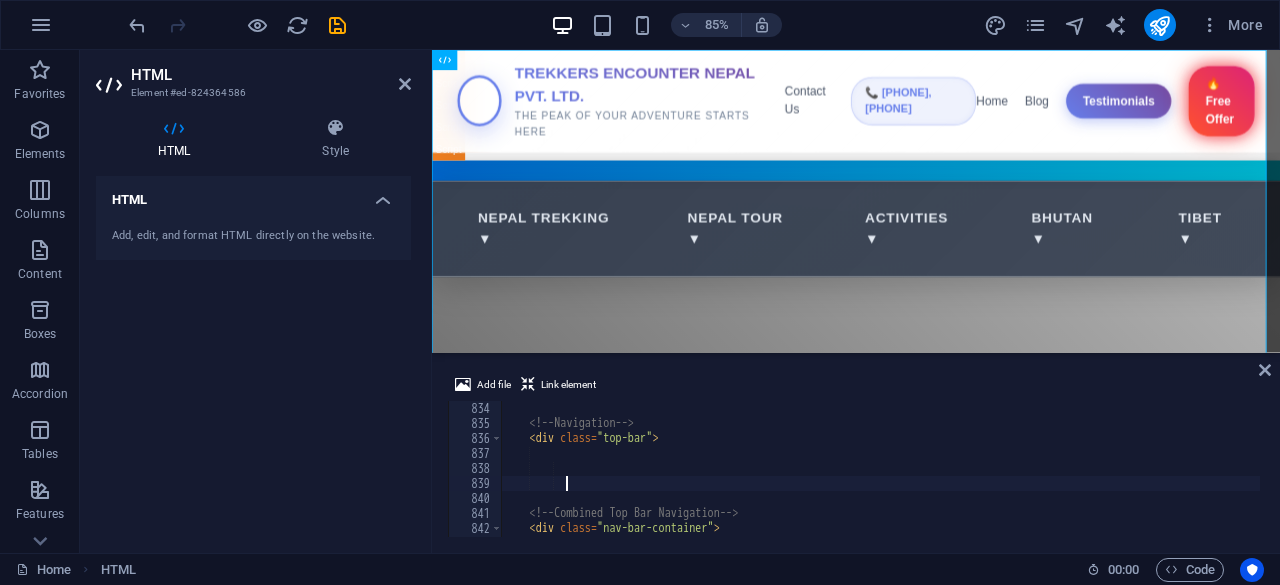 scroll, scrollTop: 12494, scrollLeft: 0, axis: vertical 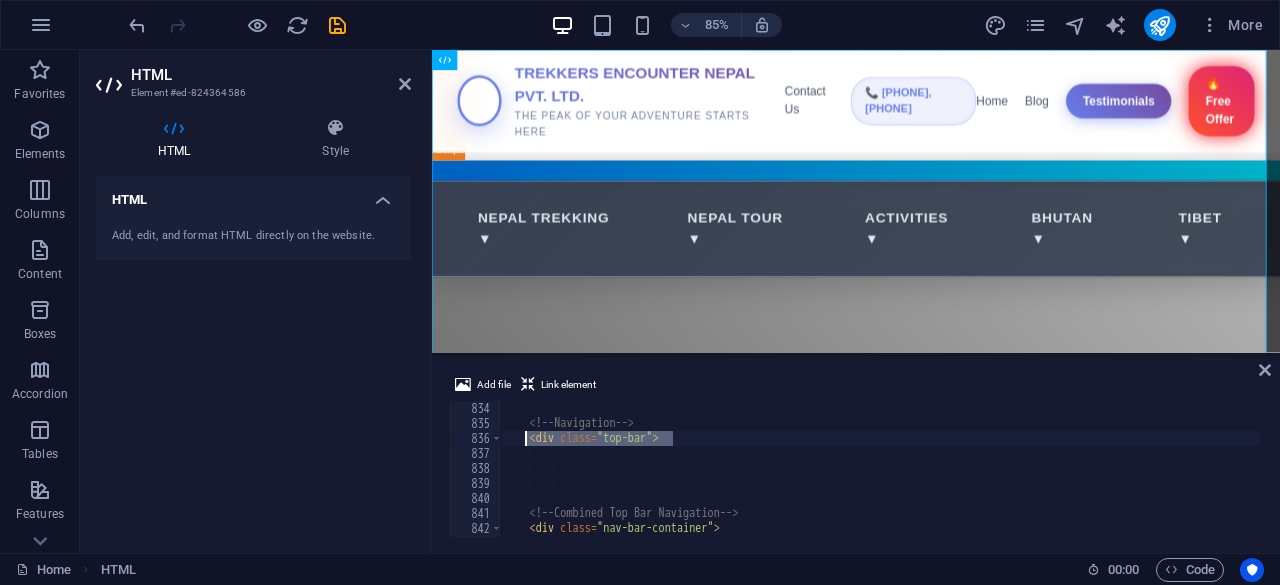 drag, startPoint x: 687, startPoint y: 441, endPoint x: 524, endPoint y: 432, distance: 163.24828 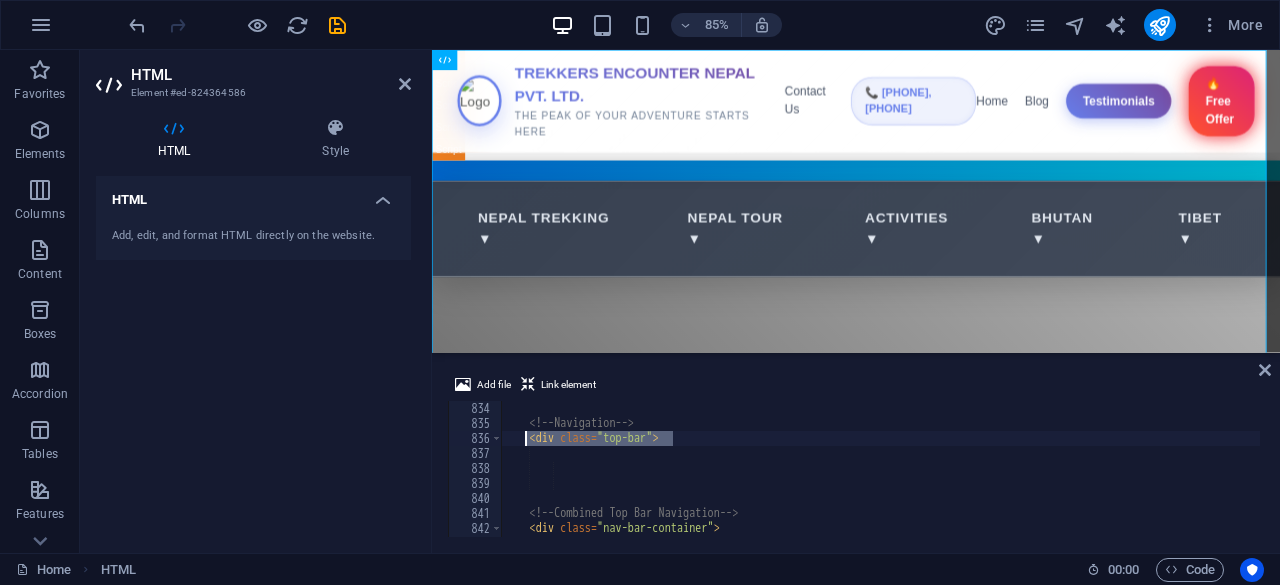 type on "<div class="top-bar">" 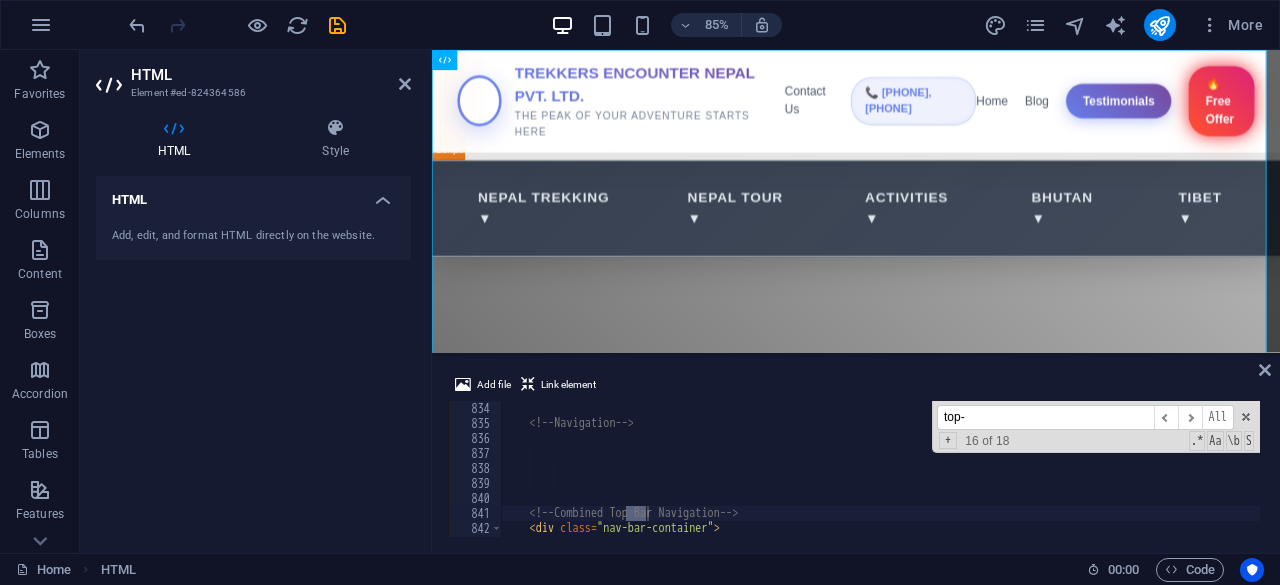 scroll, scrollTop: 174, scrollLeft: 0, axis: vertical 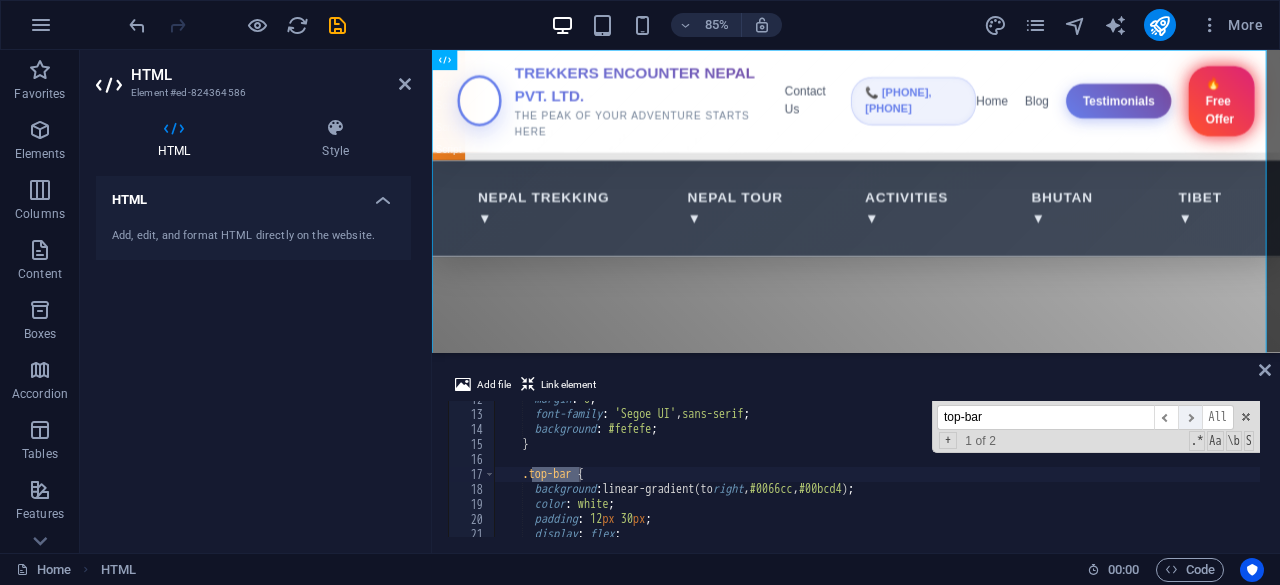 type on "top-bar" 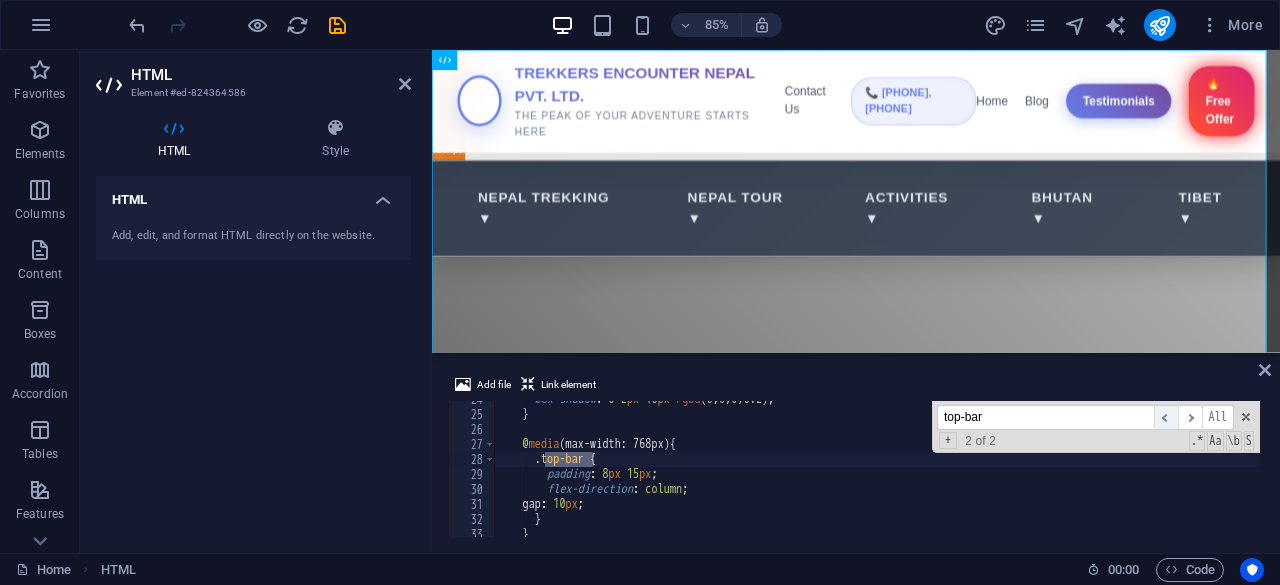 click on "​" at bounding box center [1166, 417] 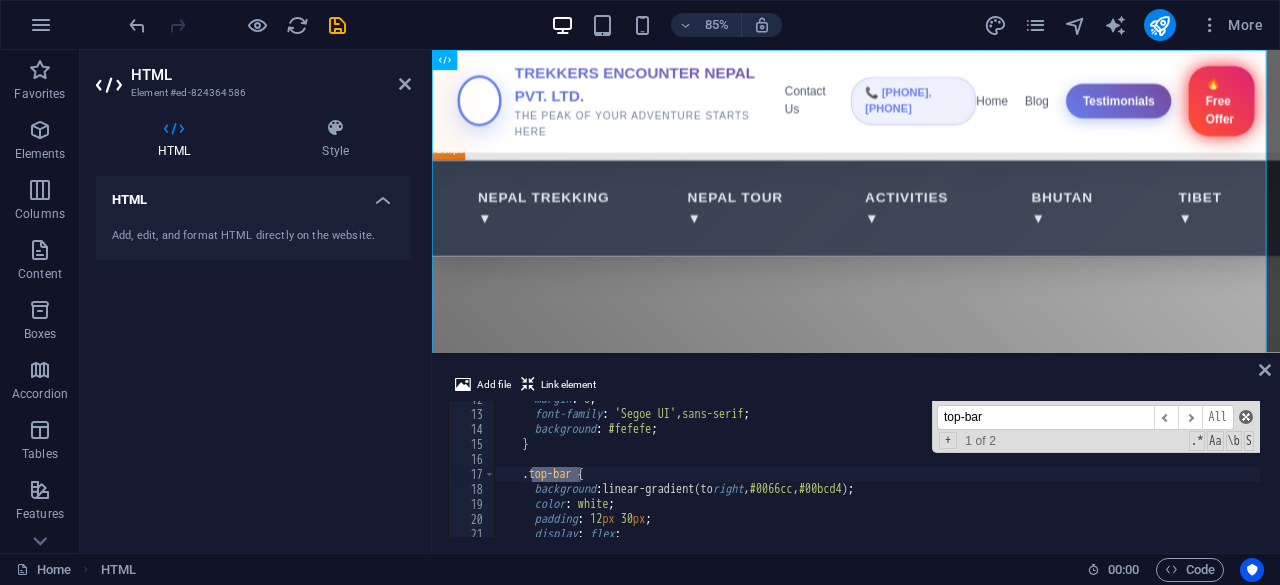 click at bounding box center [1246, 417] 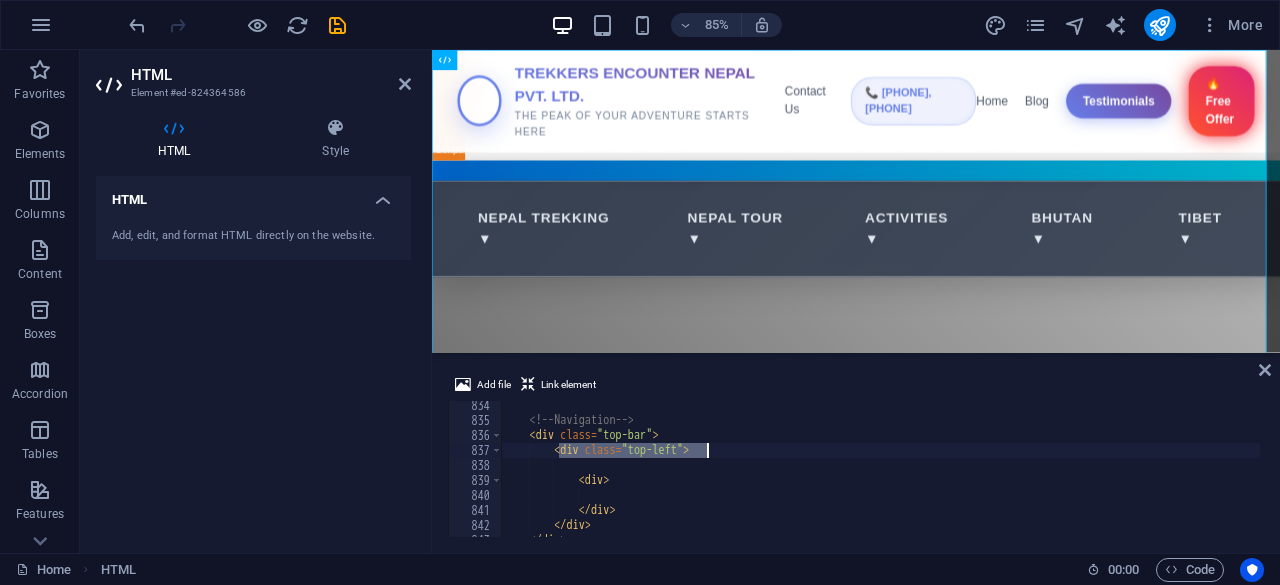 scroll, scrollTop: 12511, scrollLeft: 0, axis: vertical 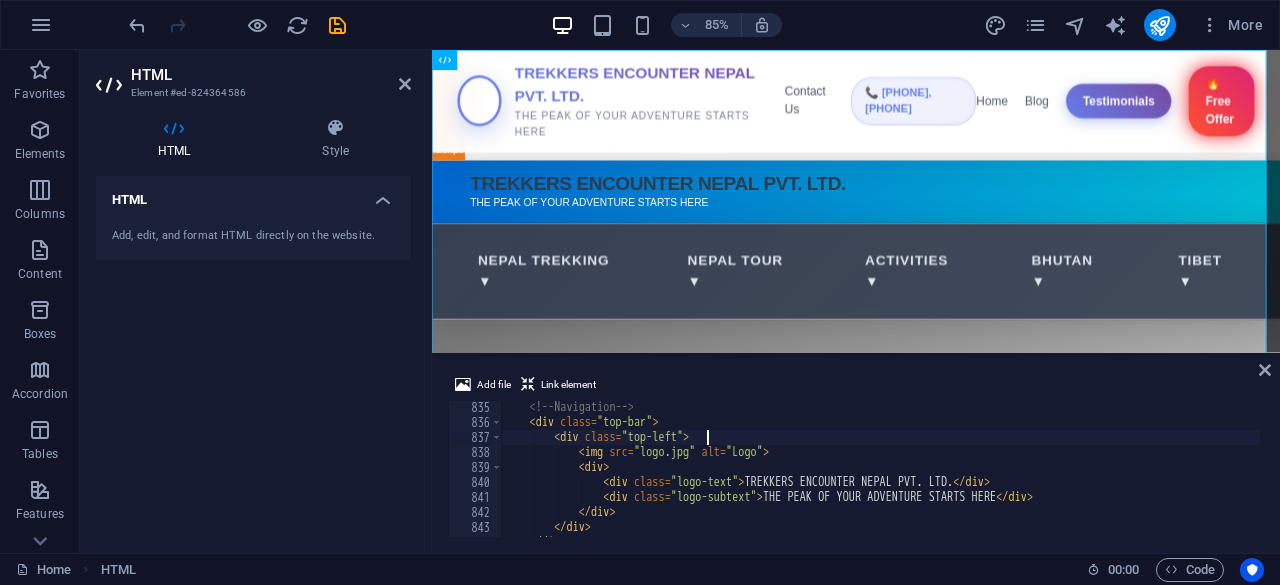click on "<!--  Navigation  -->      < div   class = "top-bar" >           < div   class = "top-left" >                < img   src = "logo.jpg"   alt = "Logo" >                < div >                     < div   class = "logo-text" > TREKKERS ENCOUNTER NEPAL PVT. LTD. </ div >                     < div   class = "logo-subtext" > THE PEAK OF YOUR ADVENTURE STARTS HERE </ div >                </ div >           </ div >      </ div >" at bounding box center [2203, 481] 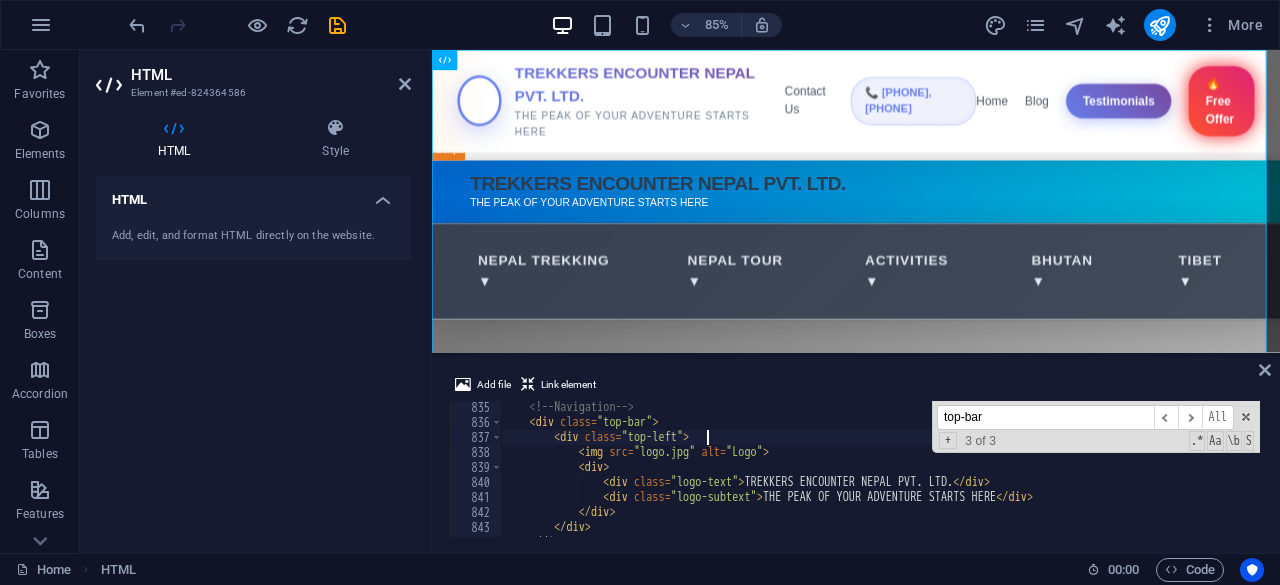 click on "<!--  Navigation  -->      < div   class = "top-bar" >           < div   class = "top-left" >                < img   src = "logo.jpg"   alt = "Logo" >                < div >                     < div   class = "logo-text" > TREKKERS ENCOUNTER NEPAL PVT. LTD. </ div >                     < div   class = "logo-subtext" > THE PEAK OF YOUR ADVENTURE STARTS HERE </ div >                </ div >           </ div >      </ div >" at bounding box center [2203, 481] 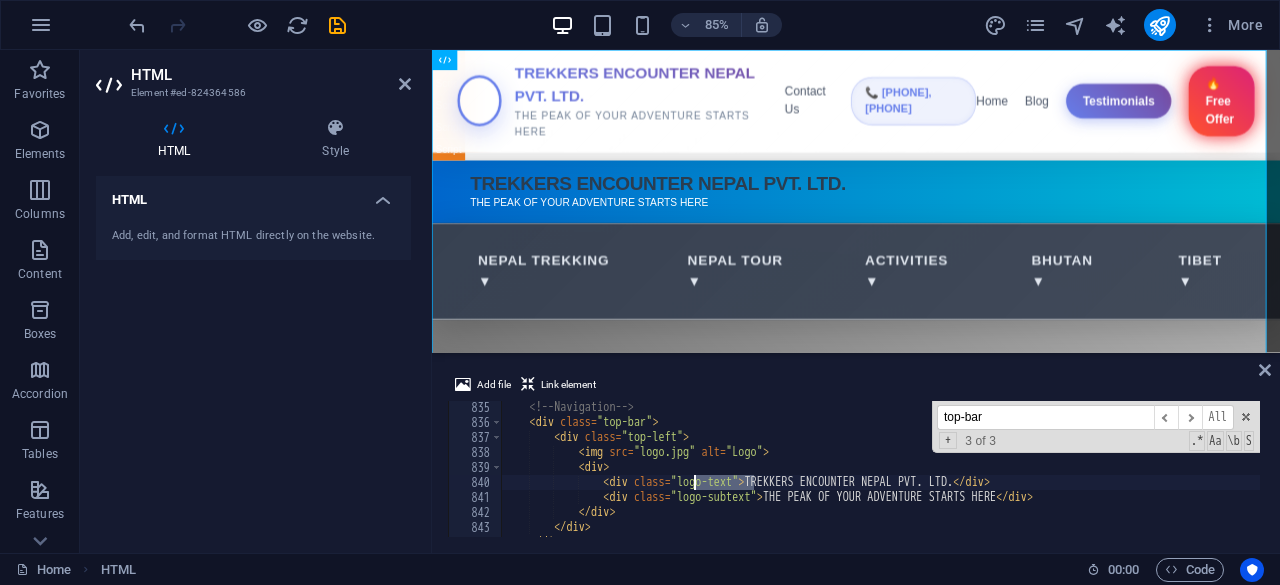 drag, startPoint x: 754, startPoint y: 484, endPoint x: 697, endPoint y: 483, distance: 57.00877 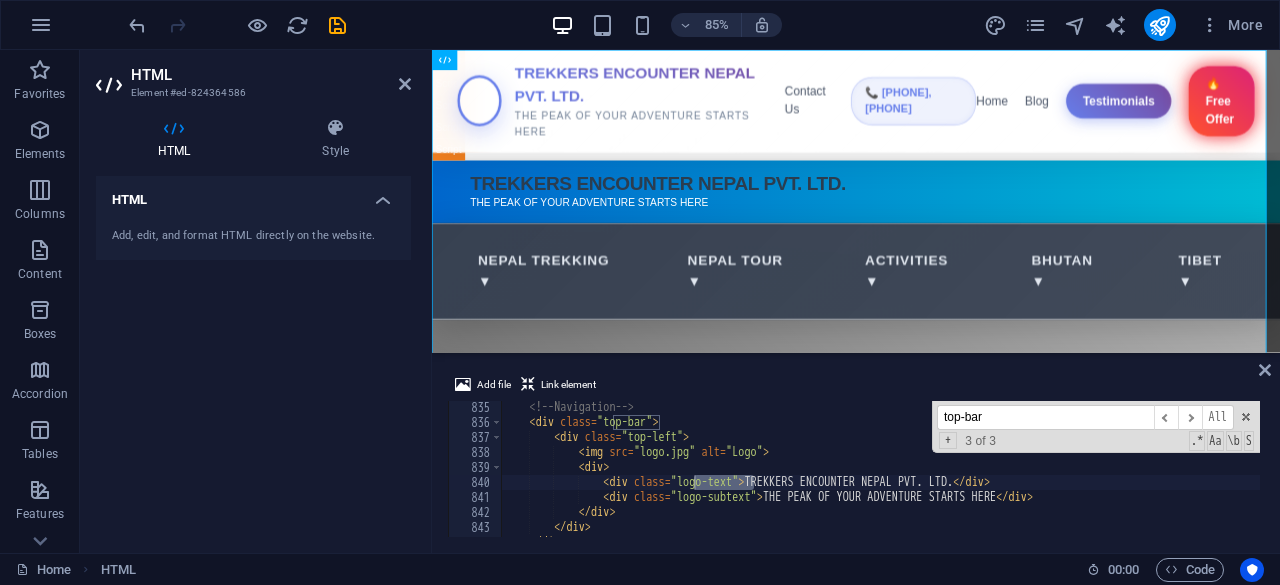 click on "top-bar" at bounding box center (1045, 417) 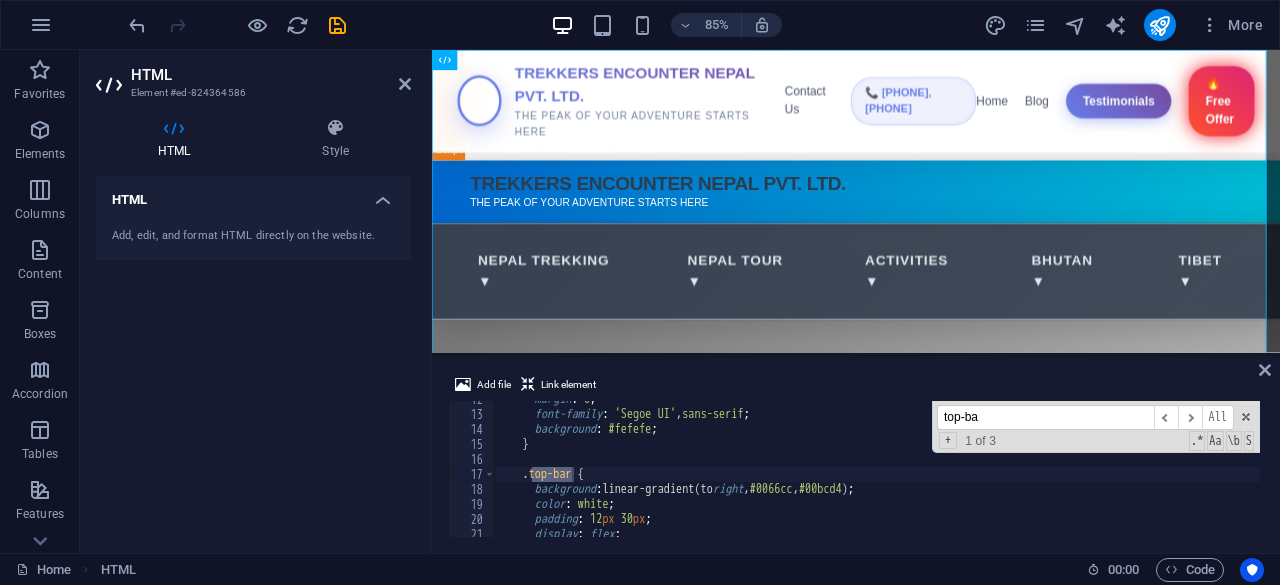 scroll, scrollTop: 174, scrollLeft: 0, axis: vertical 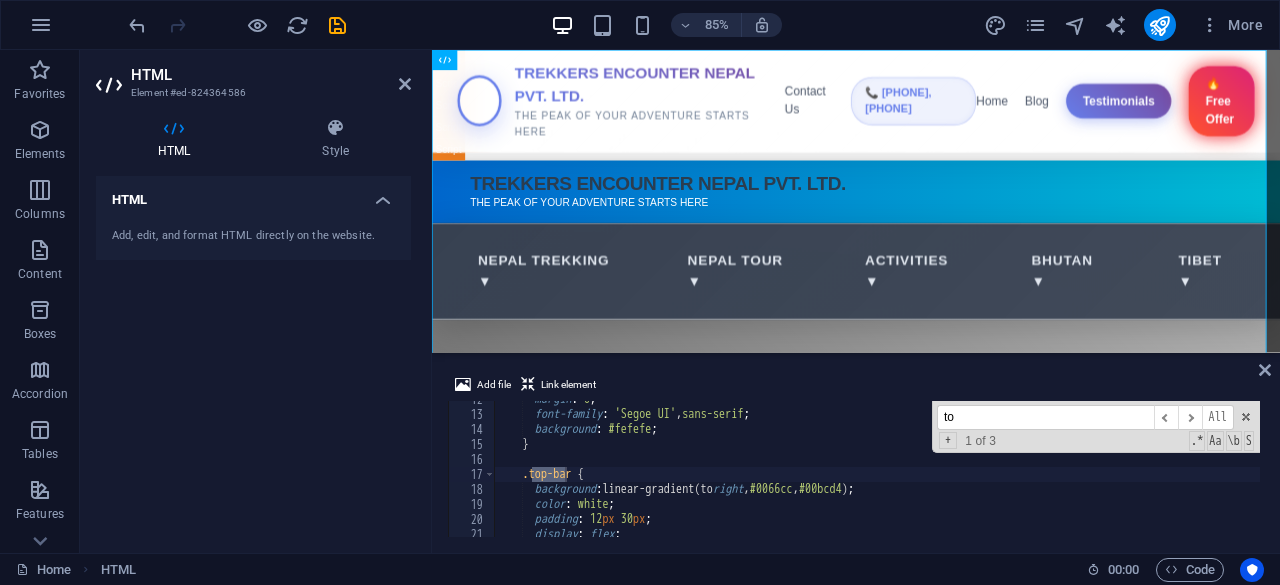 type on "t" 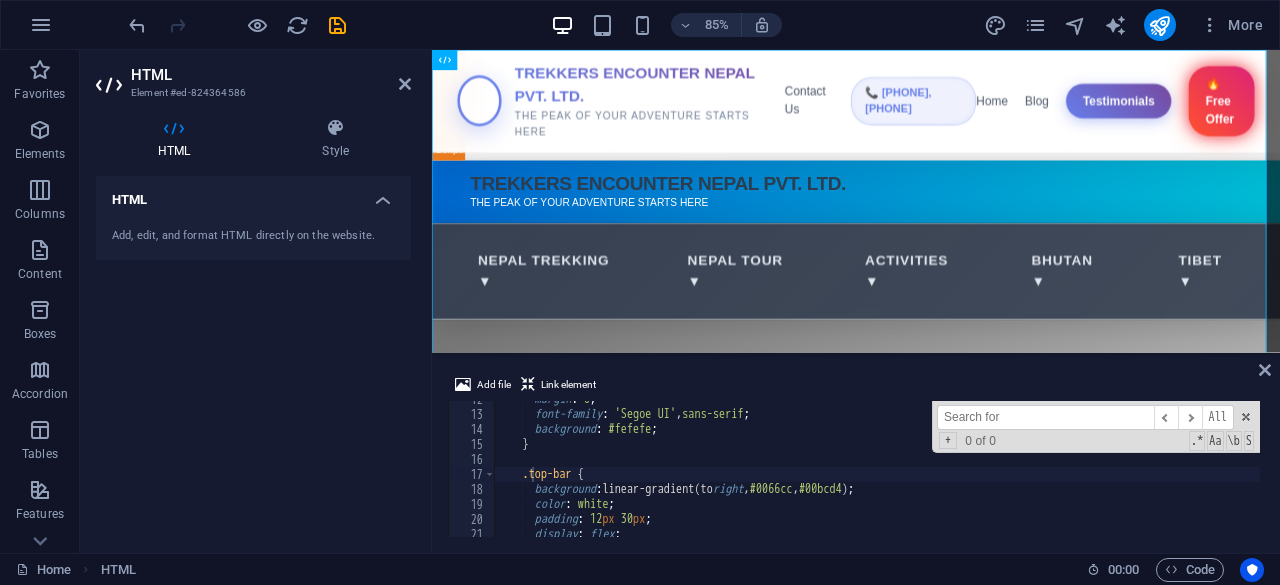 paste on "logo-text" 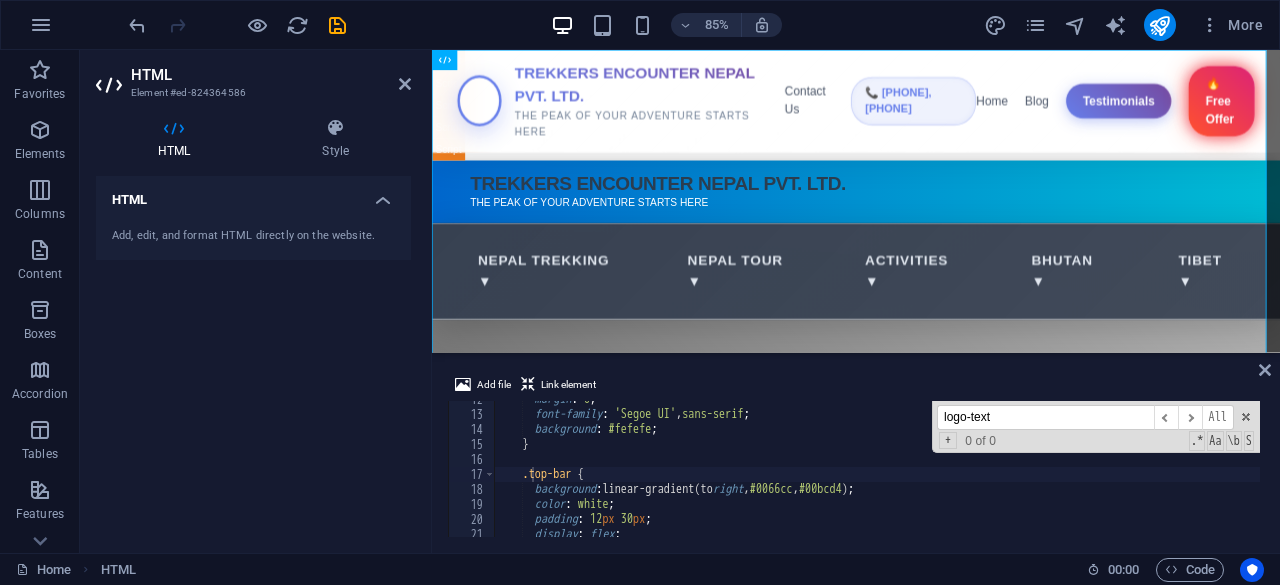 scroll, scrollTop: 714, scrollLeft: 0, axis: vertical 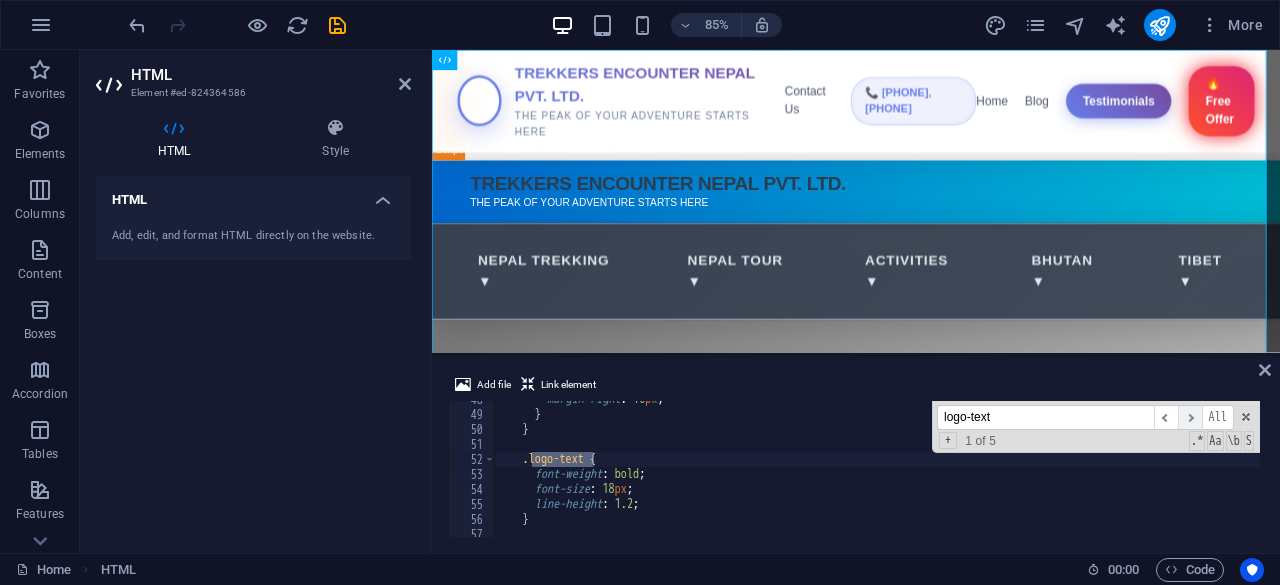type on "logo-text" 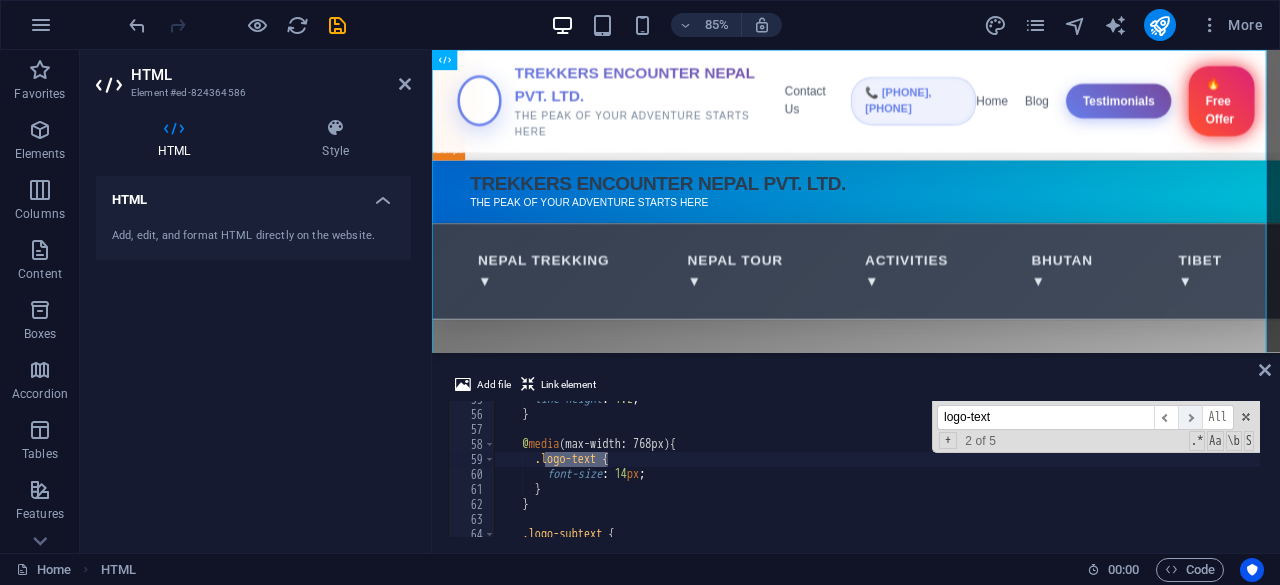 scroll, scrollTop: 819, scrollLeft: 0, axis: vertical 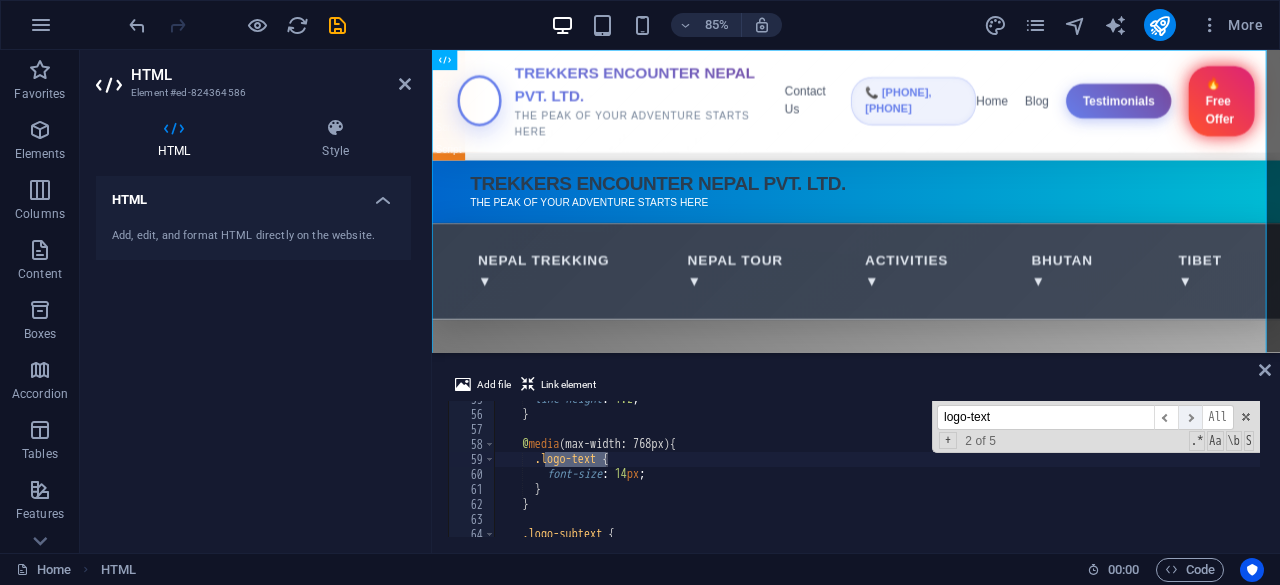 click on "​" at bounding box center [1190, 417] 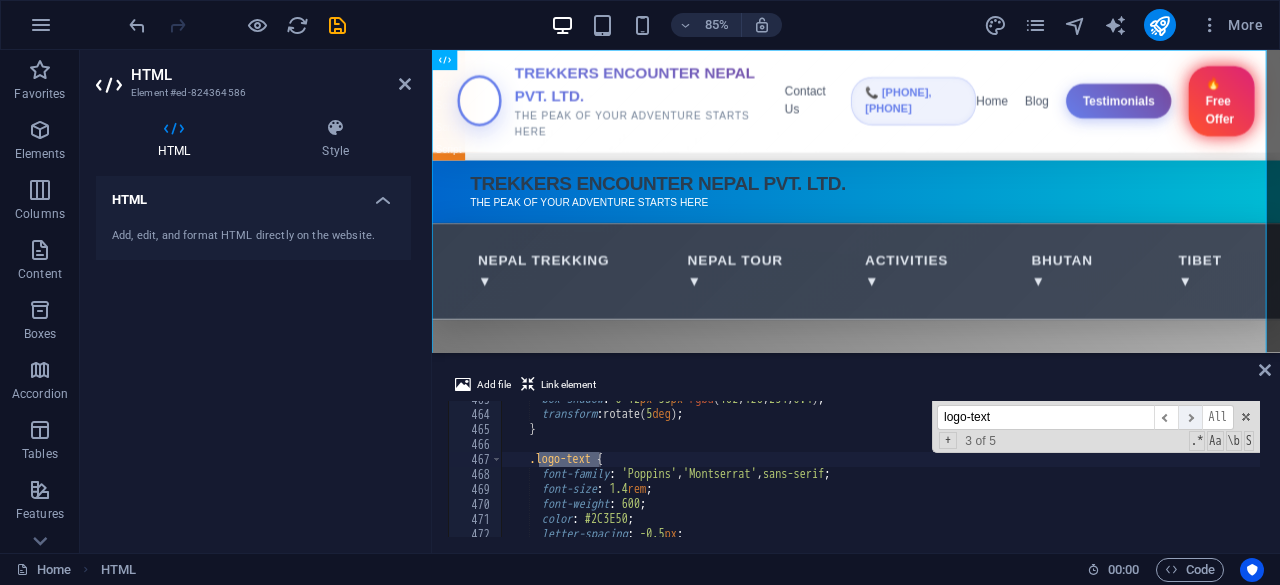 scroll, scrollTop: 6939, scrollLeft: 0, axis: vertical 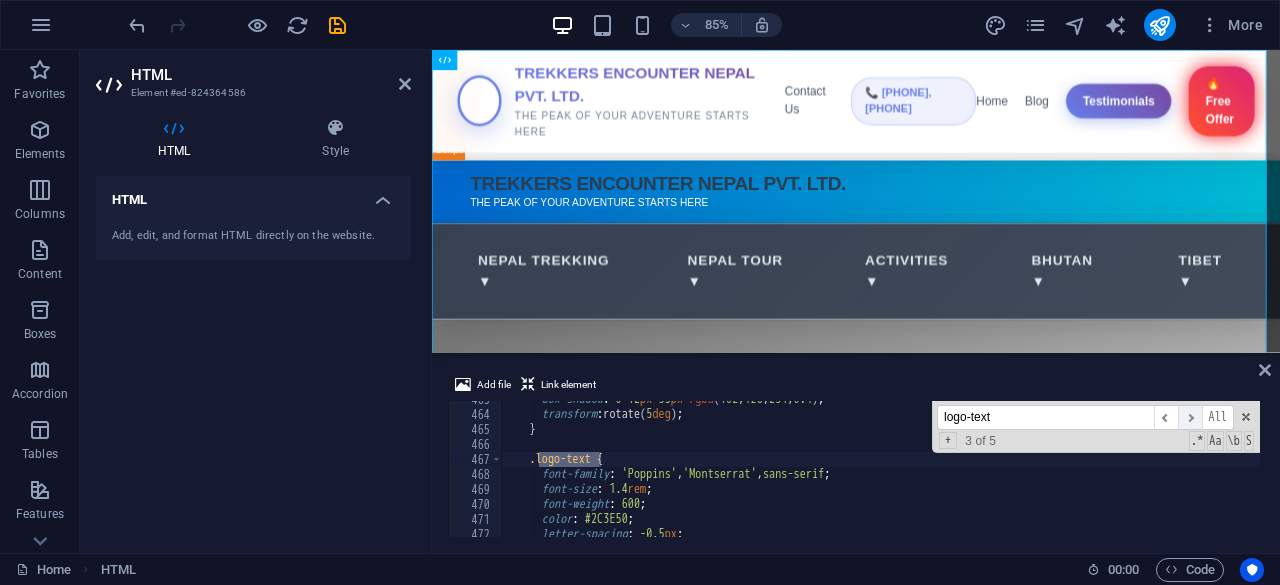 click on "​" at bounding box center (1190, 417) 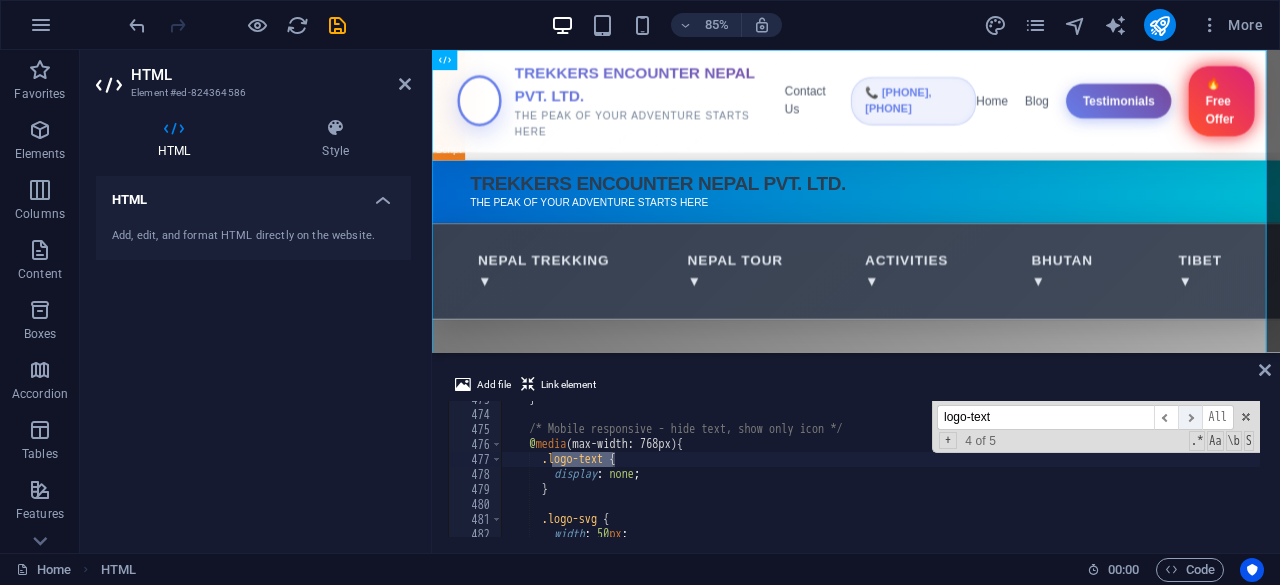 click on "​" at bounding box center [1190, 417] 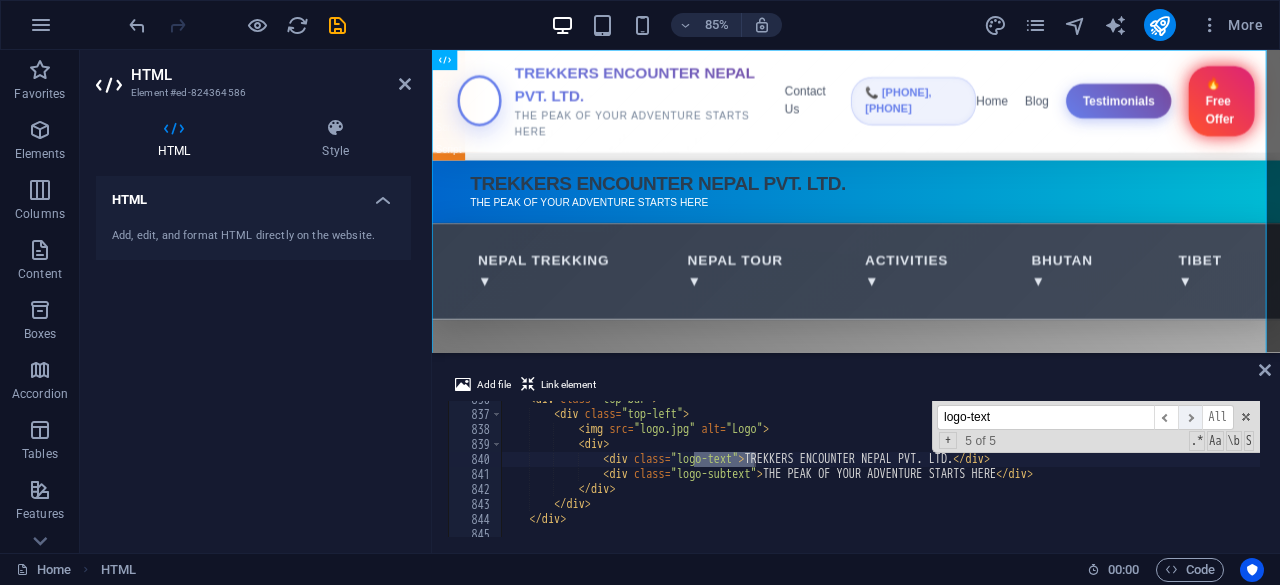 scroll, scrollTop: 12534, scrollLeft: 0, axis: vertical 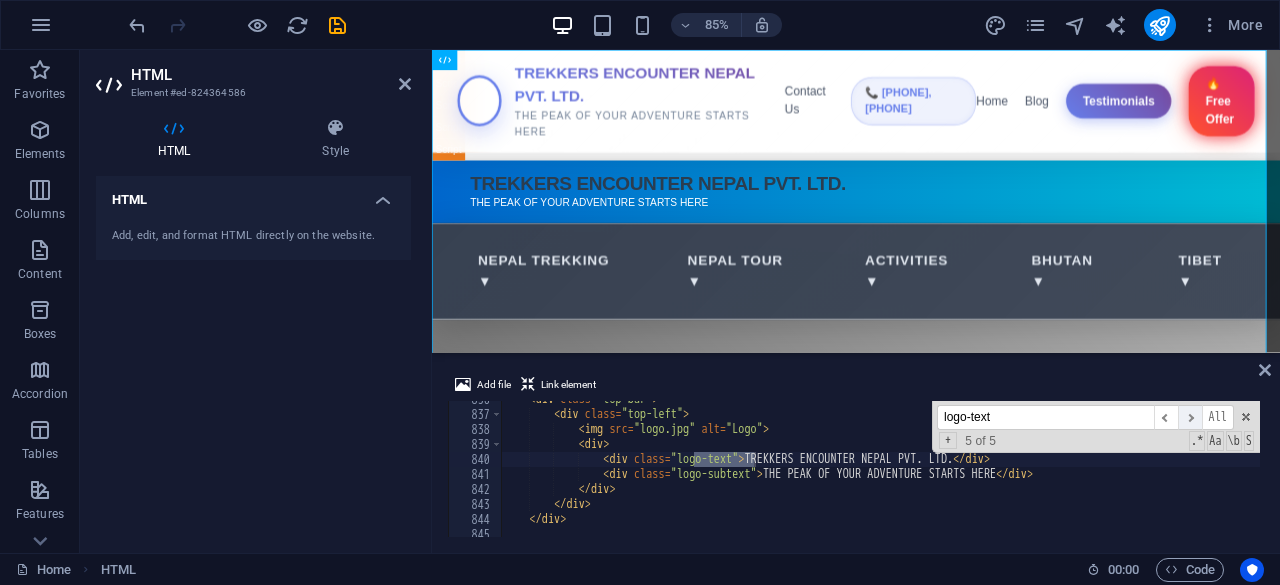 click on "​" at bounding box center [1190, 417] 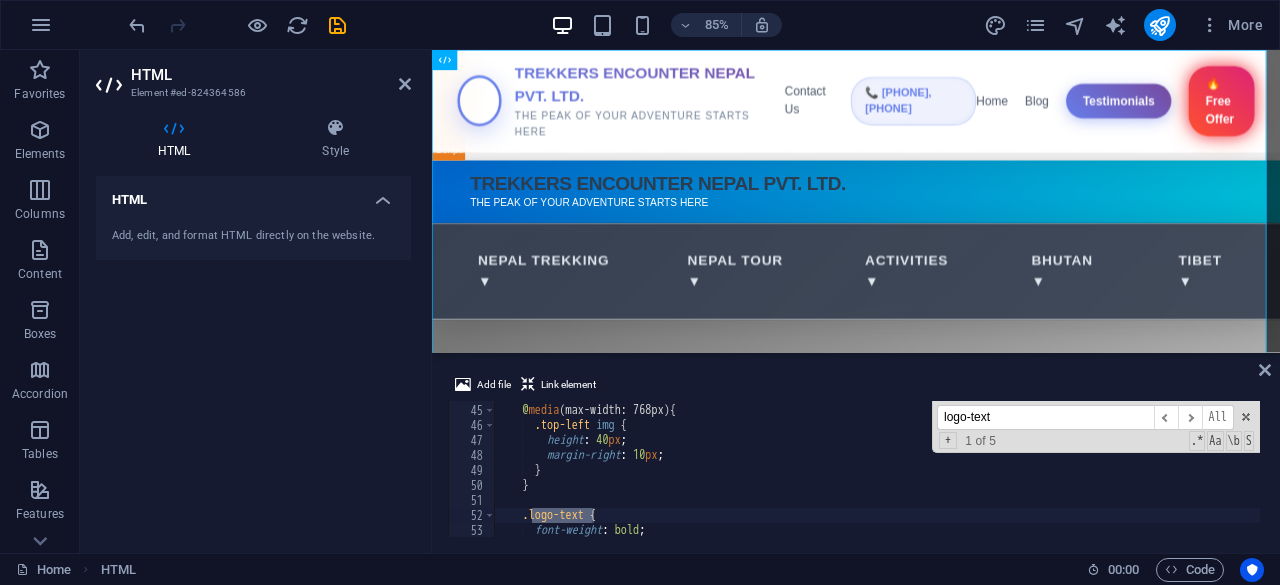 scroll, scrollTop: 658, scrollLeft: 0, axis: vertical 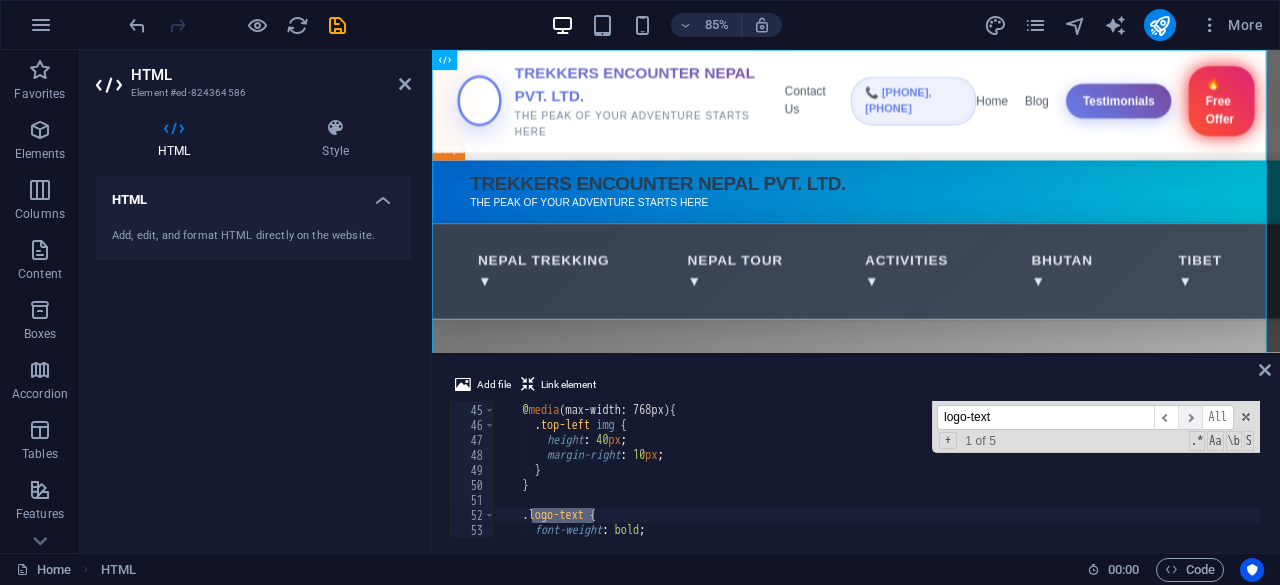 click on "​" at bounding box center (1190, 417) 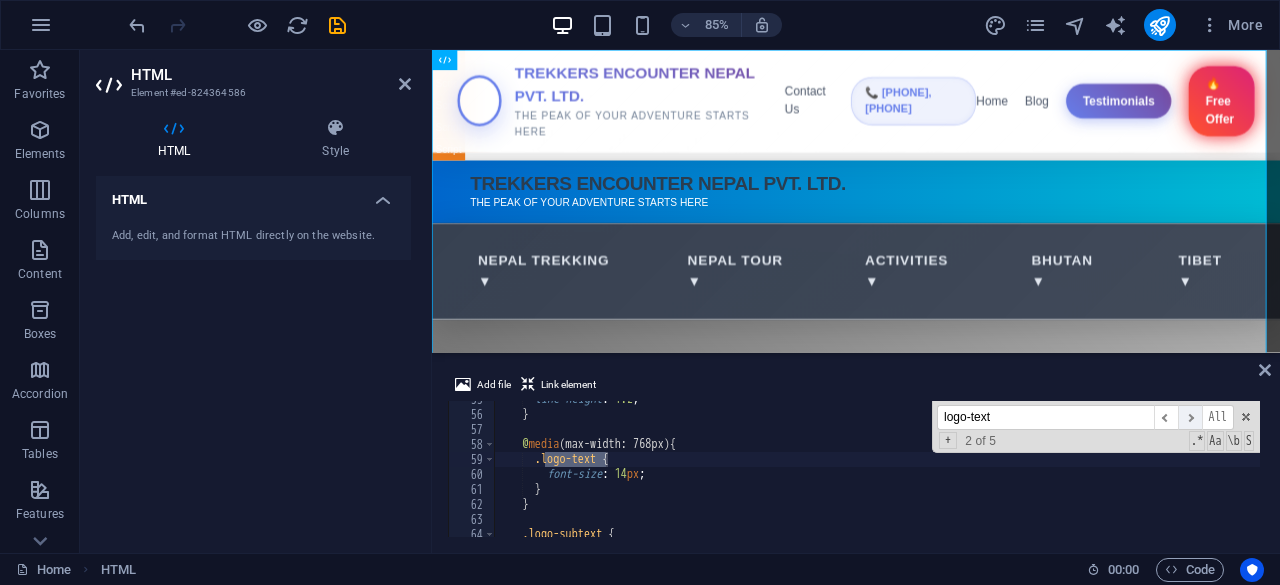 scroll, scrollTop: 819, scrollLeft: 0, axis: vertical 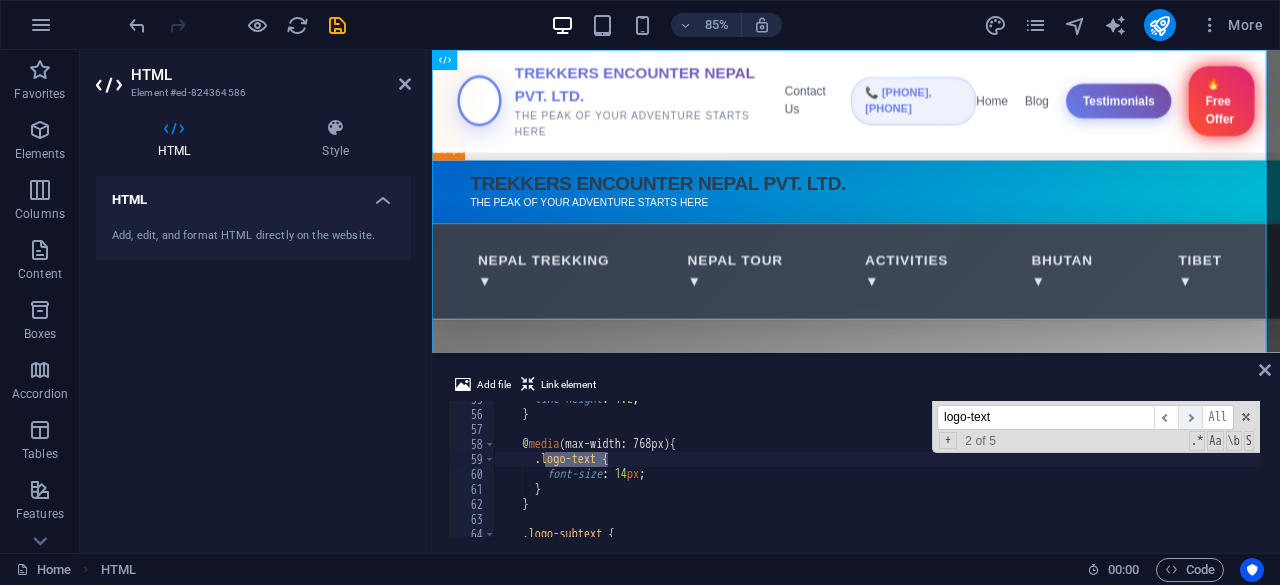 click on "​" at bounding box center [1190, 417] 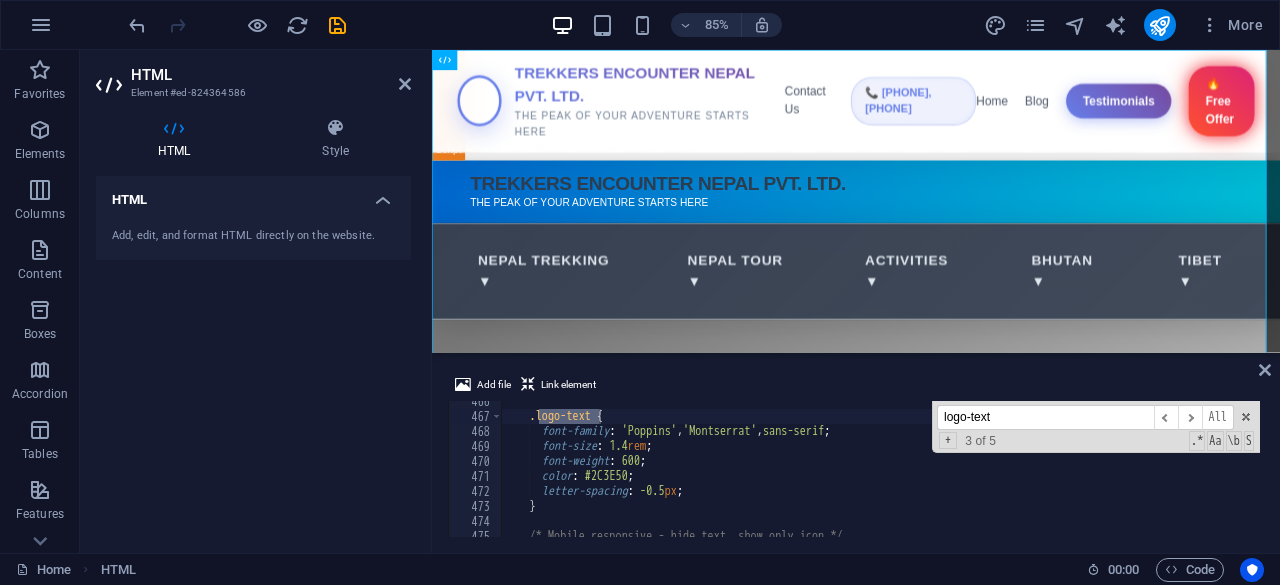 scroll, scrollTop: 6982, scrollLeft: 0, axis: vertical 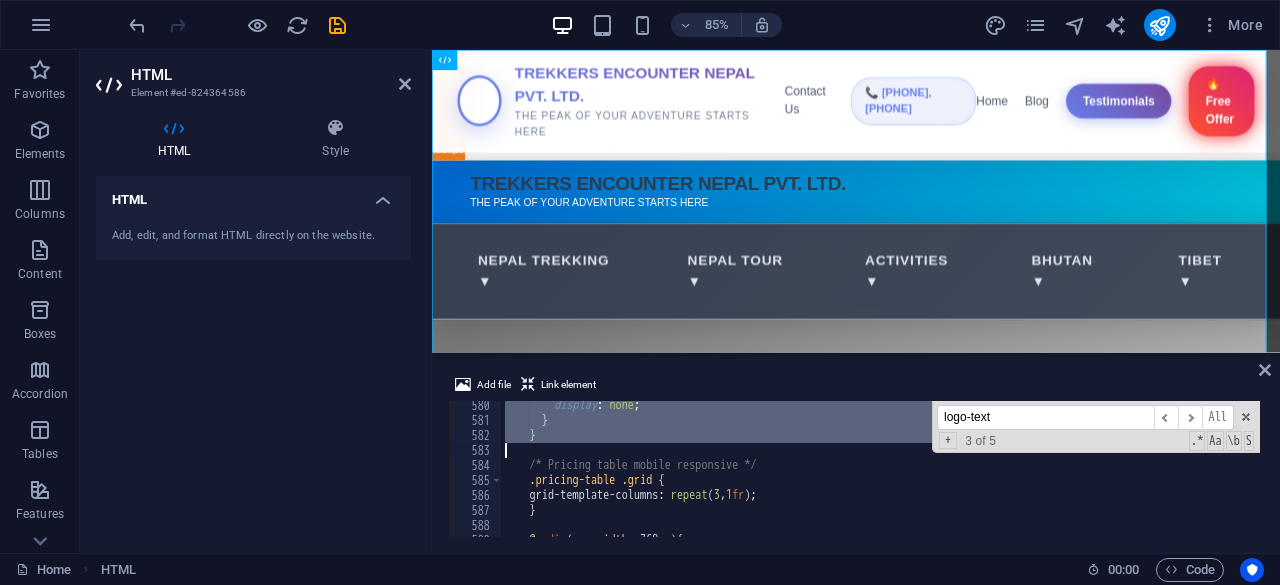 drag, startPoint x: 543, startPoint y: 511, endPoint x: 562, endPoint y: 448, distance: 65.802734 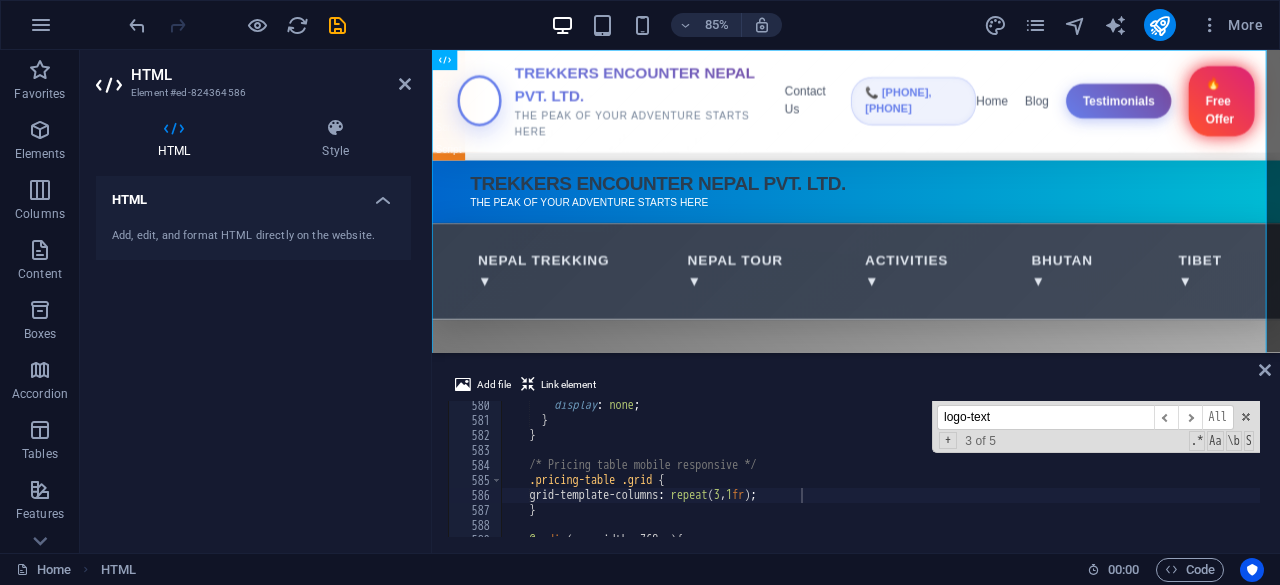 click on "3 of 5" at bounding box center (980, 441) 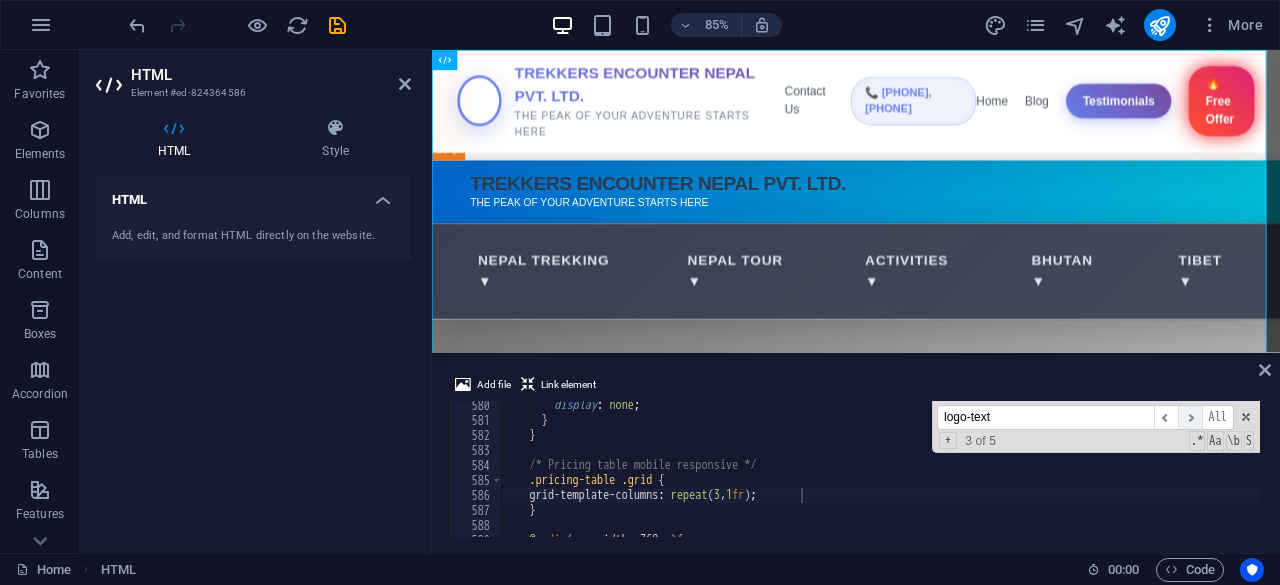 click on "​" at bounding box center [1190, 417] 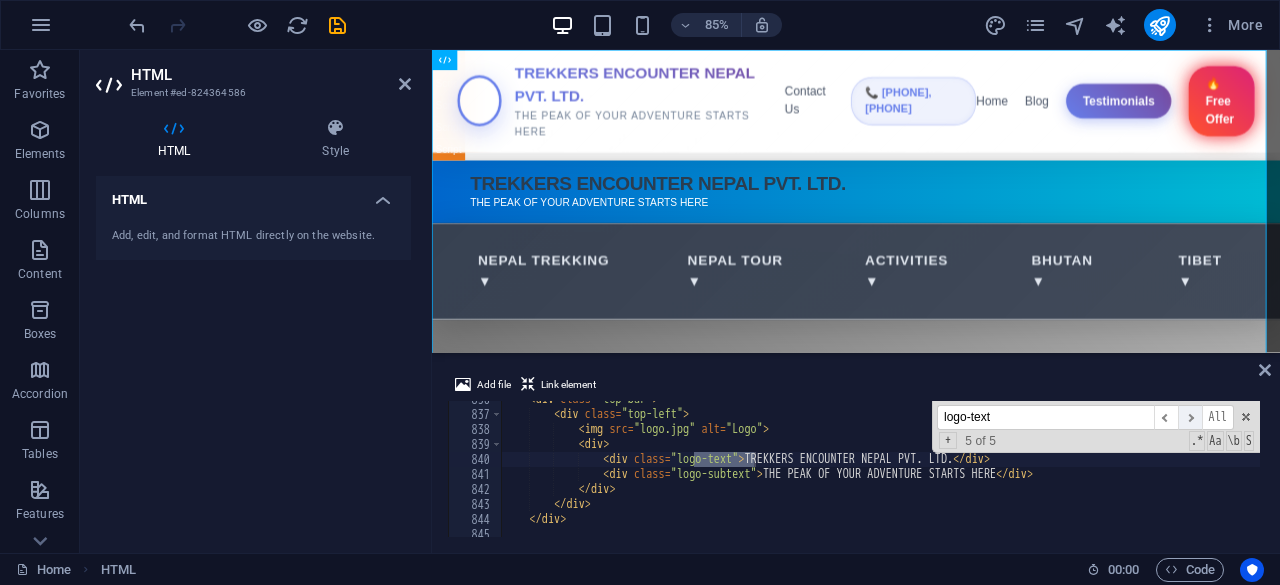 click on "​" at bounding box center [1190, 417] 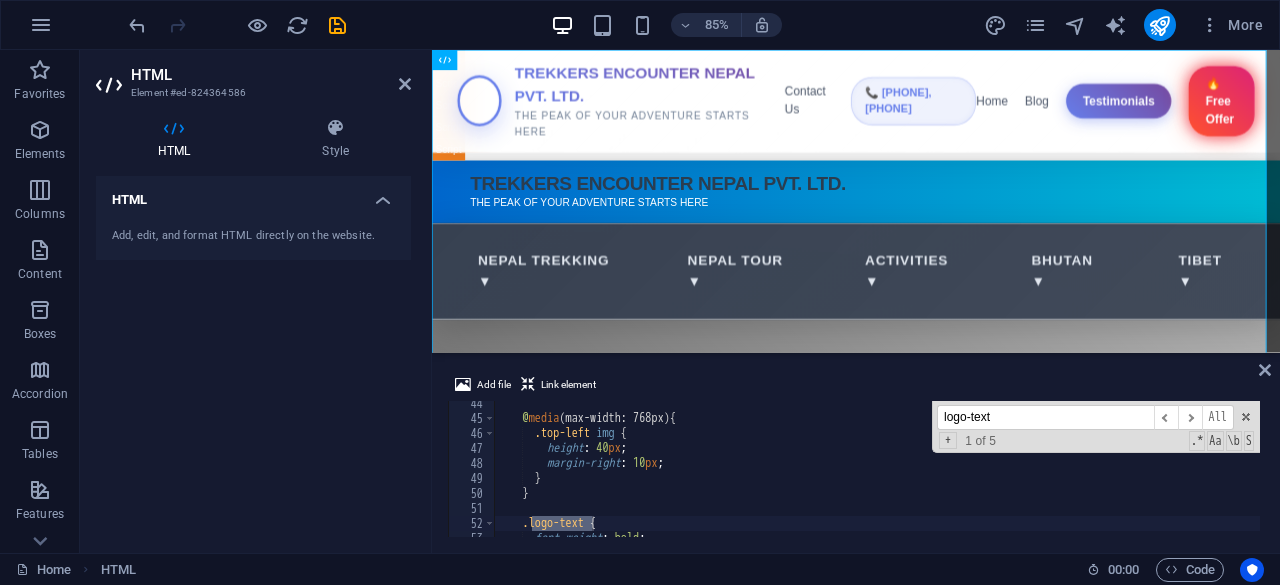 scroll, scrollTop: 685, scrollLeft: 0, axis: vertical 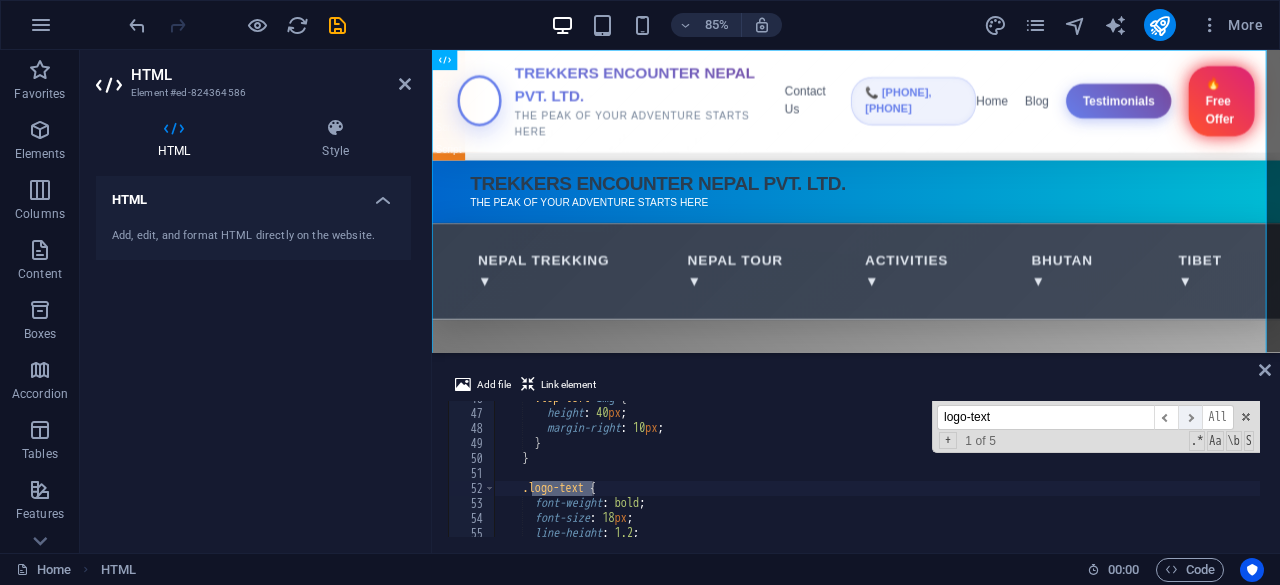 click on "​" at bounding box center [1190, 417] 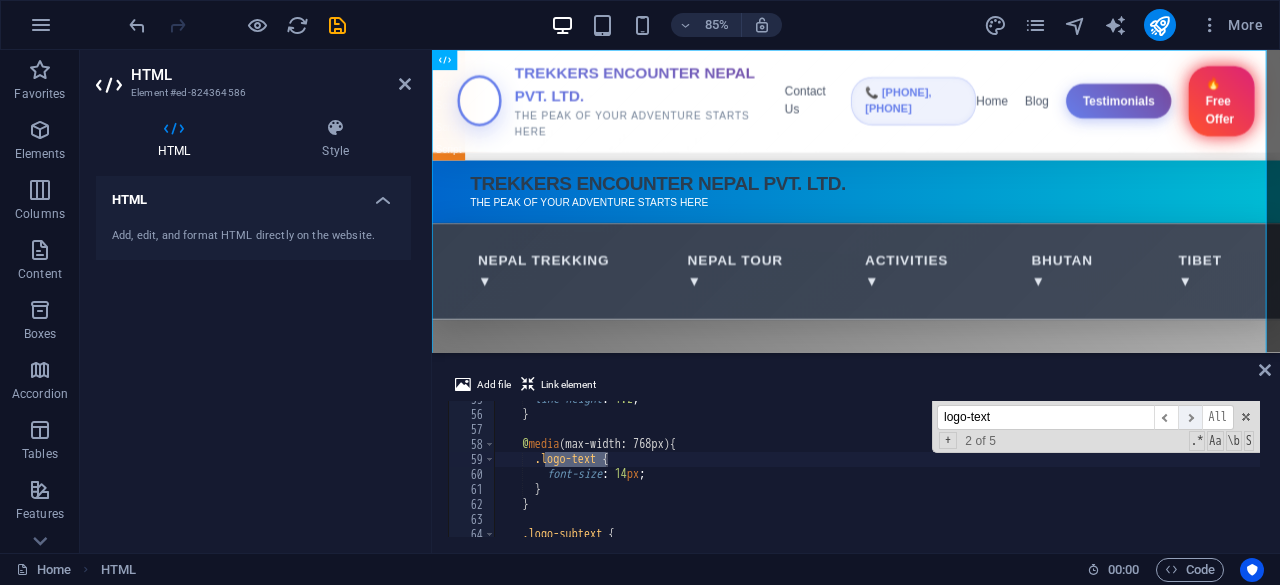 click on "​" at bounding box center [1190, 417] 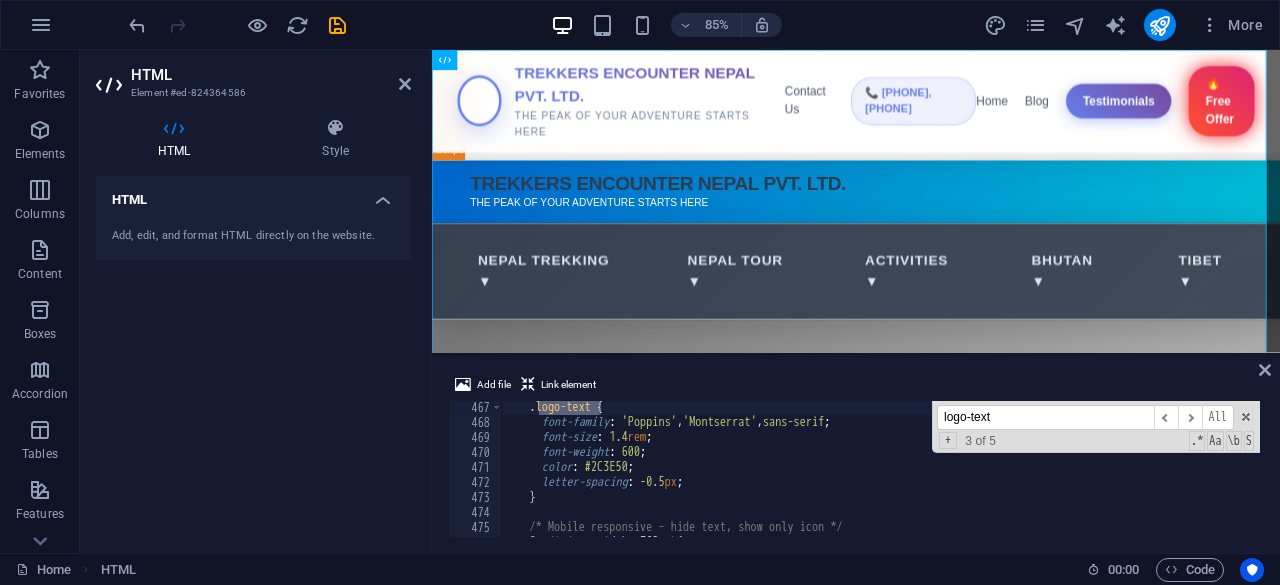 scroll, scrollTop: 6994, scrollLeft: 0, axis: vertical 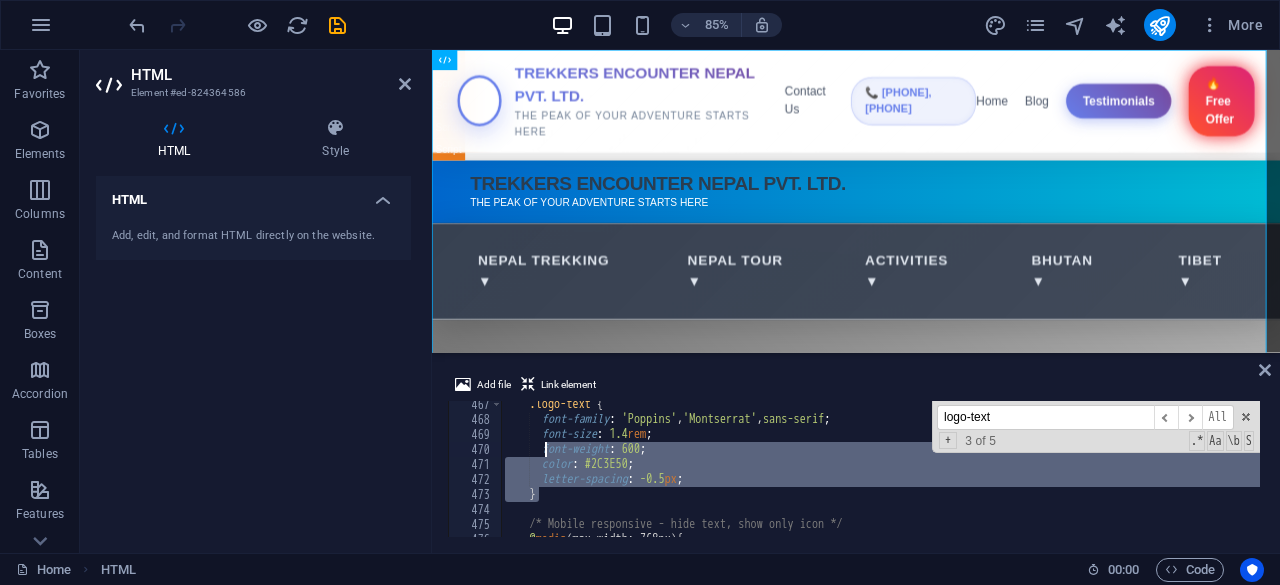 drag, startPoint x: 551, startPoint y: 489, endPoint x: 548, endPoint y: 445, distance: 44.102154 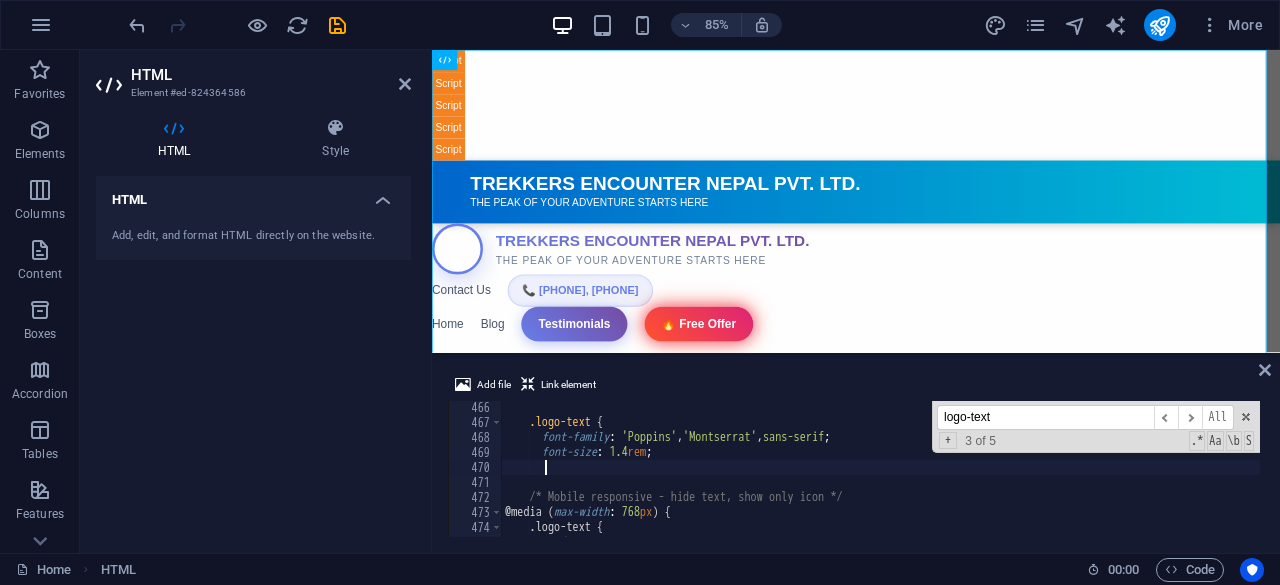 scroll, scrollTop: 6967, scrollLeft: 0, axis: vertical 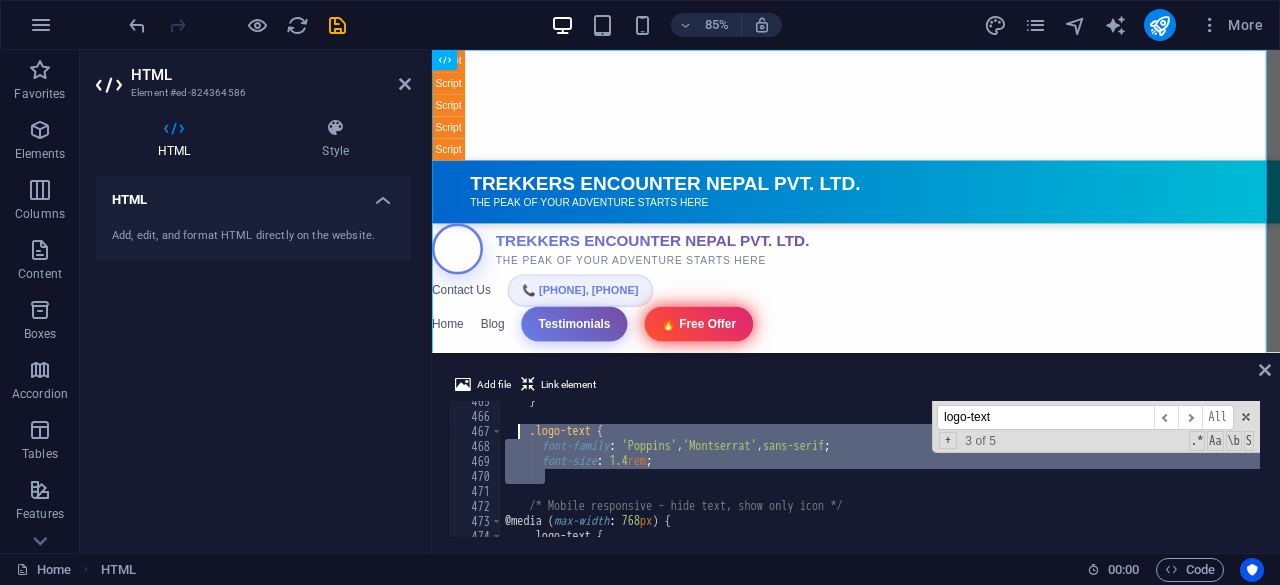 drag, startPoint x: 686, startPoint y: 469, endPoint x: 524, endPoint y: 432, distance: 166.1716 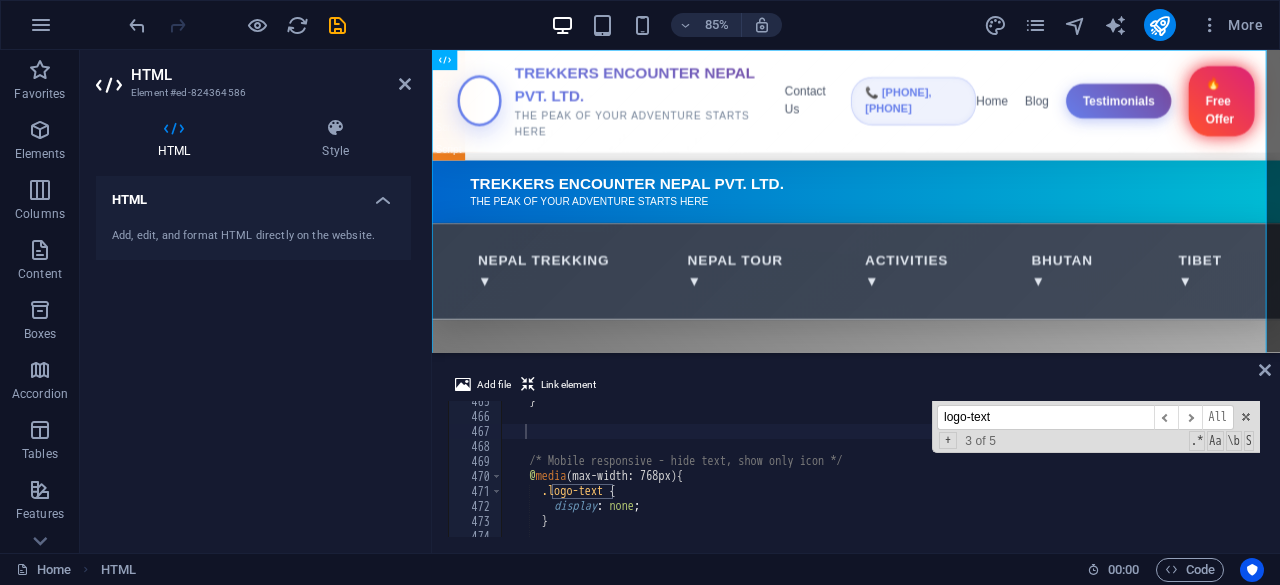 click on "logo-text" at bounding box center [1045, 417] 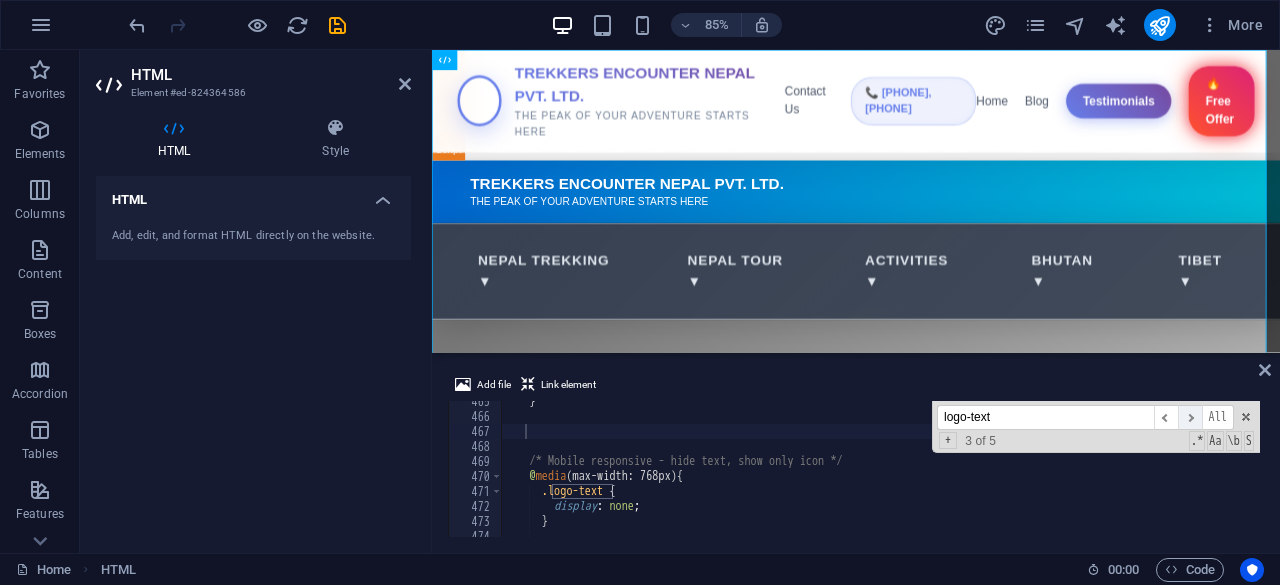 click on "​" at bounding box center [1190, 417] 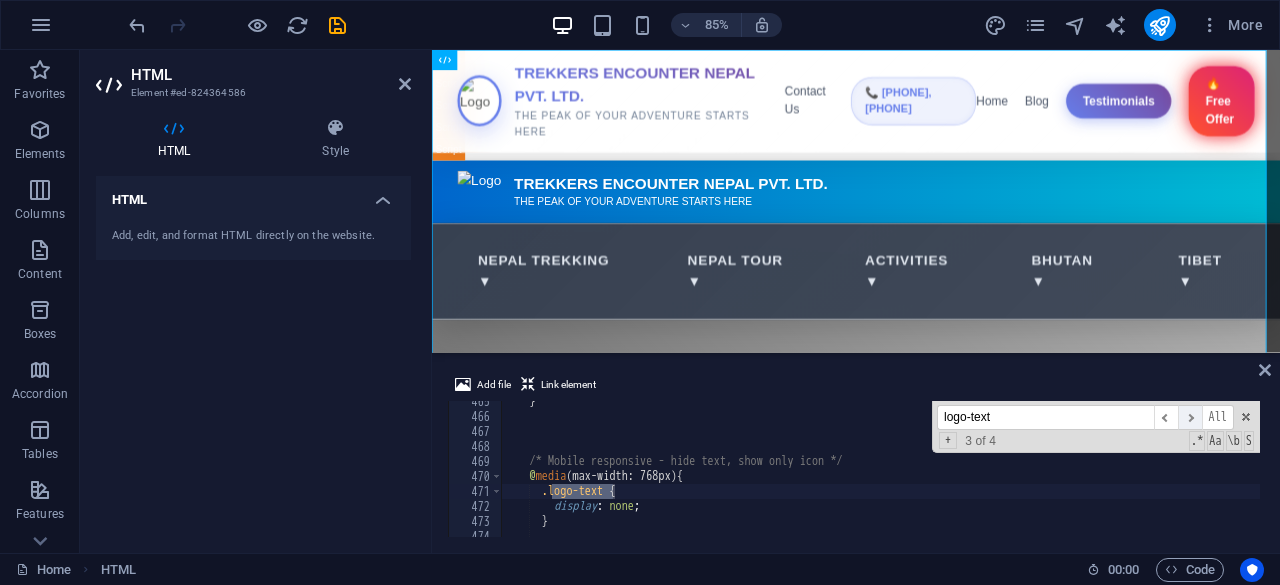 click on "​" at bounding box center [1190, 417] 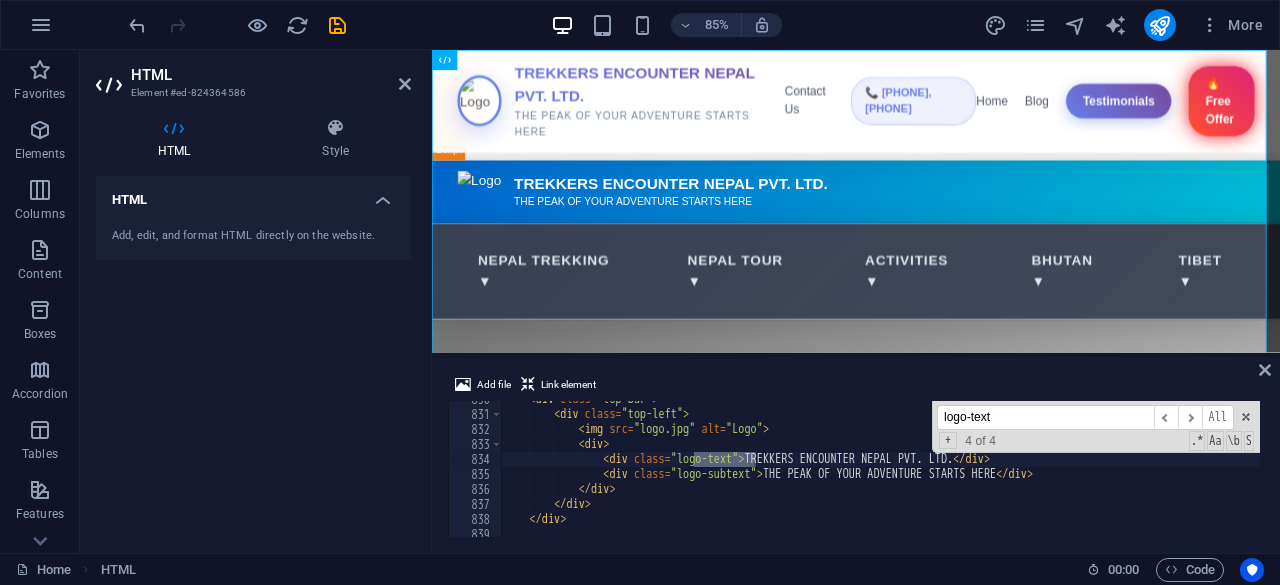 type on "<div class="logo-text">TREKKERS ENCOUNTER NEPAL PVT. LTD.</div>" 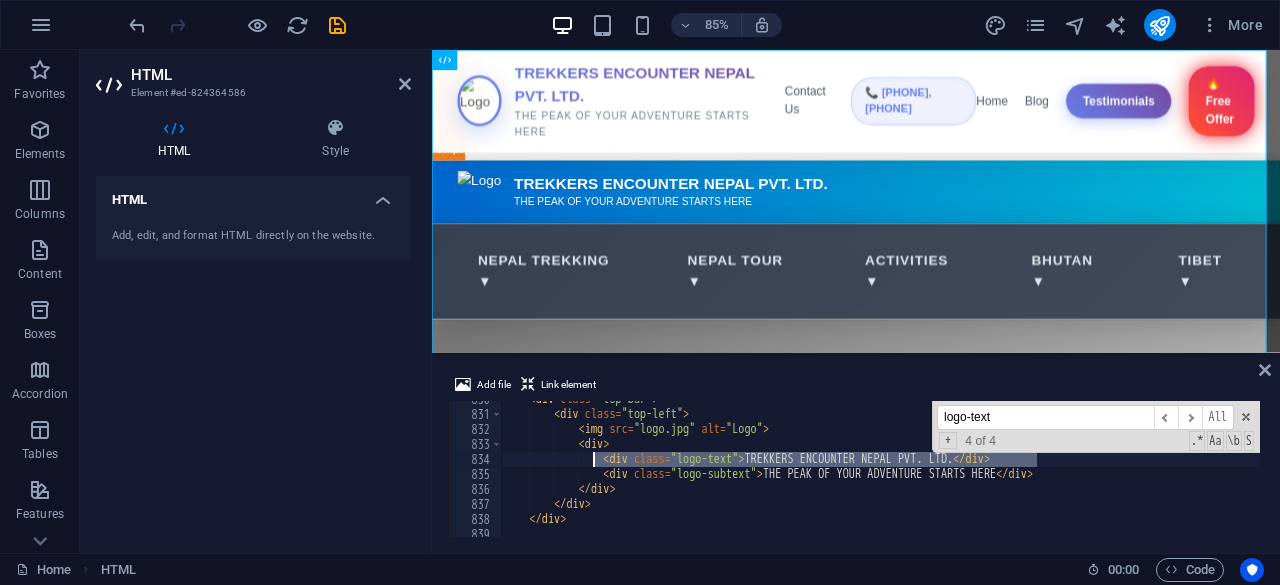 drag, startPoint x: 1052, startPoint y: 465, endPoint x: 592, endPoint y: 455, distance: 460.10867 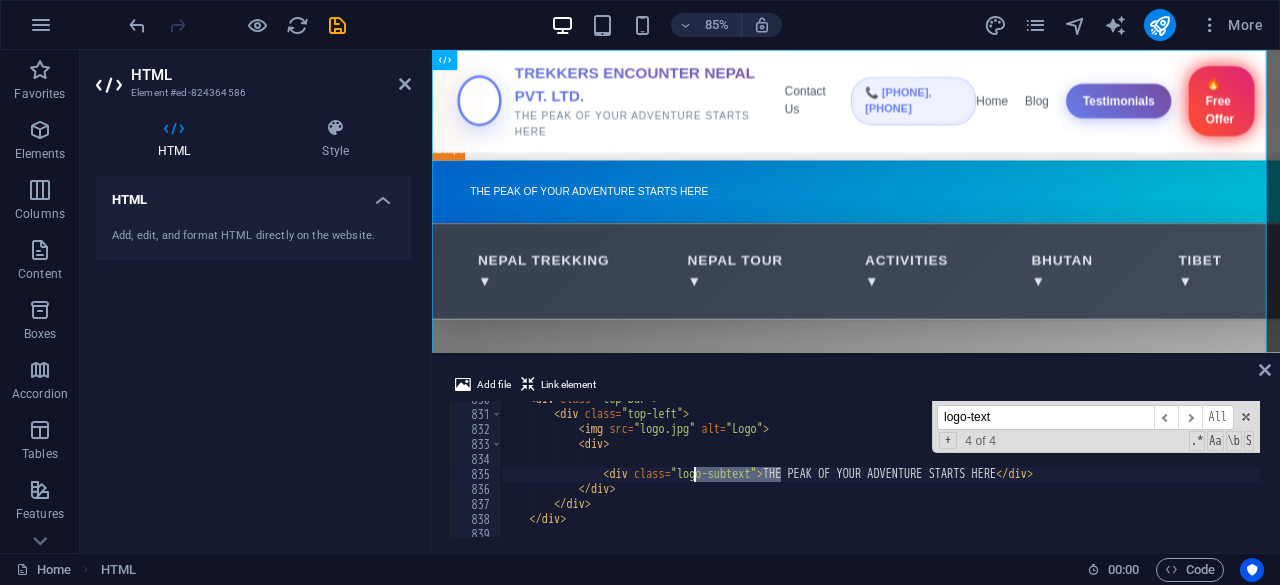 drag, startPoint x: 779, startPoint y: 471, endPoint x: 697, endPoint y: 479, distance: 82.38932 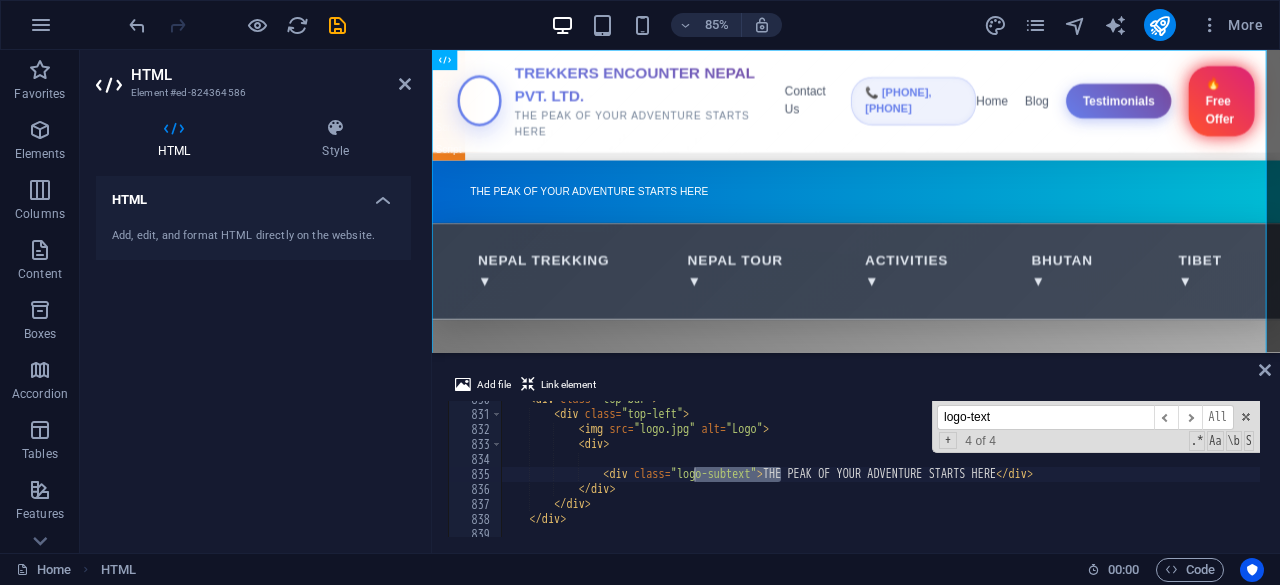 click on "logo-text" at bounding box center (1045, 417) 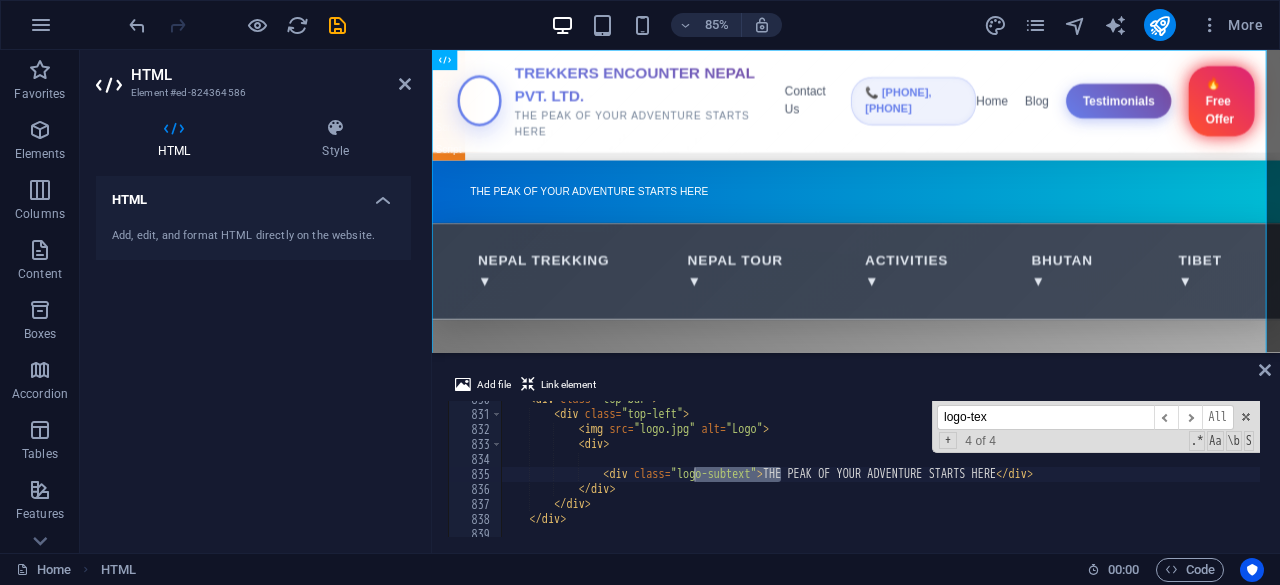 scroll, scrollTop: 699, scrollLeft: 0, axis: vertical 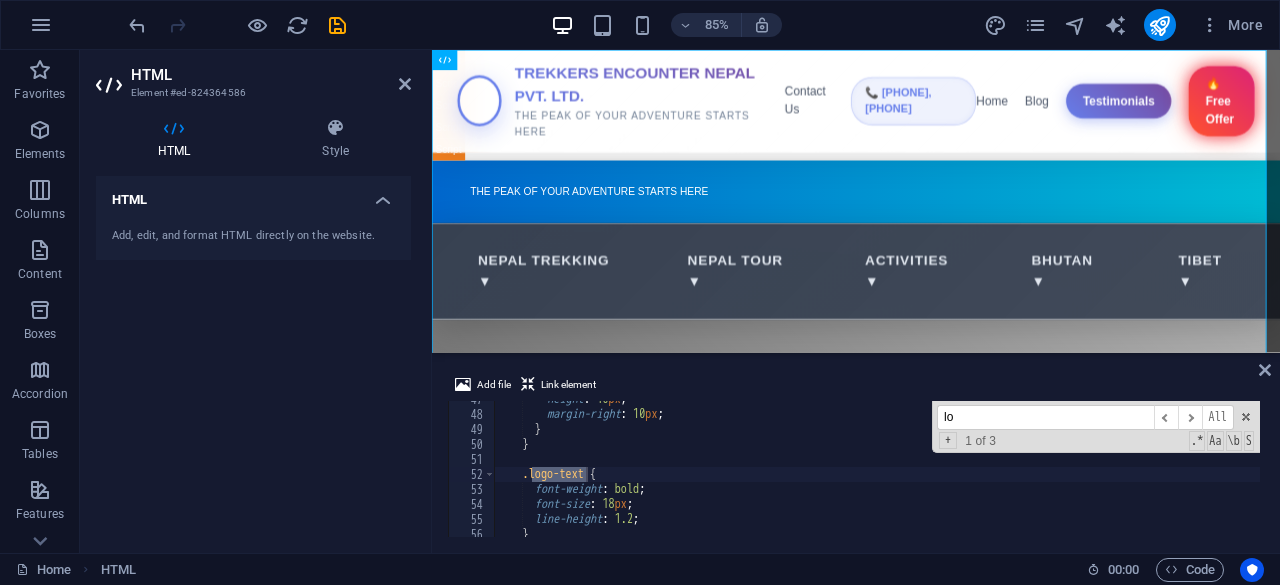type on "l" 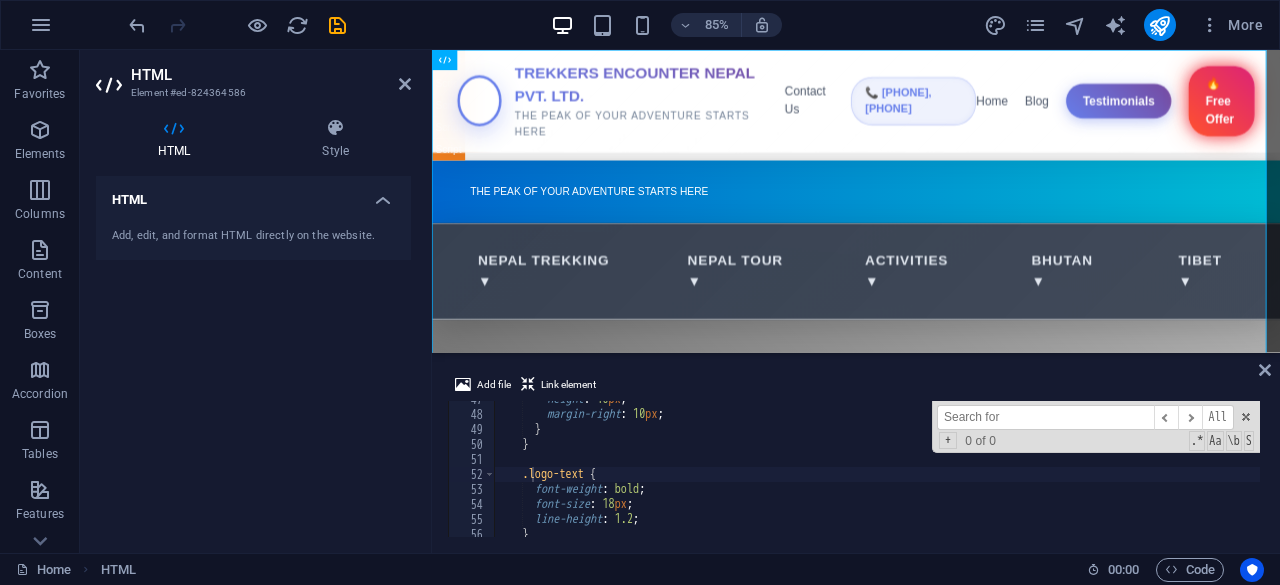 paste on "logo-subtext"" 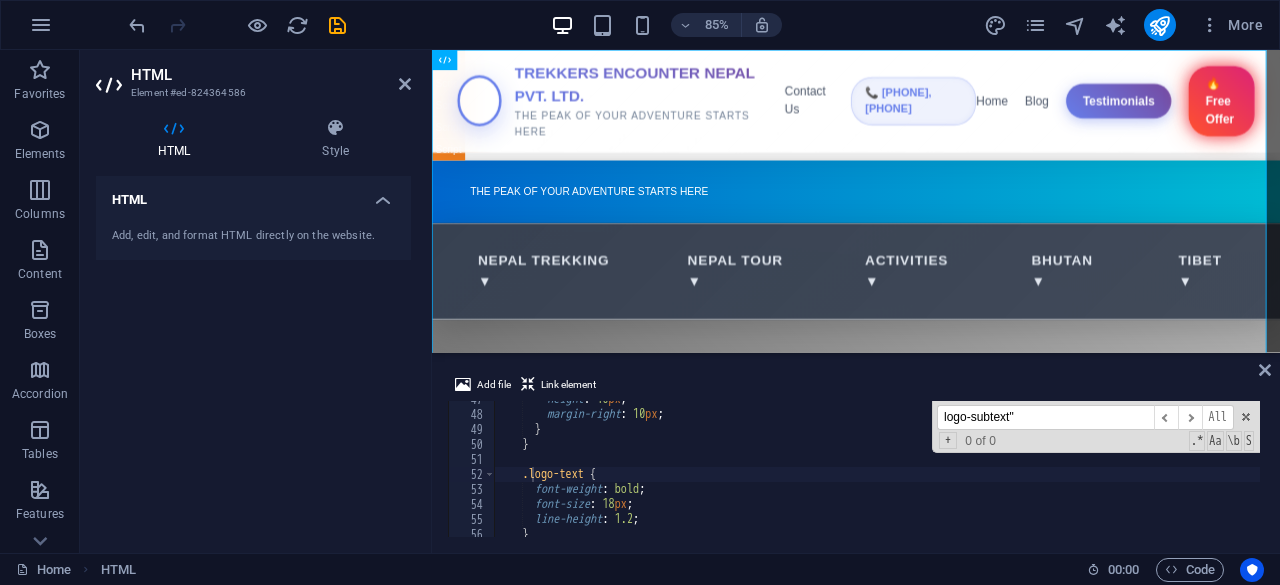 scroll, scrollTop: 12459, scrollLeft: 0, axis: vertical 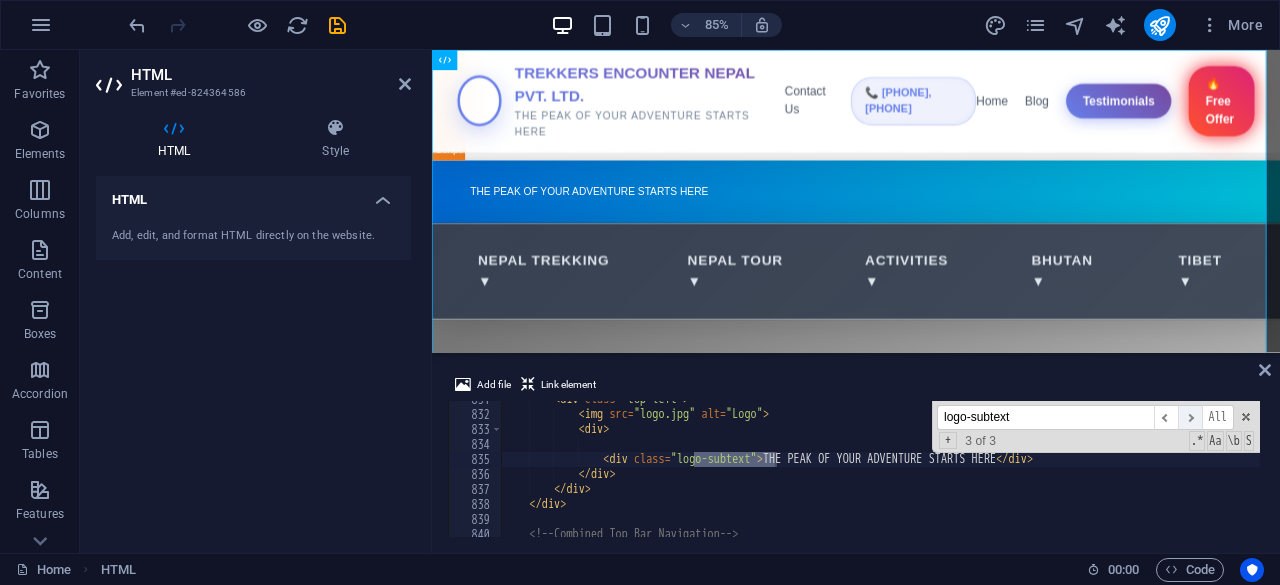 type on "logo-subtext" 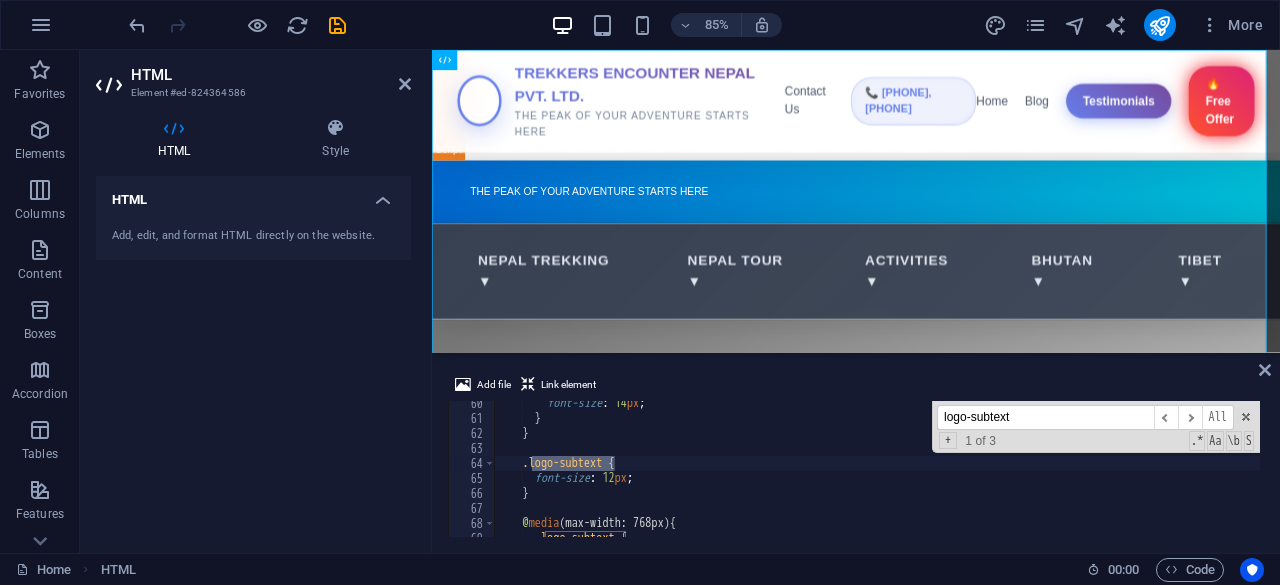 scroll, scrollTop: 896, scrollLeft: 0, axis: vertical 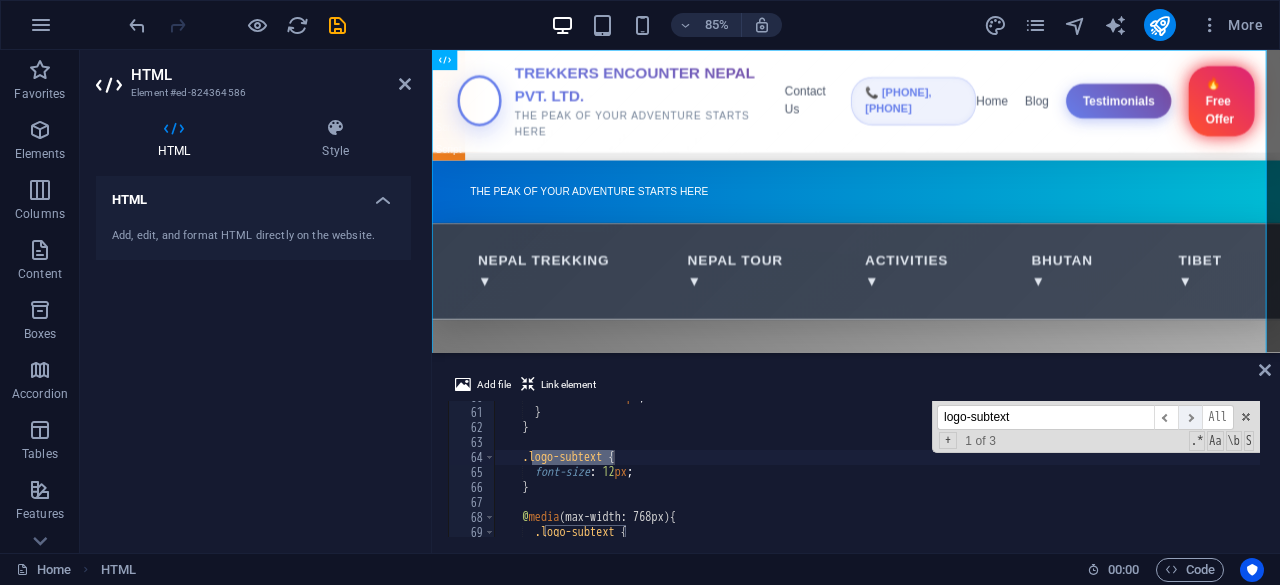 click on "​" at bounding box center [1190, 417] 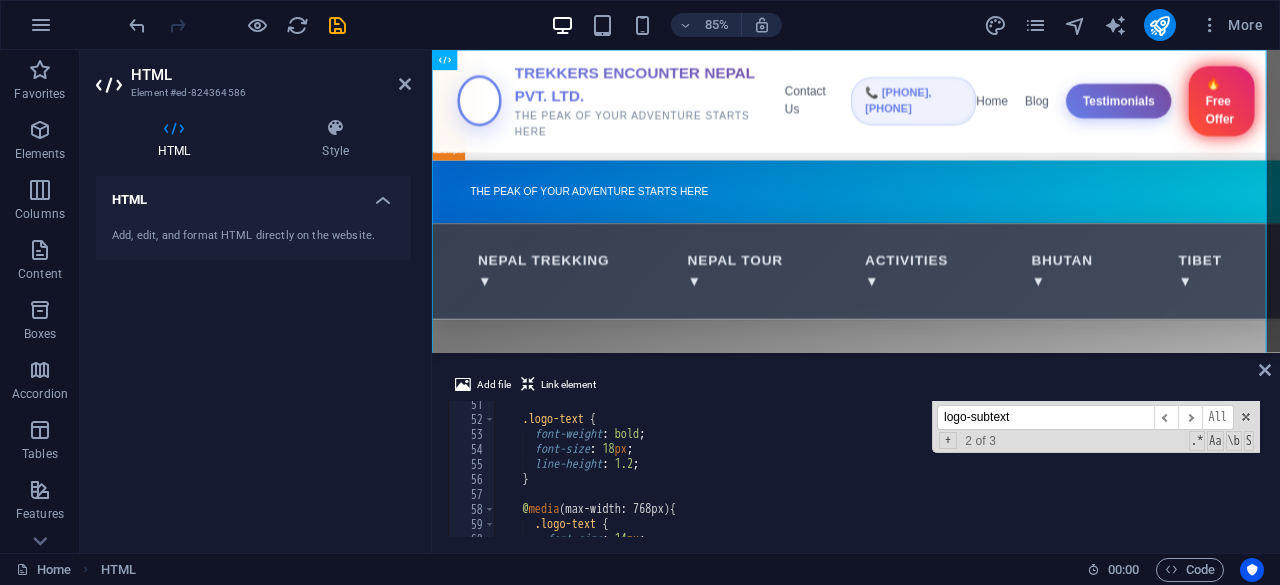scroll, scrollTop: 754, scrollLeft: 0, axis: vertical 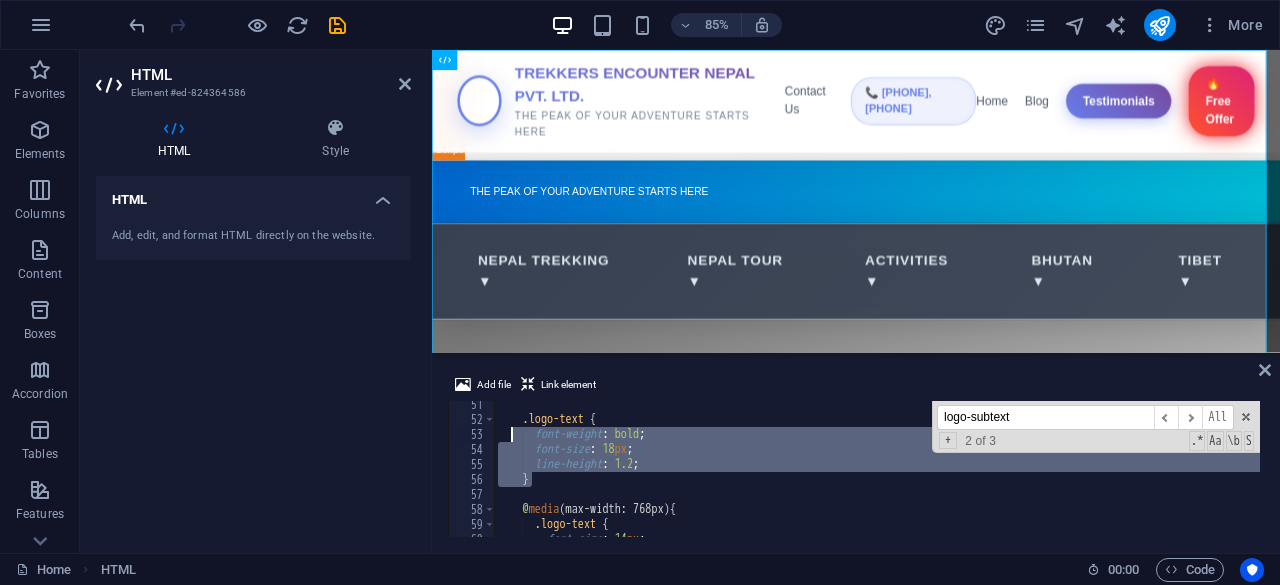 drag, startPoint x: 536, startPoint y: 479, endPoint x: 516, endPoint y: 427, distance: 55.713554 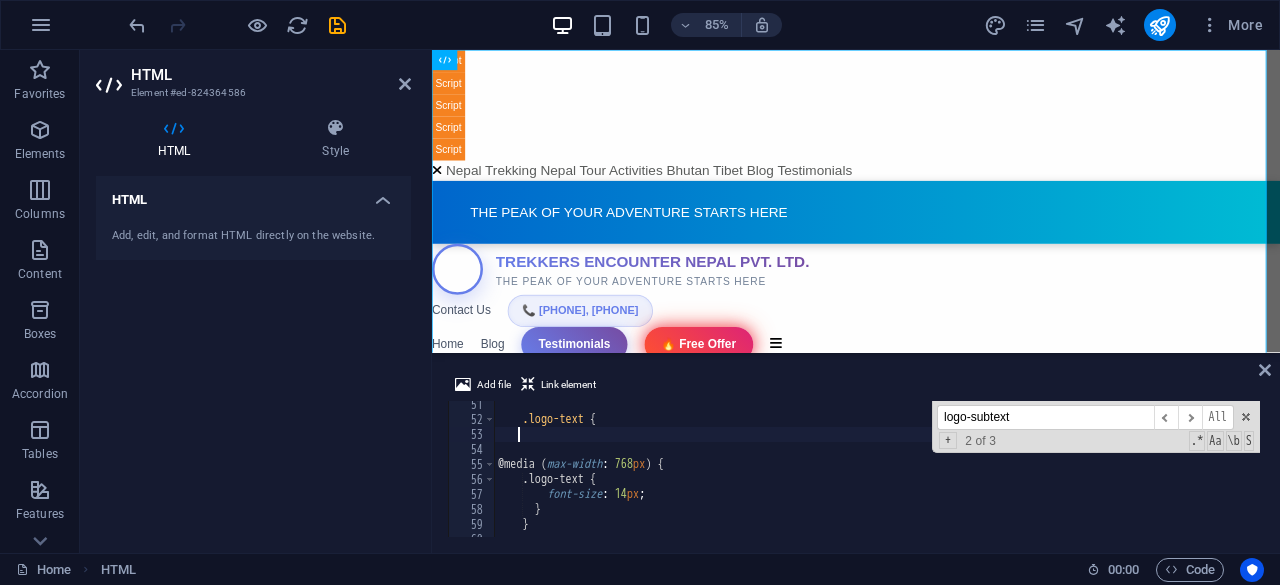 type on "line-height: 1.2;
}" 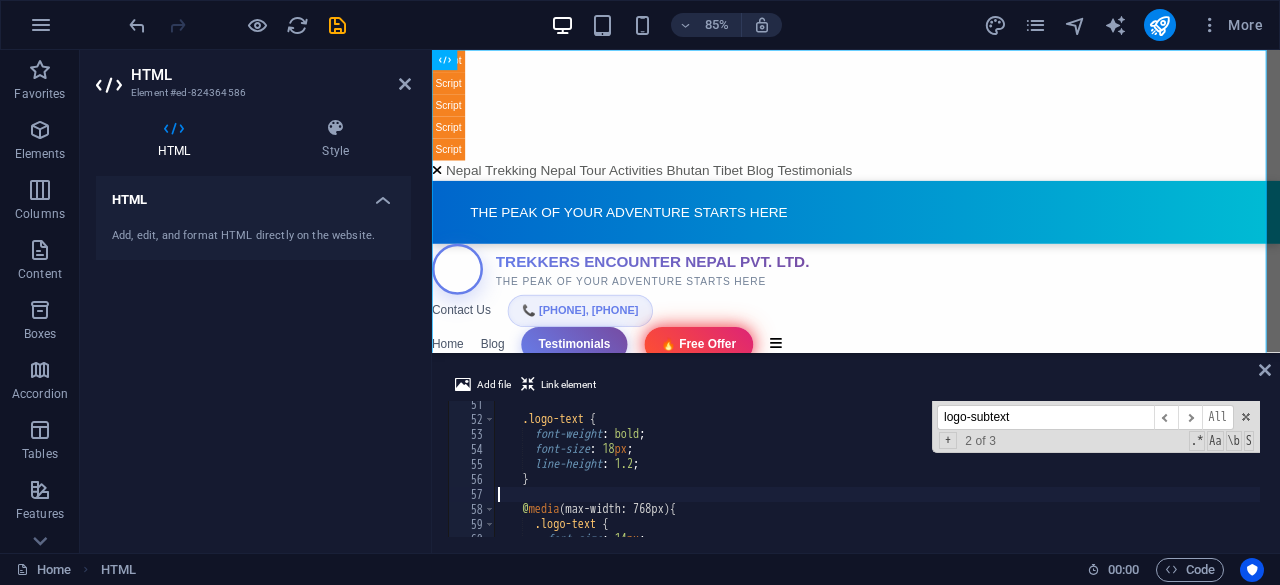 click on ".logo-text   {         font-weight :   bold ;         font-size :   18 px ;         line-height :   1.2 ;      }      @ media  (max-width: 768px)  {         .logo-text   {           font-size :   14 px ;" at bounding box center [2196, 478] 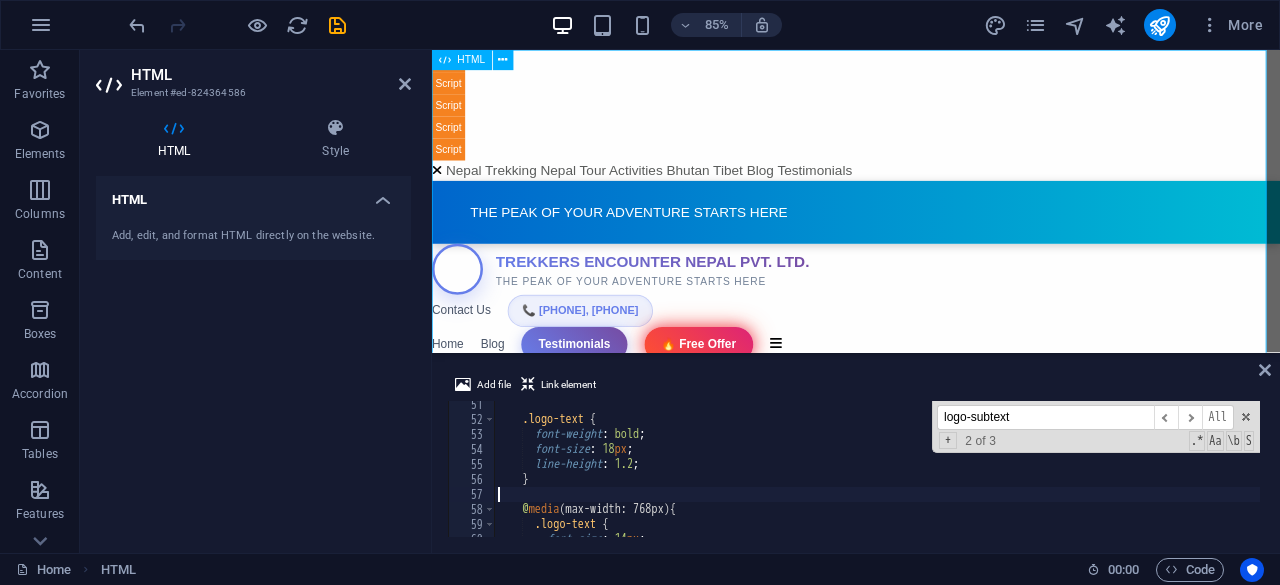 click on "Trekkers Encounter Nepal Pvt. Ltd.
Nepal Trekking
Nepal Tour
Activities
Bhutan
Tibet
Blog
Testimonials
THE PEAK OF YOUR ADVENTURE STARTS HERE
TREKKERS ENCOUNTER NEPAL PVT. LTD.
THE PEAK OF YOUR ADVENTURE STARTS HERE
Contact Us
📞 +977-9865356237, 9845712103
Home
Blog" at bounding box center [931, 2651] 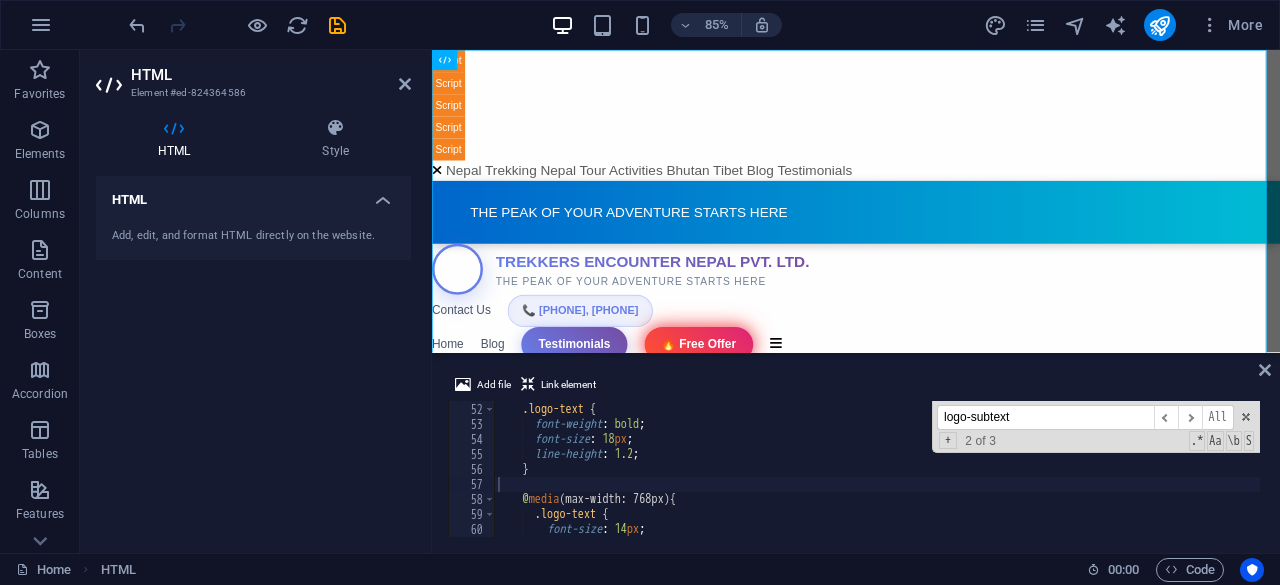 scroll, scrollTop: 764, scrollLeft: 0, axis: vertical 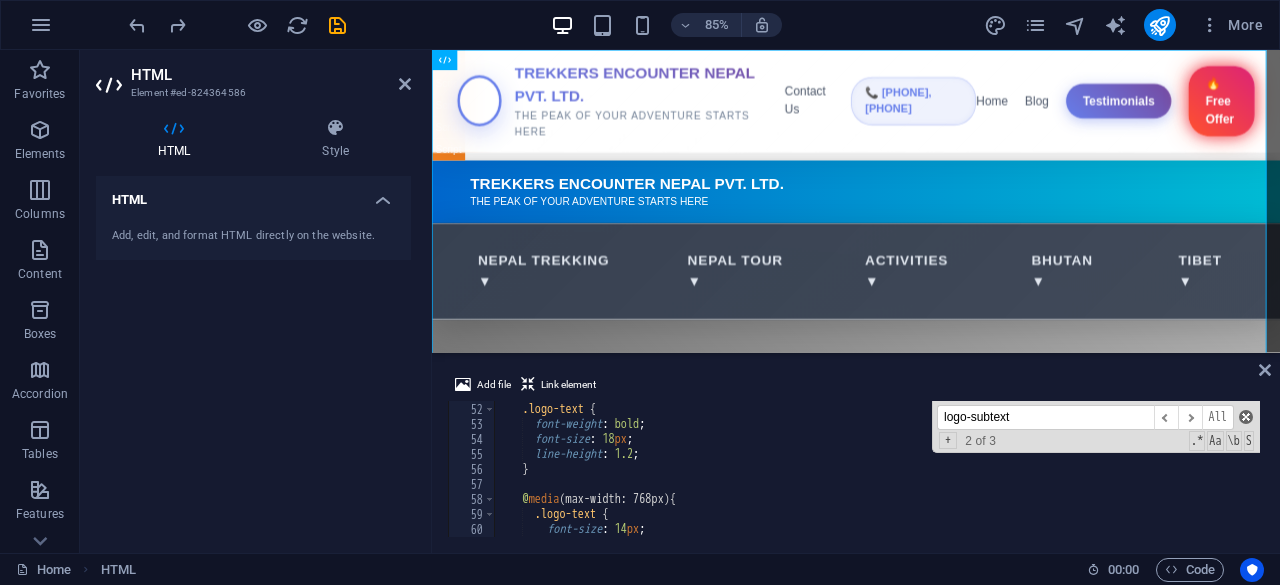 click at bounding box center (1246, 417) 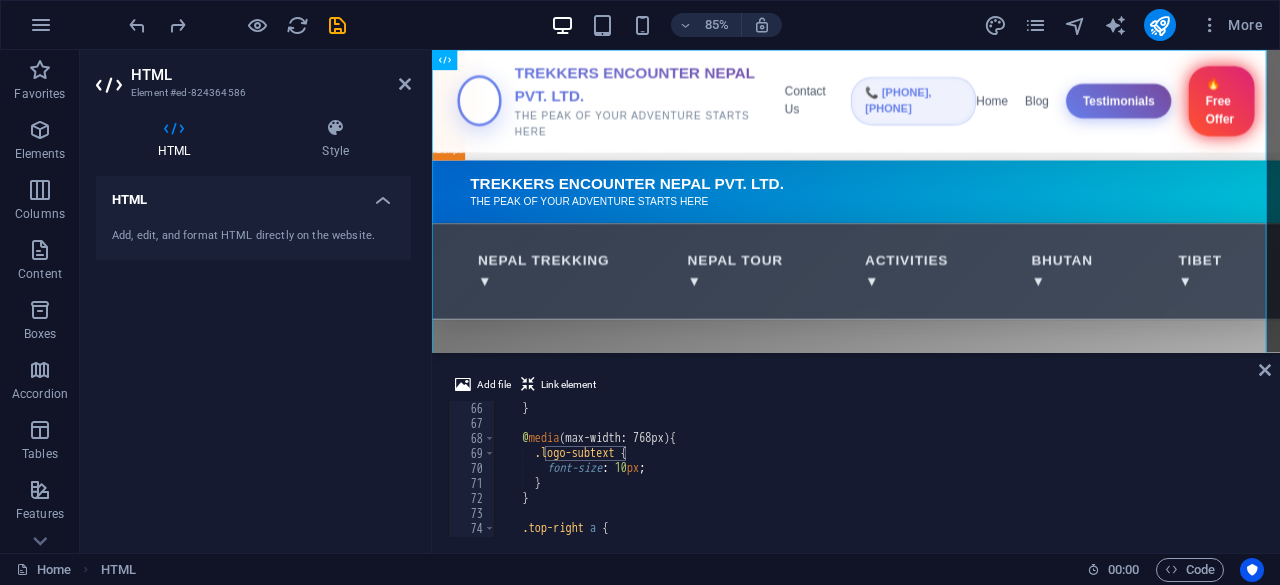 scroll, scrollTop: 983, scrollLeft: 0, axis: vertical 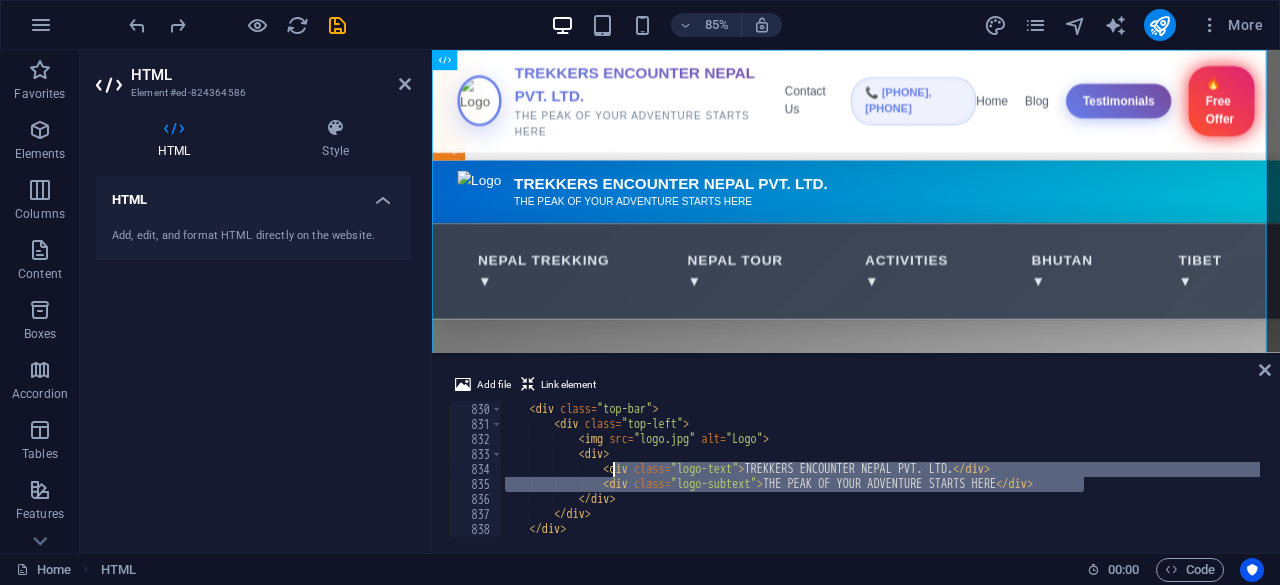 drag, startPoint x: 1100, startPoint y: 486, endPoint x: 611, endPoint y: 469, distance: 489.2954 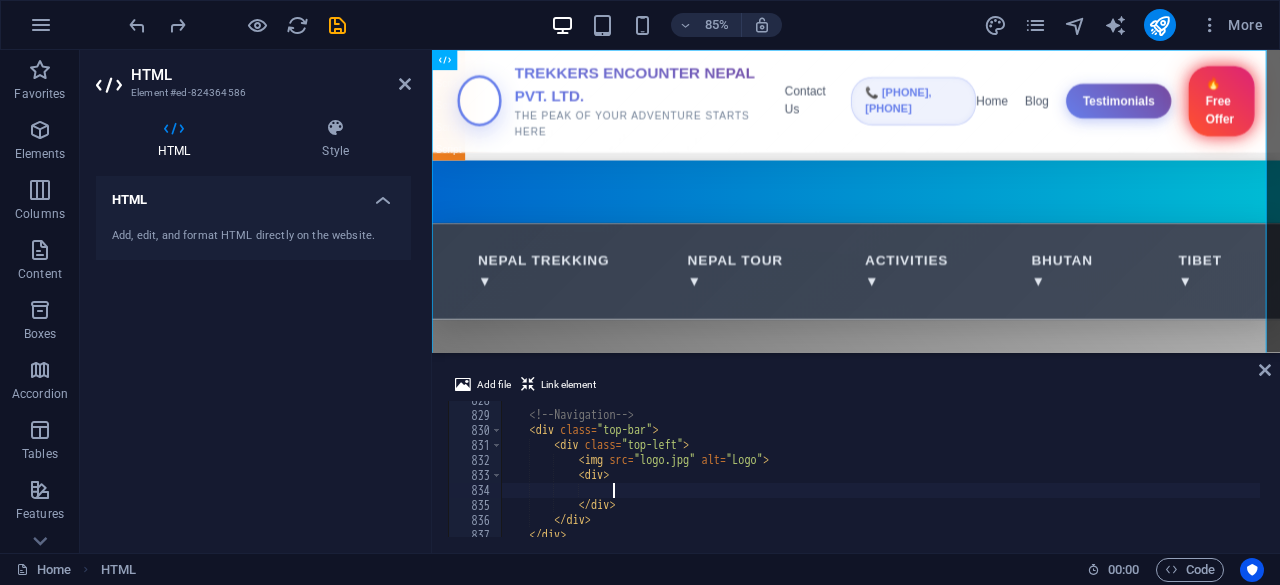 scroll, scrollTop: 12412, scrollLeft: 0, axis: vertical 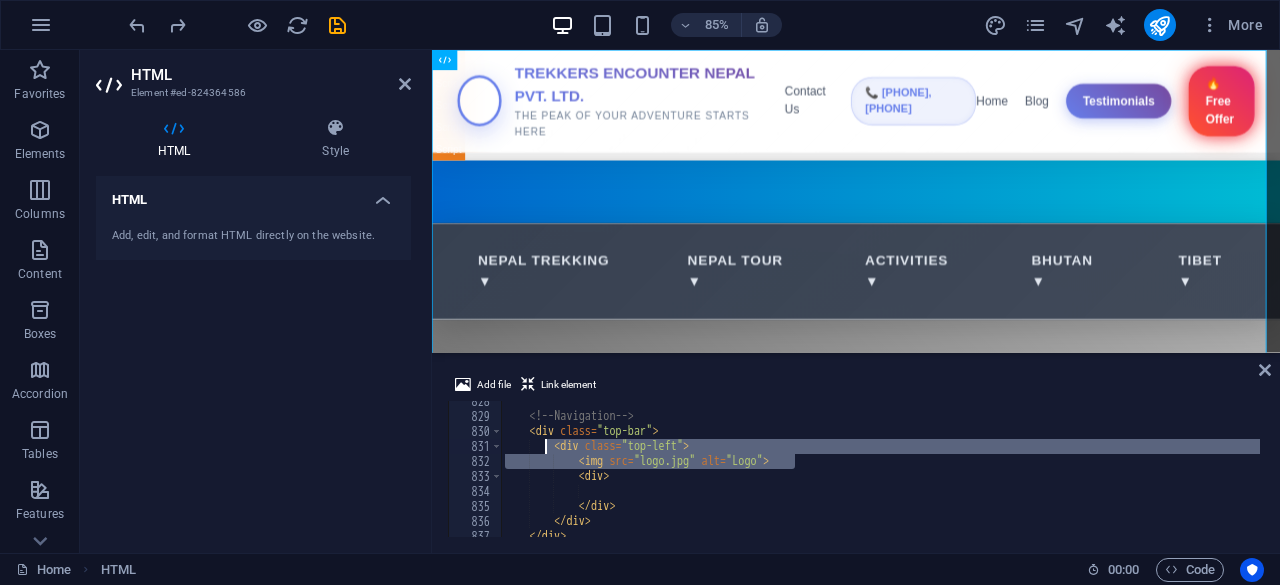 drag, startPoint x: 806, startPoint y: 467, endPoint x: 545, endPoint y: 453, distance: 261.3752 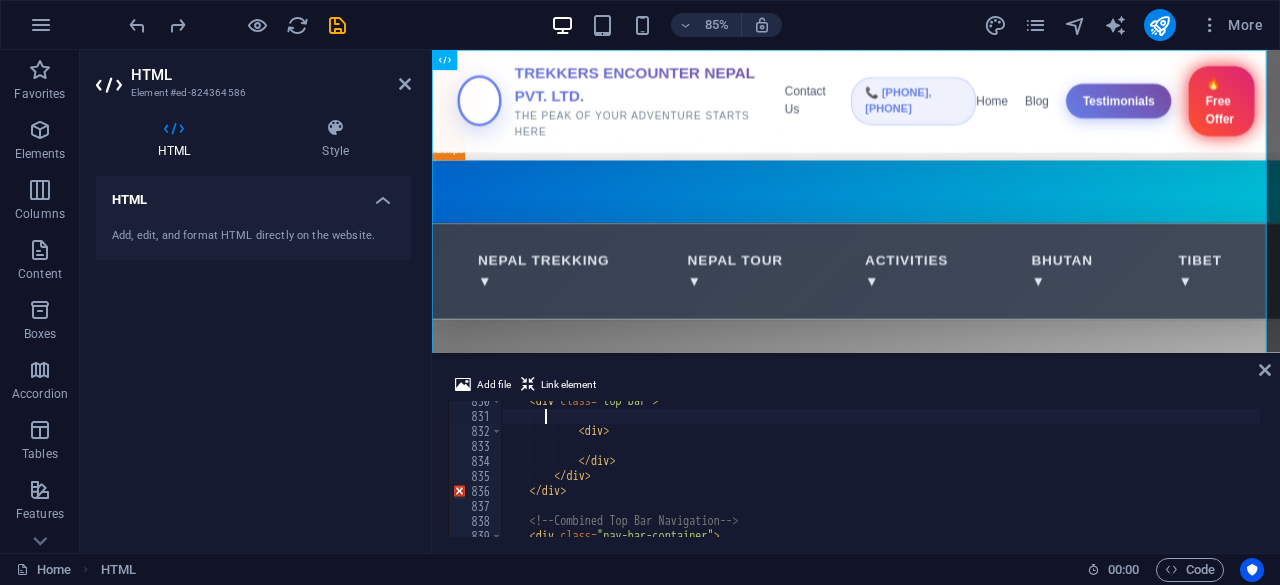 scroll, scrollTop: 12442, scrollLeft: 0, axis: vertical 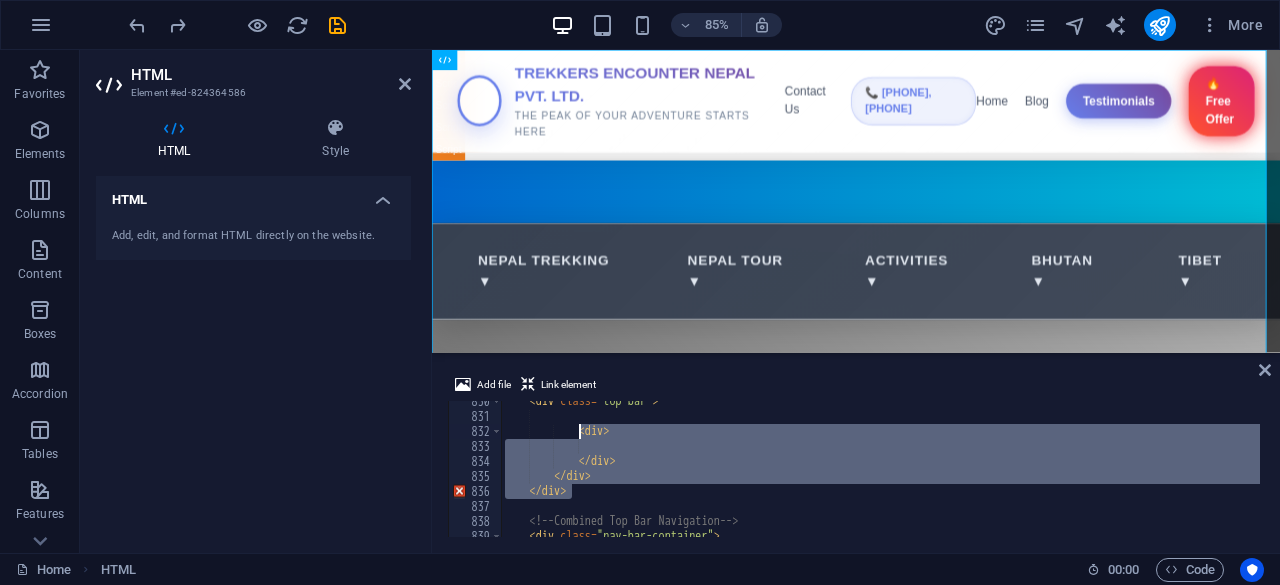 drag, startPoint x: 579, startPoint y: 496, endPoint x: 580, endPoint y: 445, distance: 51.009804 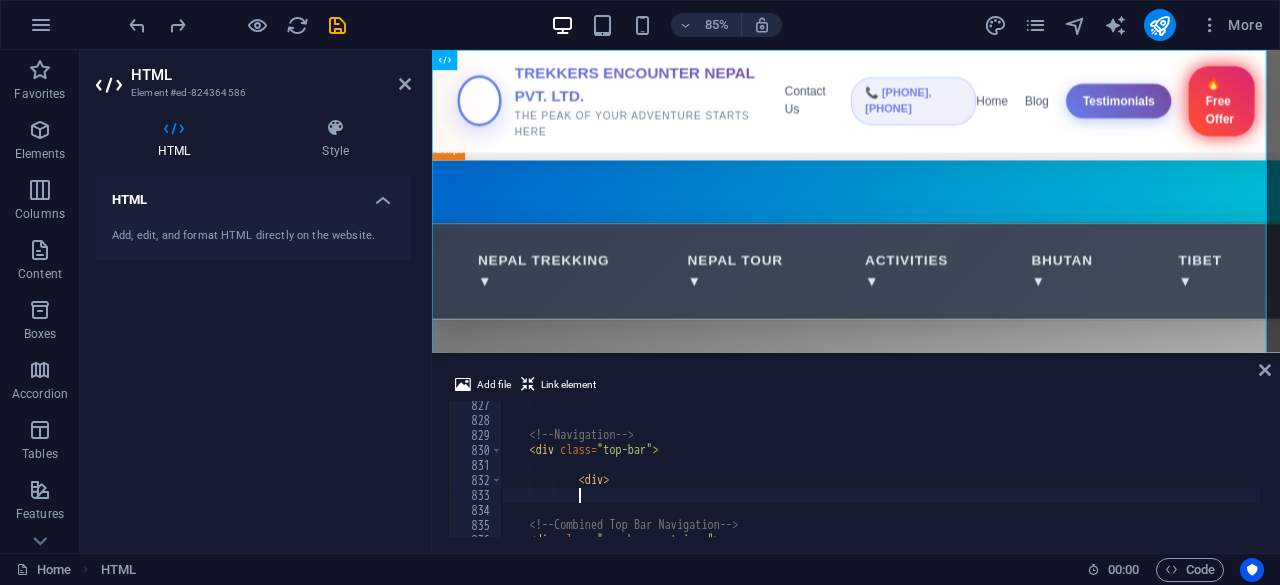 scroll, scrollTop: 12391, scrollLeft: 0, axis: vertical 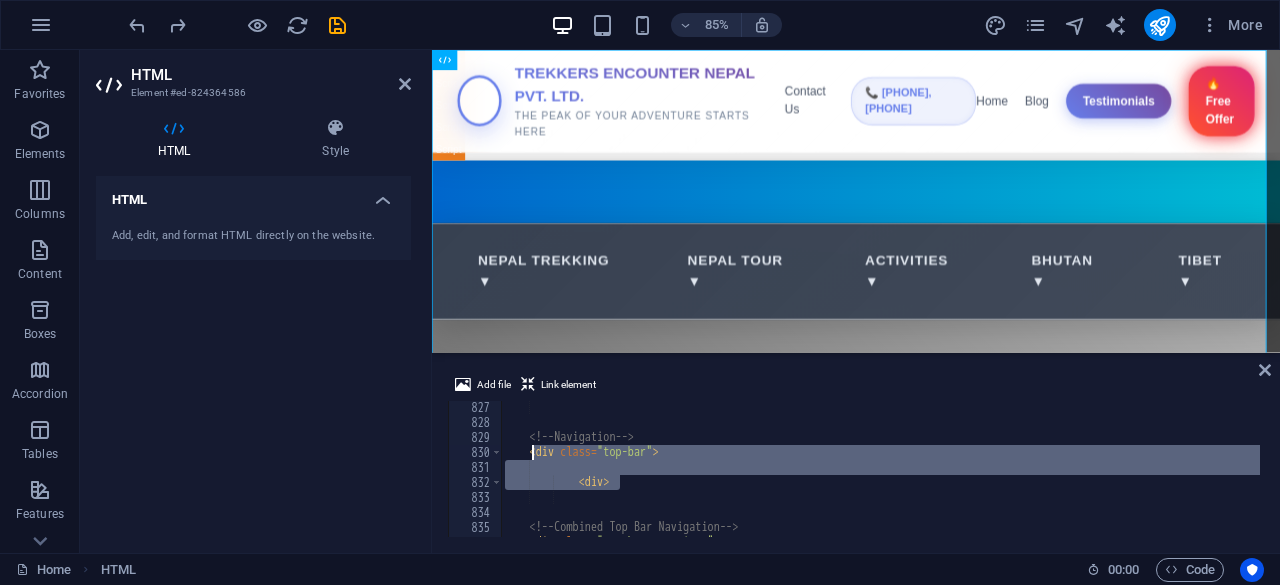 drag, startPoint x: 624, startPoint y: 487, endPoint x: 531, endPoint y: 447, distance: 101.23734 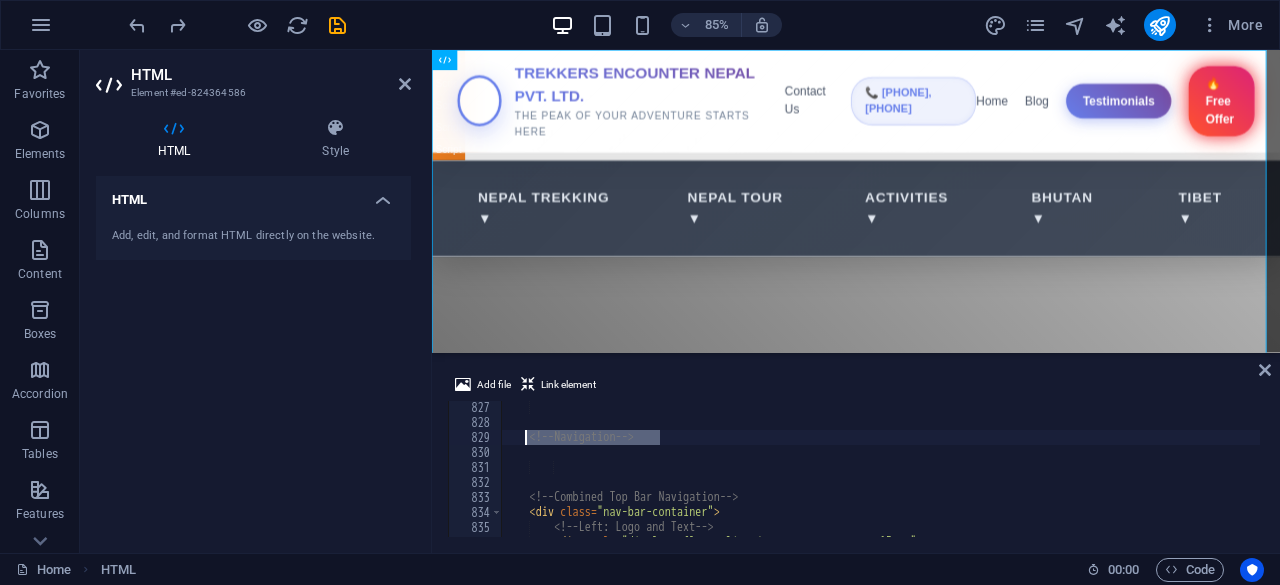 drag, startPoint x: 667, startPoint y: 437, endPoint x: 526, endPoint y: 440, distance: 141.0319 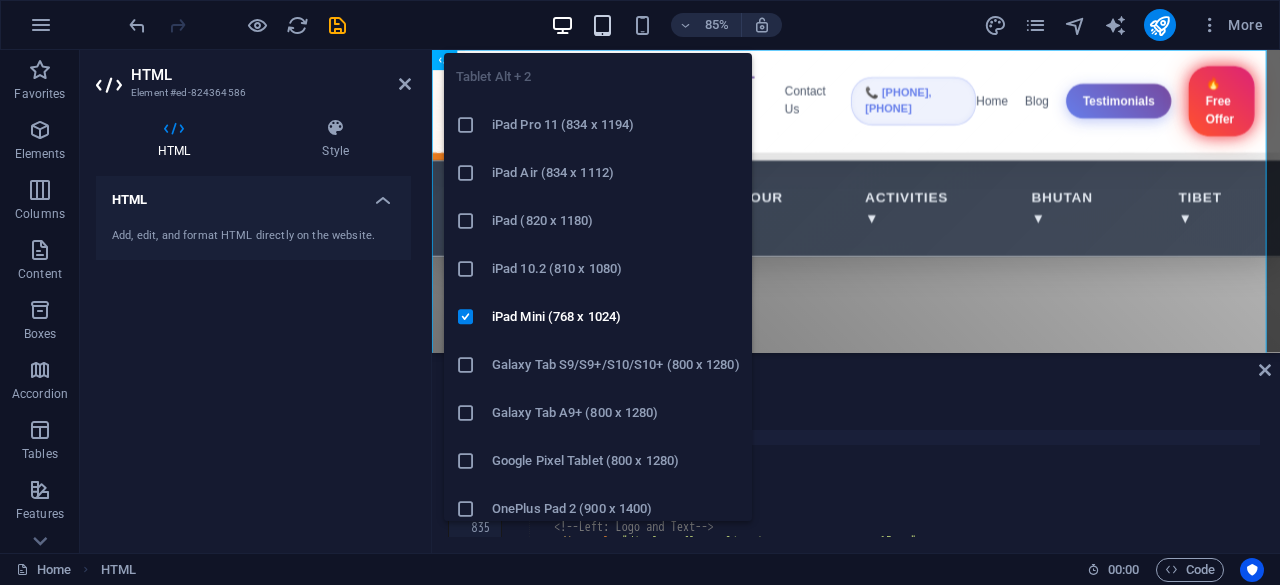 click at bounding box center (602, 25) 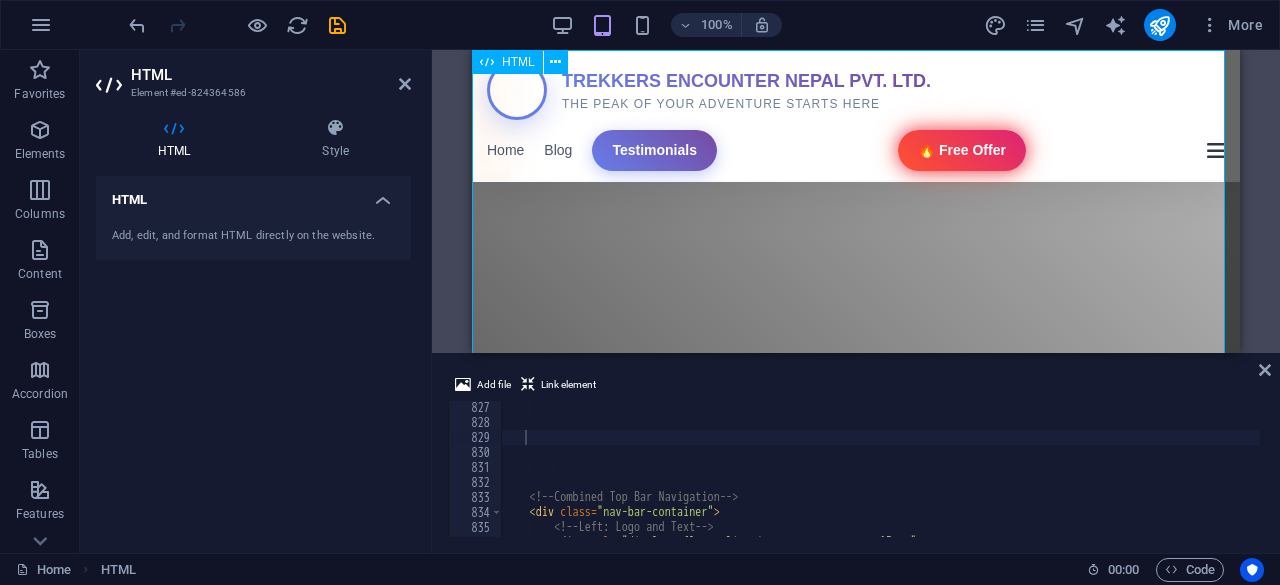 click on "Trekkers Encounter Nepal Pvt. Ltd.
Nepal Trekking
Nepal Tour
Activities
Bhutan
Tibet
Blog
Testimonials
TREKKERS ENCOUNTER NEPAL PVT. LTD.
THE PEAK OF YOUR ADVENTURE STARTS HERE
Contact Us
📞 [PHONE], [PHONE]
Home
Blog
Testimonials
🔥 Free Offer
$99" at bounding box center (856, 2273) 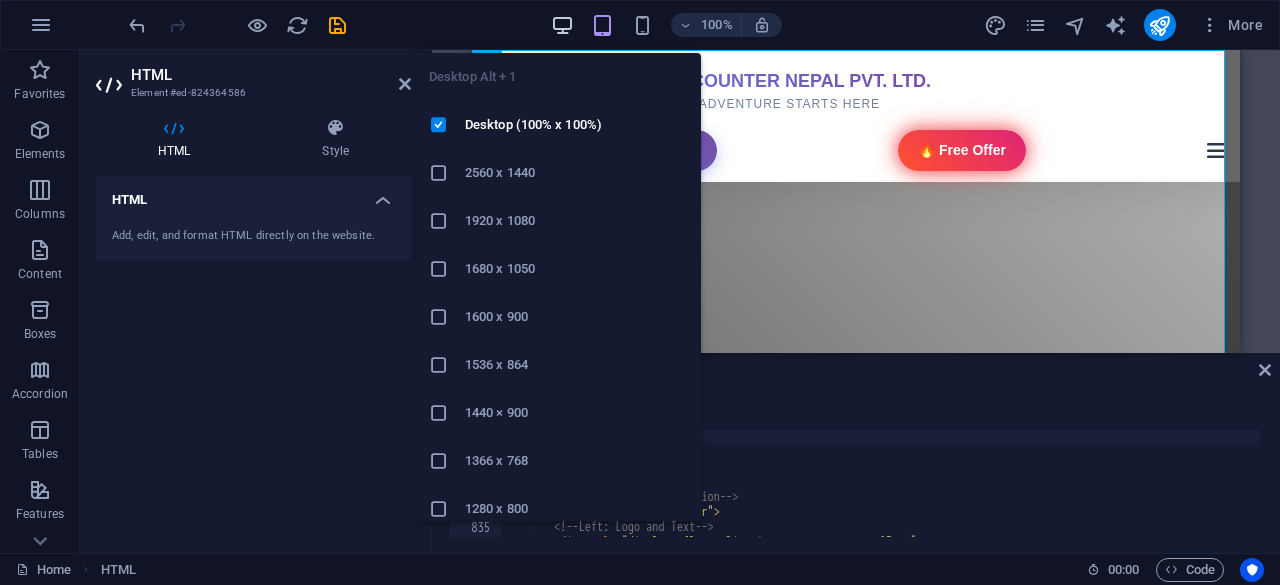 click at bounding box center (562, 25) 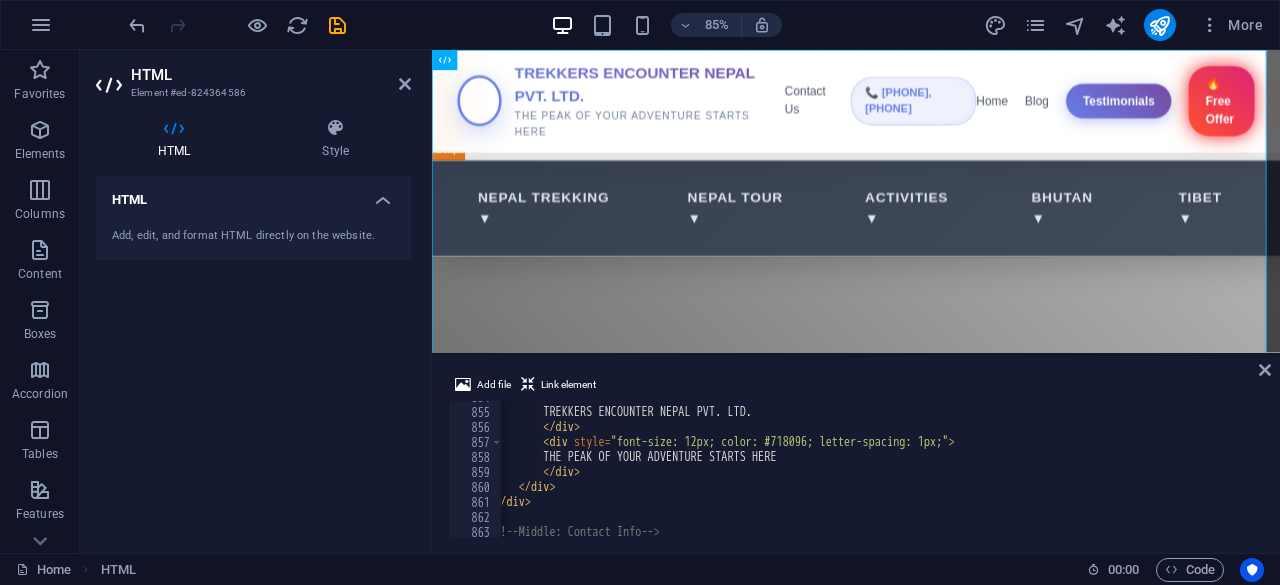 scroll, scrollTop: 12806, scrollLeft: 0, axis: vertical 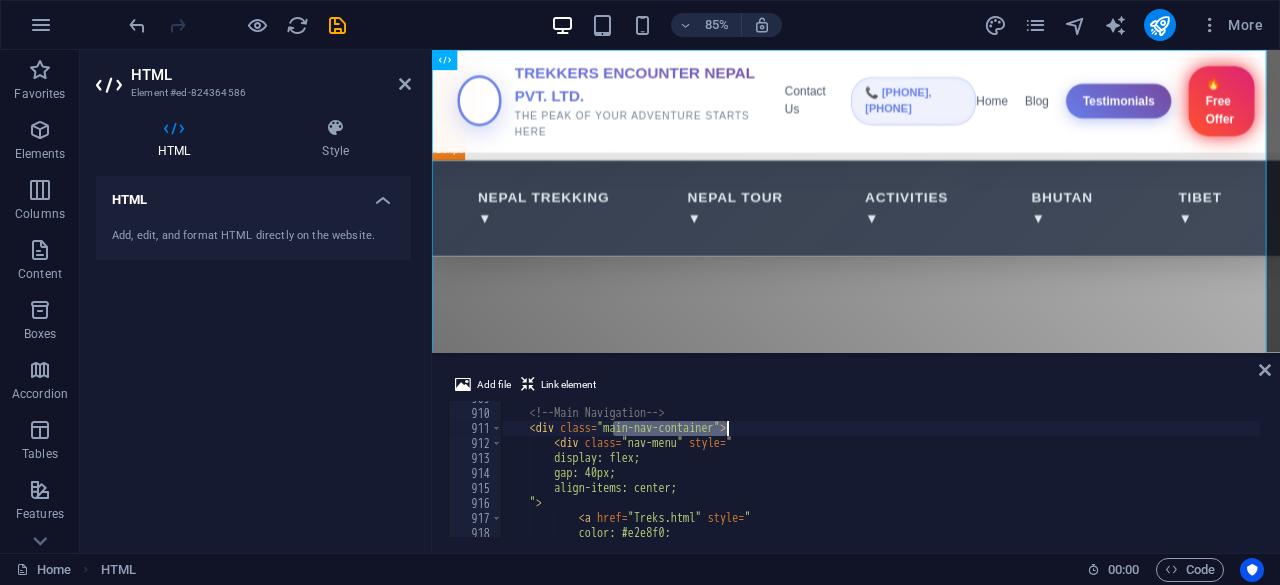 drag, startPoint x: 610, startPoint y: 427, endPoint x: 732, endPoint y: 425, distance: 122.016396 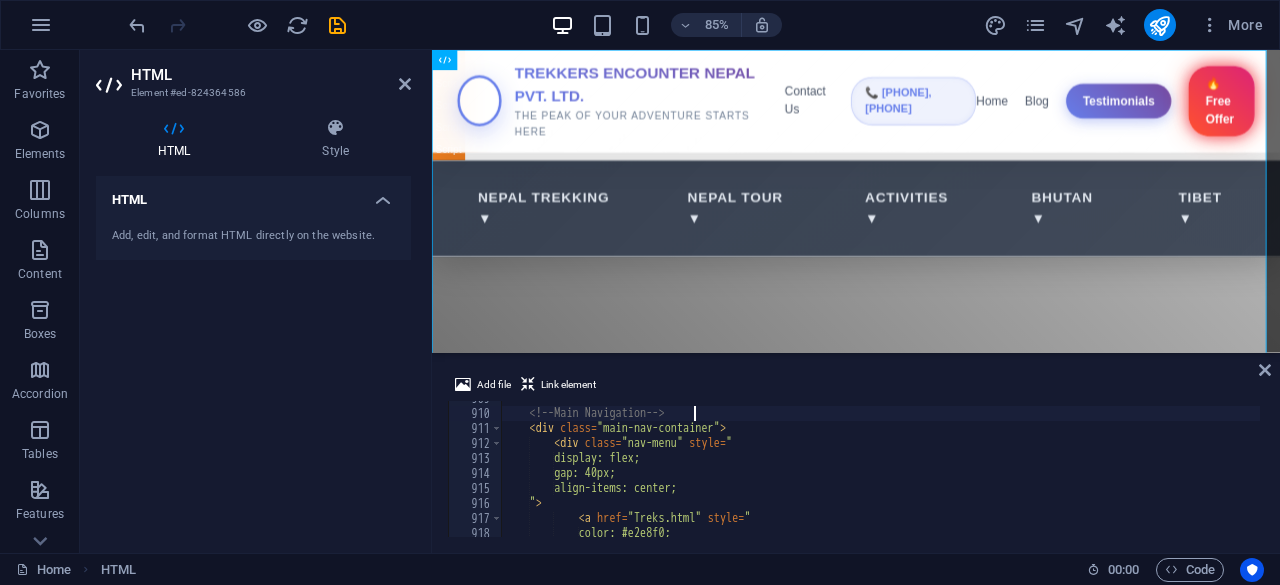click on "<!--  Main Navigation  -->      < div   class = "main-nav-container" >           < div   class = "nav-menu"   style = "               display: flex;               gap: 40px;               align-items: center;          " >                < a   href = "Treks.html"   style = "                    color: #e2e8f0;" at bounding box center [2203, 472] 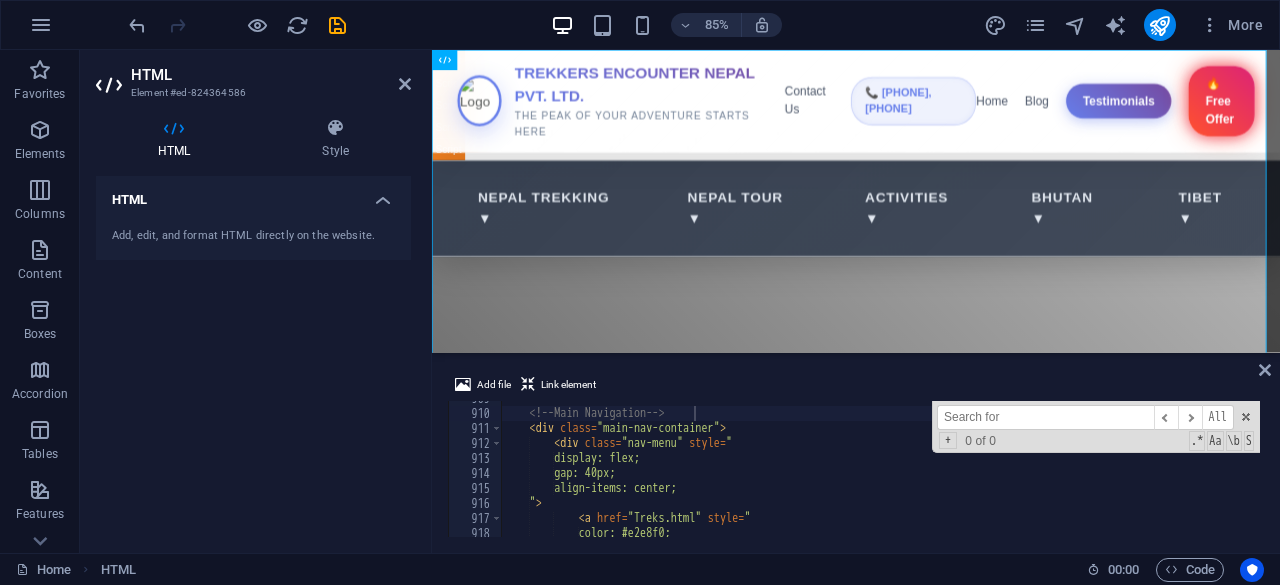 paste on "main-nav-container" 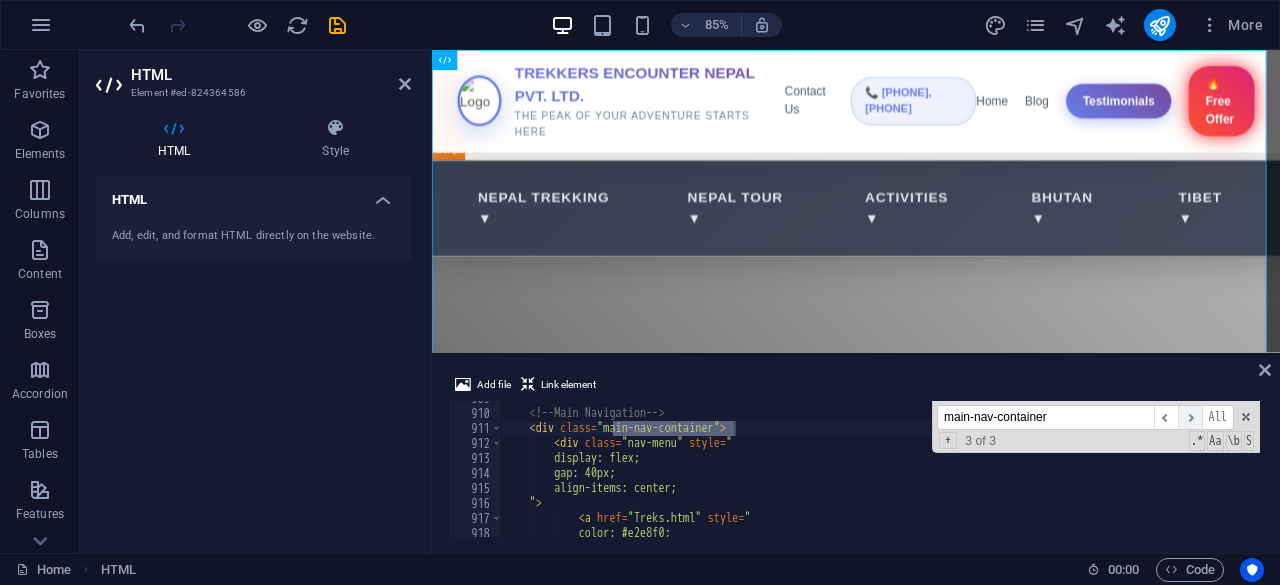 type on "main-nav-container" 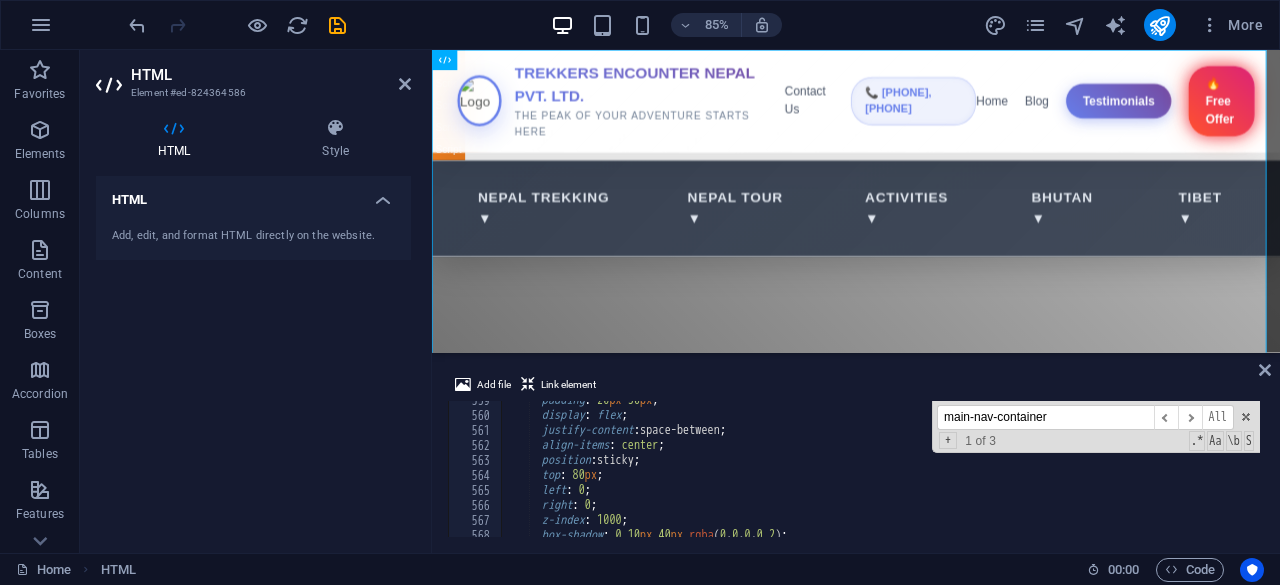 scroll, scrollTop: 8406, scrollLeft: 0, axis: vertical 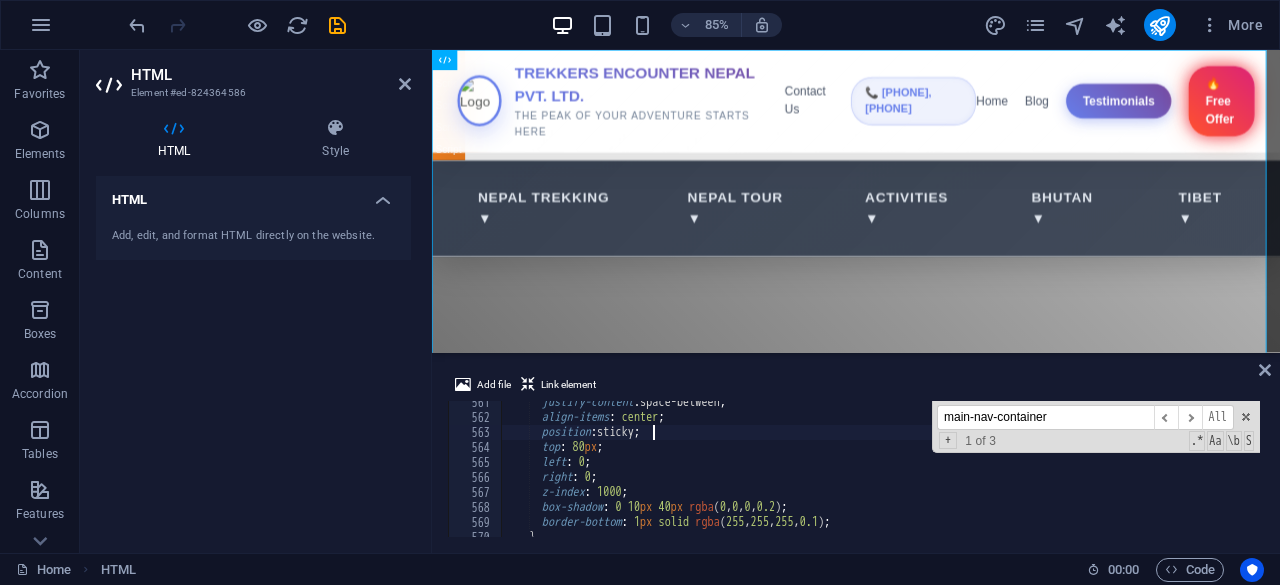 click on "justify-content :  space-between ;         align-items :   center ;         position :  sticky ;         top :   80 px ;         left :   0 ;         right :   0 ;         z-index :   1000 ;         box-shadow :   0   10 px   40 px   rgba ( 0 , 0 , 0 , 0.2 ) ;         border-bottom :   1 px   solid   rgba ( 255 , 255 , 255 , 0.1 ) ;      }" at bounding box center (2203, 476) 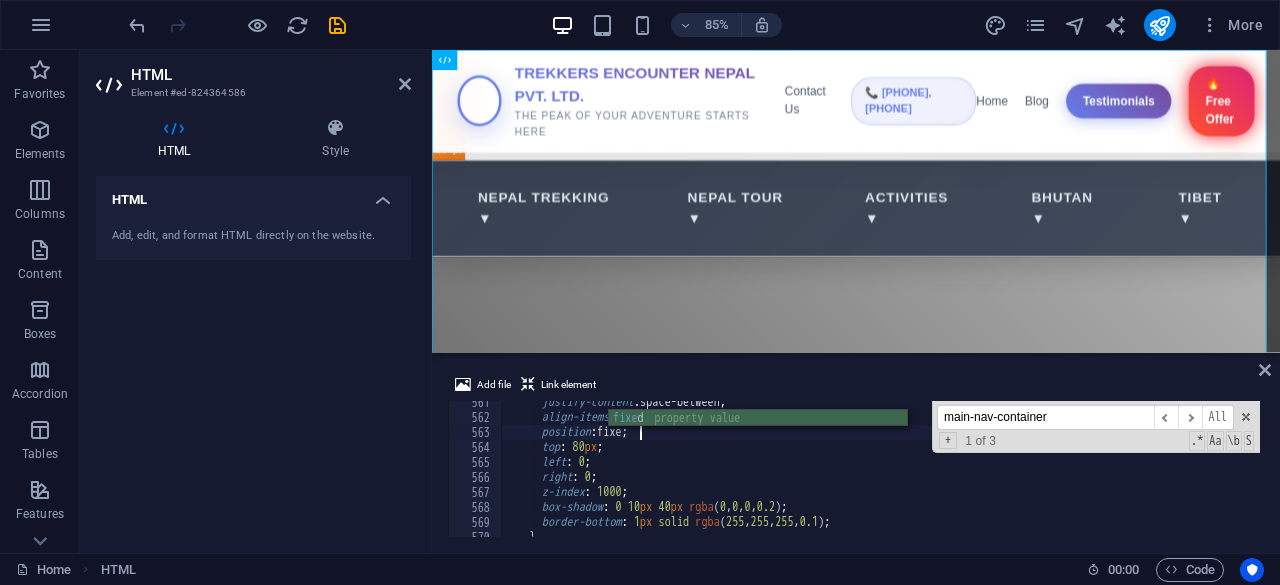 scroll, scrollTop: 0, scrollLeft: 11, axis: horizontal 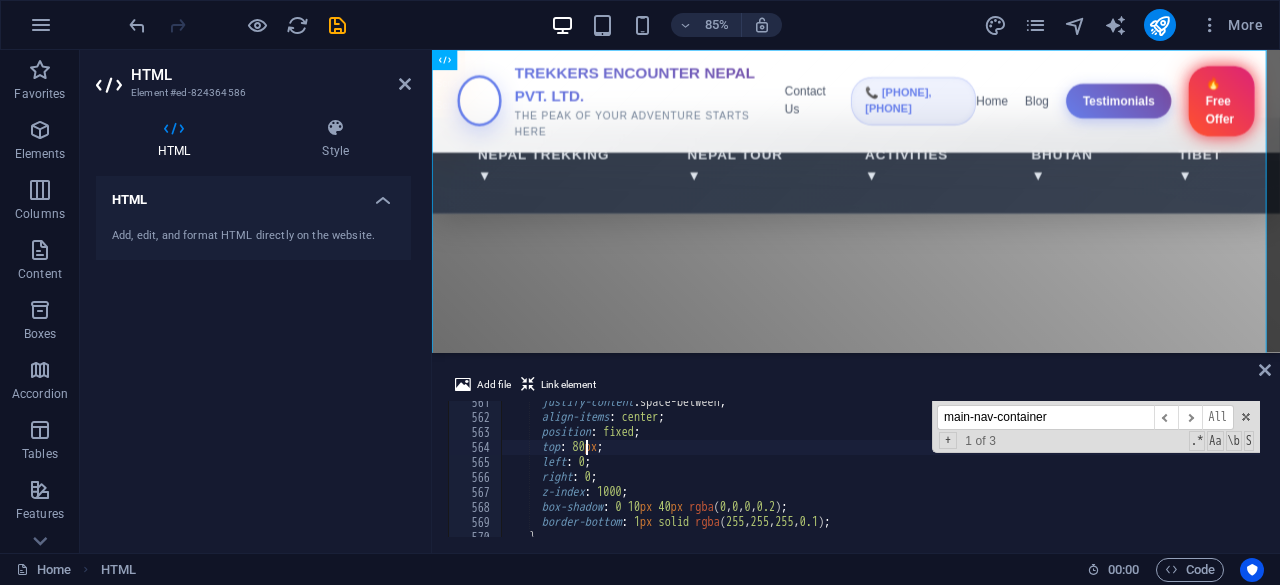 click on "justify-content :  space-between ;         align-items :   center ;         position :   fixed ;         top :   80 px ;         left :   0 ;         right :   0 ;         z-index :   1000 ;         box-shadow :   0   10 px   40 px   rgba ( 0 , 0 , 0 , 0.2 ) ;         border-bottom :   1 px   solid   rgba ( 255 , 255 , 255 , 0.1 ) ;      }" at bounding box center [2203, 476] 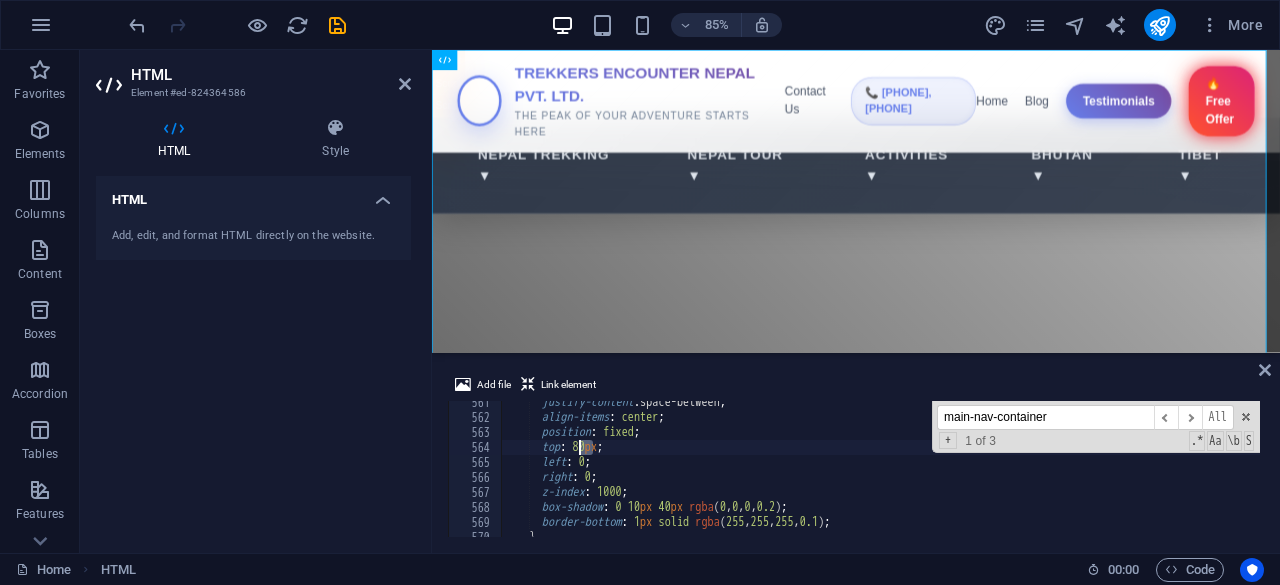 drag, startPoint x: 591, startPoint y: 451, endPoint x: 576, endPoint y: 451, distance: 15 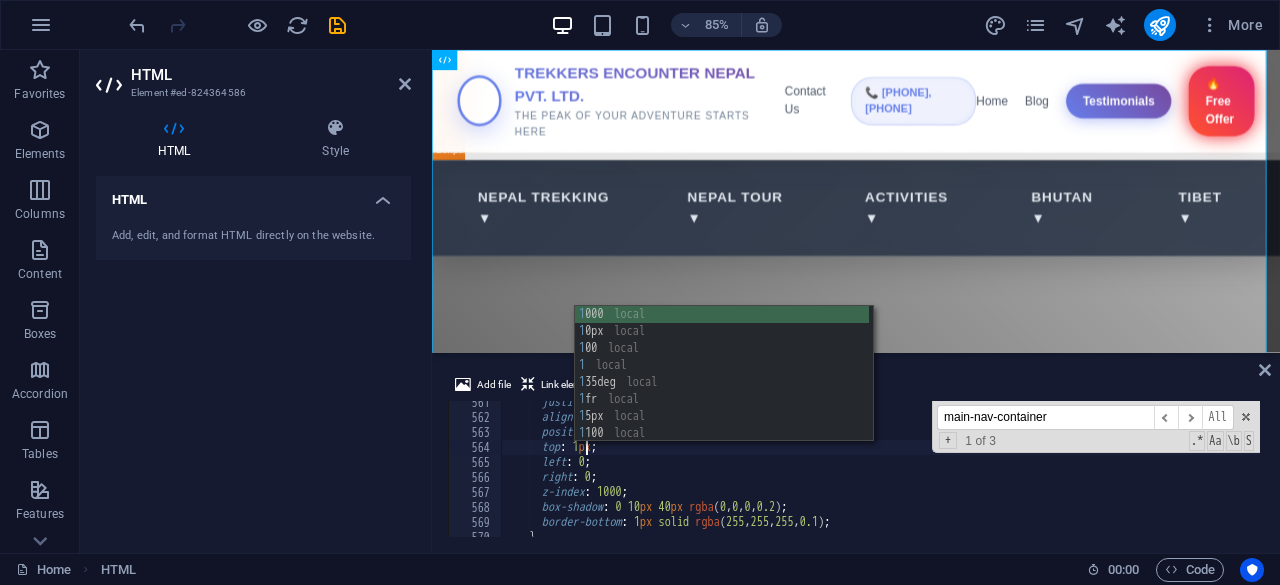 scroll, scrollTop: 0, scrollLeft: 7, axis: horizontal 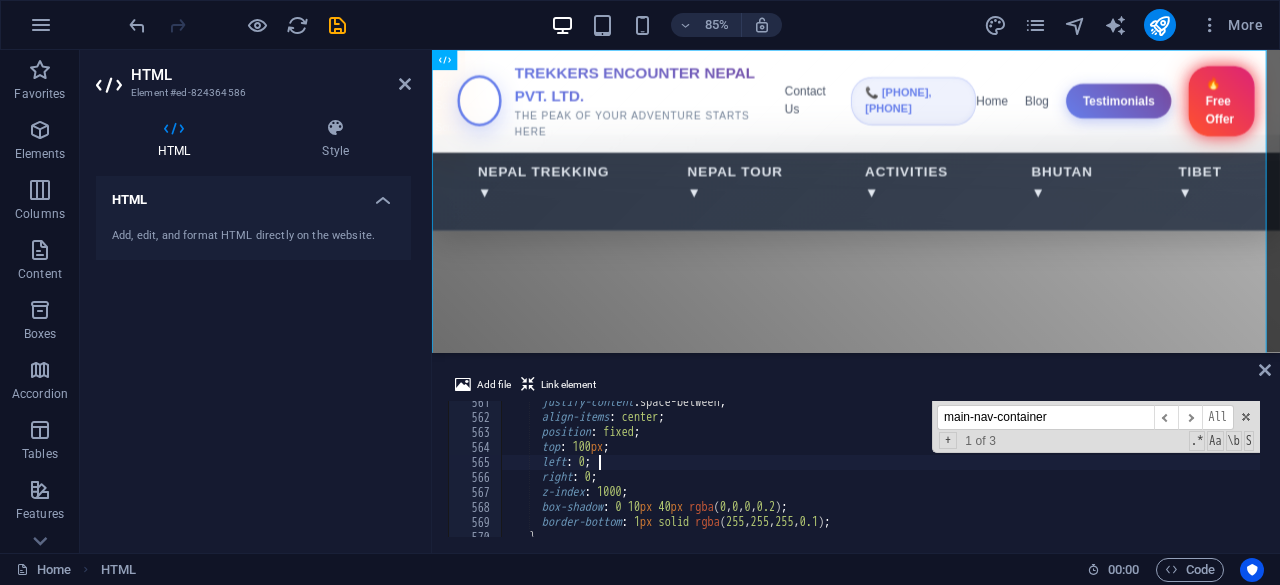 click on "justify-content :  space-between ;         align-items :   center ;         position :   fixed ;         top :   100 px ;         left :   0 ;         right :   0 ;         z-index :   1000 ;         box-shadow :   0   10 px   40 px   rgba ( 0 , 0 , 0 , 0.2 ) ;         border-bottom :   1 px   solid   rgba ( 255 , 255 , 255 , 0.1 ) ;      }" at bounding box center [2203, 476] 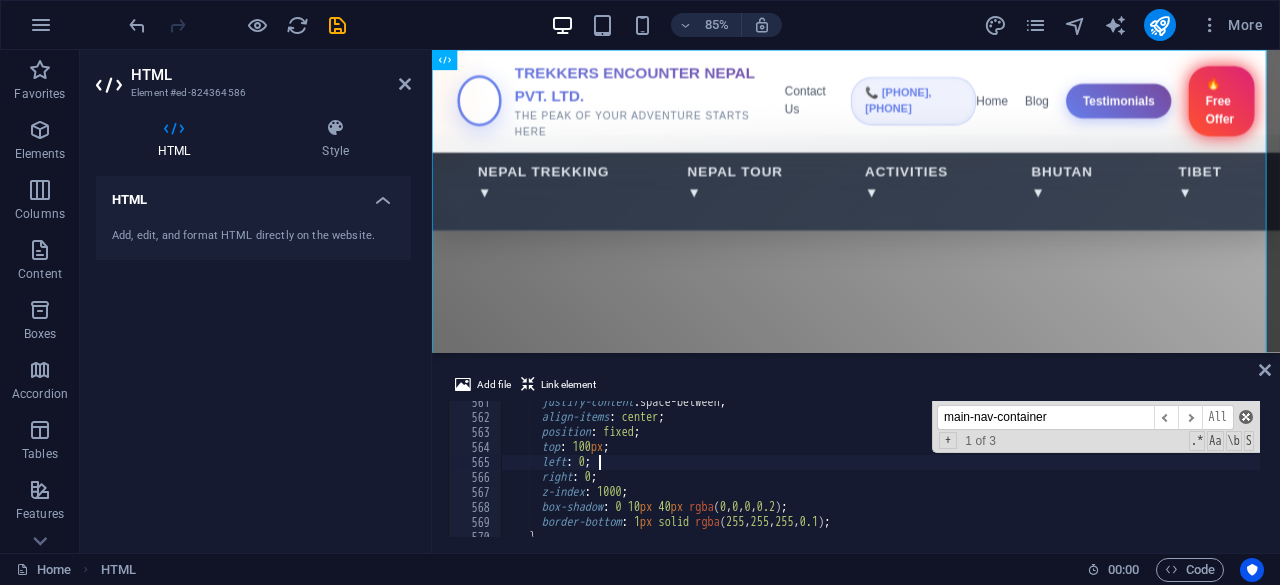 type on "left: 0;" 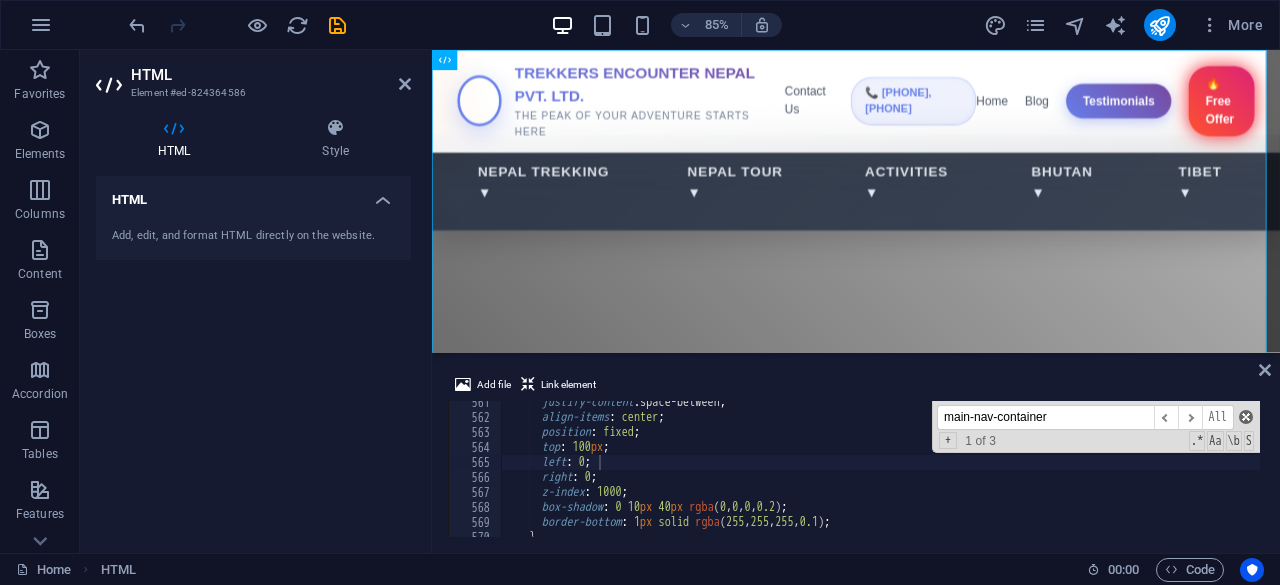 click at bounding box center (1246, 417) 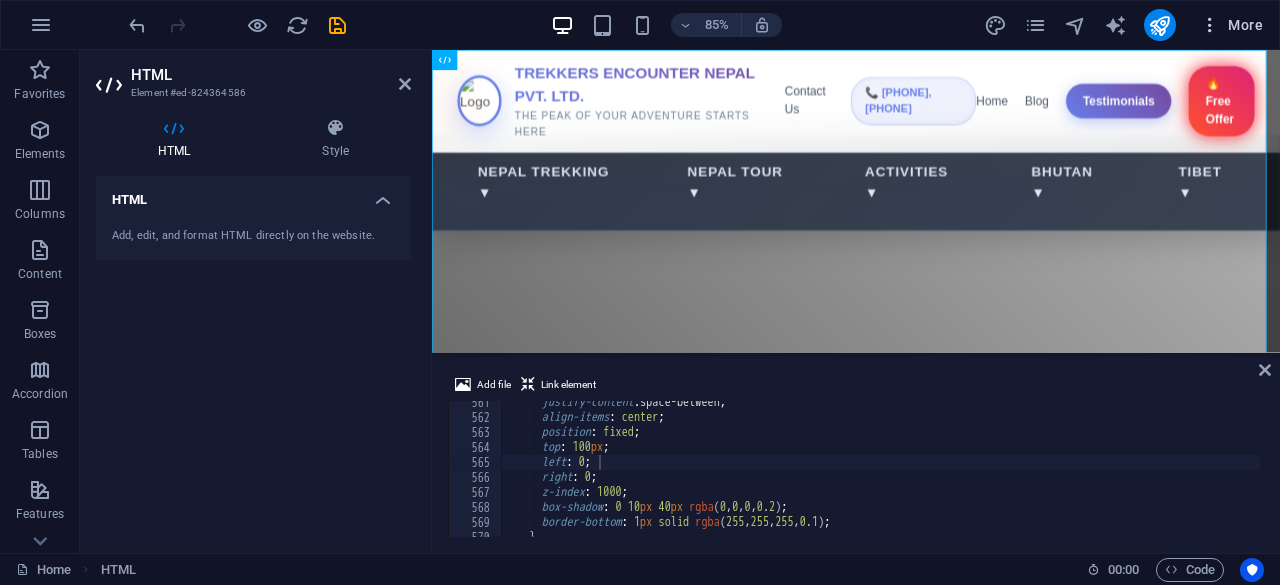 click at bounding box center (1210, 25) 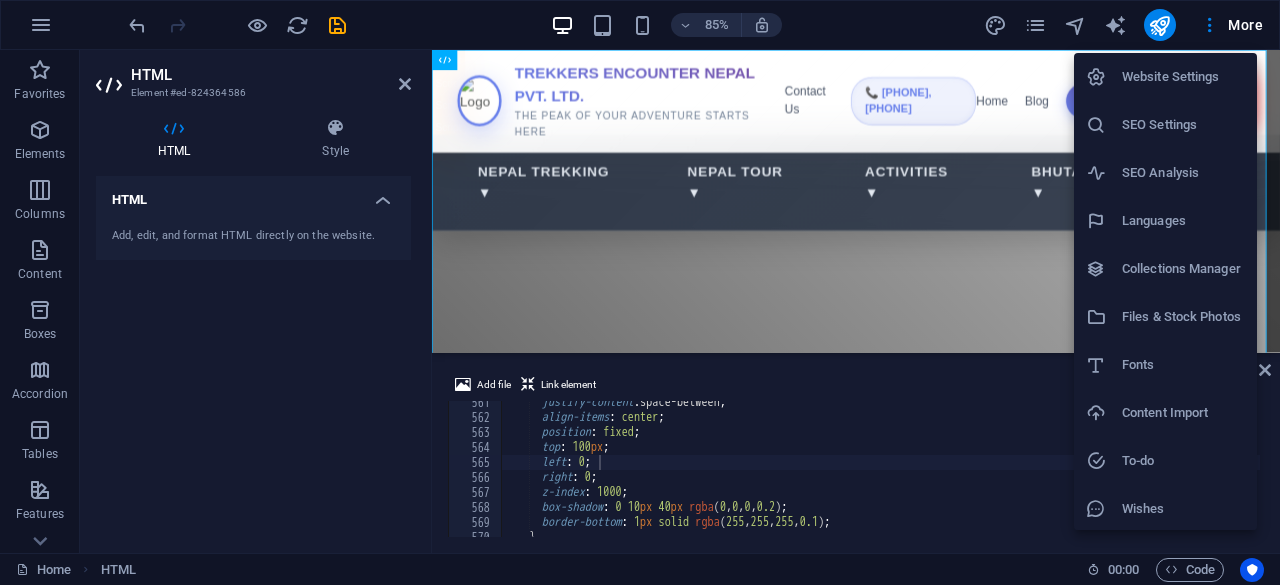 click at bounding box center (640, 292) 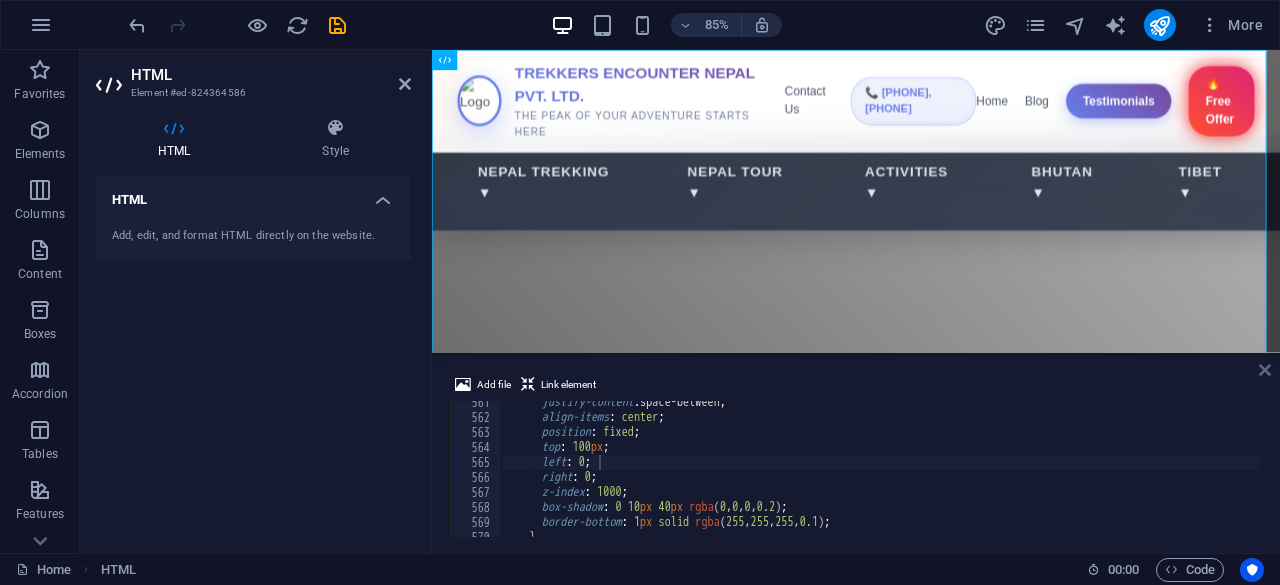 click at bounding box center [1265, 370] 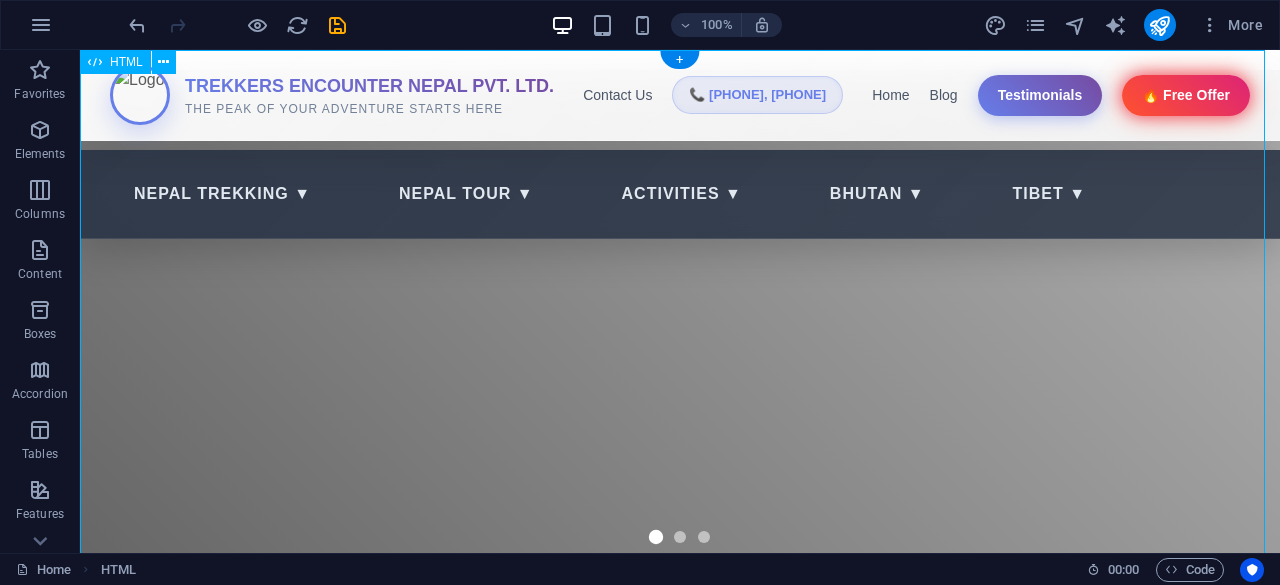 scroll, scrollTop: 0, scrollLeft: 0, axis: both 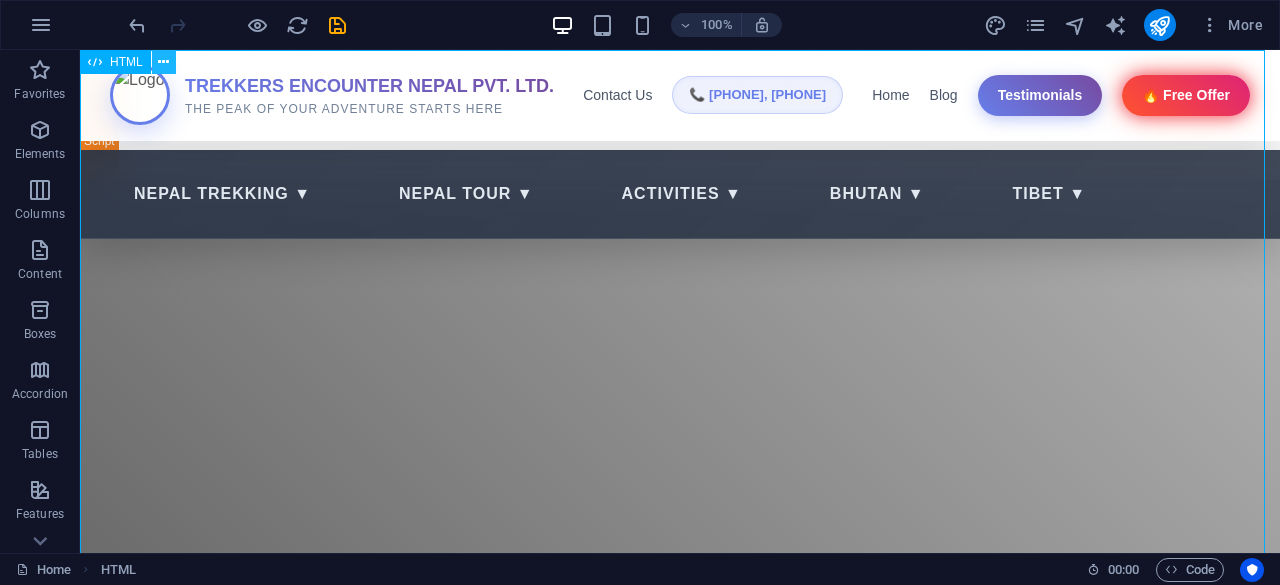 click at bounding box center [163, 62] 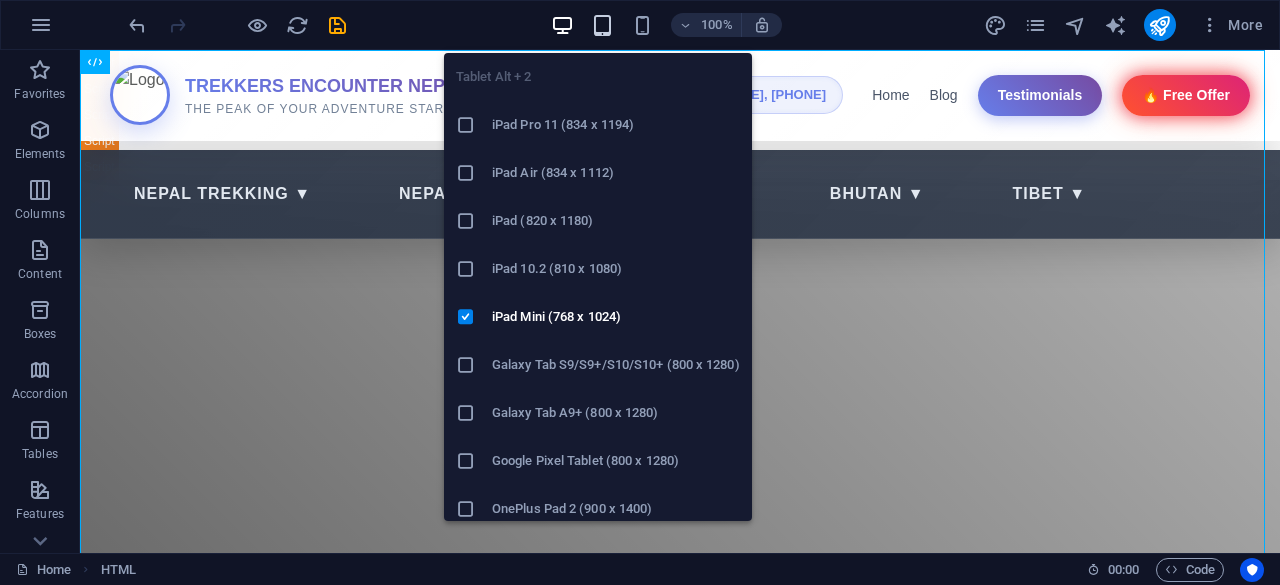 click at bounding box center (602, 25) 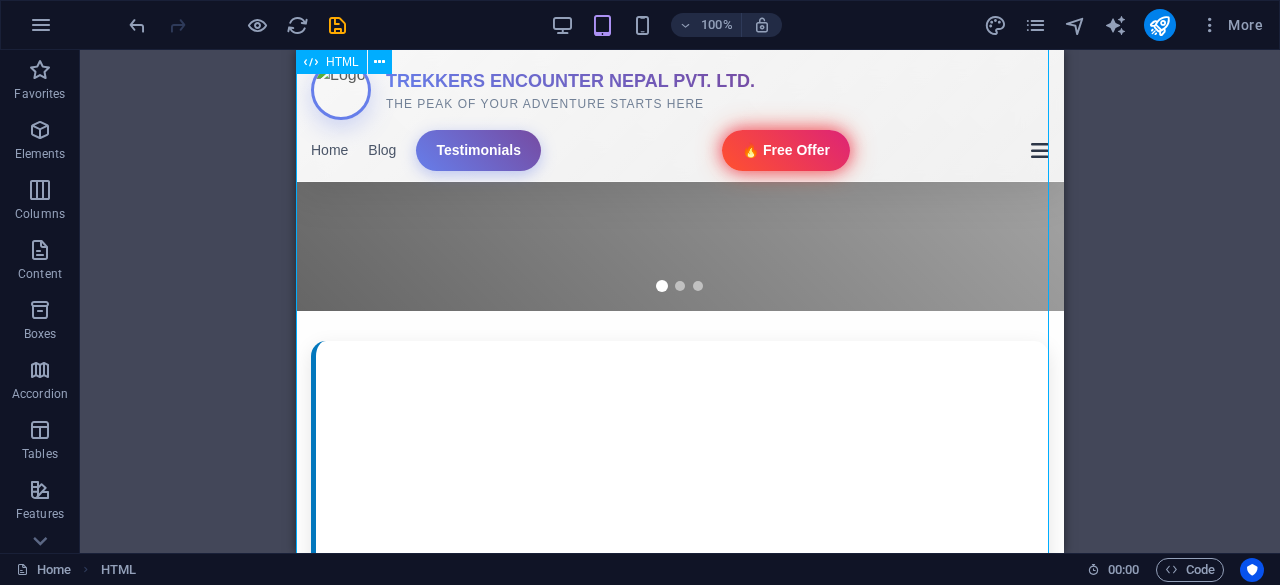 scroll, scrollTop: 0, scrollLeft: 0, axis: both 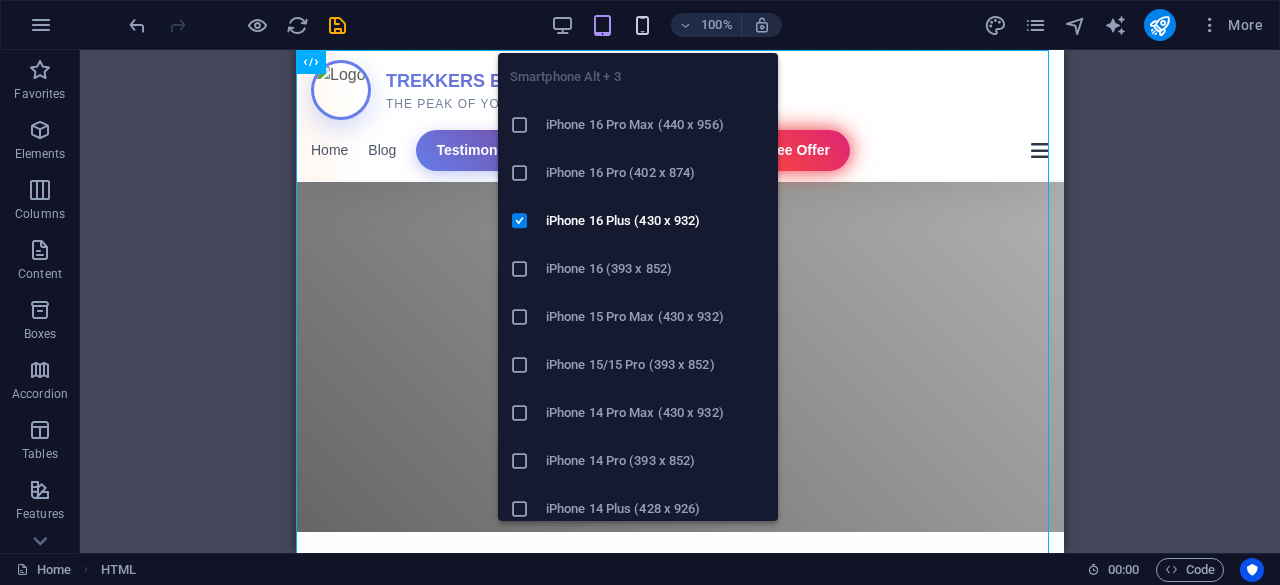 click at bounding box center [642, 25] 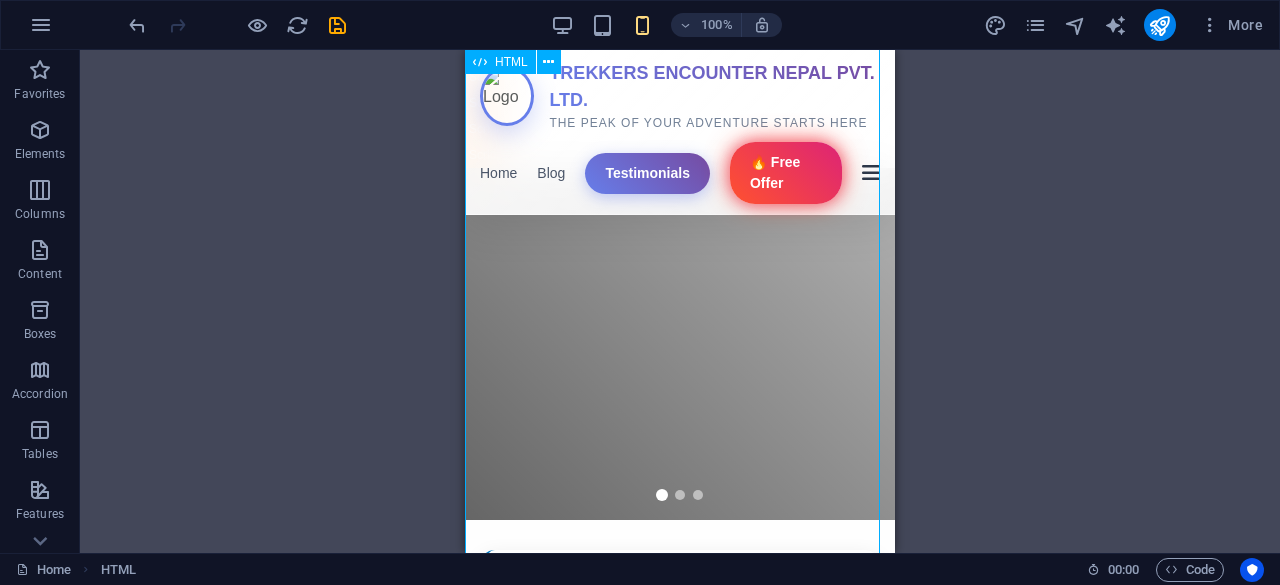 scroll, scrollTop: 0, scrollLeft: 0, axis: both 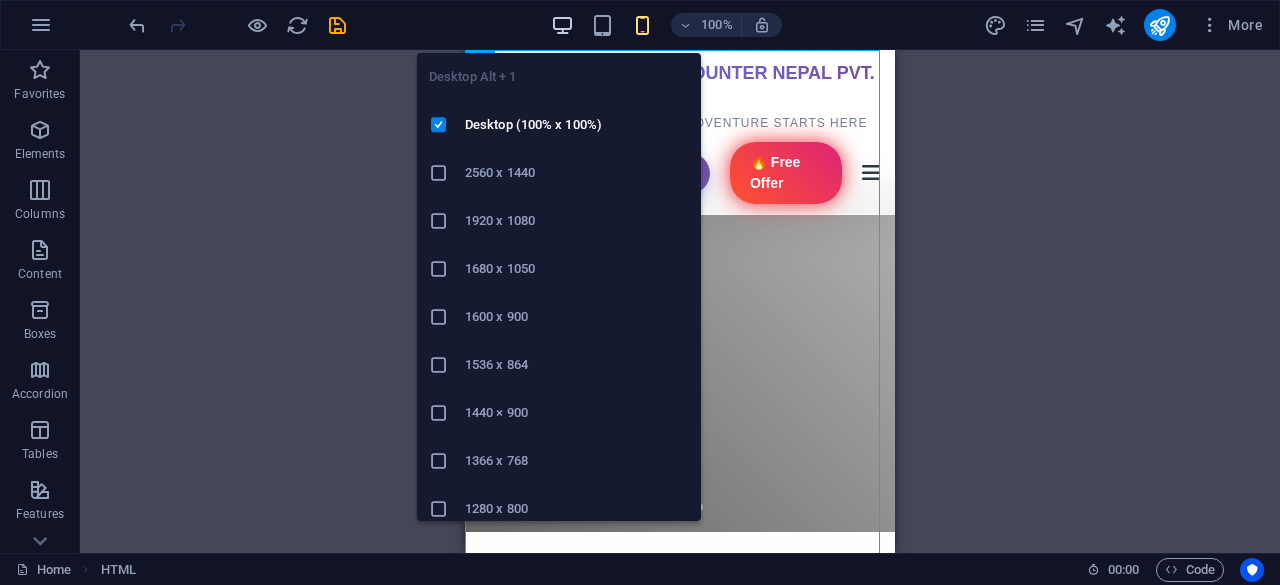 click at bounding box center (562, 25) 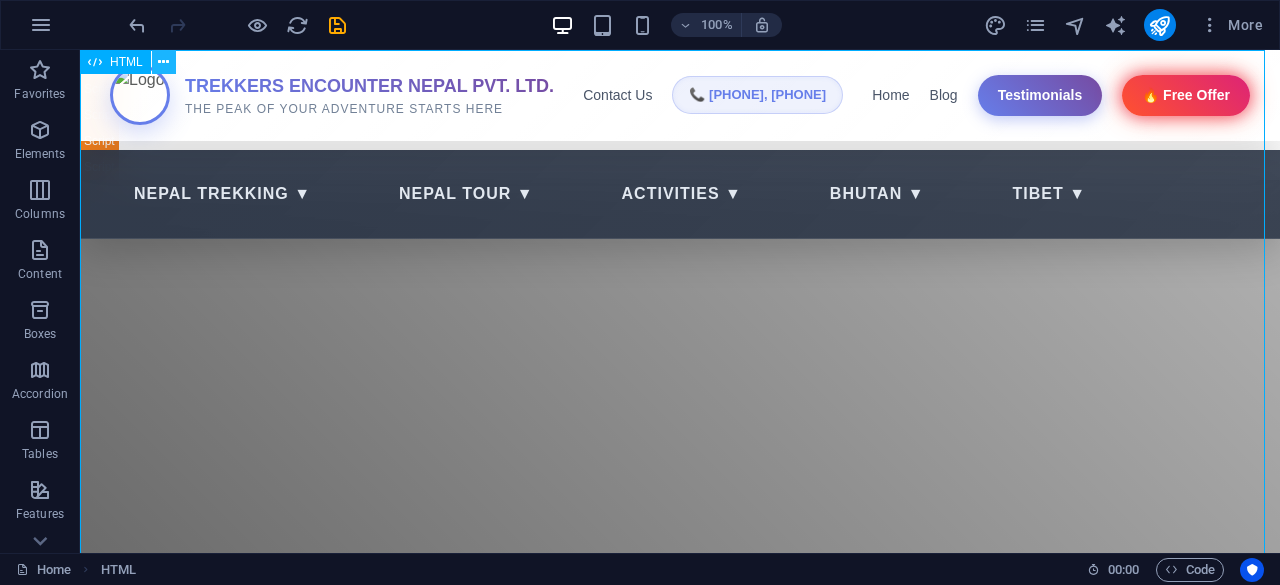 click at bounding box center (163, 62) 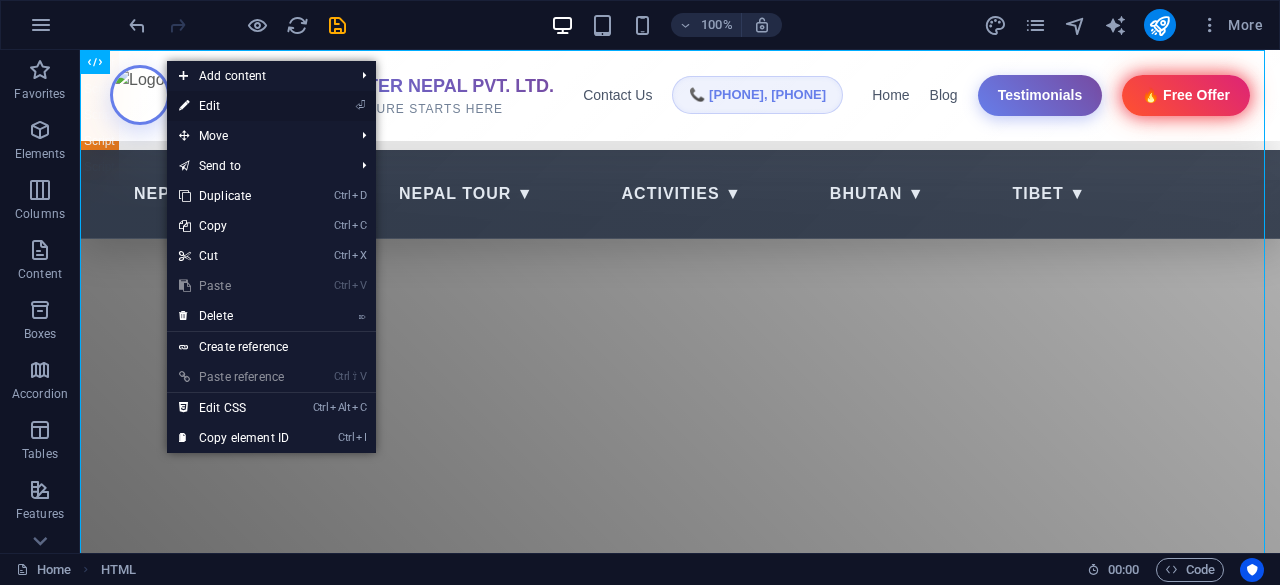 click on "⏎  Edit" at bounding box center [271, 106] 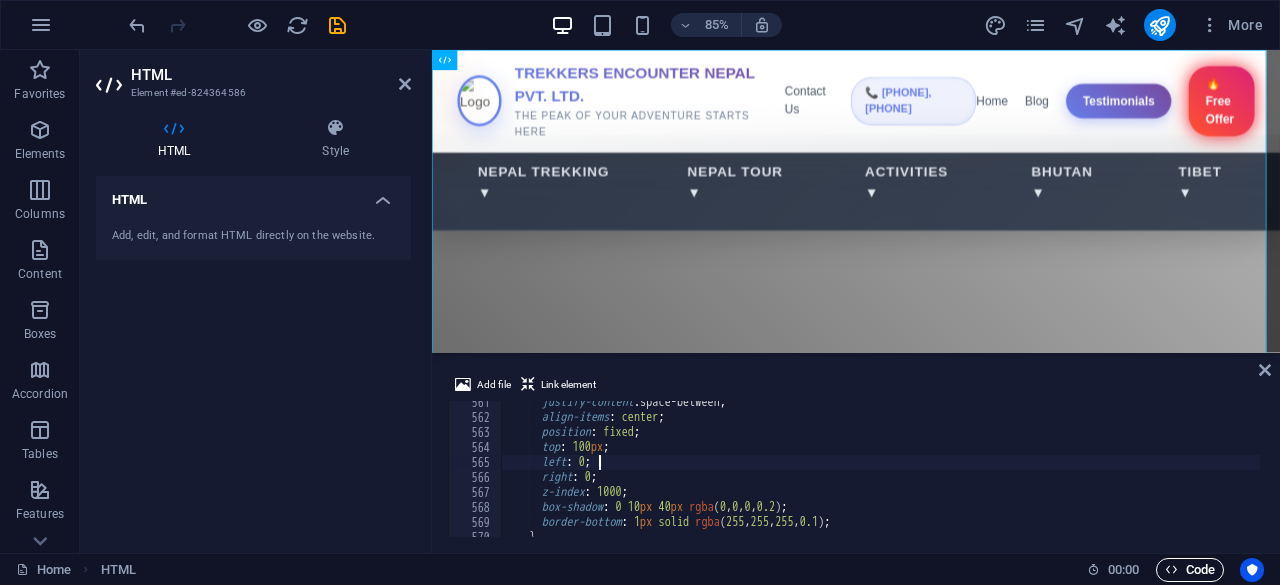 click on "Code" at bounding box center (1190, 570) 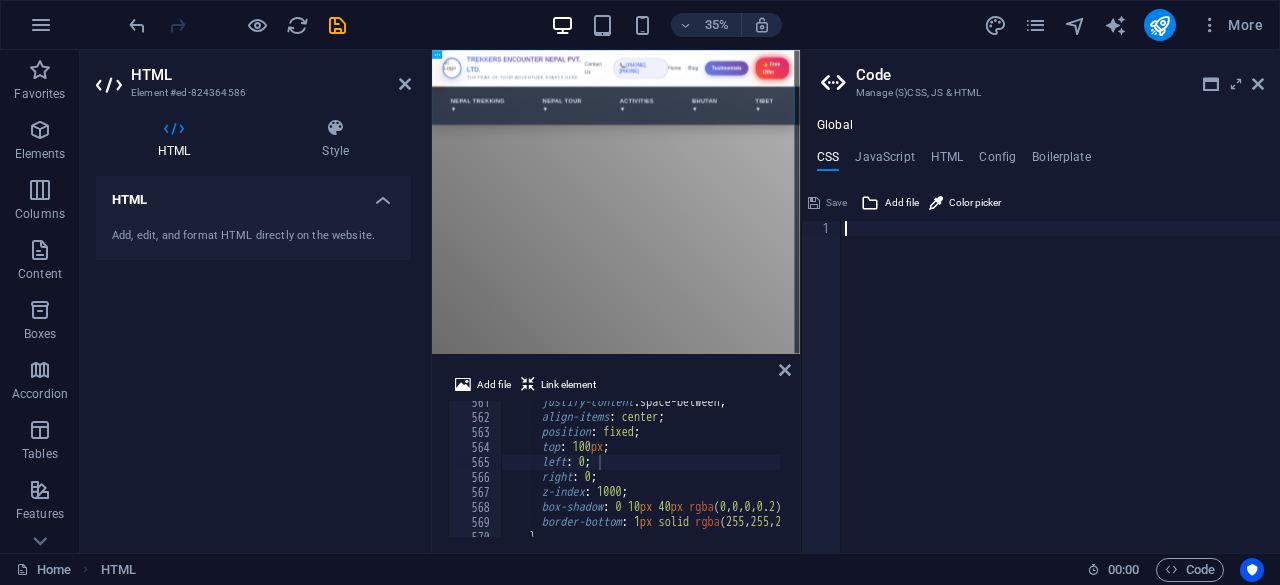 click at bounding box center (1060, 402) 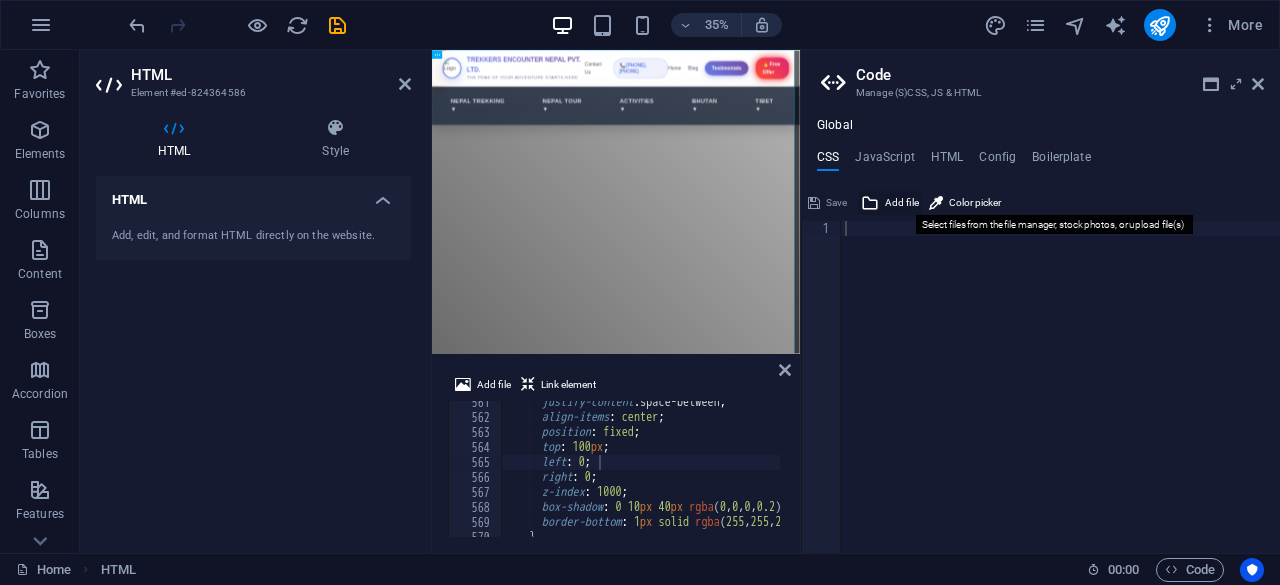 click on "Add file" at bounding box center (902, 203) 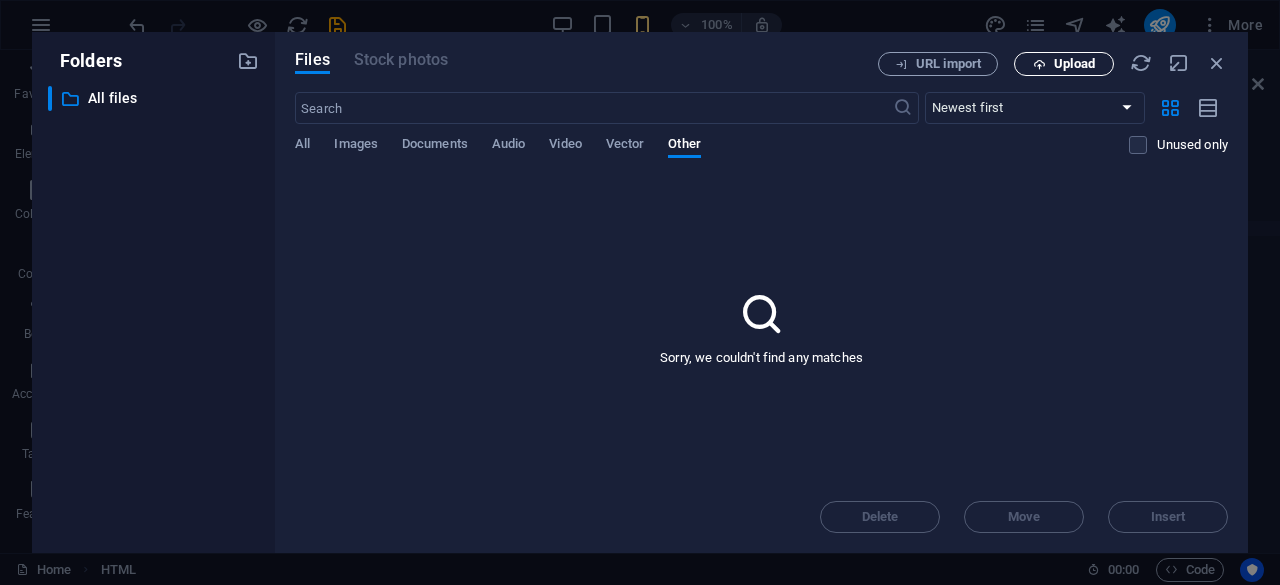 click on "Upload" at bounding box center (1074, 64) 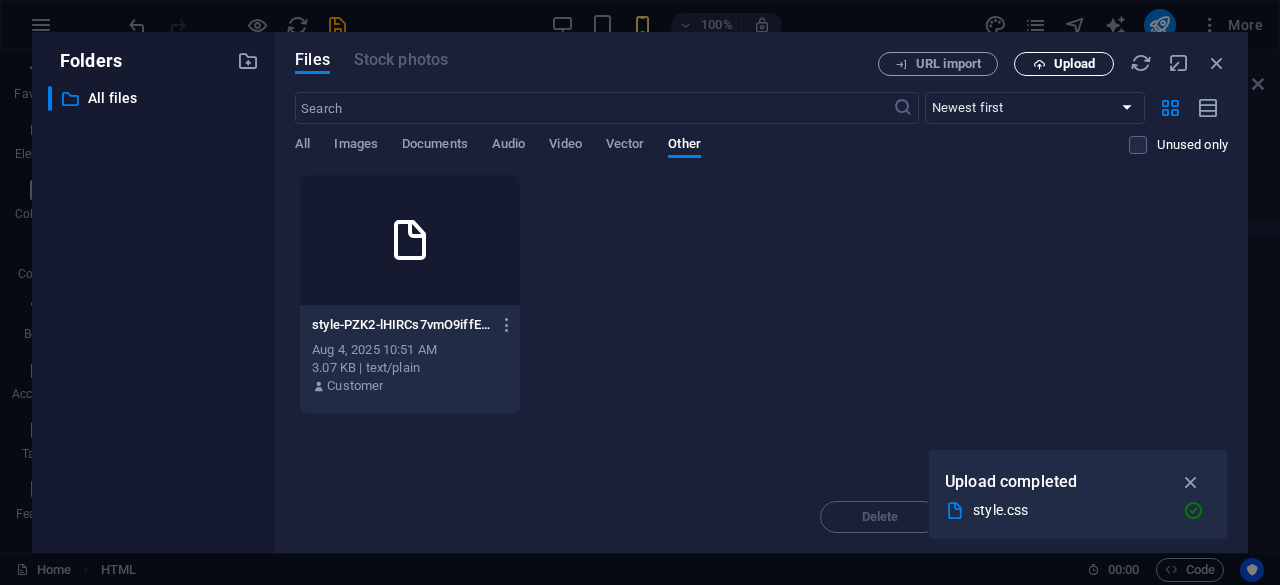 click on "Upload" at bounding box center (1064, 64) 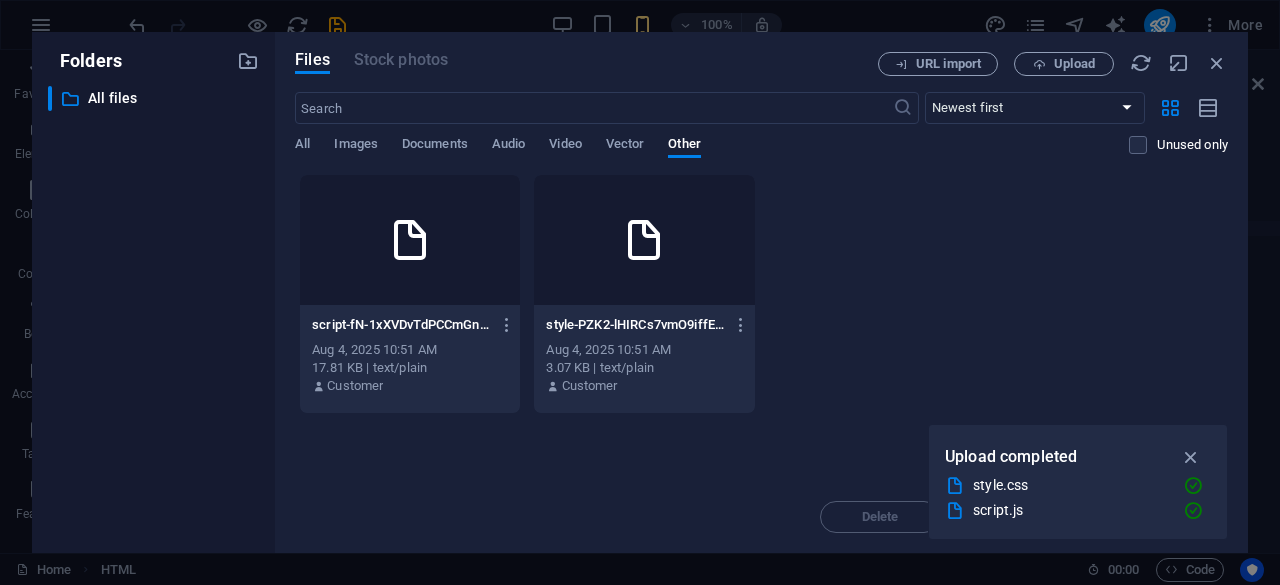 click on "script-fN-1xXVDvTdPCCmGnJC6oA.js script-fN-1xXVDvTdPCCmGnJC6oA.js Aug 4, 2025 10:51 AM 17.81 KB | text/plain Customer style-PZK2-lHIRCs7vmO9iffElg.css style-PZK2-lHIRCs7vmO9iffElg.css Aug 4, 2025 10:51 AM 3.07 KB | text/plain Customer" at bounding box center (761, 294) 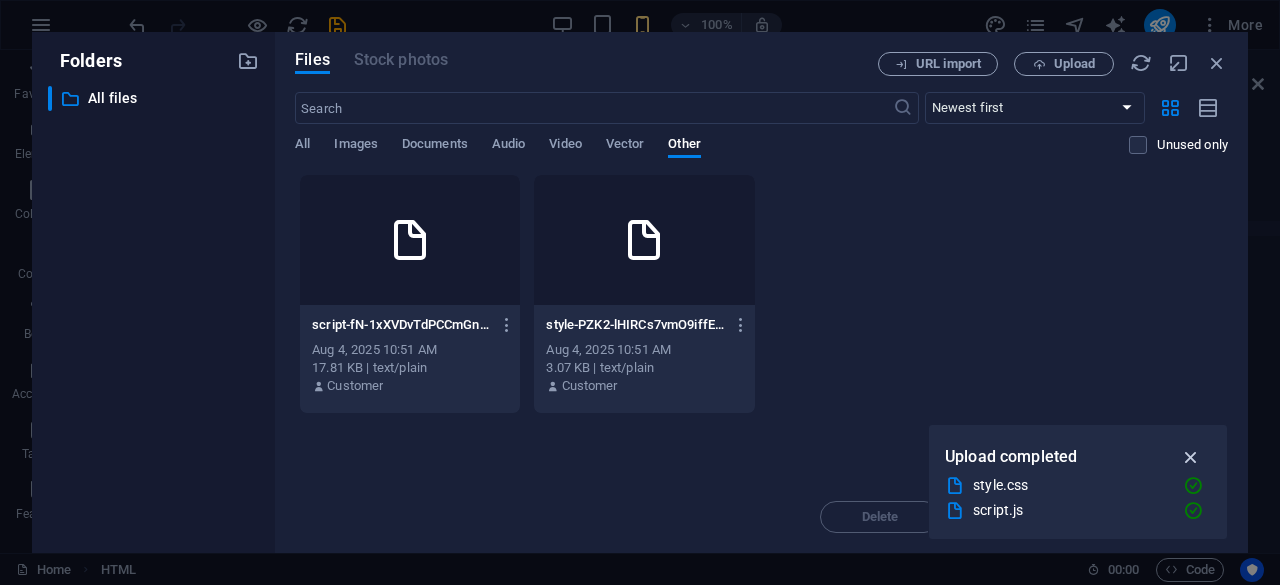 click at bounding box center [1191, 457] 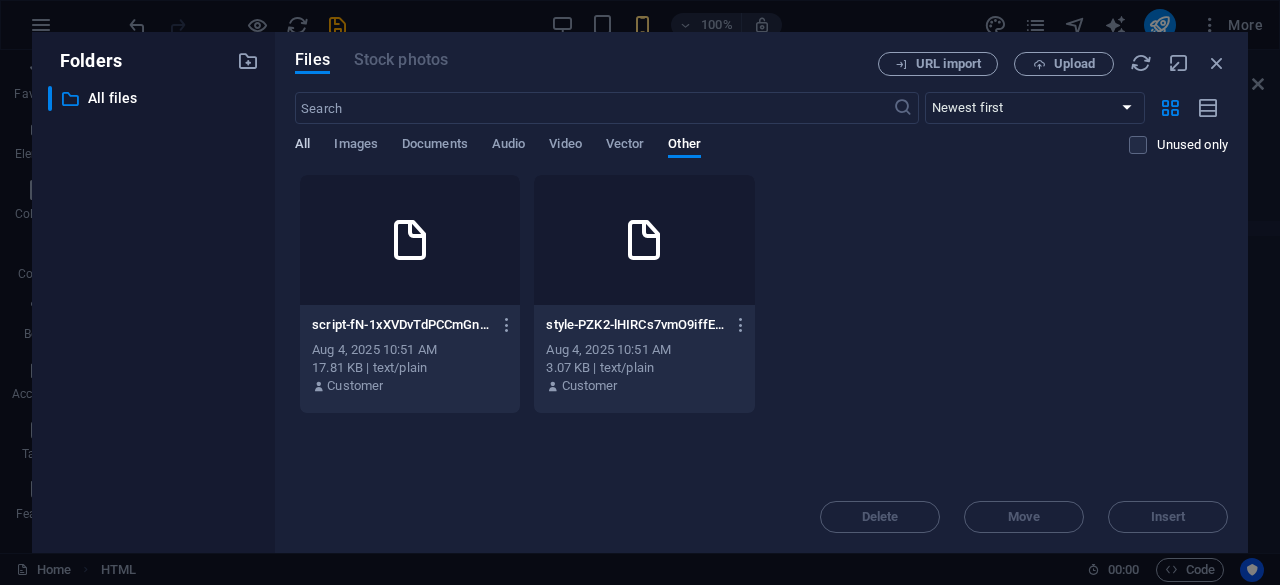 click on "All" at bounding box center (302, 146) 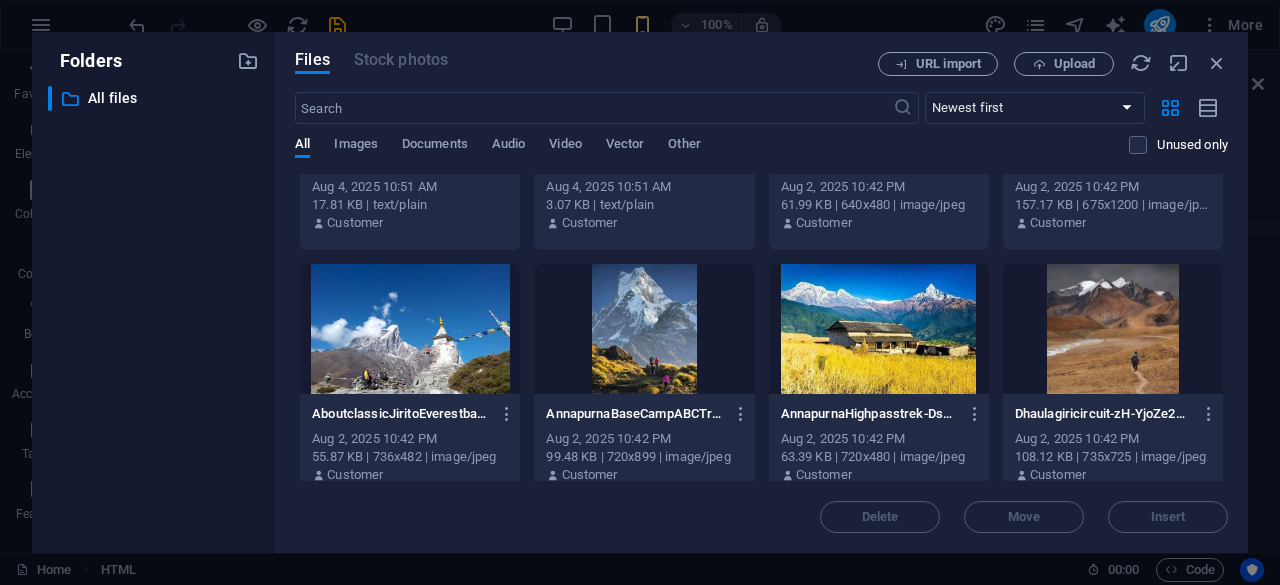 scroll, scrollTop: 0, scrollLeft: 0, axis: both 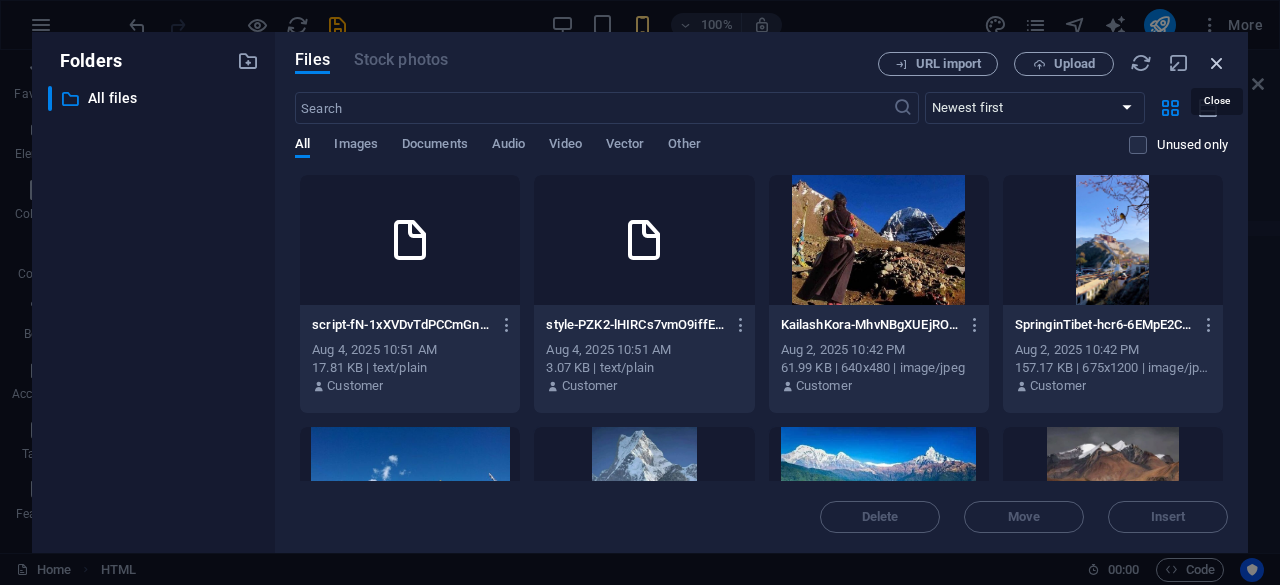 click at bounding box center (1217, 63) 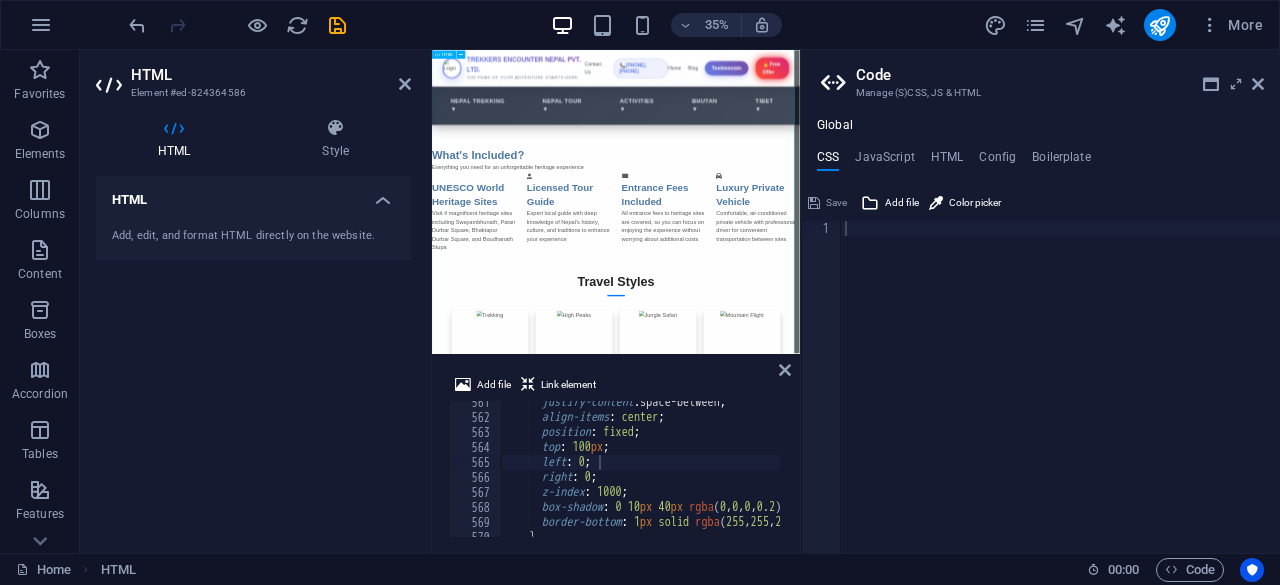 scroll, scrollTop: 1587, scrollLeft: 0, axis: vertical 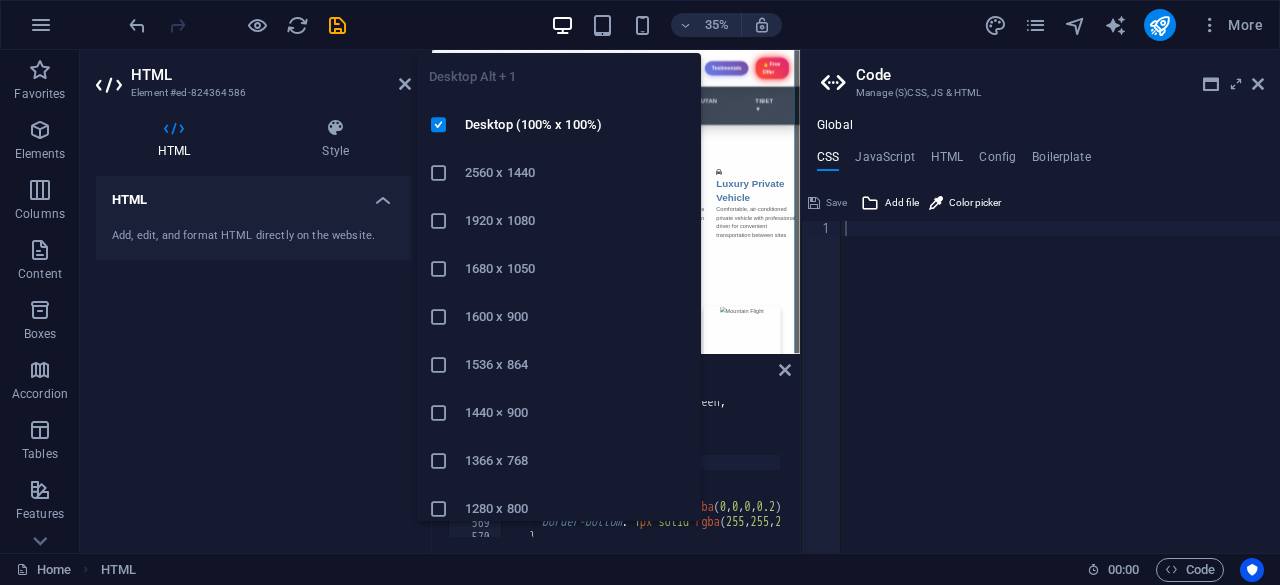 click at bounding box center [562, 25] 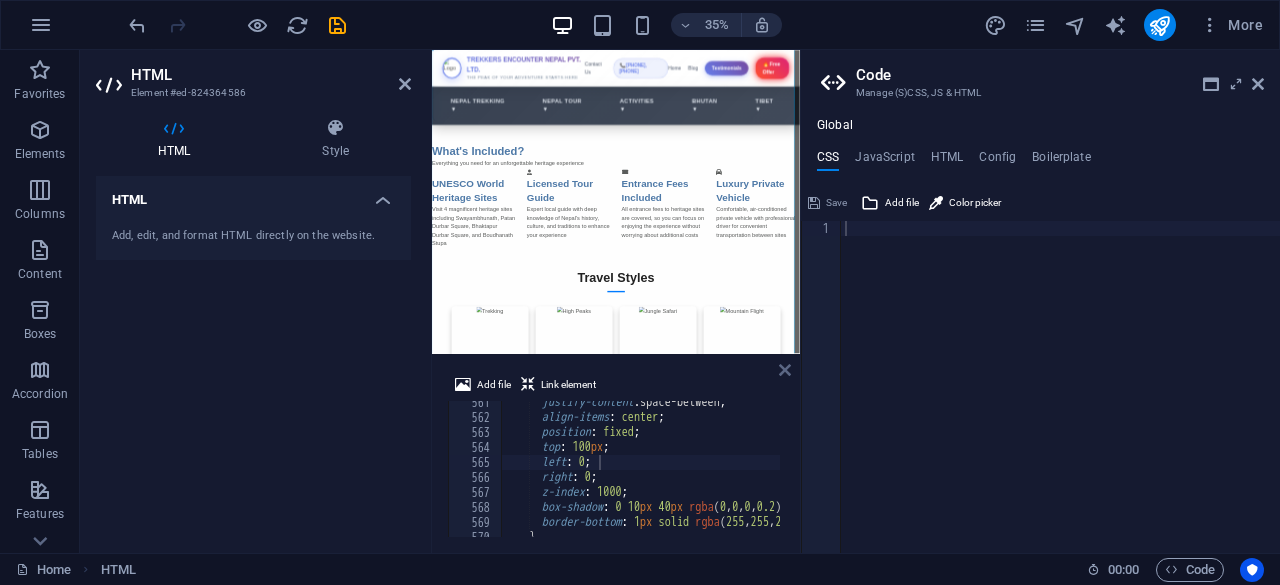 click at bounding box center (785, 370) 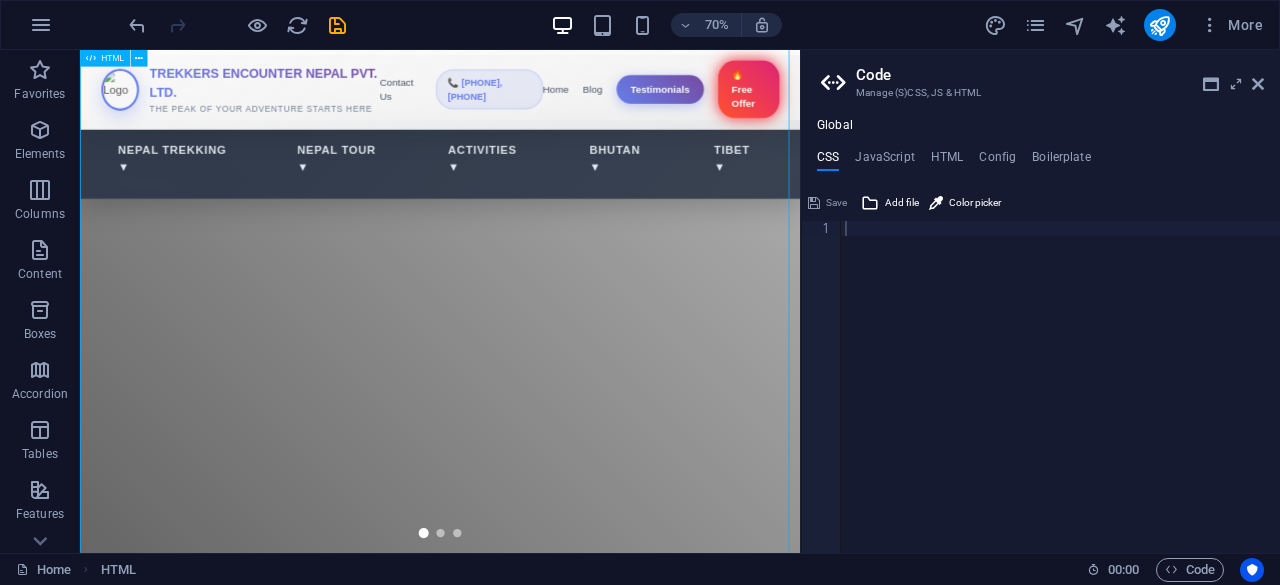 scroll, scrollTop: 0, scrollLeft: 0, axis: both 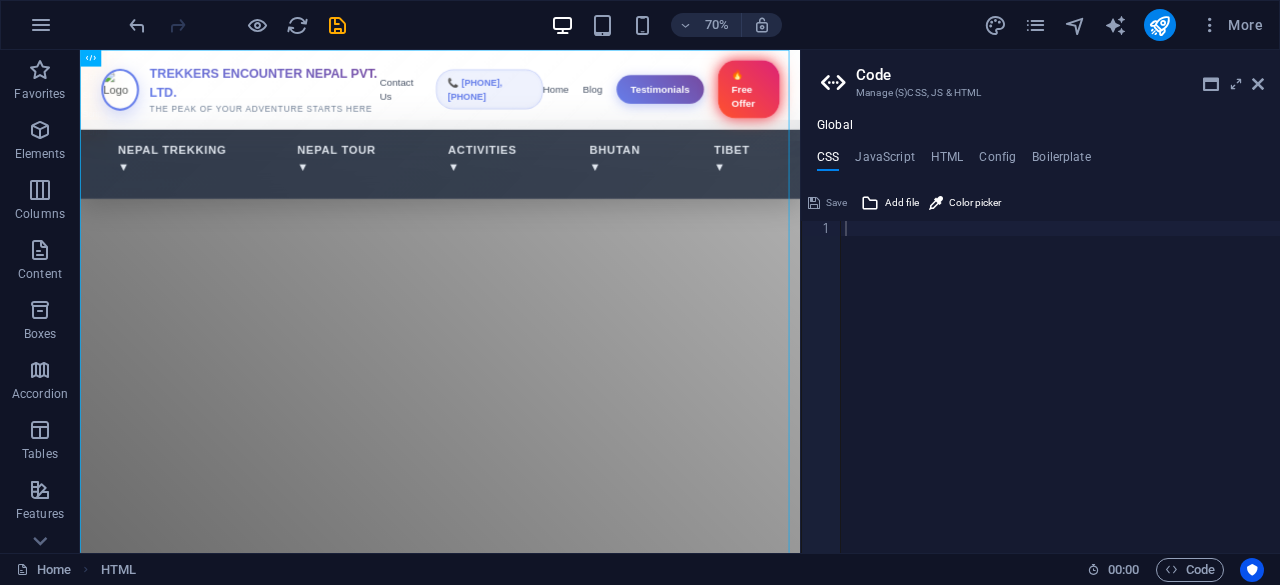 click on "CSS" at bounding box center [828, 161] 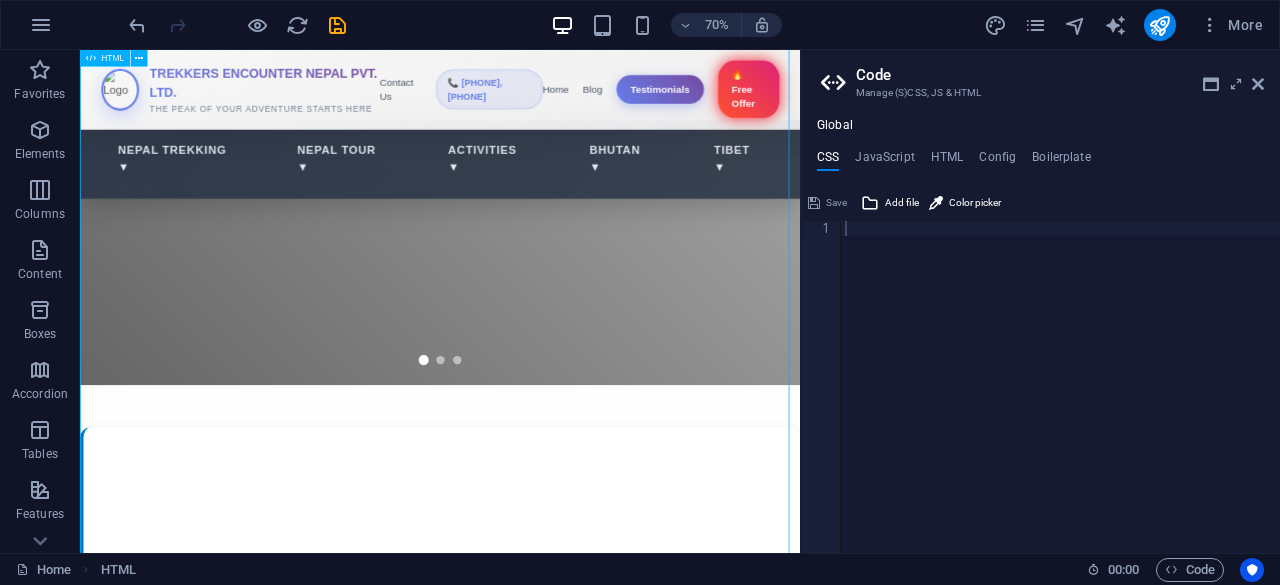 scroll, scrollTop: 361, scrollLeft: 0, axis: vertical 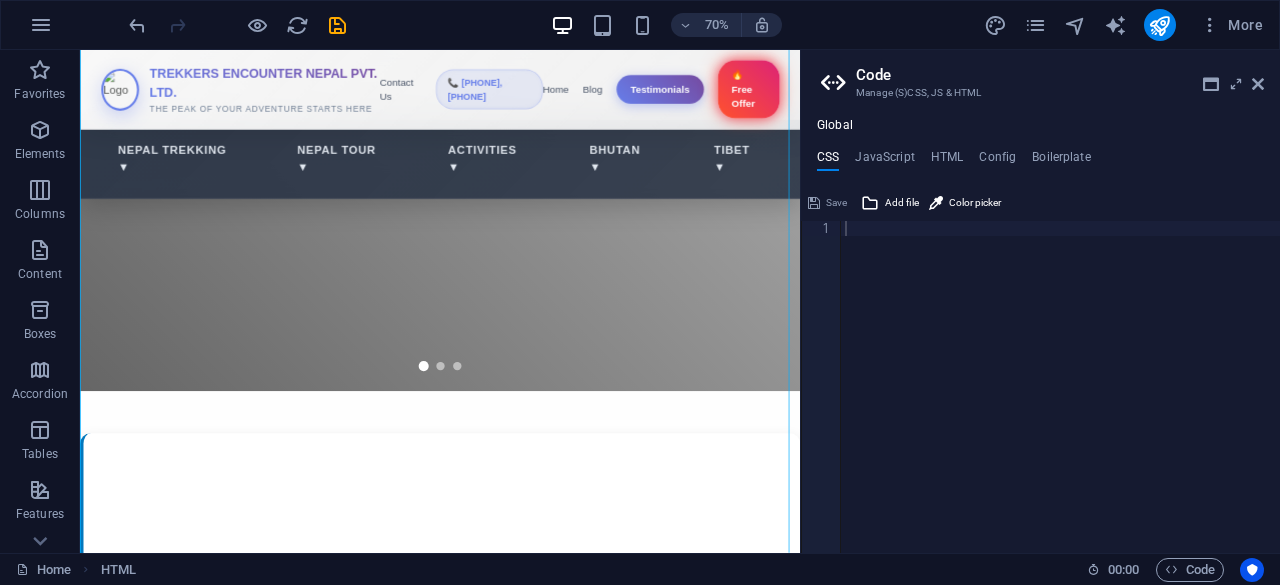 click on "1     הההההההההההההההההההההההההההההההההההההההההההההההההההההההההההההההההההההההההההההההההההההההההההההההההההההההההההההההההההההההההההההההההההההההההההההההההההההההההההההההההההההההההההההההההההההההההההההההההההההההההההההההההההההההההההההההההההההההההההההההההההההההההההההההה XXXXXXXXXXXXXXXXXXXXXXXXXXXXXXXXXXXXXXXXXXXXXXXXXXXXXXXXXXXXXXXXXXXXXXXXXXXXXXXXXXXXXXXXXXXXXXXXXXXXXXXXXXXXXXXXXXXXXXXXXXXXXXXXXXXXXXXXXXXXXXXXXXXXXXXXXXXXXXXXXXXXXXXXXXXXXXXXXXXXXXXXXXXXXXXXXXXXXXXXXXXXXXXXXXXXXXXXXXXXXXXXXXXXXXXXXXXXXXXXXXXXXXXXXXXXXXXX" at bounding box center (1040, 370) 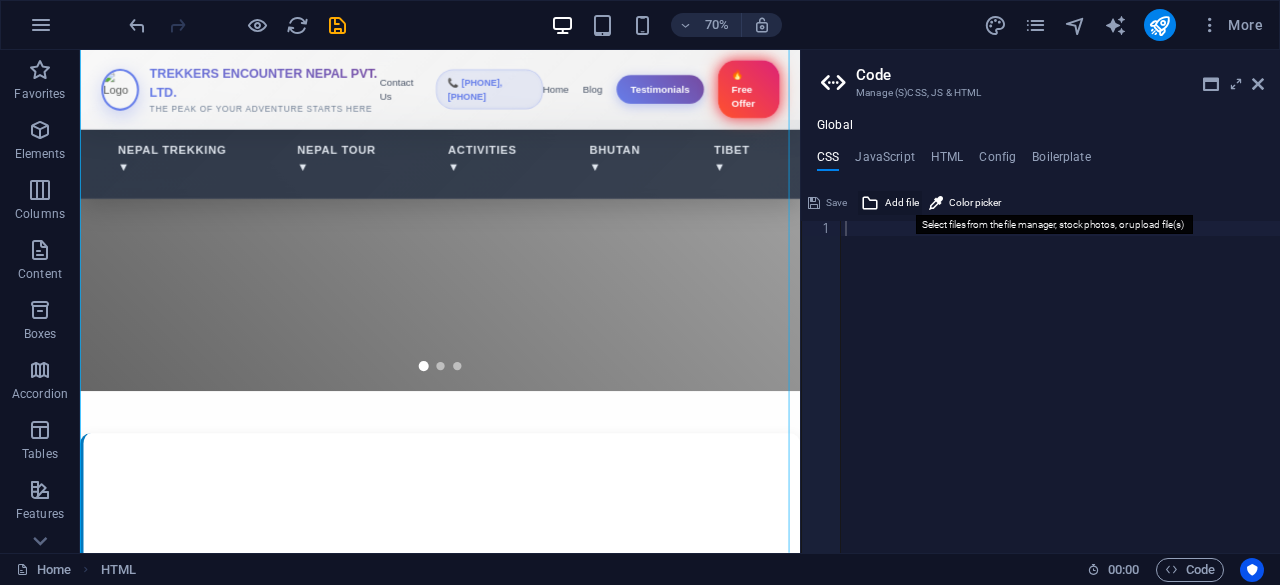 click on "Add file" at bounding box center (902, 203) 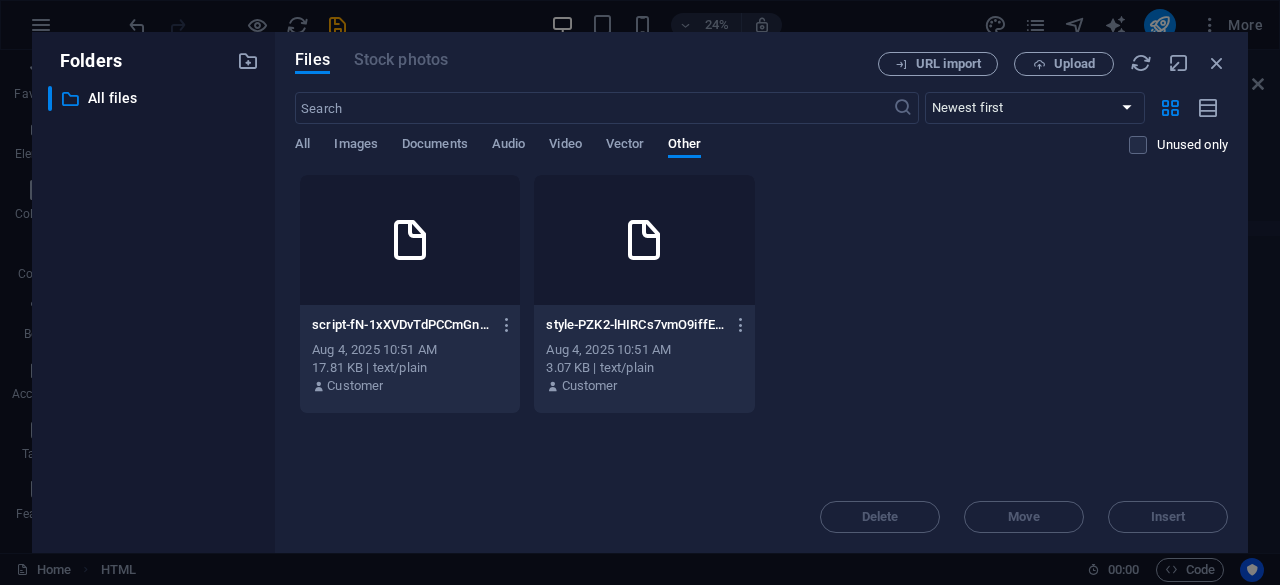 click at bounding box center (410, 240) 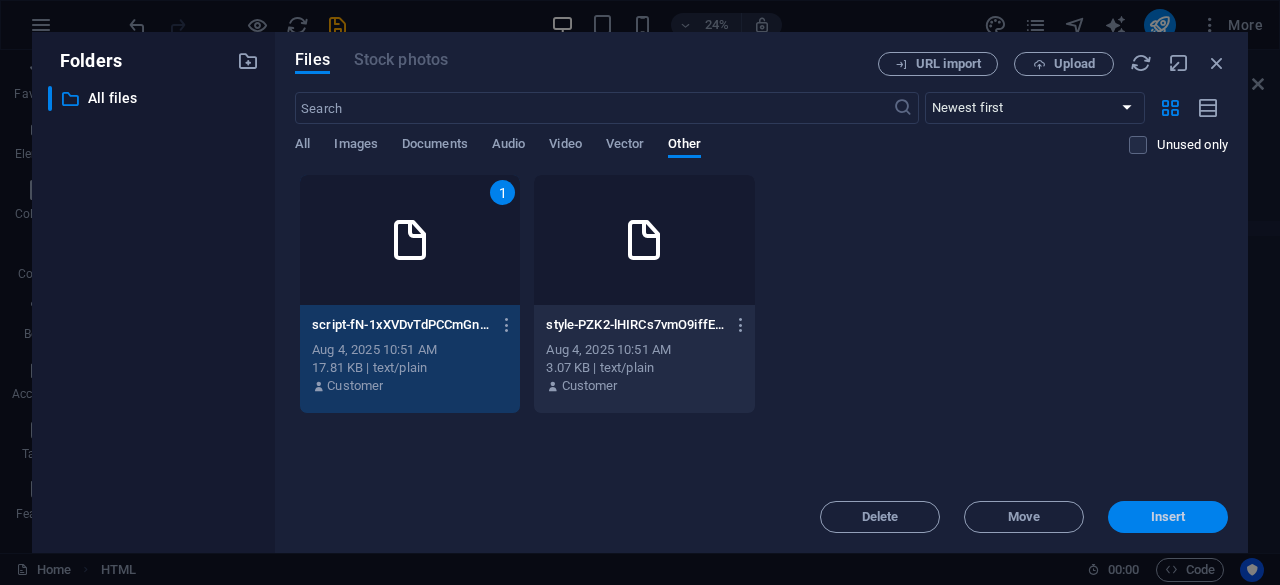 click on "Insert" at bounding box center (1168, 517) 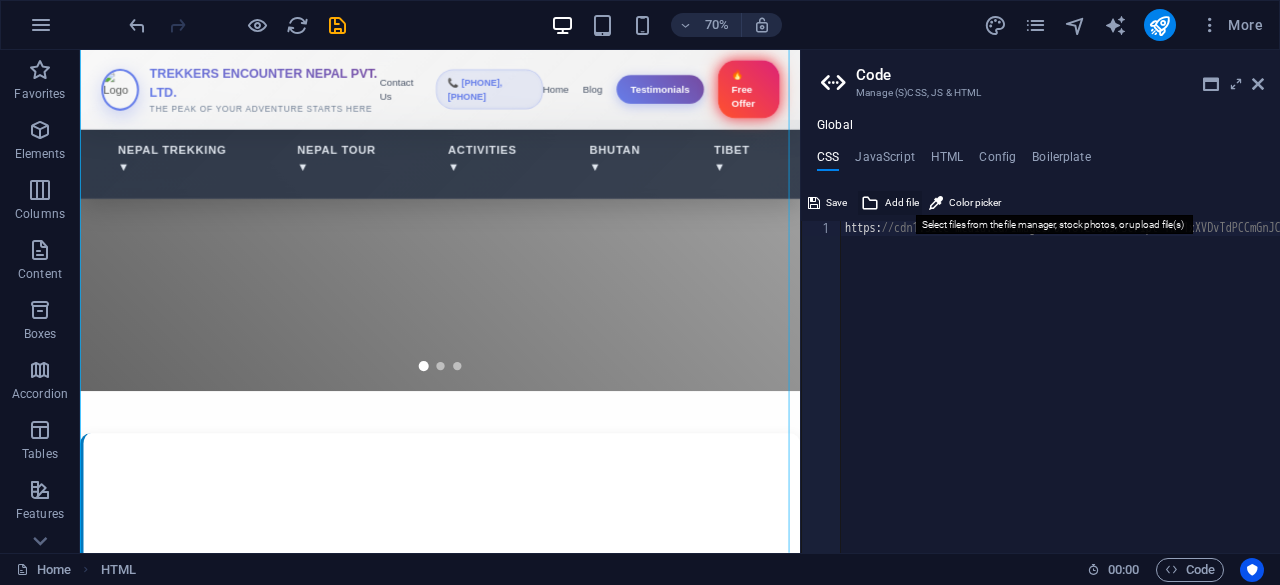 click on "Add file" at bounding box center (890, 203) 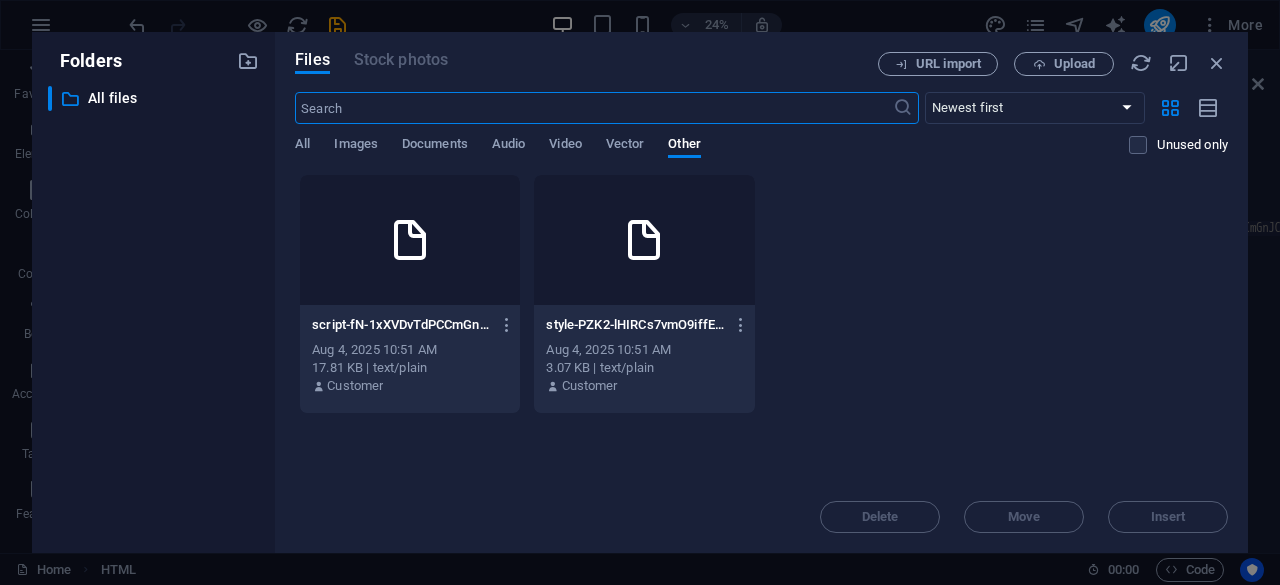 click on "style-PZK2-lHIRCs7vmO9iffElg.css" at bounding box center (635, 325) 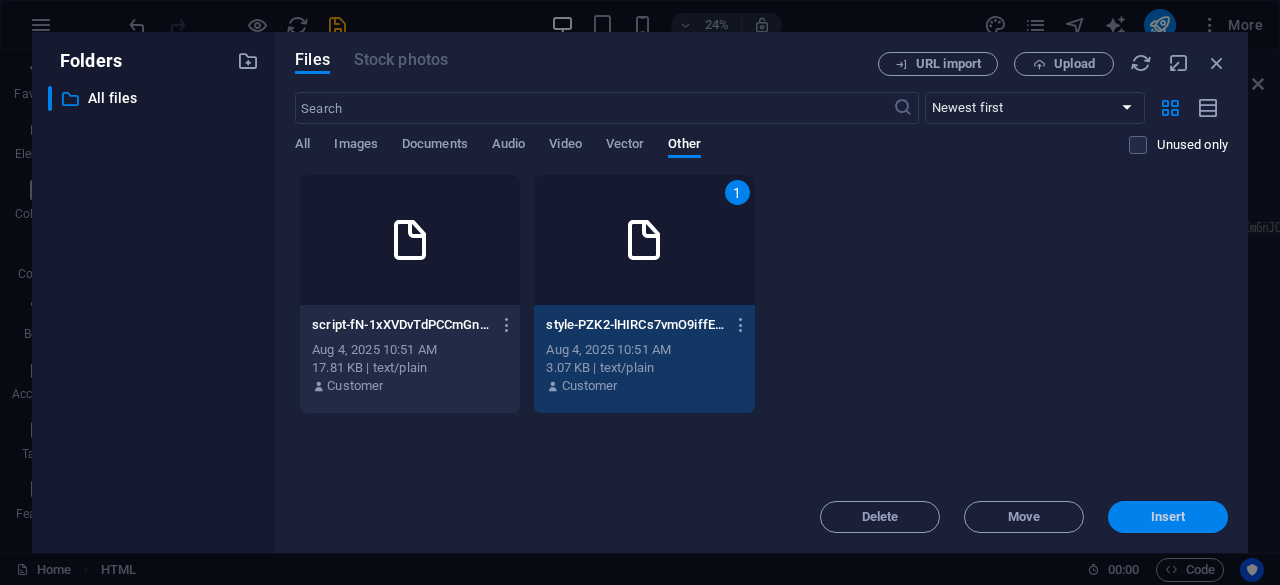 click on "Insert" at bounding box center (1168, 517) 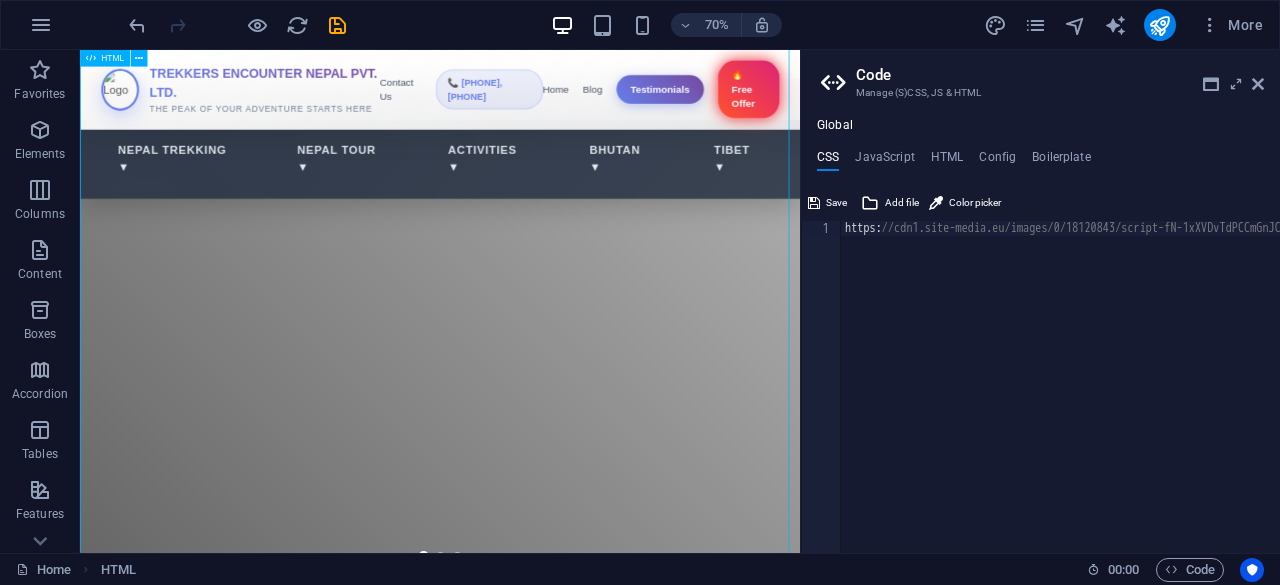 scroll, scrollTop: 0, scrollLeft: 0, axis: both 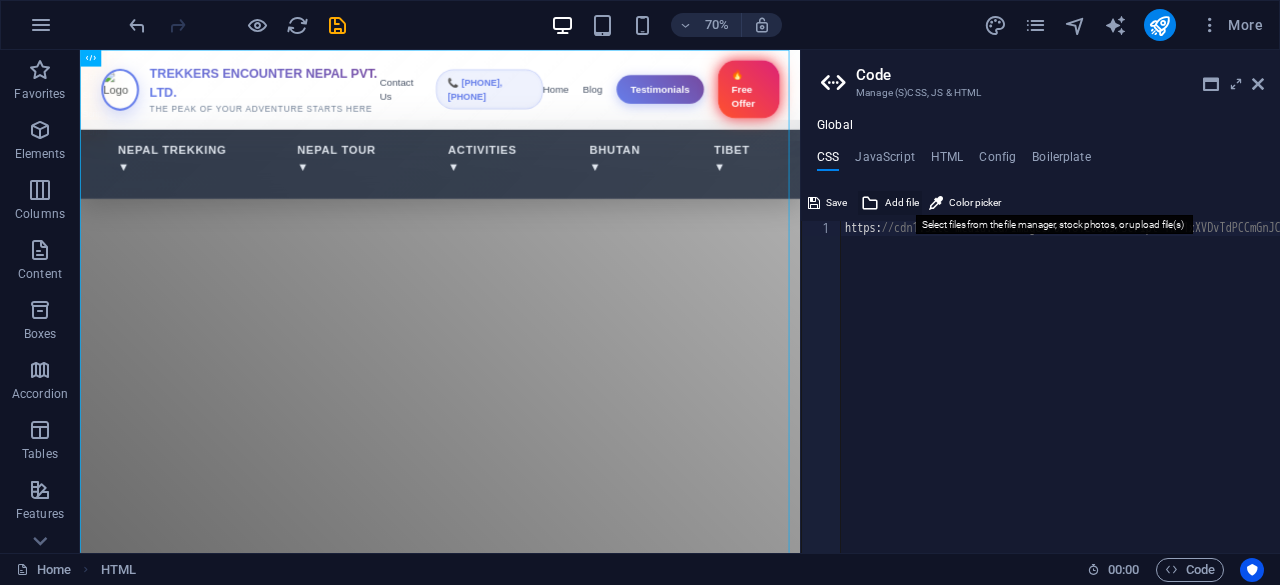 click on "Add file" at bounding box center (902, 203) 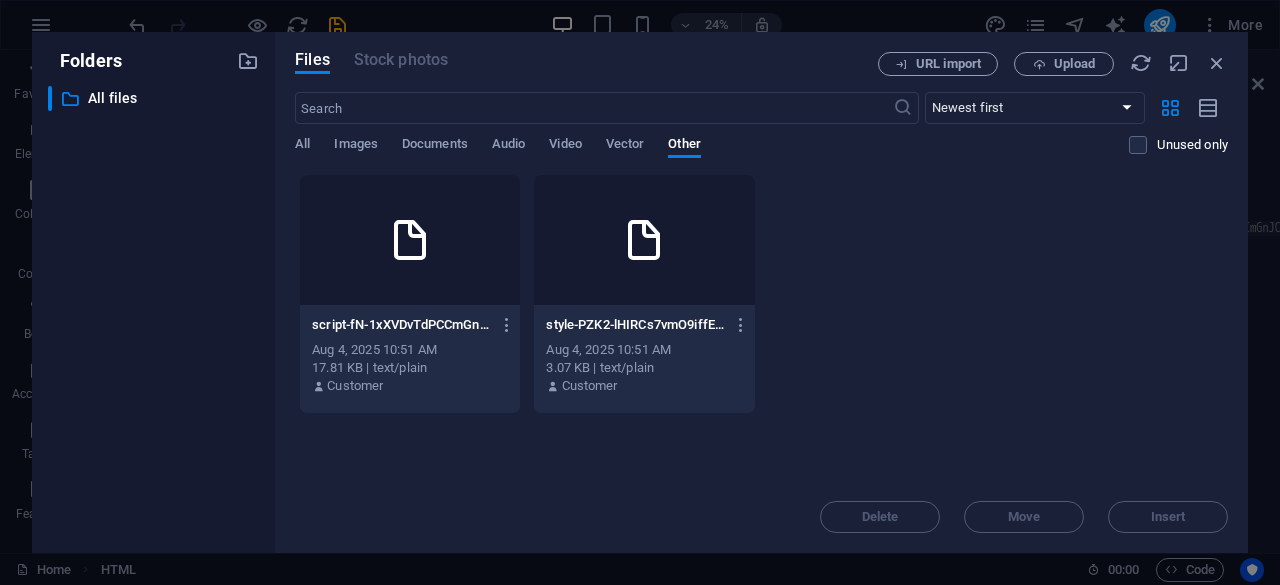 click on "Aug 4, 2025 10:51 AM" at bounding box center (410, 350) 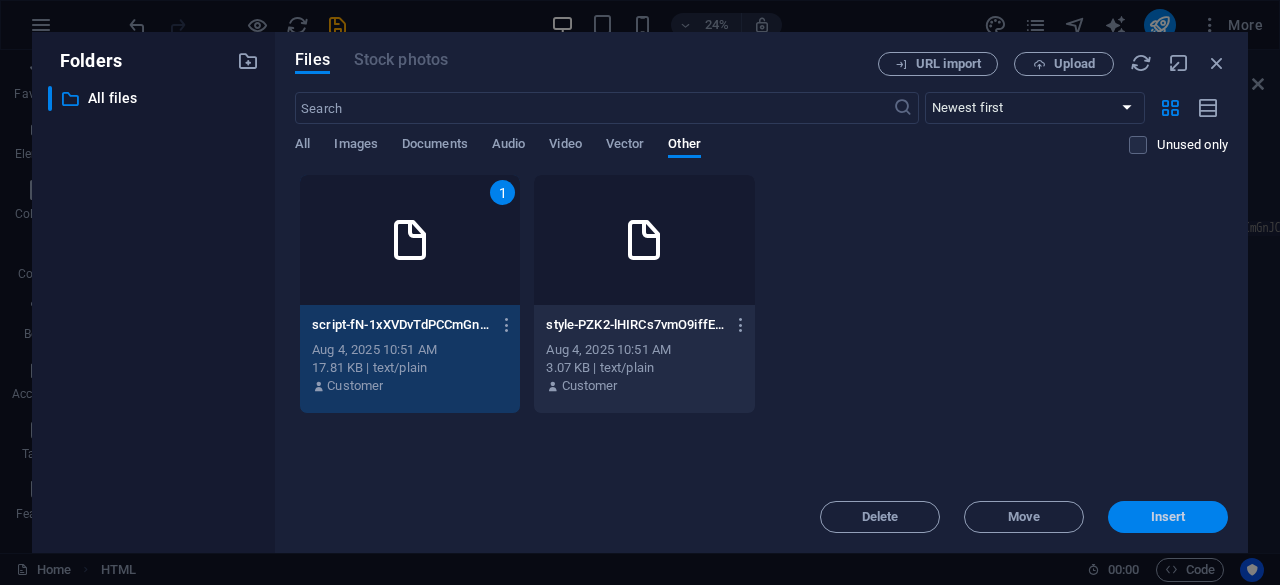 click on "Insert" at bounding box center (1168, 517) 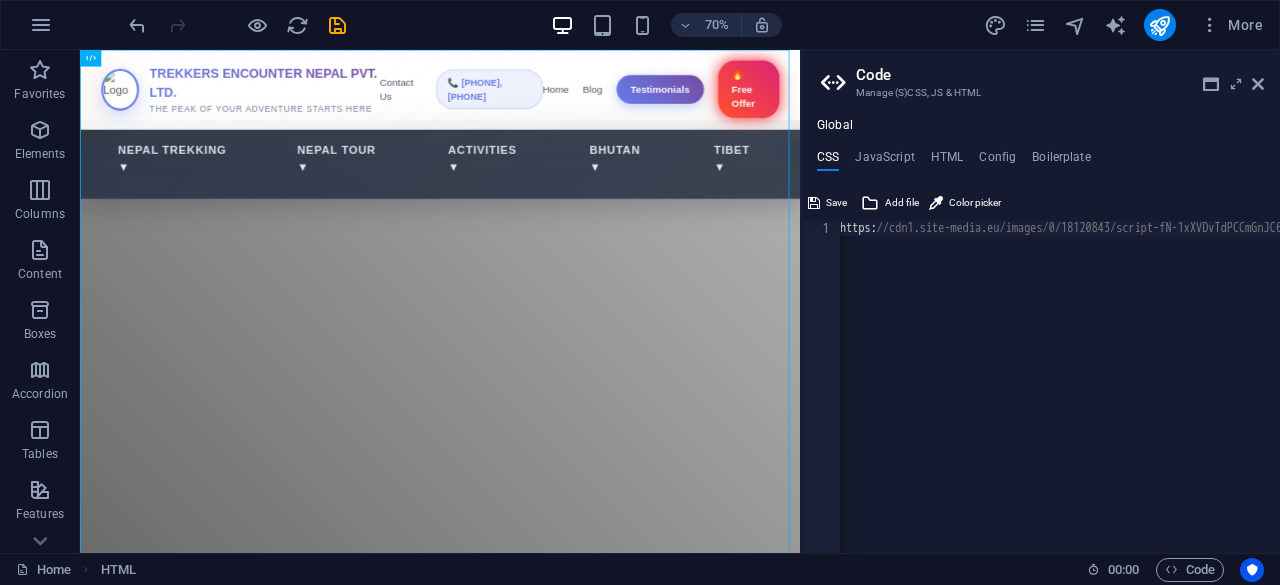 scroll, scrollTop: 0, scrollLeft: 0, axis: both 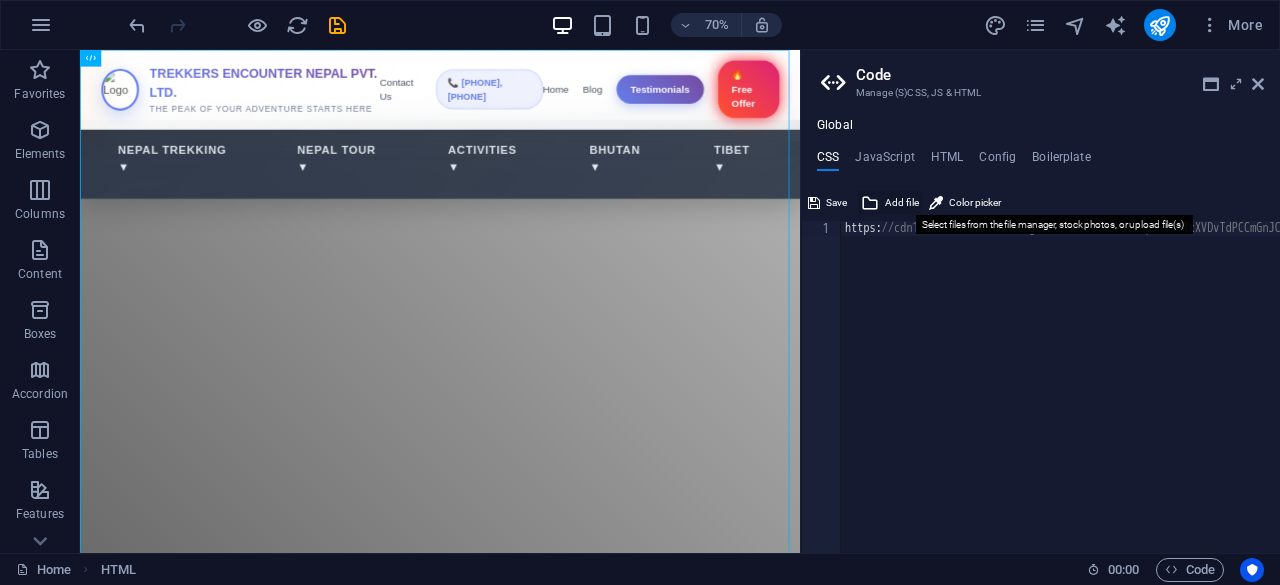 click at bounding box center [870, 203] 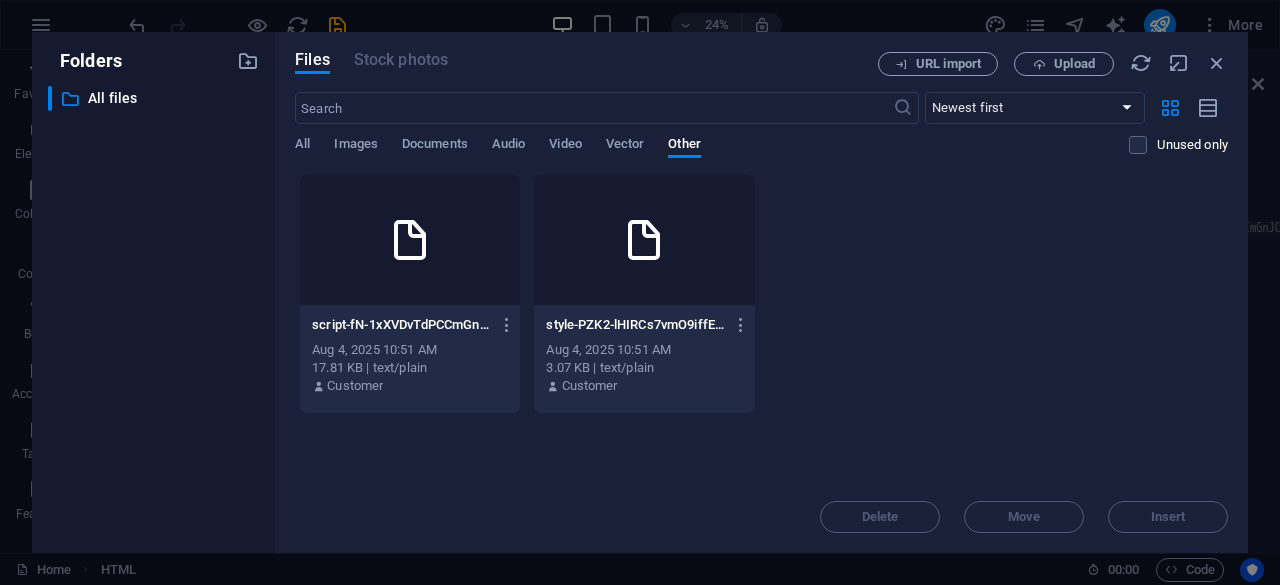 click on "style-PZK2-lHIRCs7vmO9iffElg.css style-PZK2-lHIRCs7vmO9iffElg.css" at bounding box center (644, 325) 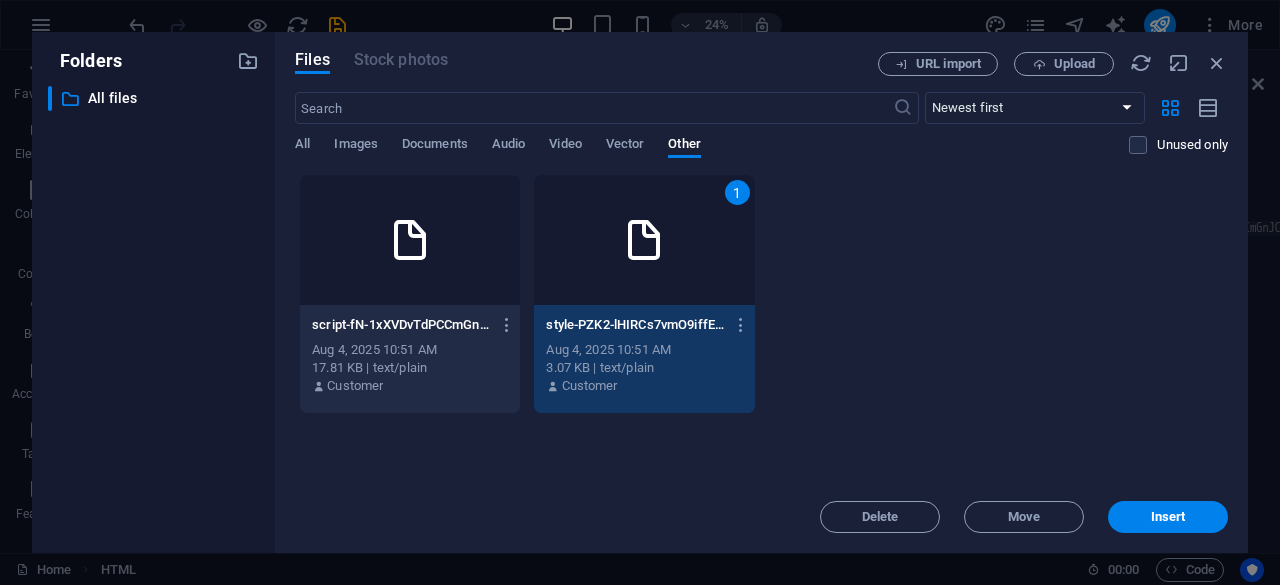 click at bounding box center (410, 240) 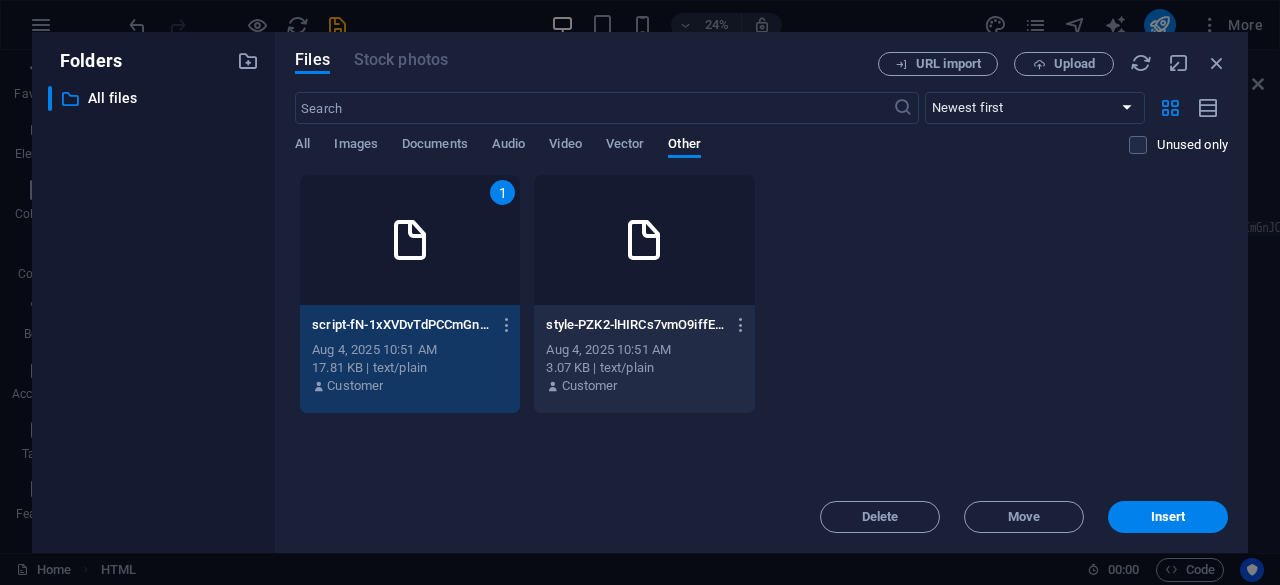 click at bounding box center [644, 240] 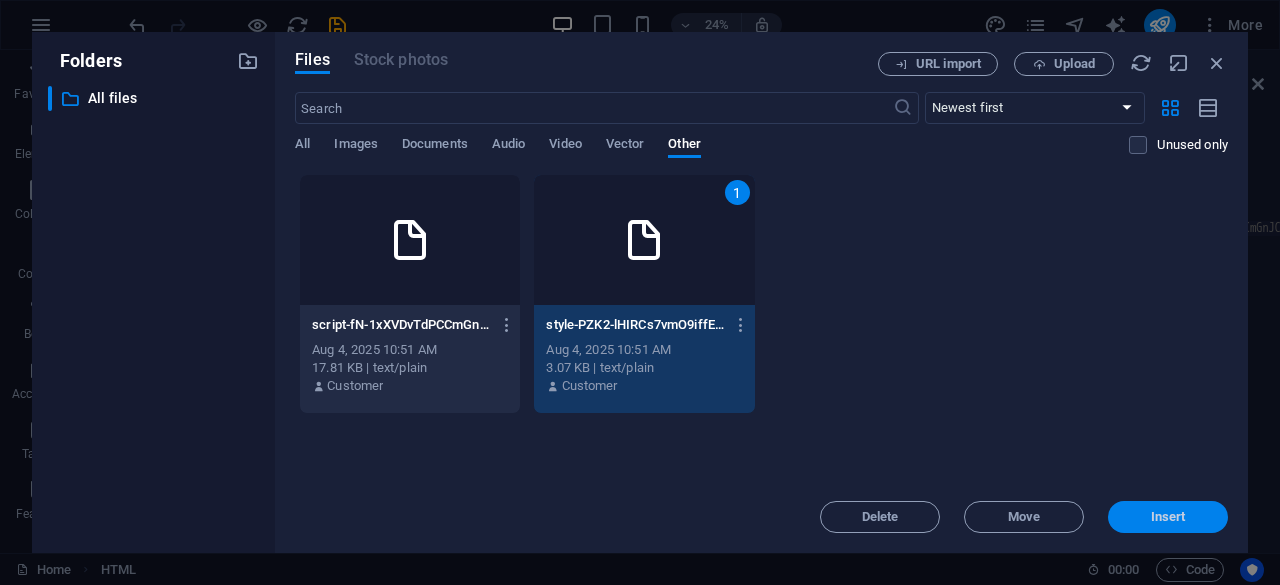 click on "Insert" at bounding box center (1168, 517) 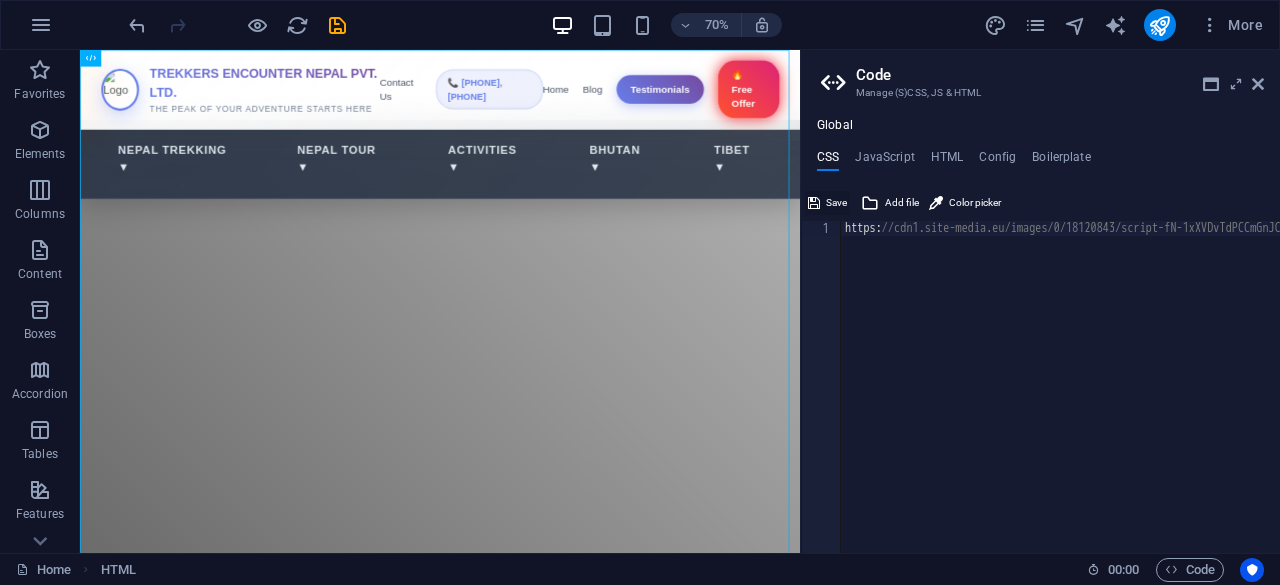click on "Save" at bounding box center [836, 203] 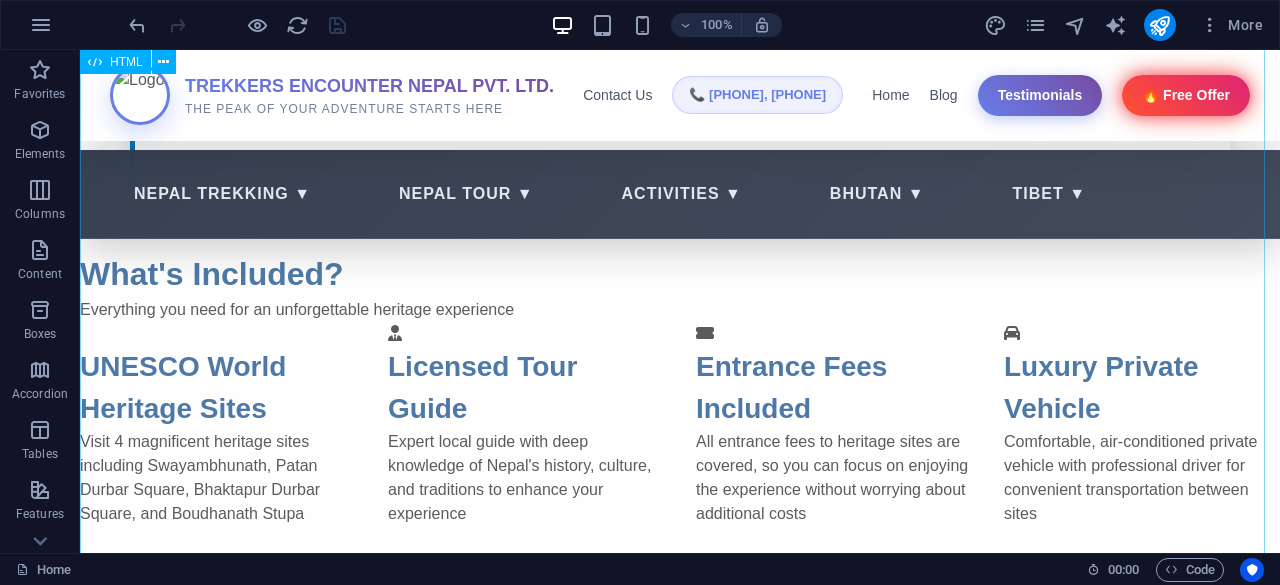 scroll, scrollTop: 1256, scrollLeft: 0, axis: vertical 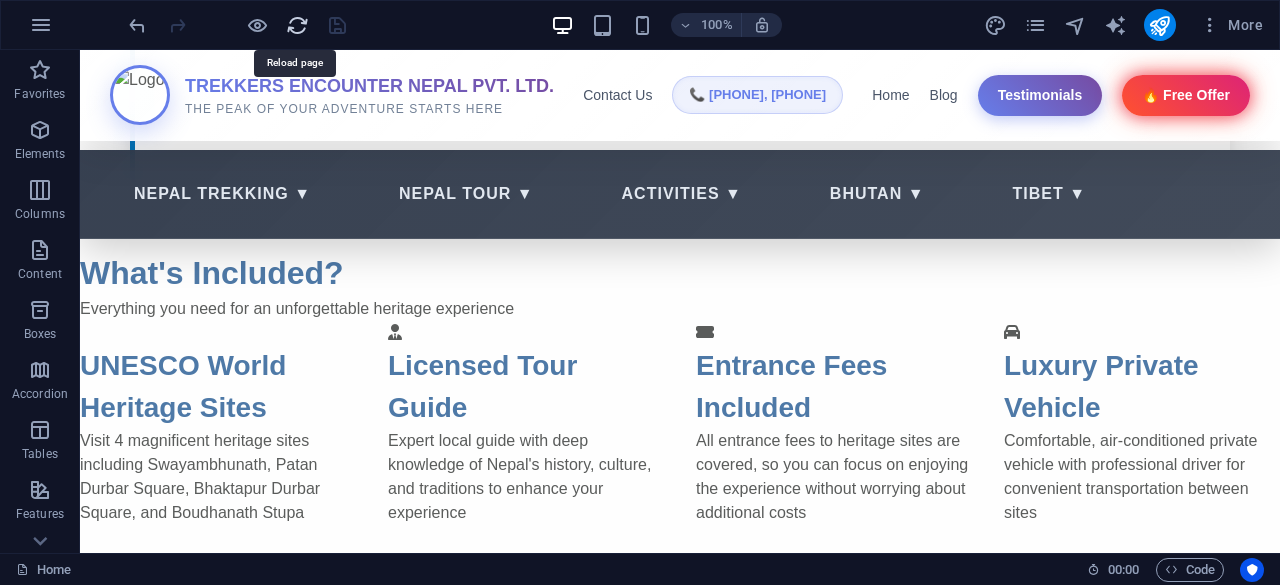 click at bounding box center [297, 25] 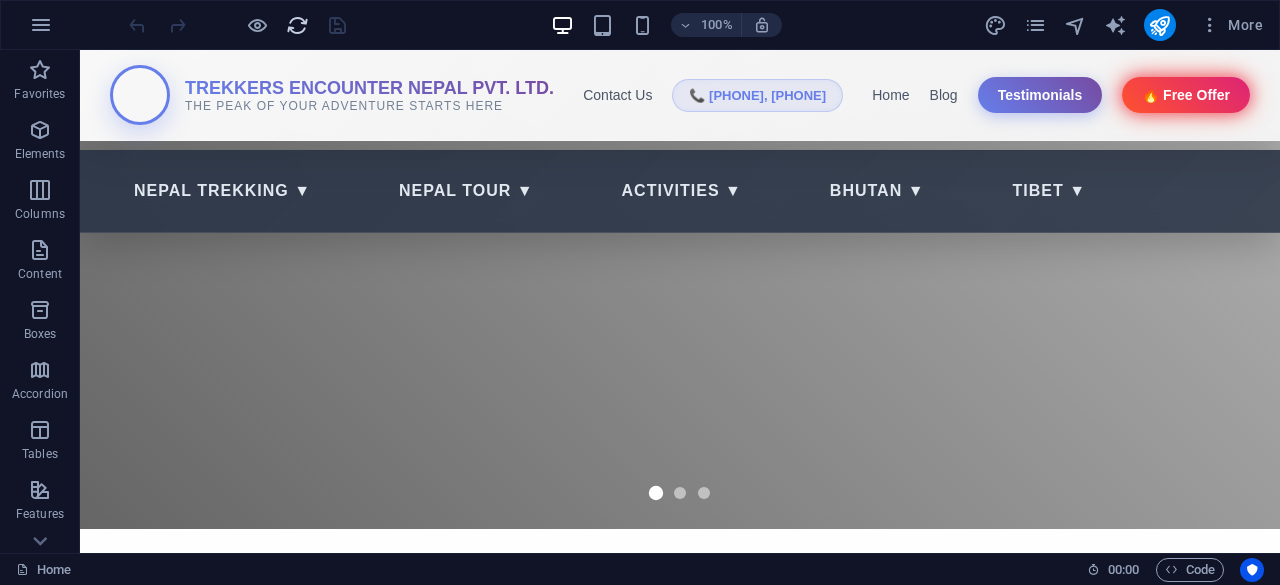 scroll, scrollTop: 0, scrollLeft: 0, axis: both 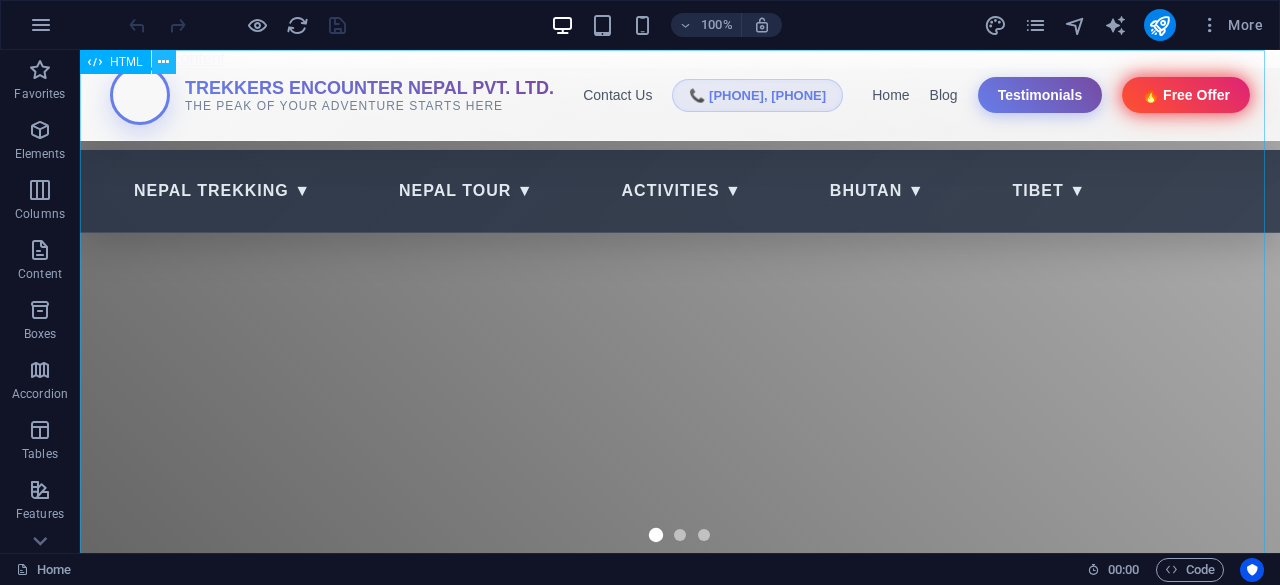 click at bounding box center [163, 62] 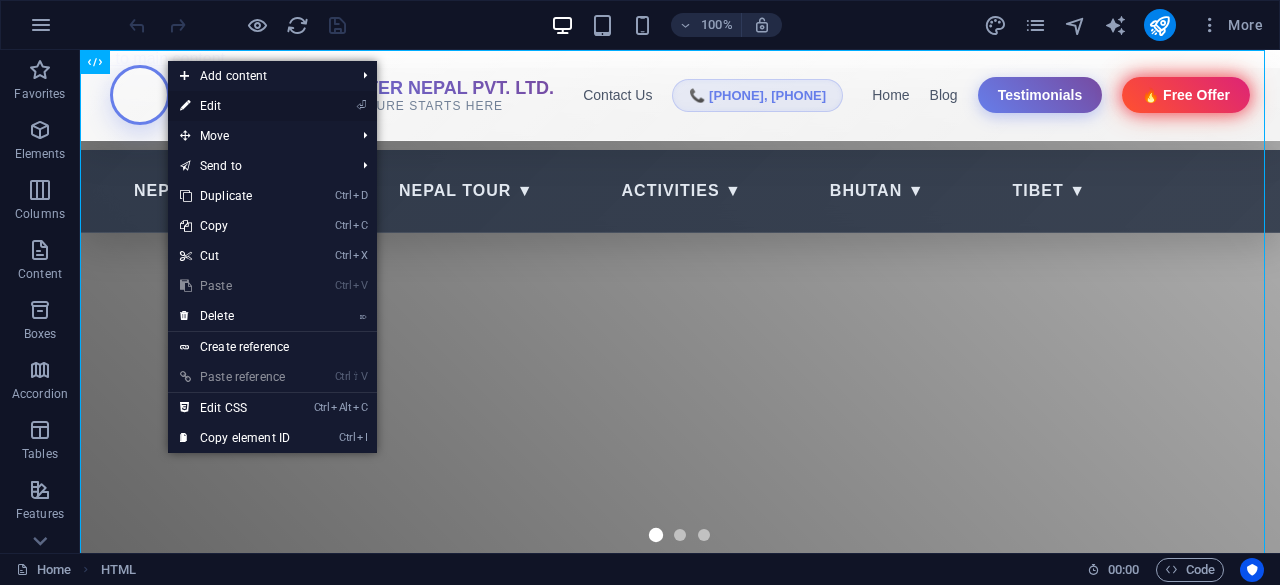 click on "⏎  Edit" at bounding box center (235, 106) 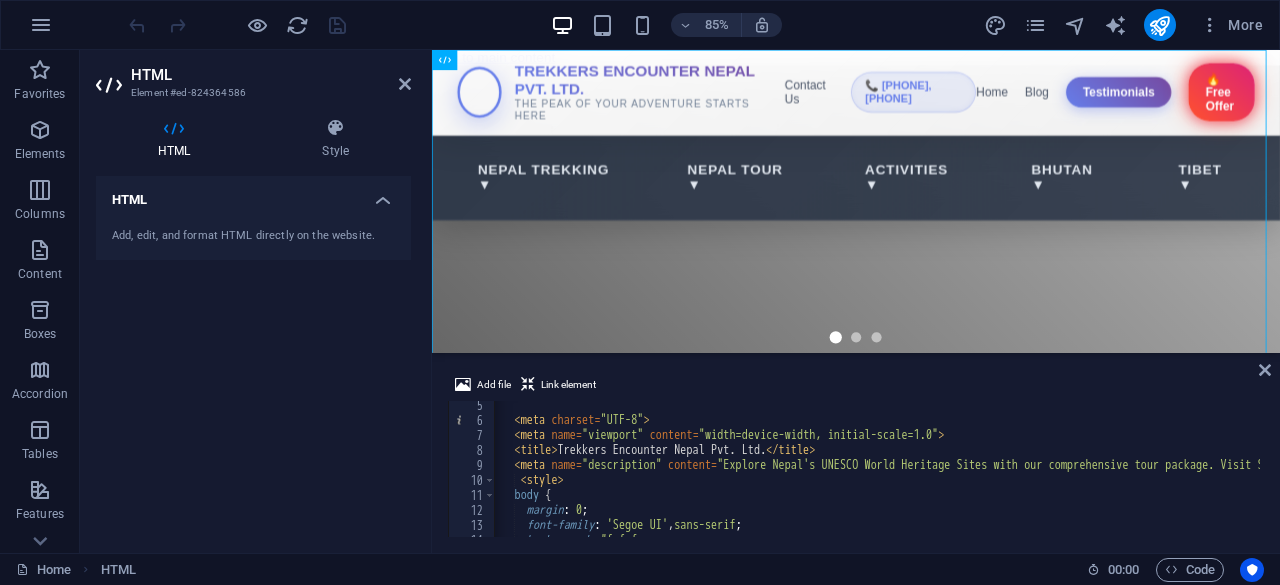 scroll, scrollTop: 79, scrollLeft: 0, axis: vertical 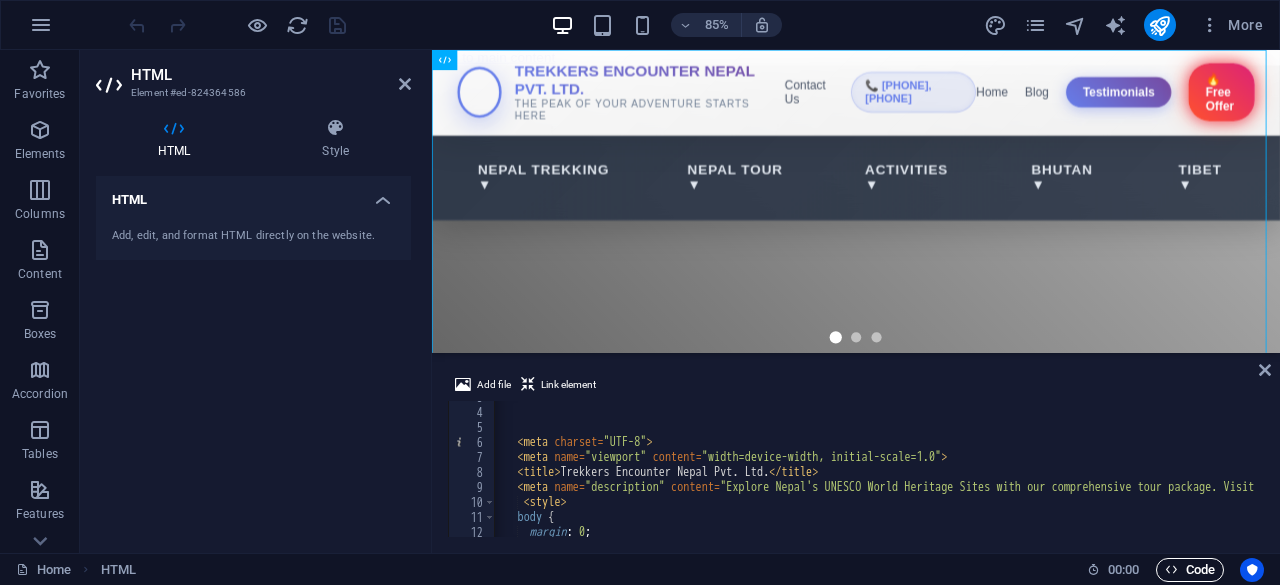 click at bounding box center (1171, 569) 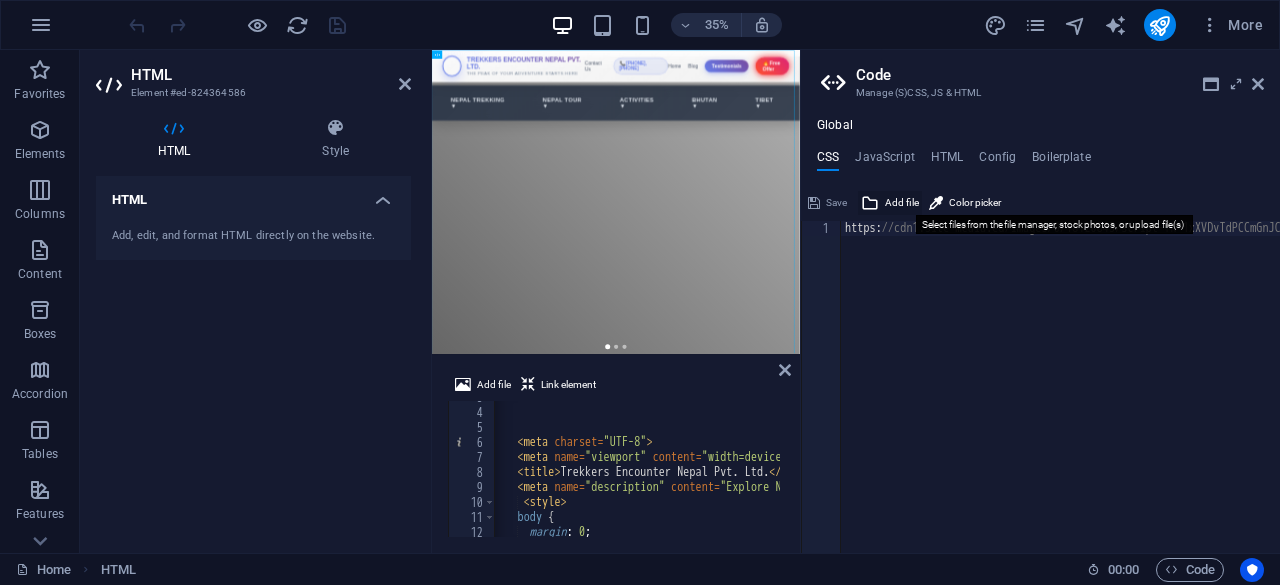 click on "Add file" at bounding box center [902, 203] 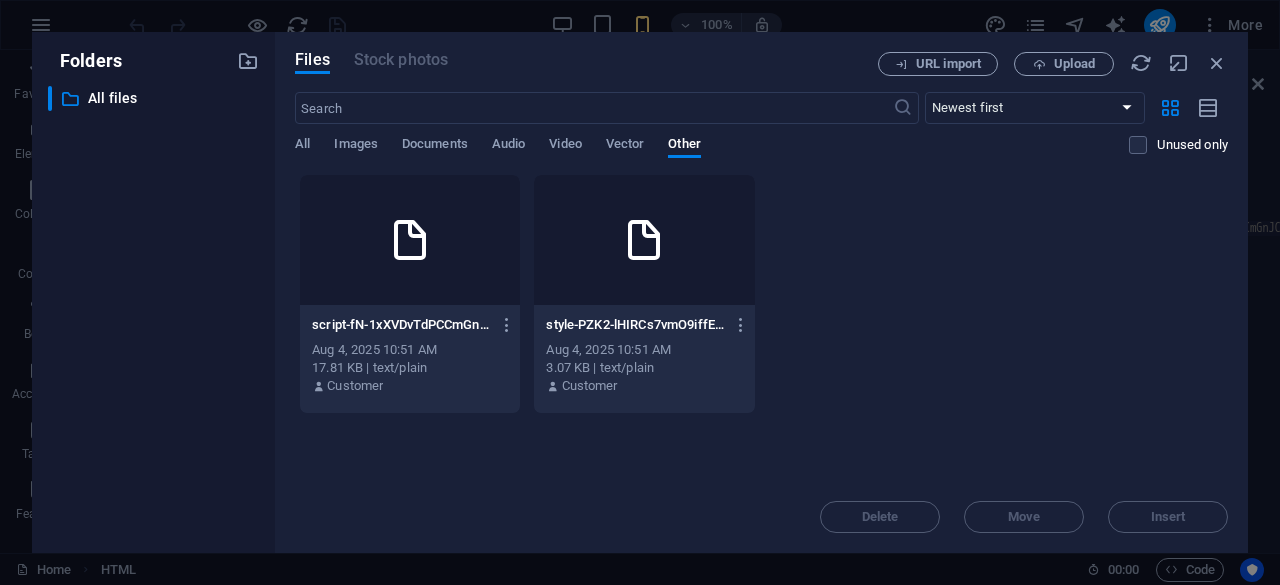 click at bounding box center [410, 240] 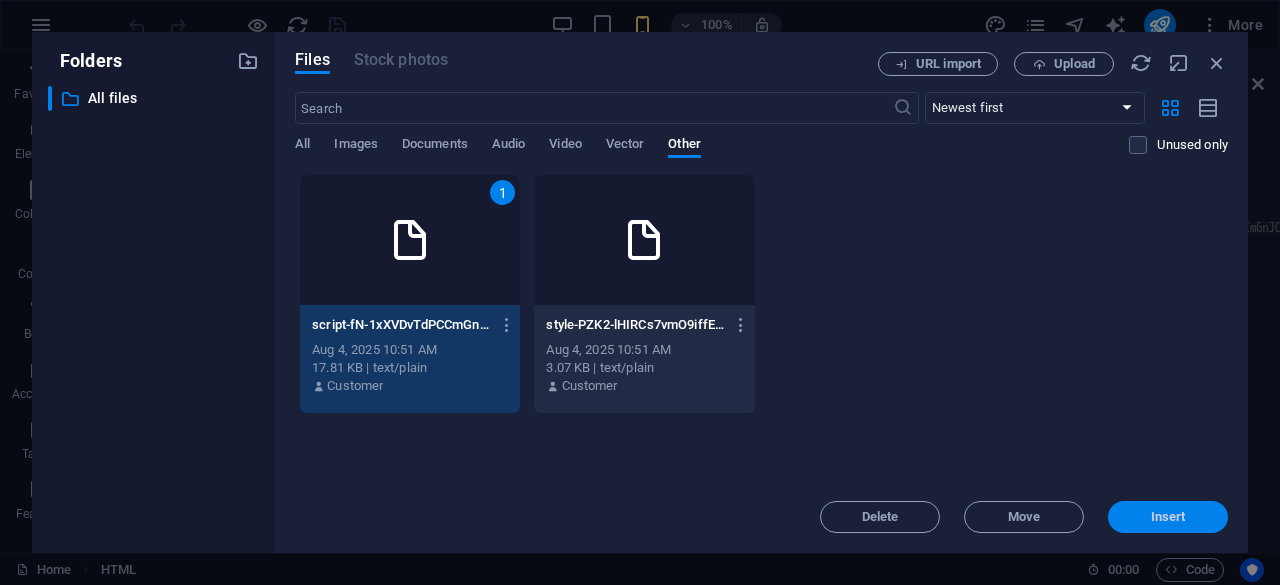 click on "Insert" at bounding box center (1168, 517) 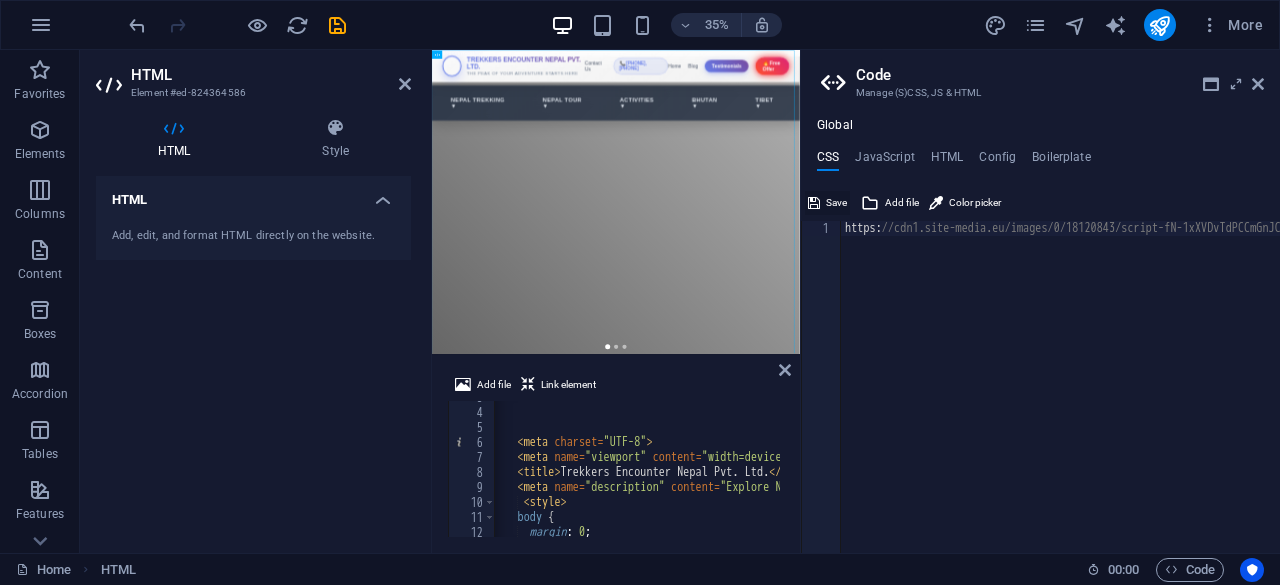 click on "Save" at bounding box center [827, 203] 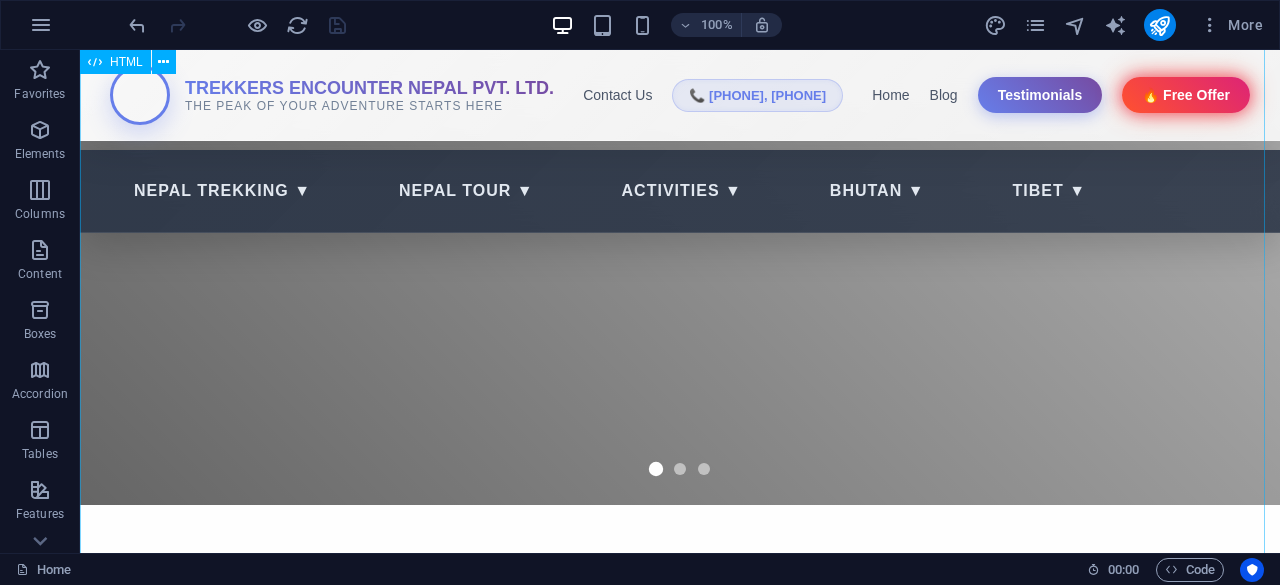 scroll, scrollTop: 0, scrollLeft: 0, axis: both 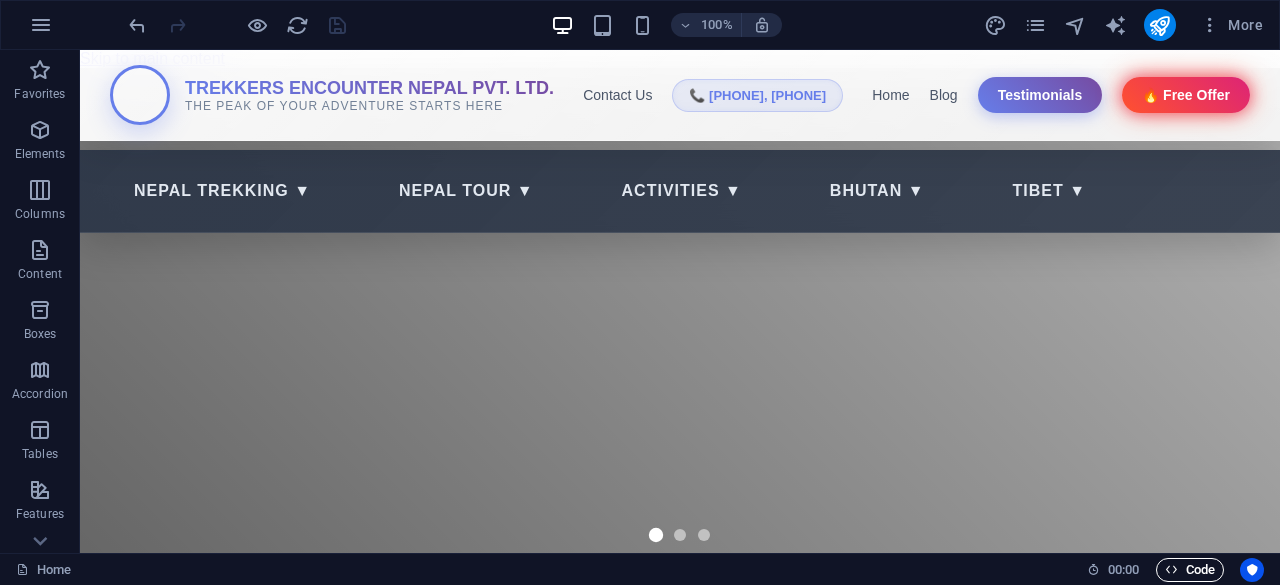 click on "Code" at bounding box center (1190, 570) 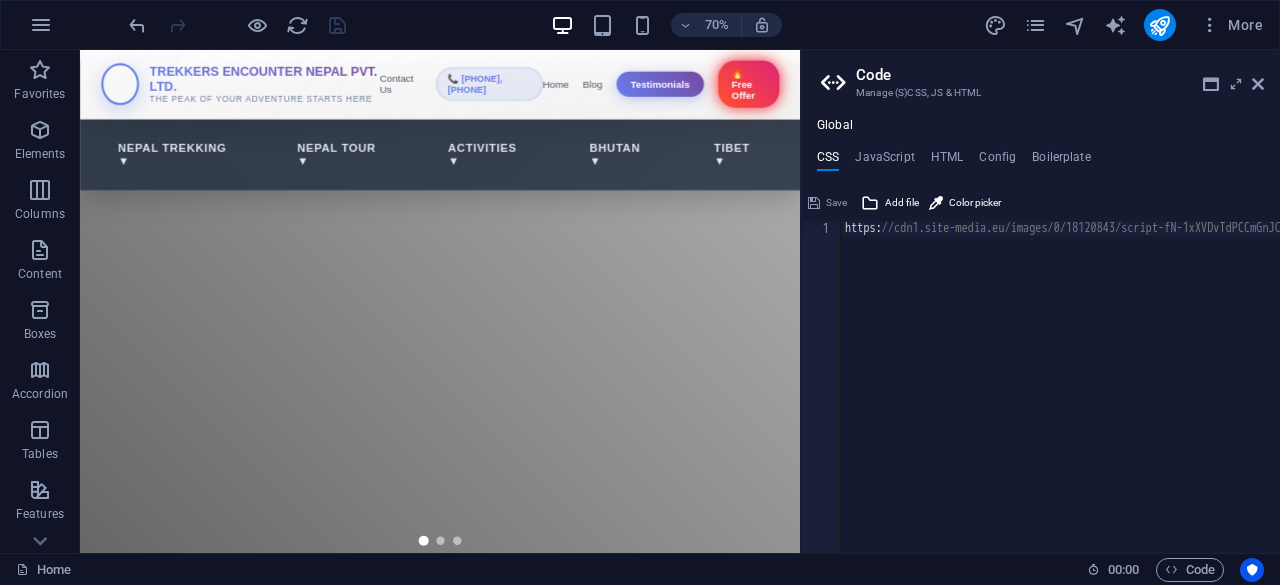 click on "CSS" at bounding box center [828, 161] 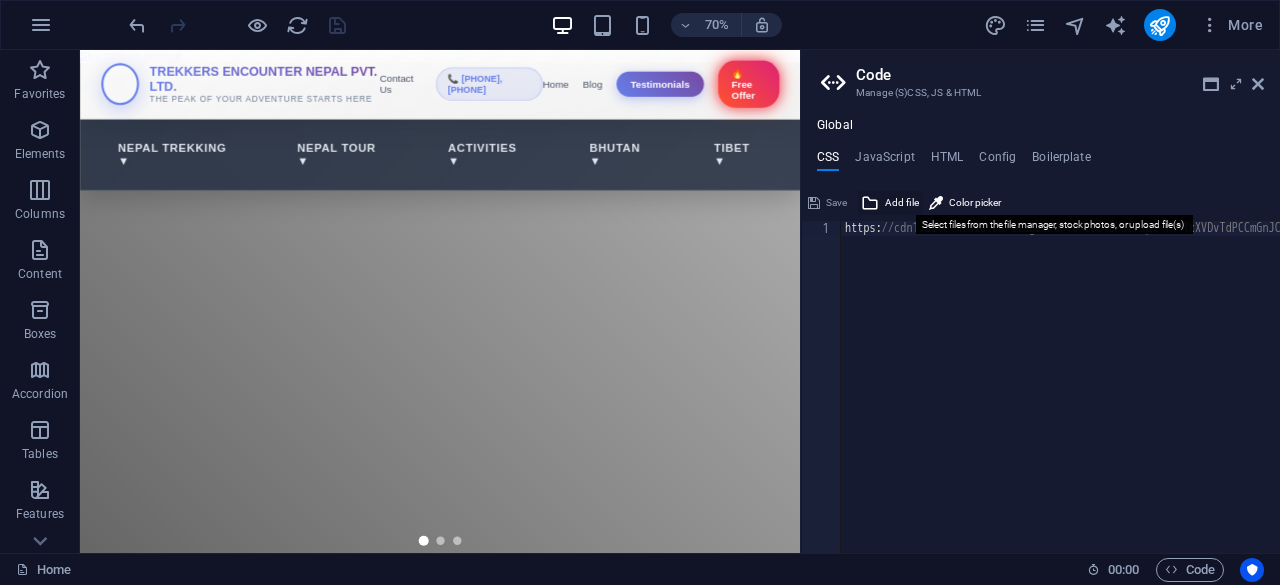 click on "Add file" at bounding box center [902, 203] 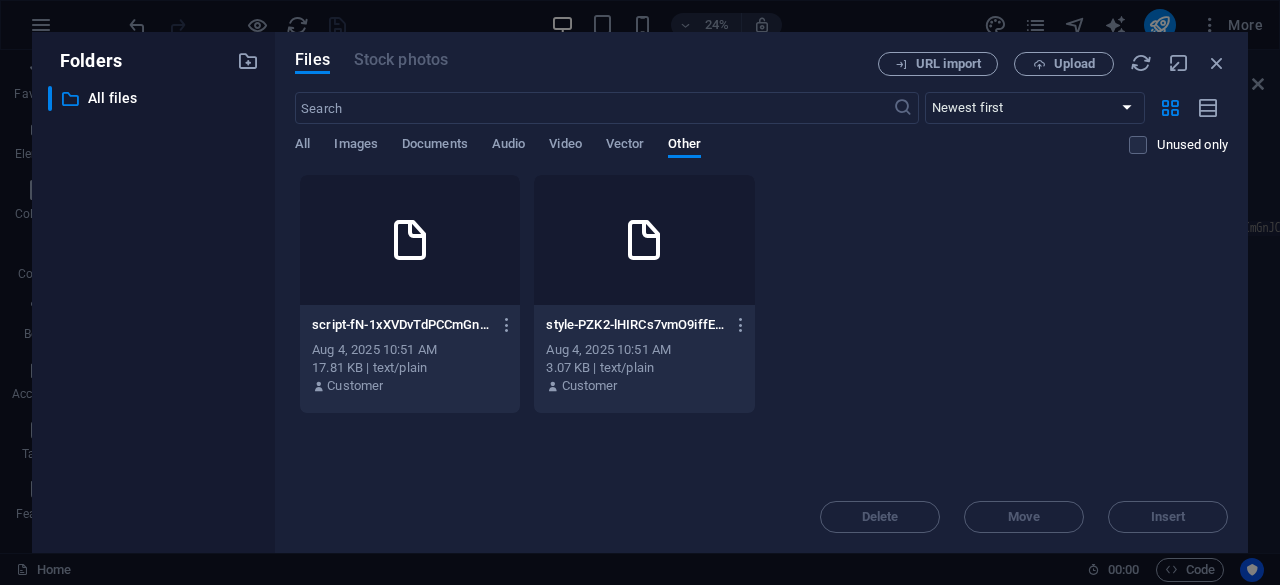 click at bounding box center (644, 240) 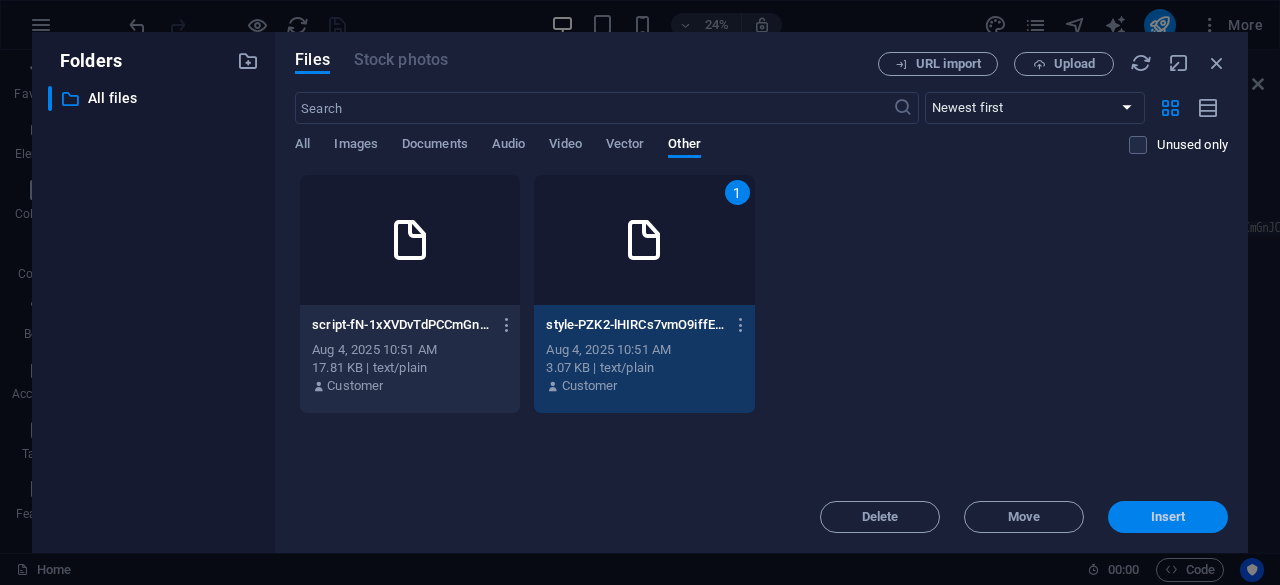 click on "Insert" at bounding box center (1168, 517) 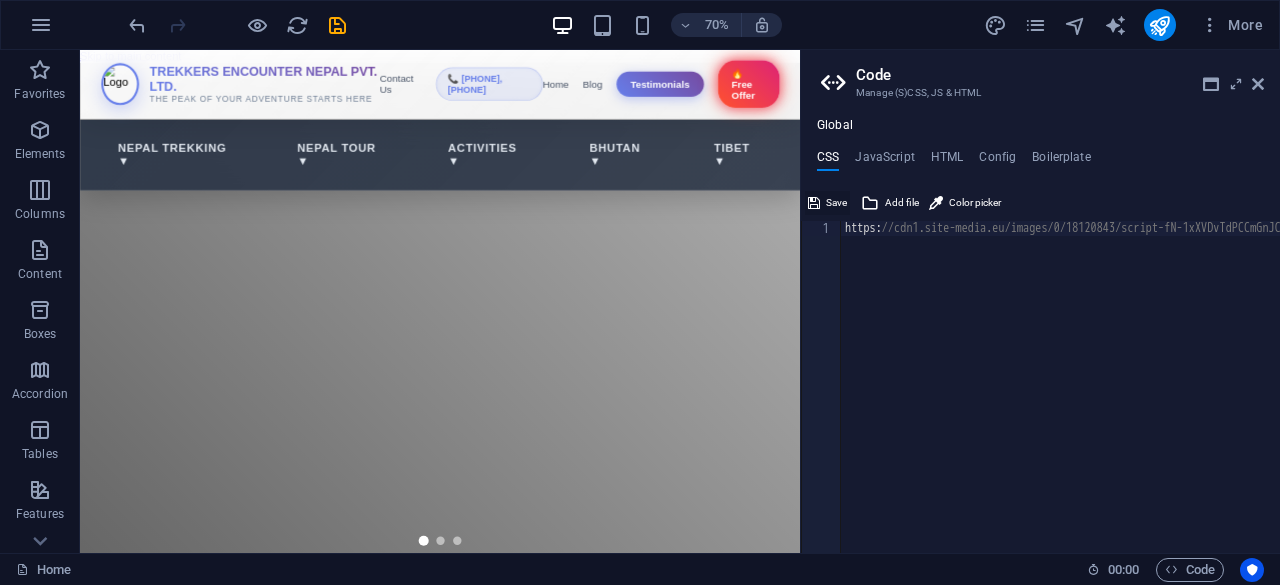 click on "Save" at bounding box center (827, 203) 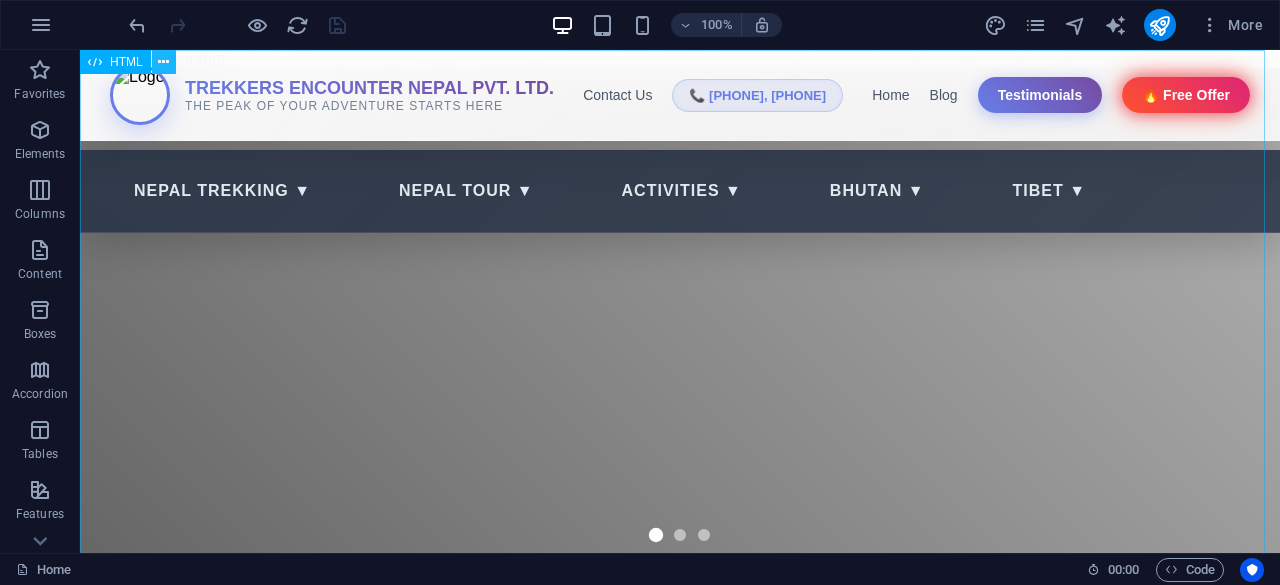 click at bounding box center (163, 62) 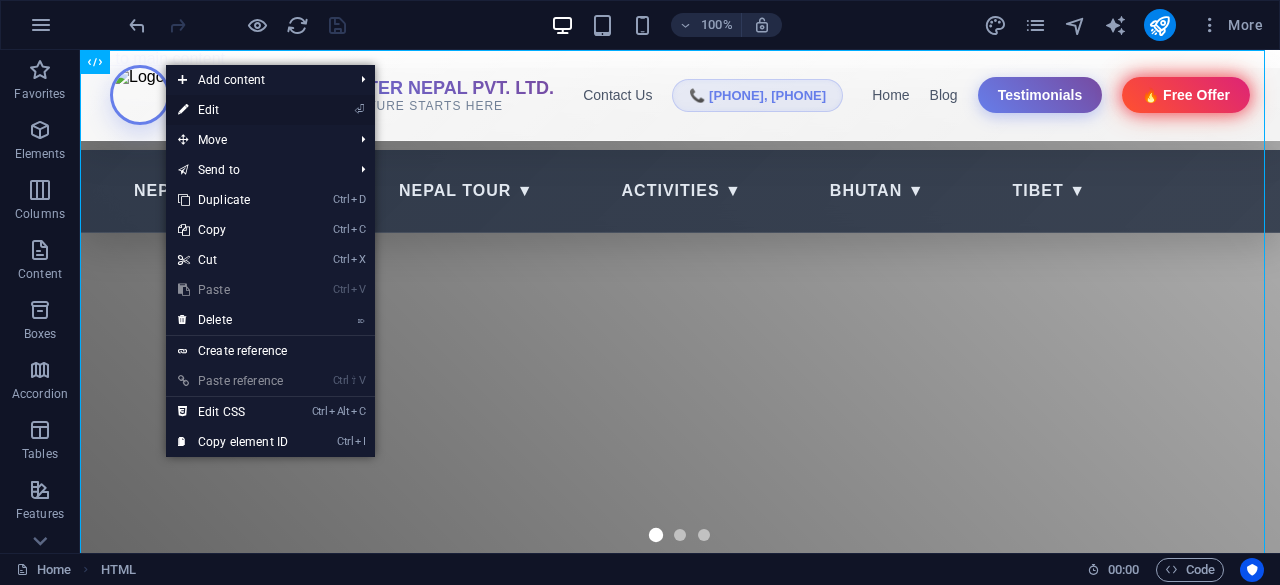 click on "⏎  Edit" at bounding box center [233, 110] 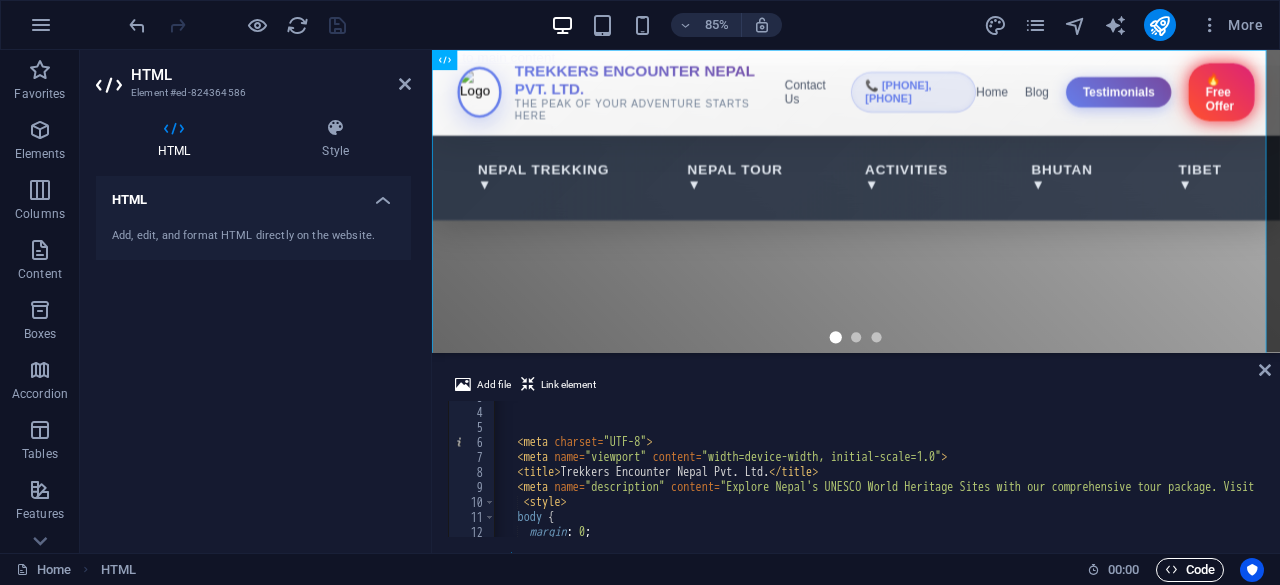 click on "Code" at bounding box center [1190, 570] 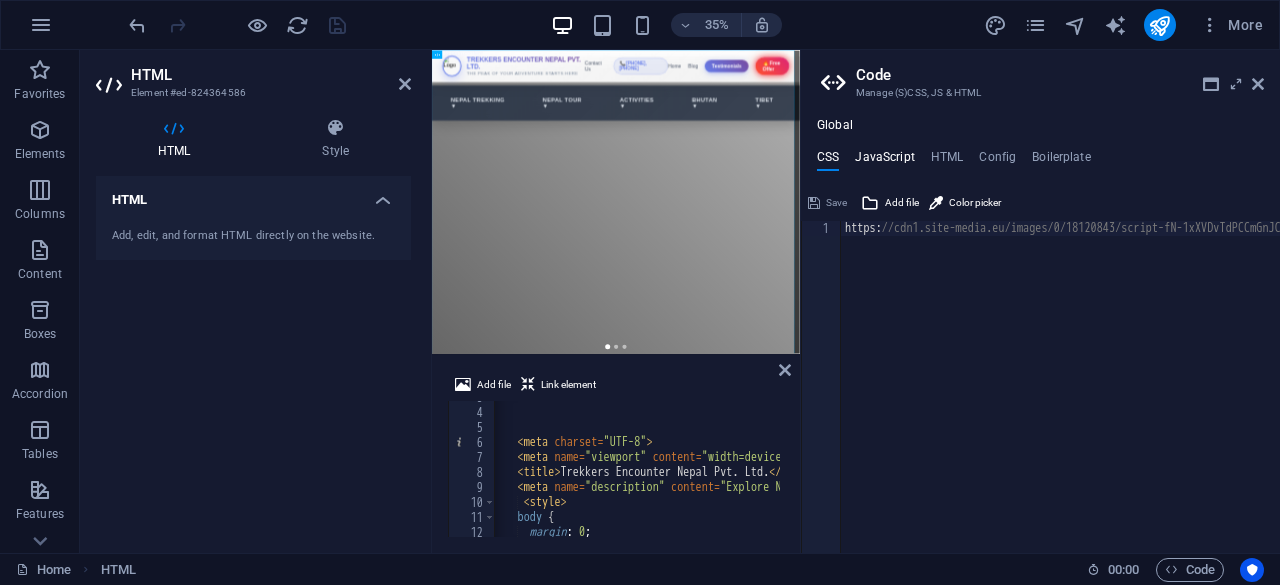 click on "JavaScript" at bounding box center [884, 161] 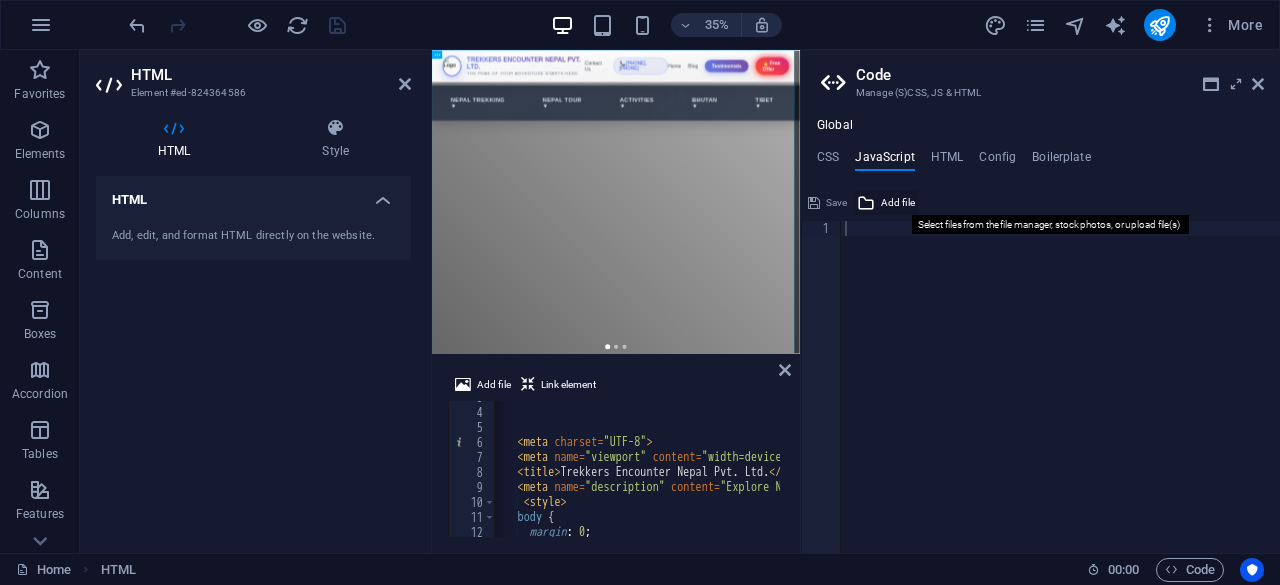 click on "Add file" at bounding box center (898, 203) 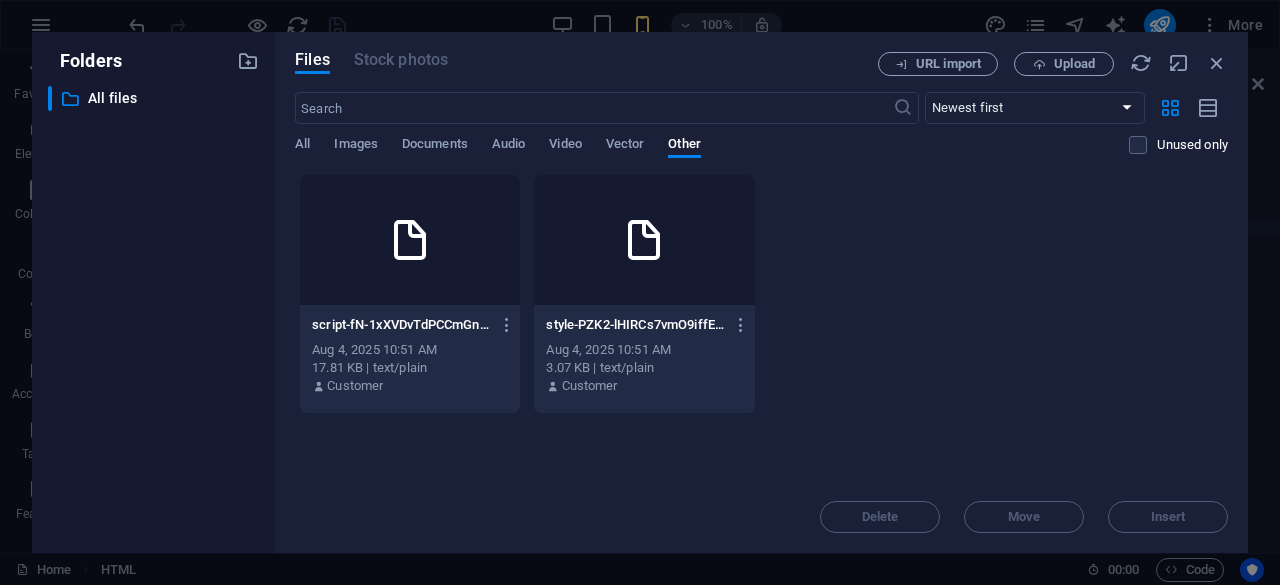 click on "script-fN-1xXVDvTdPCCmGnJC6oA.js" at bounding box center [401, 325] 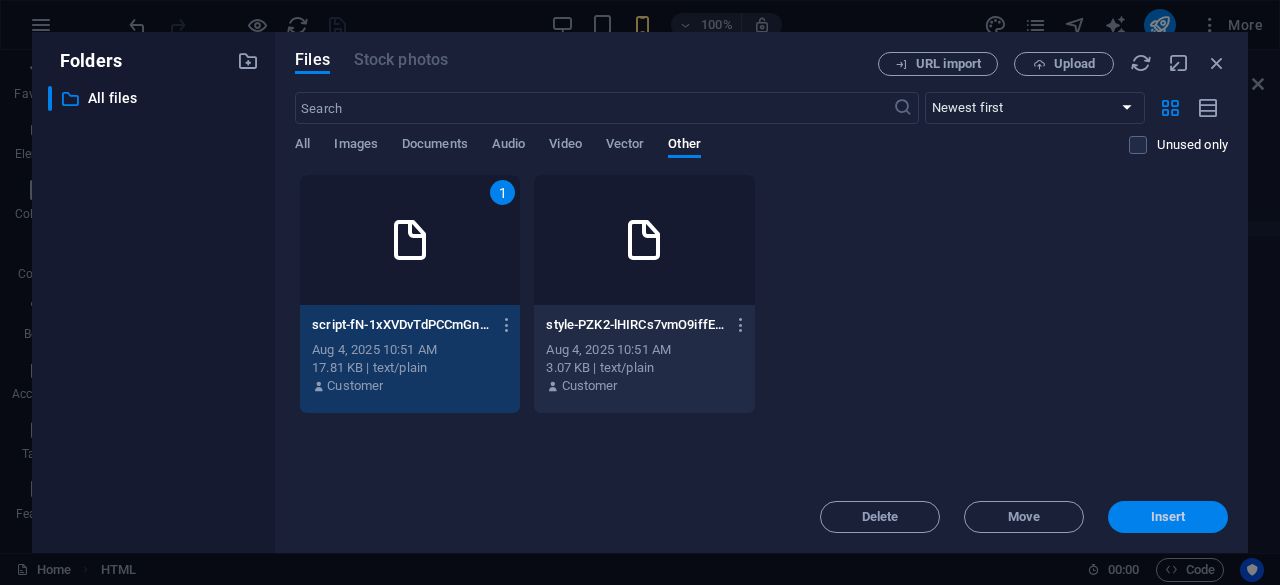 click on "Insert" at bounding box center [1168, 517] 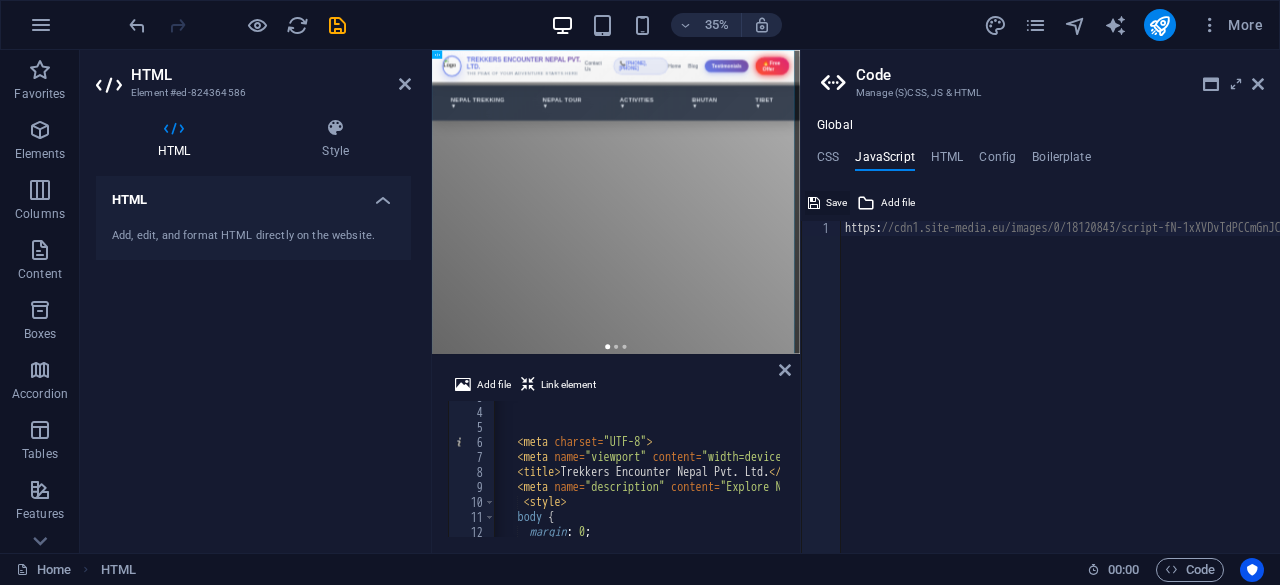 click on "Save" at bounding box center [836, 203] 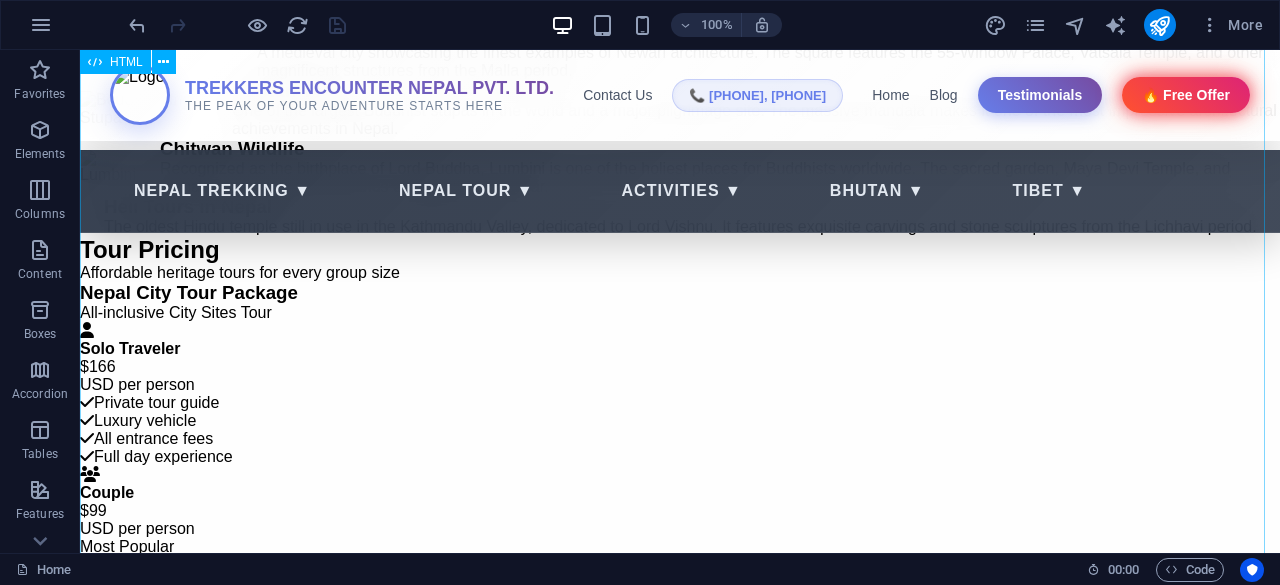scroll, scrollTop: 2411, scrollLeft: 0, axis: vertical 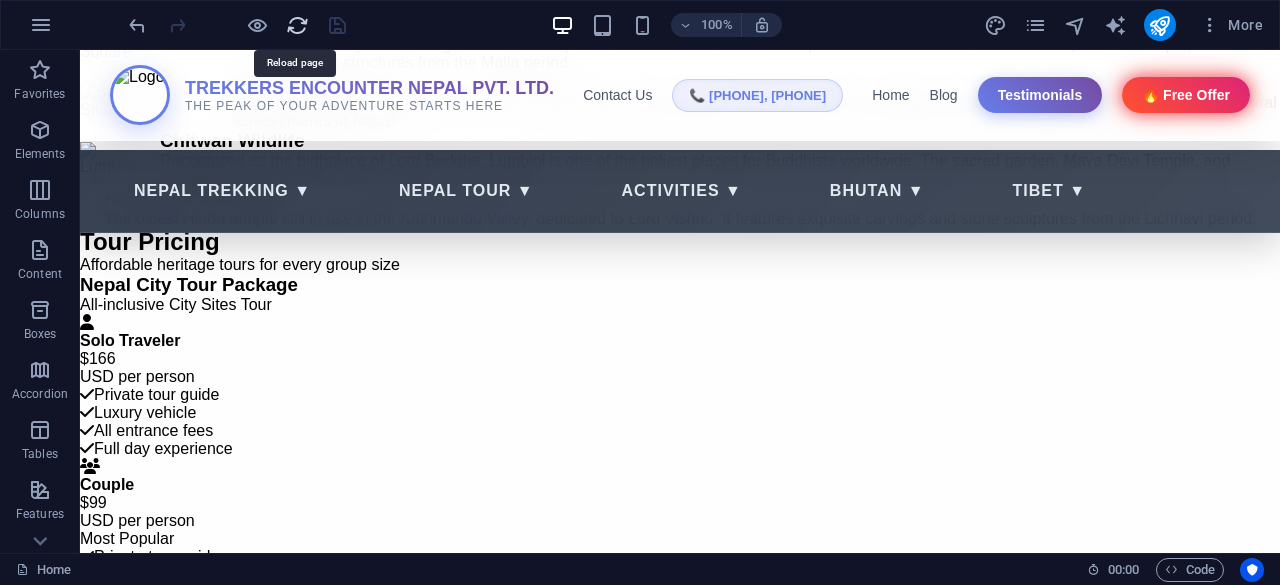 click at bounding box center (297, 25) 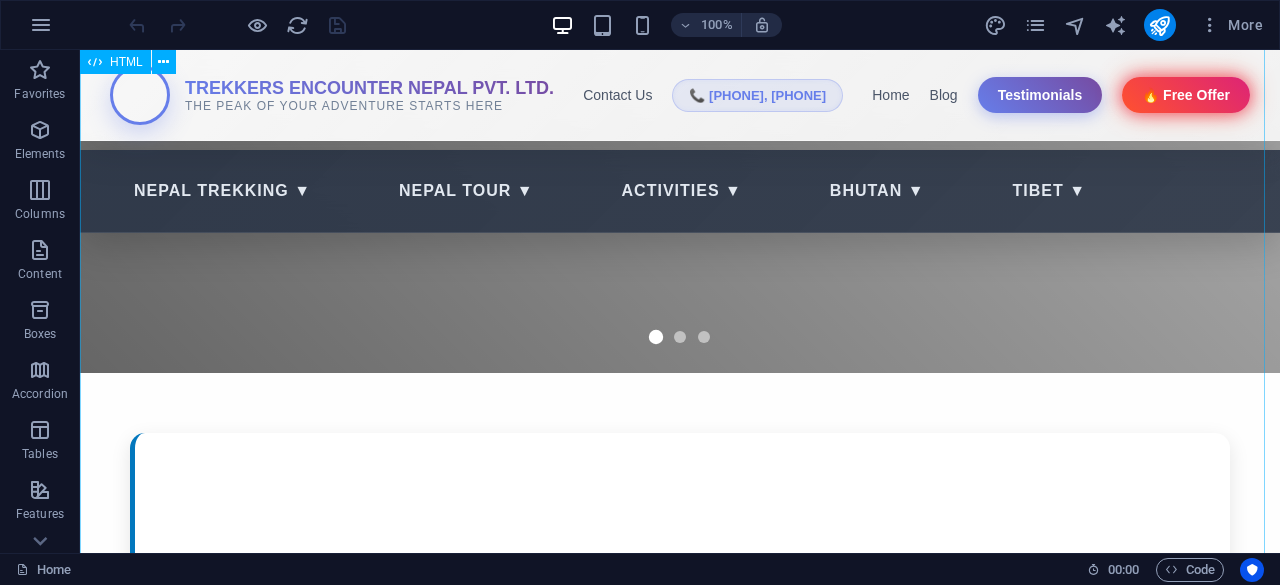 scroll, scrollTop: 0, scrollLeft: 0, axis: both 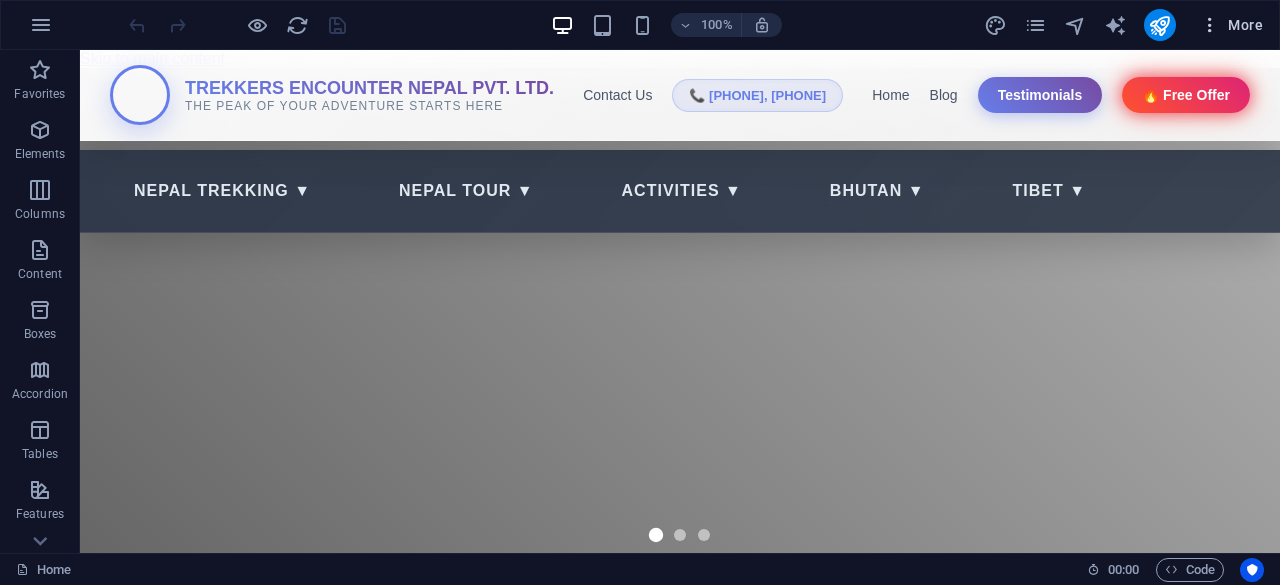 click at bounding box center [1210, 25] 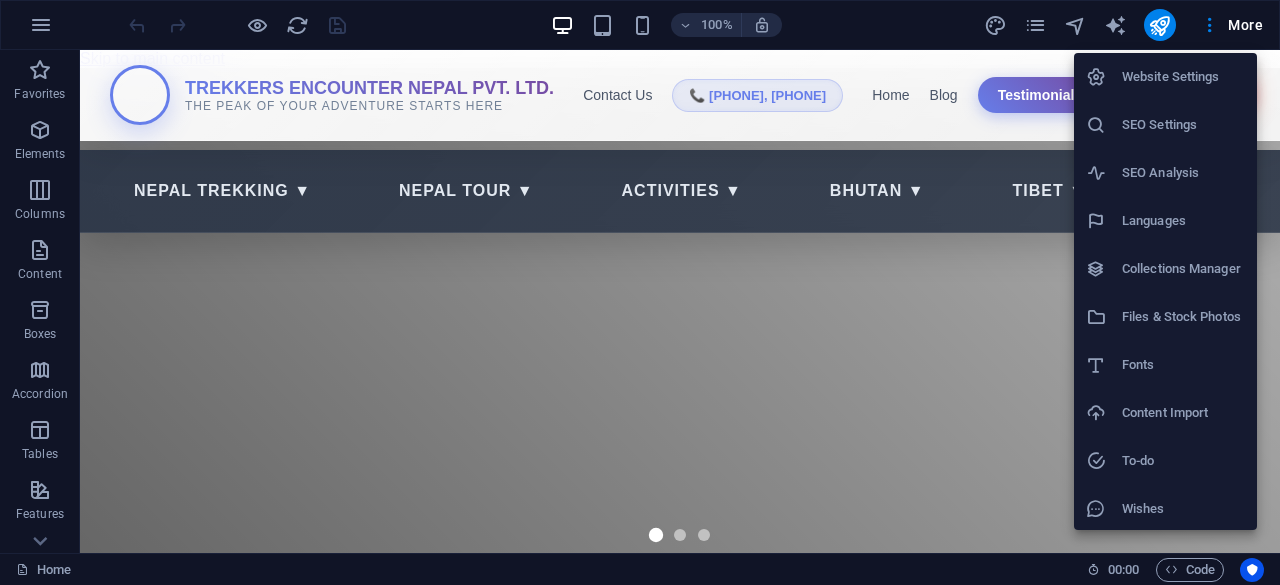 click at bounding box center [640, 292] 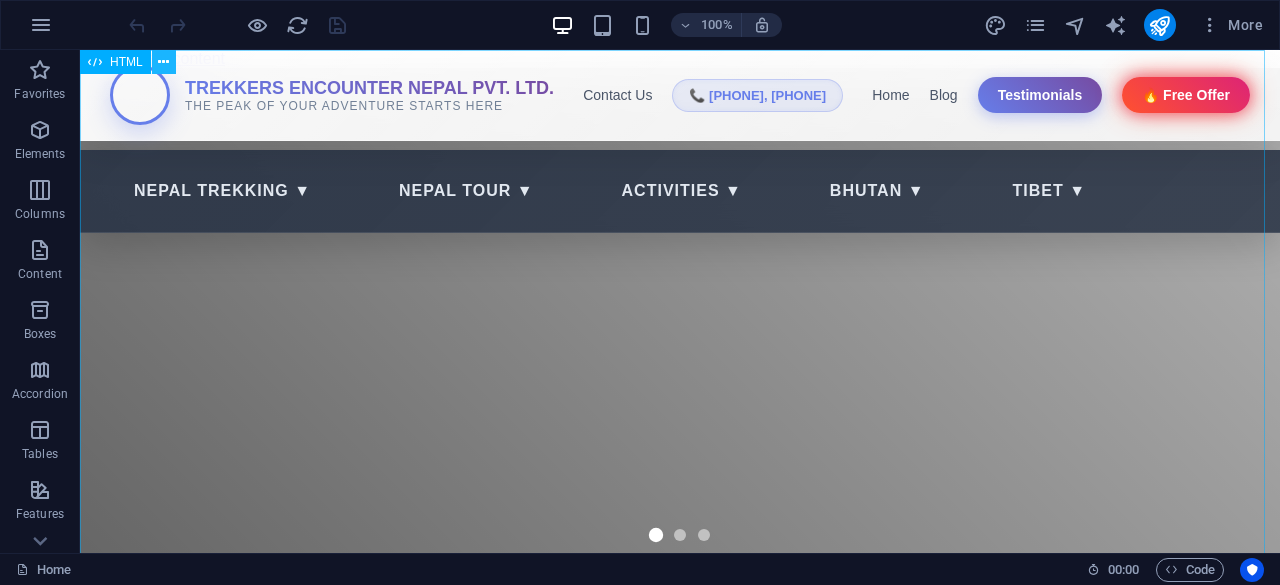 click at bounding box center (163, 62) 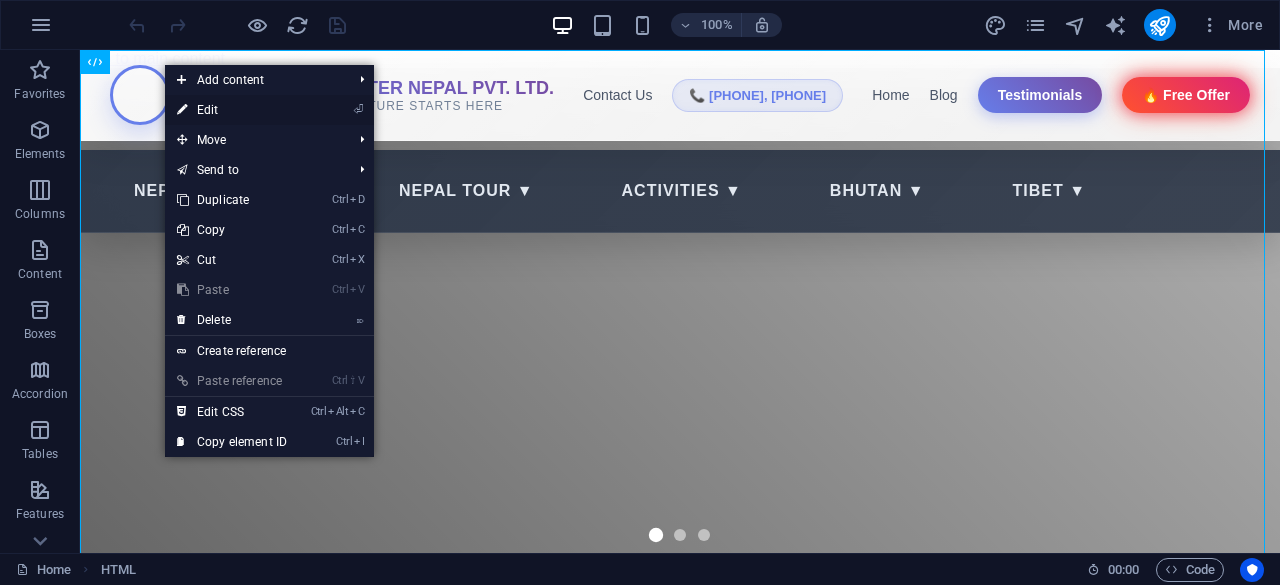 click on "⏎  Edit" at bounding box center [232, 110] 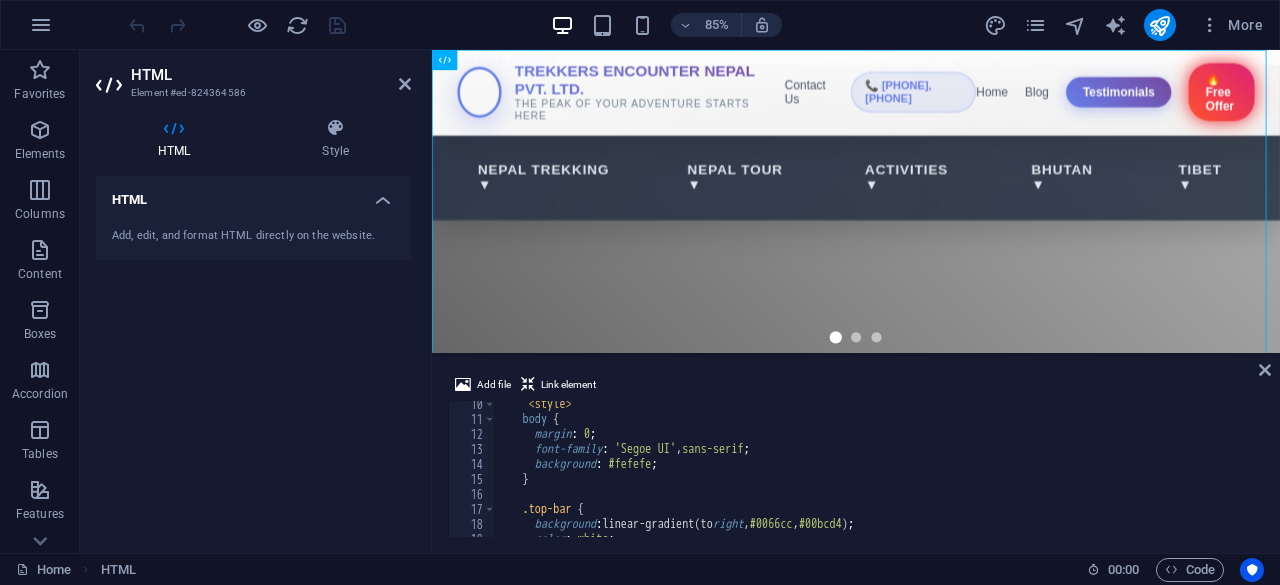 scroll, scrollTop: 140, scrollLeft: 0, axis: vertical 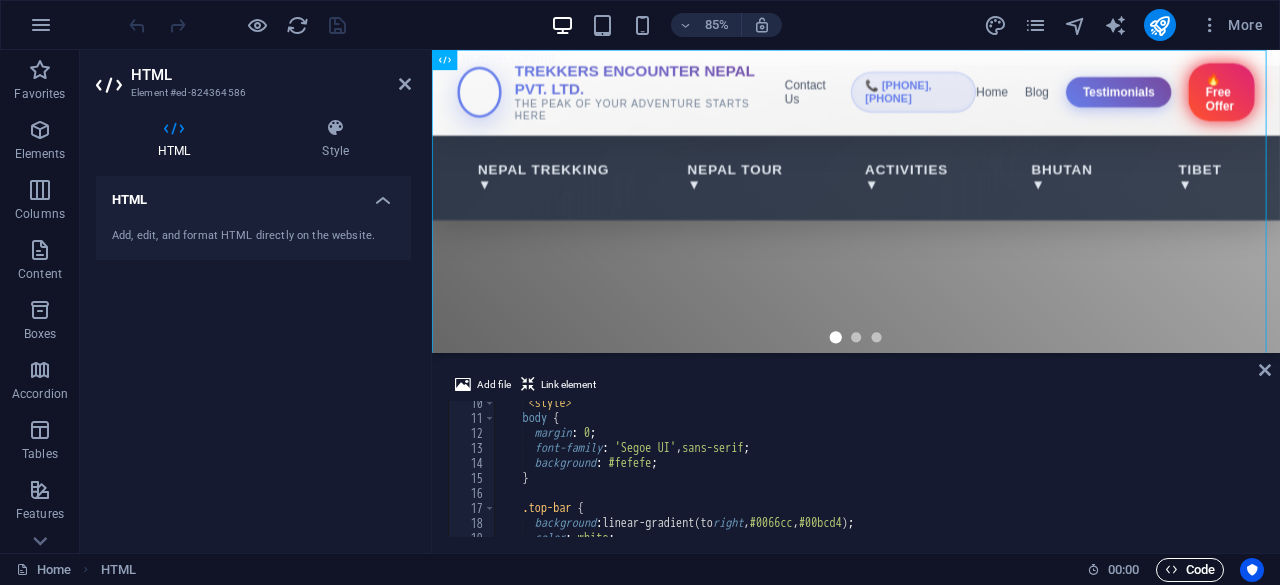 click on "Code" at bounding box center [1190, 570] 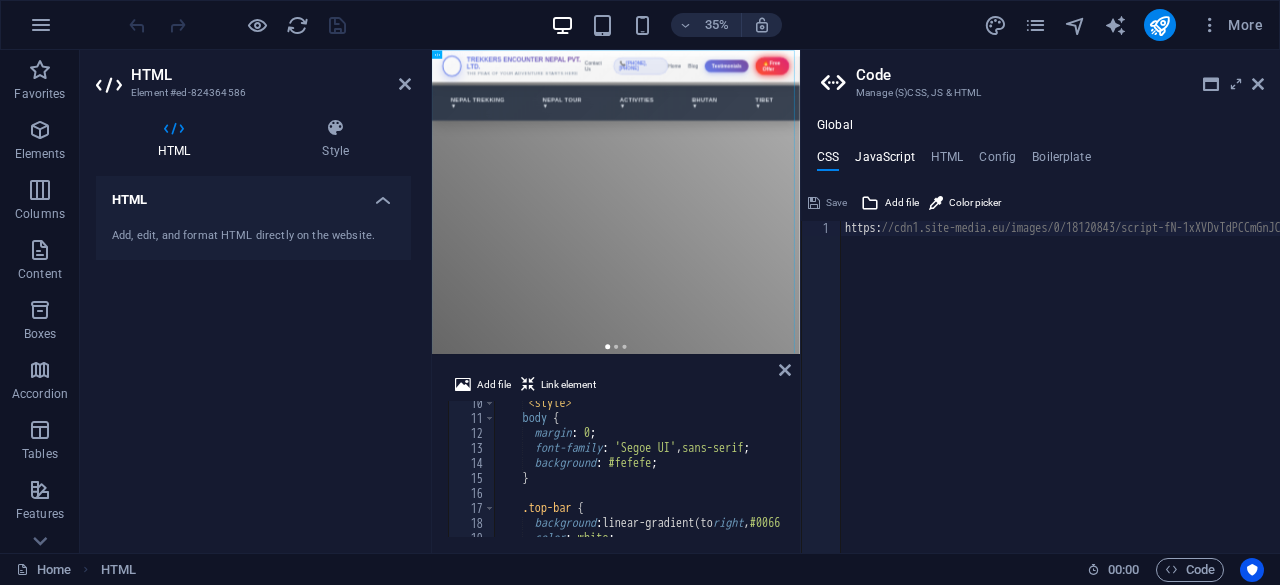 click on "JavaScript" at bounding box center [884, 161] 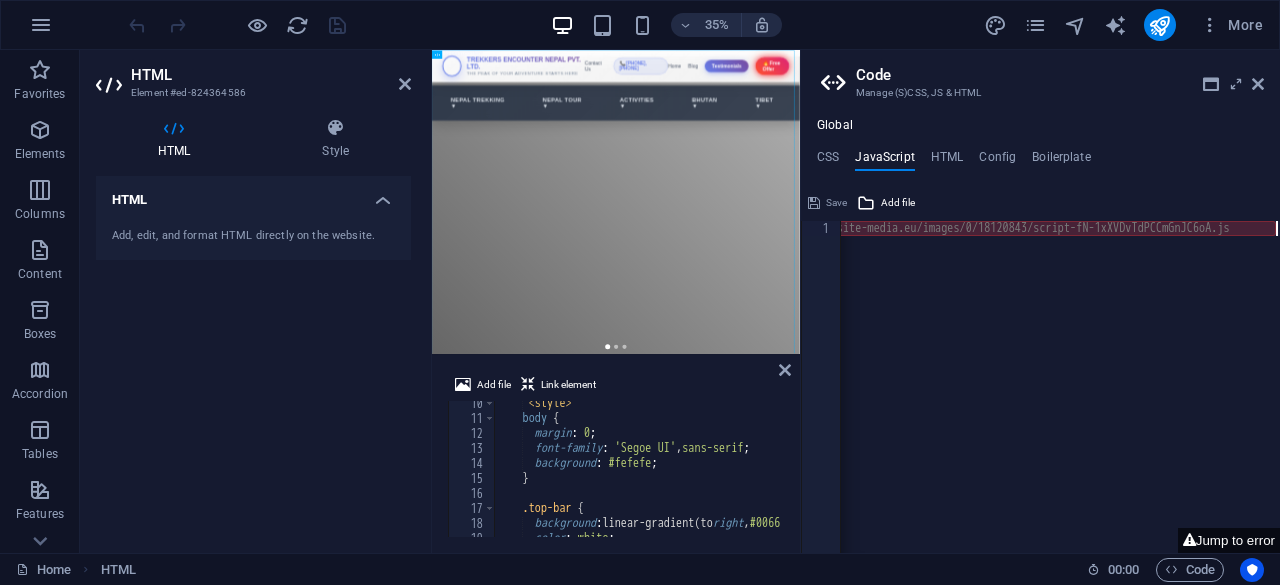 scroll, scrollTop: 0, scrollLeft: 88, axis: horizontal 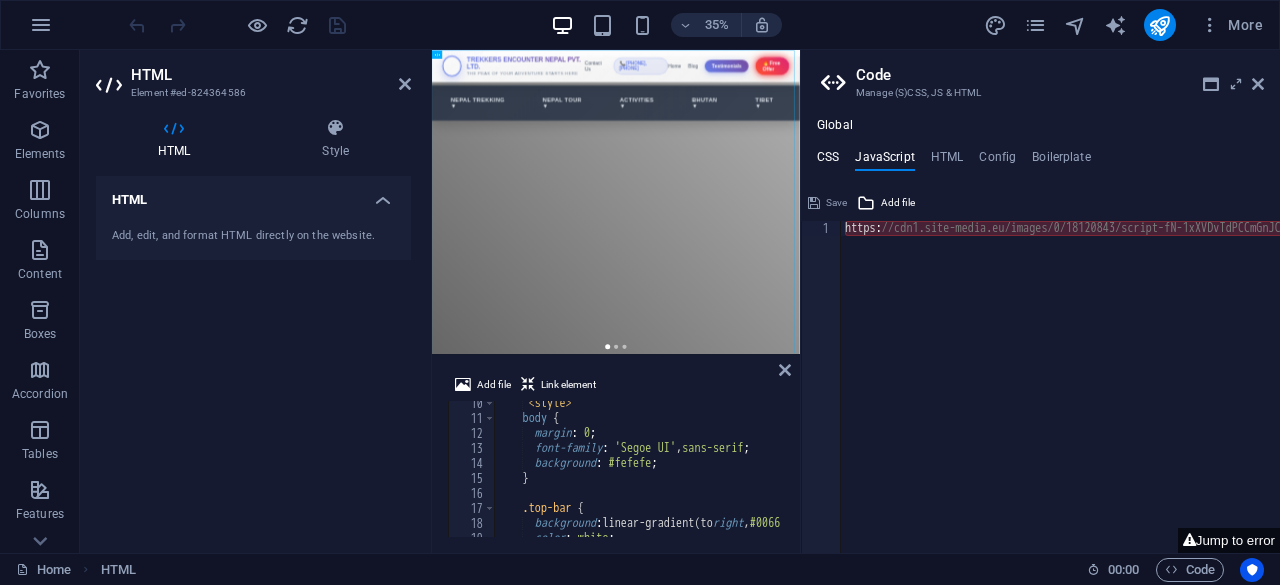 click on "CSS" at bounding box center (828, 161) 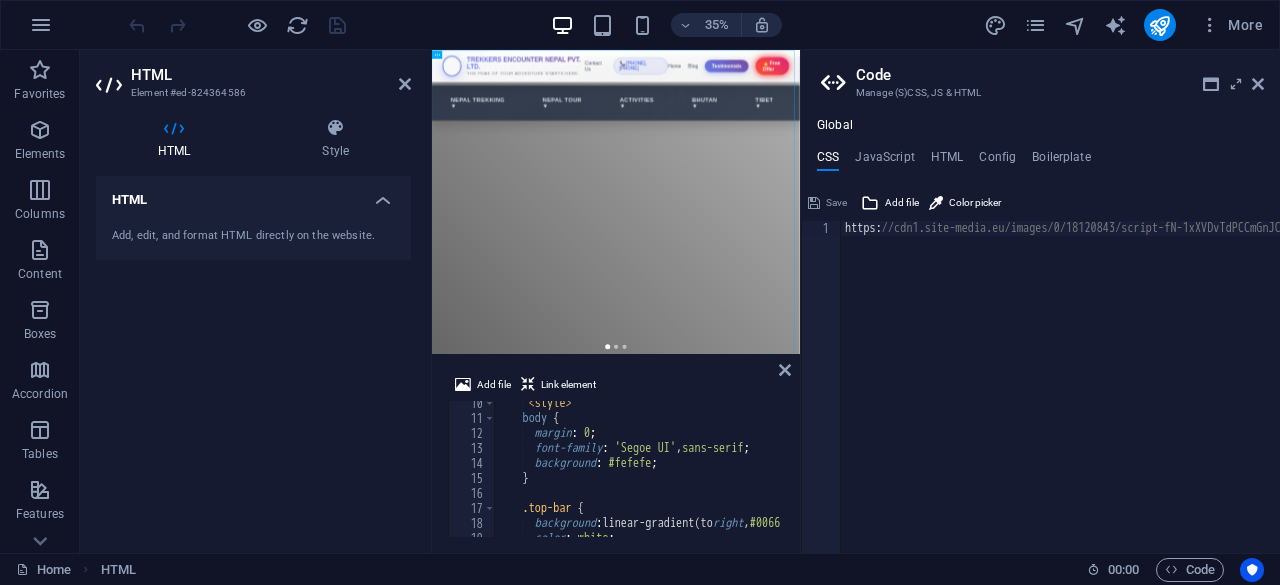 scroll, scrollTop: 0, scrollLeft: 2682, axis: horizontal 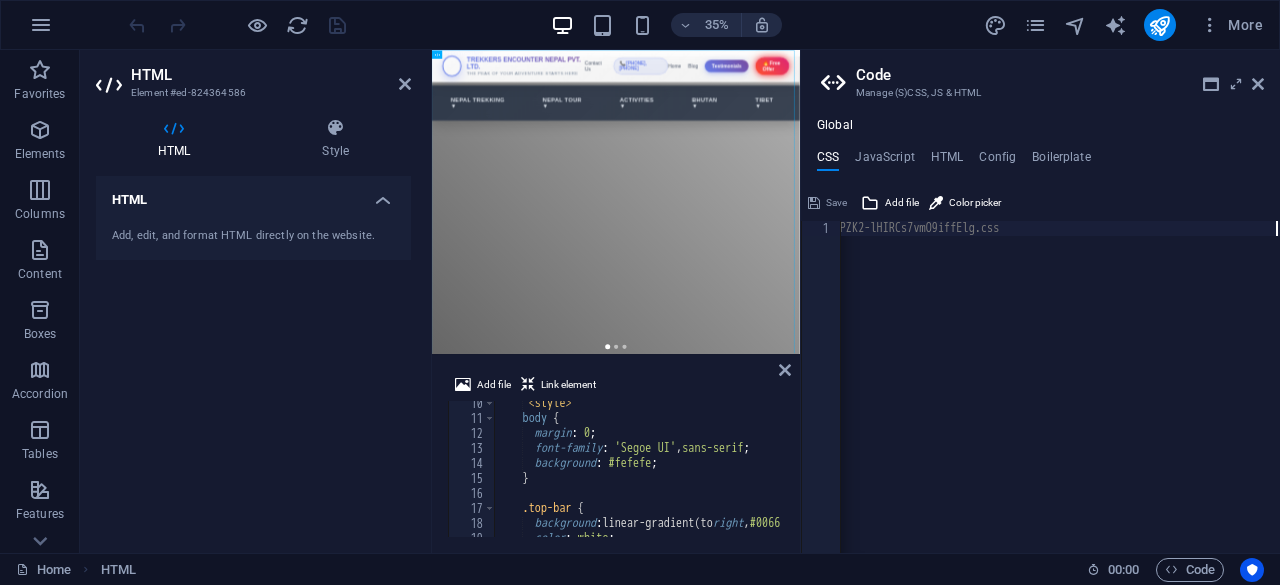 click on "https: //cdn1.site-media.eu/images/0/18120843/script-fN-1xXVDvTdPCCmGnJC6oA.jshttps://cdn1.site-media.eu/images/0/18120841/style-PZK2-lHIRCs7vmO9iffElg.csshttps://cdn1.site-media.eu/images/0/18120843/script-fN-1xXVDvTdPCCmGnJC6oA.jshttps://cdn1.site-media.eu/images/0/18120841/style-PZK2-lHIRCs7vmO9iffElg.csshttps://cdn1.site-media.eu/images/0/18120843/script-fN-1xXVDvTdPCCmGnJC6oA.jshttps://cdn1.site-media.eu/images/0/18120841/style-PZK2-lHIRCs7vmO9iffElg.css" at bounding box center [-281, 394] 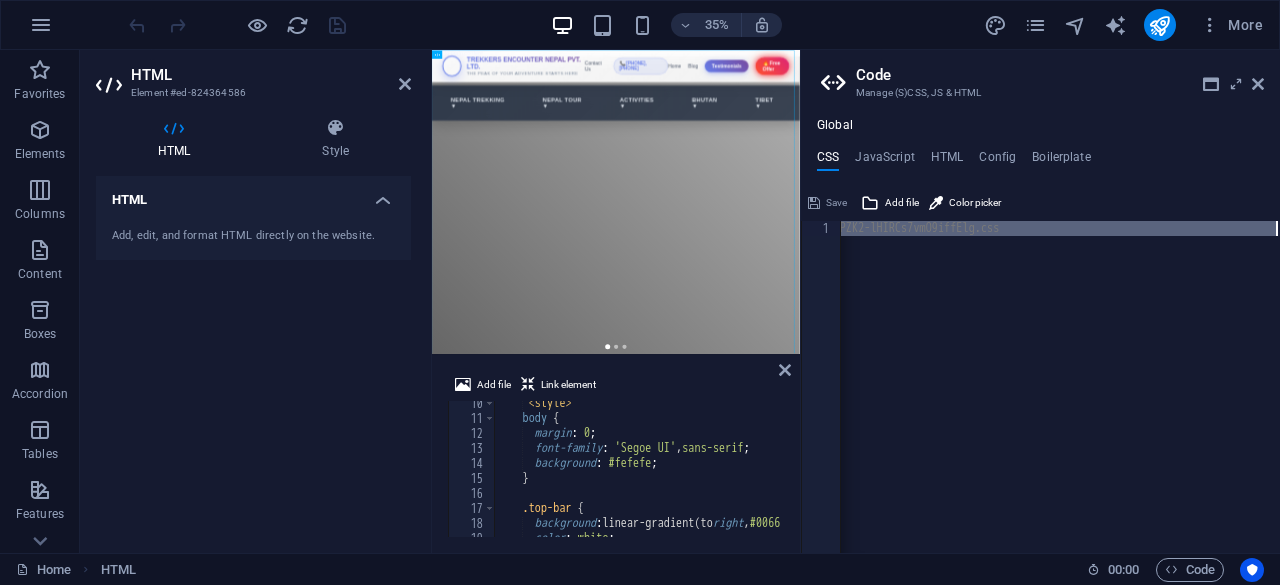 type 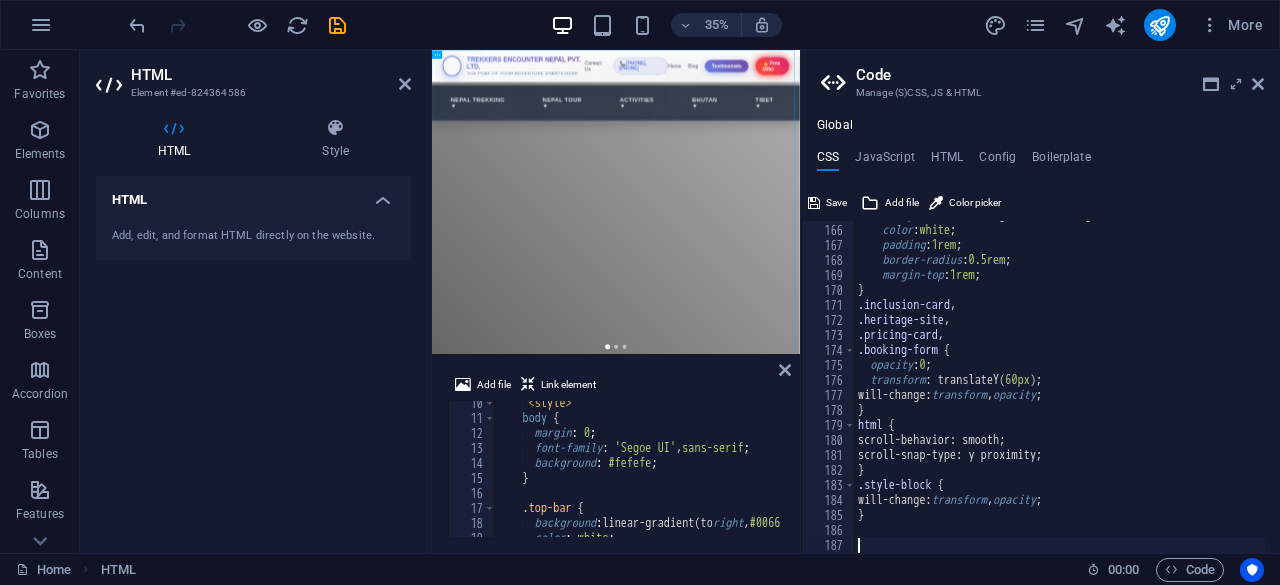 scroll, scrollTop: 2473, scrollLeft: 0, axis: vertical 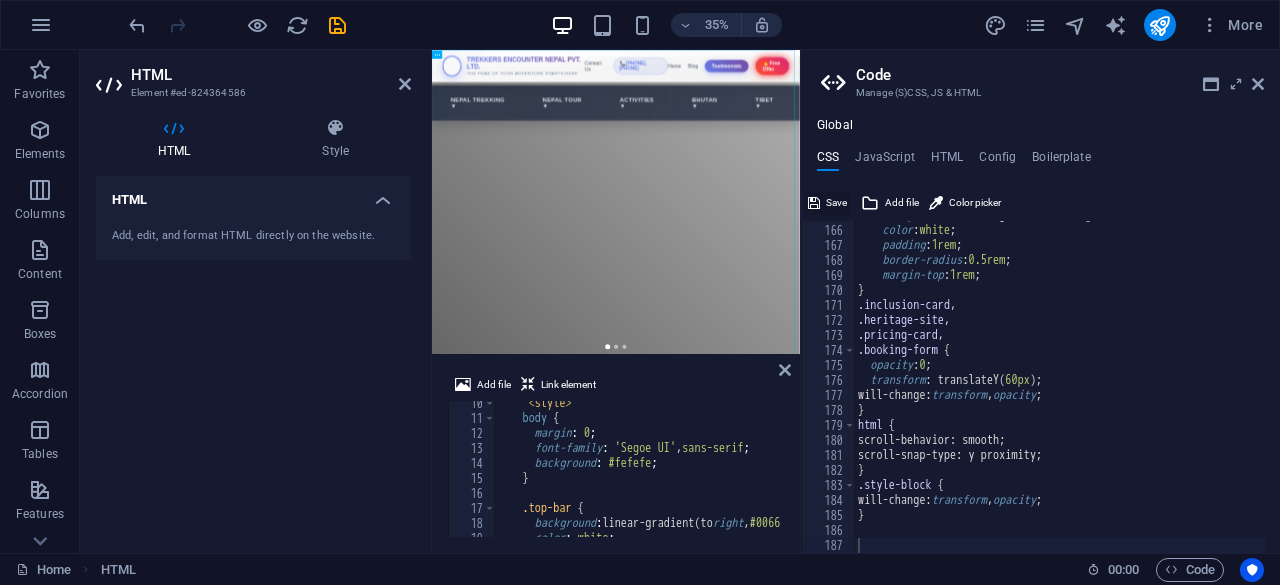 click on "Save" at bounding box center [827, 203] 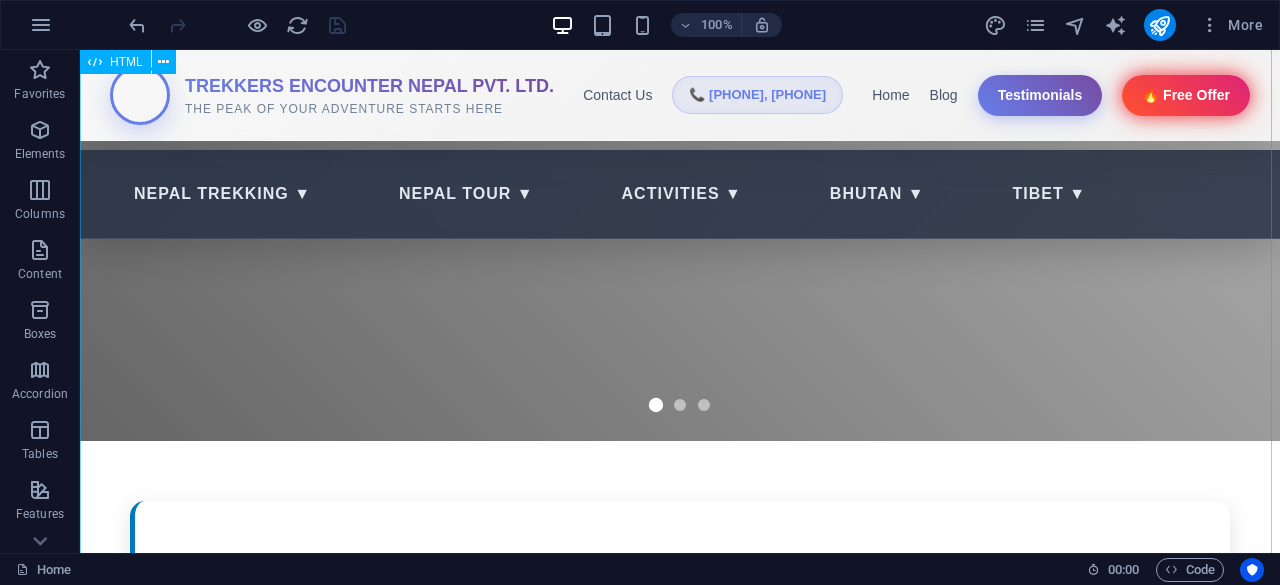 scroll, scrollTop: 0, scrollLeft: 0, axis: both 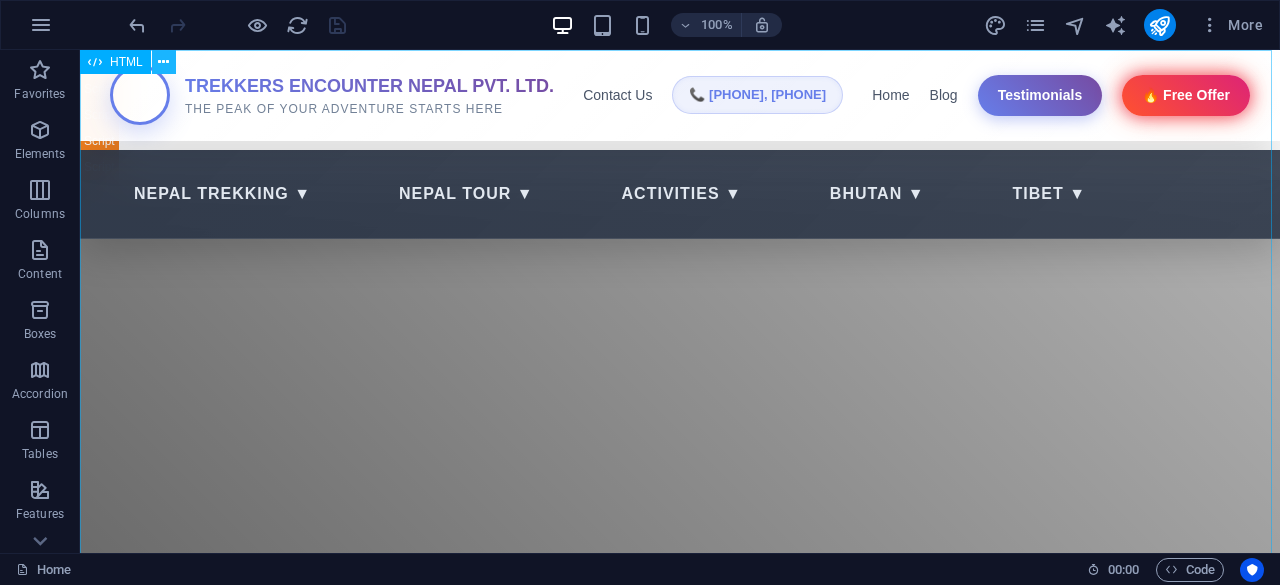 click at bounding box center (163, 62) 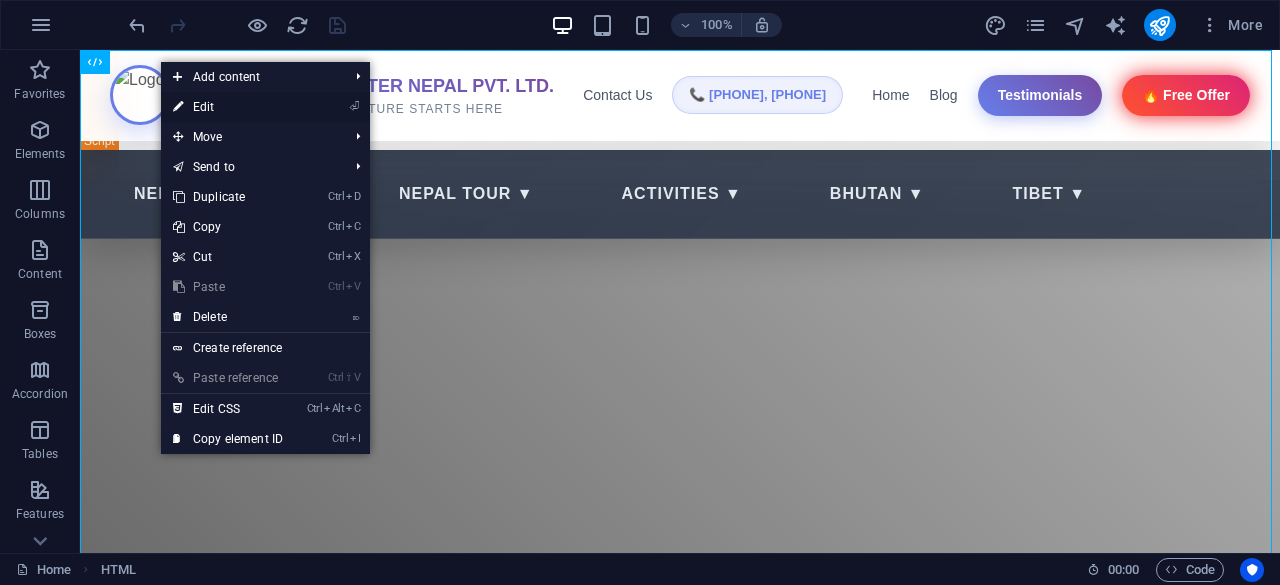 click on "⏎  Edit" at bounding box center (228, 107) 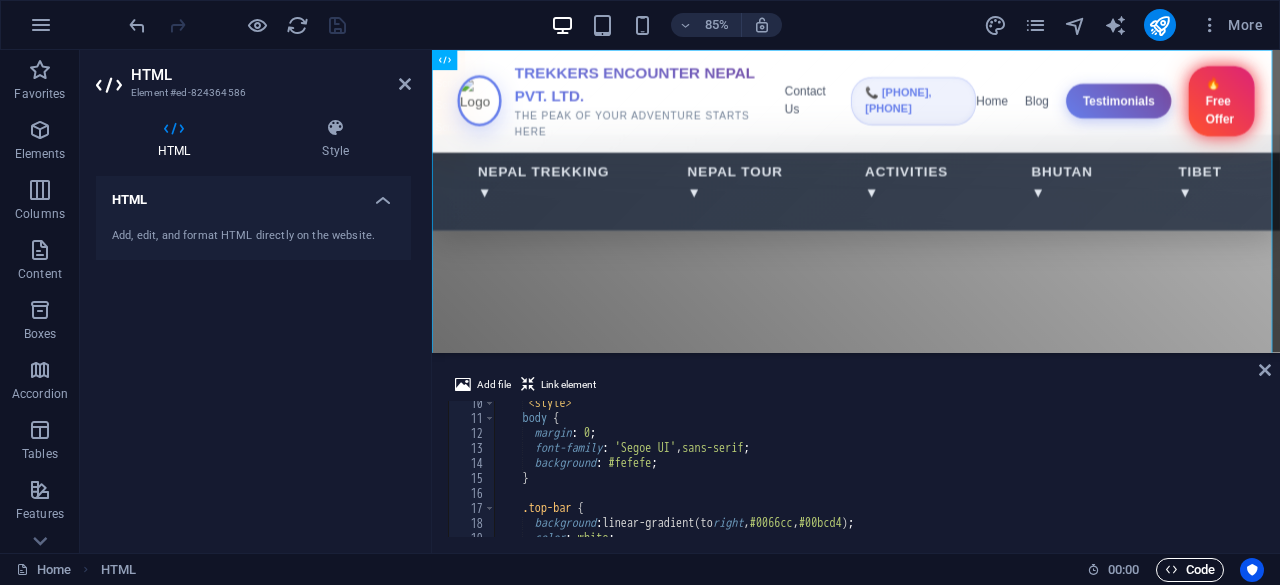 click on "Code" at bounding box center (1190, 570) 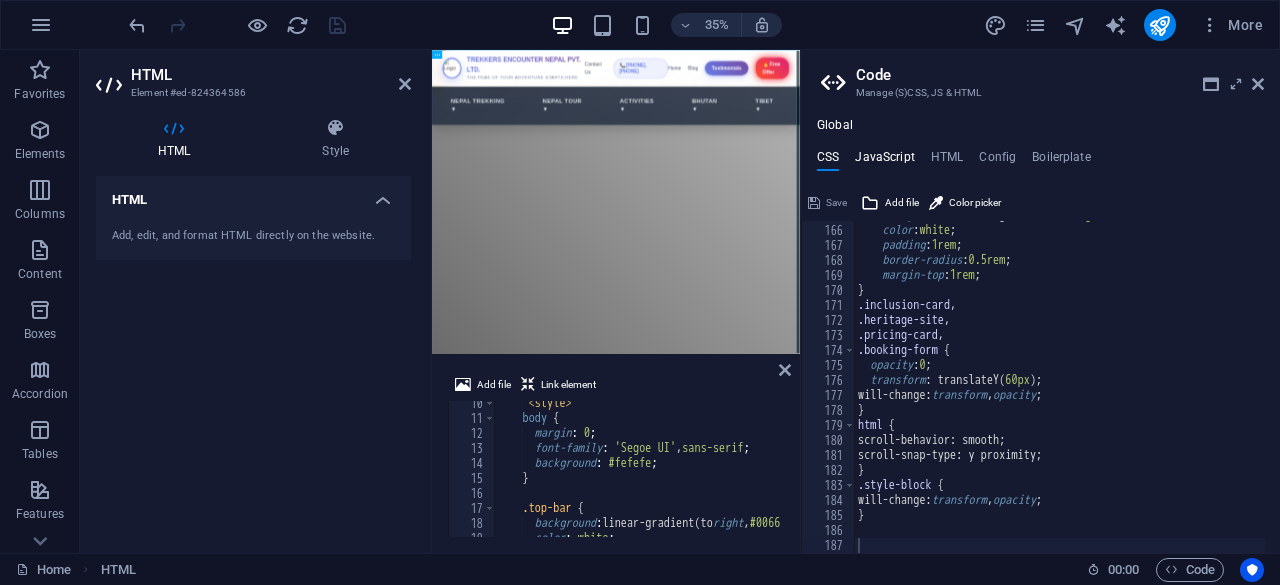 click on "JavaScript" at bounding box center [884, 161] 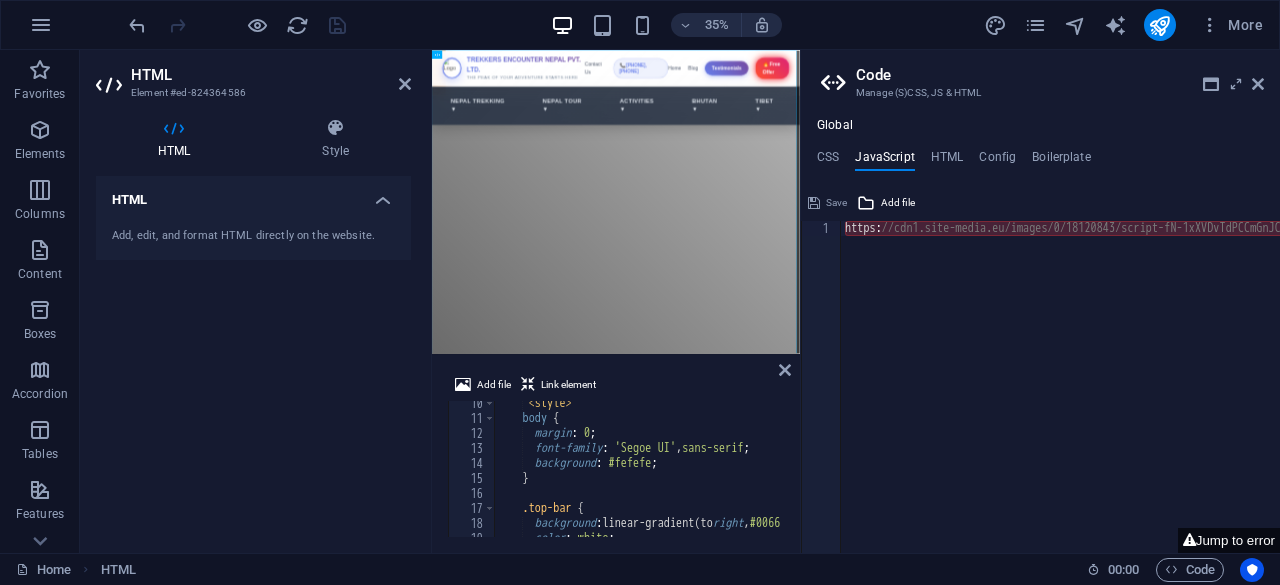 type on "https://cdn1.site-media.eu/images/0/18120843/script-fN-1xXVDvTdPCCmGnJC6oA.j" 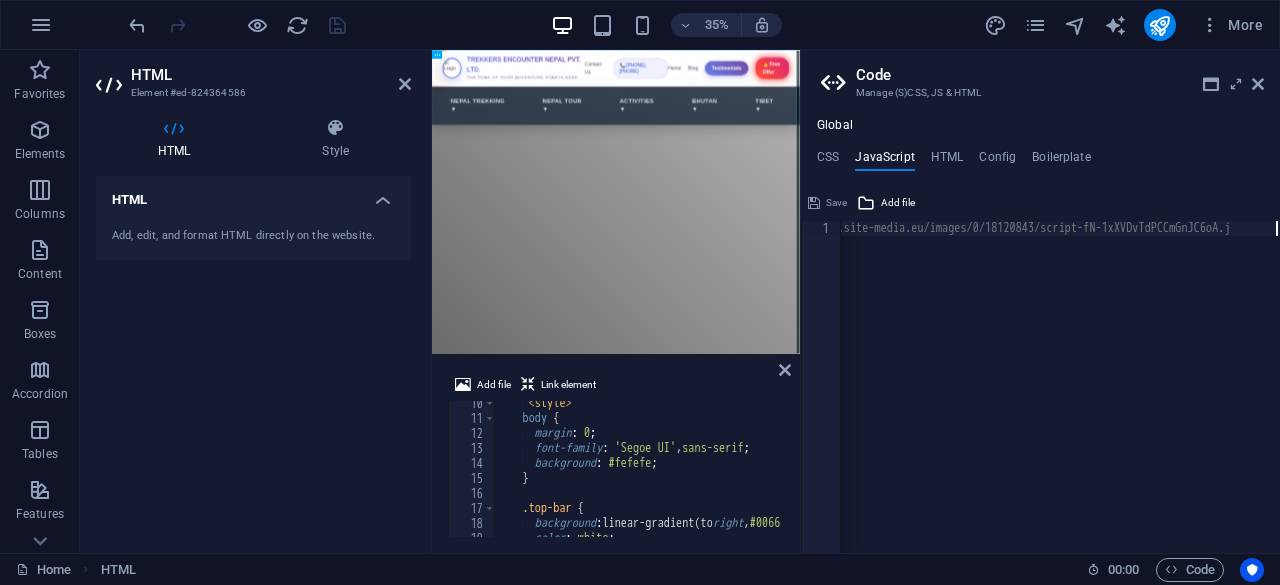 scroll, scrollTop: 0, scrollLeft: 80, axis: horizontal 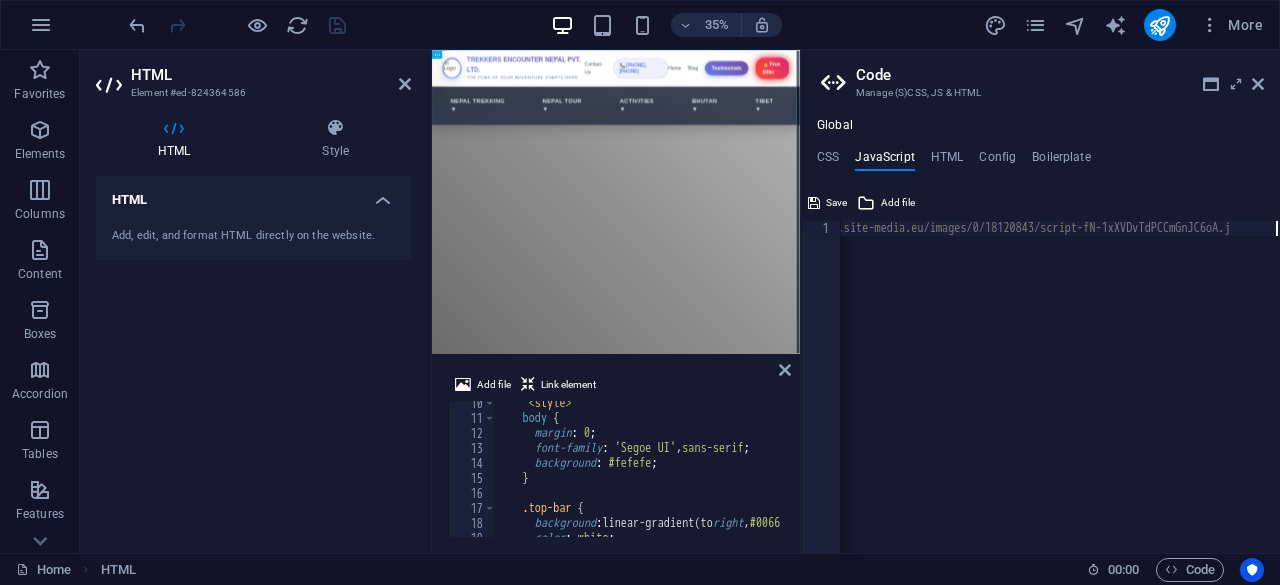 click on "https : //cdn1.site-media.eu/images/0/18120843/script-fN-1xXVDvTdPCCmGnJC6oA.j" at bounding box center [1020, 394] 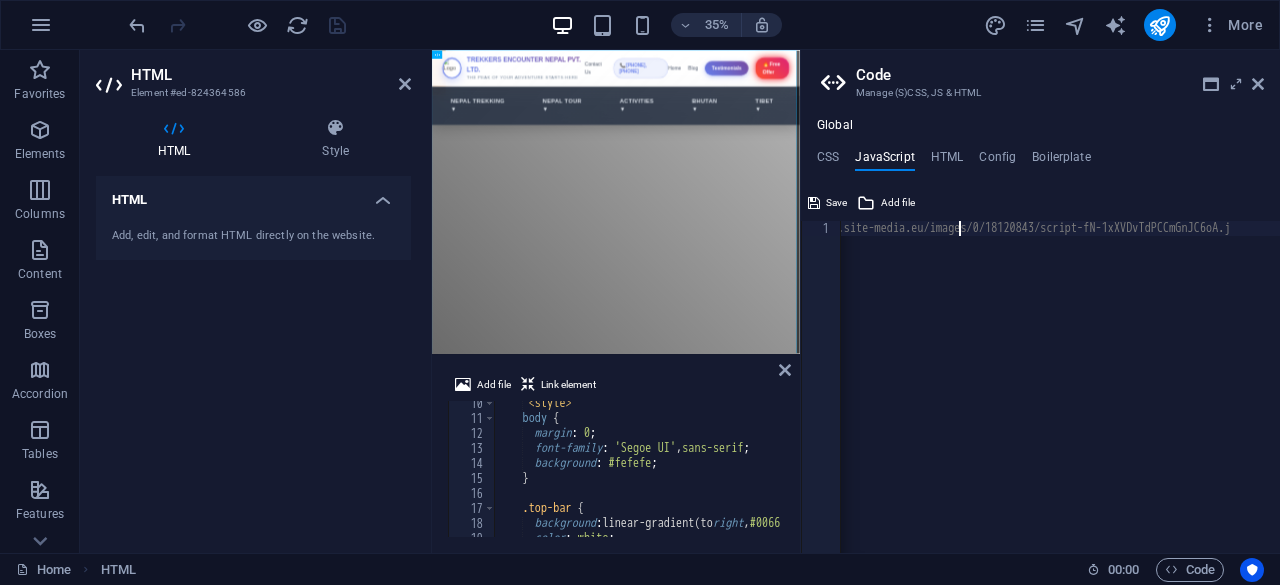 click on "https : //cdn1.site-media.eu/images/0/18120843/script-fN-1xXVDvTdPCCmGnJC6oA.j" at bounding box center (1020, 394) 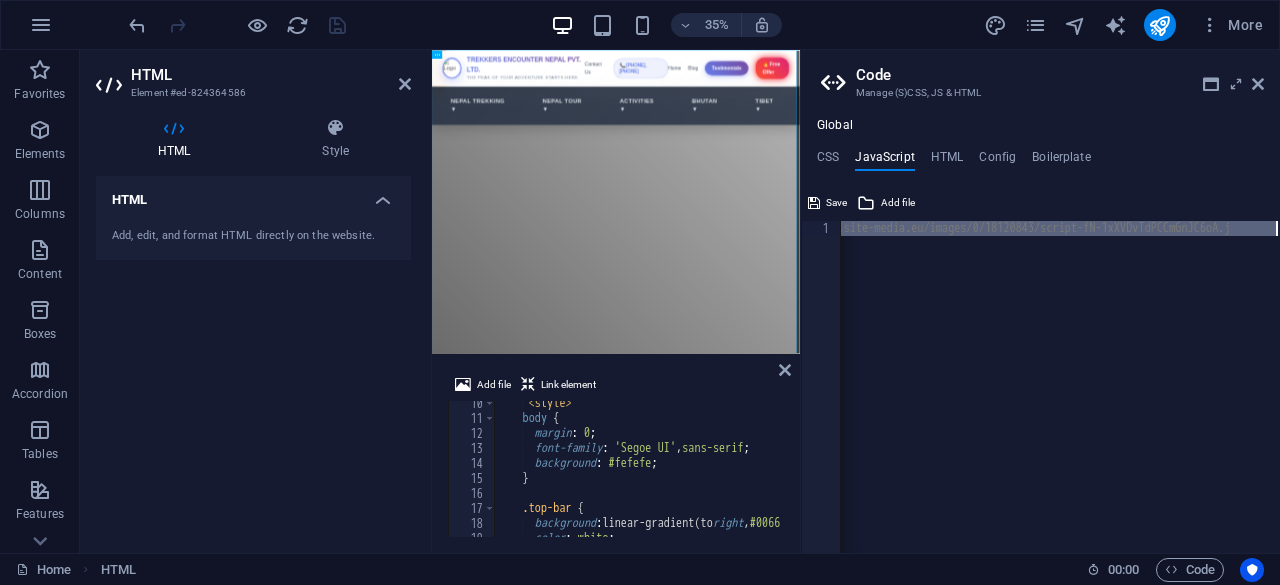 type 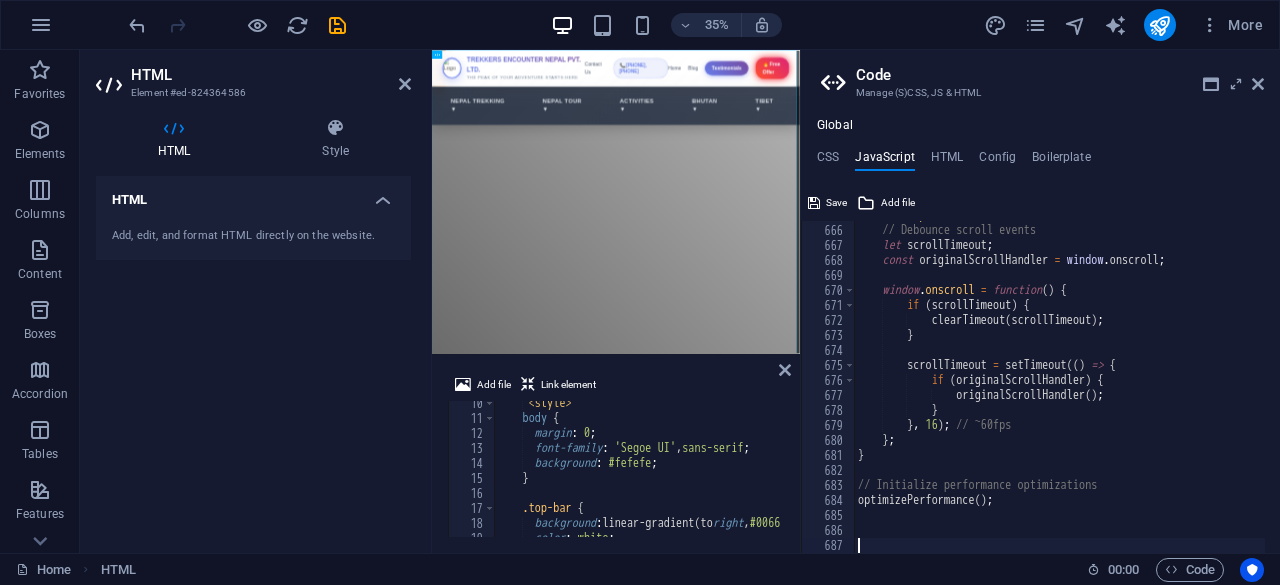 scroll, scrollTop: 9973, scrollLeft: 0, axis: vertical 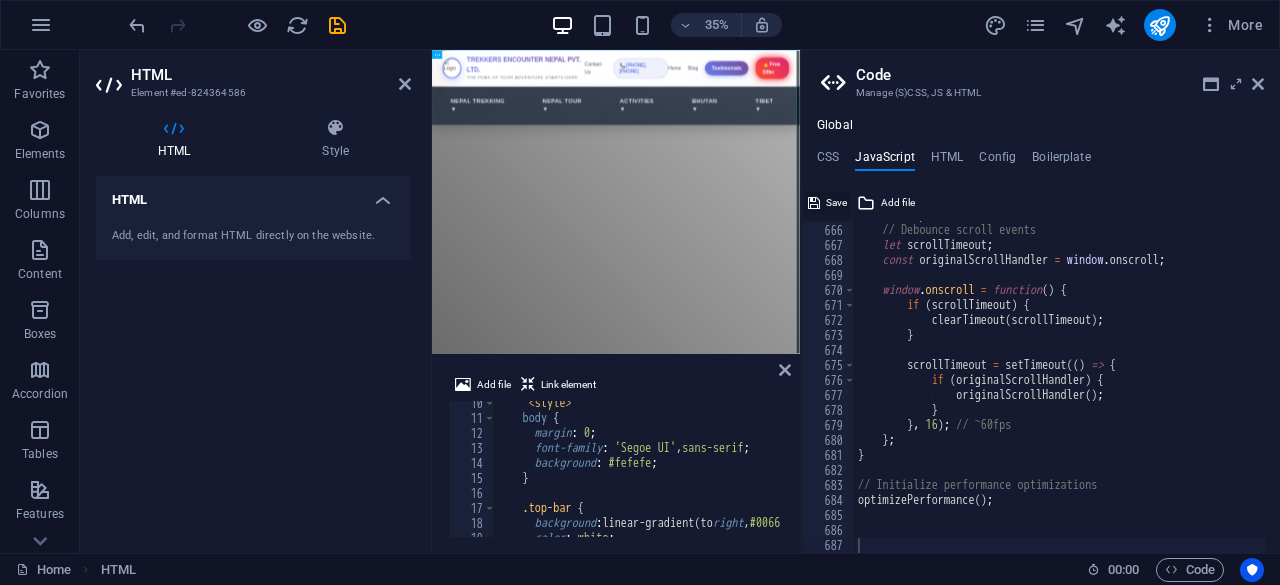 click at bounding box center (814, 203) 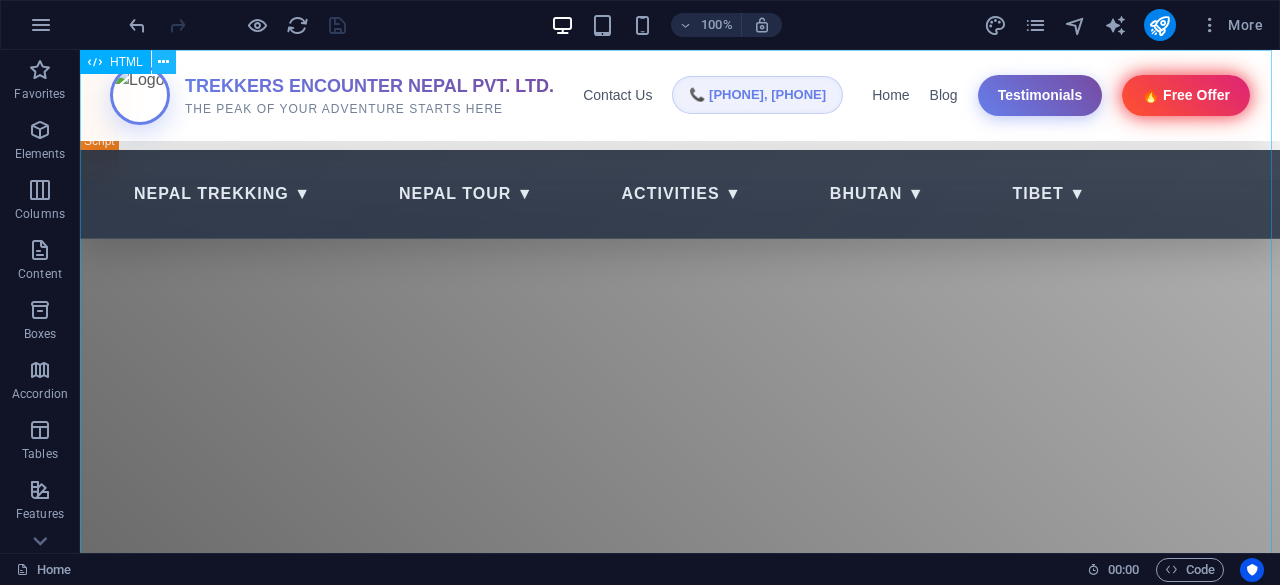 click at bounding box center [163, 62] 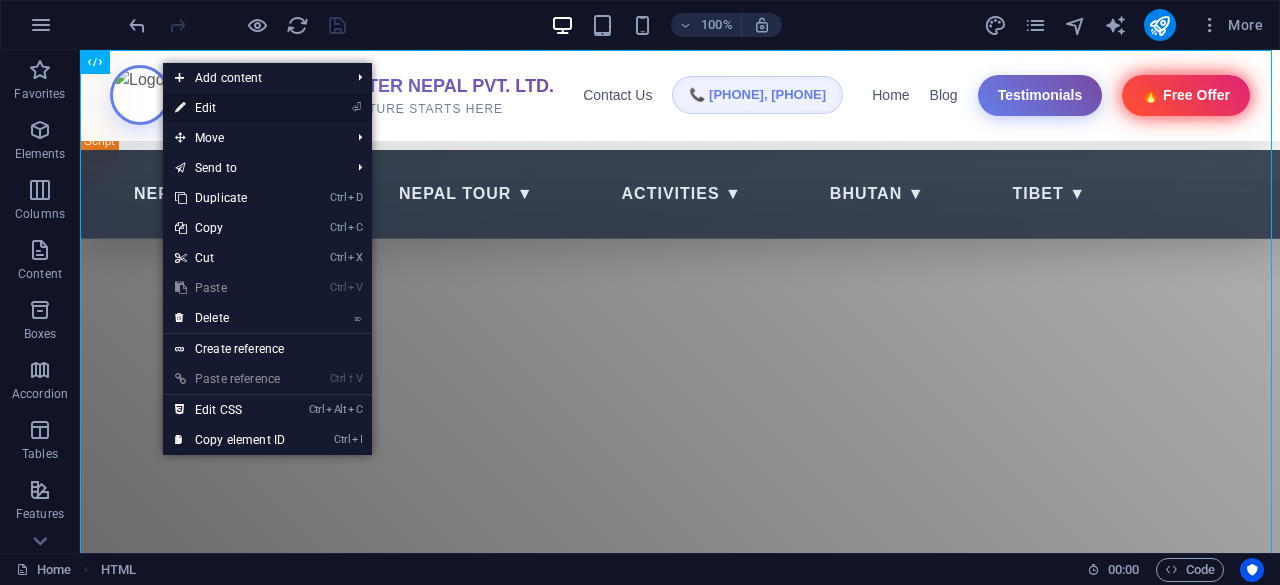 click on "⏎  Edit" at bounding box center [230, 108] 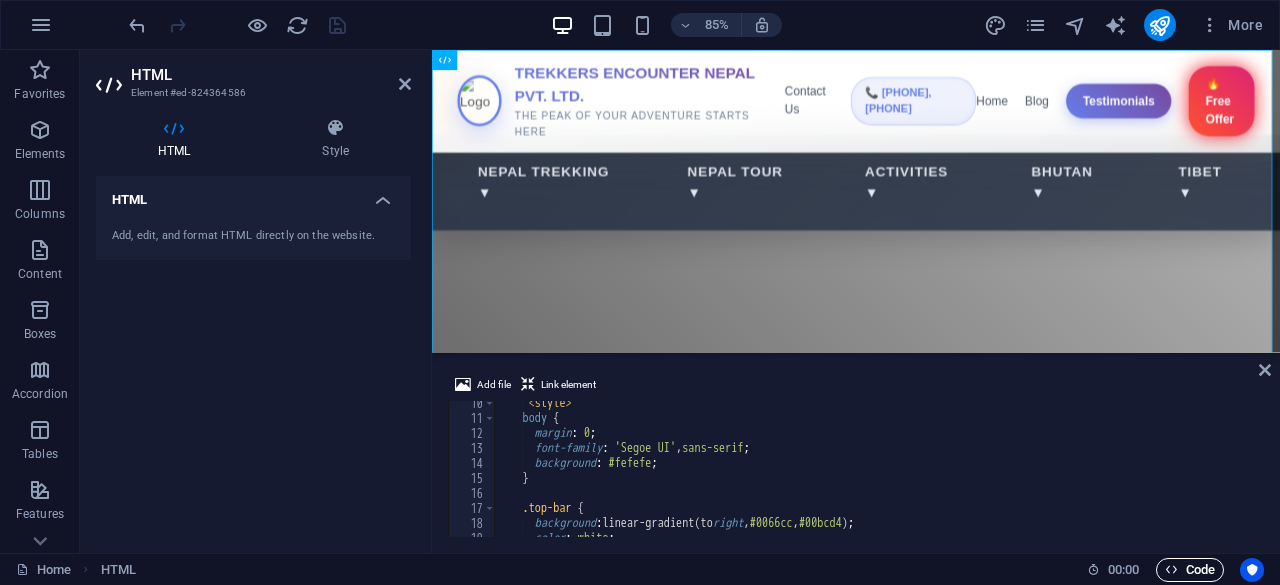 click on "Code" at bounding box center [1190, 570] 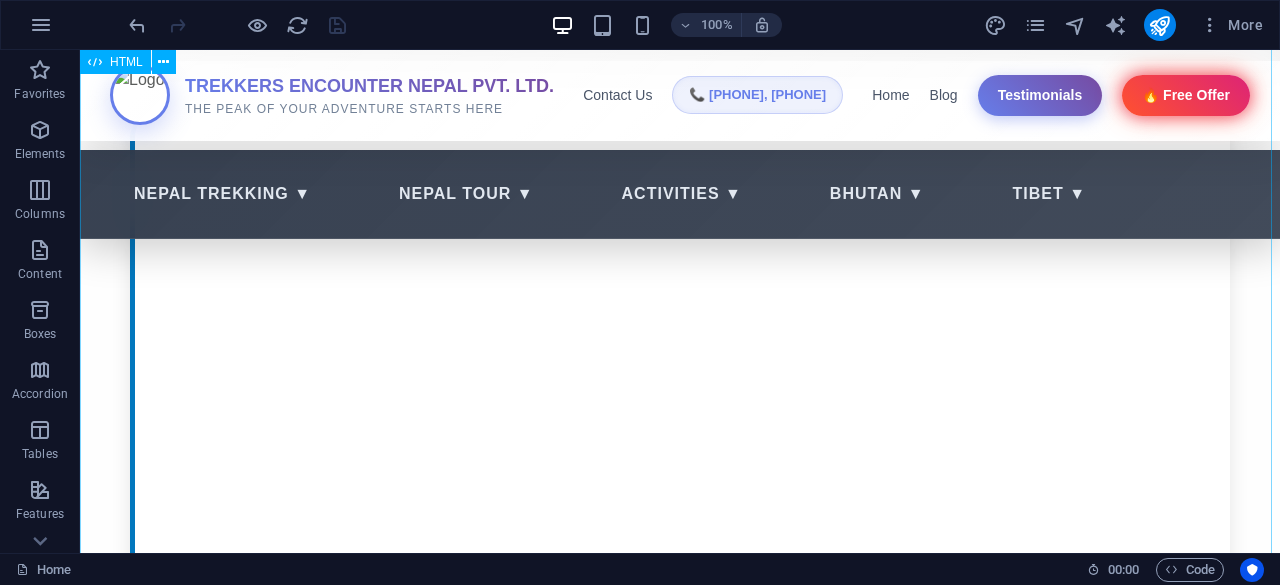 scroll, scrollTop: 0, scrollLeft: 0, axis: both 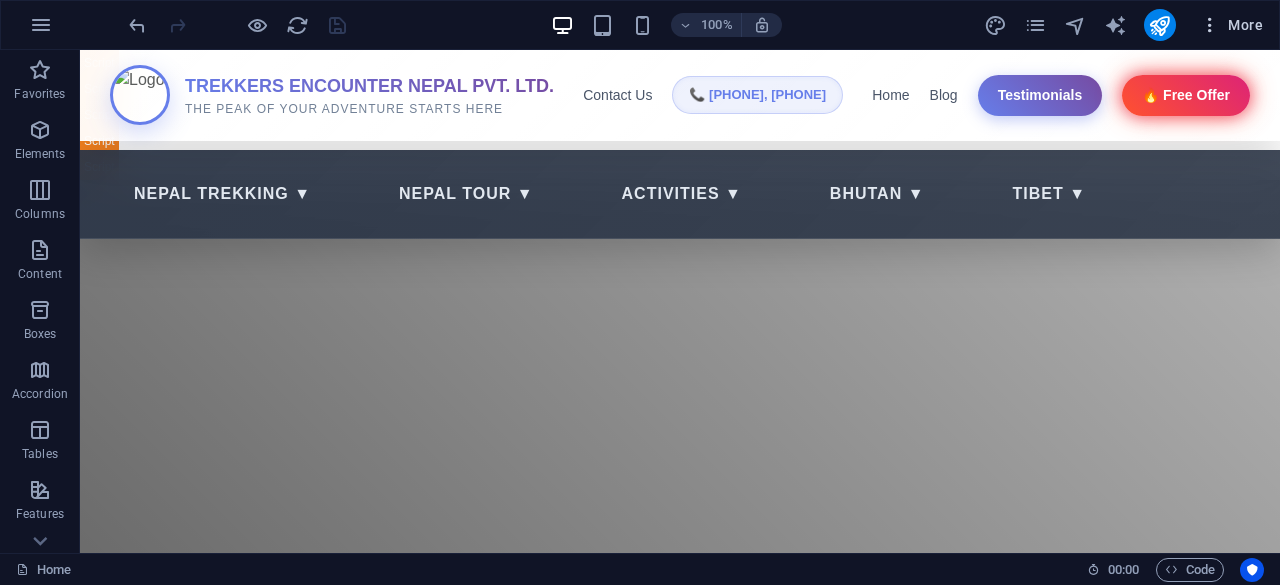 click at bounding box center (1210, 25) 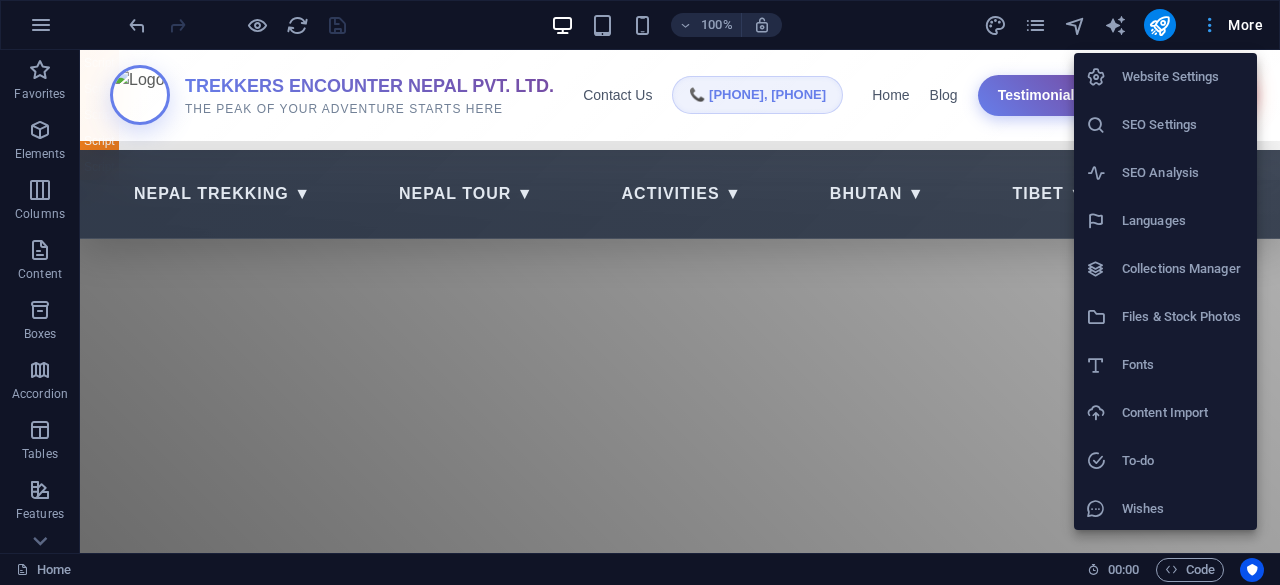 click at bounding box center [640, 292] 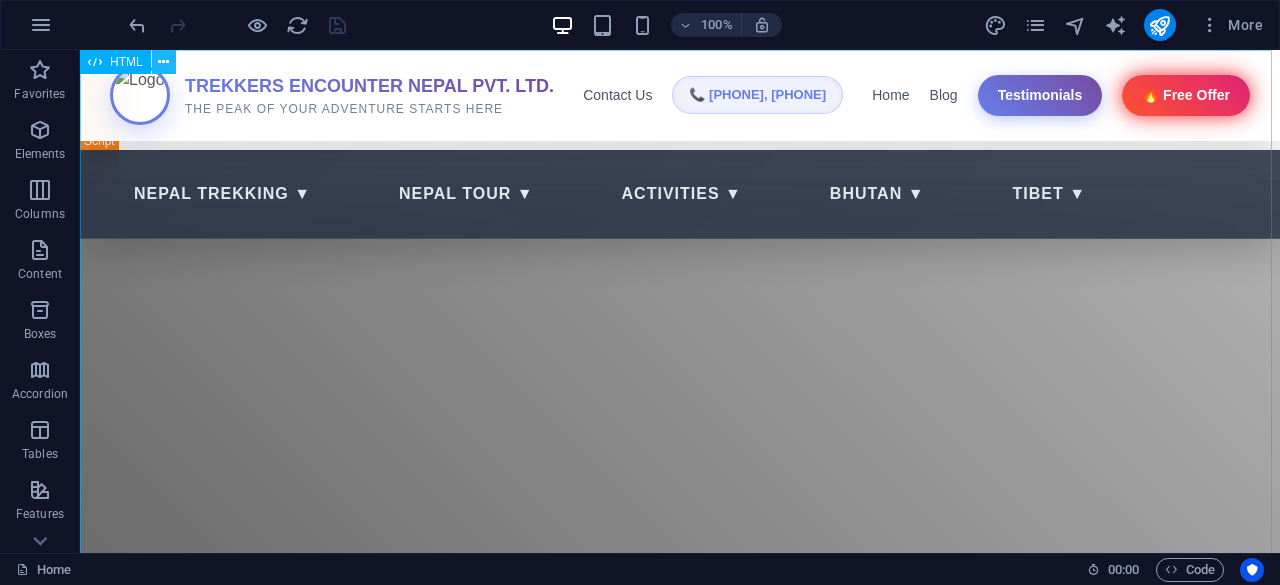 click at bounding box center [163, 62] 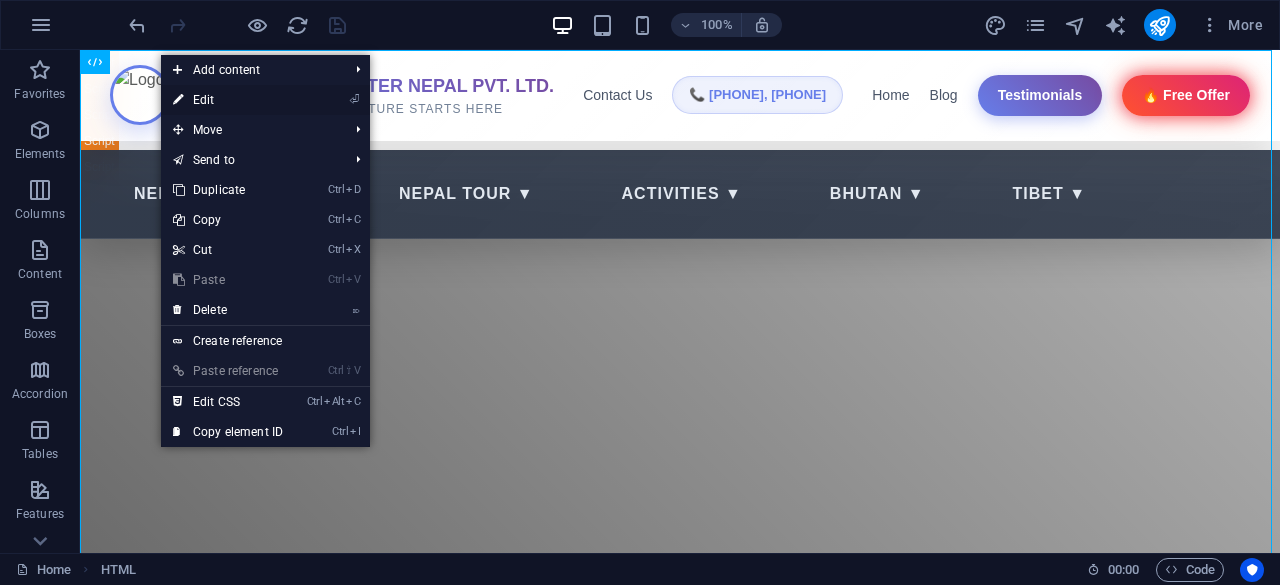 click on "⏎  Edit" at bounding box center [228, 100] 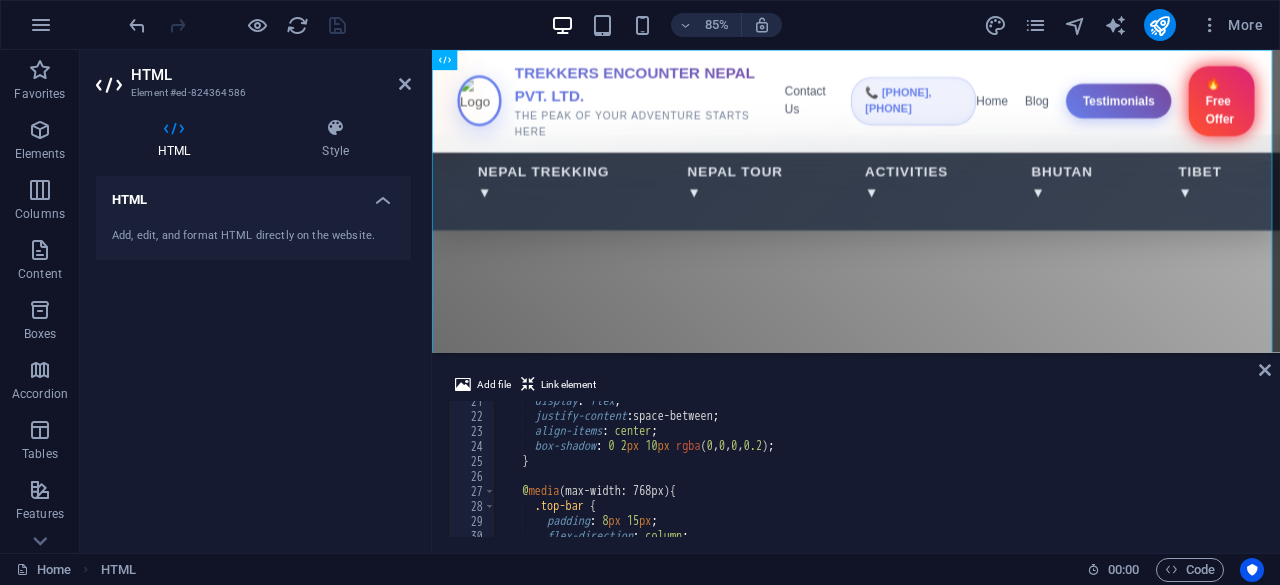 scroll, scrollTop: 308, scrollLeft: 0, axis: vertical 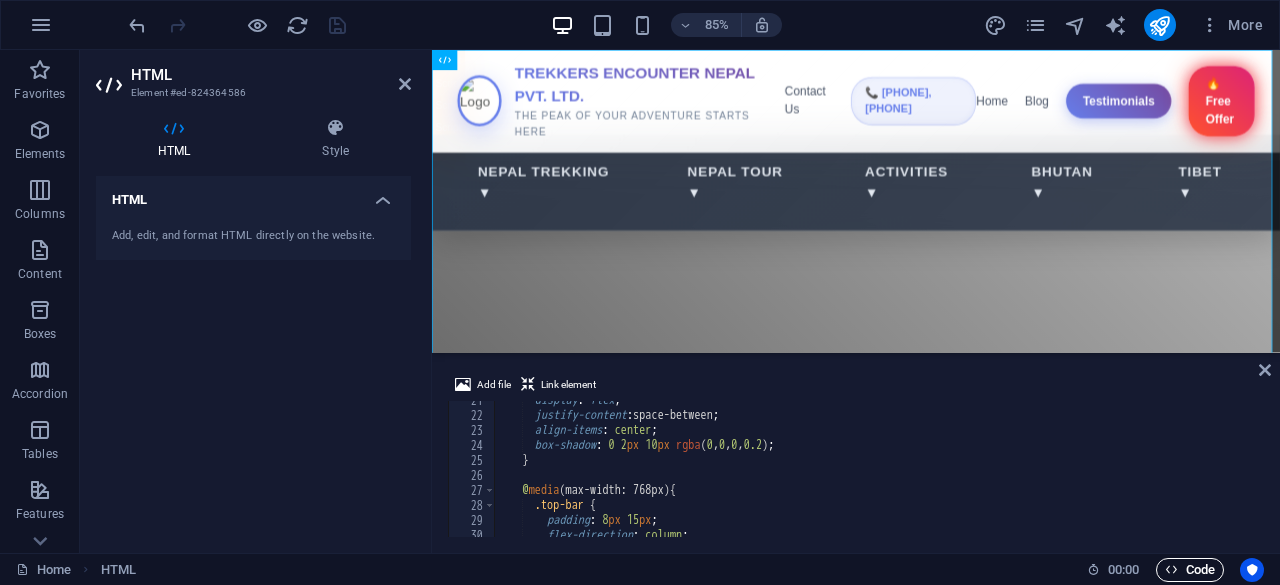 click on "Code" at bounding box center (1190, 570) 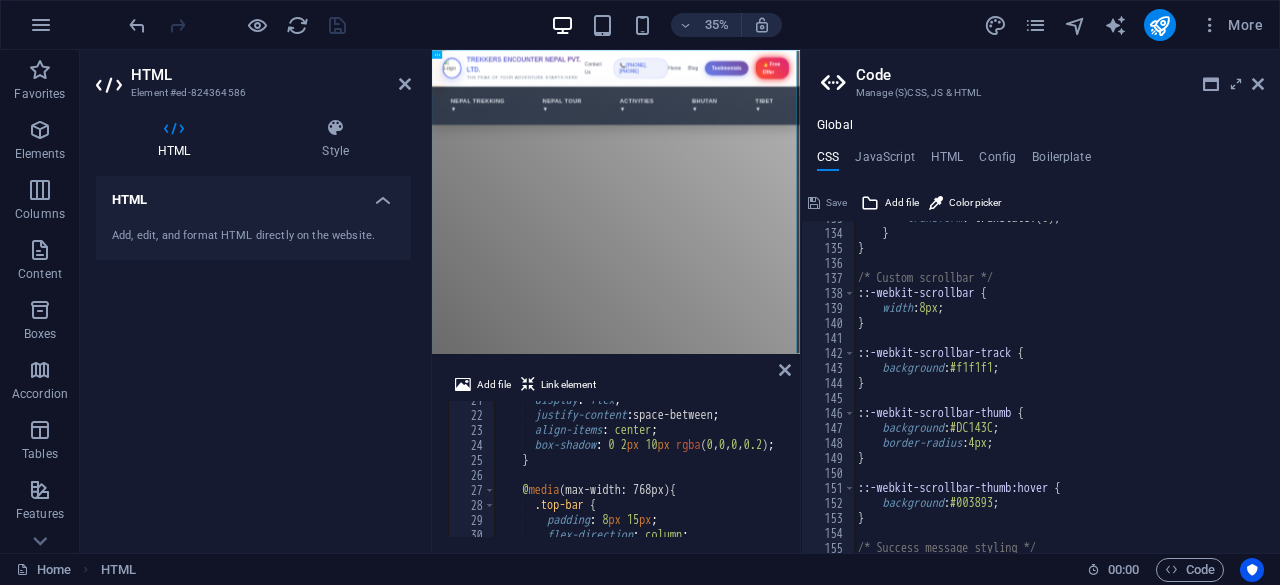 scroll, scrollTop: 1990, scrollLeft: 0, axis: vertical 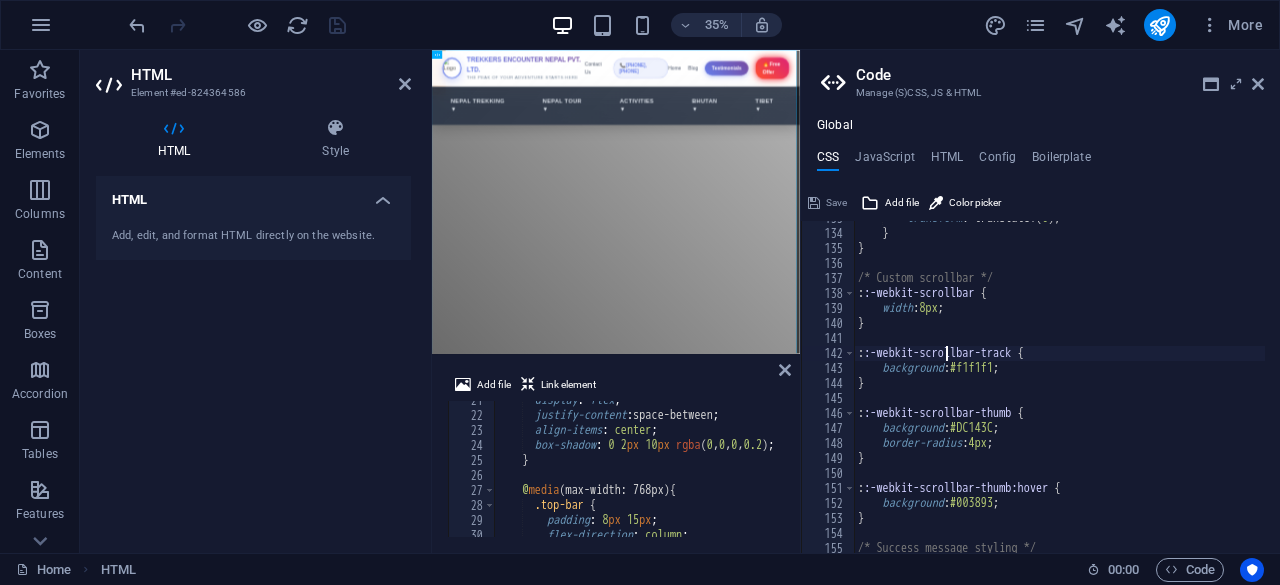 click on "transform : translateY ( 0 ) ;      } } /* Custom scrollbar */ : :-webkit-scrollbar   {      width :  8px ; } : :-webkit-scrollbar-track   {      background :  #f1f1f1 ; } : :-webkit-scrollbar-thumb   {      background :  #DC143C ;      border-radius :  4px ; } : :-webkit-scrollbar-thumb:hover   {      background :  #003893 ; } /* Success message styling */ .success-message   {" at bounding box center (1059, 392) 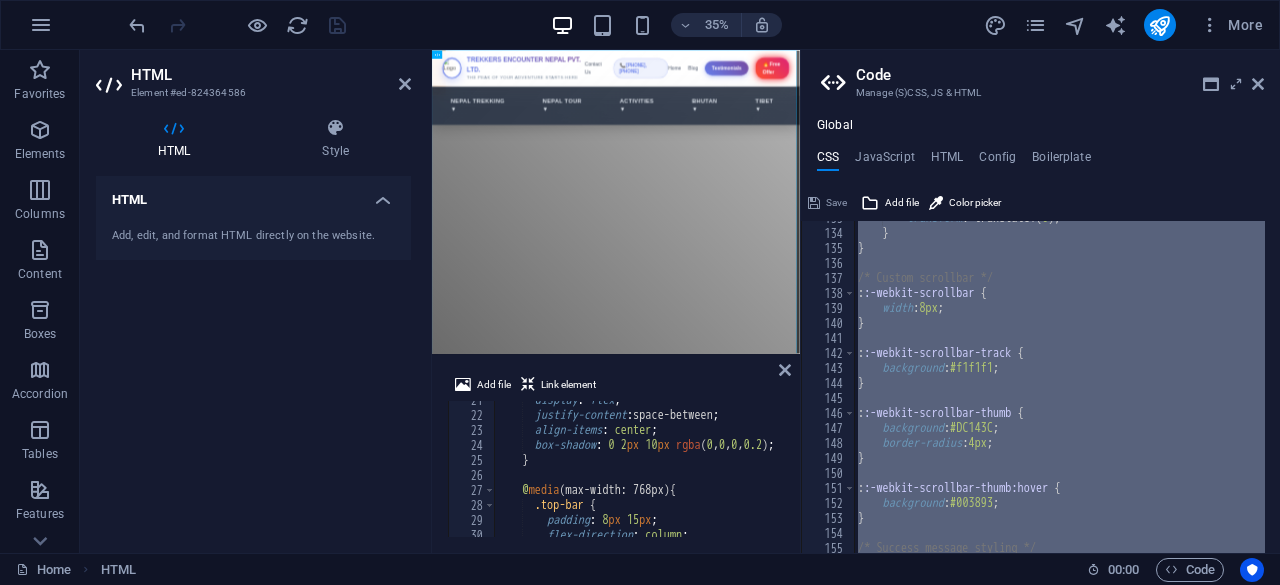 click on "transform : translateY ( 0 ) ;      } } /* Custom scrollbar */ : :-webkit-scrollbar   {      width :  8px ; } : :-webkit-scrollbar-track   {      background :  #f1f1f1 ; } : :-webkit-scrollbar-thumb   {      background :  #DC143C ;      border-radius :  4px ; } : :-webkit-scrollbar-thumb:hover   {      background :  #003893 ; } /* Success message styling */ .success-message   {" at bounding box center [1059, 387] 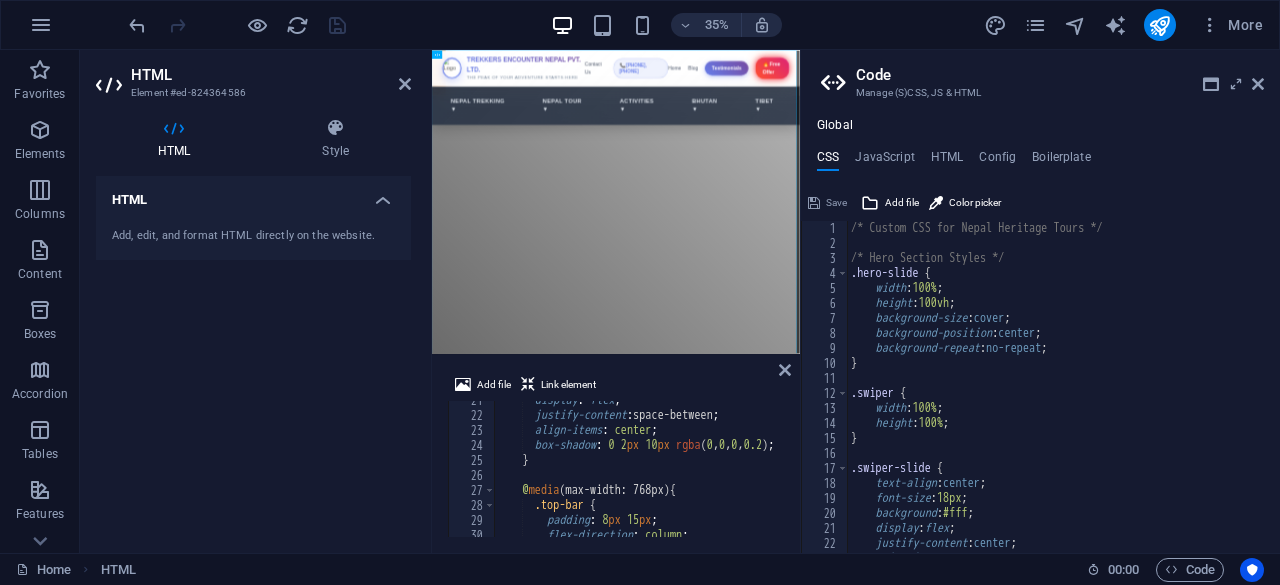 scroll, scrollTop: 0, scrollLeft: 0, axis: both 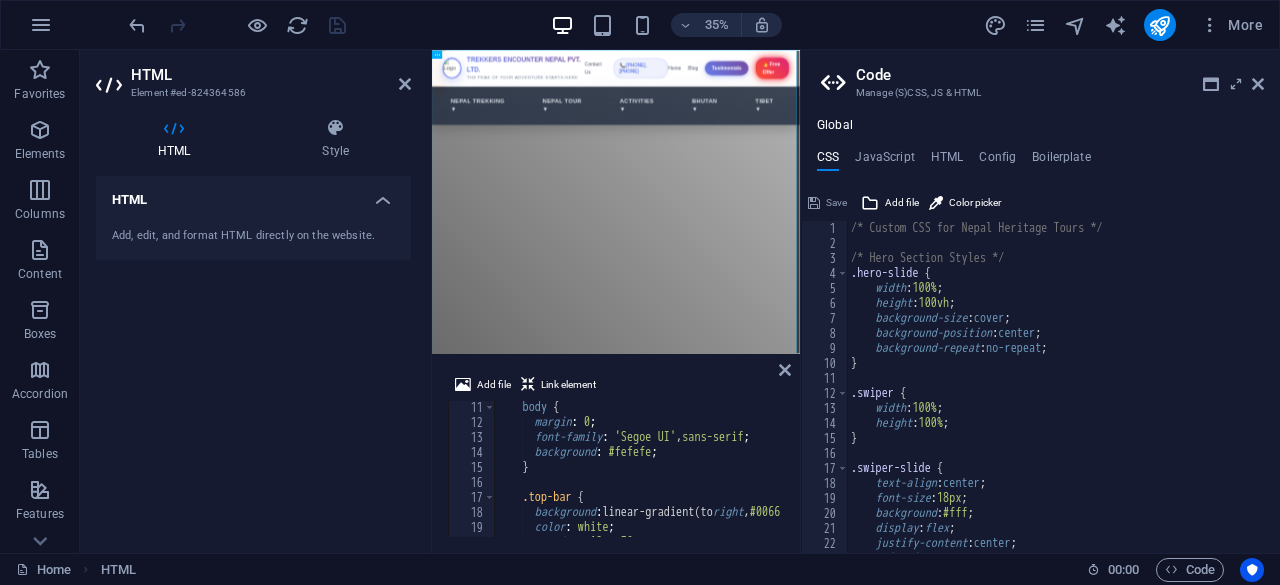 click on "body   {         margin :   0 ;         font-family :   ' Segoe UI ' ,  sans-serif ;         background :   #fefefe ;      }      .top-bar   {         background :  linear-gradient(to  right ,  #0066cc ,  #00bcd4 ) ;         color :   white ;         padding :   12 px   30 px ;" at bounding box center [2196, 481] 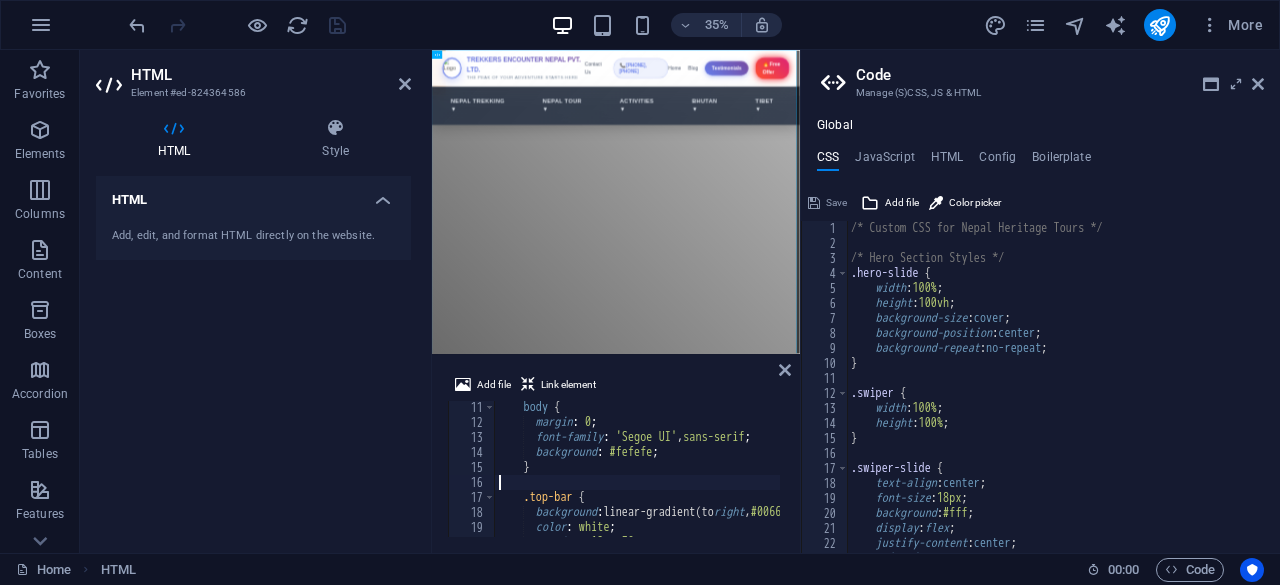 scroll, scrollTop: 151, scrollLeft: 0, axis: vertical 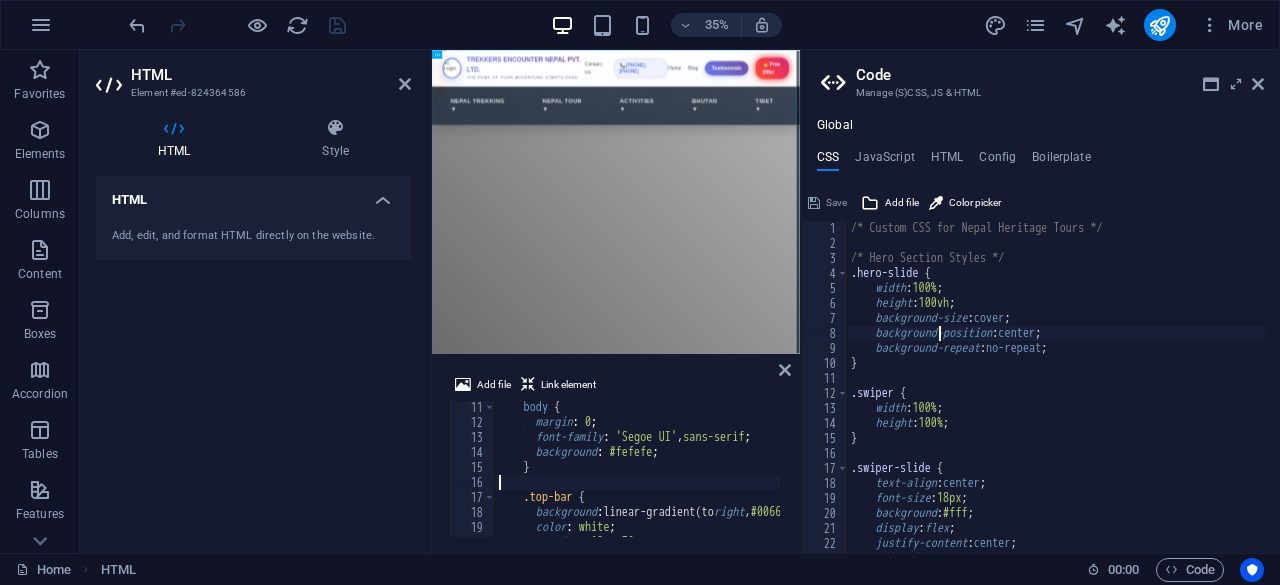 click on "/* Custom CSS for Nepal Heritage Tours */ /* Hero Section Styles */ .hero-slide   {      width :  100% ;      height :  100vh ;      background-size :  cover ;      background-position :  center ;      background-repeat :  no-repeat ; } .swiper   {      width :  100% ;      height :  100% ; } .swiper-slide   {      text-align :  center ;      font-size :  18px ;      background :  #fff ;      display :  flex ;      justify-content :  center ;      align-items :  center ; }" at bounding box center (1056, 402) 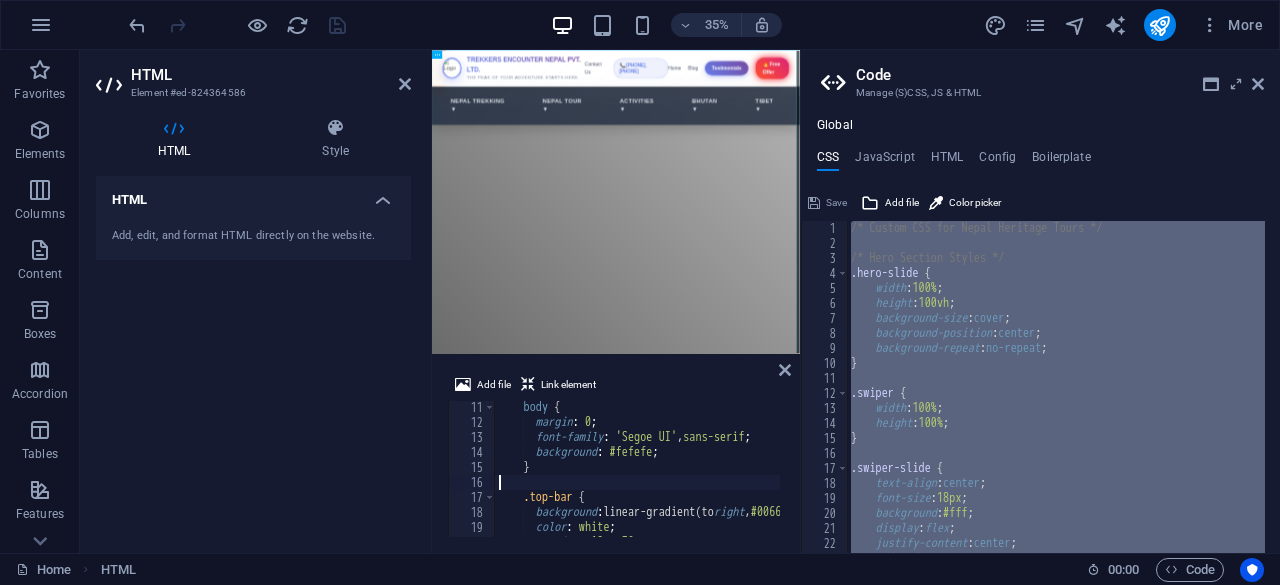 click on "body   {         margin :   0 ;         font-family :   ' Segoe UI ' ,  sans-serif ;         background :   #fefefe ;      }      .top-bar   {         background :  linear-gradient(to  right ,  #0066cc ,  #00bcd4 ) ;         color :   white ;         padding :   12 px   30 px ;" at bounding box center (2197, 481) 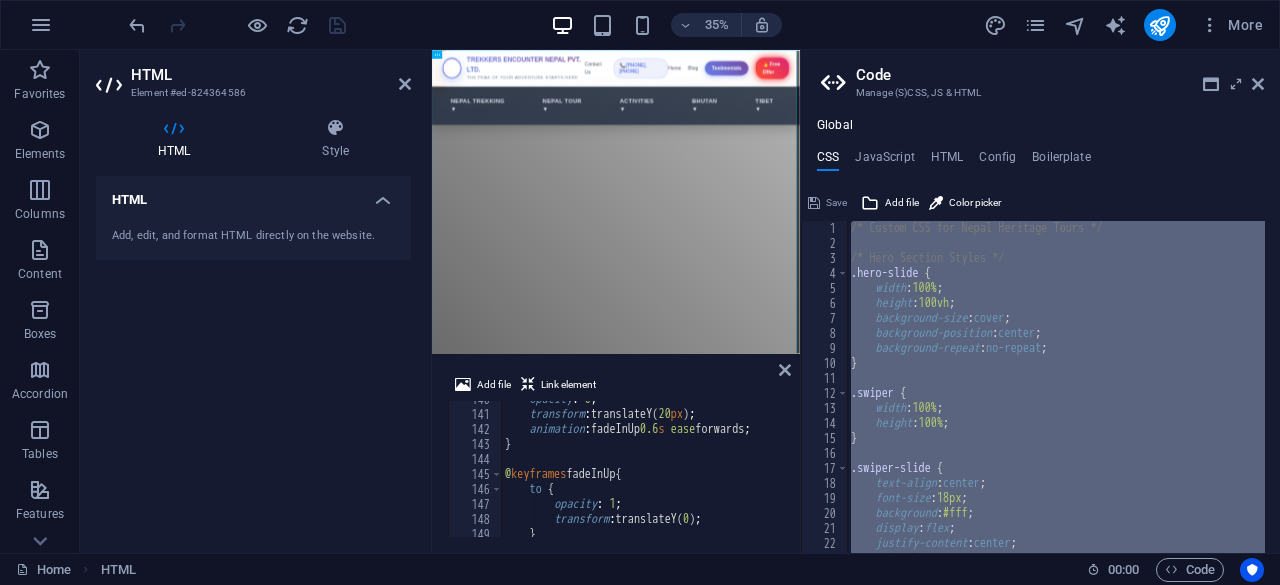 scroll, scrollTop: 2093, scrollLeft: 0, axis: vertical 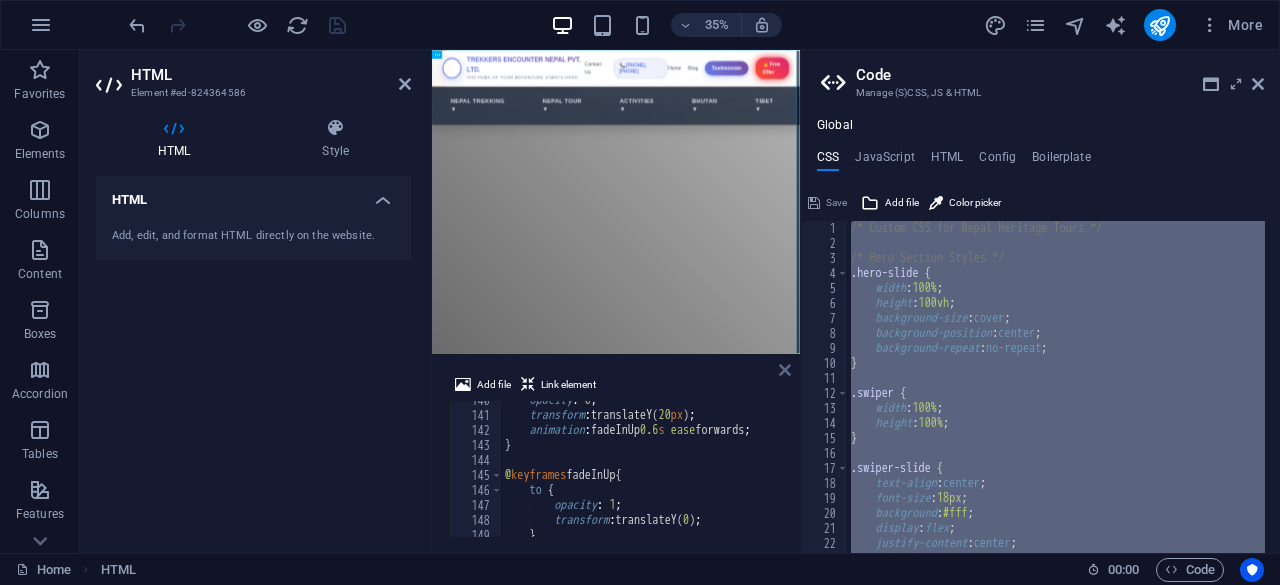 click at bounding box center (785, 370) 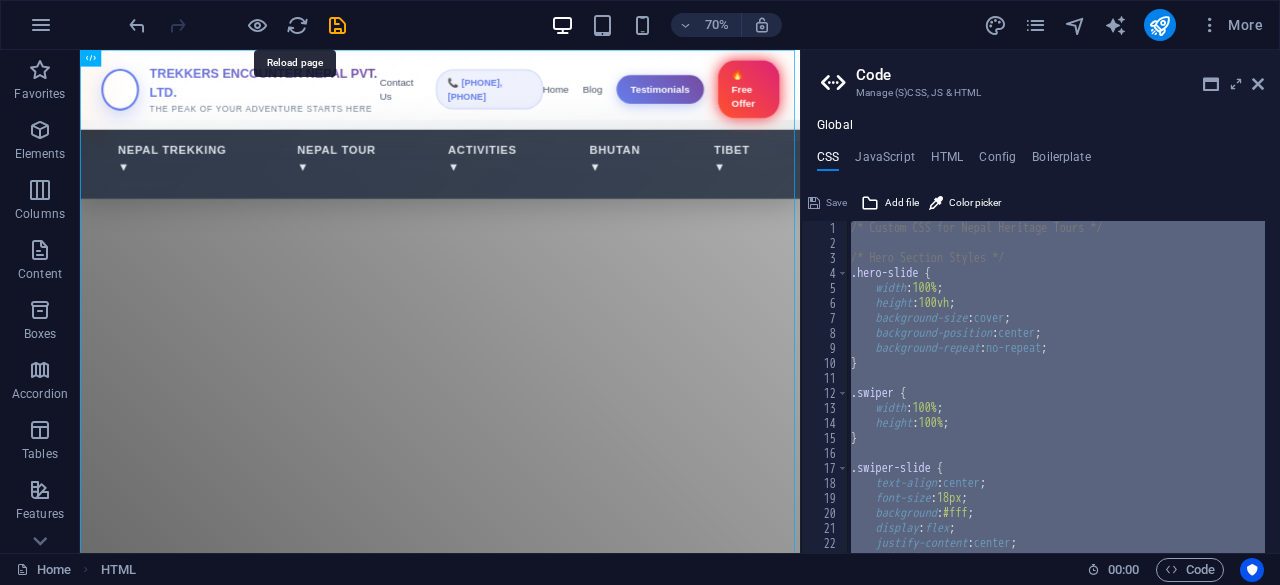 click at bounding box center [297, 25] 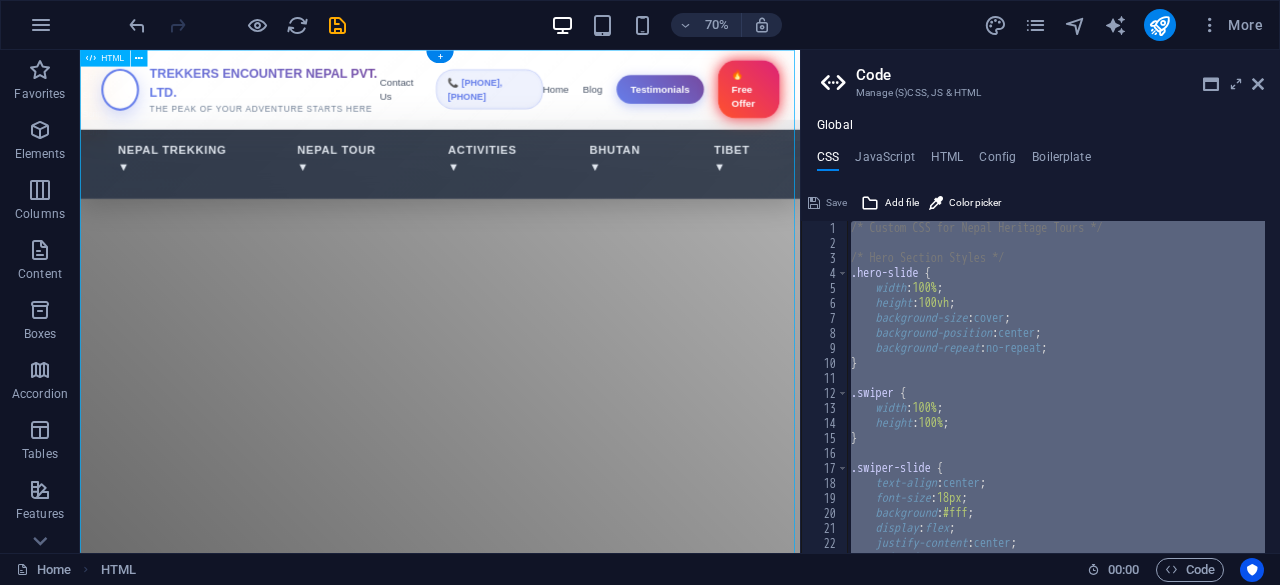 click on "Trekkers Encounter Nepal Pvt. Ltd.
Nepal Trekking
Nepal Tour
Activities
Bhutan
Tibet
Blog
Testimonials
TREKKERS ENCOUNTER NEPAL PVT. LTD.
THE PEAK OF YOUR ADVENTURE STARTS HERE
Contact Us
📞 [PHONE], [PHONE]
Home
Blog
Testimonials
🔥 Free Offer
$99" at bounding box center [594, 2439] 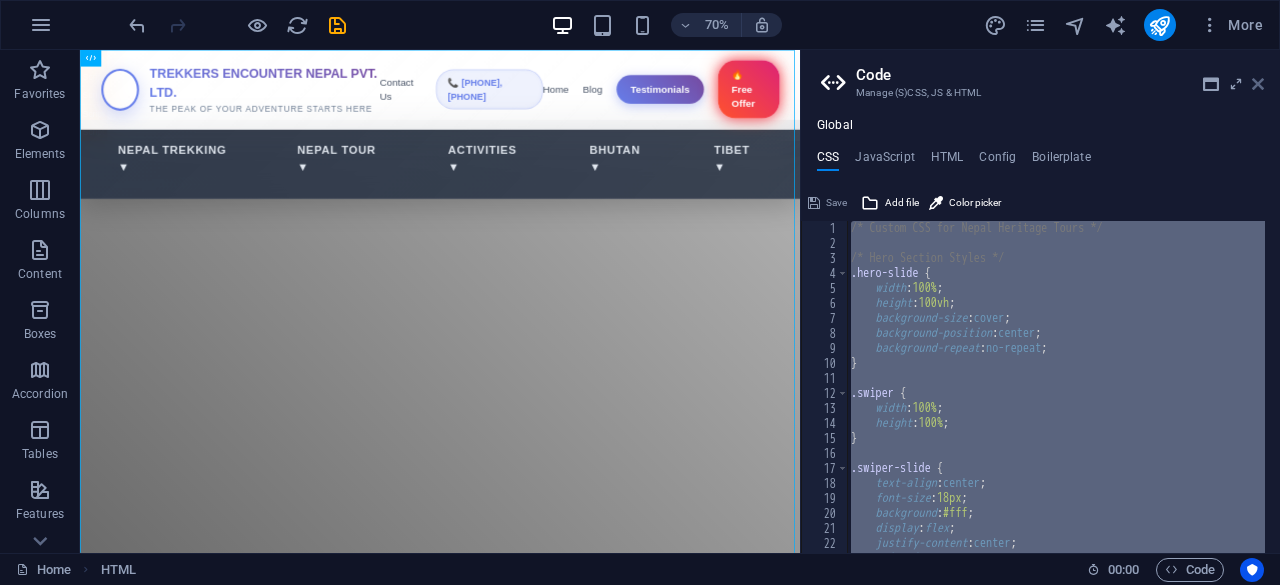 click at bounding box center [1258, 84] 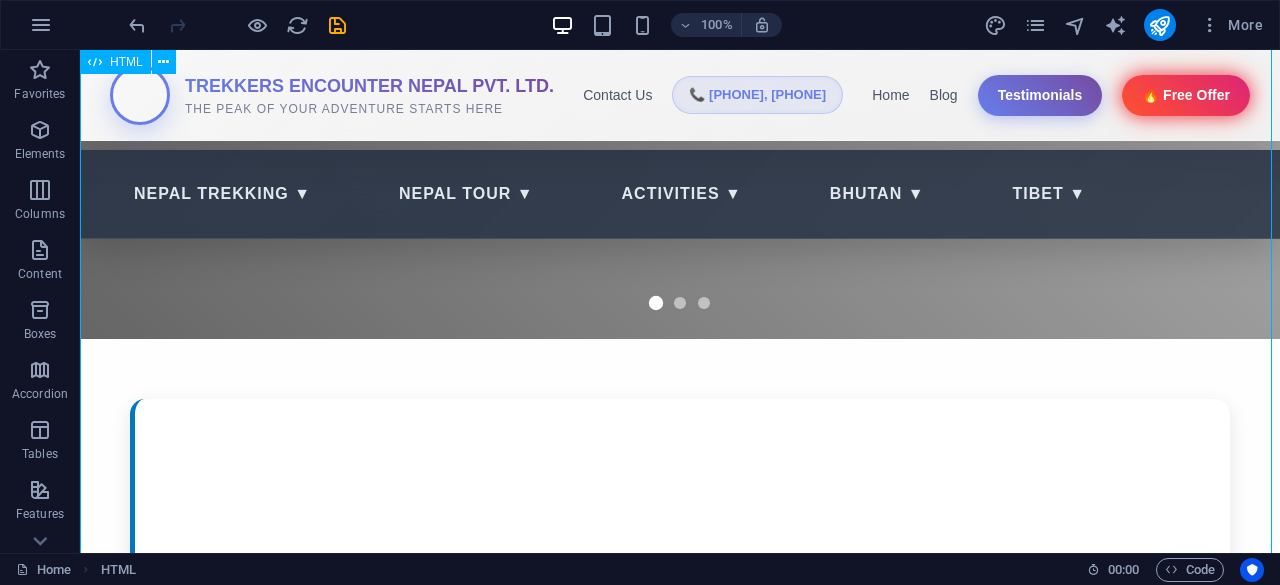scroll, scrollTop: 0, scrollLeft: 0, axis: both 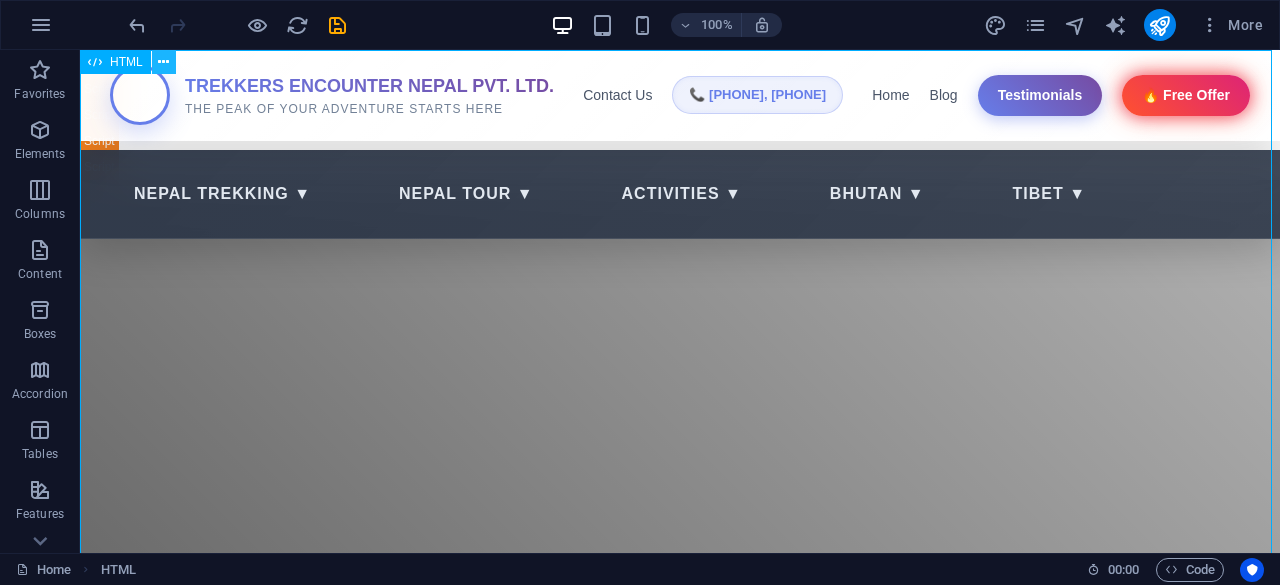 click at bounding box center [163, 62] 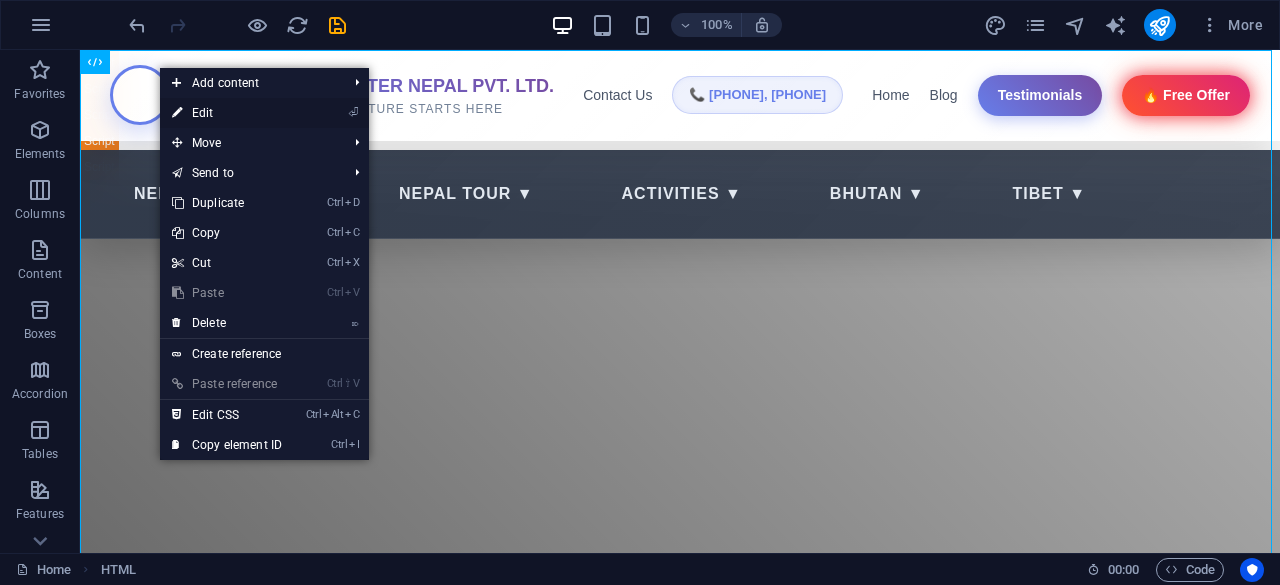 click on "⏎  Edit" at bounding box center (227, 113) 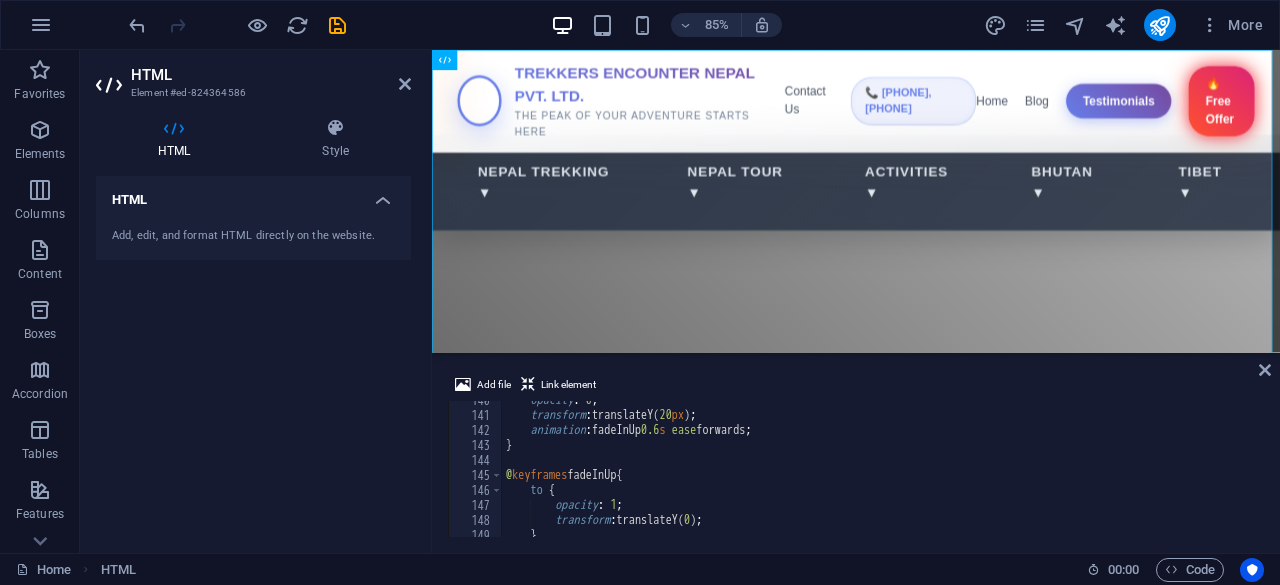 scroll, scrollTop: 2093, scrollLeft: 0, axis: vertical 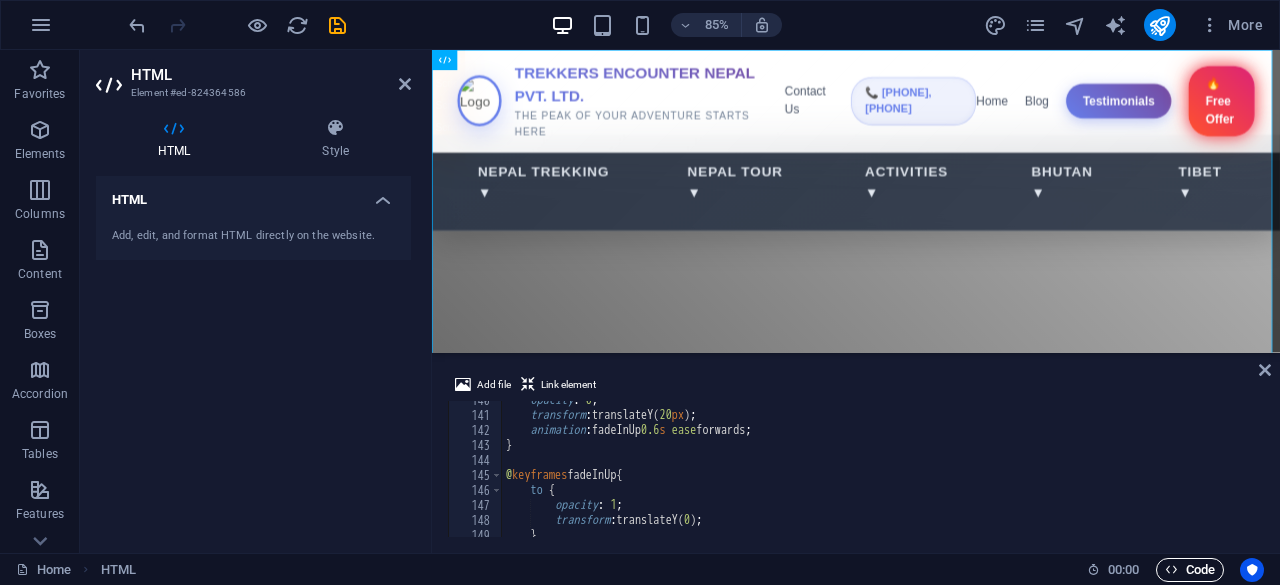 click on "Home HTML 00 : 00 Code" at bounding box center (640, 569) 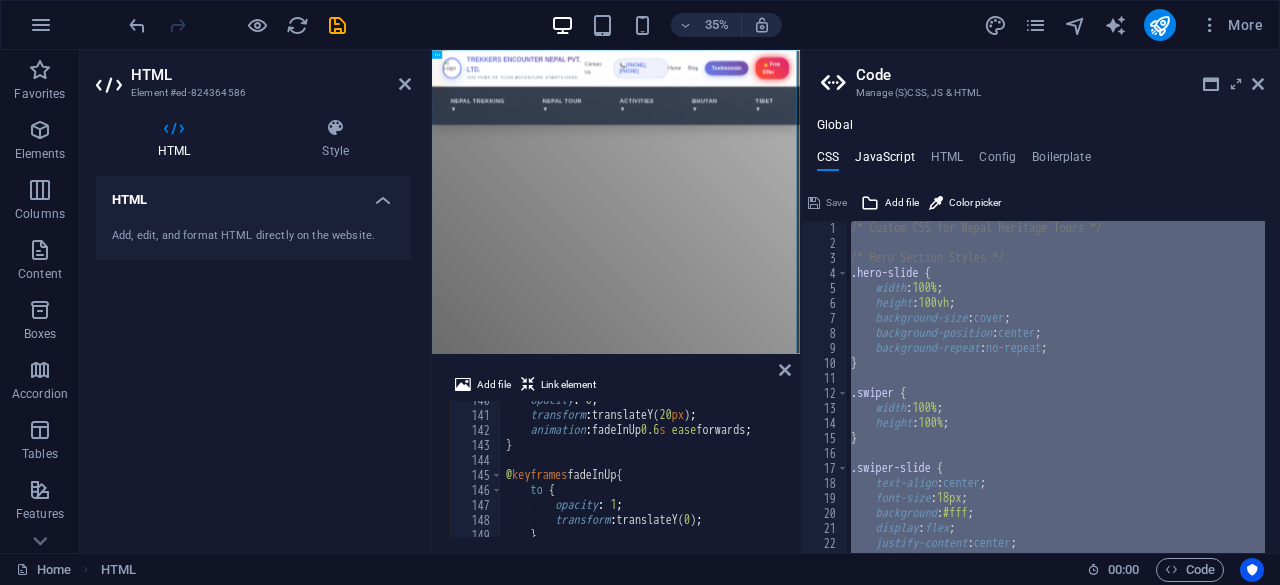 click on "JavaScript" at bounding box center [884, 161] 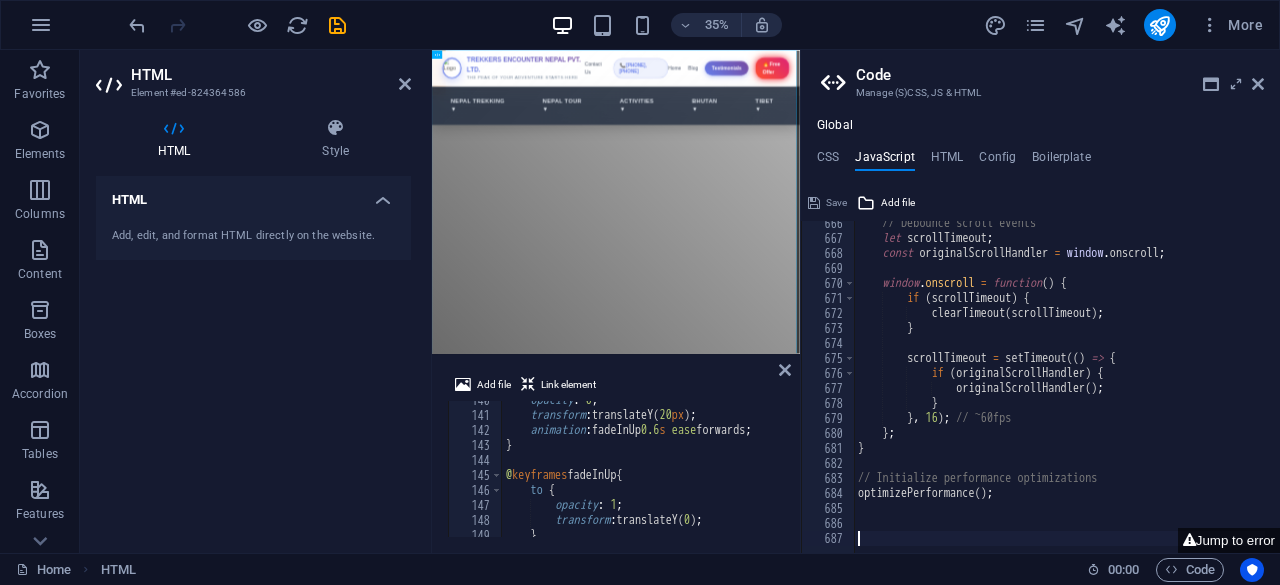 scroll, scrollTop: 9988, scrollLeft: 0, axis: vertical 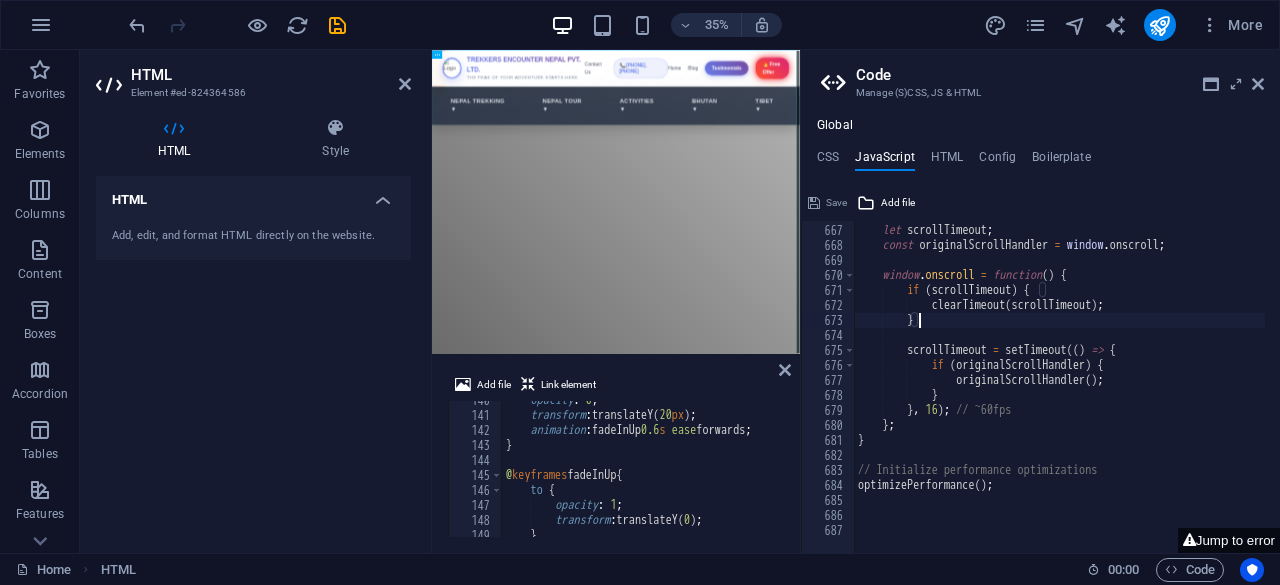 click on "// Debounce scroll events      let   scrollTimeout ;      const   originalScrollHandler   =   window . onscroll ;           window . onscroll   =   function ( )   {           if   ( scrollTimeout )   {                clearTimeout ( scrollTimeout ) ;           }                     scrollTimeout   =   setTimeout (( )   =>   {                if   ( originalScrollHandler )   {                     originalScrollHandler ( ) ;                }           } ,   16 ) ;   // ~60fps      } ; } // Initialize performance optimizations optimizePerformance ( ) ;" at bounding box center (1380, 381) 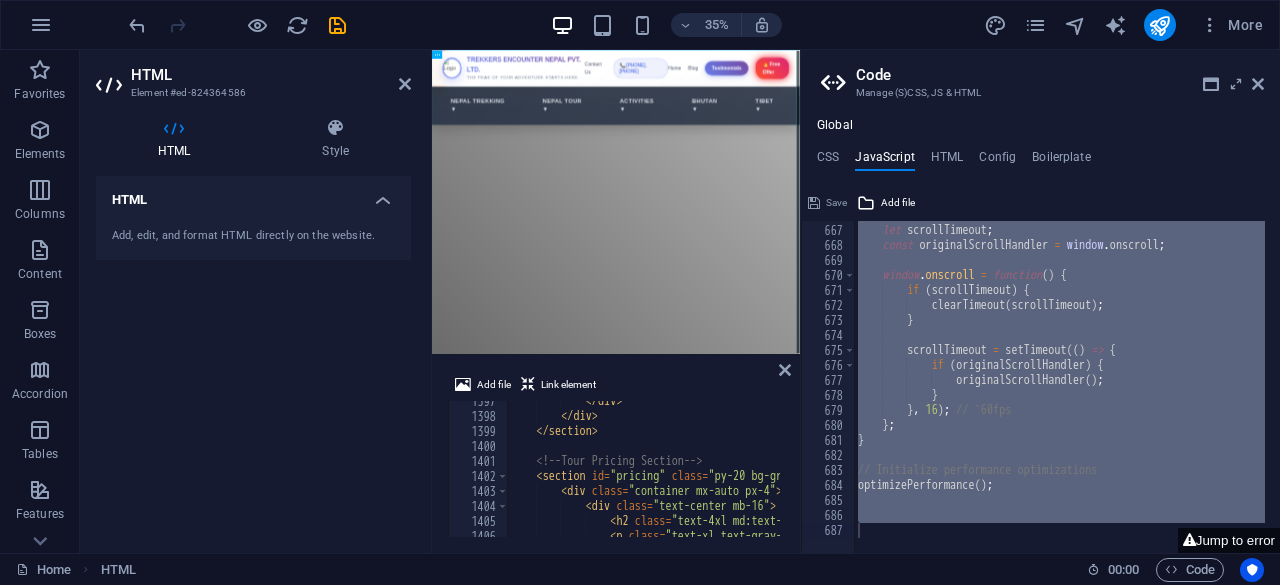 scroll, scrollTop: 24438, scrollLeft: 0, axis: vertical 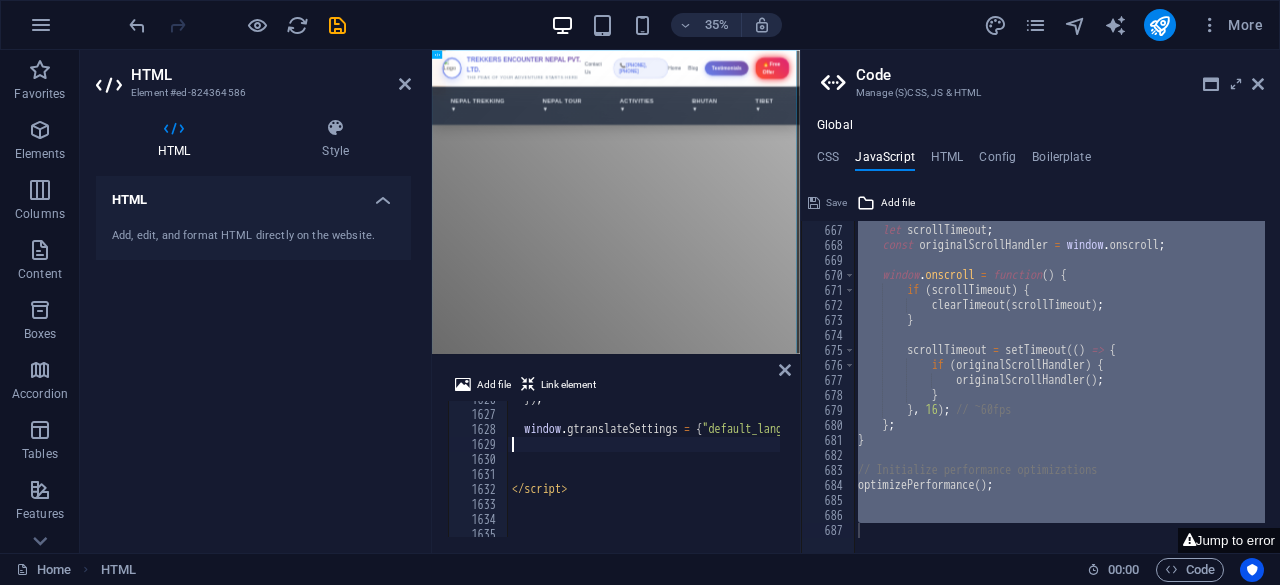 click on "}) ;    window . gtranslateSettings   =   { "default_language" : "en" , "languages" : [ "en" , "fr" , "it" , "es" , "zh-TW" , "hi" ] , "wrapper_selector" : ".gtranslate_wrapper" }   </ script >" at bounding box center [2210, 473] 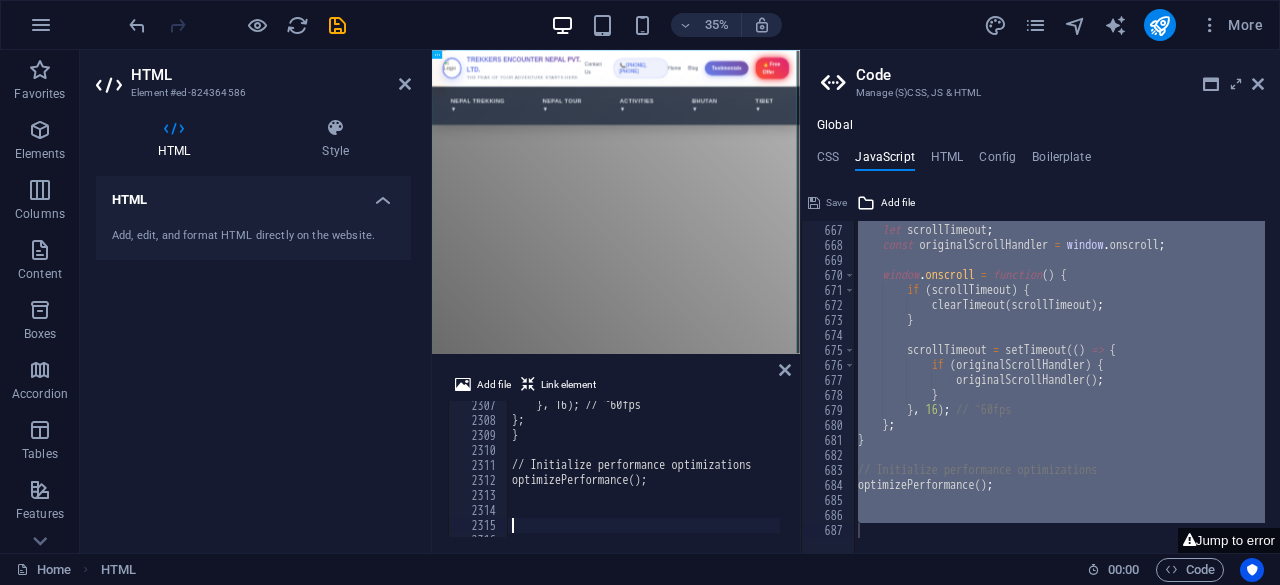 scroll, scrollTop: 32517, scrollLeft: 0, axis: vertical 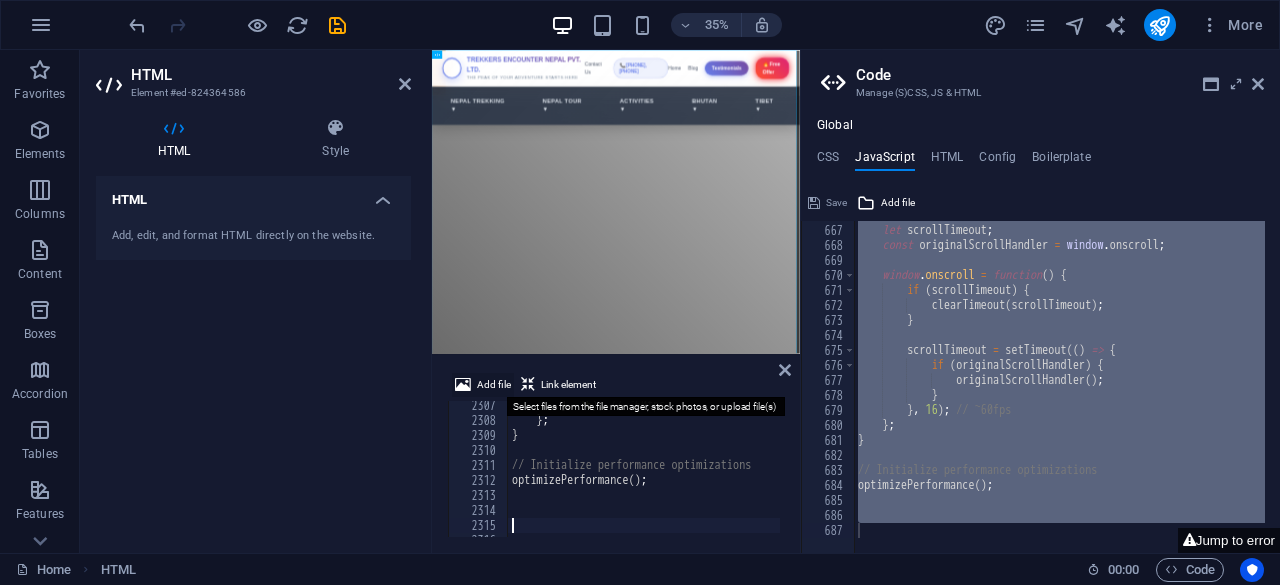 click on "Add file" at bounding box center [494, 385] 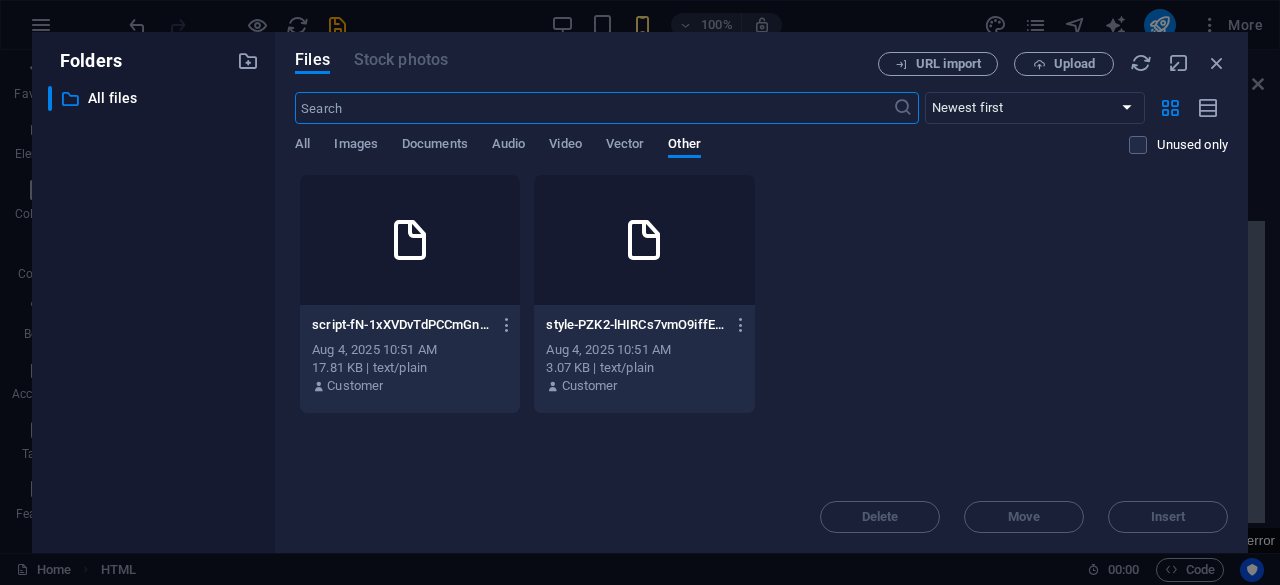 click on "Aug 4, 2025 10:51 AM" at bounding box center (644, 350) 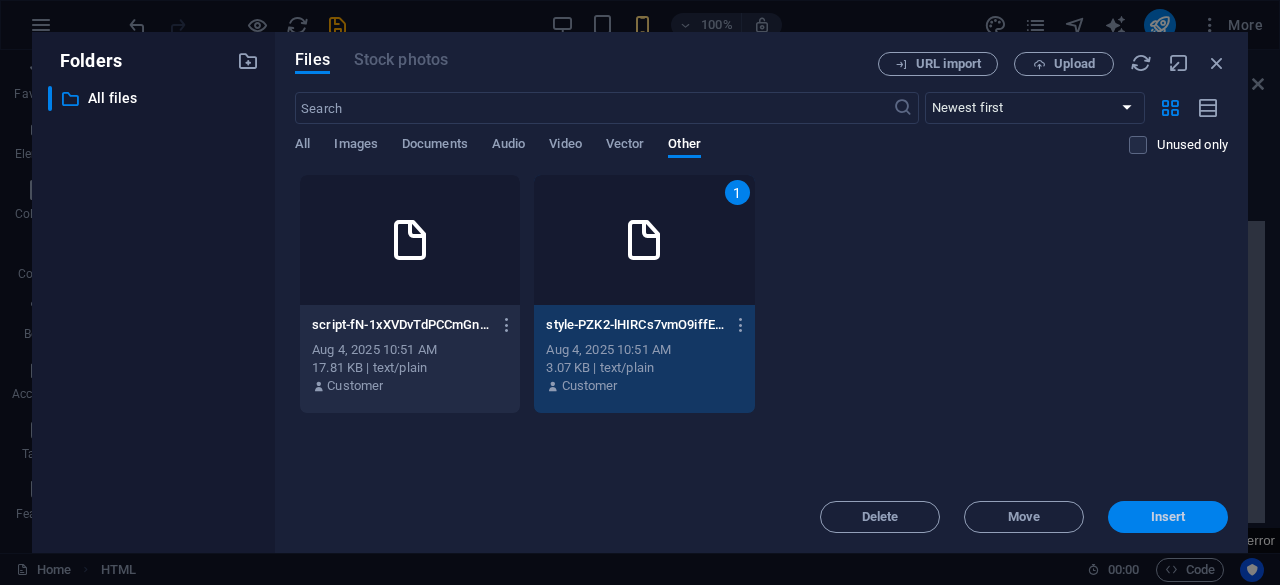 click on "Insert" at bounding box center (1168, 517) 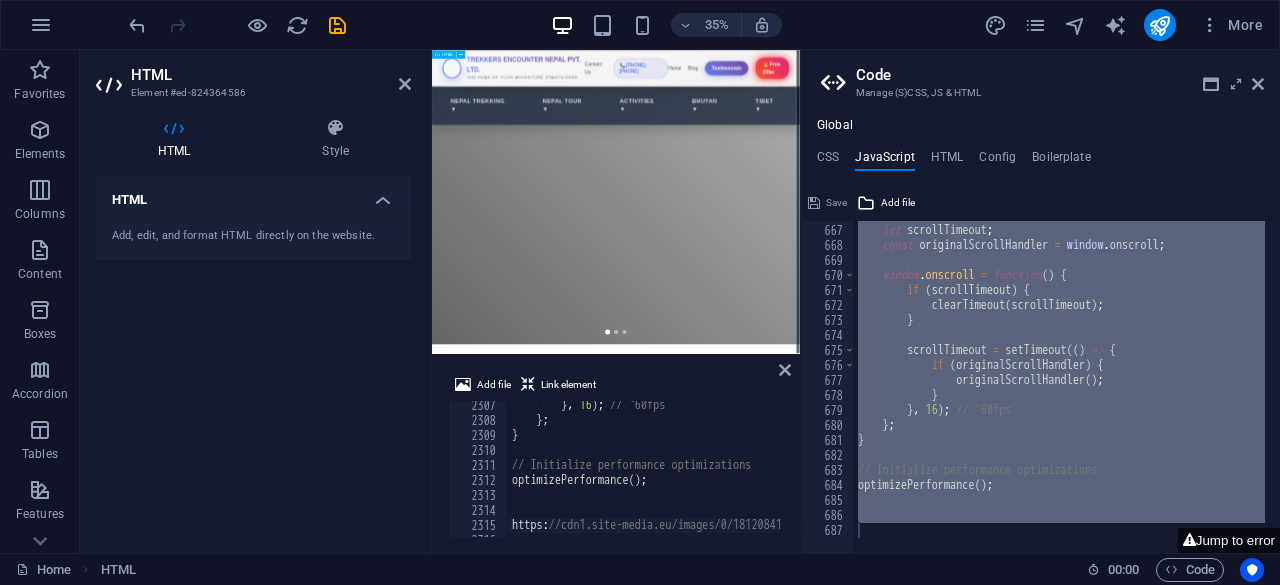 scroll, scrollTop: 0, scrollLeft: 0, axis: both 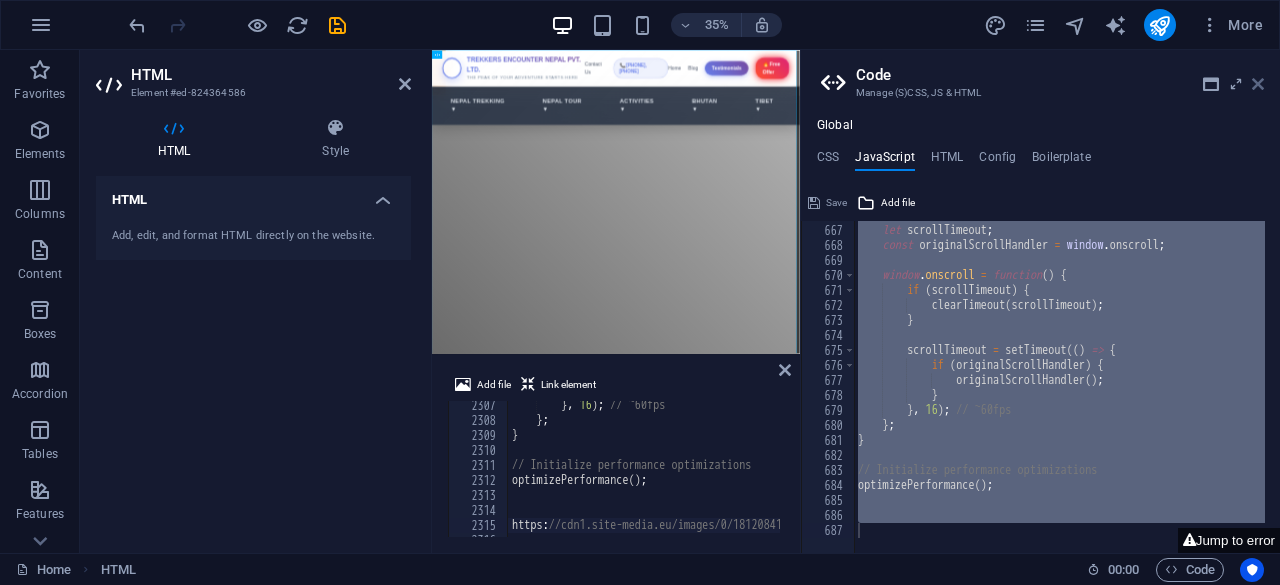 click at bounding box center [1258, 84] 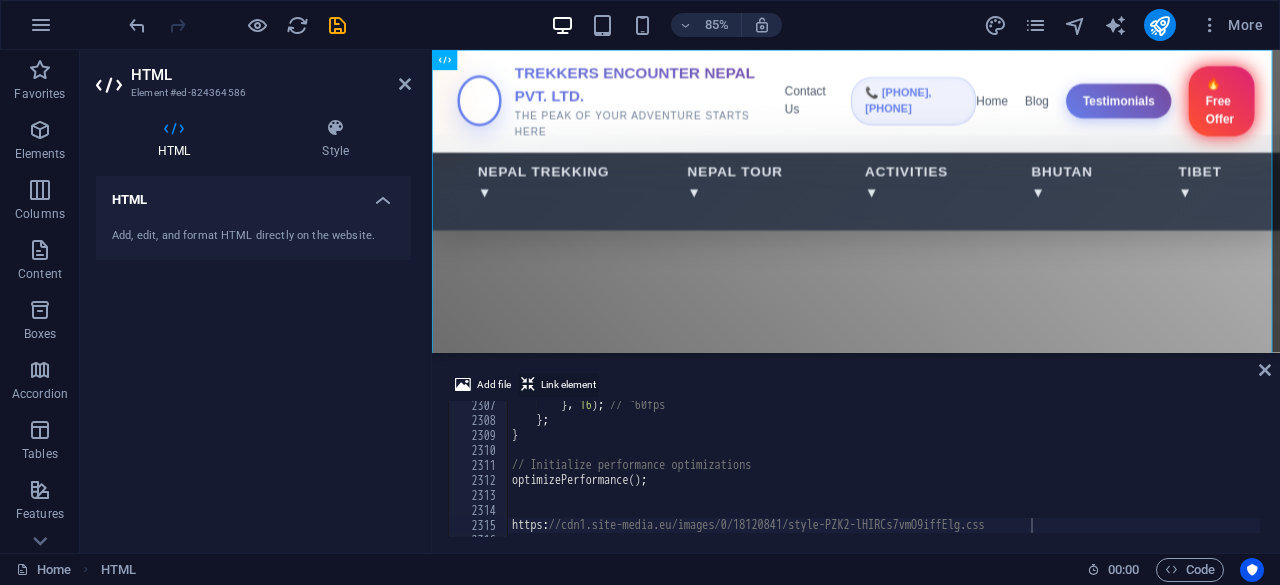 click at bounding box center (528, 385) 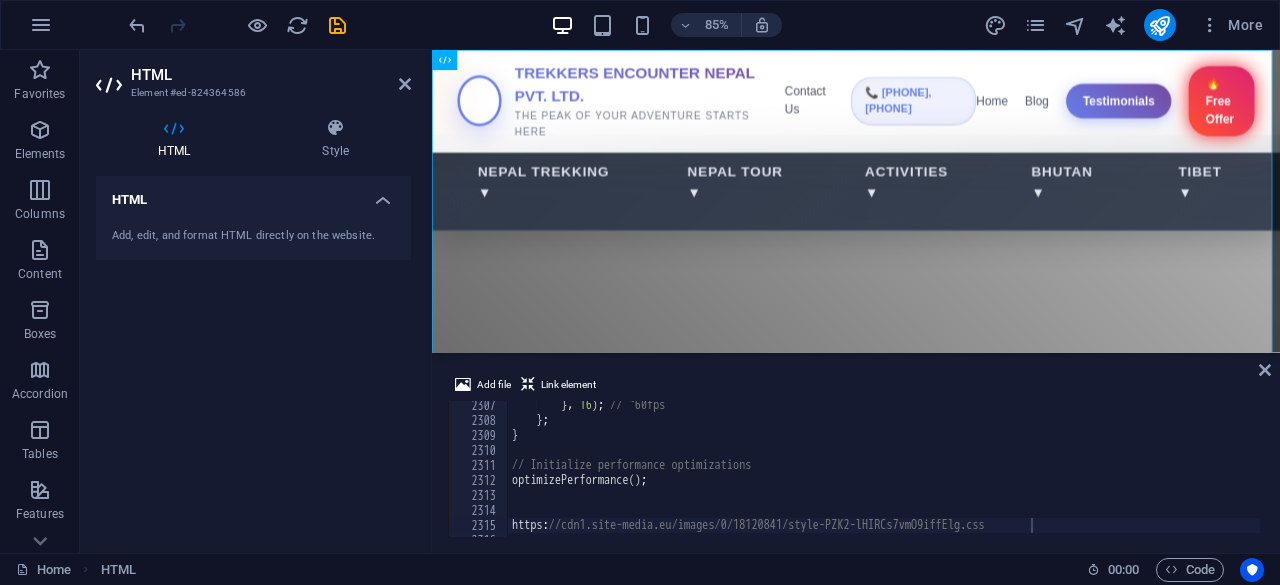 type on "optimizePerformance();" 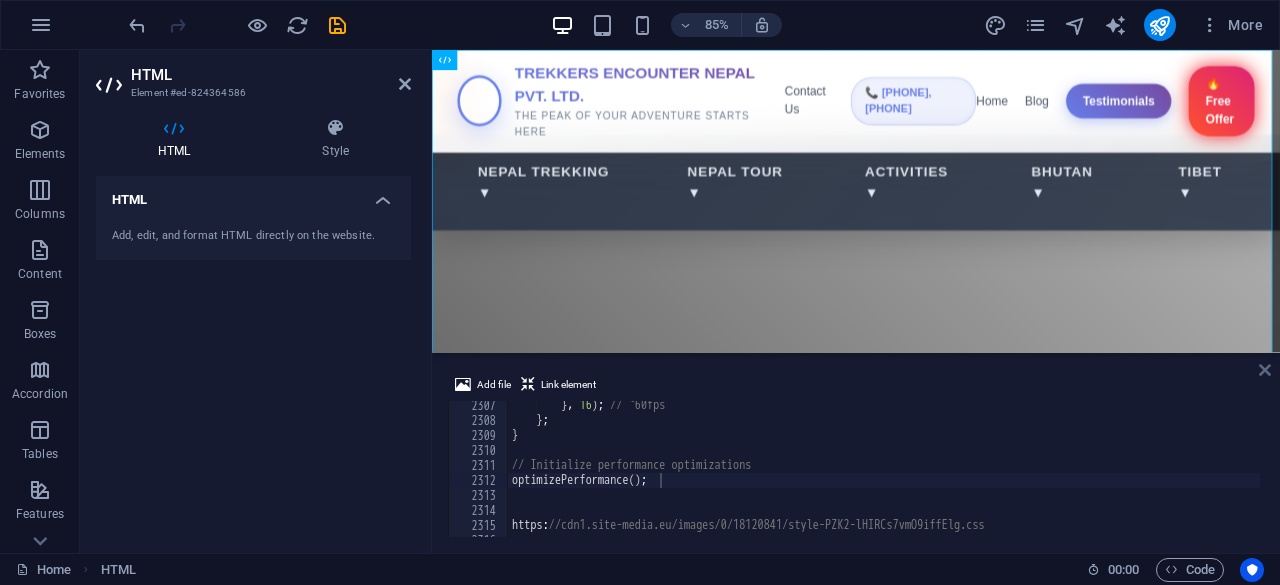 click at bounding box center [1265, 370] 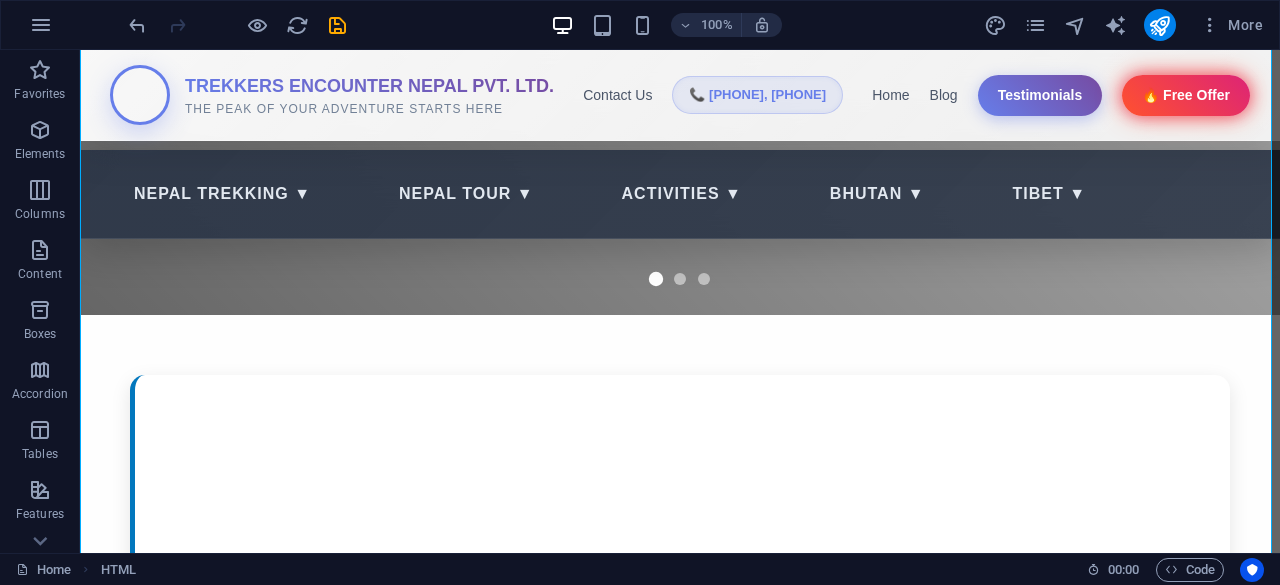 scroll, scrollTop: 0, scrollLeft: 0, axis: both 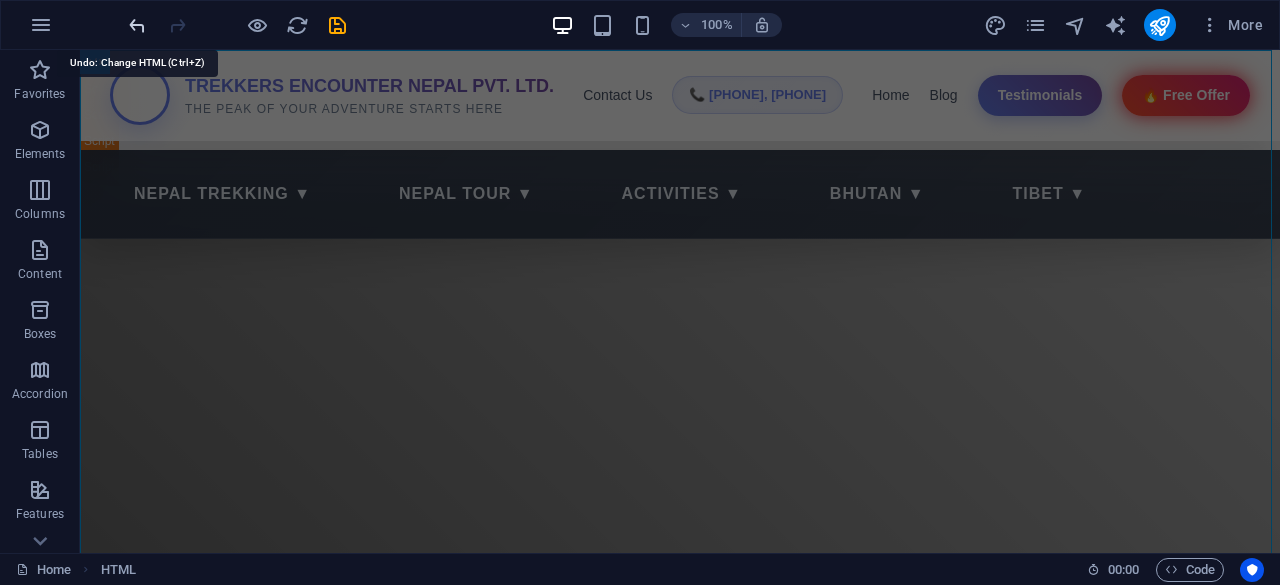 click at bounding box center (137, 25) 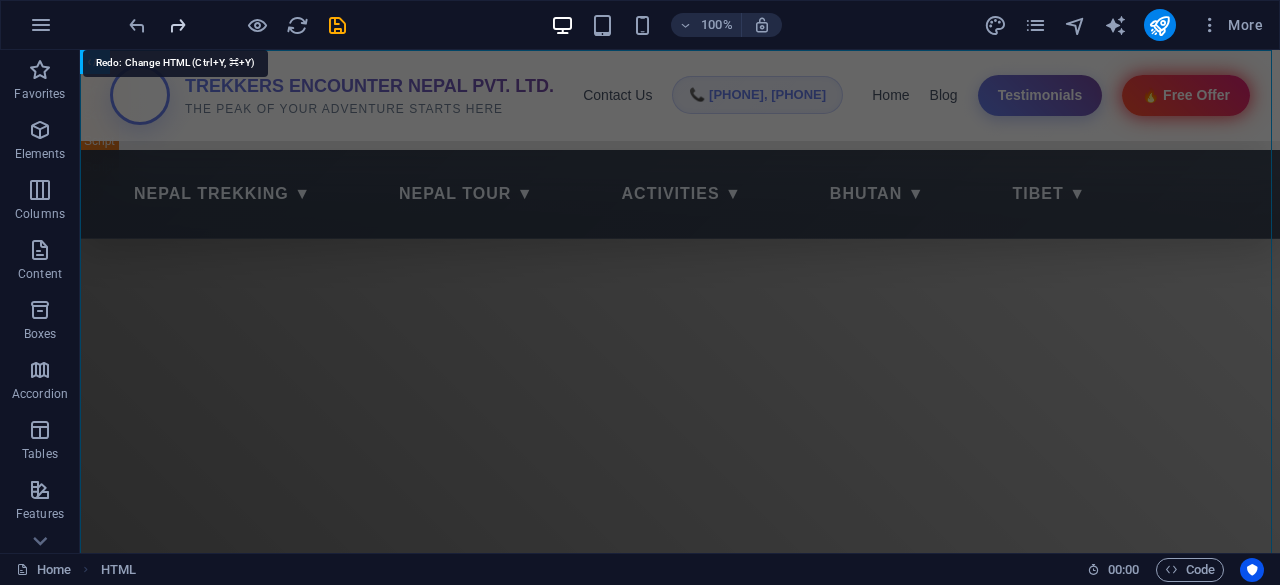 click at bounding box center [177, 25] 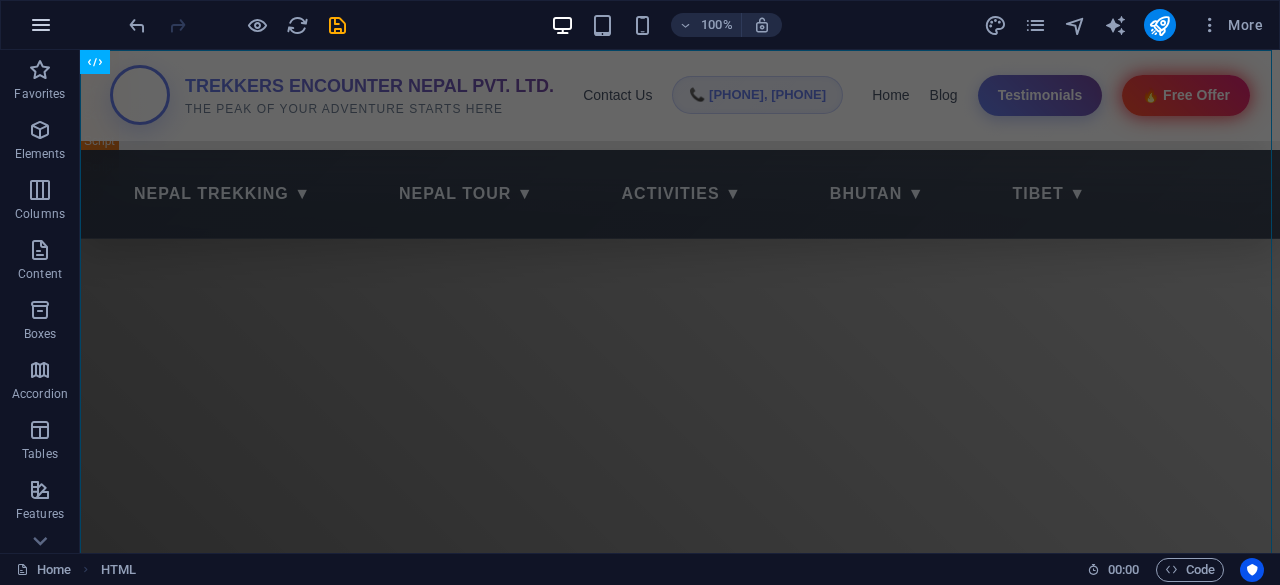 click at bounding box center [41, 25] 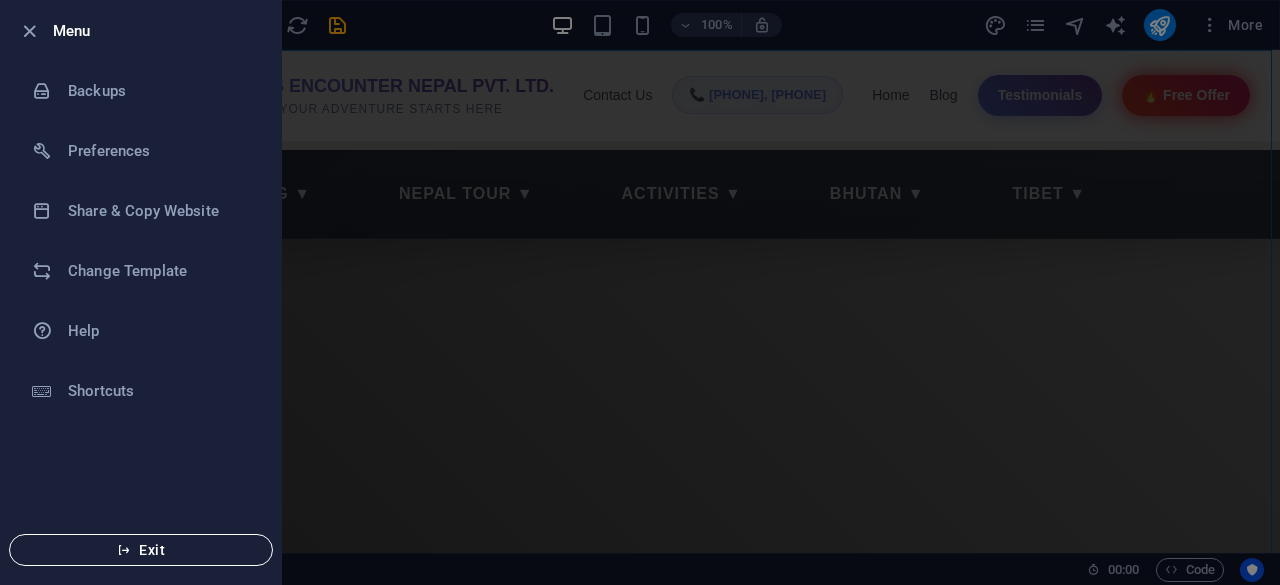click on "Exit" at bounding box center (141, 550) 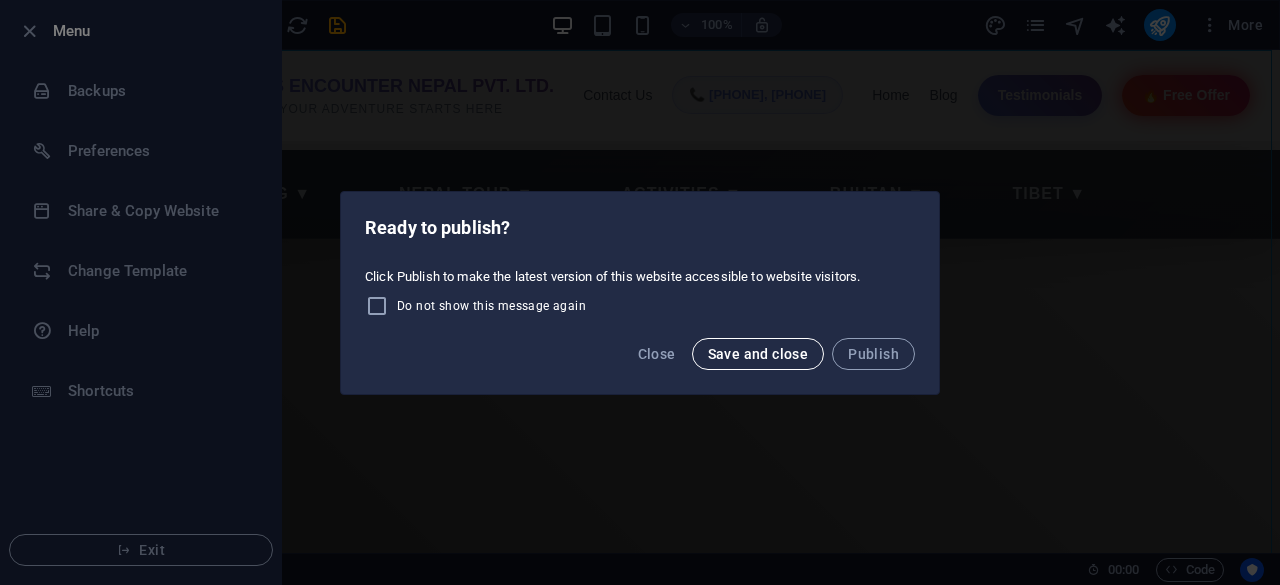 click on "Save and close" at bounding box center [758, 354] 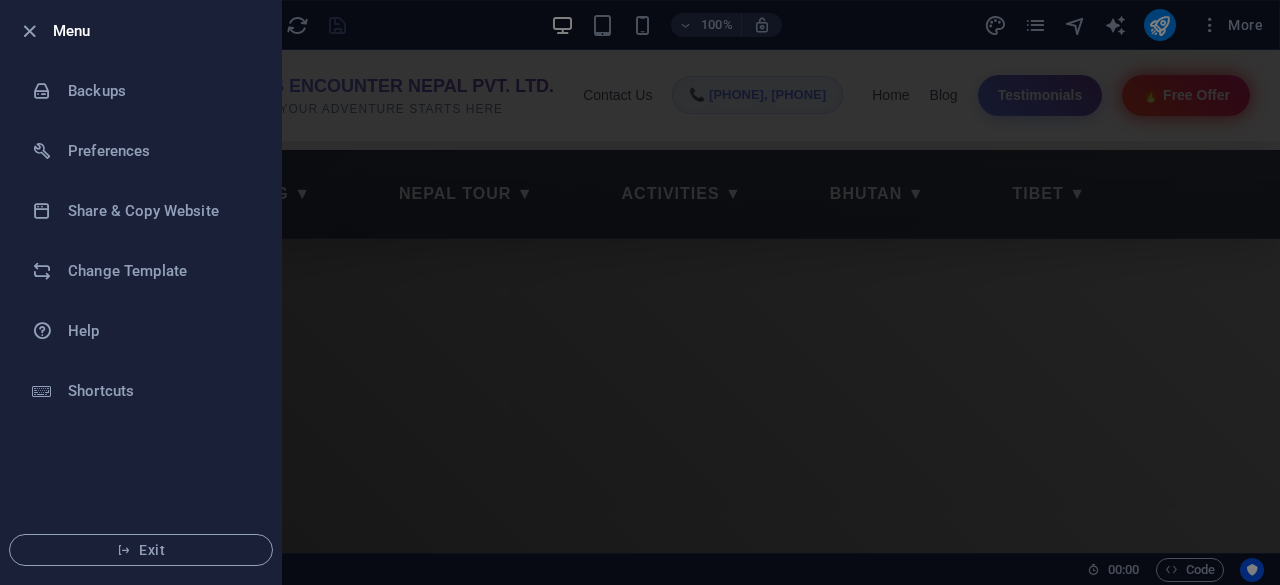 click at bounding box center (640, 292) 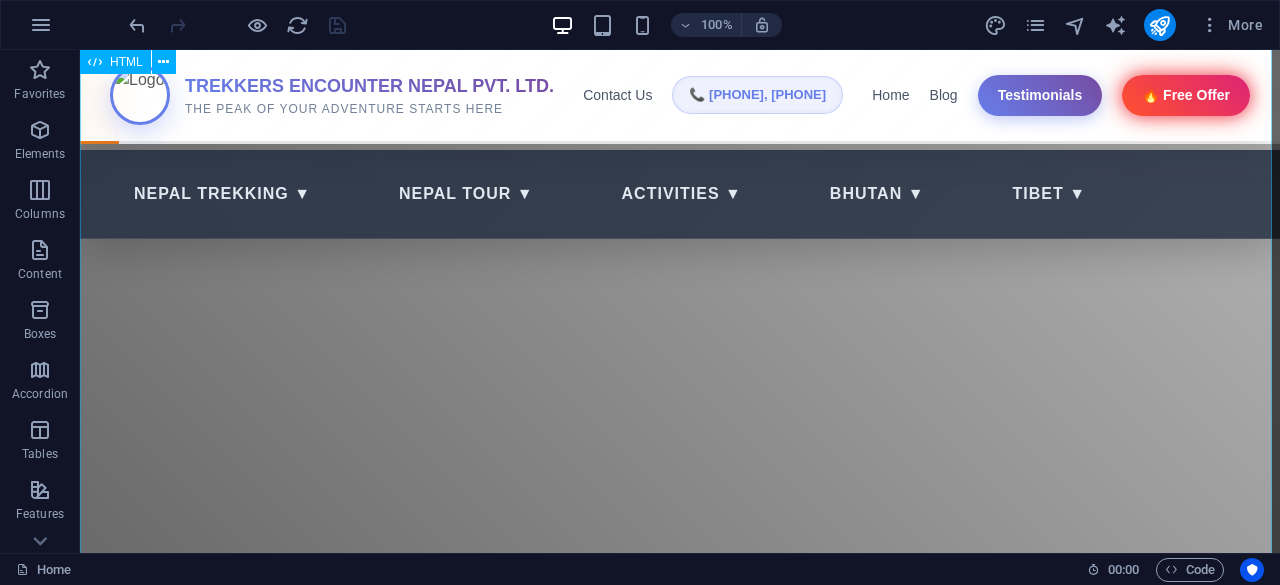 scroll, scrollTop: 0, scrollLeft: 0, axis: both 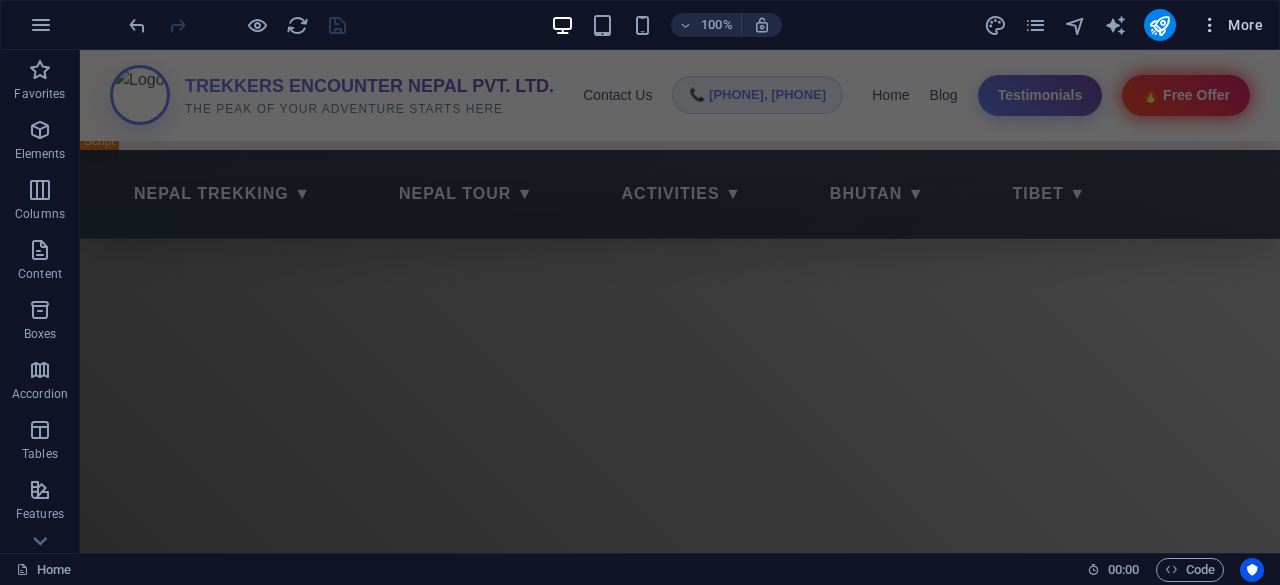 click at bounding box center [1210, 25] 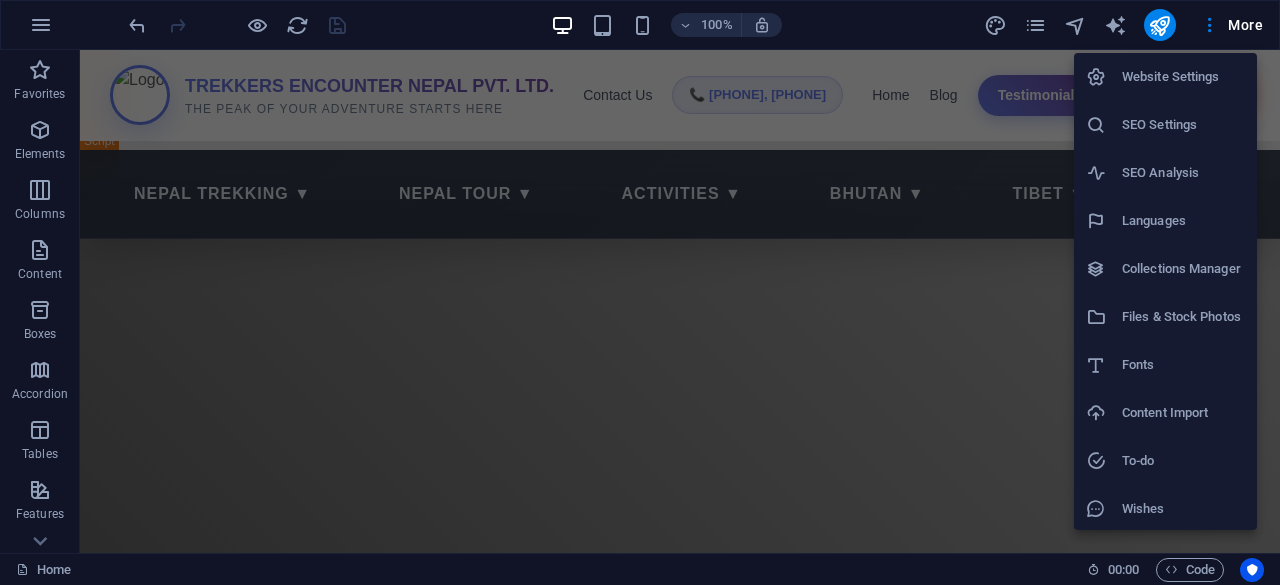 click at bounding box center [640, 292] 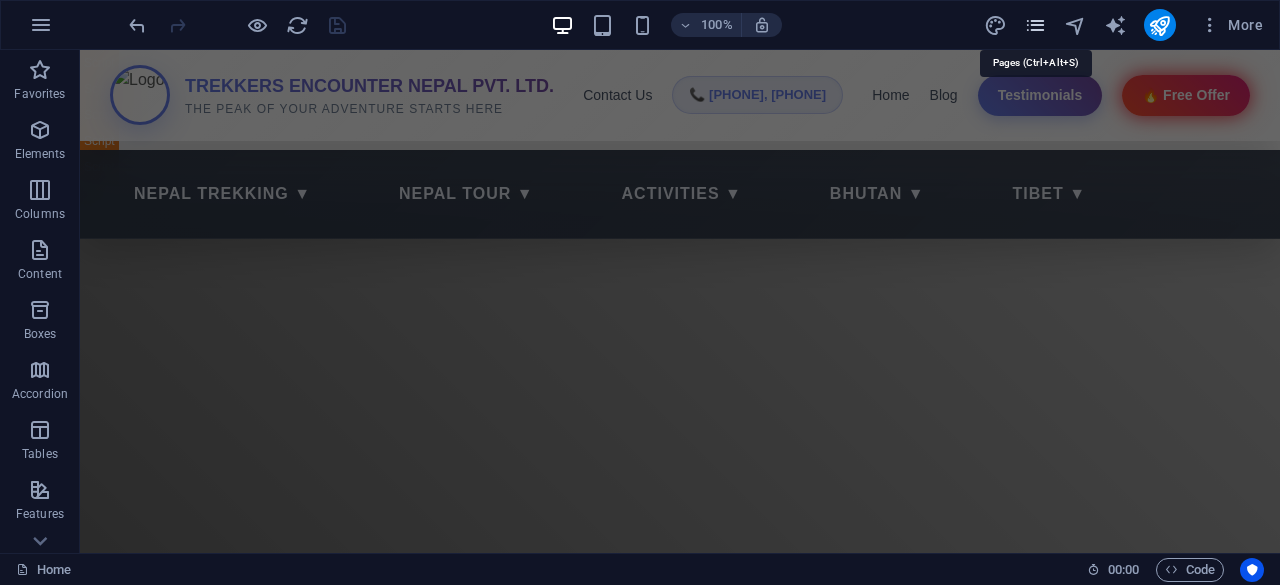 click at bounding box center [1035, 25] 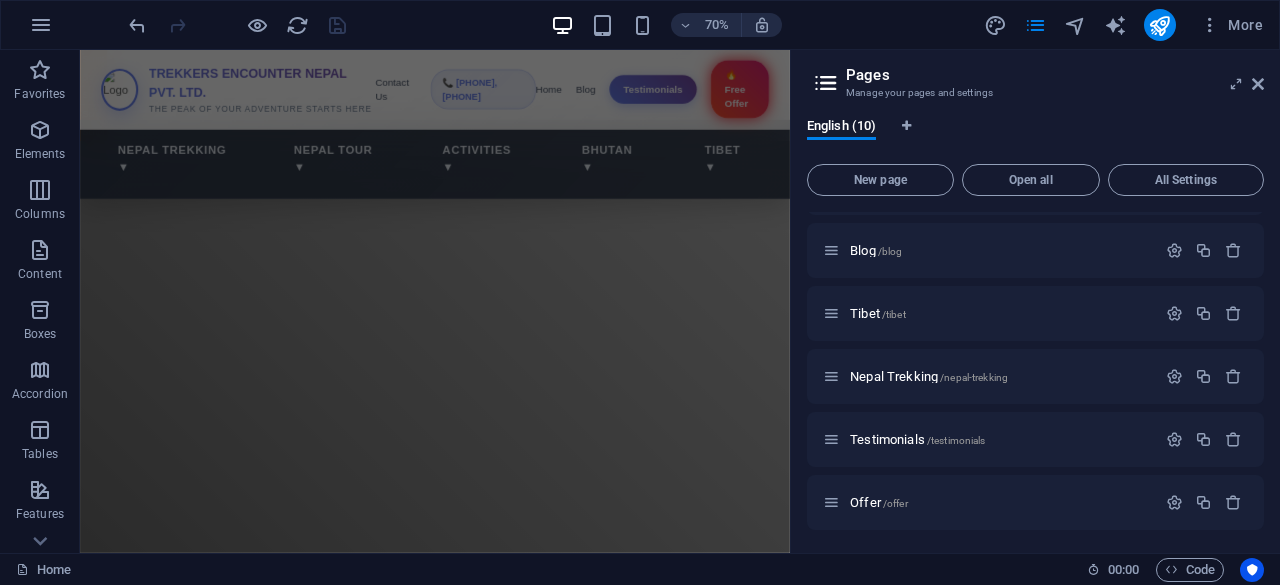 scroll, scrollTop: 0, scrollLeft: 0, axis: both 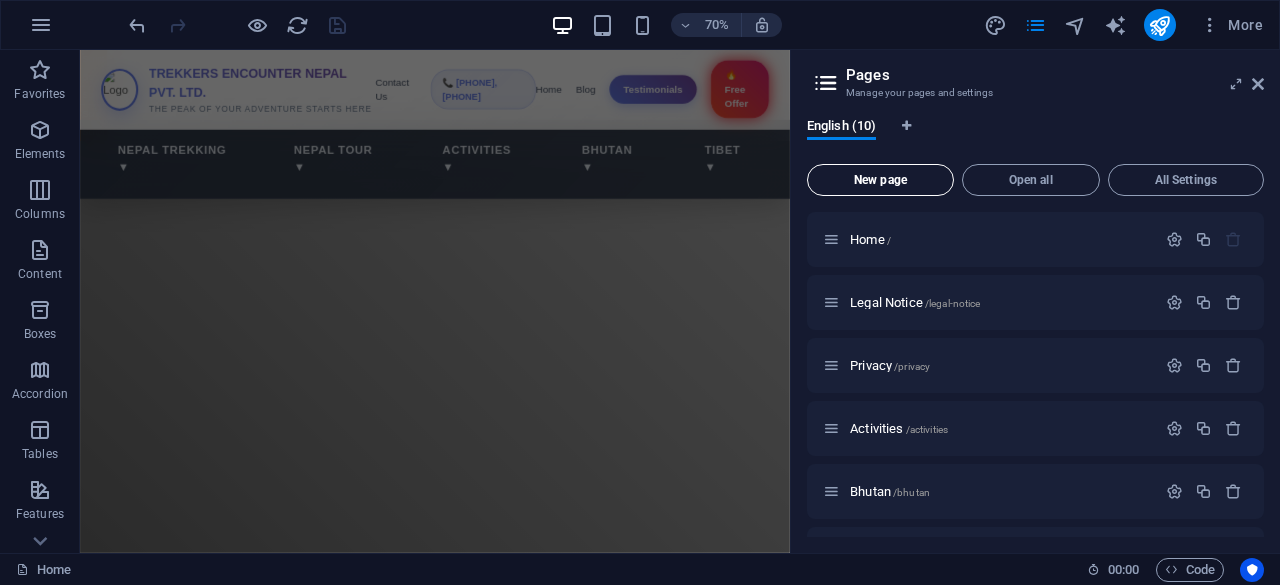 click on "New page" at bounding box center [880, 180] 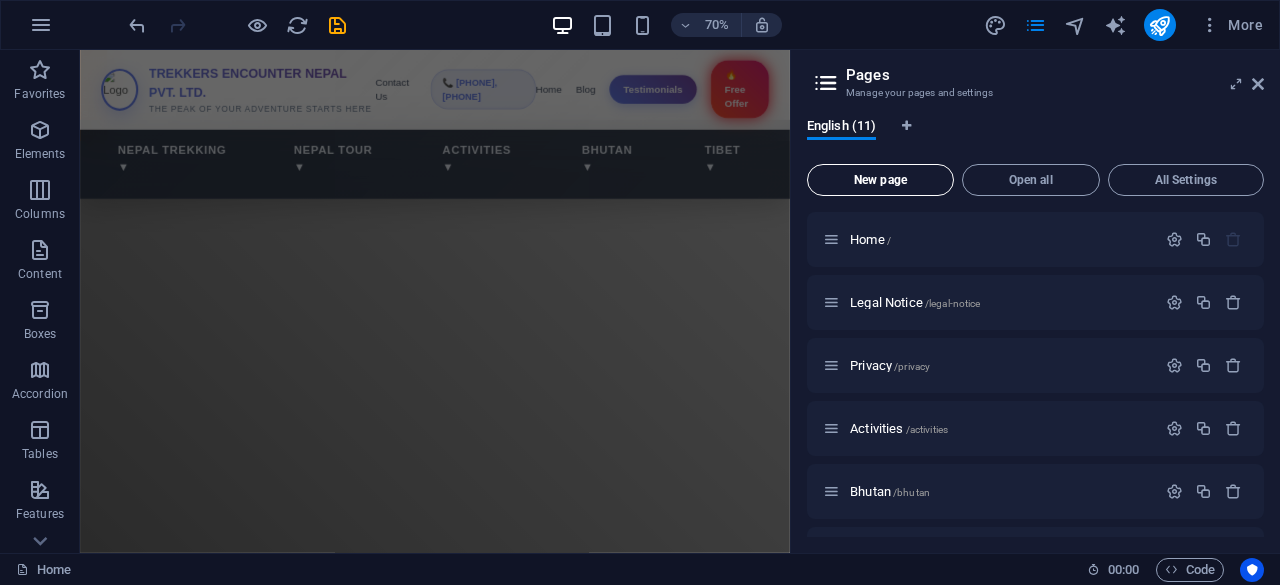 scroll, scrollTop: 570, scrollLeft: 0, axis: vertical 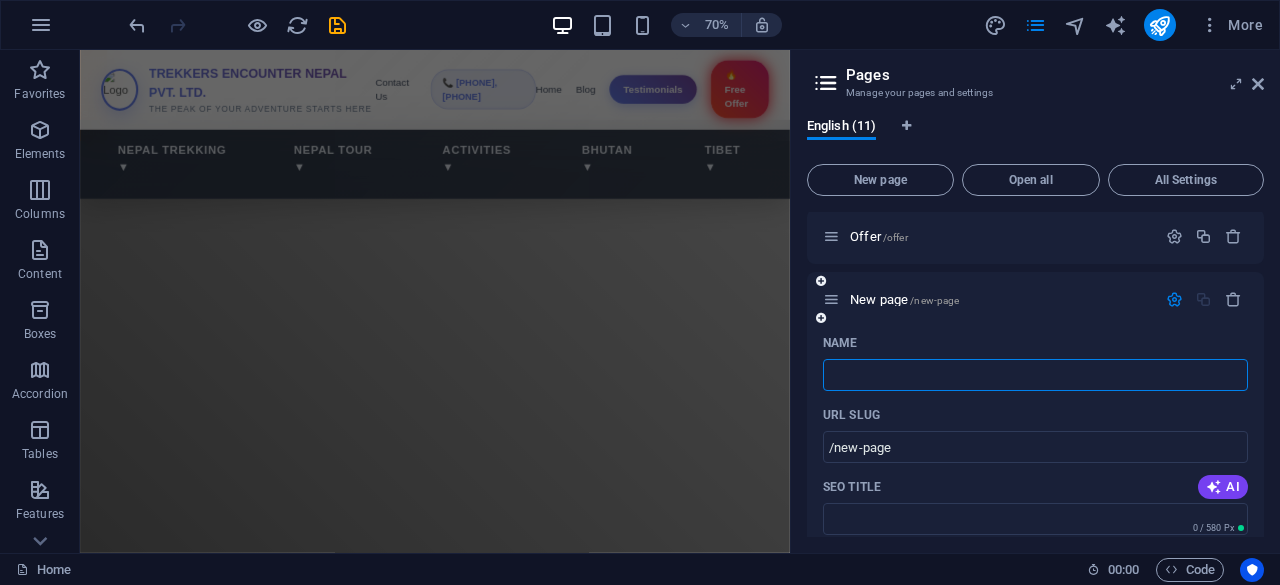 type 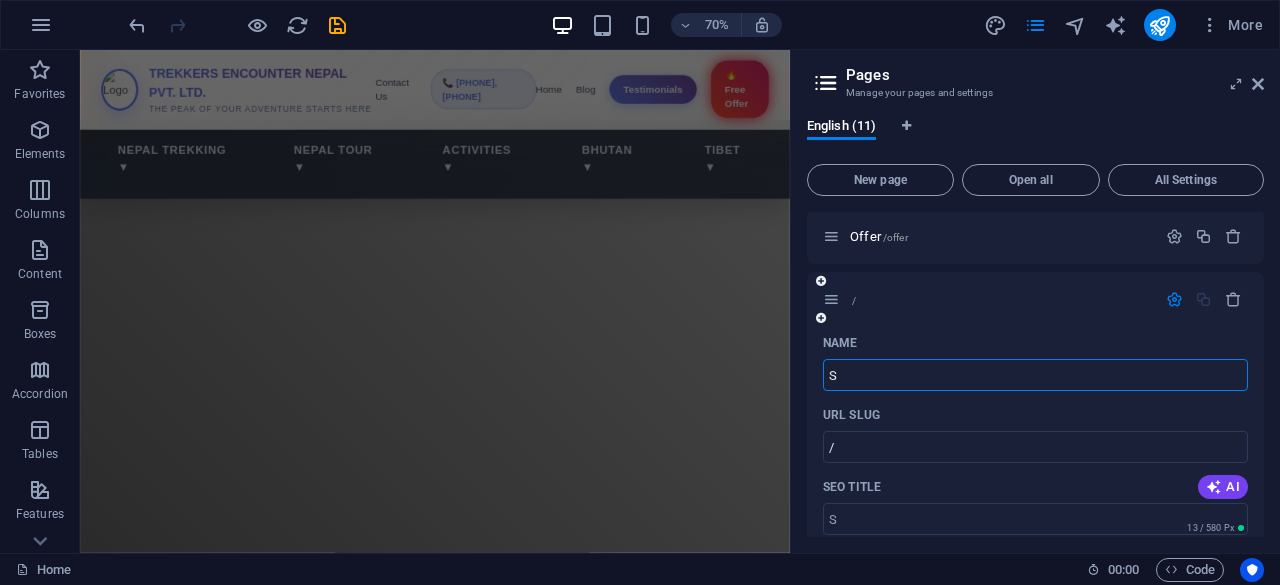 type on "S" 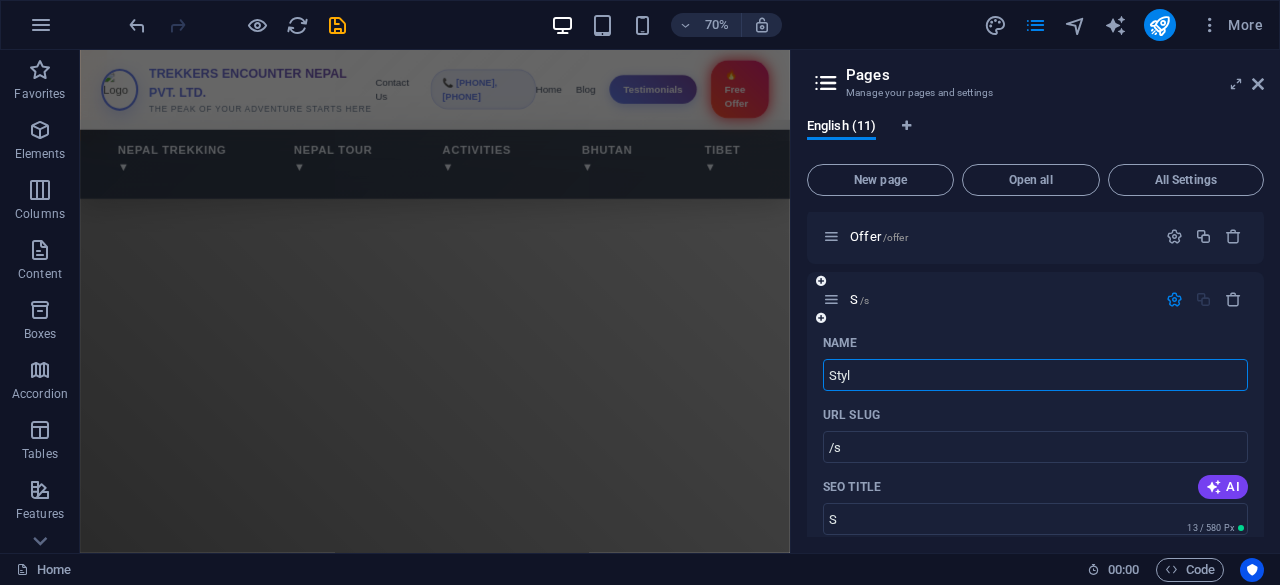 type on "Style" 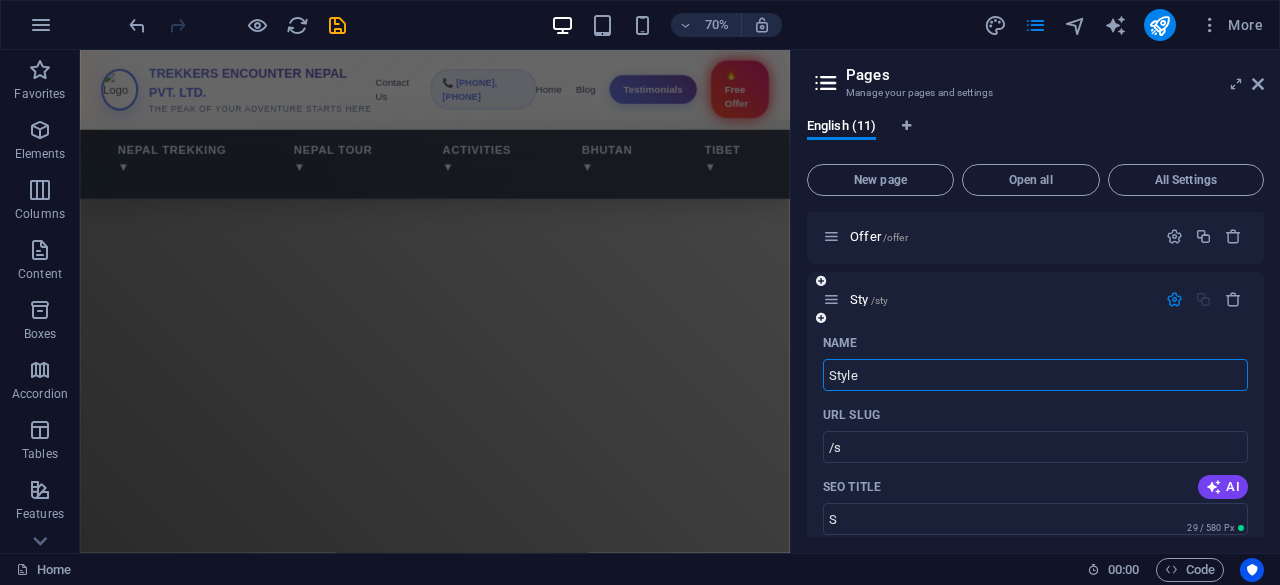 type on "/sty" 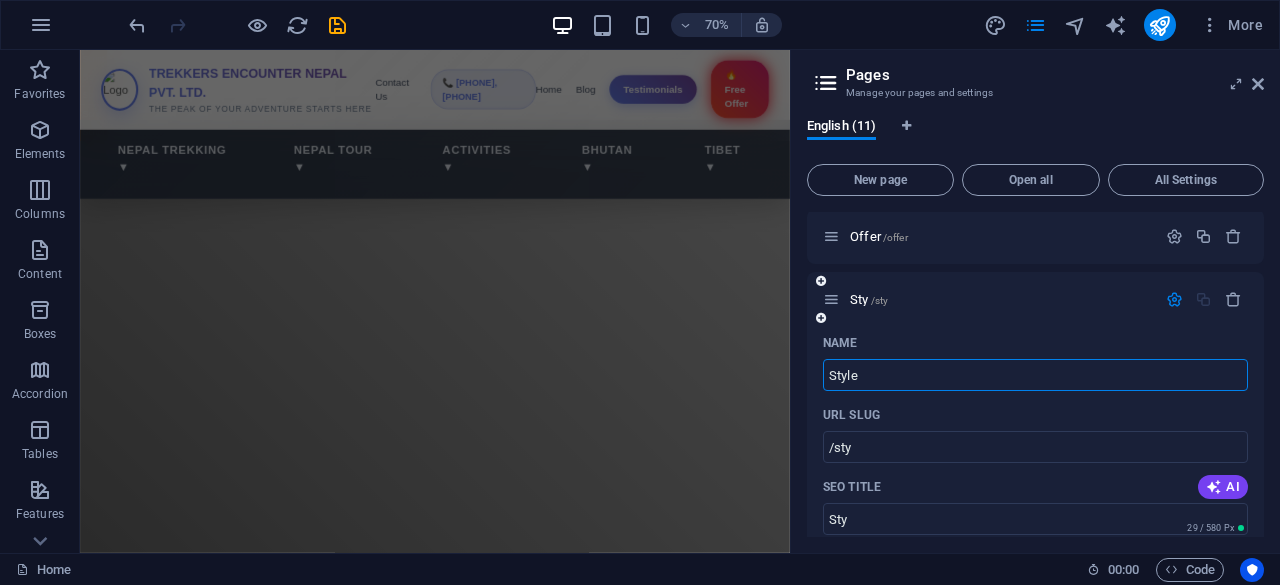 type on "Style" 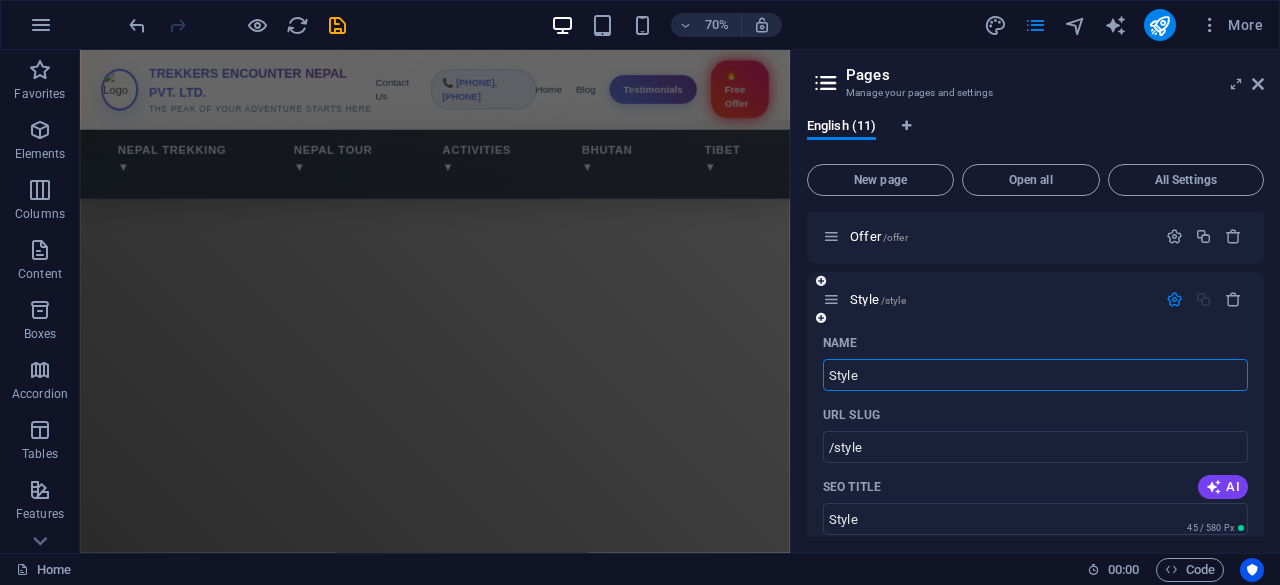 type on "Style" 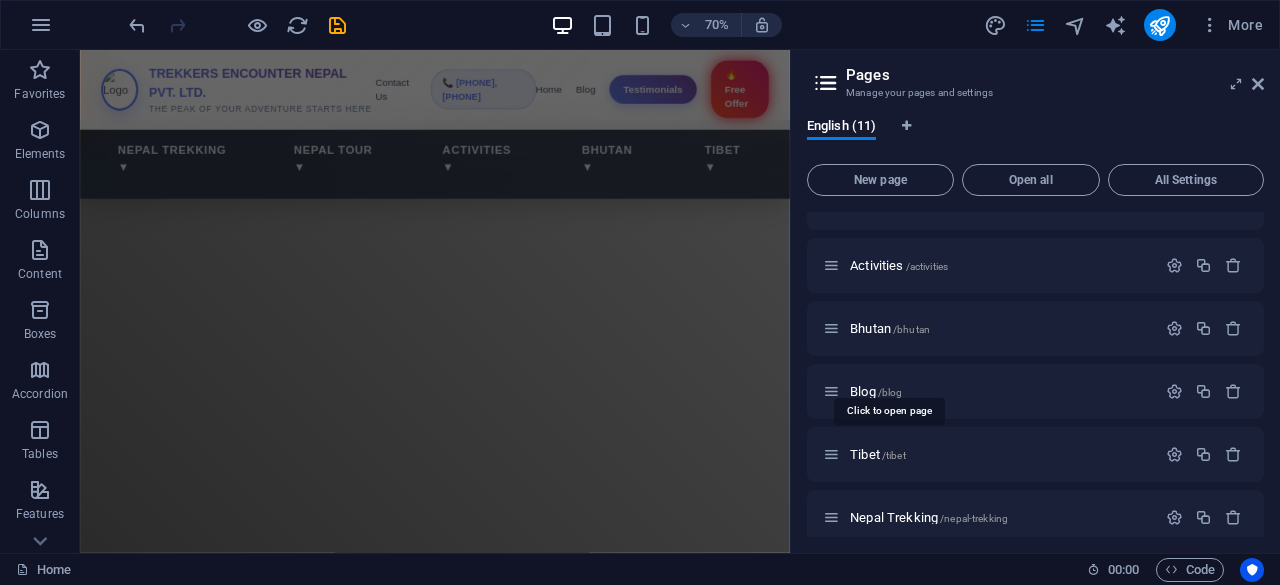 scroll, scrollTop: 108, scrollLeft: 0, axis: vertical 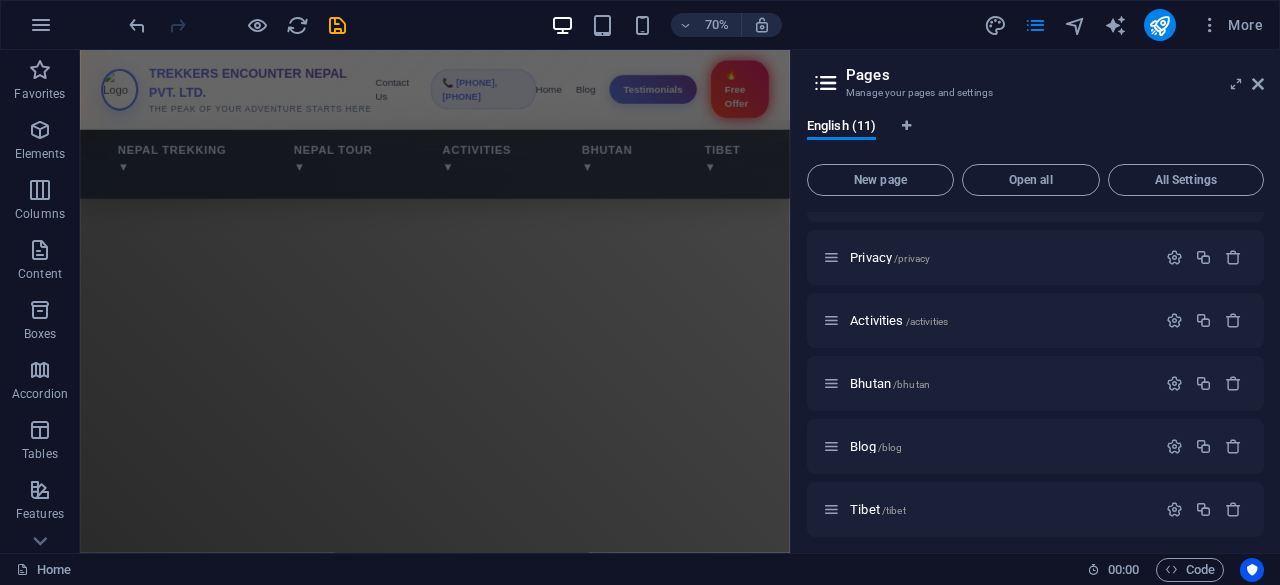 click on "English (11)" at bounding box center [1035, 137] 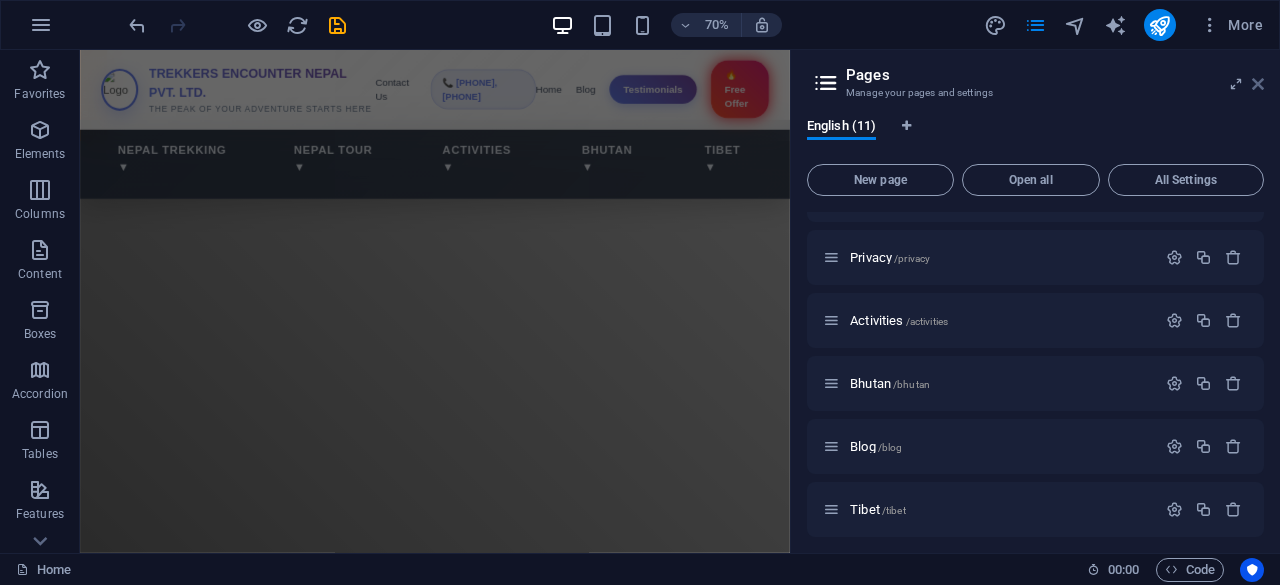 drag, startPoint x: 1272, startPoint y: 85, endPoint x: 1260, endPoint y: 85, distance: 12 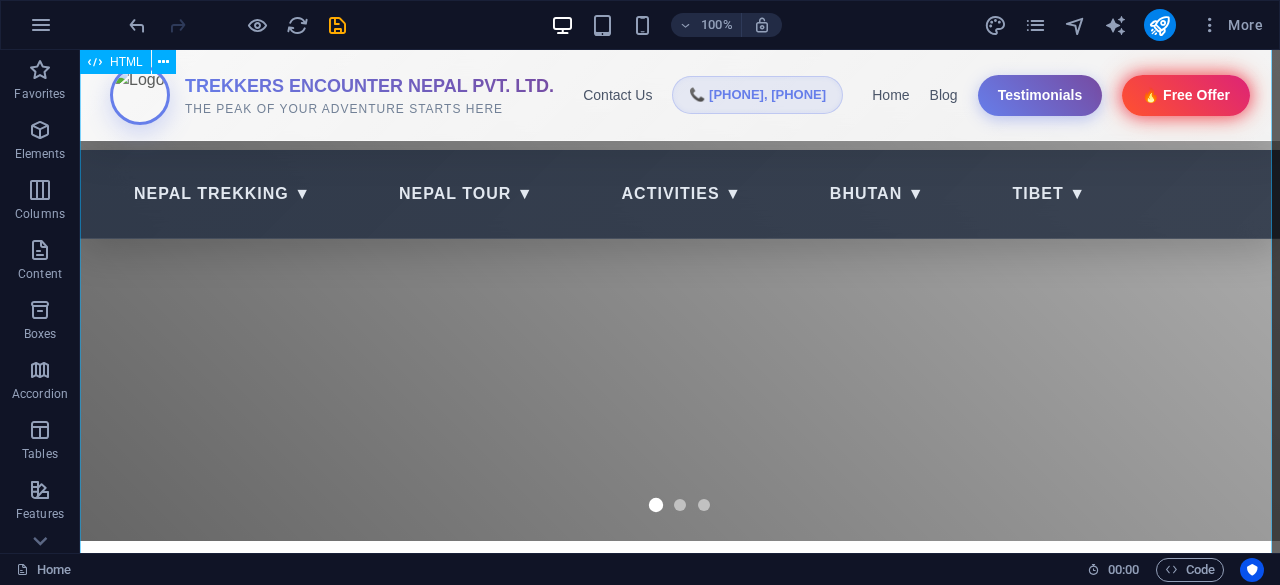 scroll, scrollTop: 0, scrollLeft: 0, axis: both 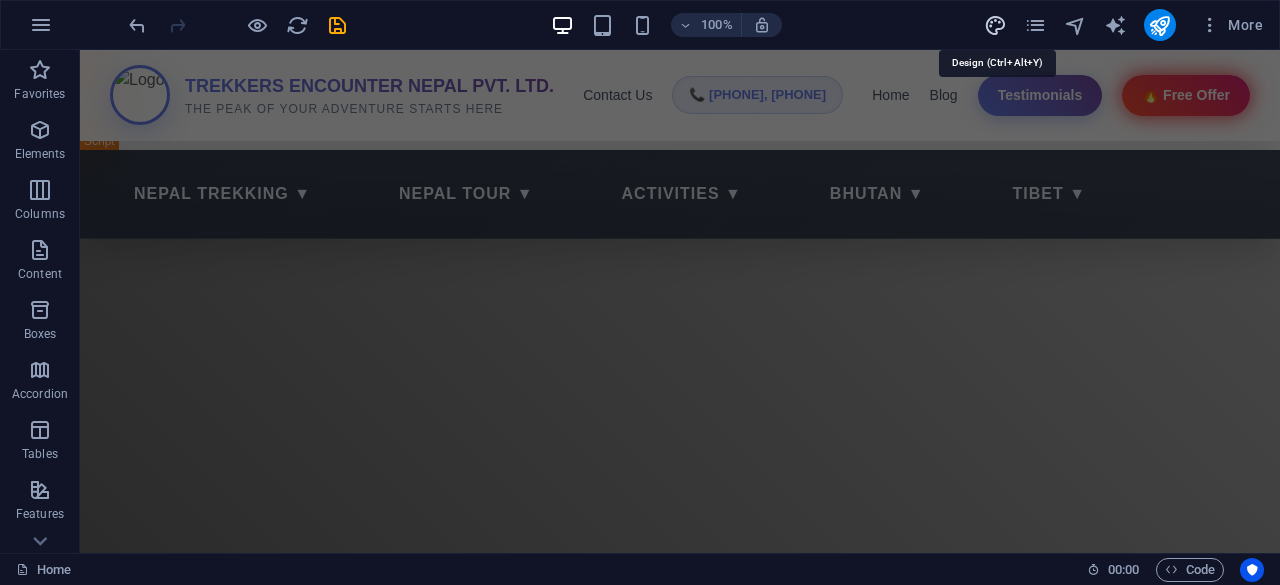 click at bounding box center (995, 25) 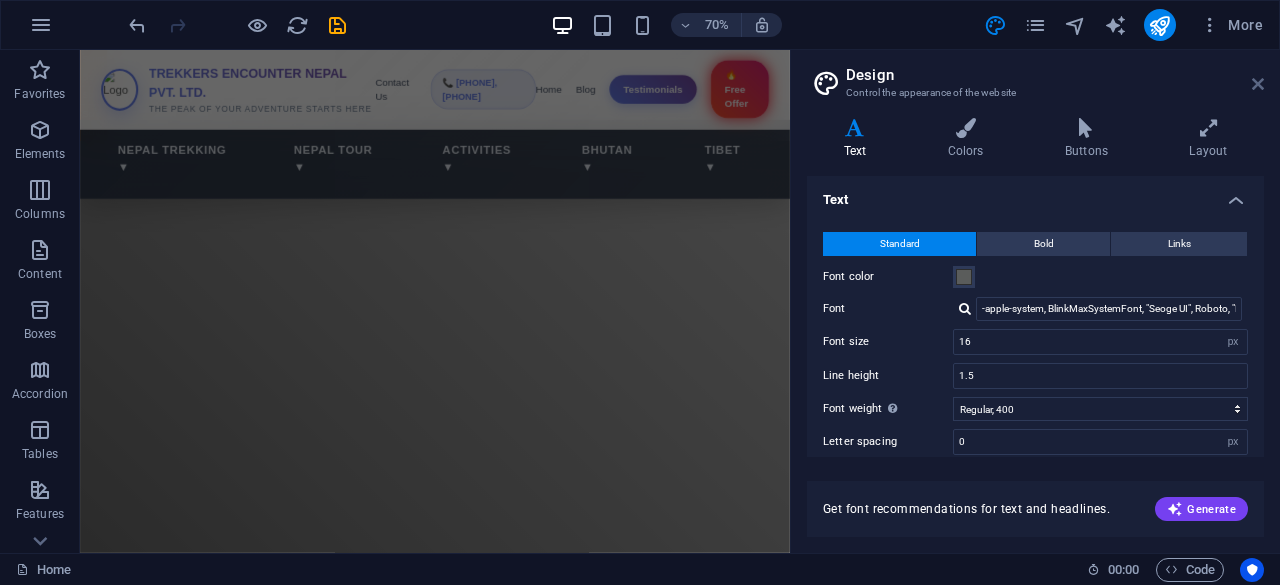 click at bounding box center [1258, 84] 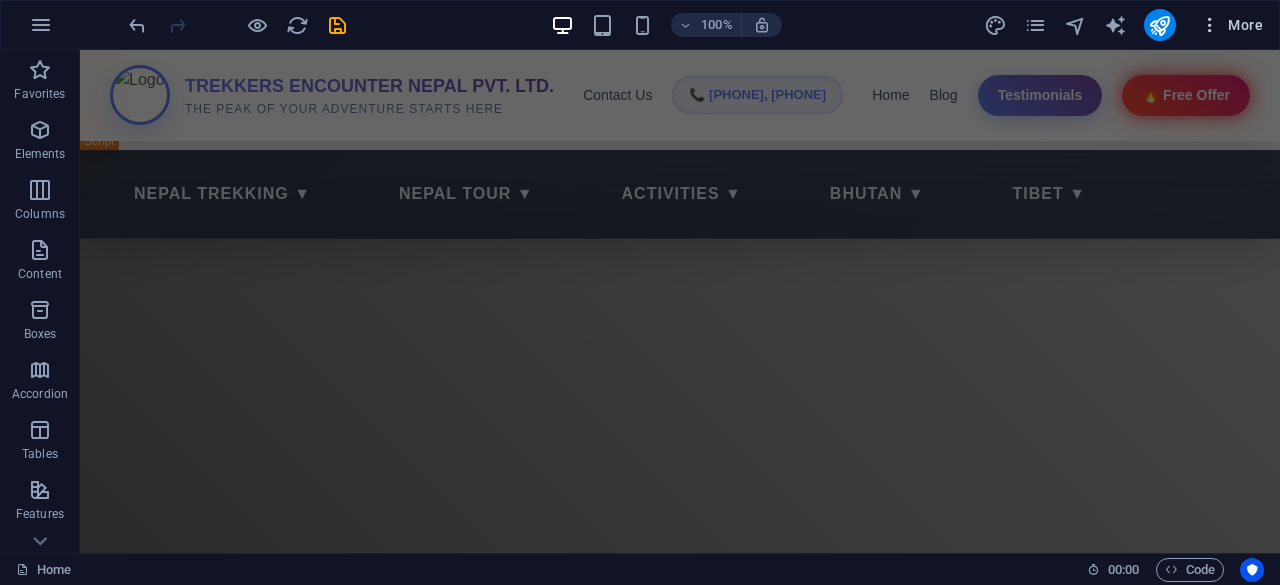 click at bounding box center [1210, 25] 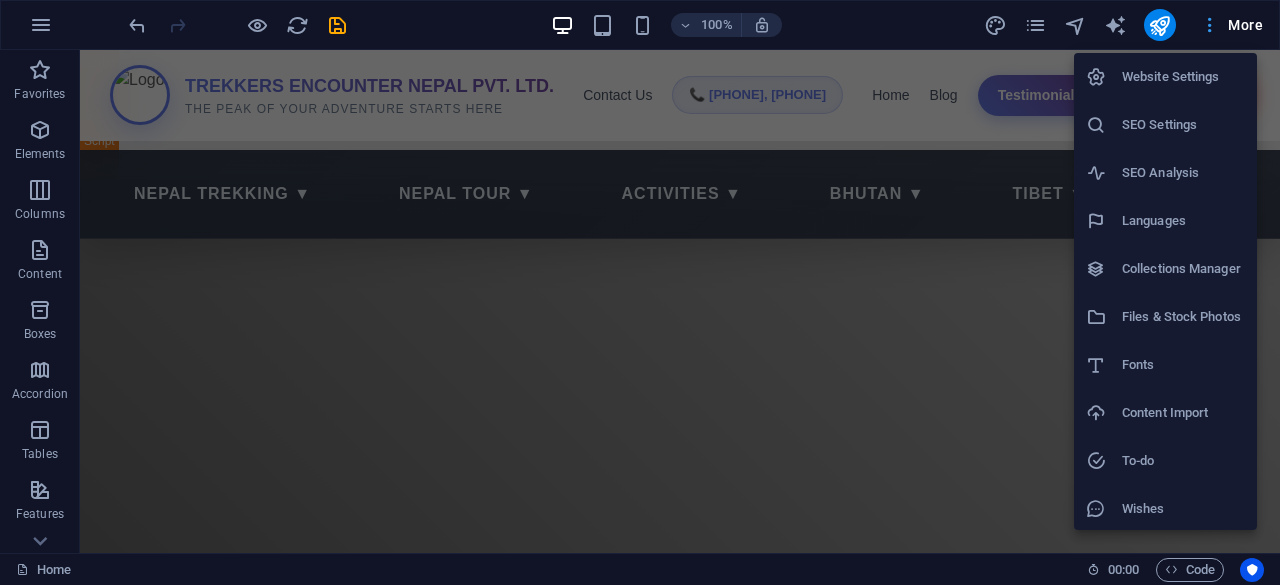 click at bounding box center (640, 292) 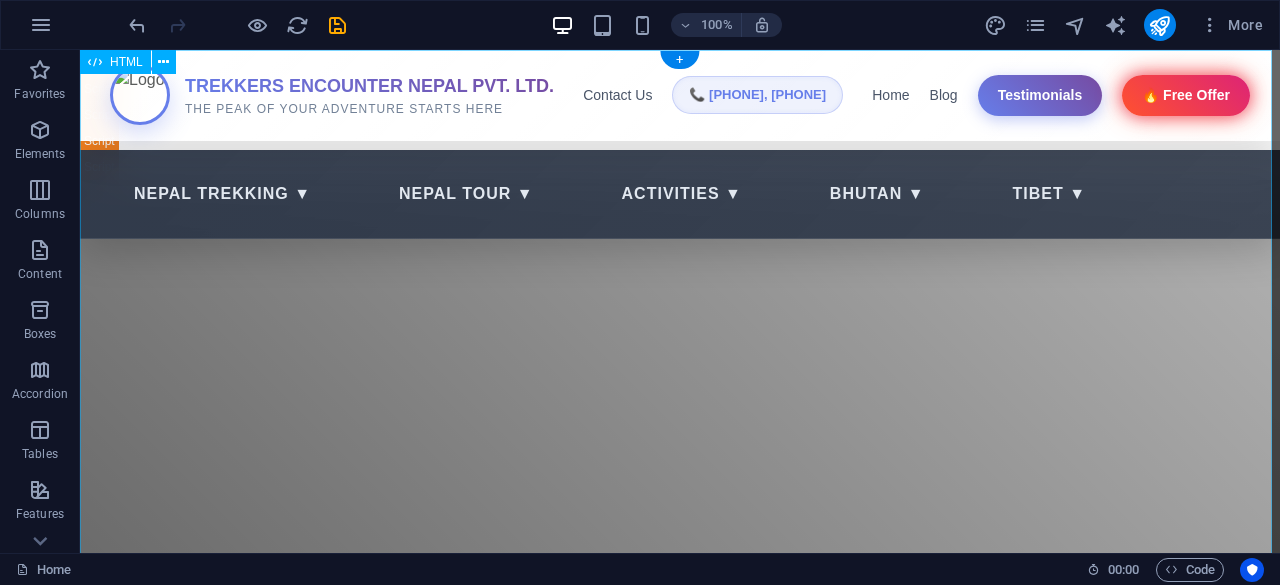 drag, startPoint x: 1288, startPoint y: 72, endPoint x: 985, endPoint y: 501, distance: 525.21423 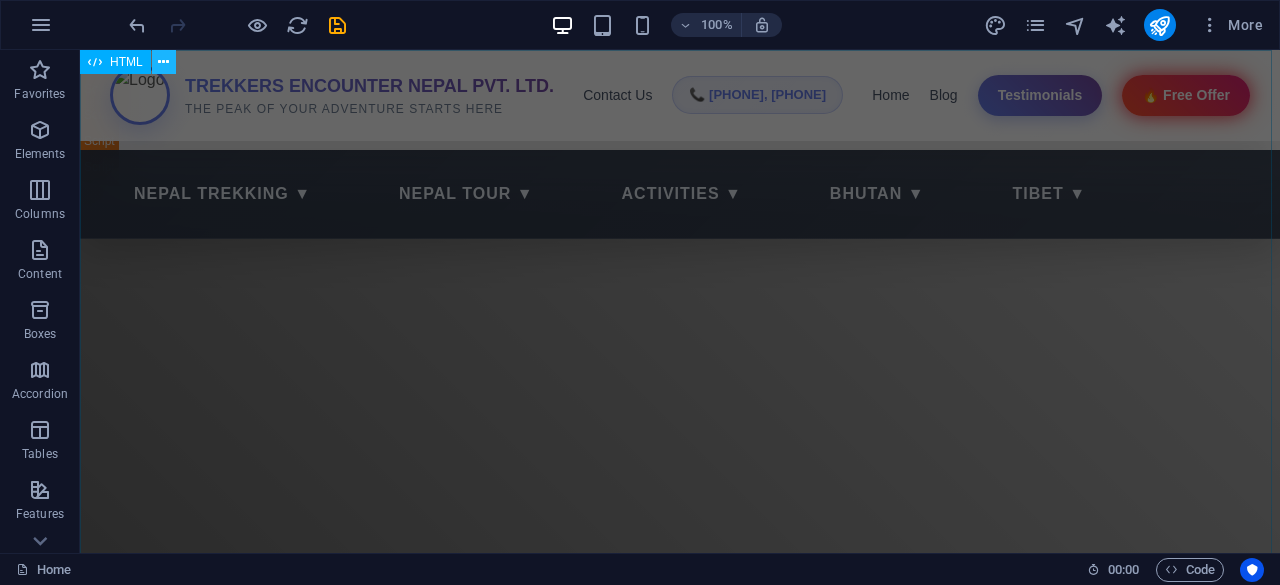 click at bounding box center [163, 62] 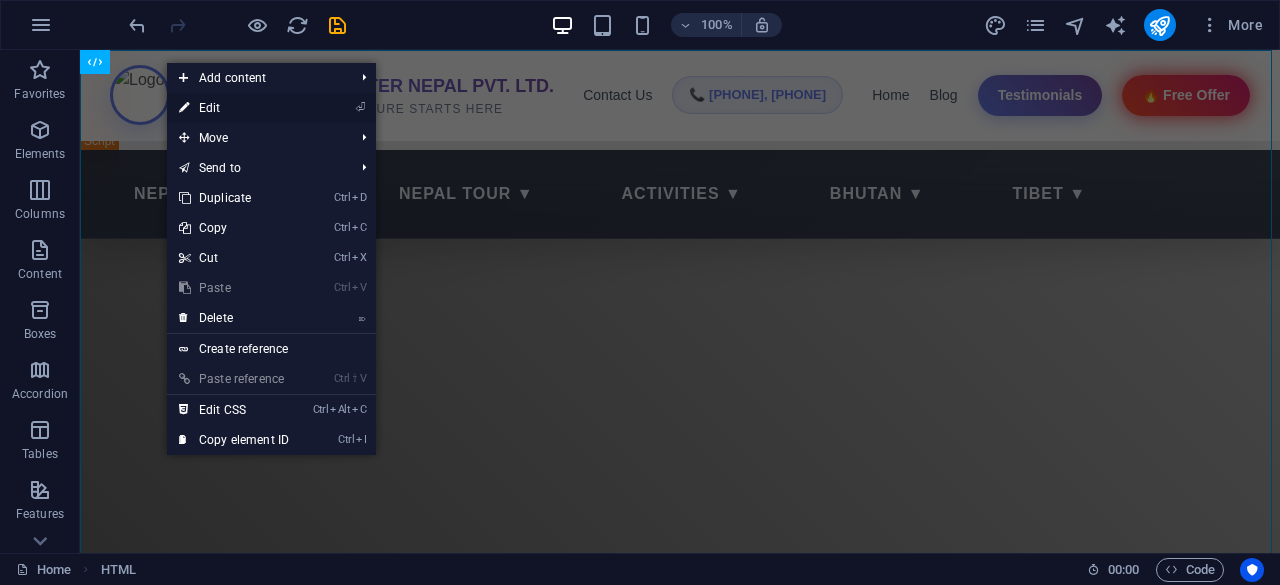 click on "⏎  Edit" at bounding box center (234, 108) 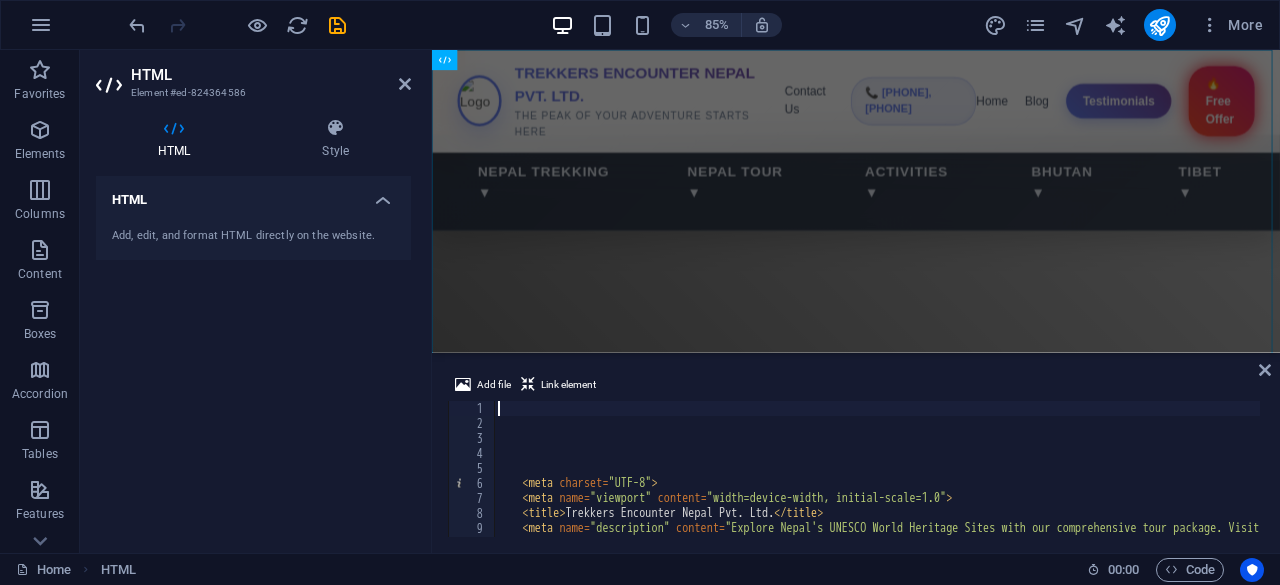 scroll, scrollTop: 0, scrollLeft: 0, axis: both 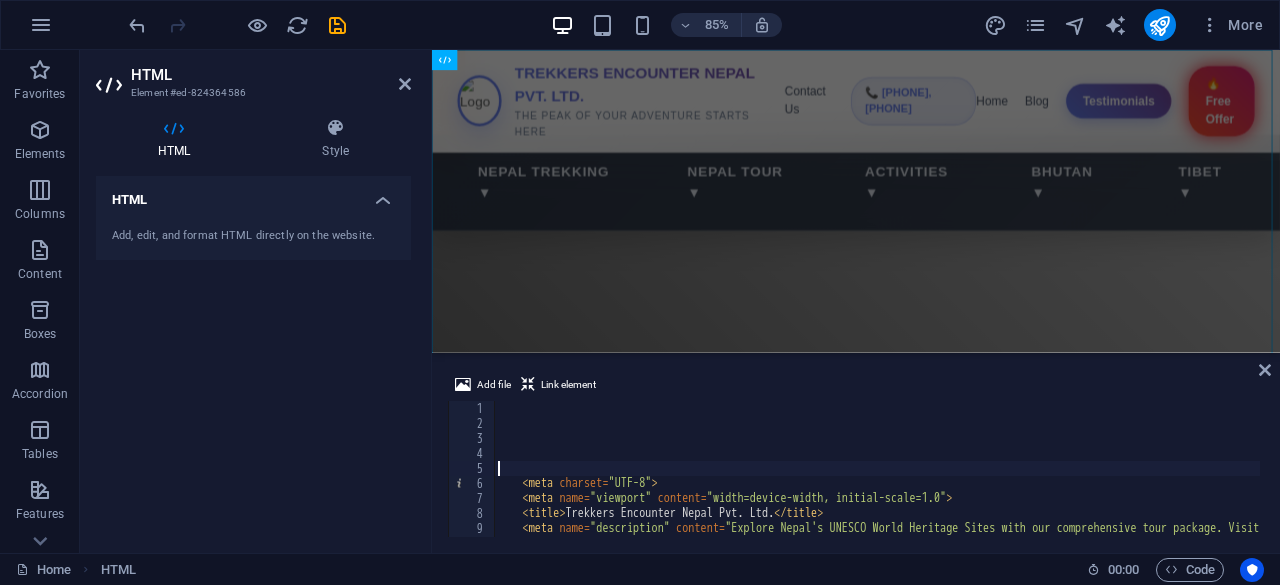 click on "< meta   charset = "UTF-8" >      < meta   name = "viewport"   content = "width=device-width, initial-scale=1.0" >      < title > Trekkers Encounter Nepal Pvt. Ltd. </ title >      < meta   name = "description"   content = "Explore Nepal's UNESCO World Heritage Sites with our comprehensive tour package. Visit Swayambhunath, Patan Durbar Square, Bhaktapur, and Boudhanath Stupa." >        < style >" at bounding box center [2196, 482] 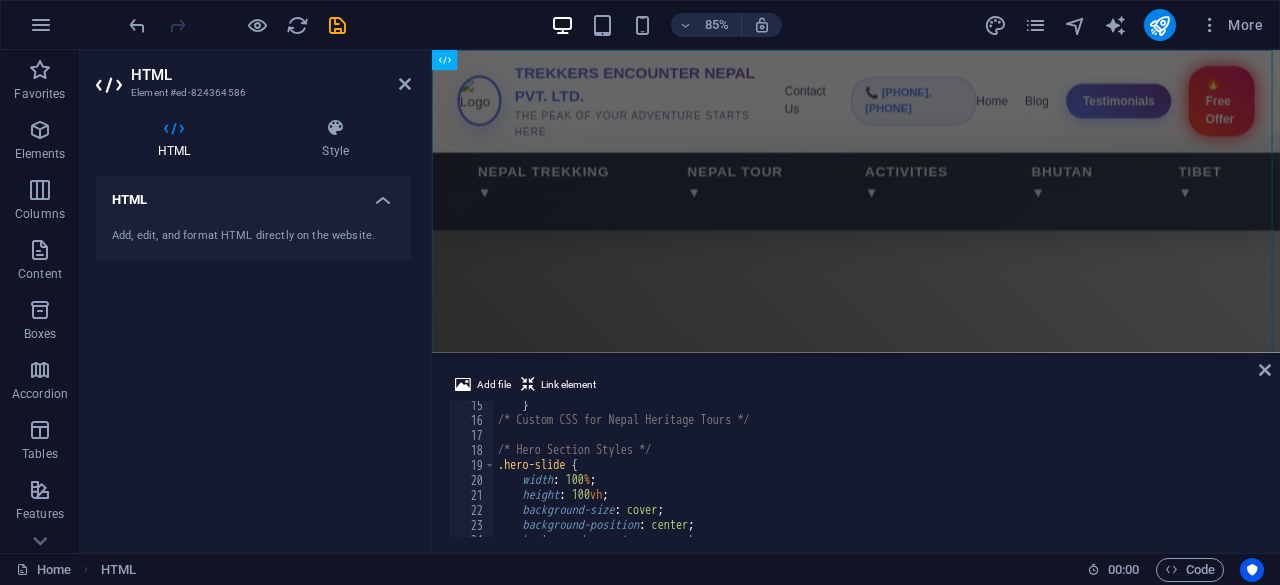 scroll, scrollTop: 205, scrollLeft: 0, axis: vertical 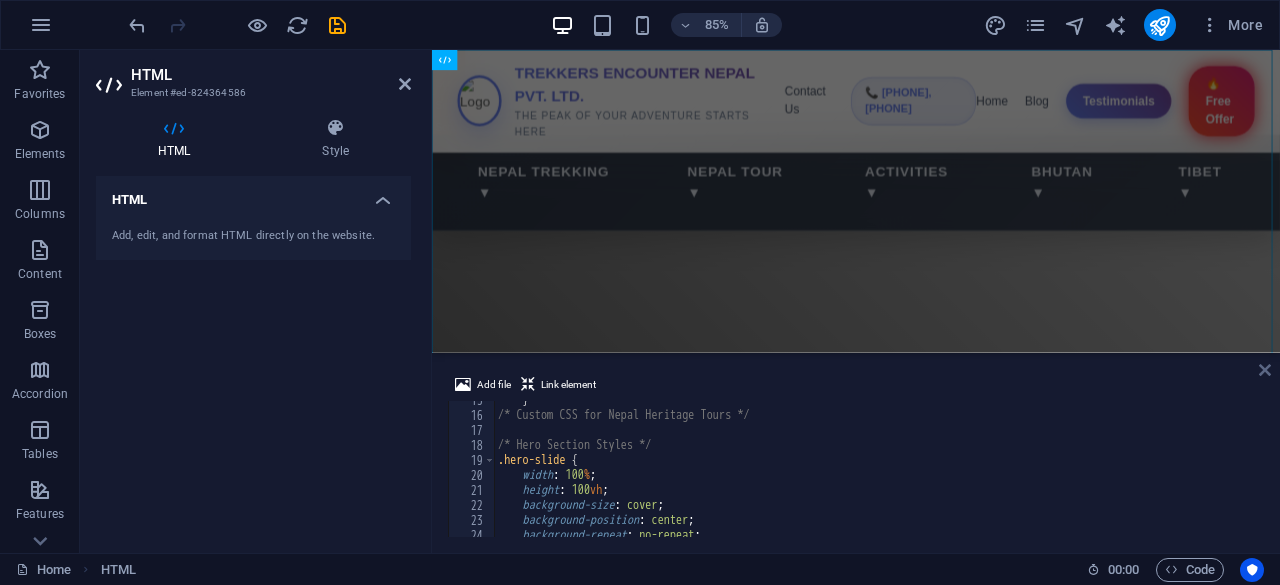 click at bounding box center (1265, 370) 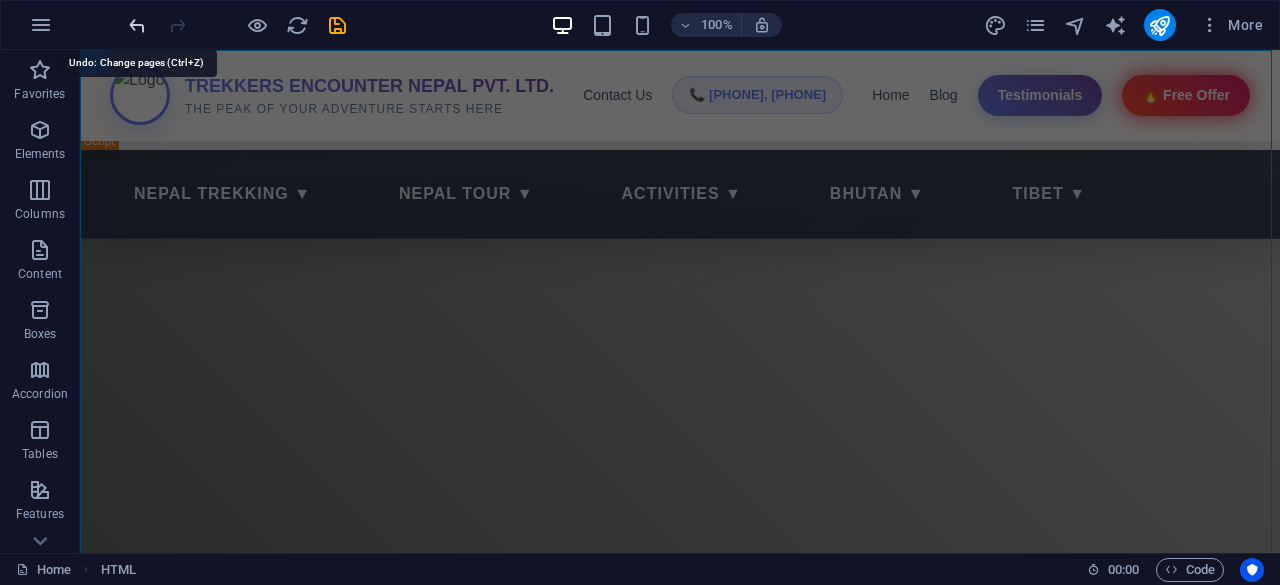 click at bounding box center [137, 25] 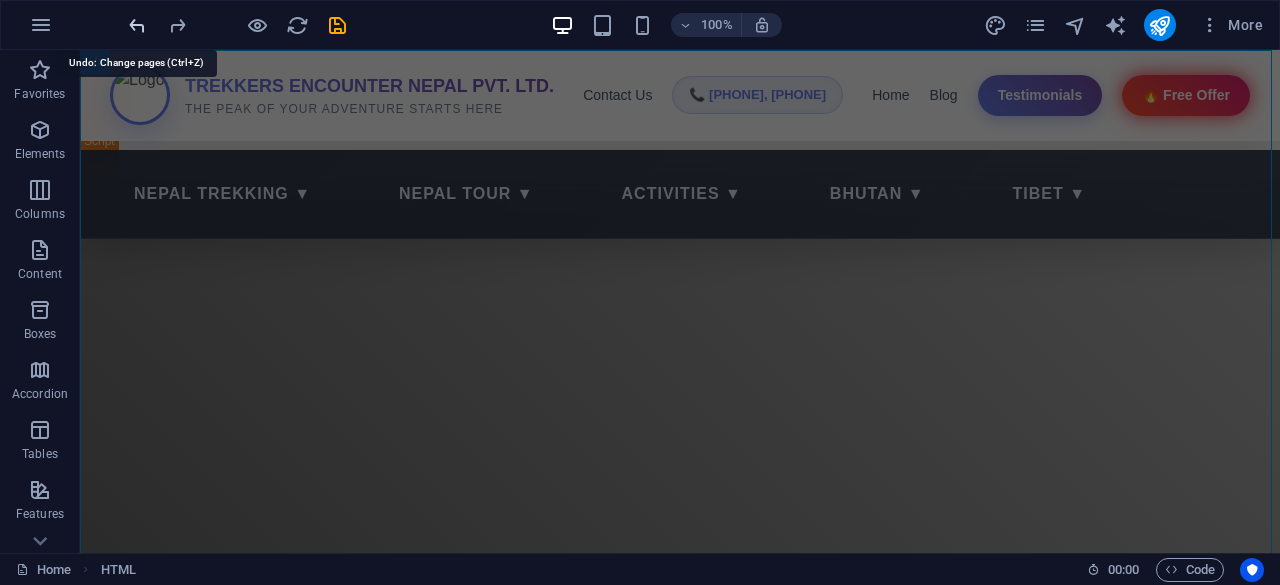 click at bounding box center (137, 25) 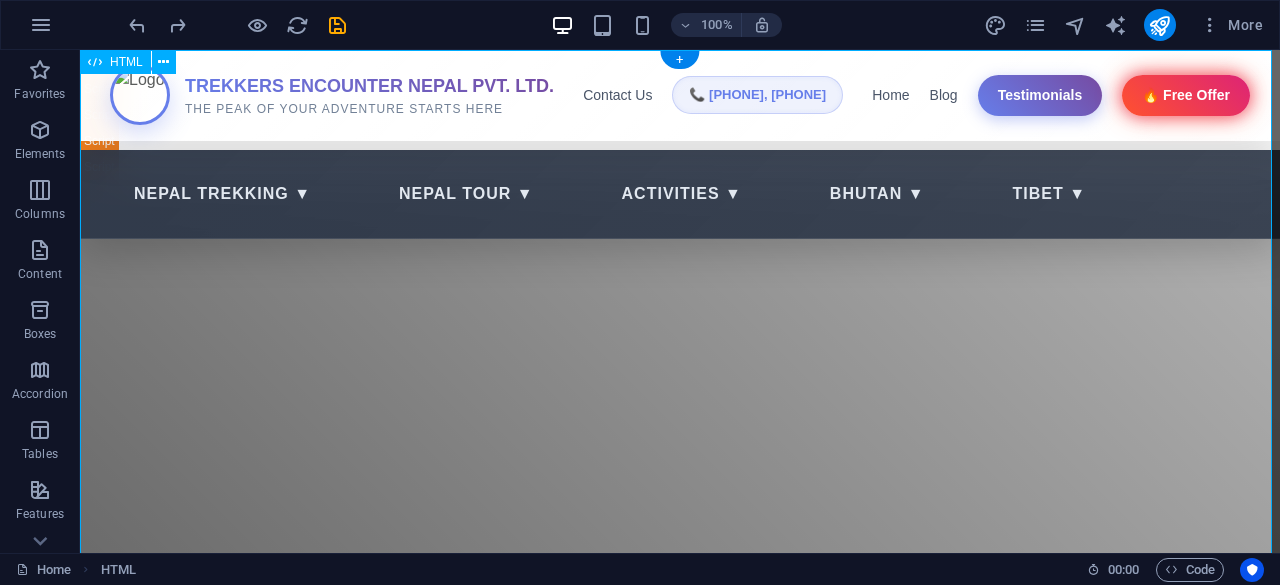 type 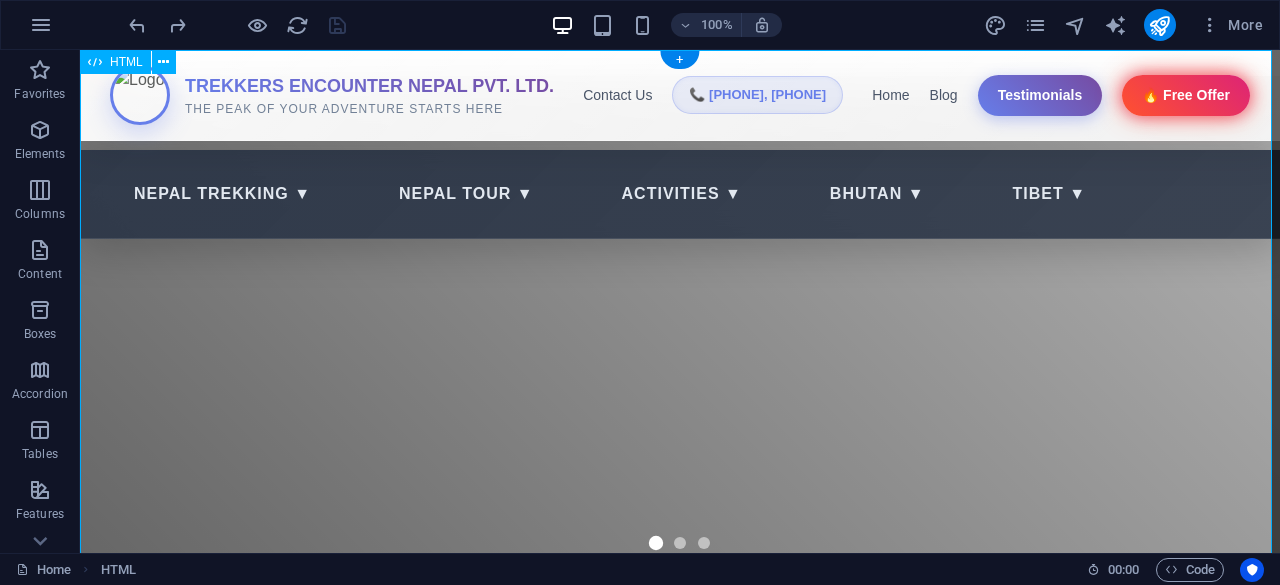 scroll, scrollTop: 0, scrollLeft: 0, axis: both 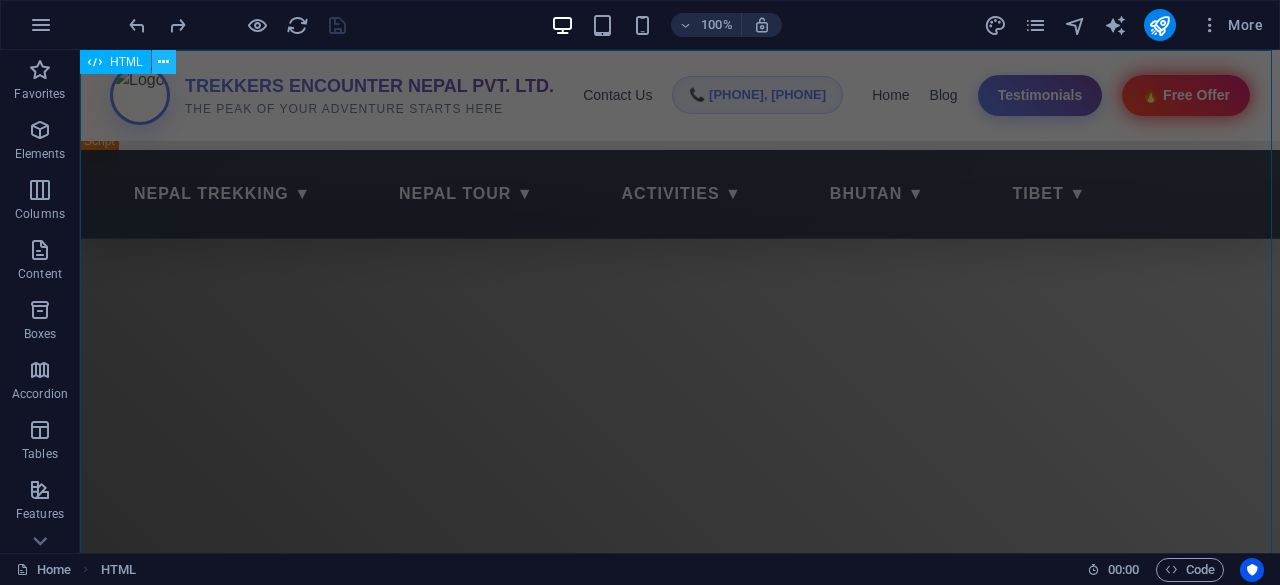 click at bounding box center (163, 62) 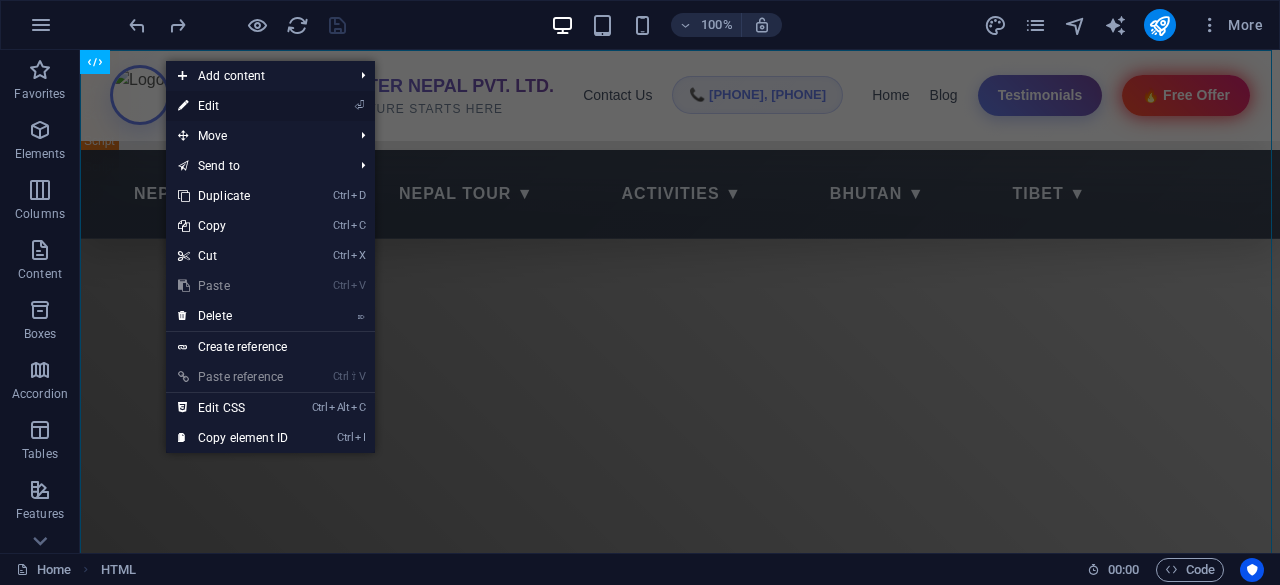 click on "⏎  Edit" at bounding box center (233, 106) 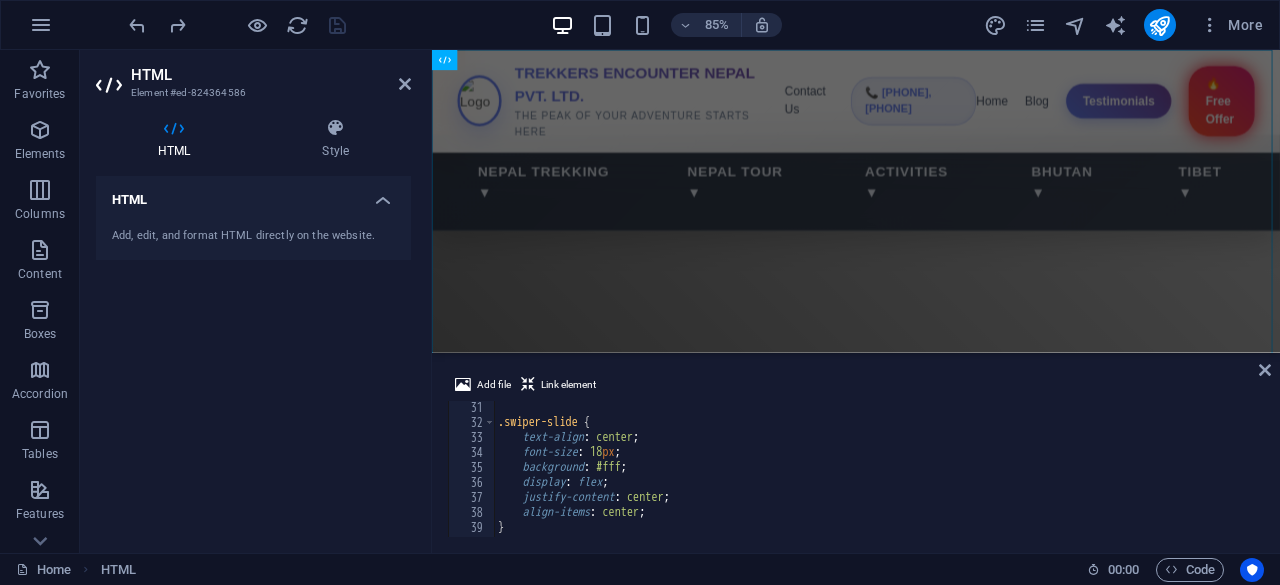 scroll, scrollTop: 421, scrollLeft: 0, axis: vertical 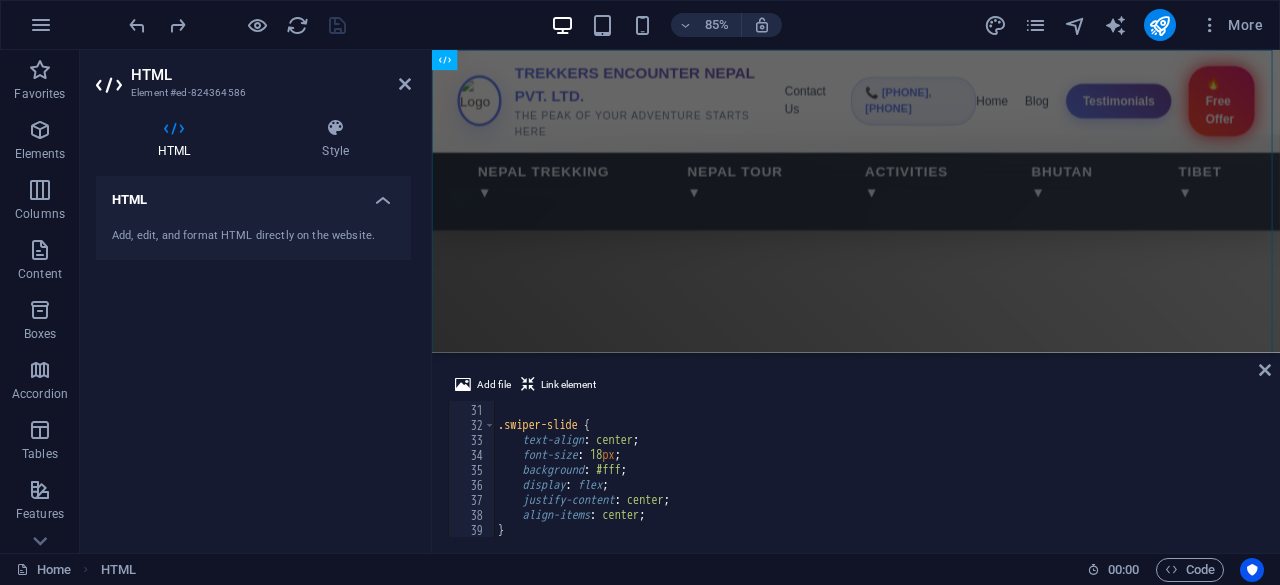 click on "Add, edit, and format HTML directly on the website." at bounding box center (253, 236) 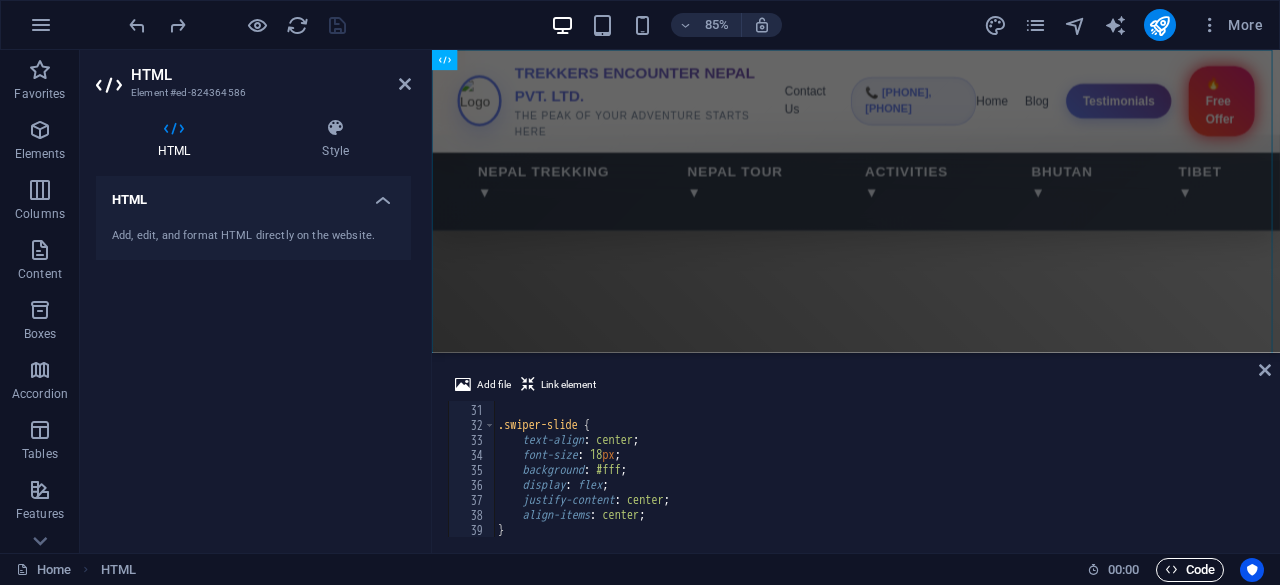 click on "Code" at bounding box center [1190, 570] 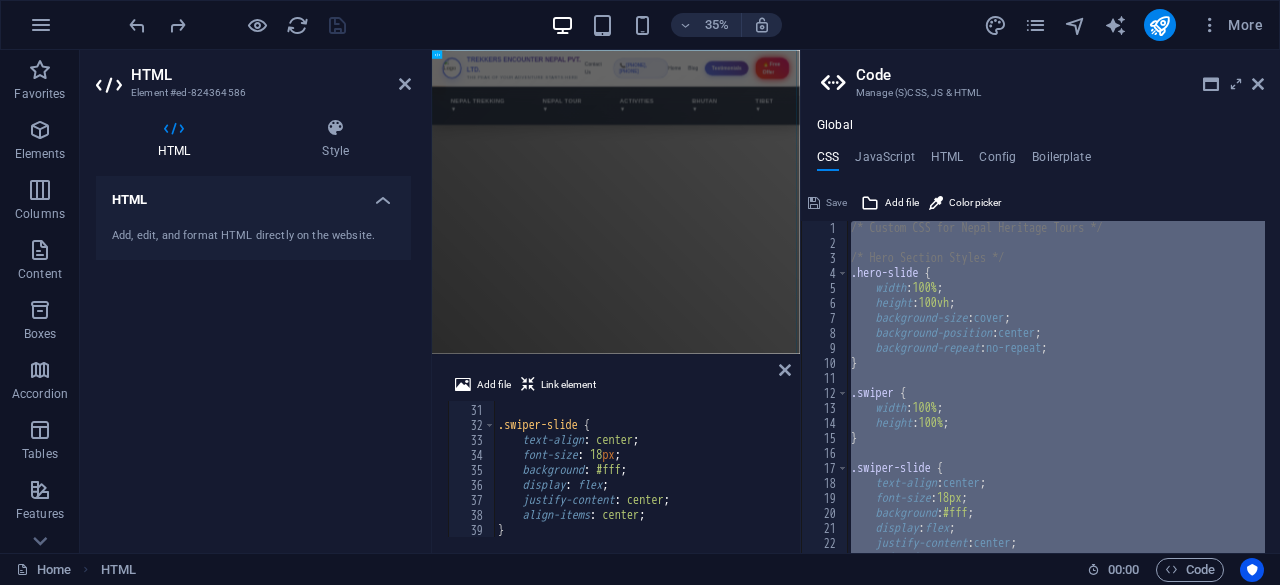 click on "/* Custom CSS for Nepal Heritage Tours */ /* Hero Section Styles */ .hero-slide   {      width :  100% ;      height :  100vh ;      background-size :  cover ;      background-position :  center ;      background-repeat :  no-repeat ; } .swiper   {      width :  100% ;      height :  100% ; } .swiper-slide   {      text-align :  center ;      font-size :  18px ;      background :  #fff ;      display :  flex ;      justify-content :  center ;      align-items :  center ; }" at bounding box center [1056, 387] 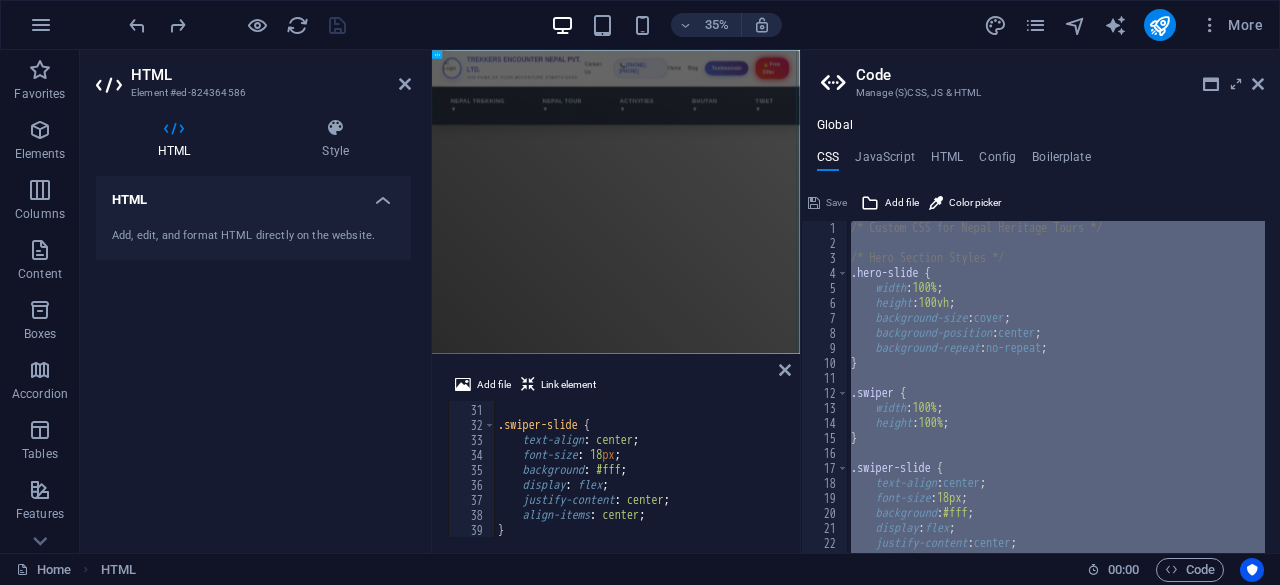 type on ".swiper {" 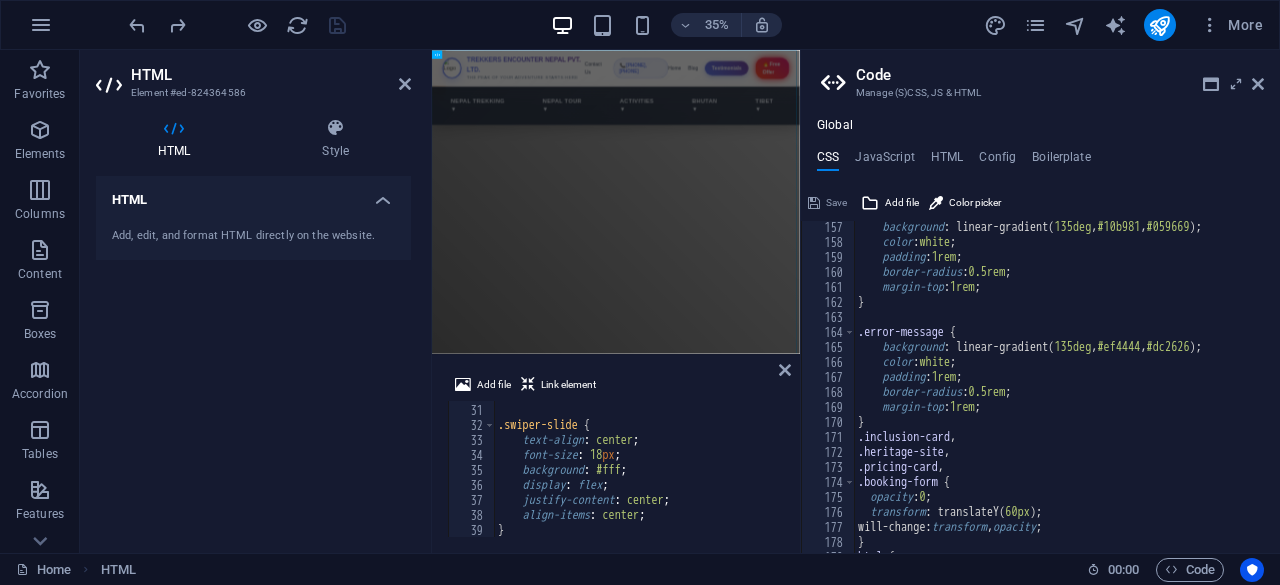 scroll, scrollTop: 2473, scrollLeft: 0, axis: vertical 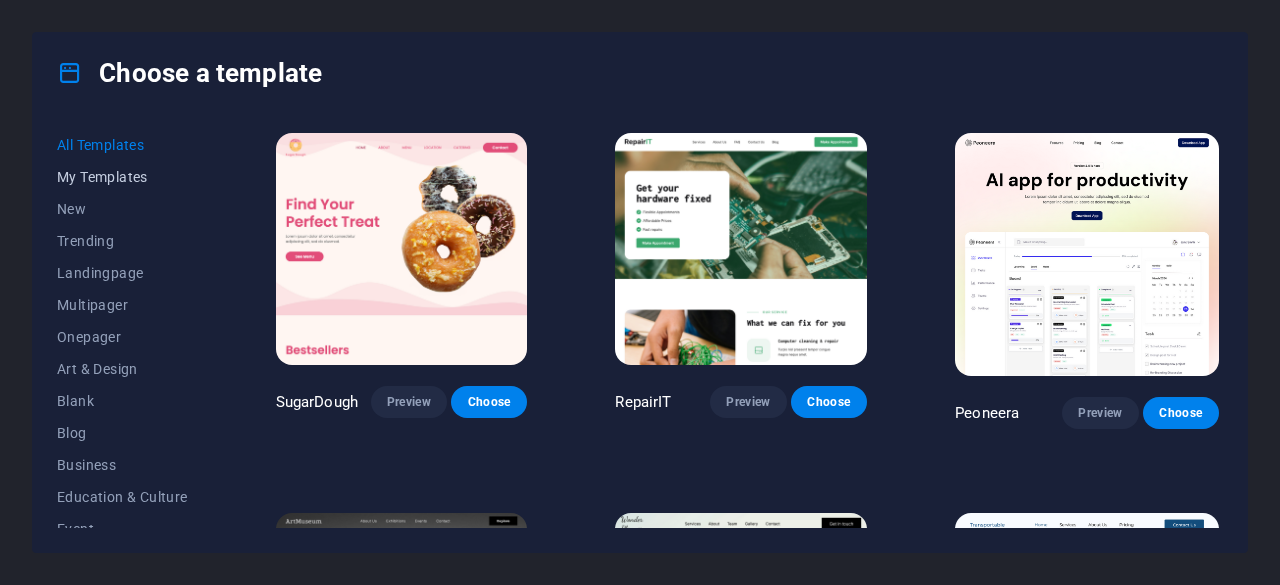 click on "My Templates" at bounding box center (122, 177) 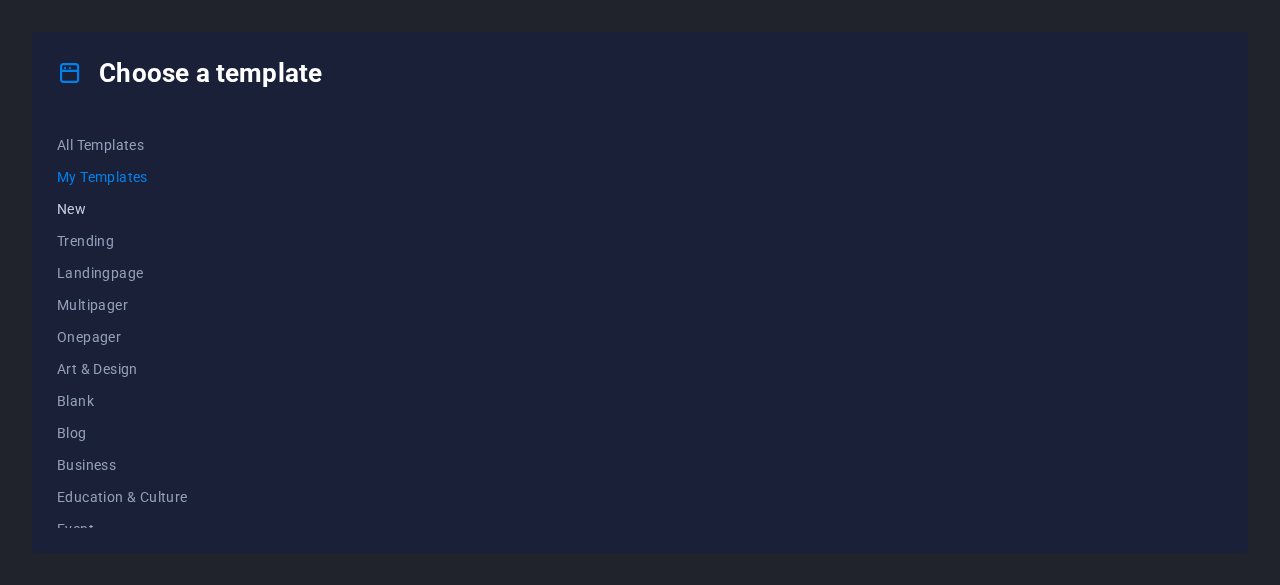 click on "New" at bounding box center [122, 209] 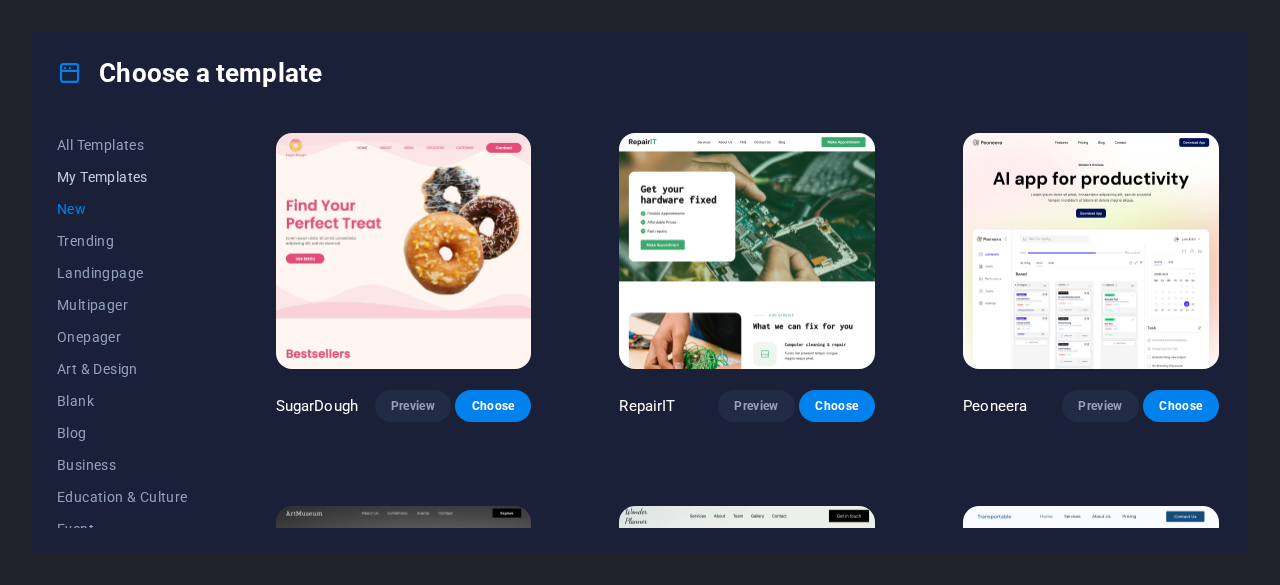 click on "My Templates" at bounding box center [122, 177] 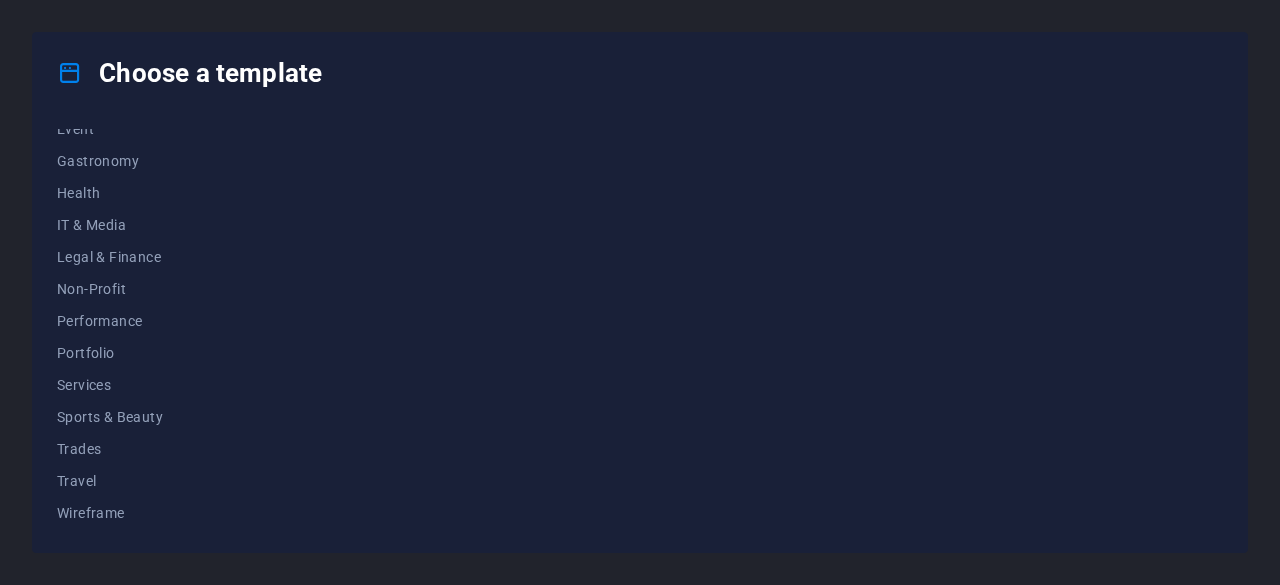 scroll, scrollTop: 0, scrollLeft: 0, axis: both 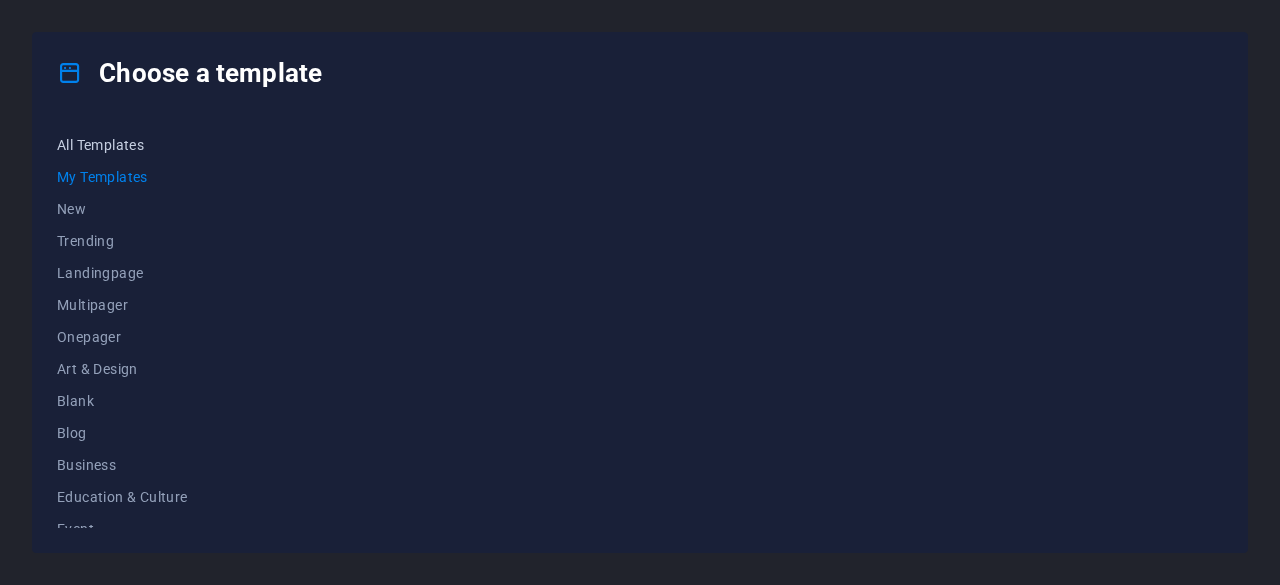 click on "All Templates" at bounding box center (122, 145) 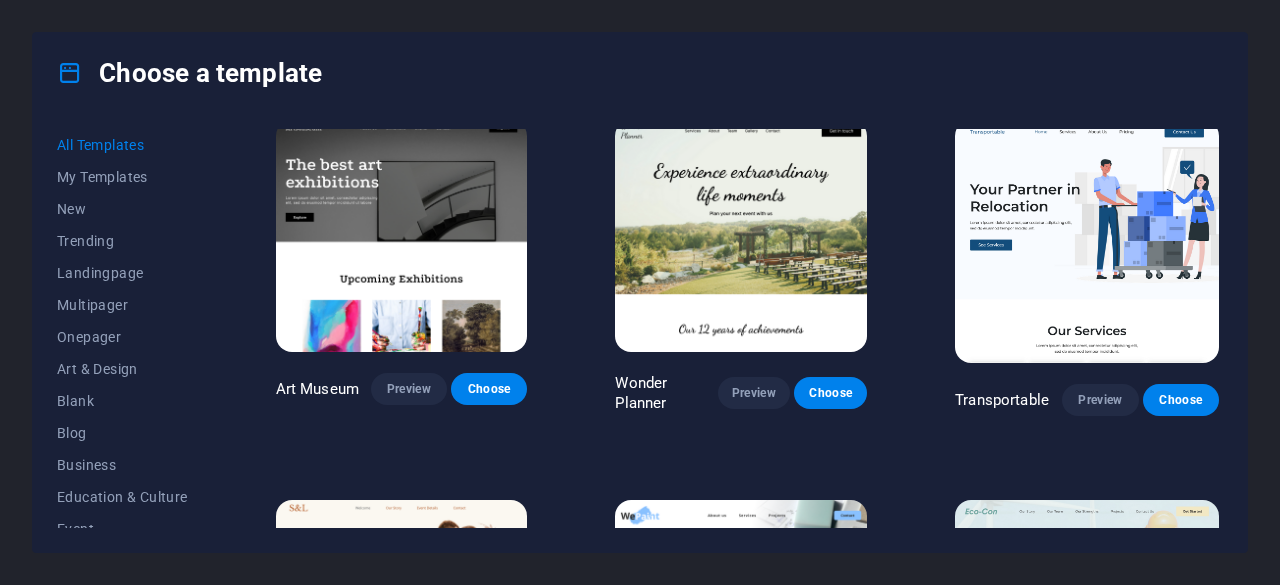 scroll, scrollTop: 0, scrollLeft: 0, axis: both 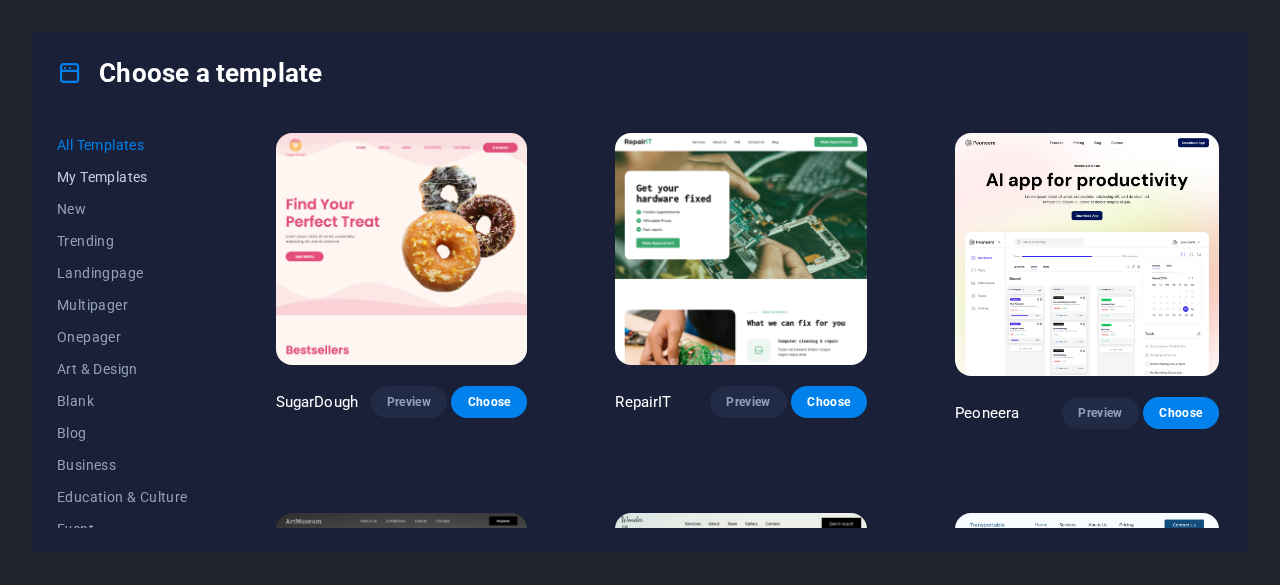 click on "My Templates" at bounding box center (122, 177) 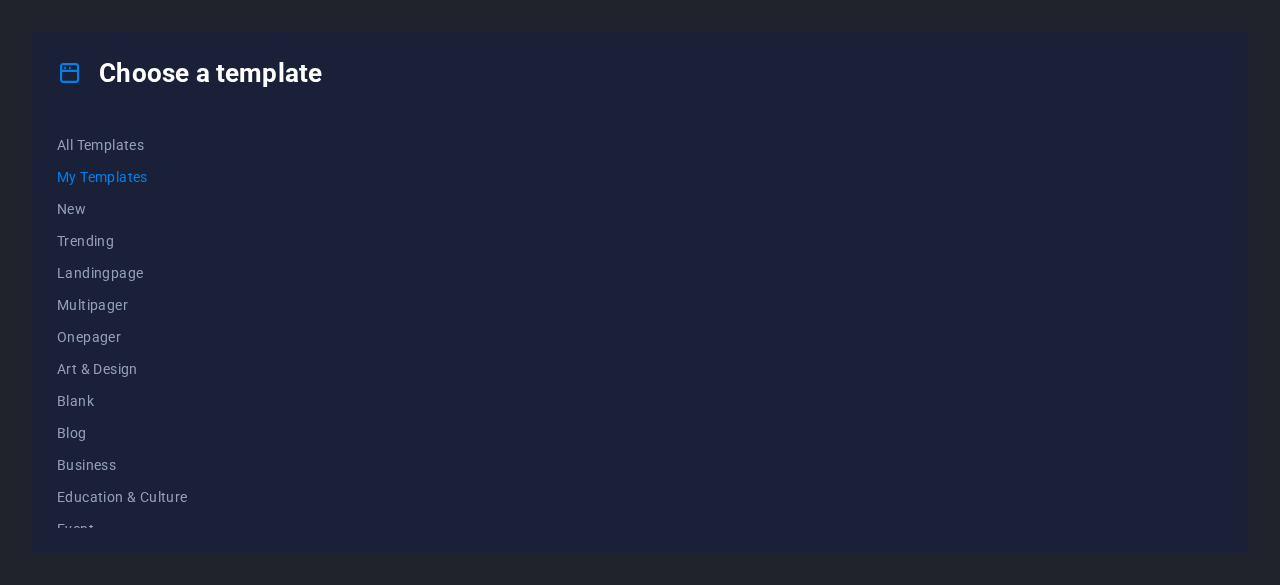 click at bounding box center [70, 73] 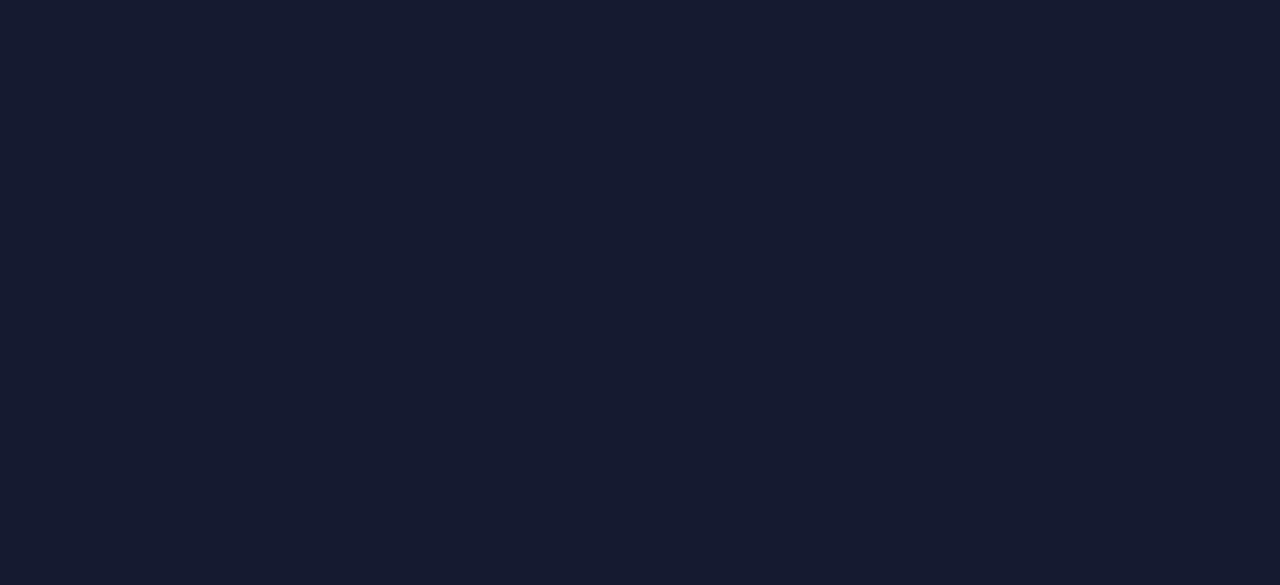 scroll, scrollTop: 0, scrollLeft: 0, axis: both 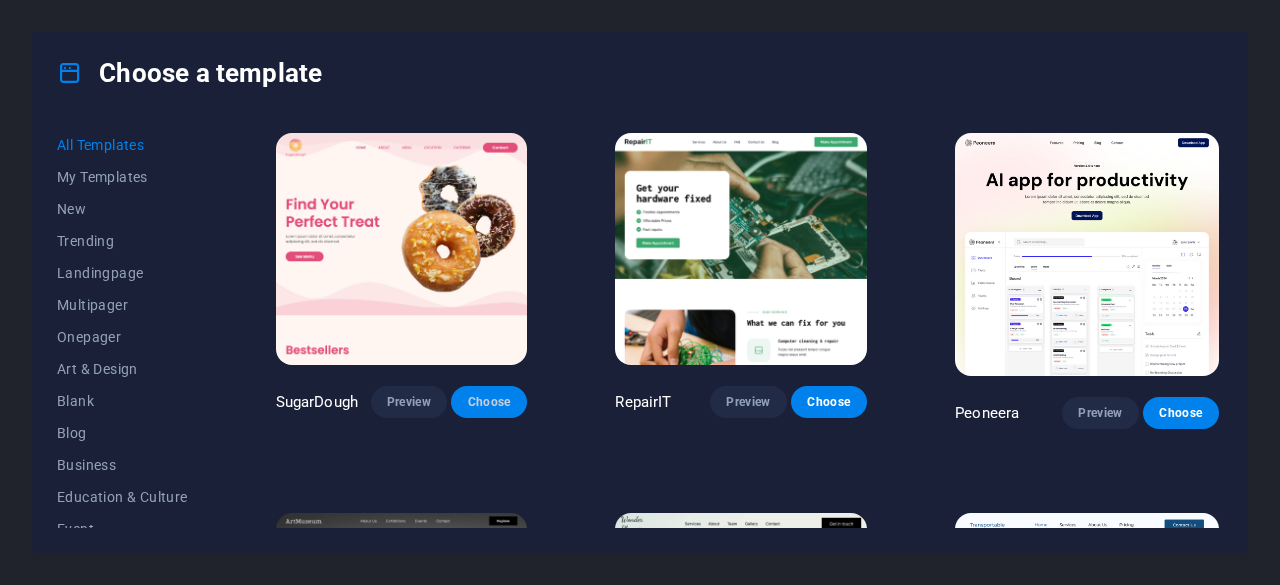 click on "Choose" at bounding box center (489, 402) 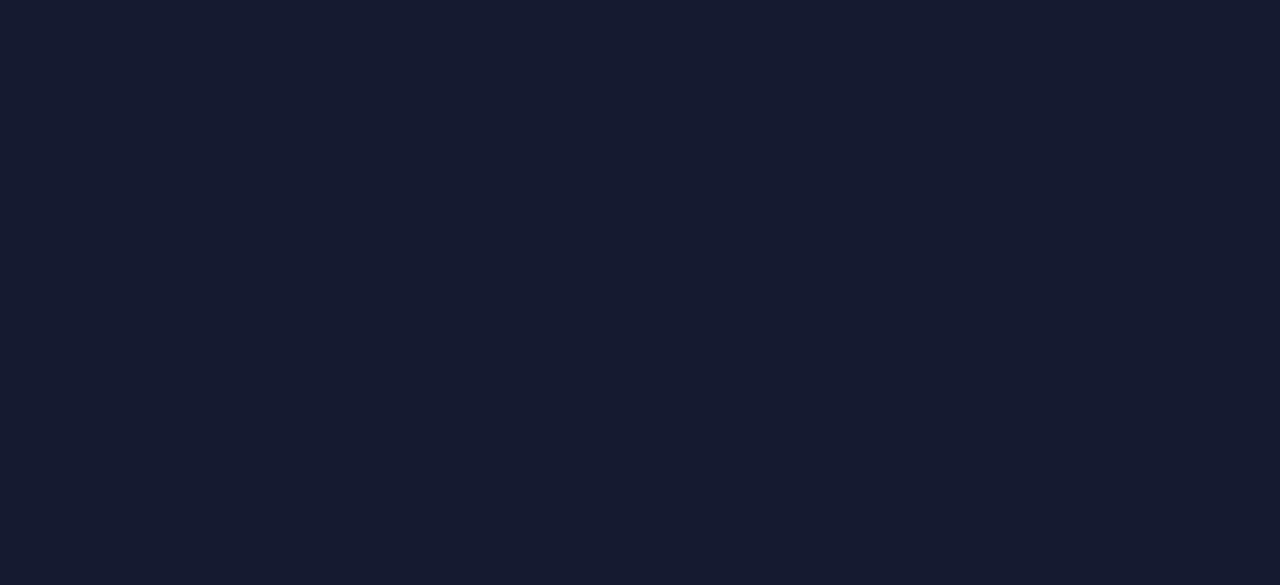 scroll, scrollTop: 0, scrollLeft: 0, axis: both 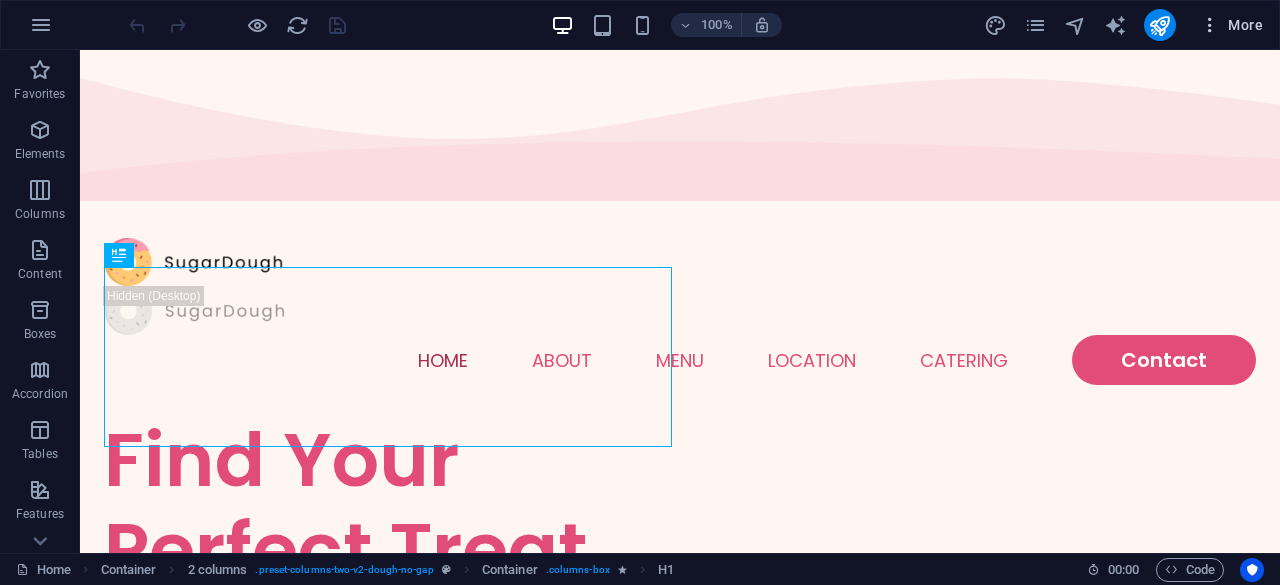 click at bounding box center [1210, 25] 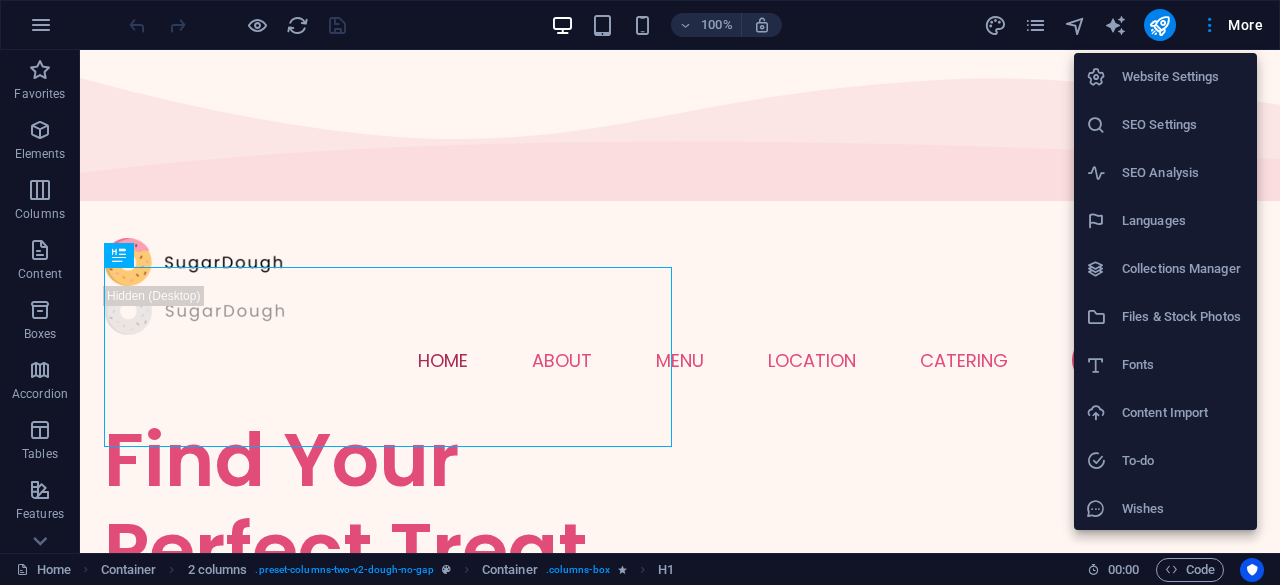 click at bounding box center (640, 292) 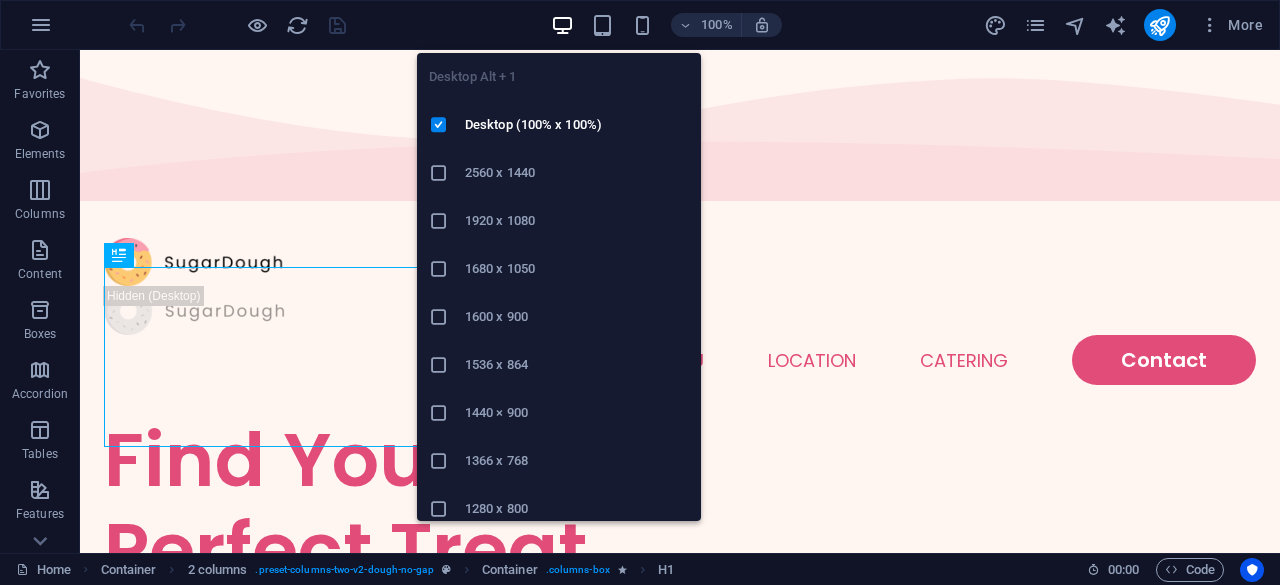 click at bounding box center [562, 25] 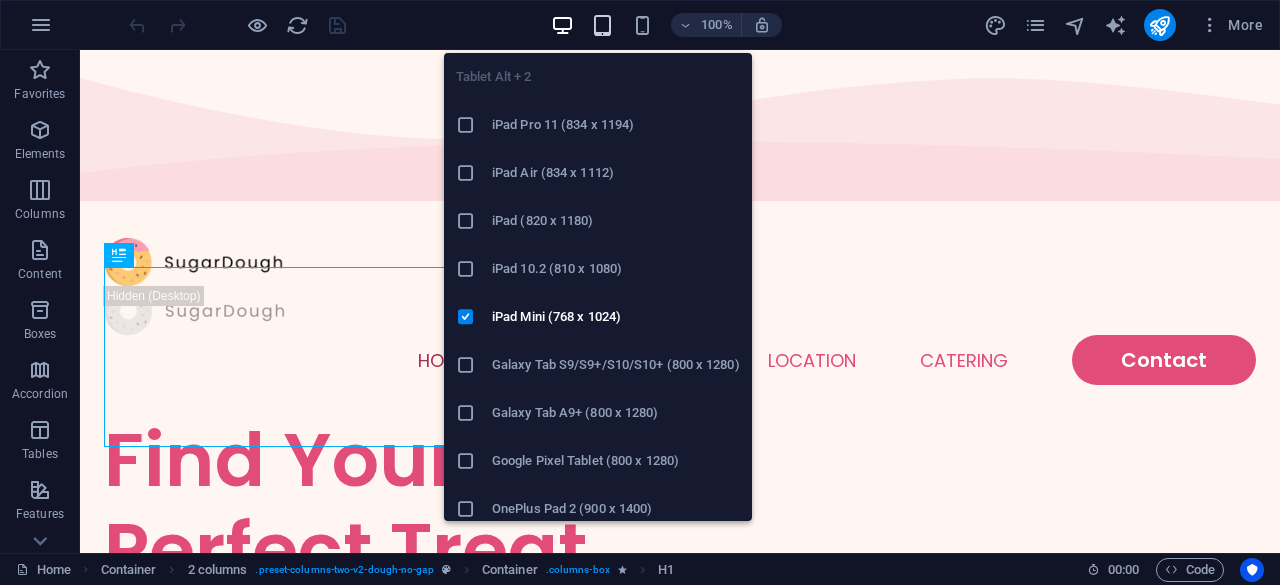 click at bounding box center (602, 25) 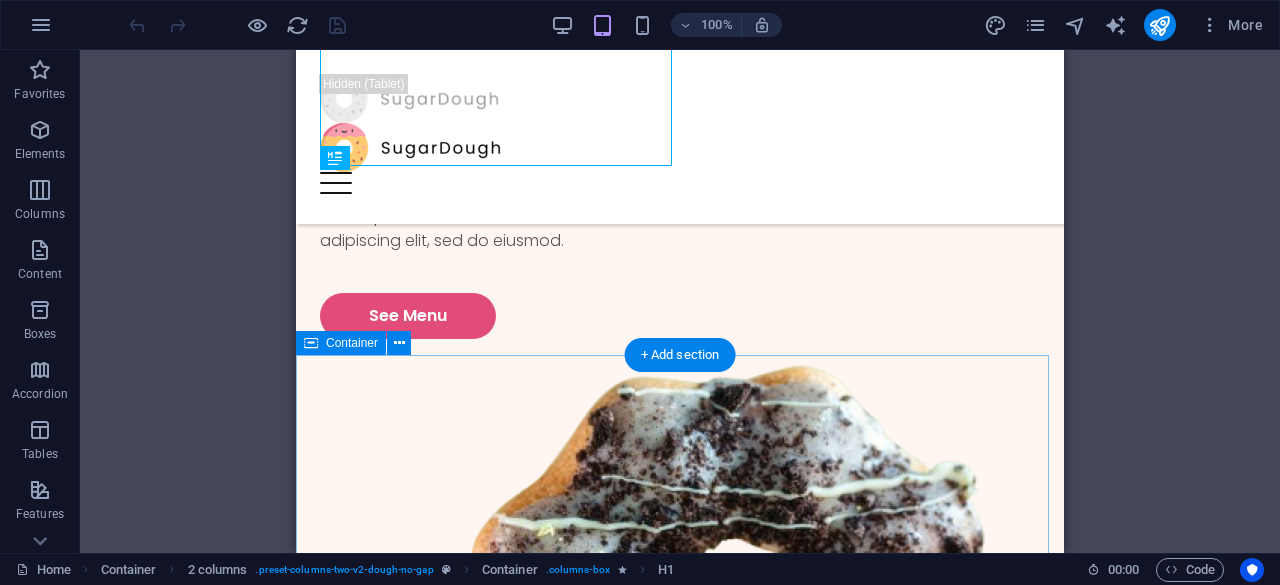 scroll, scrollTop: 0, scrollLeft: 0, axis: both 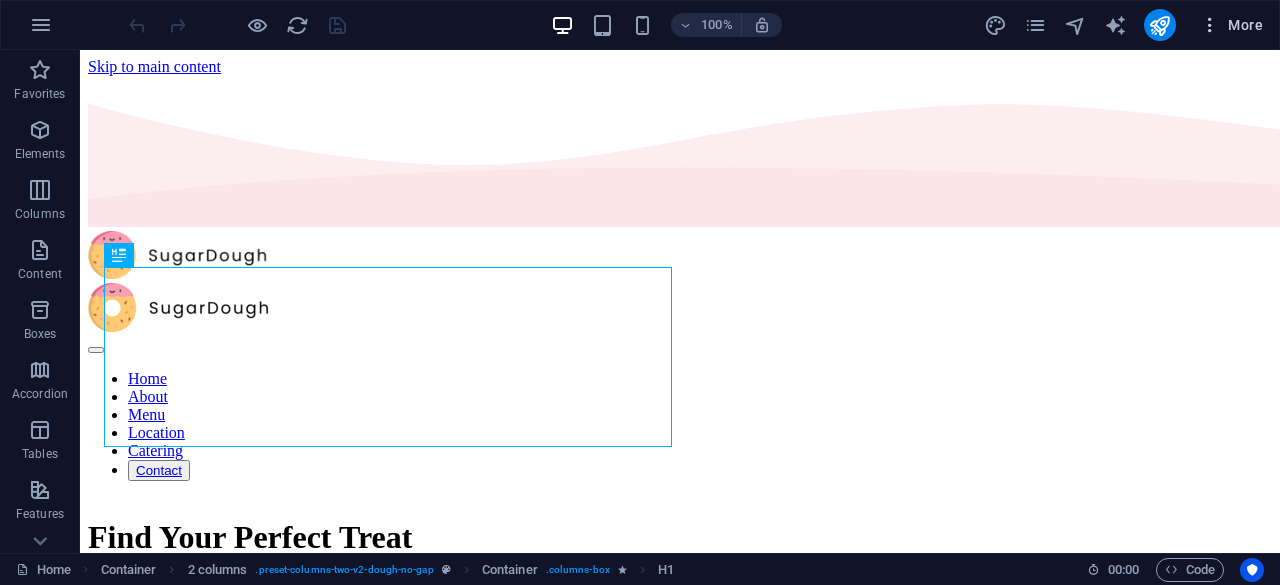 click on "More" at bounding box center [1231, 25] 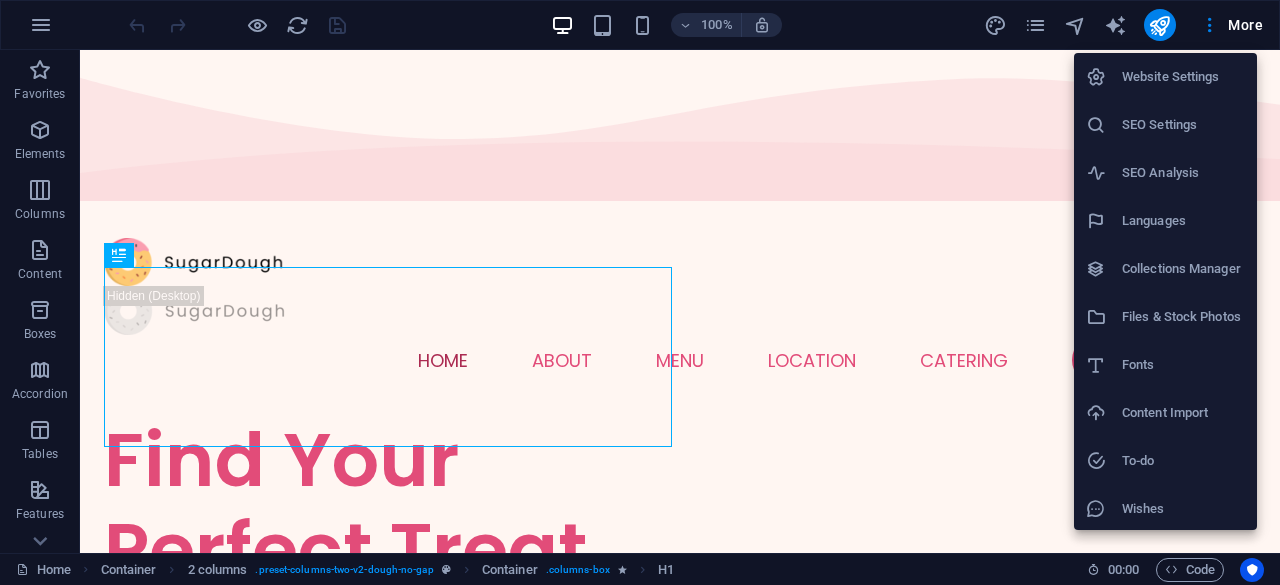 scroll, scrollTop: 50, scrollLeft: 0, axis: vertical 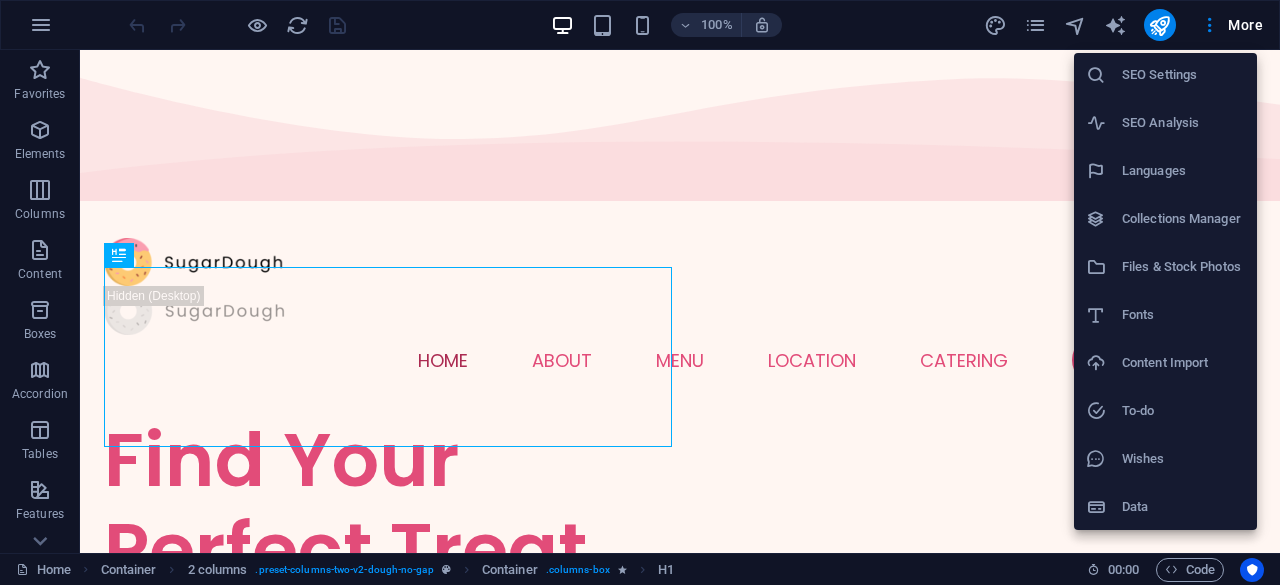 click on "Data" at bounding box center [1183, 507] 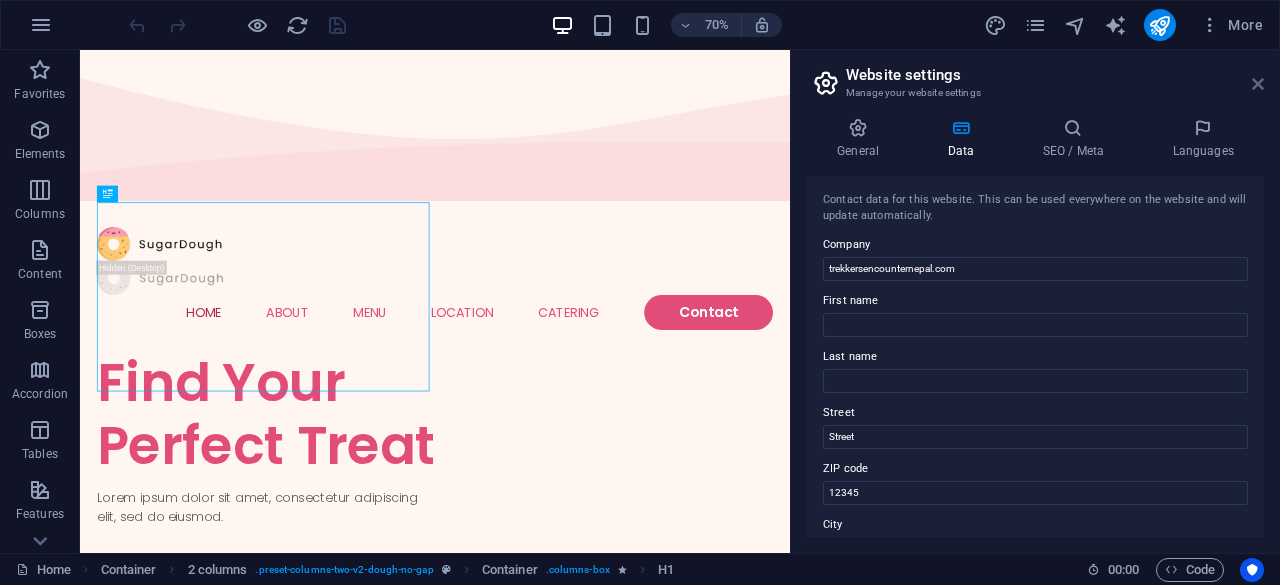 click at bounding box center [1258, 84] 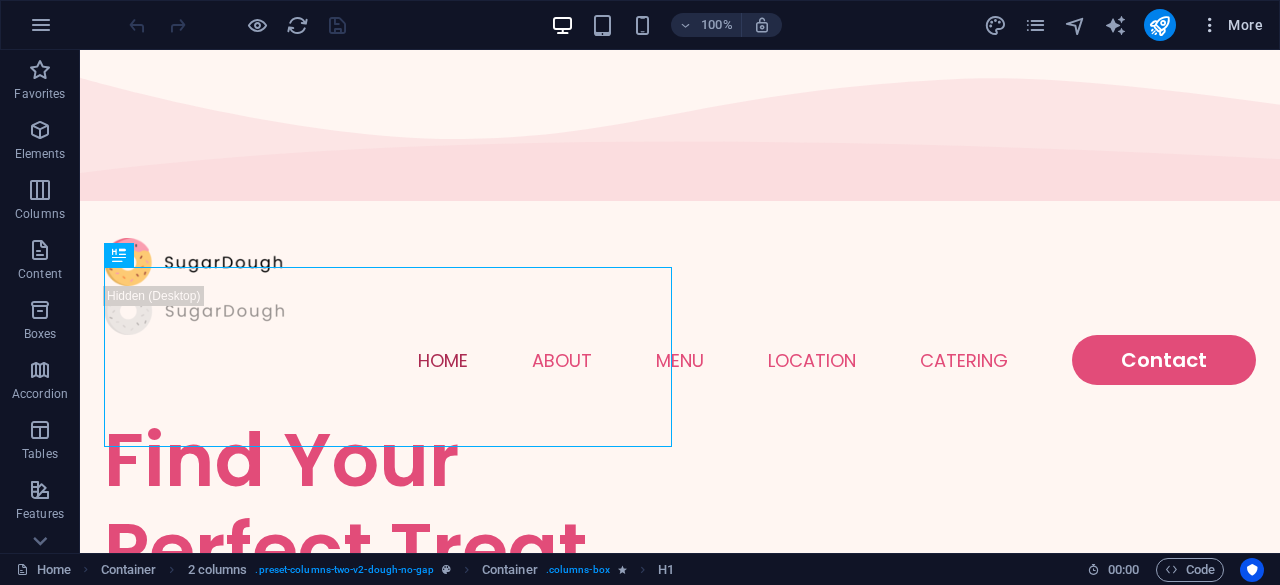 click at bounding box center (1210, 25) 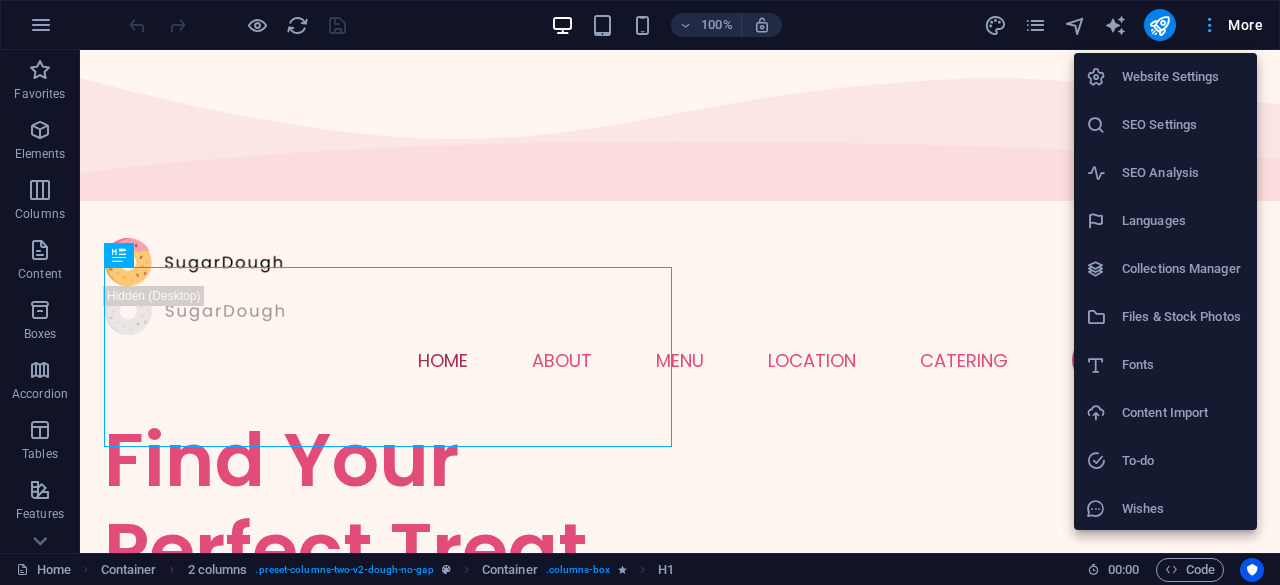 click at bounding box center [640, 292] 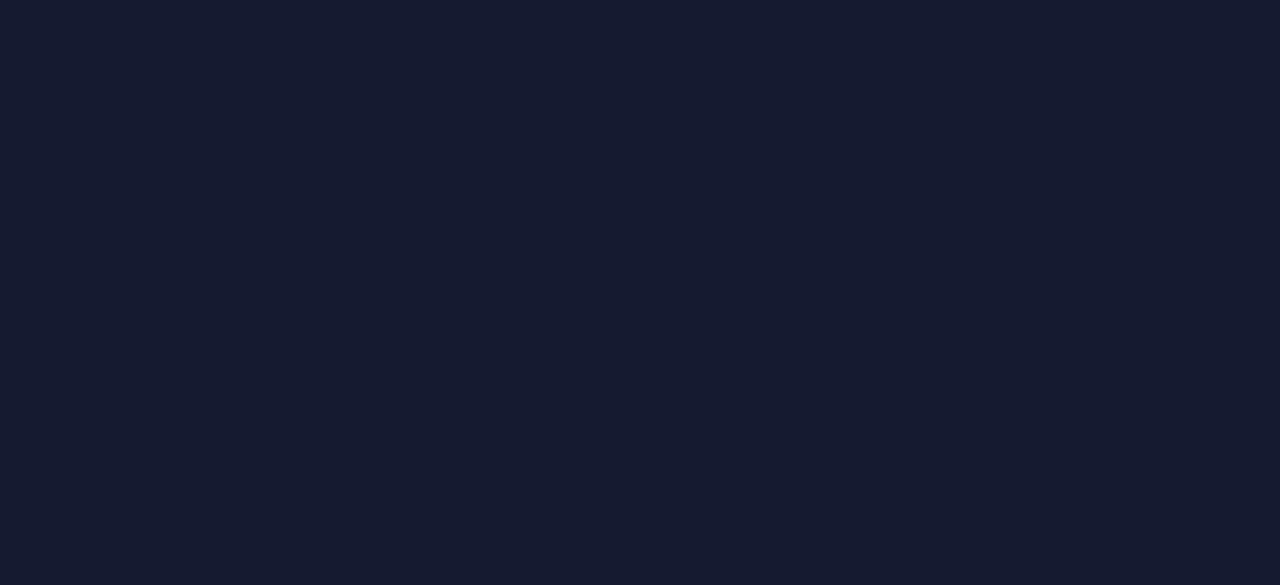 scroll, scrollTop: 0, scrollLeft: 0, axis: both 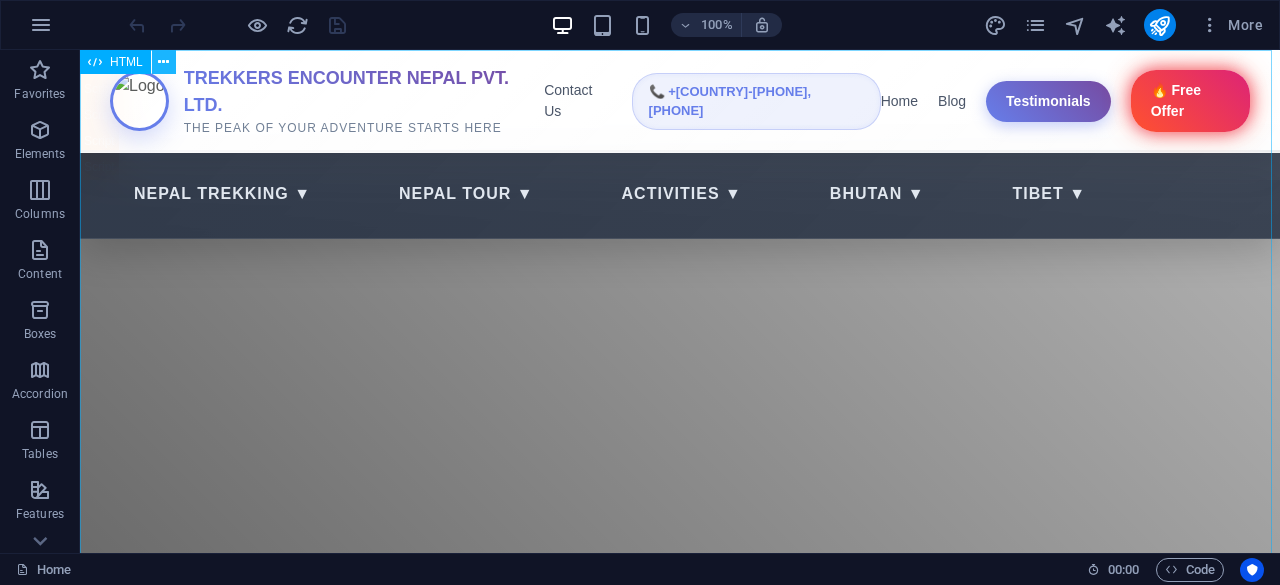 click at bounding box center (163, 62) 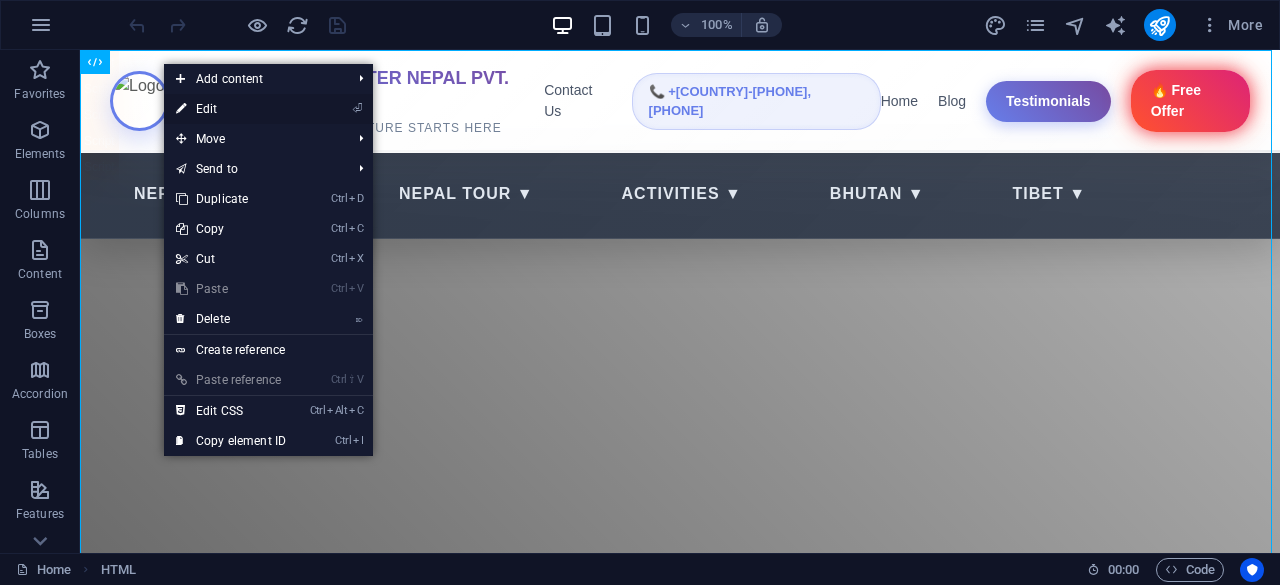 click on "⏎  Edit" at bounding box center (231, 109) 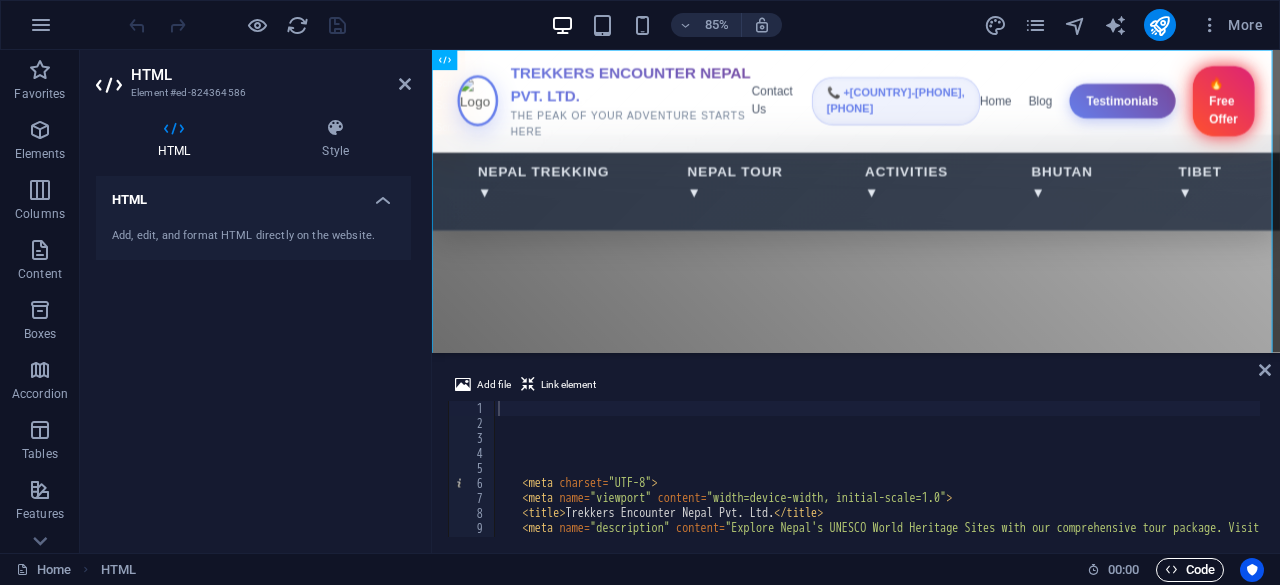 click on "Code" at bounding box center [1190, 570] 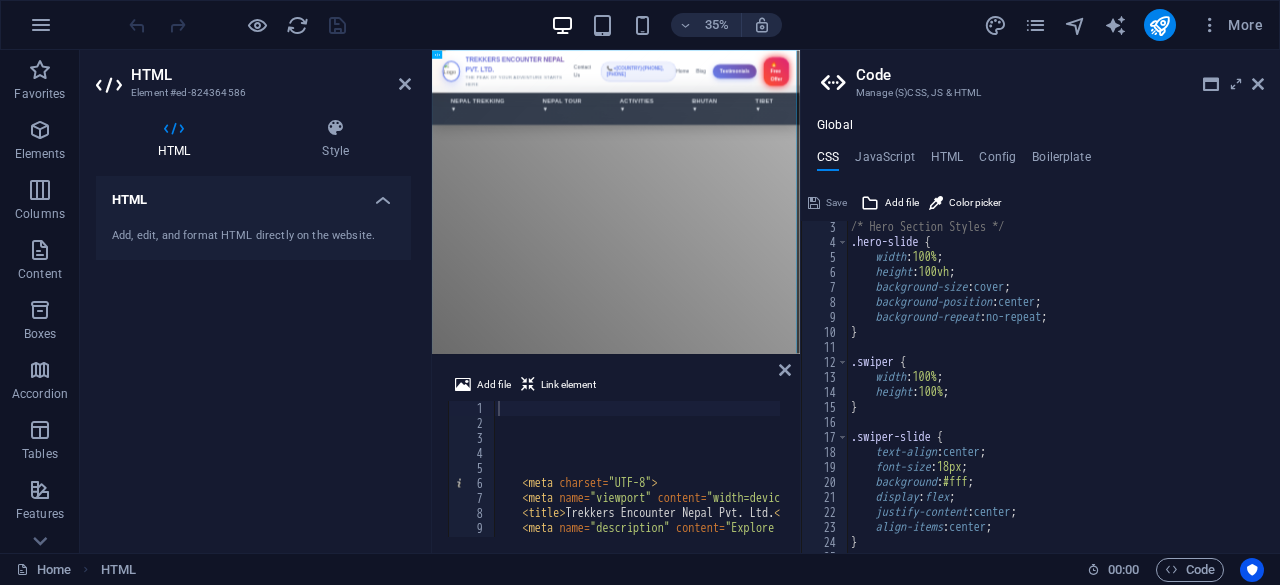 scroll, scrollTop: 0, scrollLeft: 0, axis: both 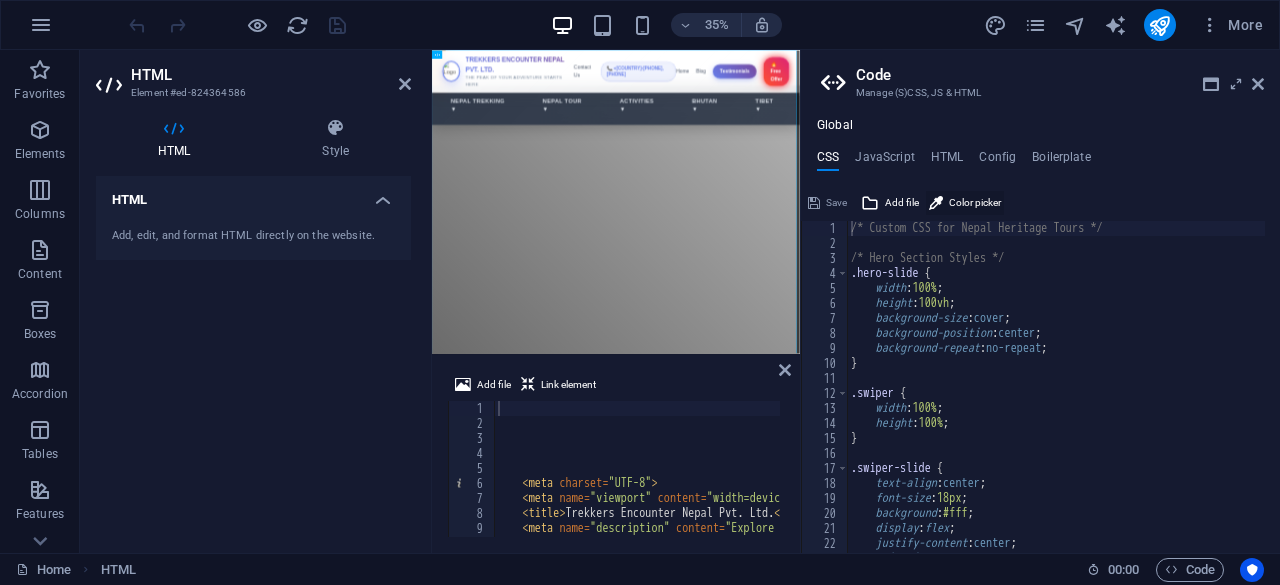 click on "Color picker" at bounding box center (975, 203) 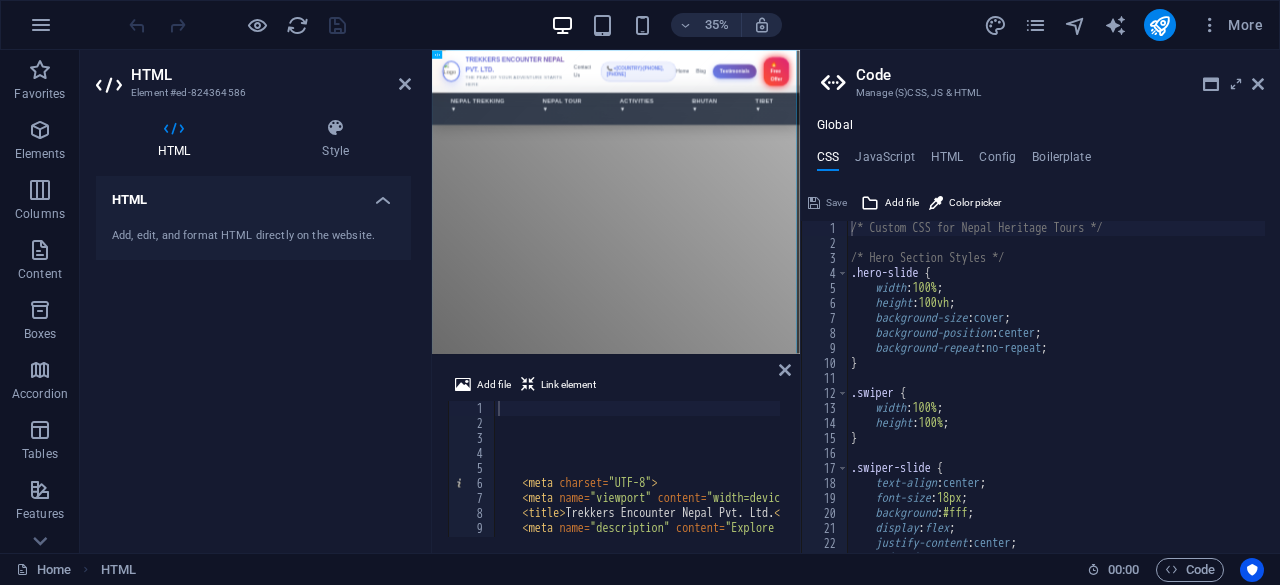 type 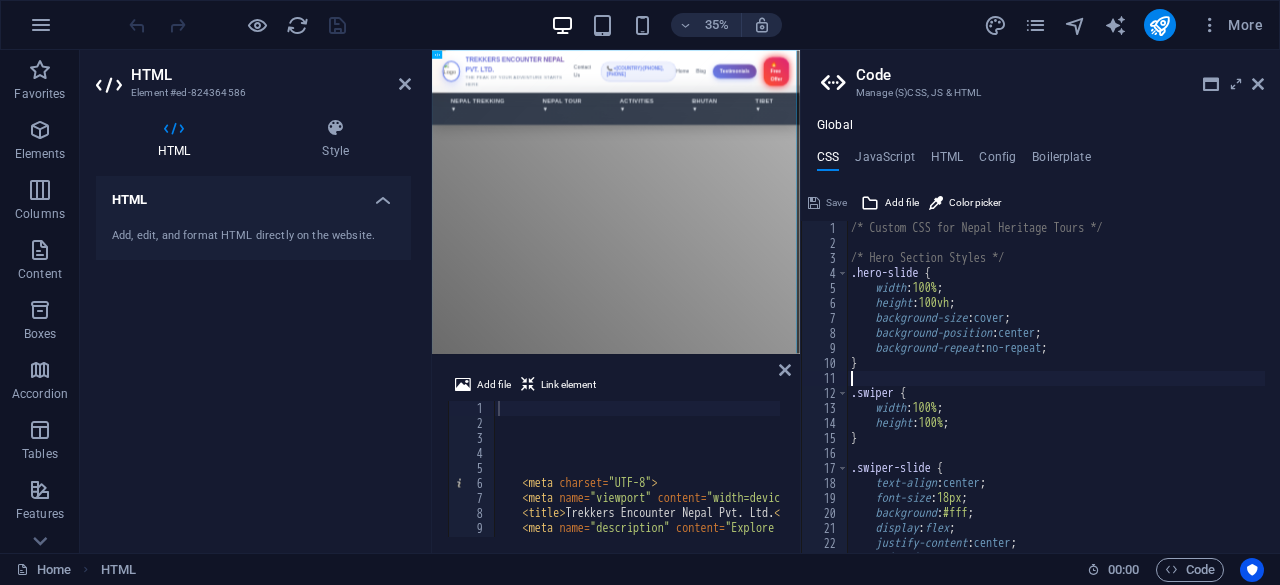 click on "/* Custom CSS for Nepal Heritage Tours */ /* Hero Section Styles */ .hero-slide   {      width :  100% ;      height :  100vh ;      background-size :  cover ;      background-position :  center ;      background-repeat :  no-repeat ; } .swiper   {      width :  100% ;      height :  100% ; } .swiper-slide   {      text-align :  center ;      font-size :  18px ;      background :  #fff ;      display :  flex ;      justify-content :  center ;      align-items :  center ; }" at bounding box center [1056, 402] 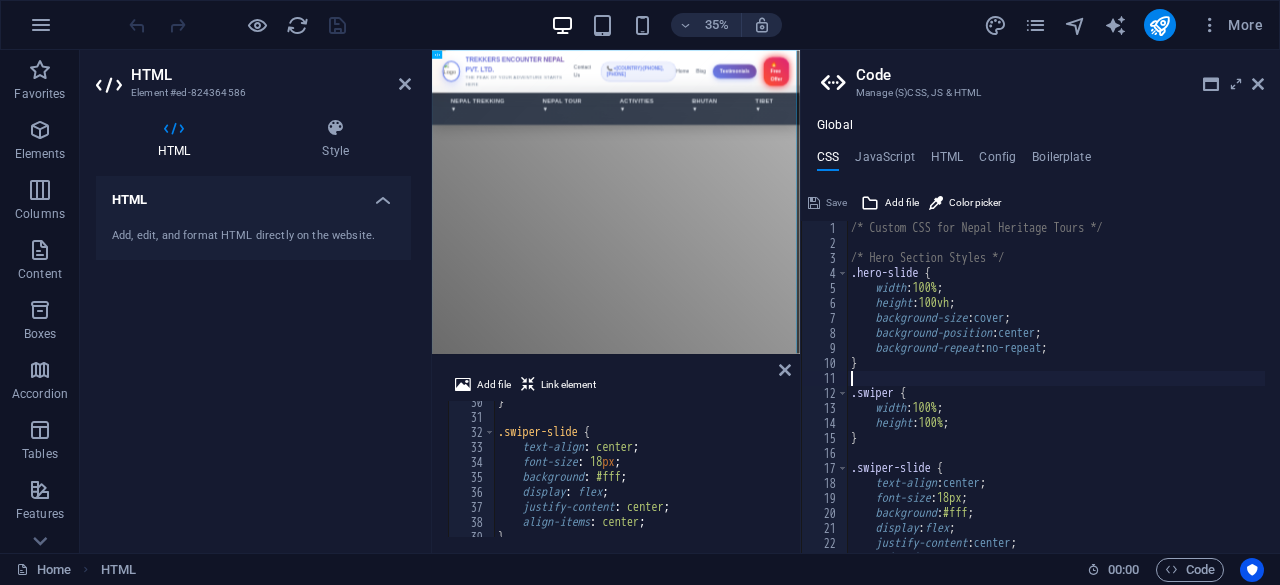 scroll, scrollTop: 422, scrollLeft: 0, axis: vertical 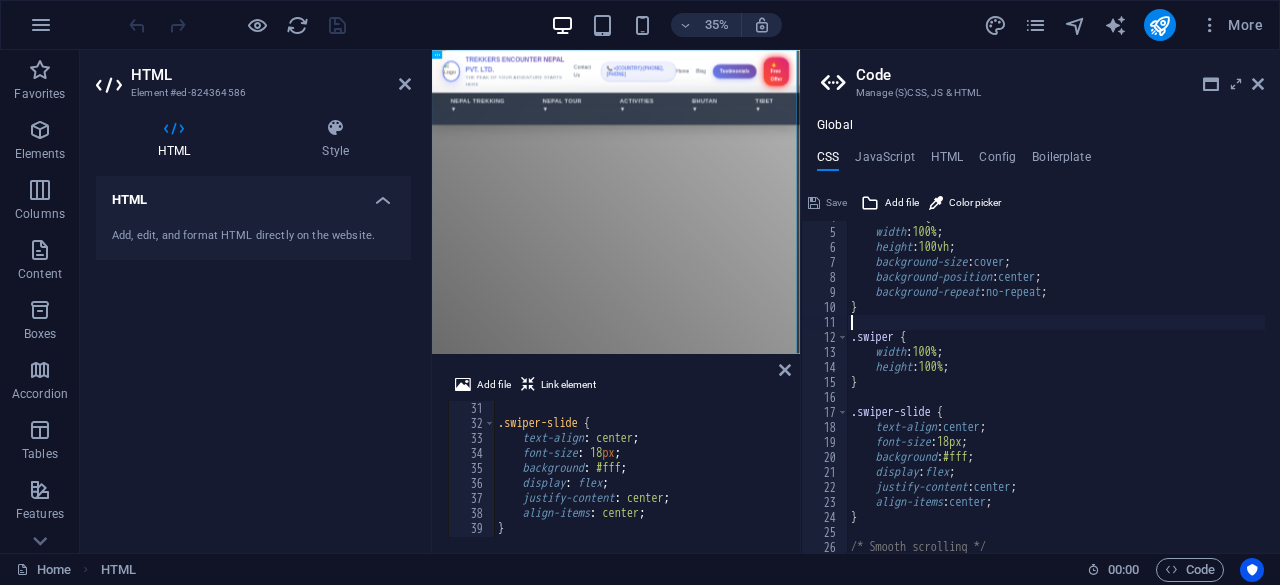 type on "justify-content: center;" 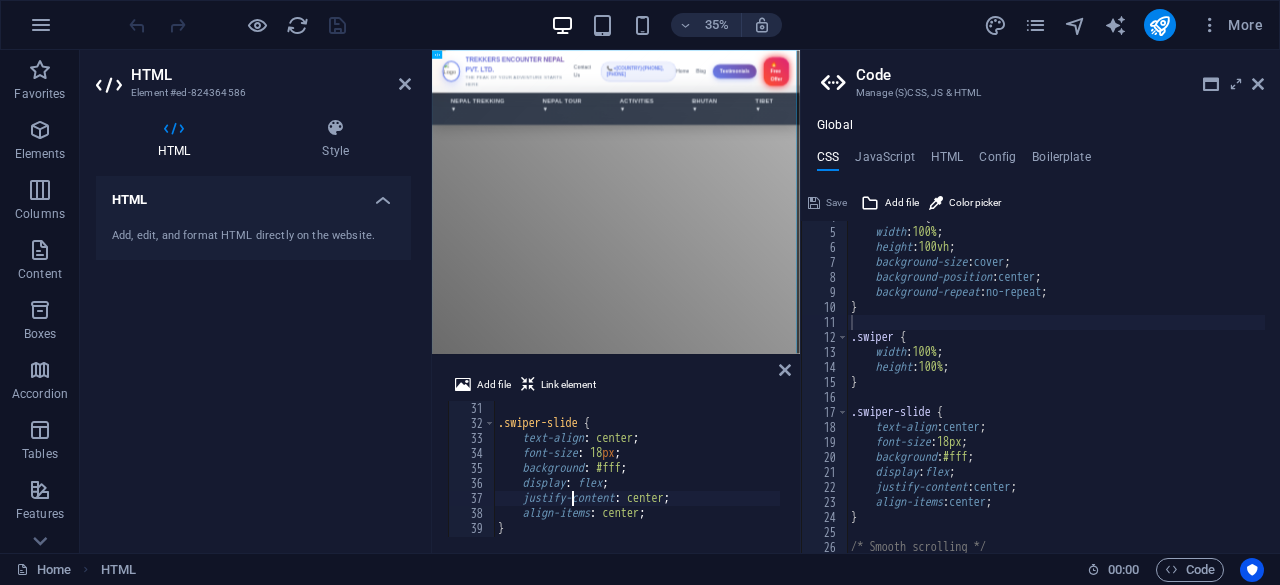 click on ".swiper-slide   {      text-align :   center ;      font-size :   18 px ;      background :   #fff ;      display :   flex ;      justify-content :   center ;      align-items :   center ; }" at bounding box center [2196, 482] 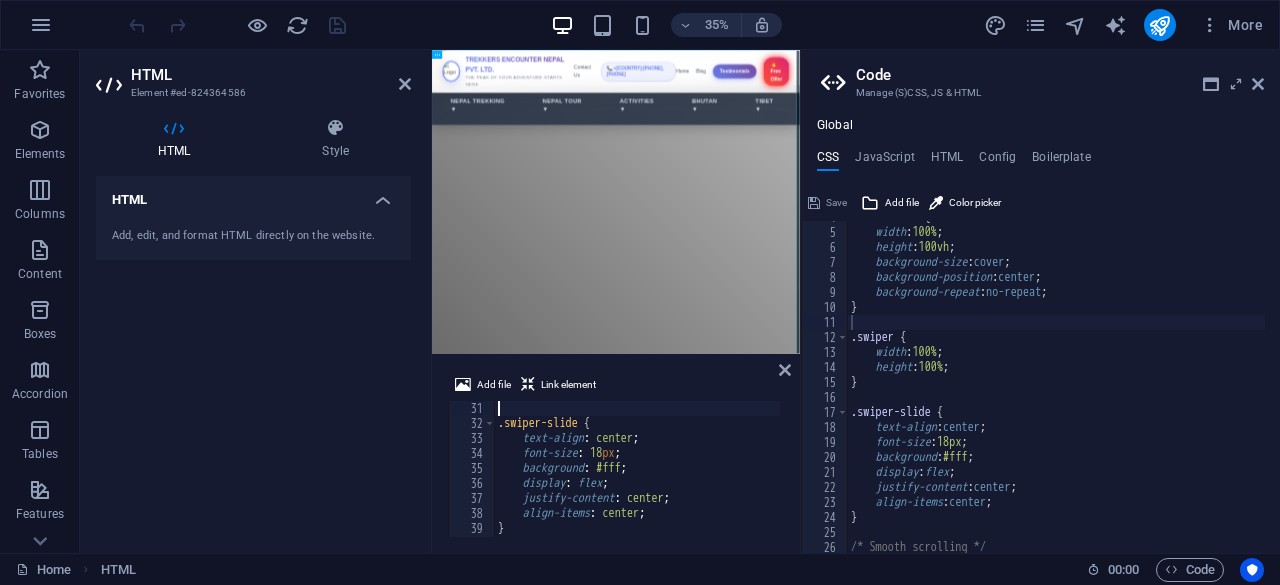 click at bounding box center (779, 16363) 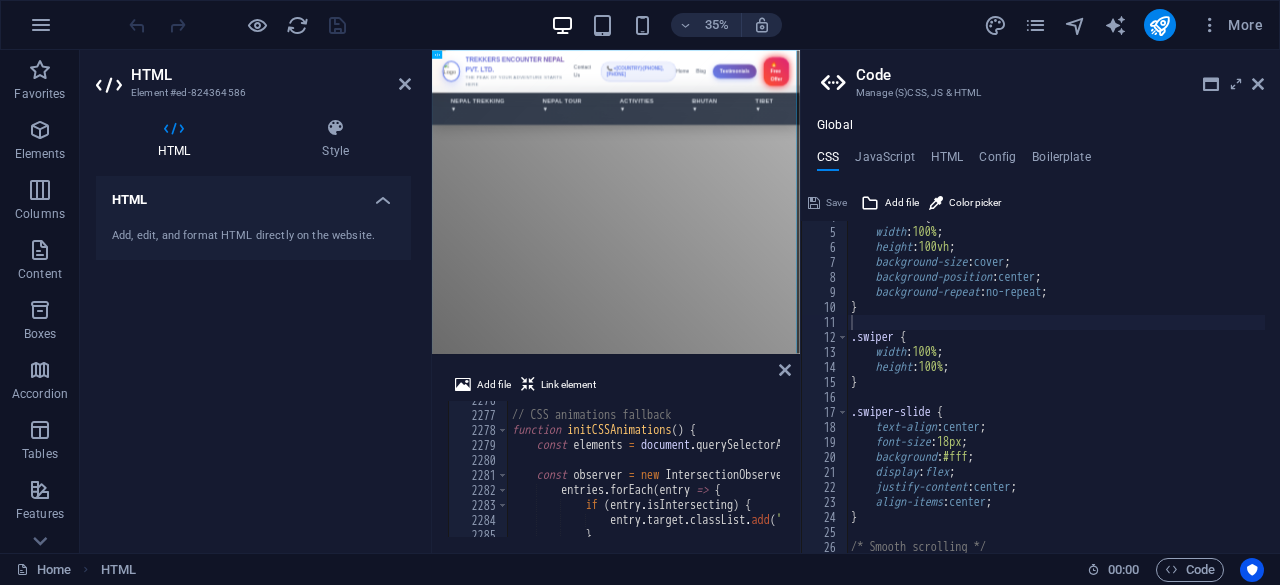 scroll, scrollTop: 32636, scrollLeft: 0, axis: vertical 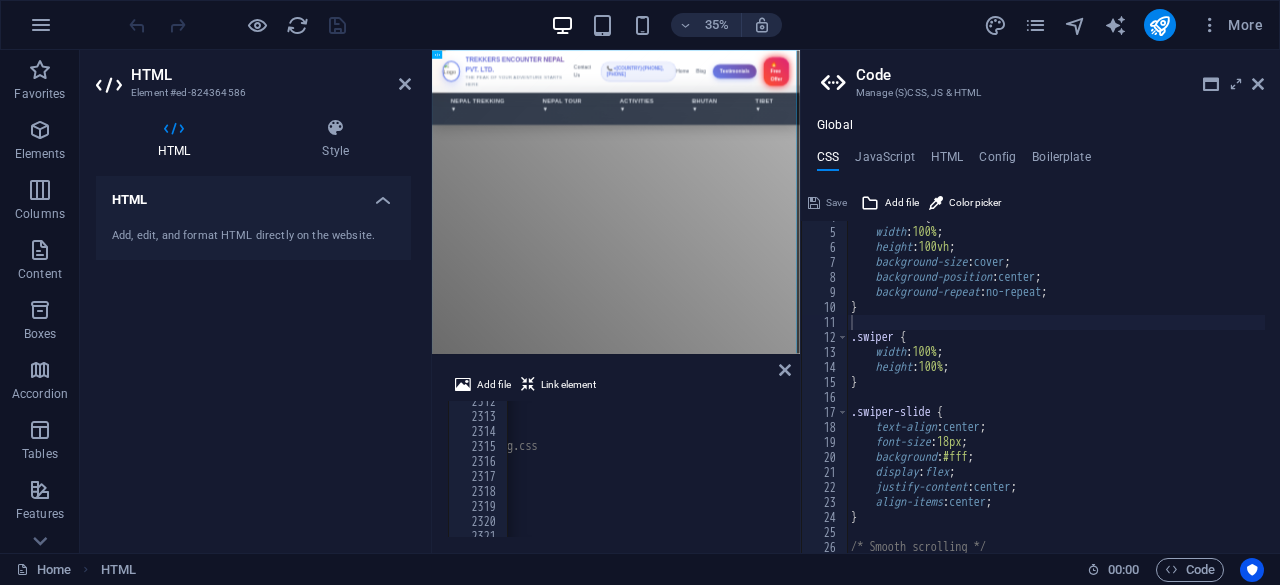 type on "https://cdn1.site-media.eu/images/0/18120841/style-PZK2-lHIRCs7vmO9iffElg.css" 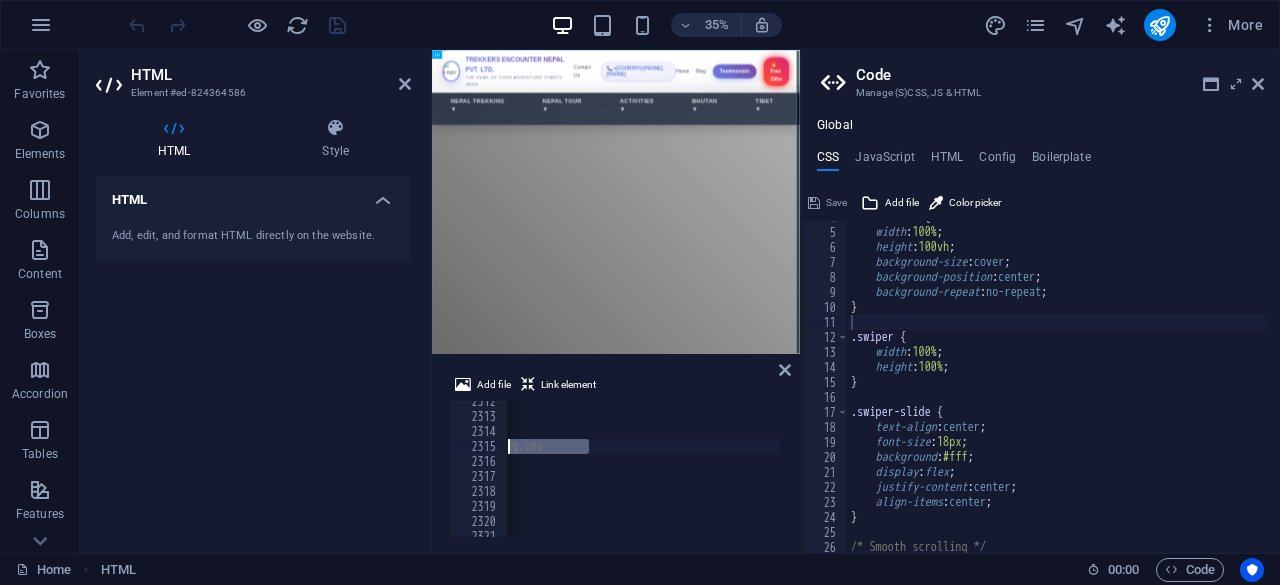 scroll, scrollTop: 0, scrollLeft: 0, axis: both 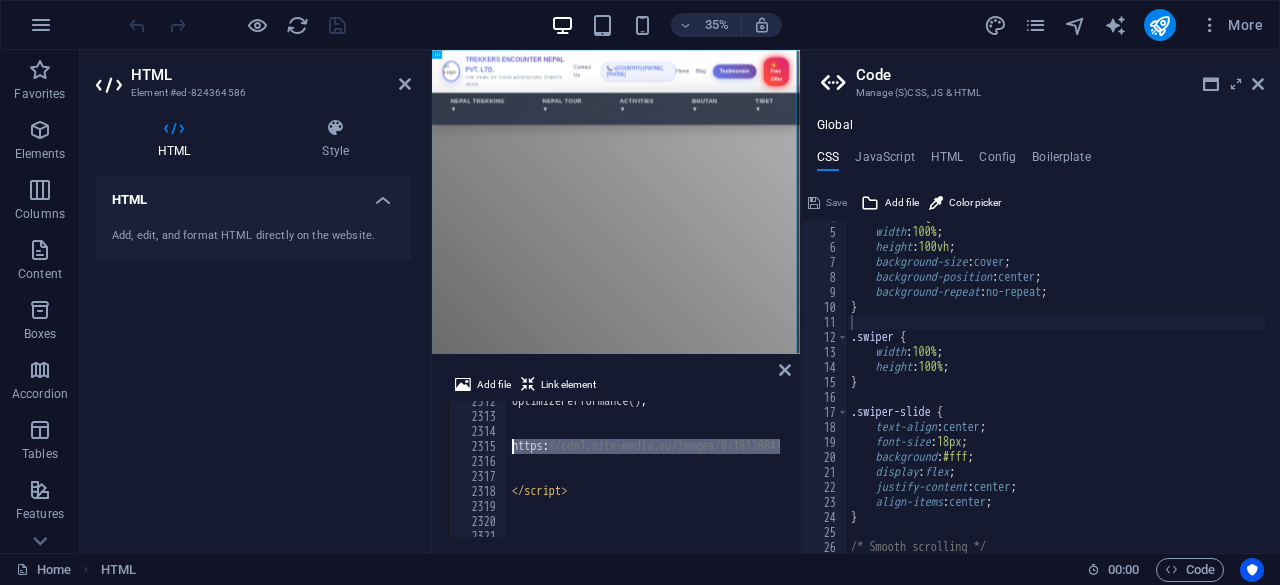 drag, startPoint x: 599, startPoint y: 445, endPoint x: 505, endPoint y: 445, distance: 94 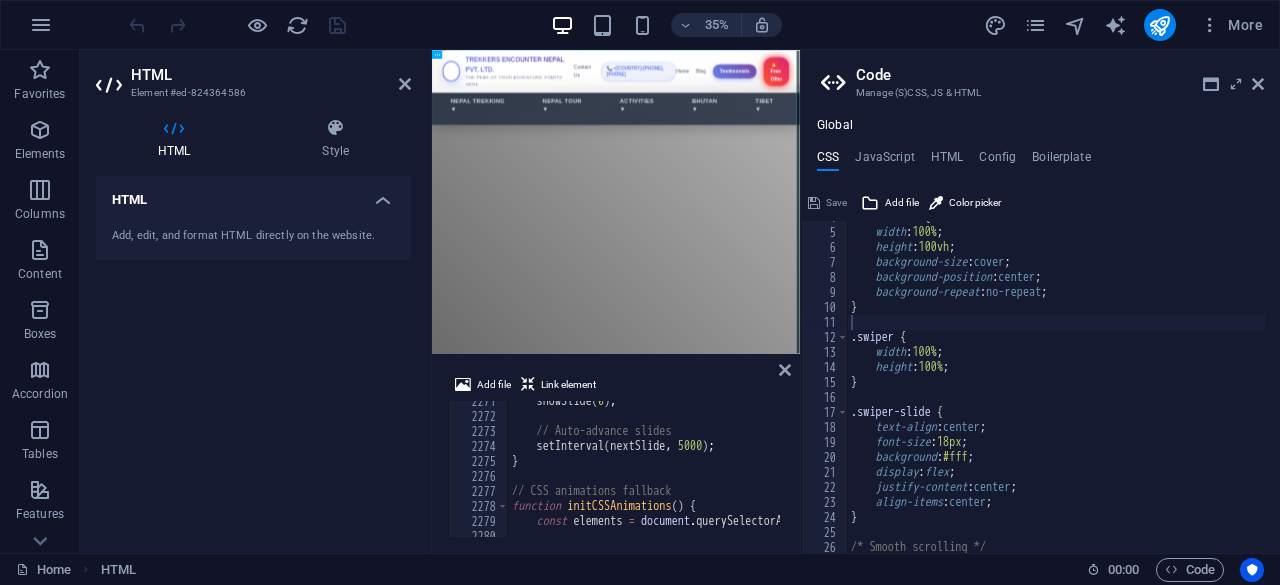 scroll, scrollTop: 32007, scrollLeft: 0, axis: vertical 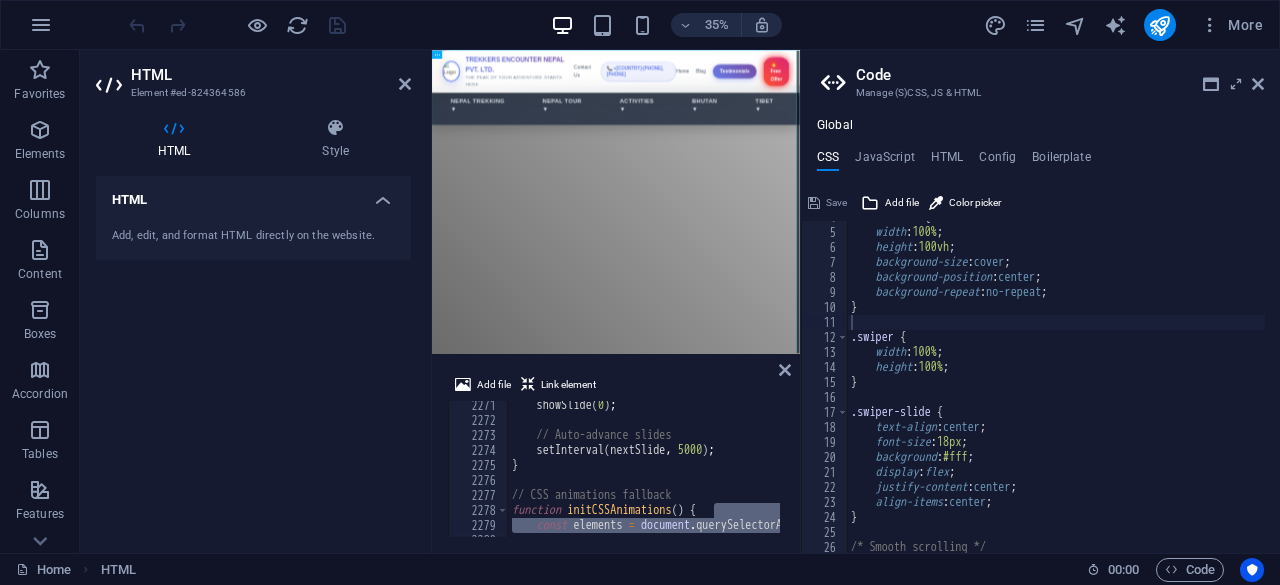 click at bounding box center [779, 467] 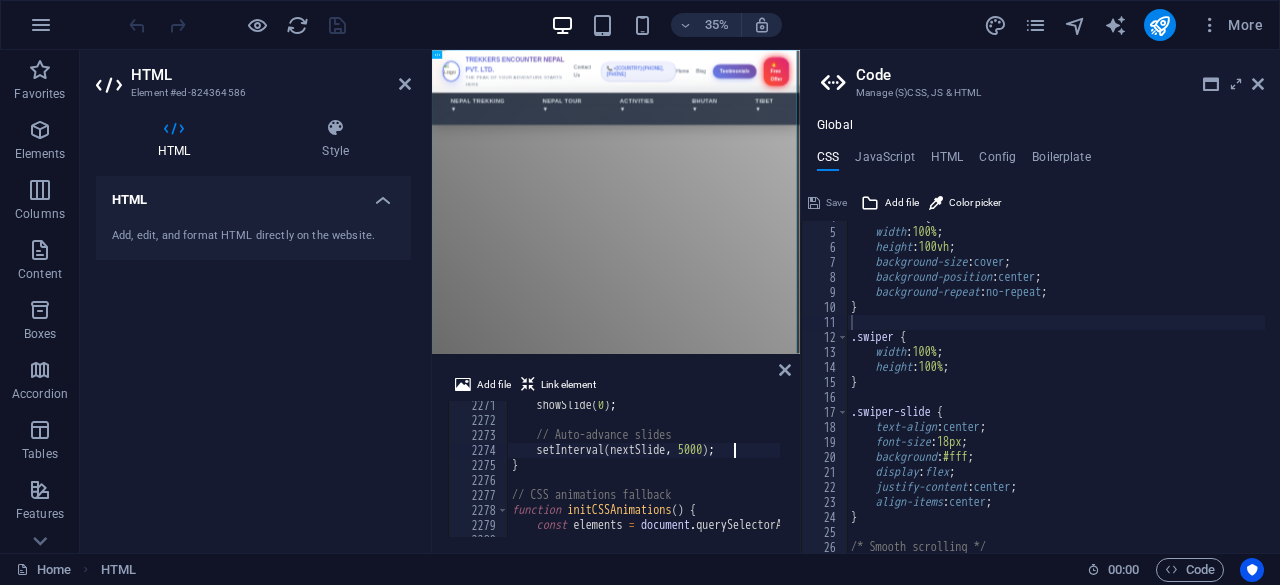click on "showSlide ( 0 ) ;           // Auto-advance slides      setInterval ( nextSlide ,   5000 ) ; } // CSS animations fallback function   initCSSAnimations ( )   {      const   elements   =   document . querySelectorAll ( '.inclusion-card, .heritage-site, .pricing-card, .booking-form' ) ;" at bounding box center [2210, 479] 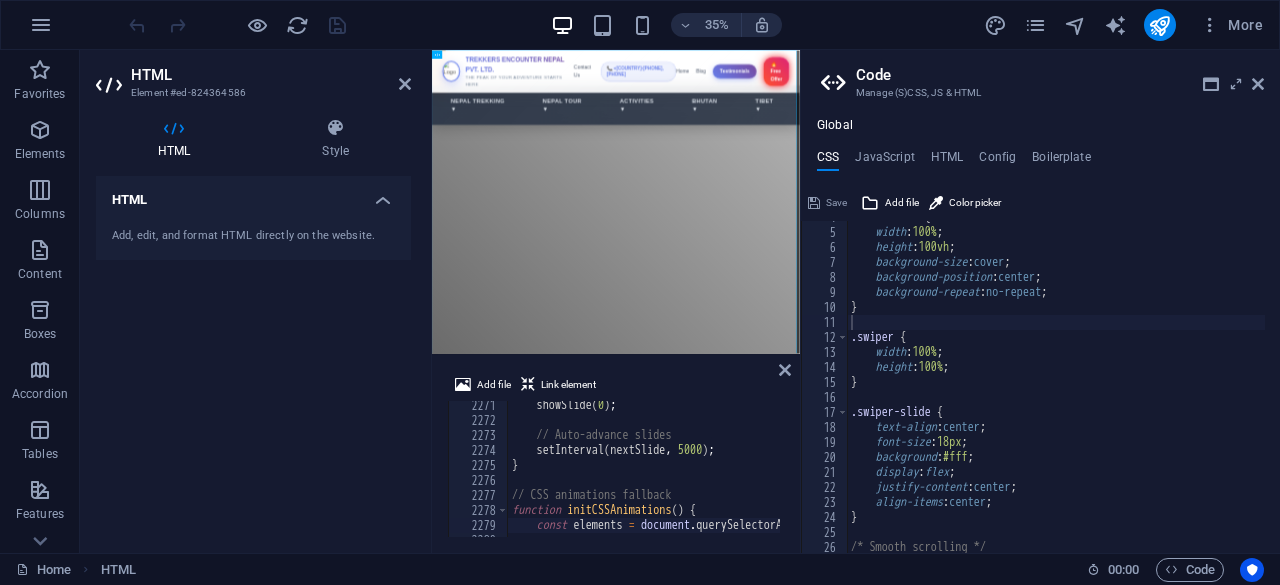 click at bounding box center (779, -15224) 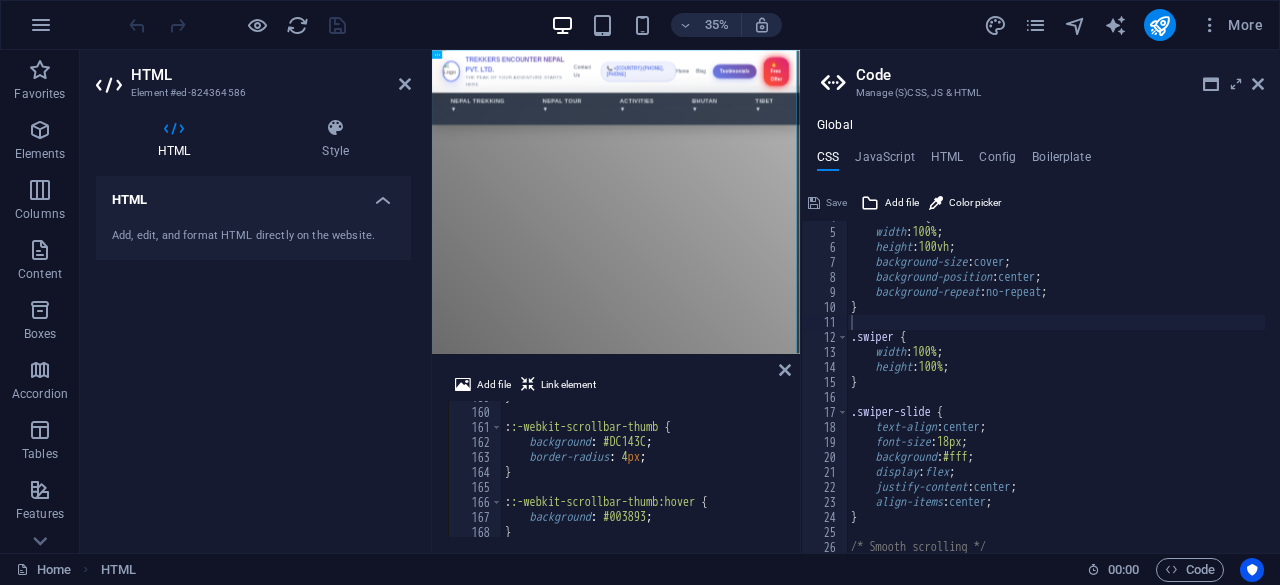 scroll, scrollTop: 0, scrollLeft: 0, axis: both 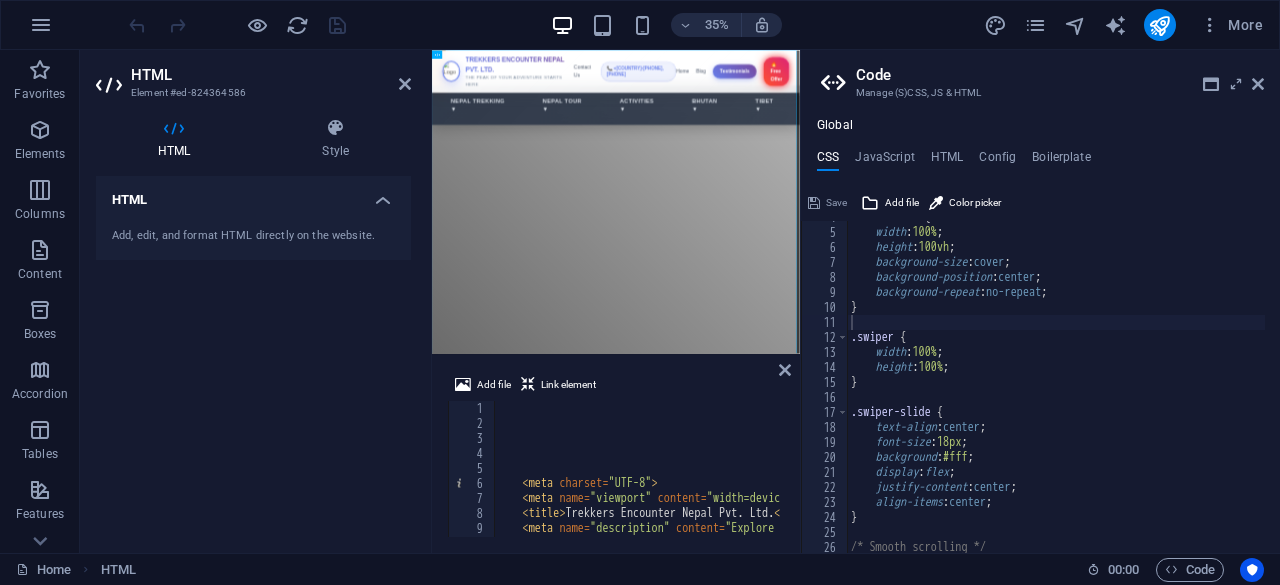 drag, startPoint x: 782, startPoint y: 523, endPoint x: 1001, endPoint y: 806, distance: 357.84076 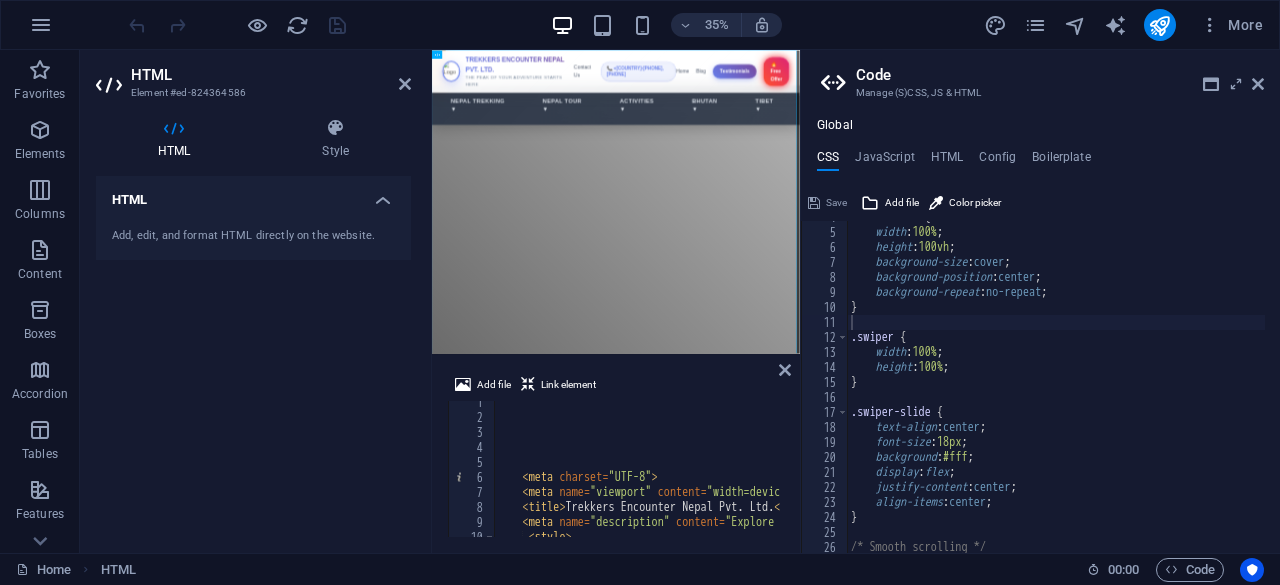 scroll, scrollTop: 5, scrollLeft: 0, axis: vertical 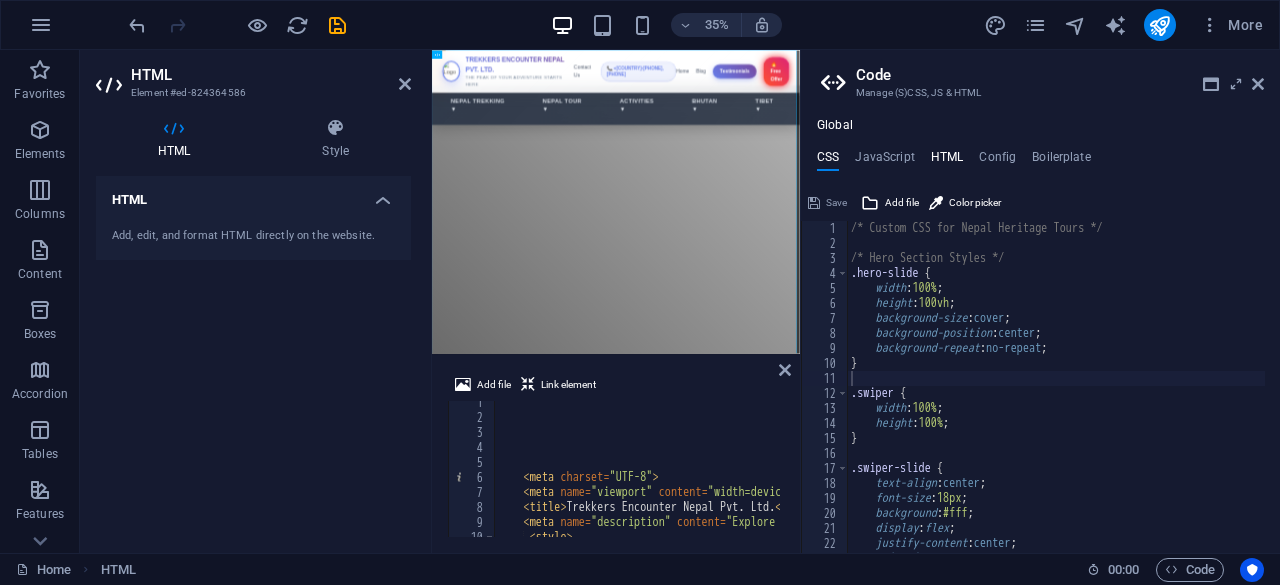 click on "HTML" at bounding box center [947, 161] 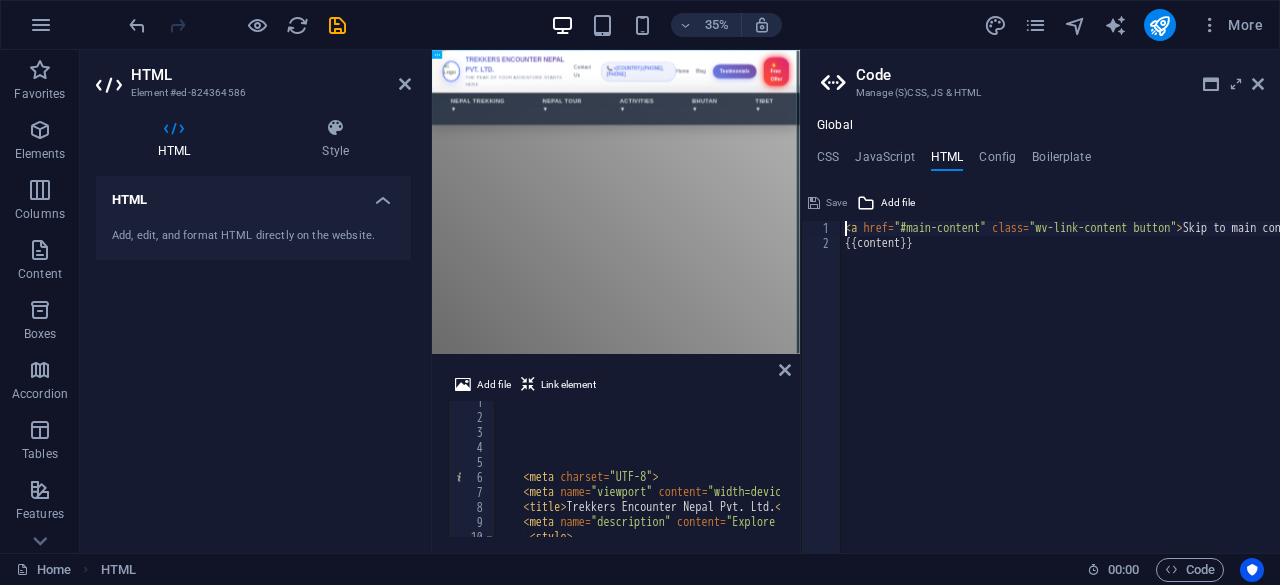scroll, scrollTop: 0, scrollLeft: 0, axis: both 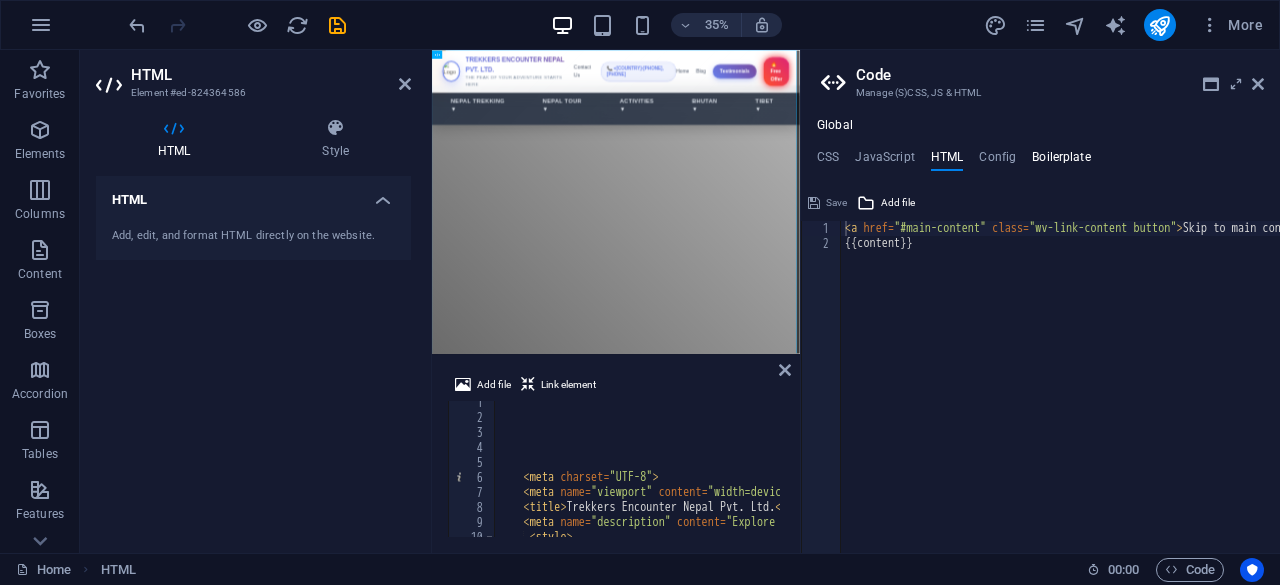 click on "Boilerplate" at bounding box center [1061, 161] 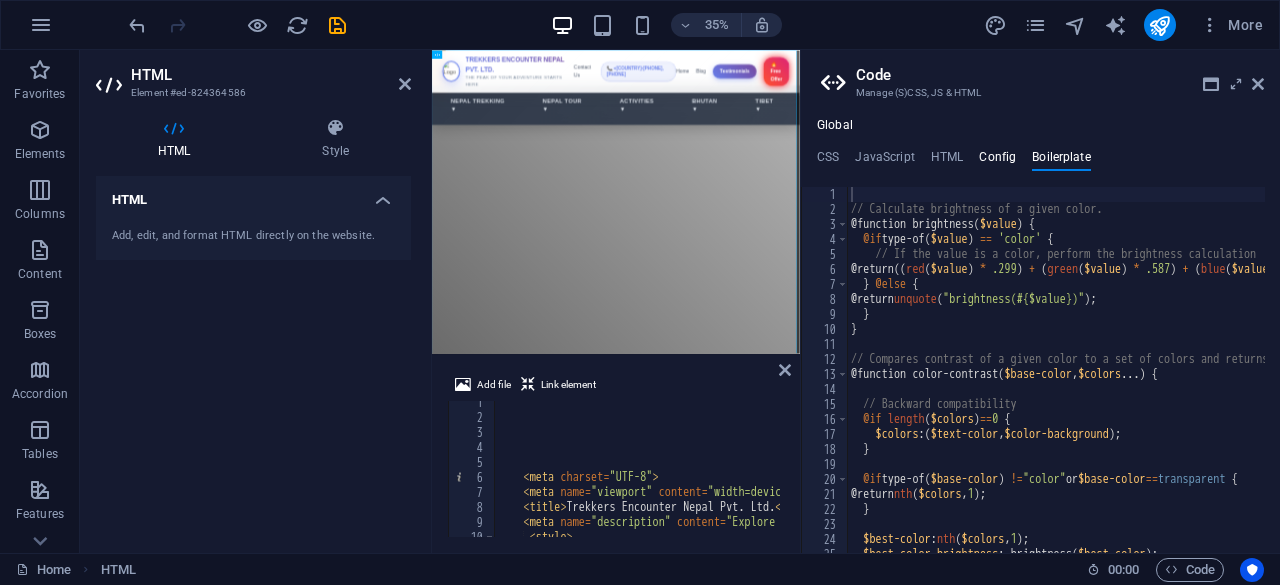 click on "Config" at bounding box center [997, 161] 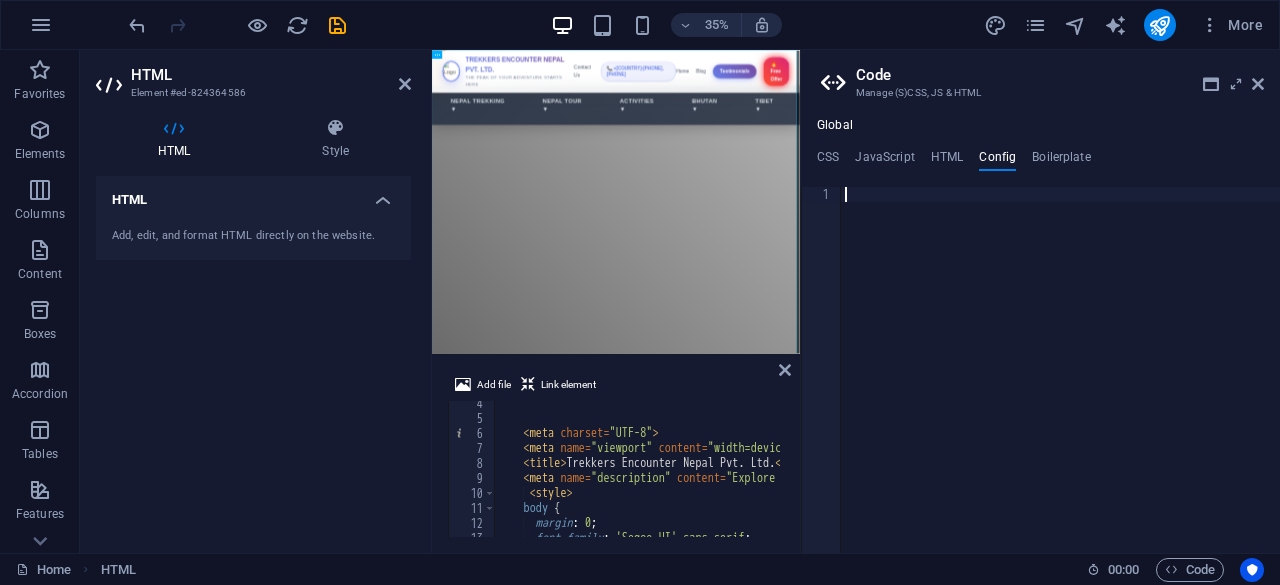 scroll, scrollTop: 46, scrollLeft: 0, axis: vertical 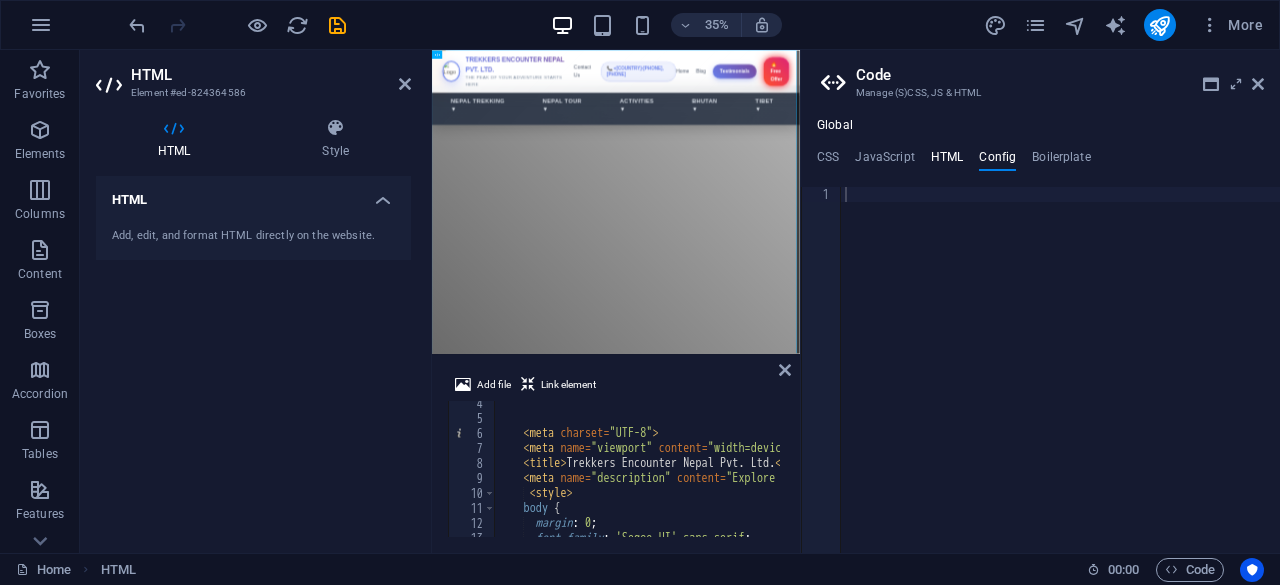 click on "HTML" at bounding box center [947, 161] 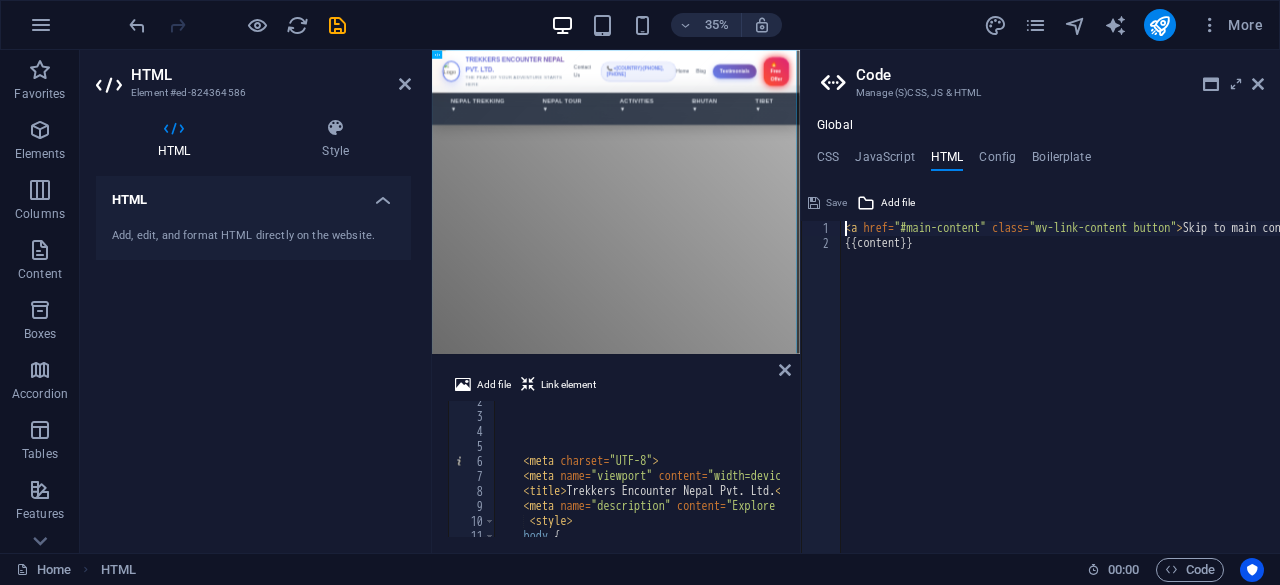 scroll, scrollTop: 0, scrollLeft: 0, axis: both 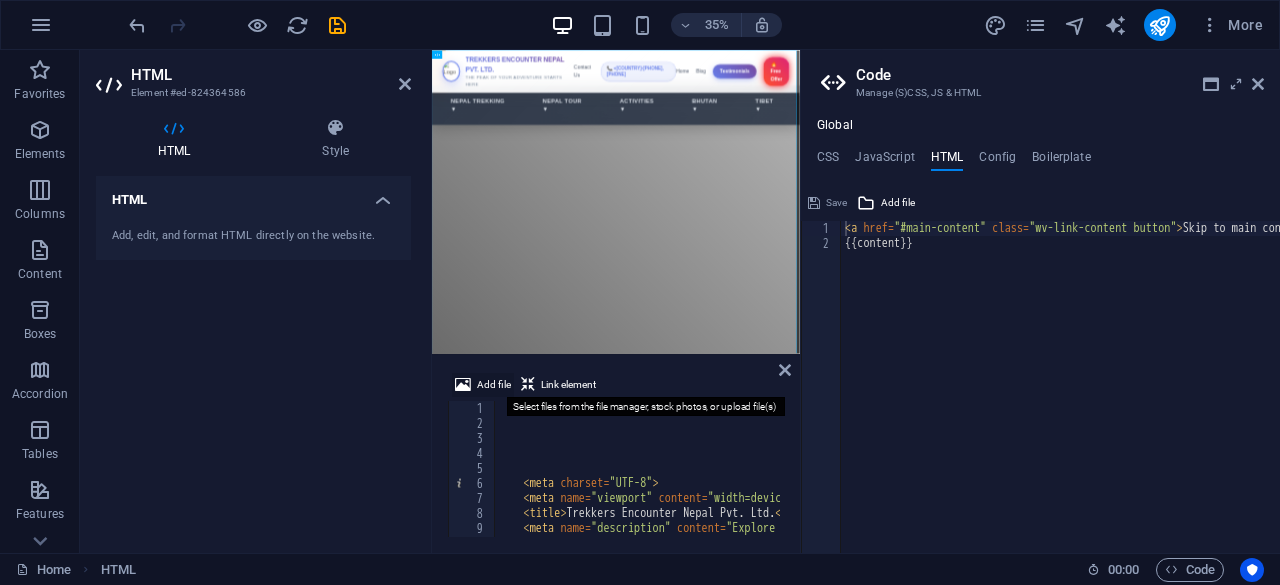 click on "Add file" at bounding box center [494, 385] 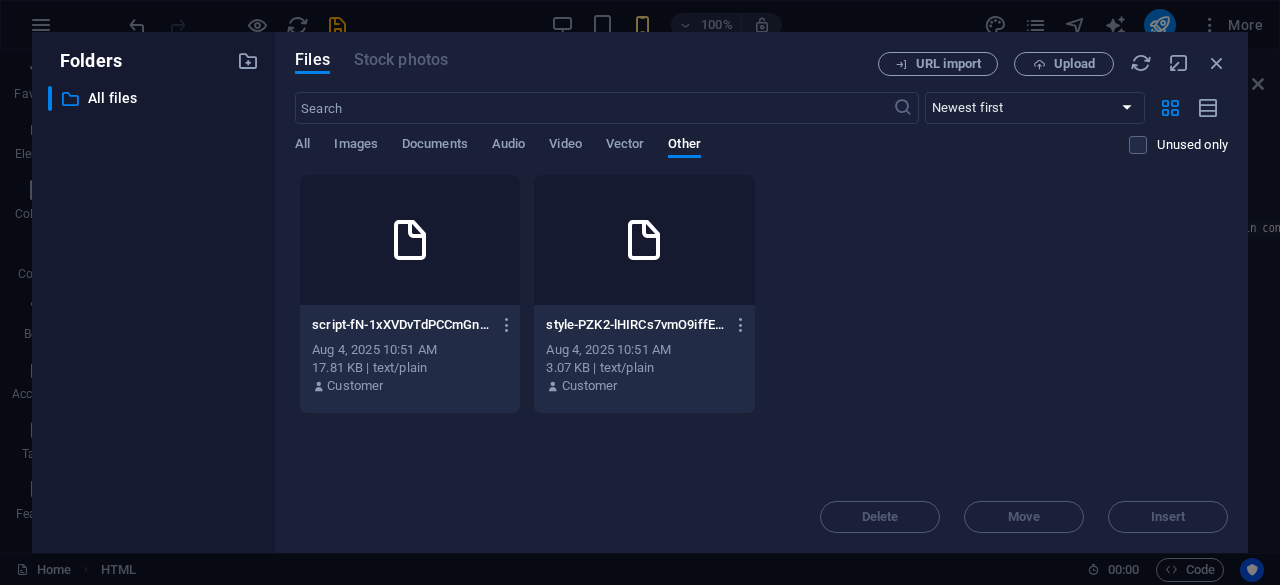 click on "style-PZK2-lHIRCs7vmO9iffElg.css" at bounding box center (635, 325) 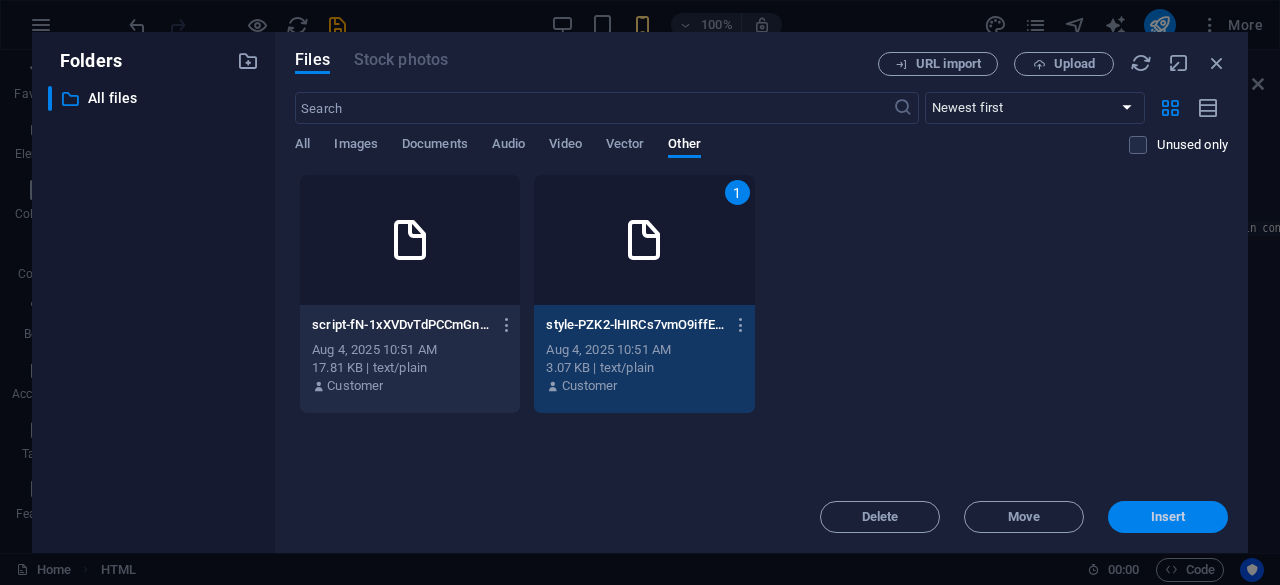 click on "Insert" at bounding box center [1168, 517] 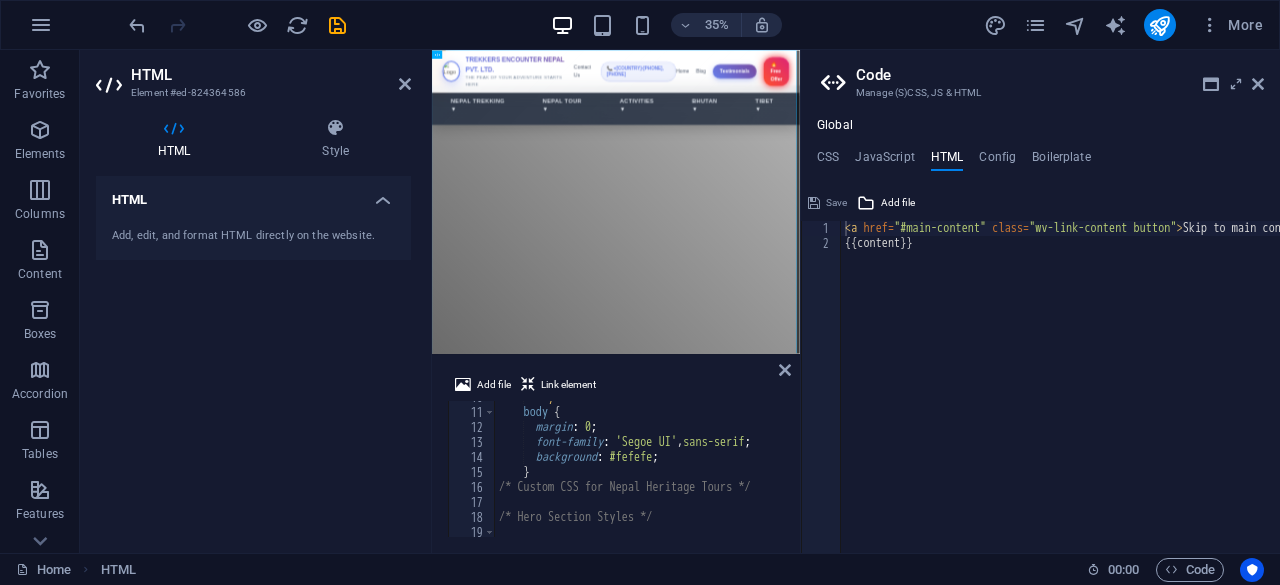 scroll, scrollTop: 142, scrollLeft: 0, axis: vertical 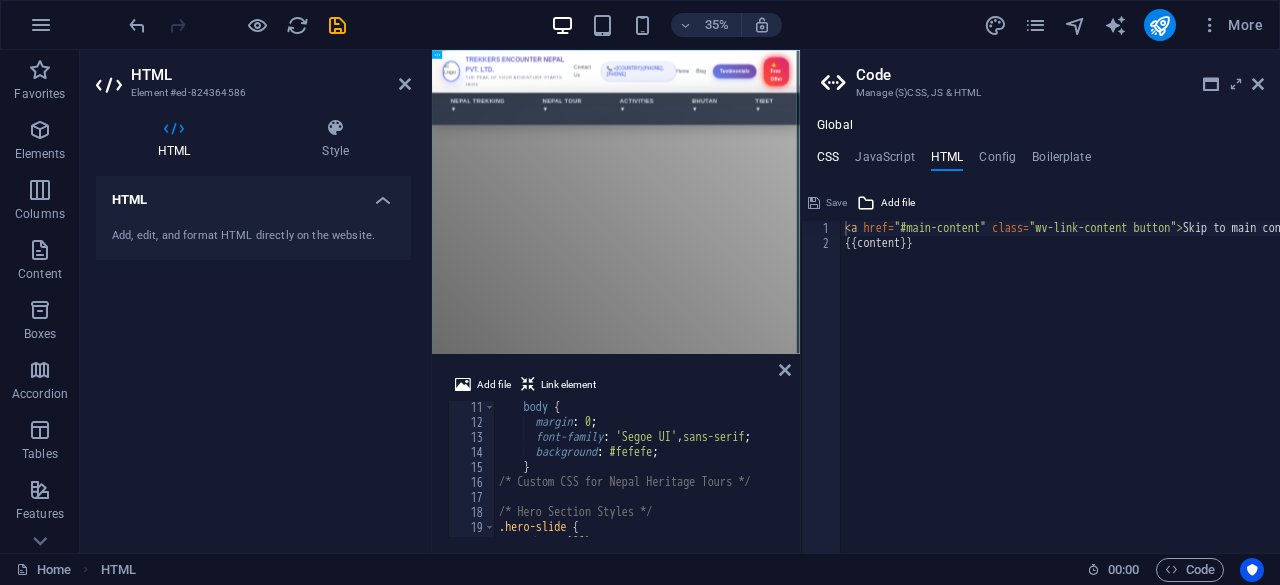 click on "CSS" at bounding box center (828, 161) 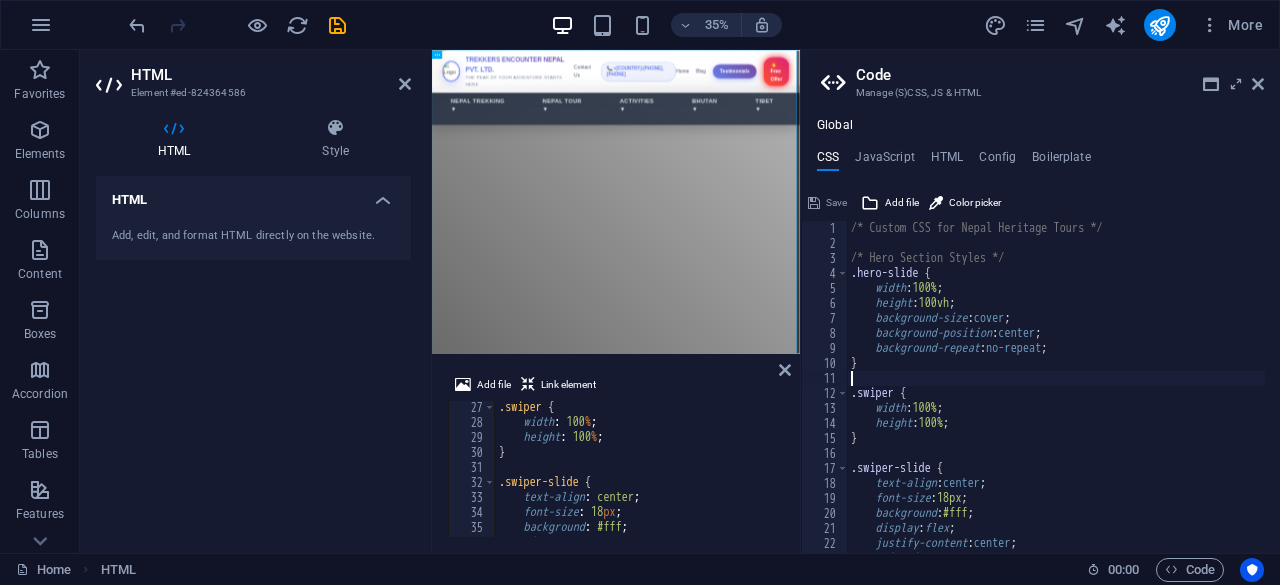 scroll, scrollTop: 368, scrollLeft: 0, axis: vertical 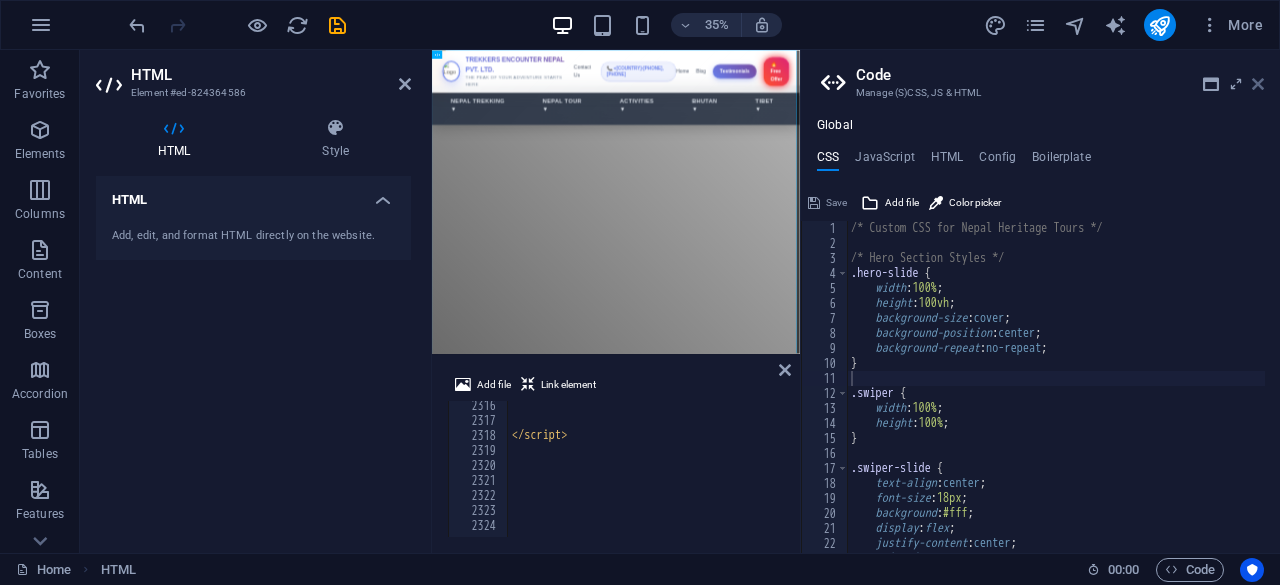 click at bounding box center (1258, 84) 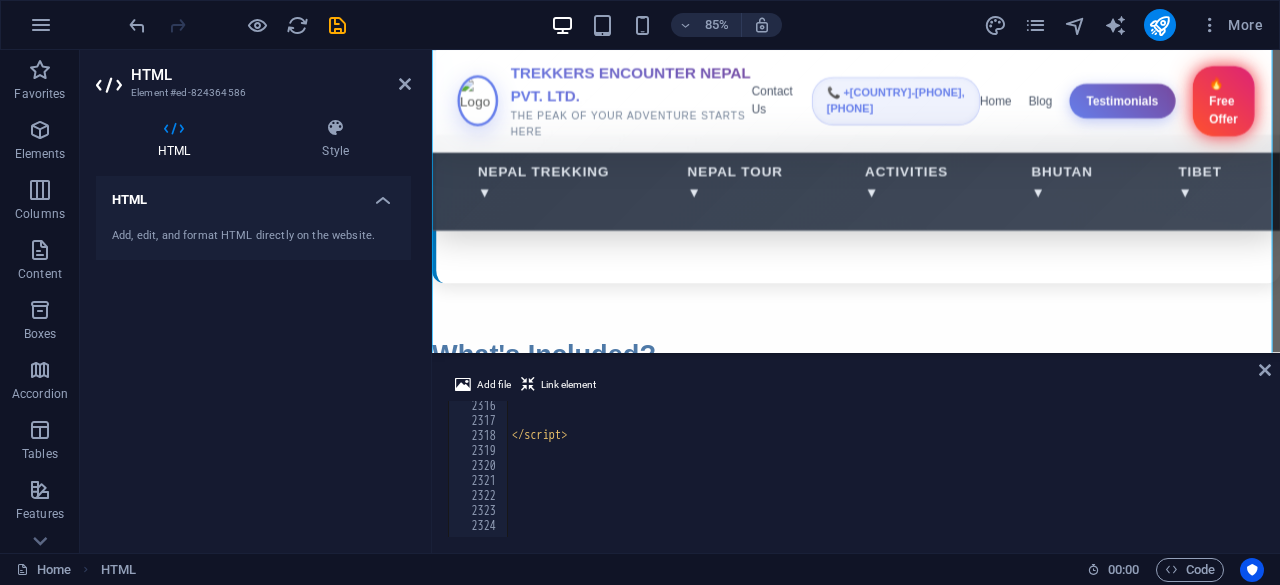 scroll, scrollTop: 1159, scrollLeft: 0, axis: vertical 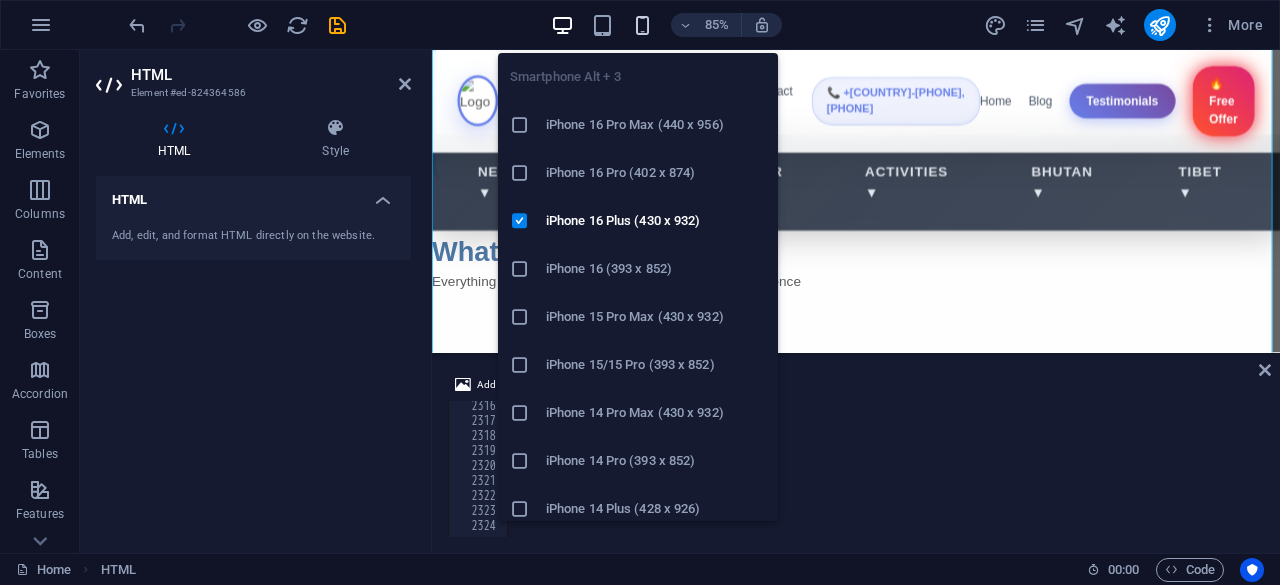 click at bounding box center (642, 25) 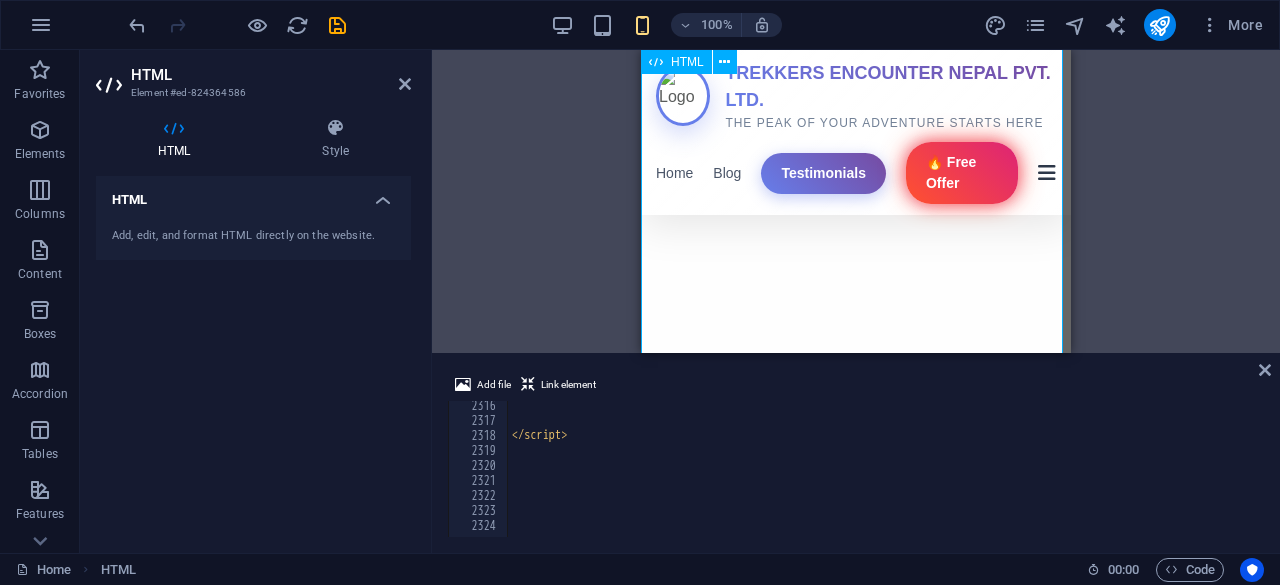 scroll, scrollTop: 4147, scrollLeft: 0, axis: vertical 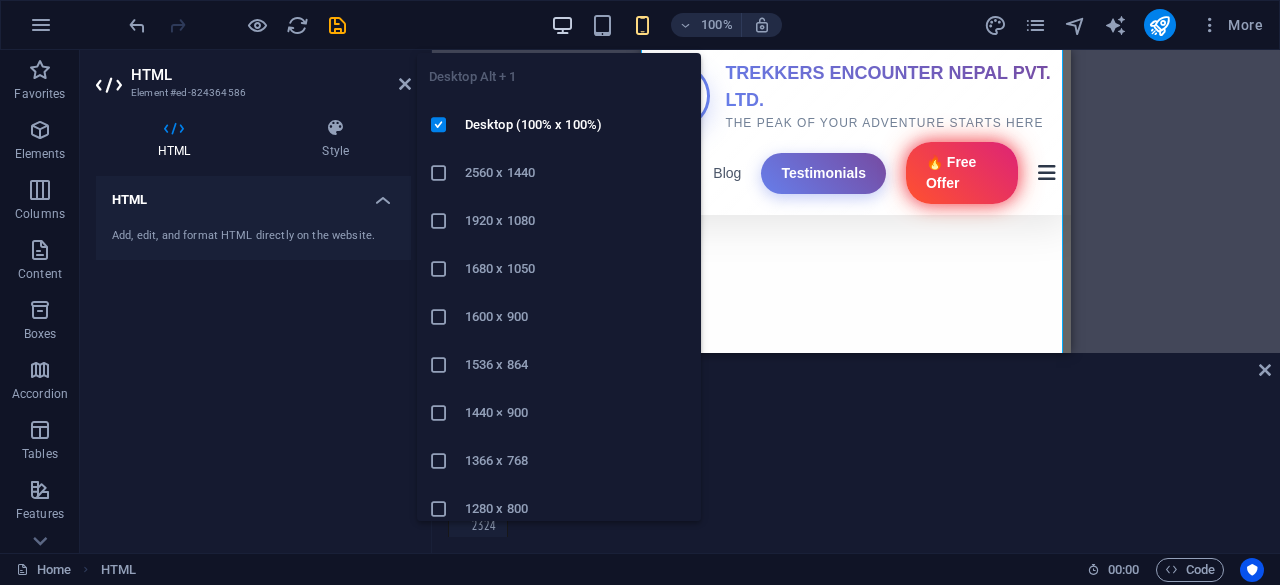 click at bounding box center [562, 25] 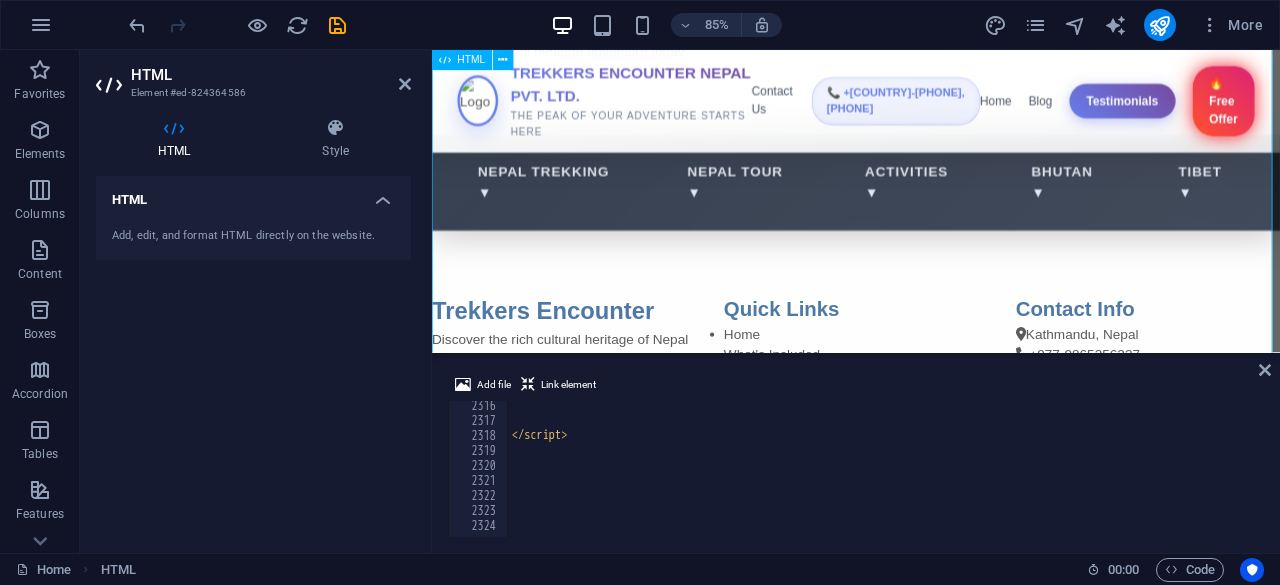 scroll, scrollTop: 3862, scrollLeft: 0, axis: vertical 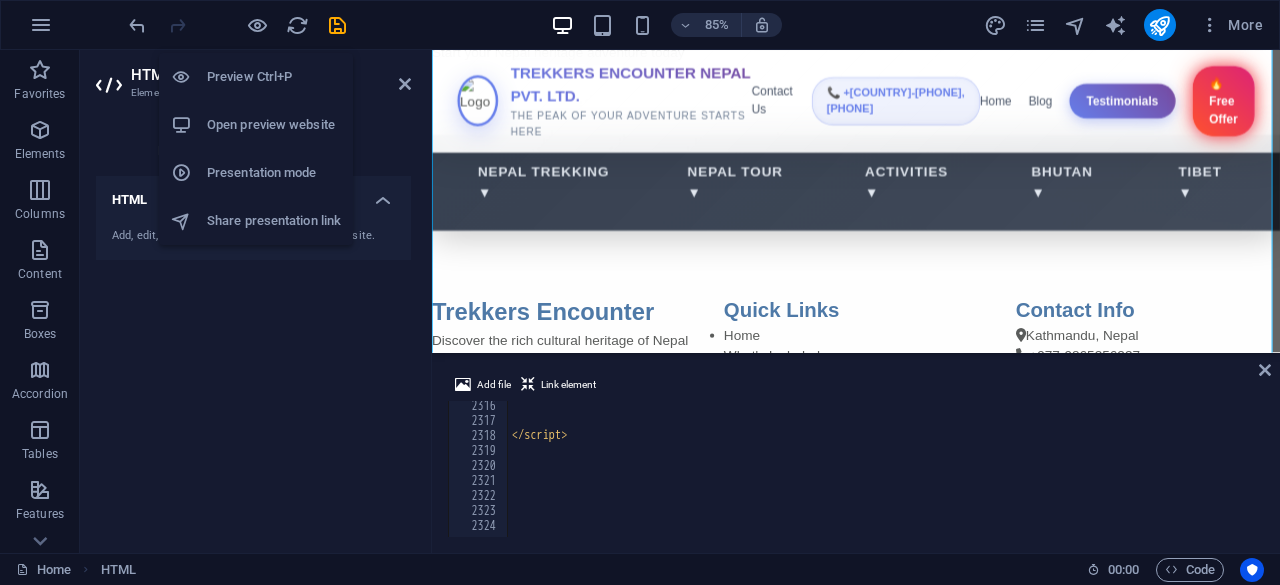 click on "Open preview website" at bounding box center (274, 125) 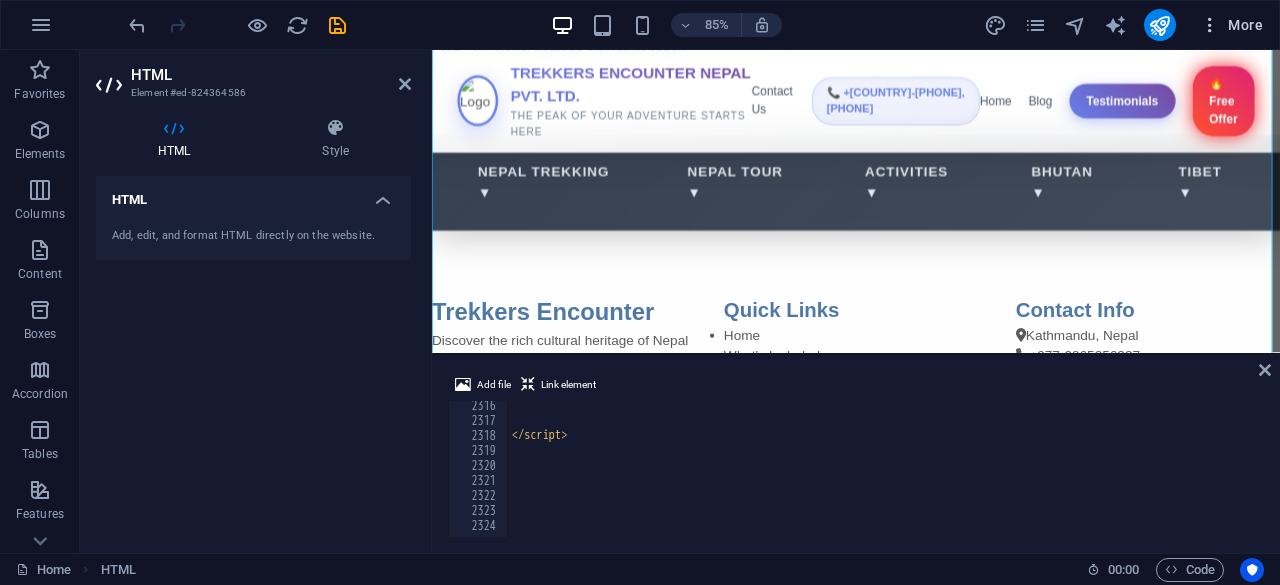 click at bounding box center [1210, 25] 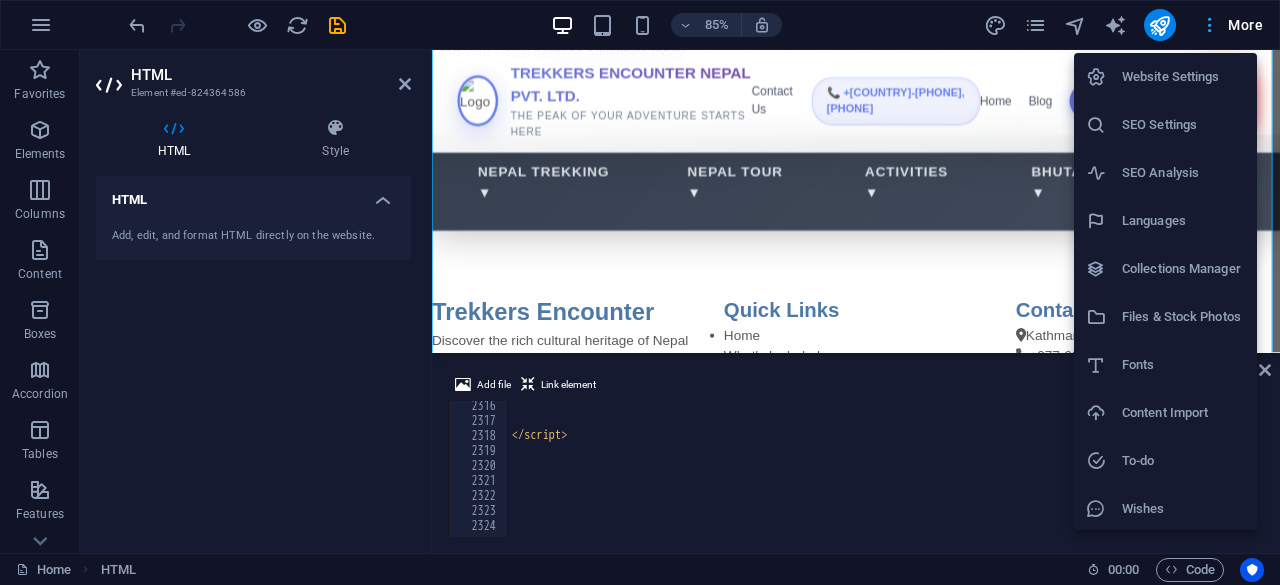 click at bounding box center (640, 292) 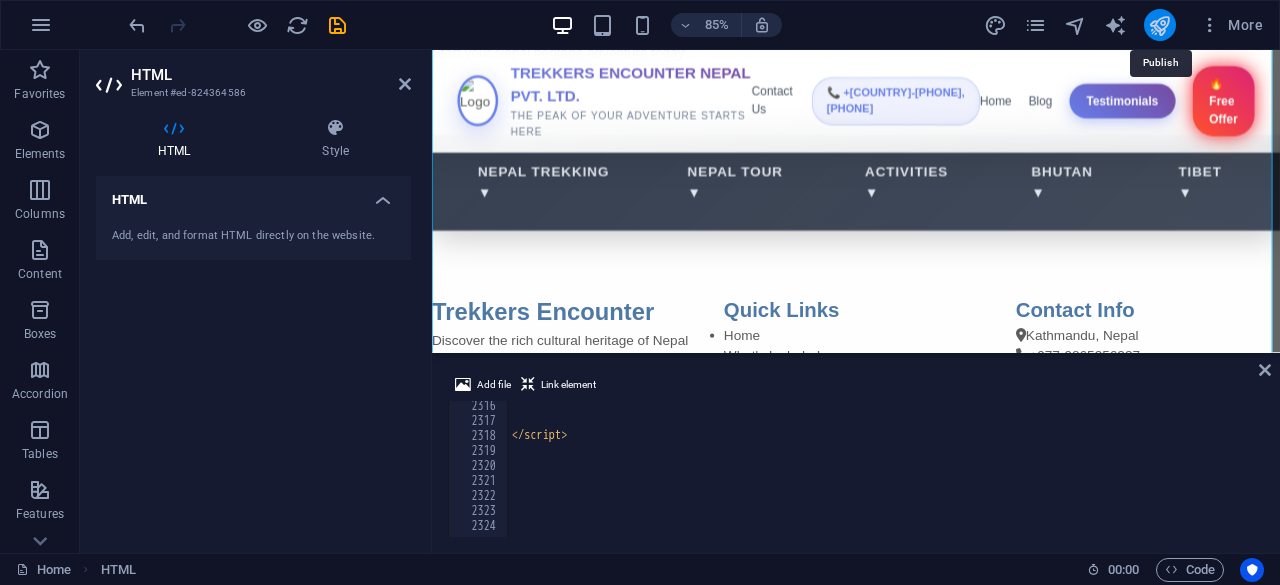 click at bounding box center (1159, 25) 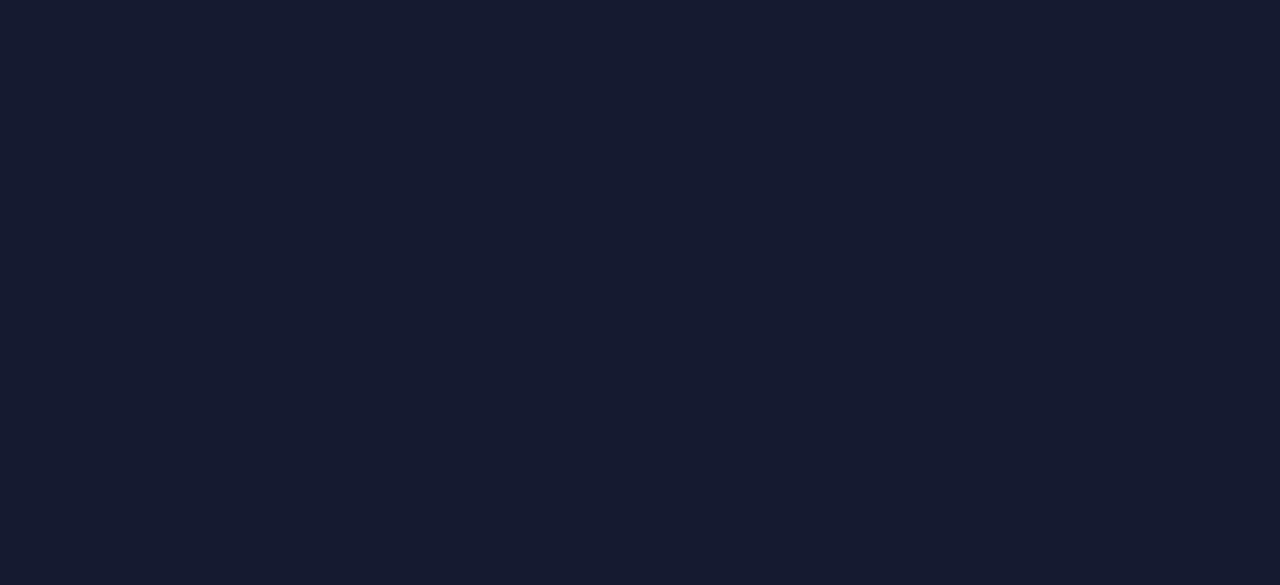 scroll, scrollTop: 0, scrollLeft: 0, axis: both 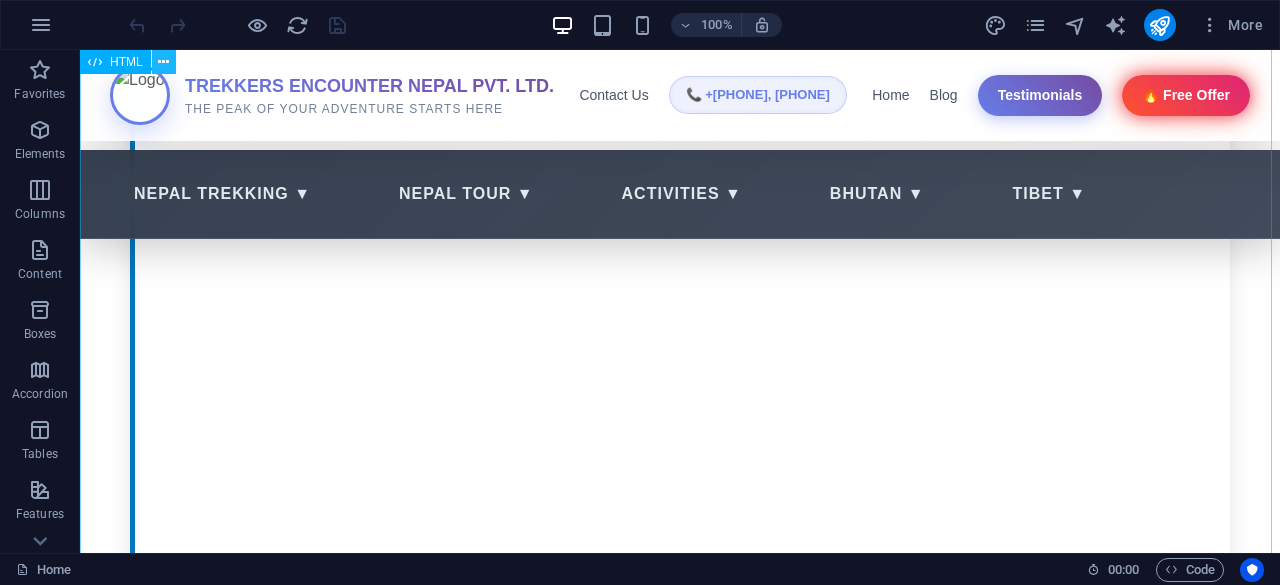 click at bounding box center [163, 62] 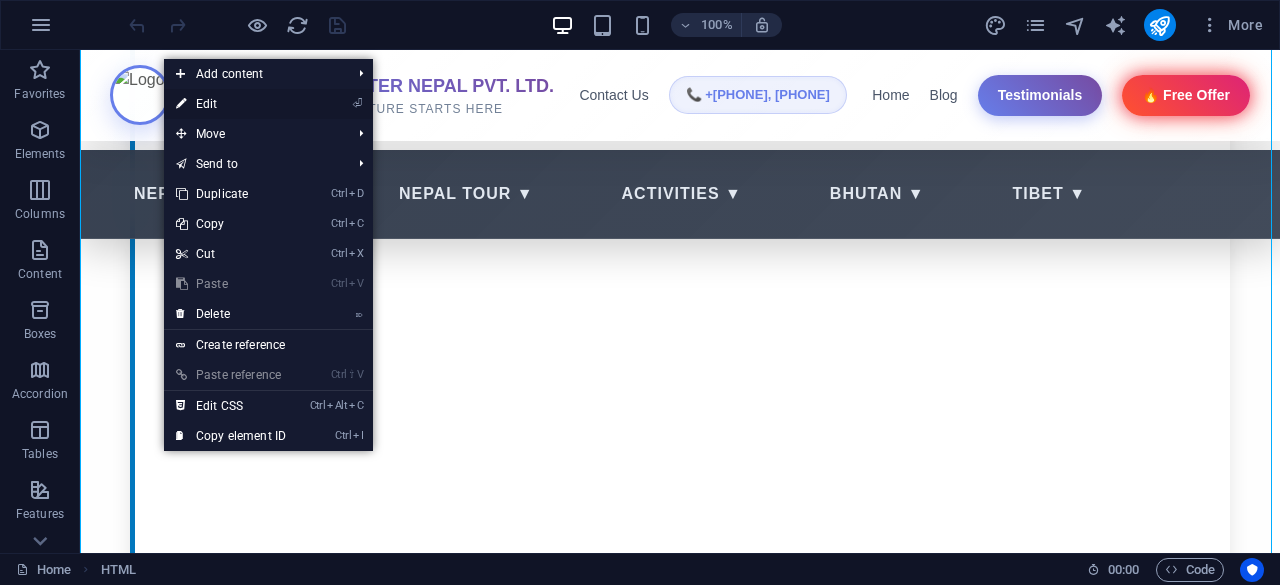 click on "⏎  Edit" at bounding box center (231, 104) 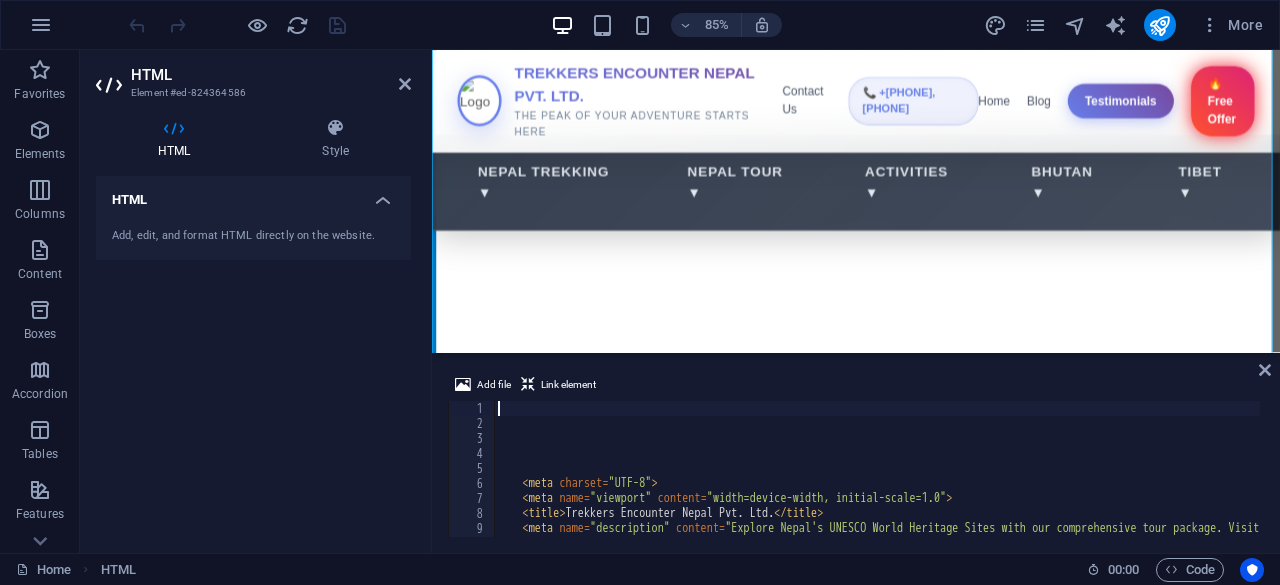 scroll, scrollTop: 611, scrollLeft: 0, axis: vertical 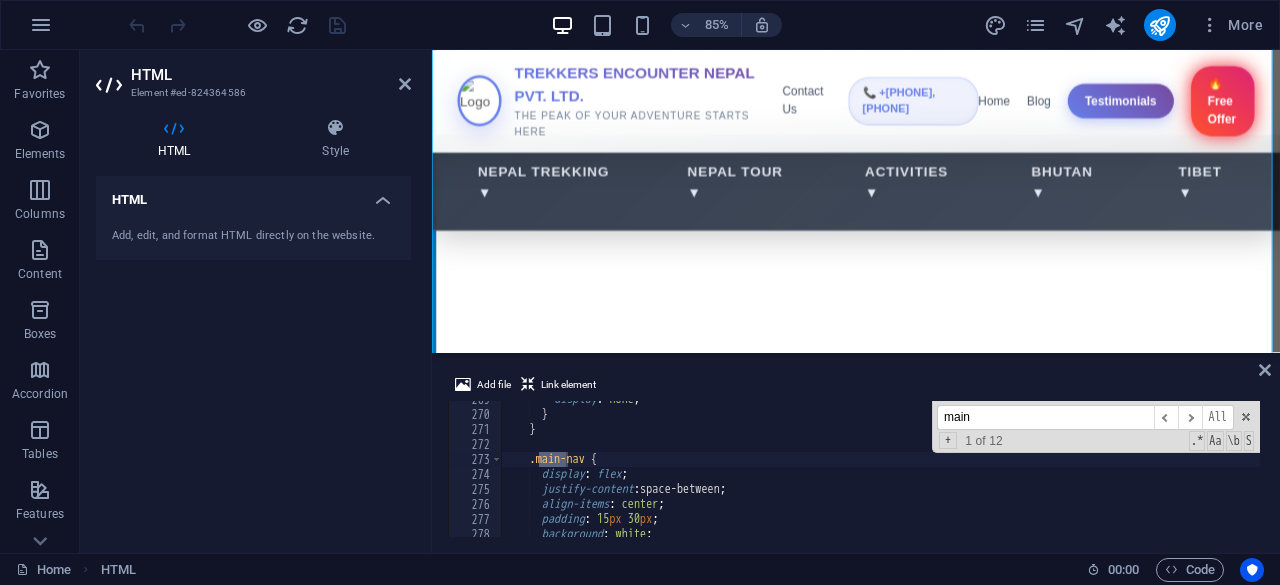type on "main" 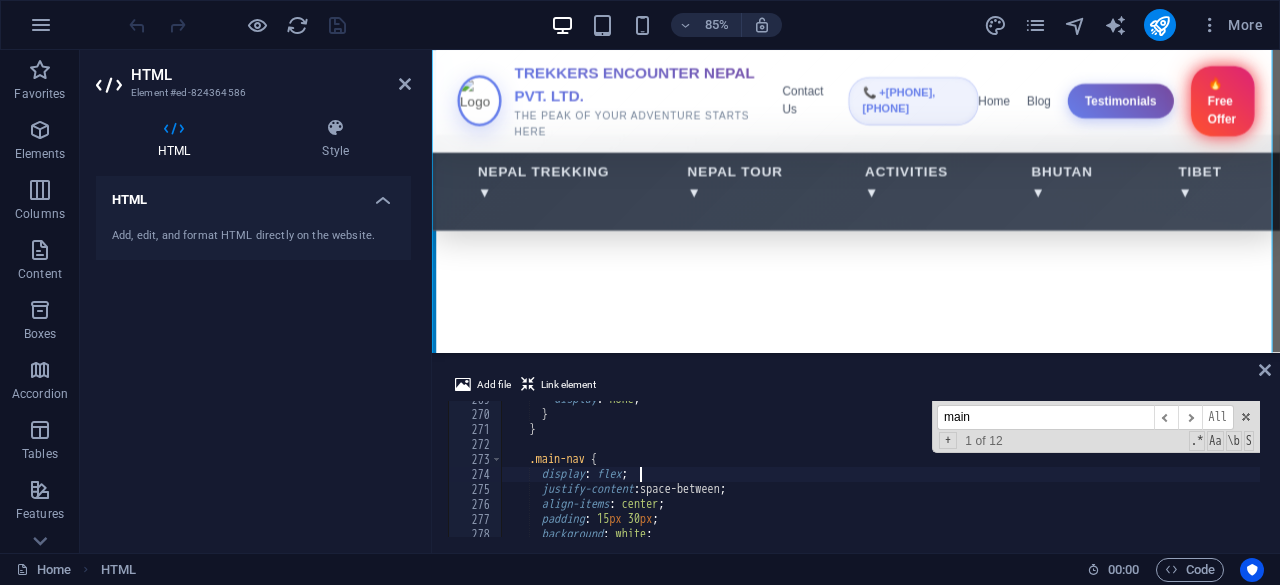 click on "display :   none ;         }      }      .main-nav   {         display :   flex ;         justify-content :  space-between ;         align-items :   center ;         padding :   15 px   30 px ;         background :   white ;" at bounding box center (2203, 473) 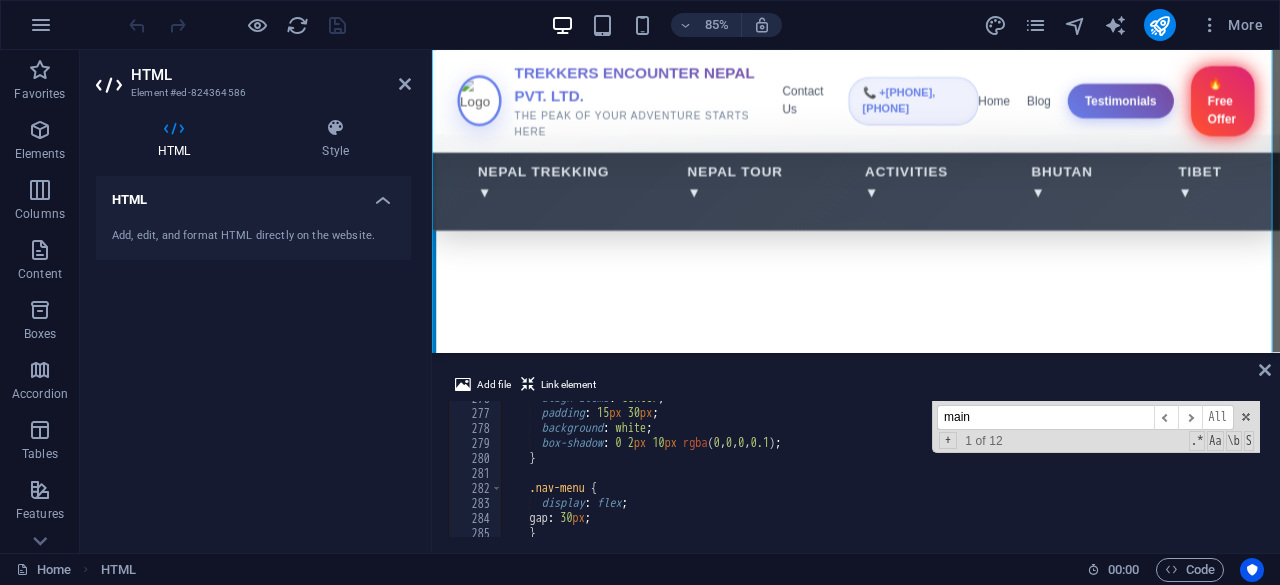 scroll, scrollTop: 3917, scrollLeft: 0, axis: vertical 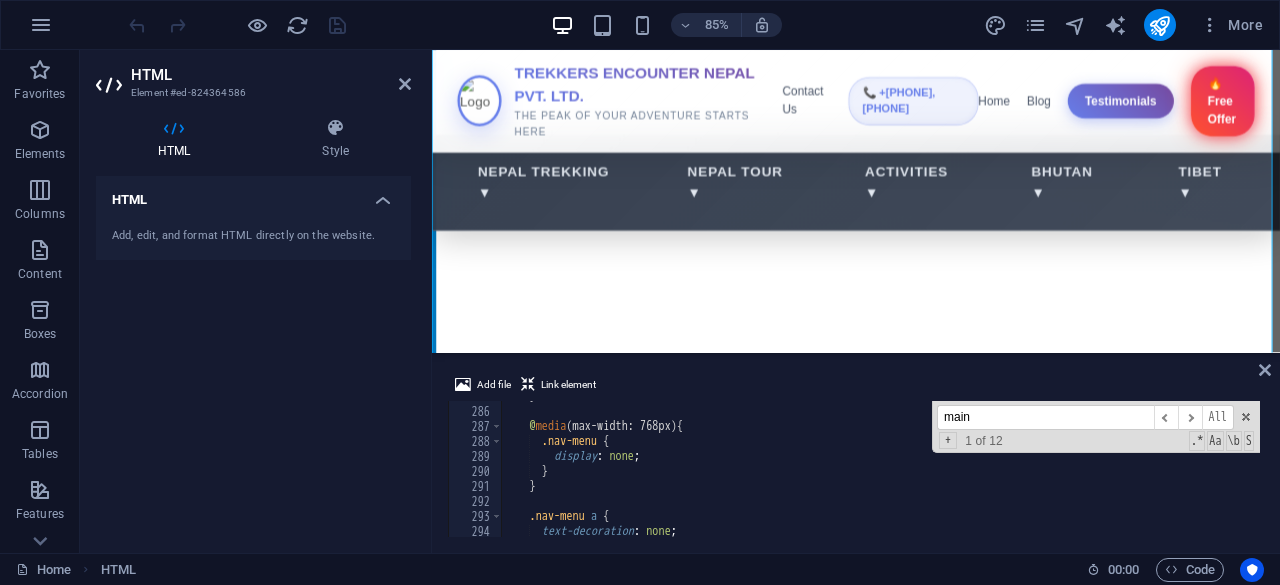 click on "main" at bounding box center [1045, 417] 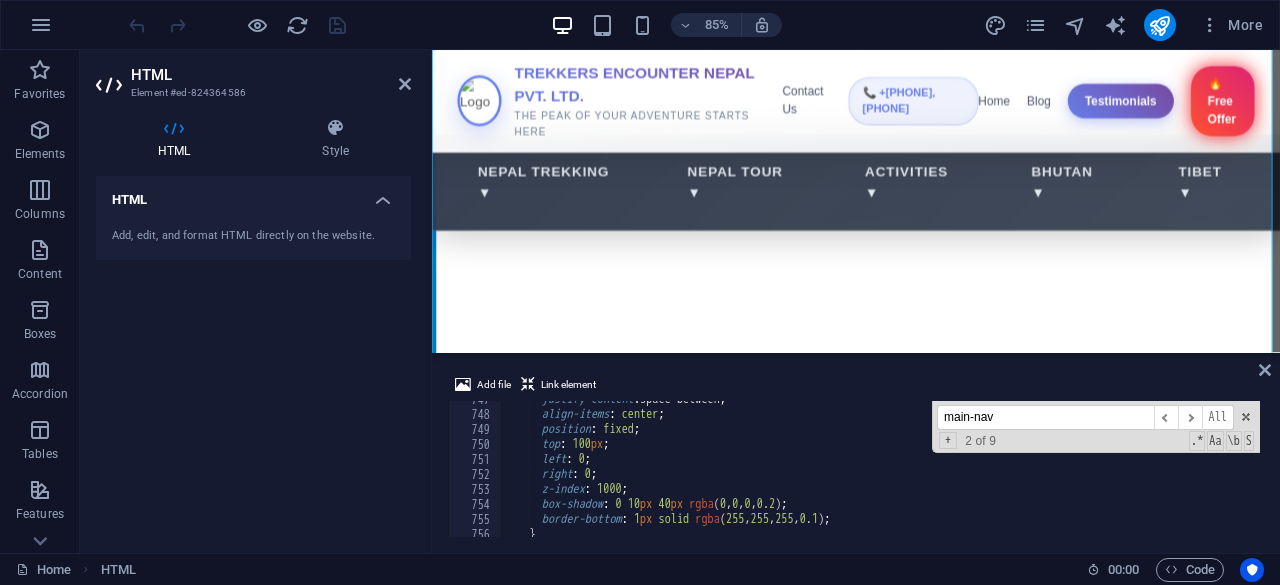 scroll, scrollTop: 10554, scrollLeft: 0, axis: vertical 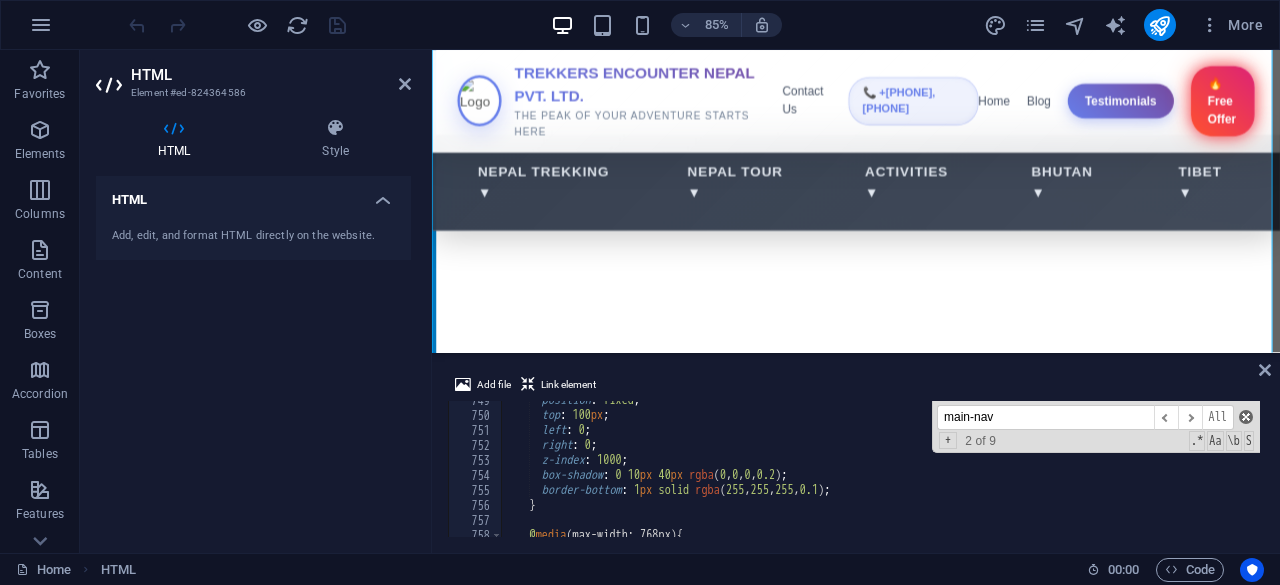 type on "main-nav" 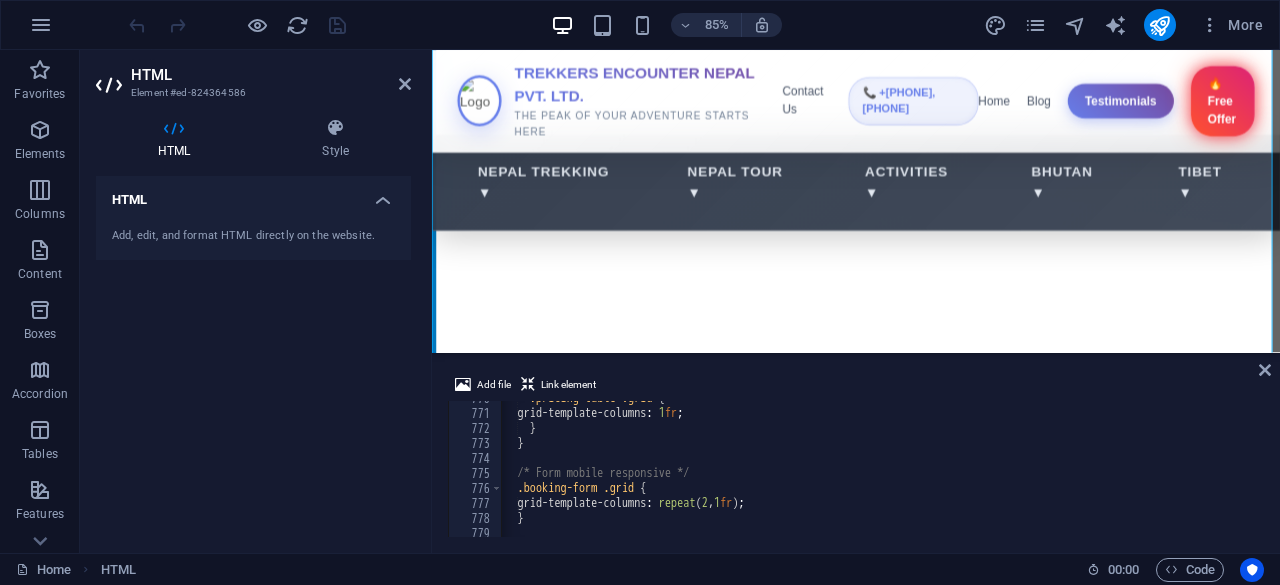scroll, scrollTop: 10858, scrollLeft: 0, axis: vertical 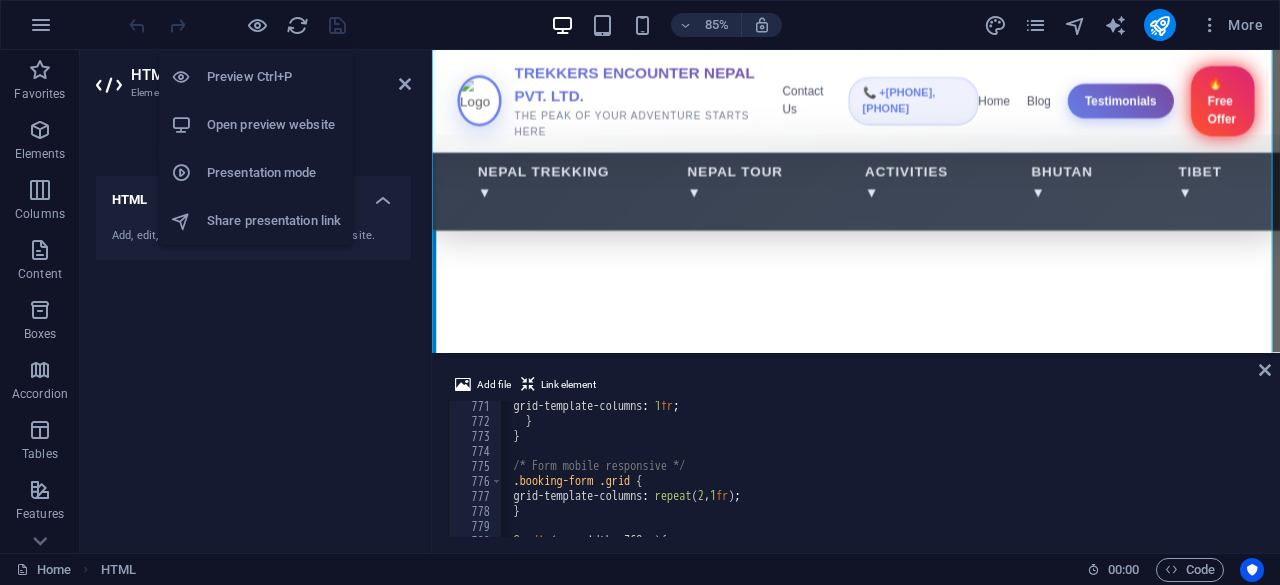 drag, startPoint x: 260, startPoint y: 123, endPoint x: 198, endPoint y: 121, distance: 62.03225 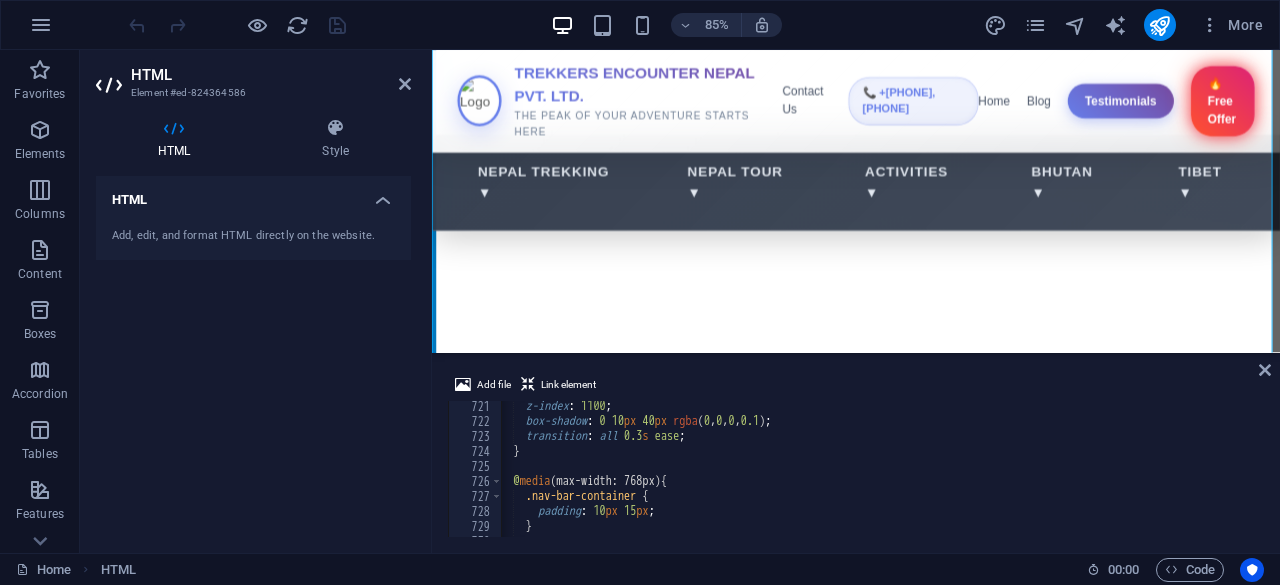 scroll, scrollTop: 10125, scrollLeft: 0, axis: vertical 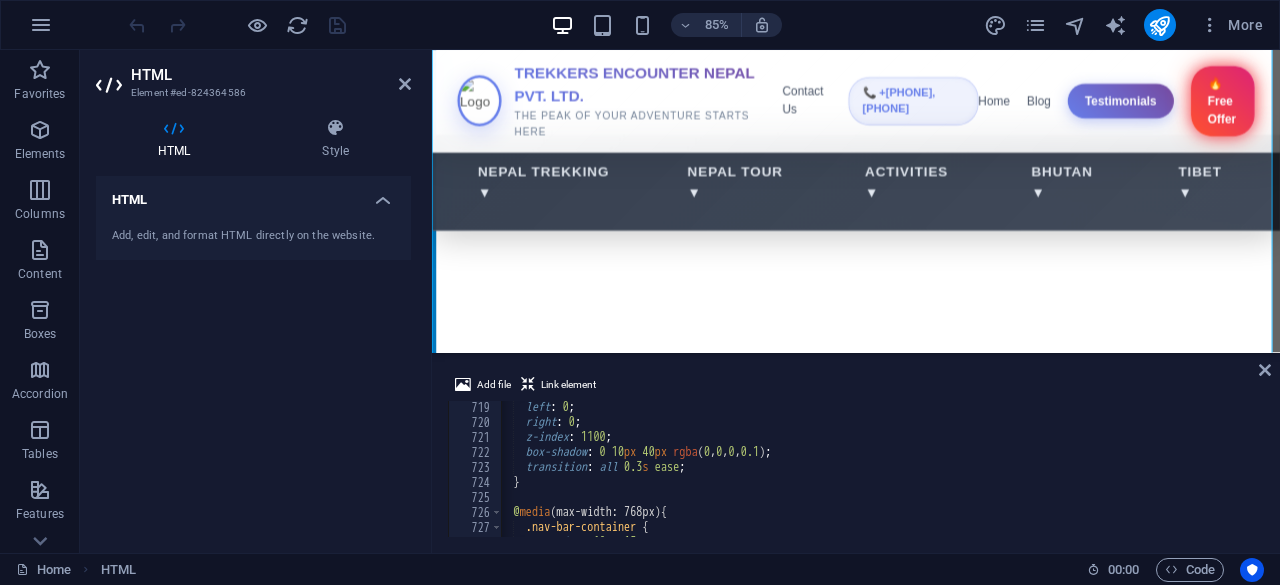 type on "left: 0;" 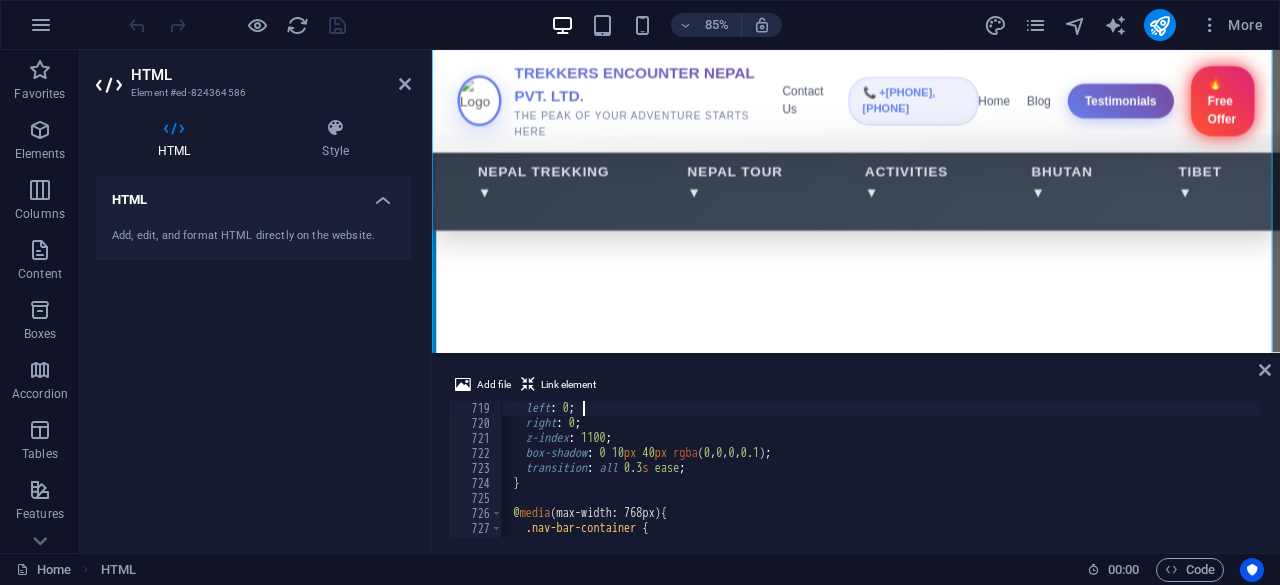 scroll, scrollTop: 10124, scrollLeft: 0, axis: vertical 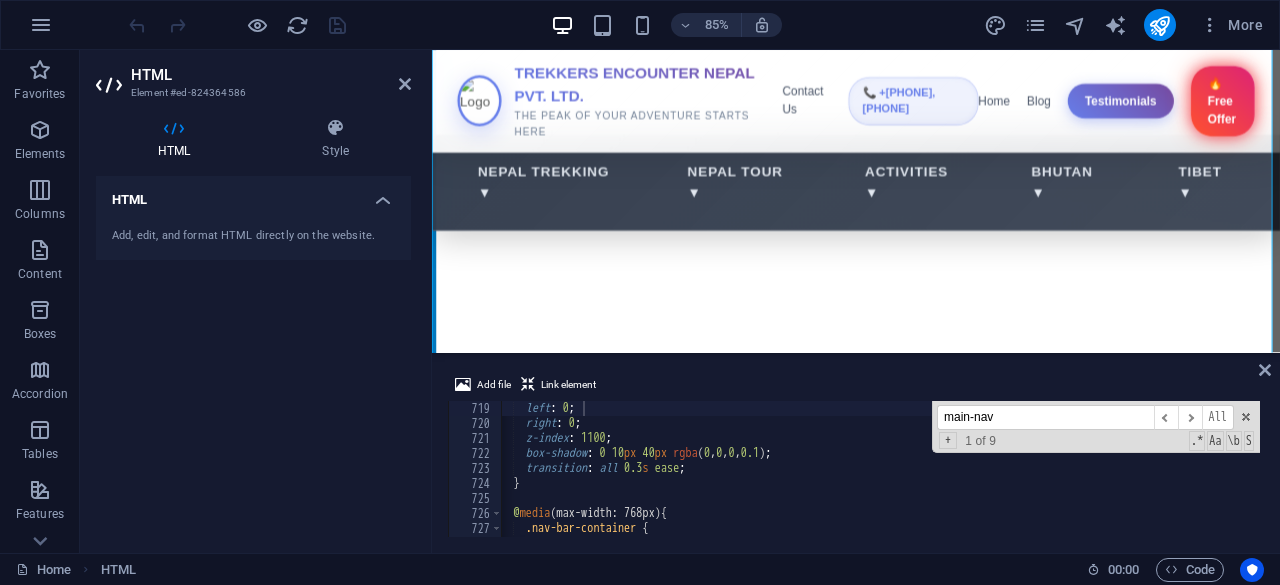 click on "main-nav ​ ​ All Replace All + 1 of 9 .* Aa \b S" at bounding box center (1096, 427) 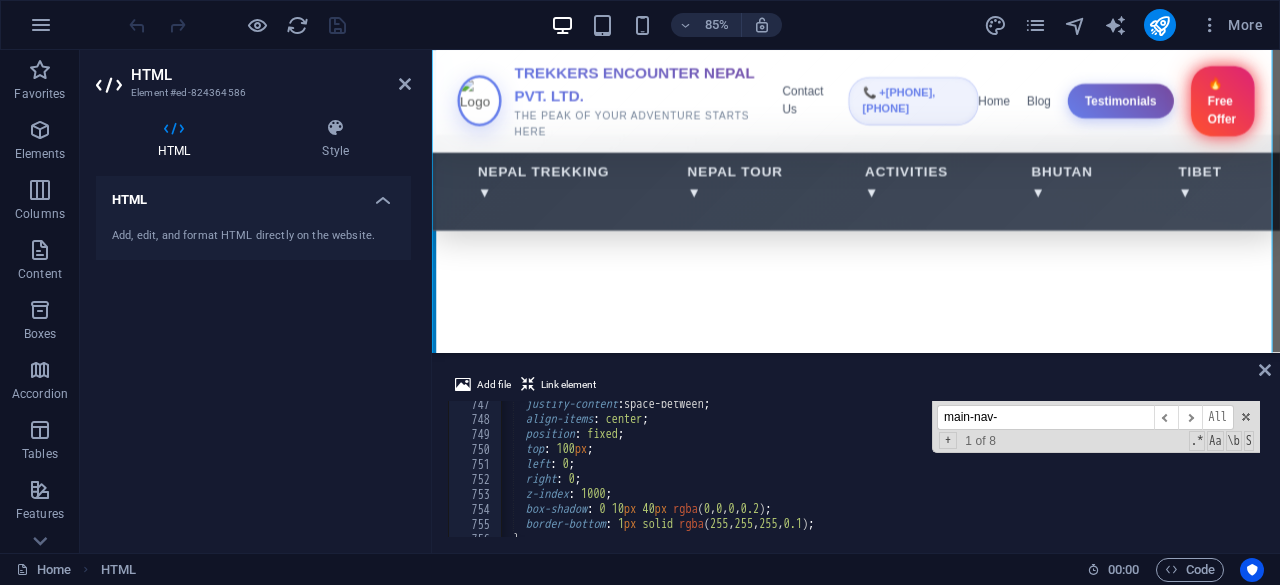 scroll, scrollTop: 10526, scrollLeft: 0, axis: vertical 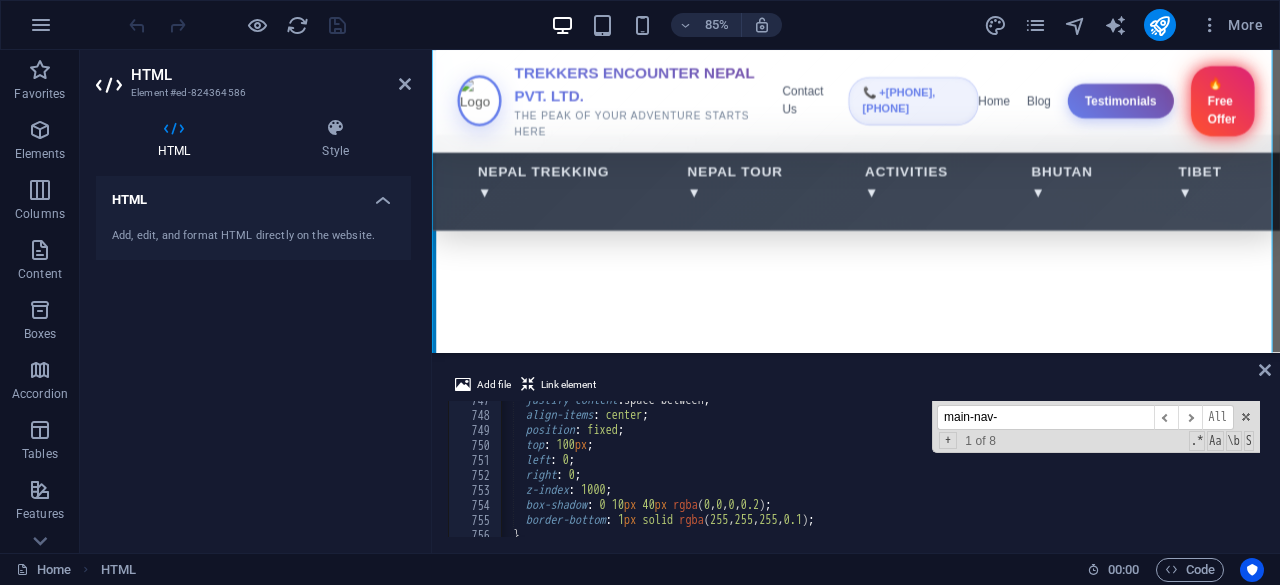 type on "main-nav-" 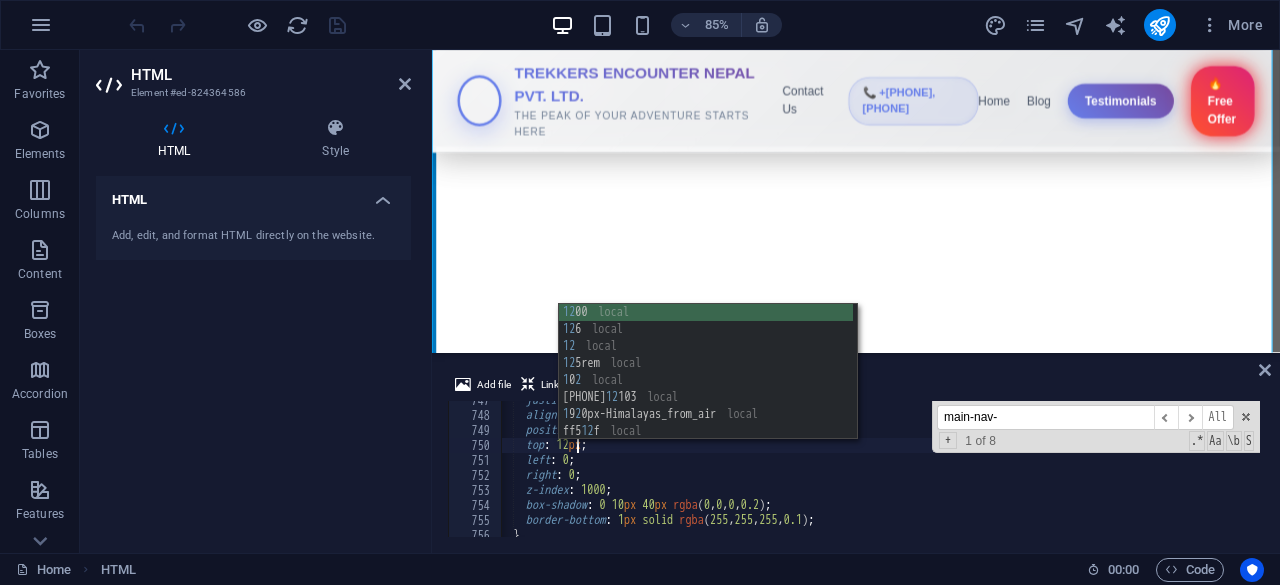 scroll, scrollTop: 0, scrollLeft: 7, axis: horizontal 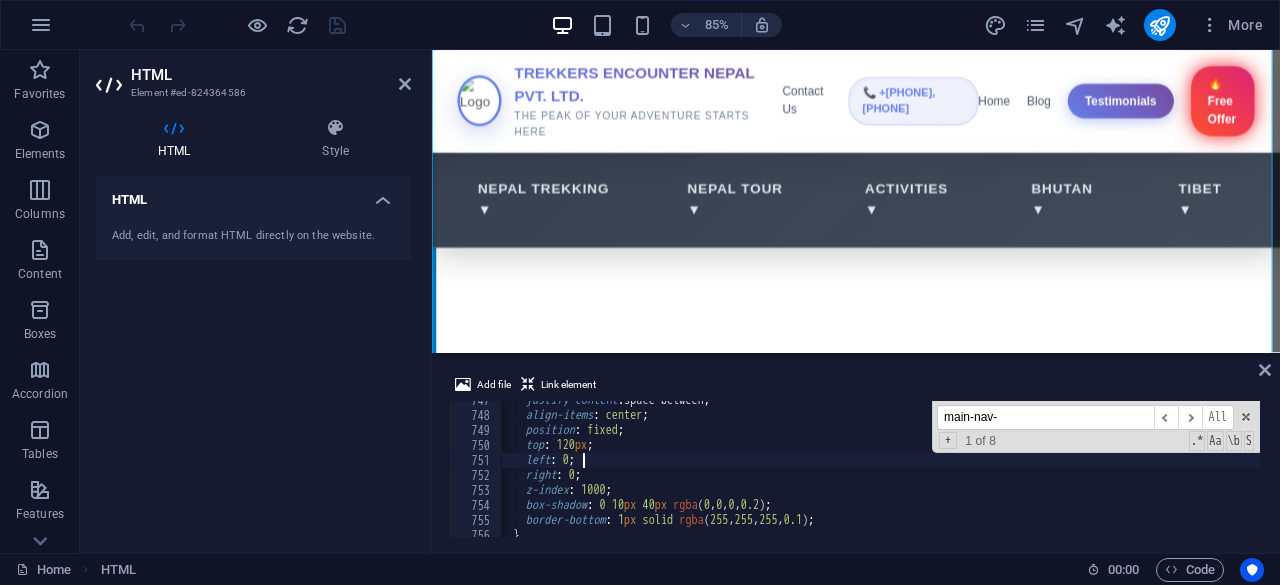 click on "justify-content :  space-between ;         align-items :   center ;         position :   fixed ;         top :   120 px ;         left :   0 ;         right :   0 ;         z-index :   1000 ;         box-shadow :   0   10 px   40 px   rgba ( 0 , 0 , 0 , 0.2 ) ;         border-bottom :   1 px   solid   rgba ( 255 , 255 , 255 , 0.1 ) ;      }" at bounding box center (2187, 474) 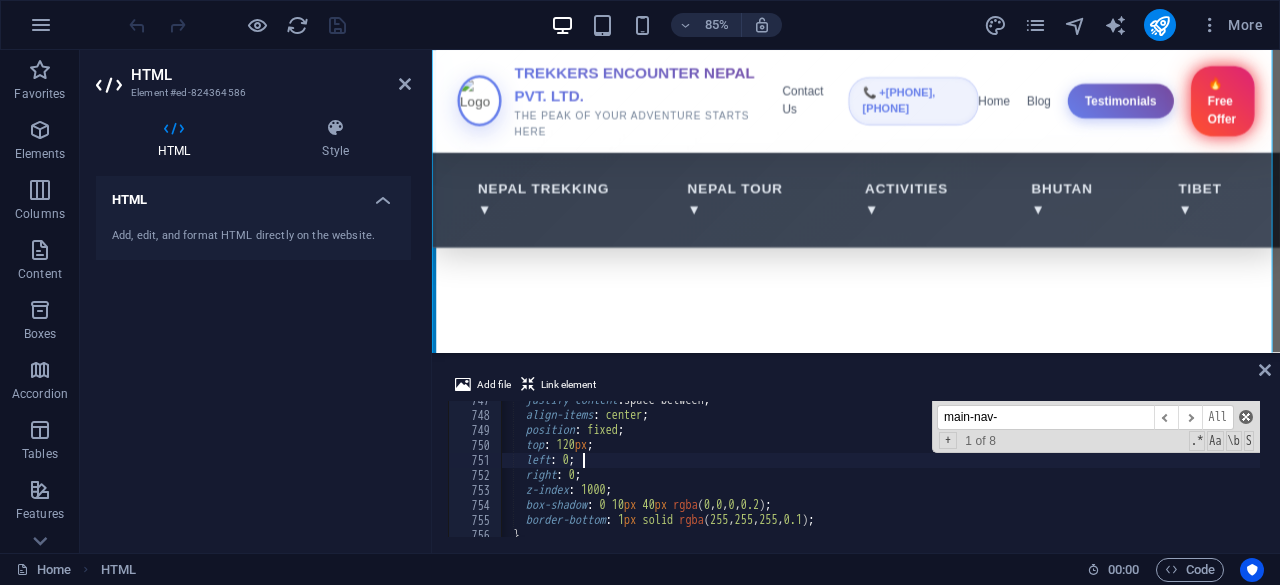 type on "left: 0;" 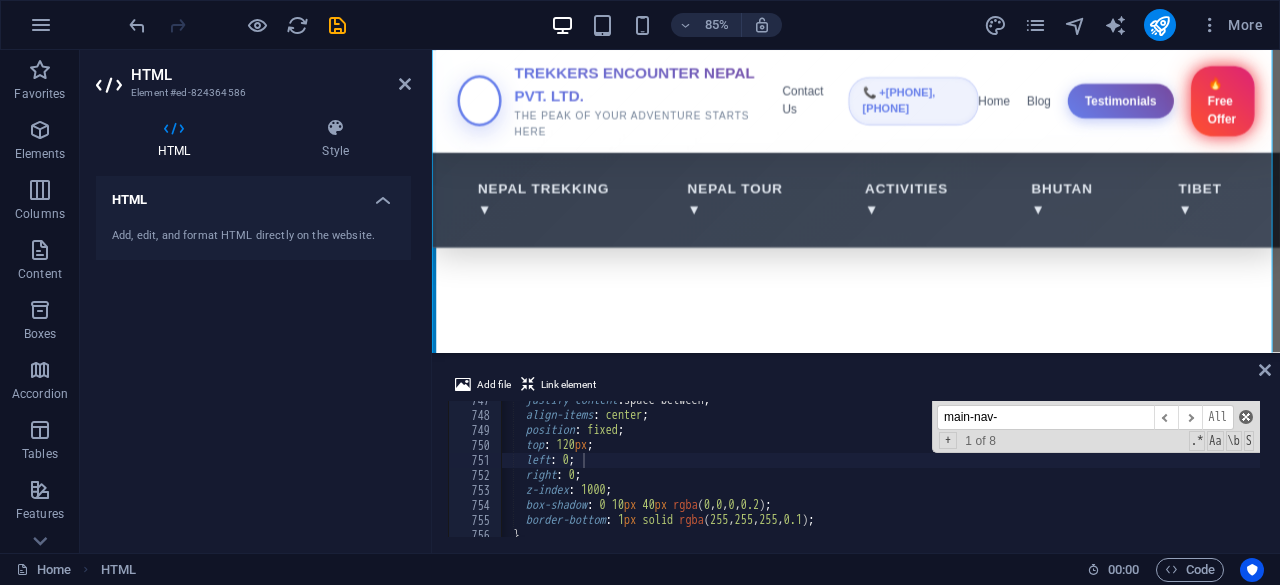 click at bounding box center [1246, 417] 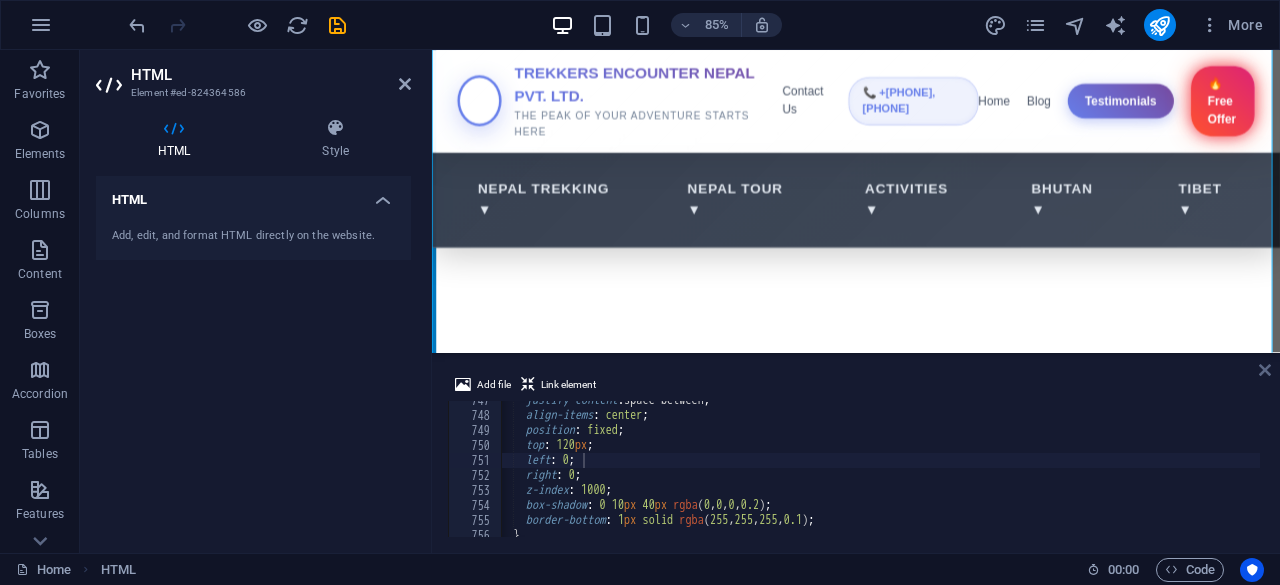 click at bounding box center [1265, 370] 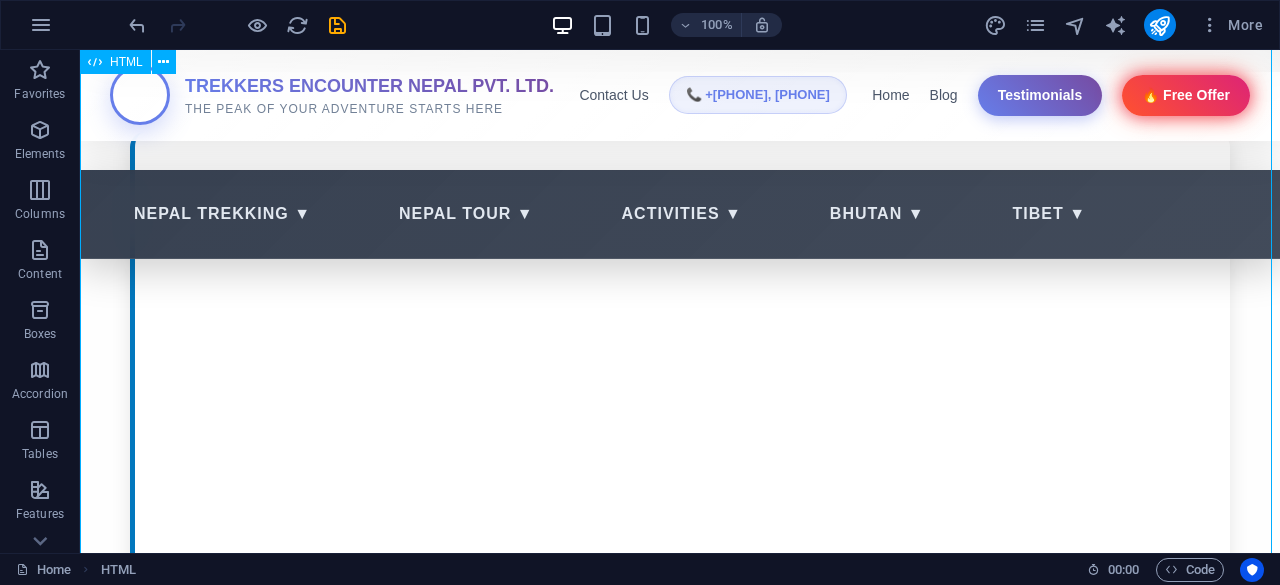 click on "Trekkers Encounter Nepal Pvt. Ltd.
Nepal Trekking
Nepal Tour
Activities
Bhutan
Tibet
Blog
Testimonials
TREKKERS ENCOUNTER NEPAL PVT. LTD.
THE PEAK OF YOUR ADVENTURE STARTS HERE
Contact Us
📞 [PHONE], [PHONE]
Home
Blog
Testimonials
🔥 Free Offer
$99" at bounding box center (680, 1664) 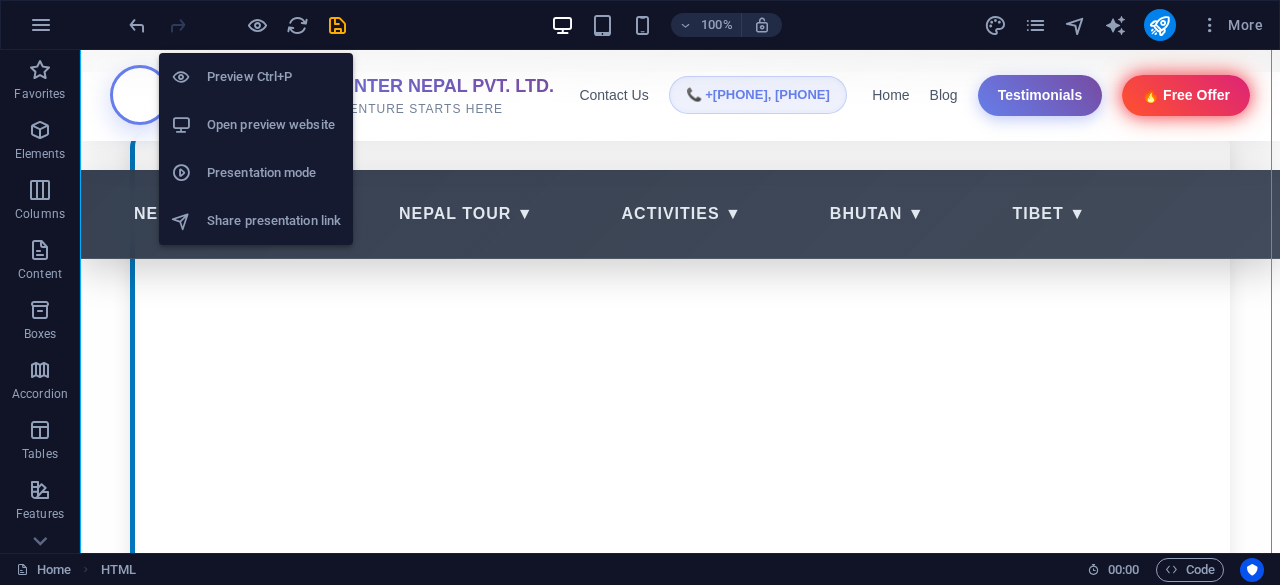click on "Preview Ctrl+P" at bounding box center [274, 77] 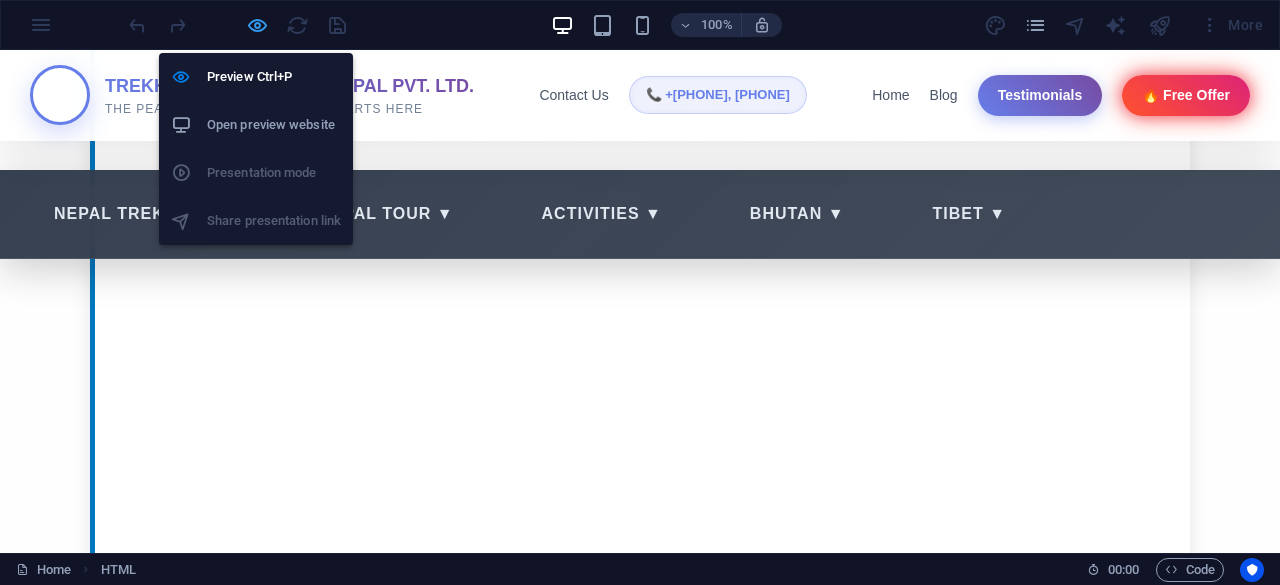 click at bounding box center [257, 25] 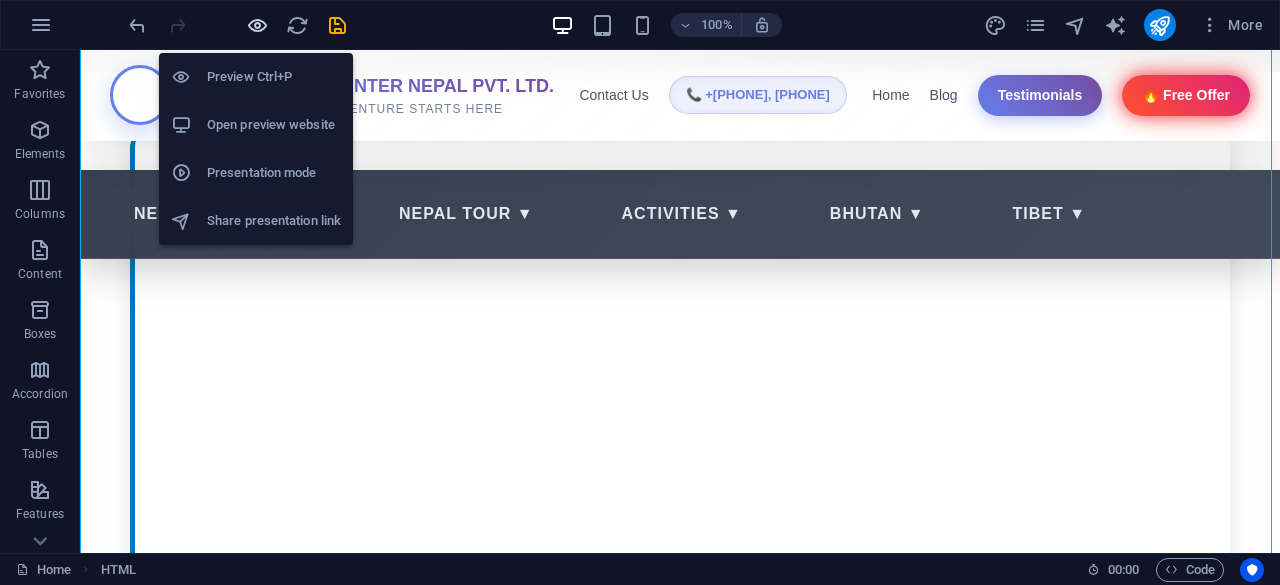 click at bounding box center [257, 25] 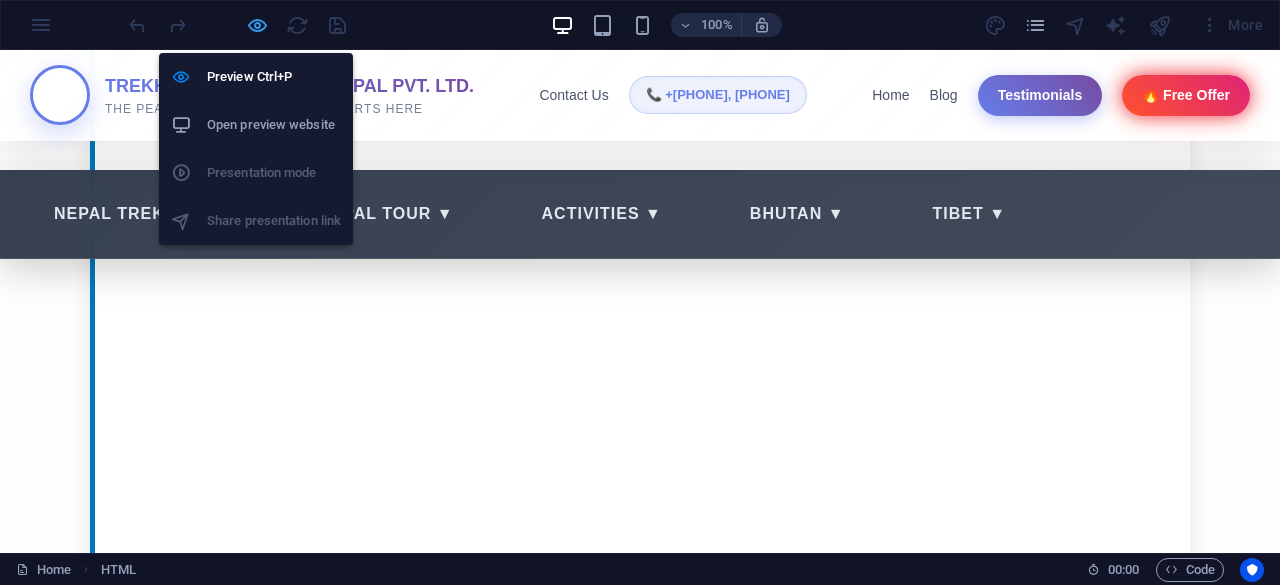 click at bounding box center (257, 25) 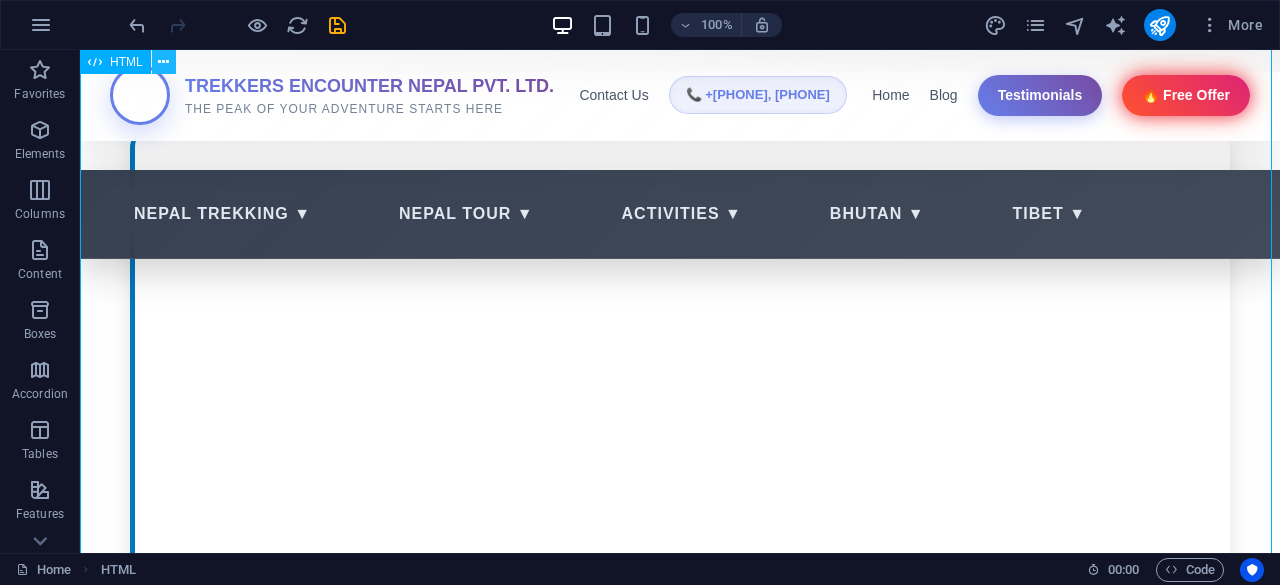 click at bounding box center [164, 62] 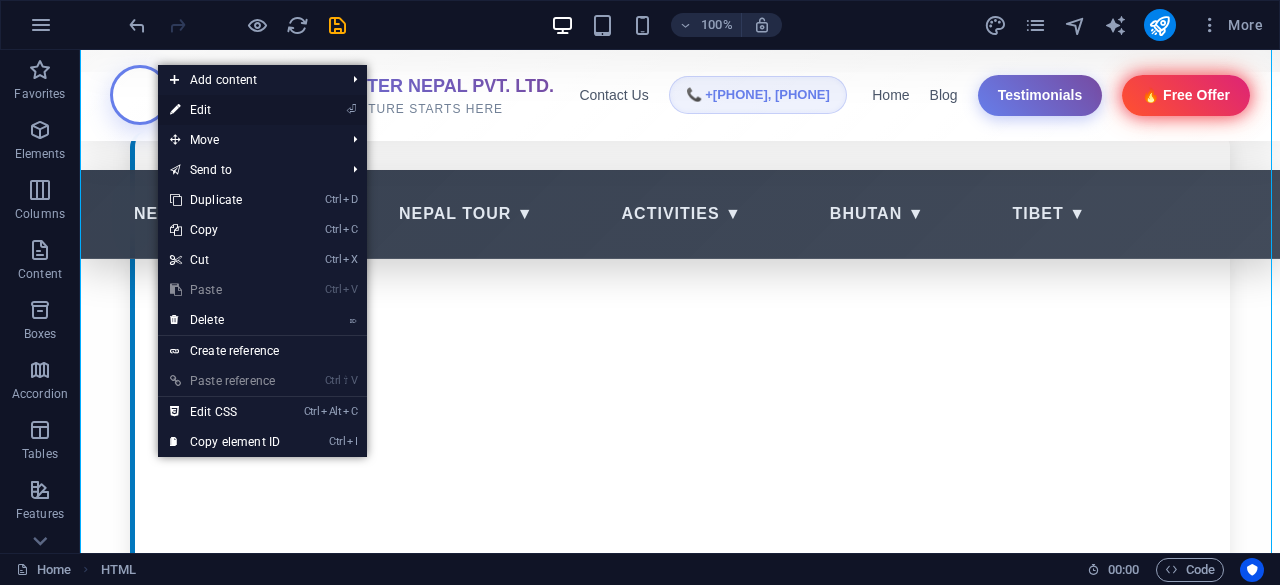 click on "⏎  Edit" at bounding box center [225, 110] 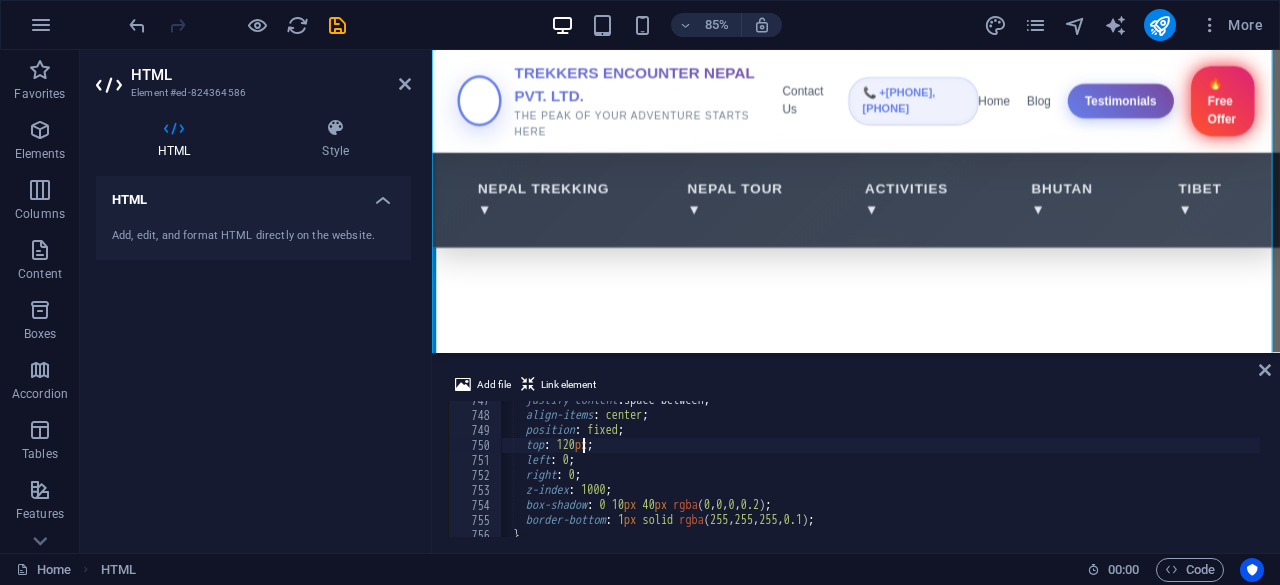 click on "justify-content :  space-between ;         align-items :   center ;         position :   fixed ;         top :   120 px ;         left :   0 ;         right :   0 ;         z-index :   1000 ;         box-shadow :   0   10 px   40 px   rgba ( 0 , 0 , 0 , 0.2 ) ;         border-bottom :   1 px   solid   rgba ( 255 , 255 , 255 , 0.1 ) ;      }" at bounding box center [2187, 474] 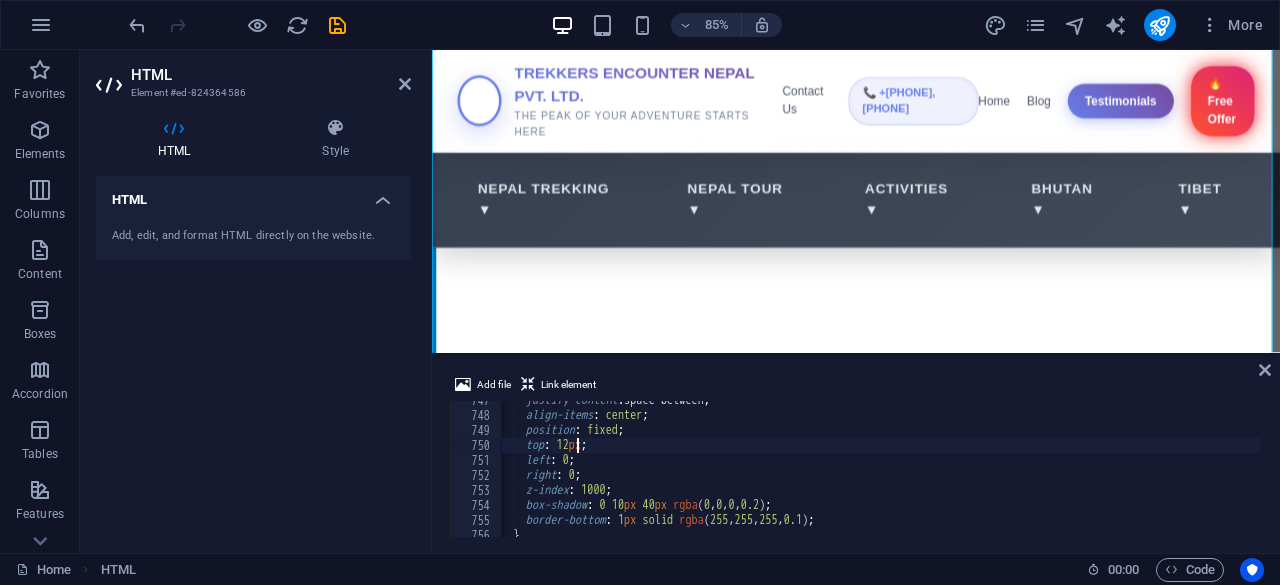 scroll, scrollTop: 10526, scrollLeft: 0, axis: vertical 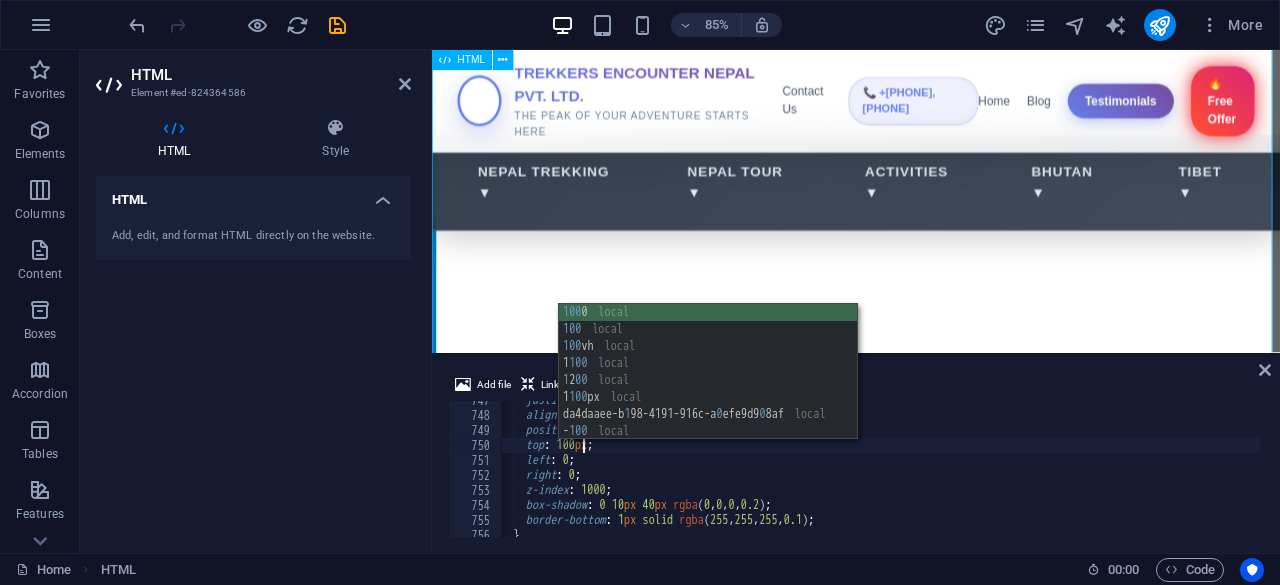 type on "top: 100px;" 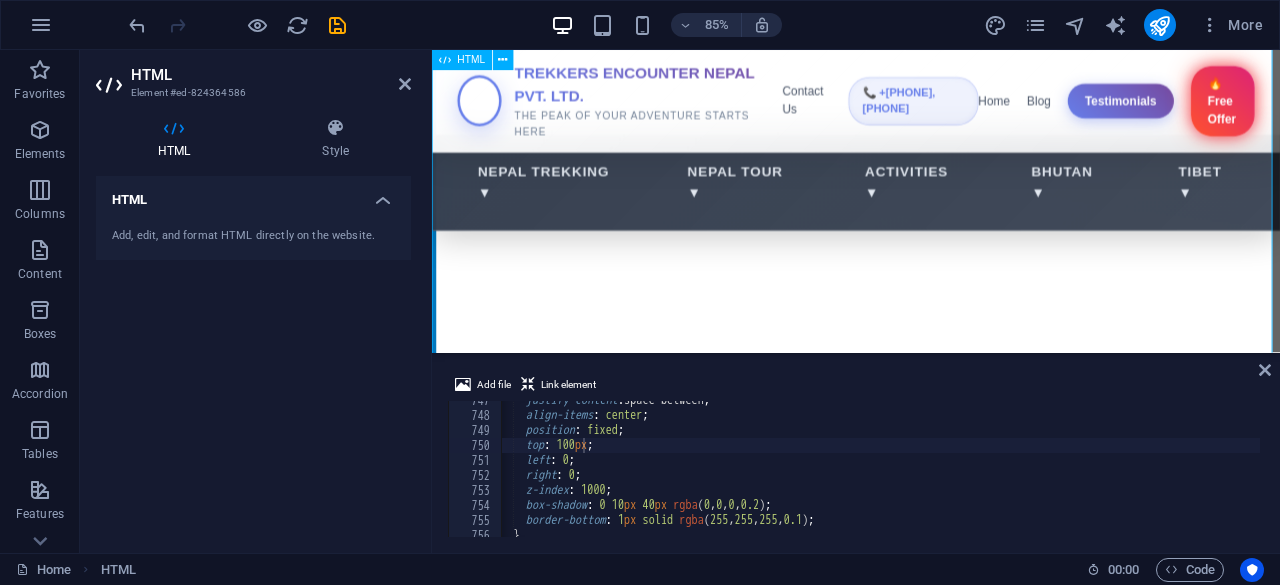 click on "Trekkers Encounter Nepal Pvt. Ltd.
Nepal Trekking
Nepal Tour
Activities
Bhutan
Tibet
Blog
Testimonials
TREKKERS ENCOUNTER NEPAL PVT. LTD.
THE PEAK OF YOUR ADVENTURE STARTS HERE
Contact Us
📞 [PHONE], [PHONE]
Home
Blog
Testimonials
🔥 Free Offer
$99" at bounding box center [931, 1647] 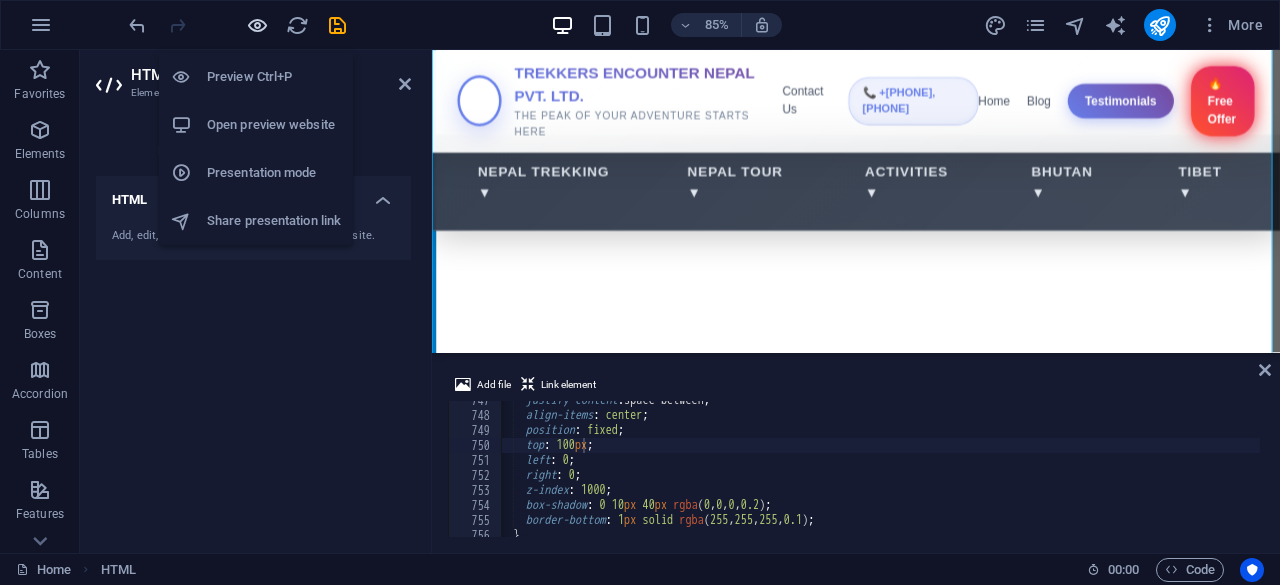 click at bounding box center [257, 25] 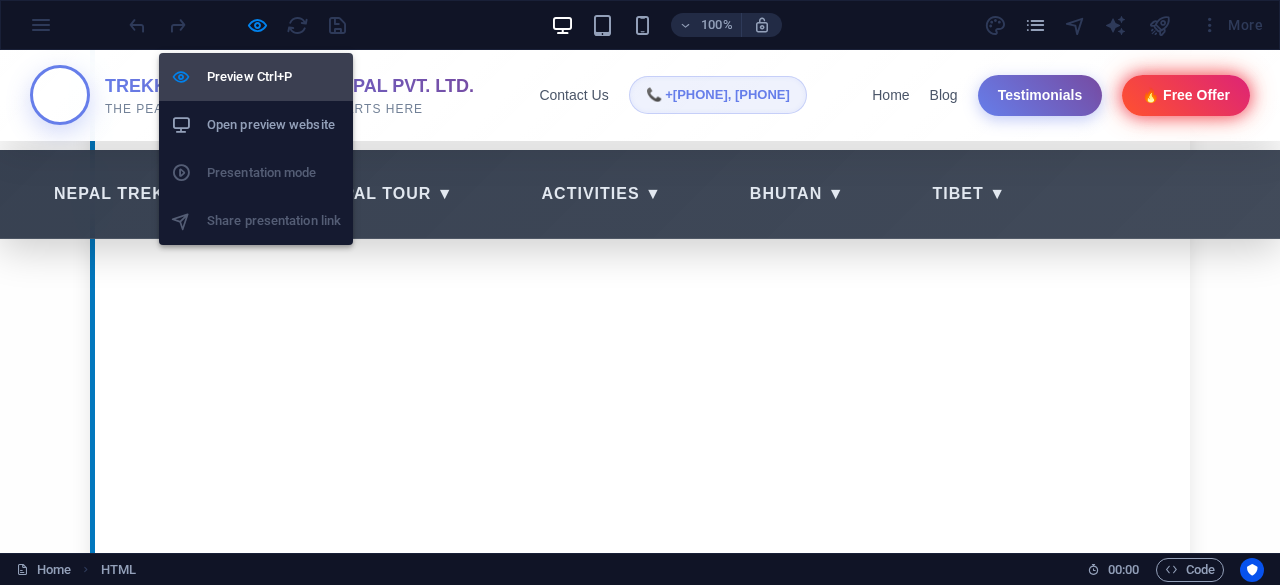 click on "Preview Ctrl+P" at bounding box center (274, 77) 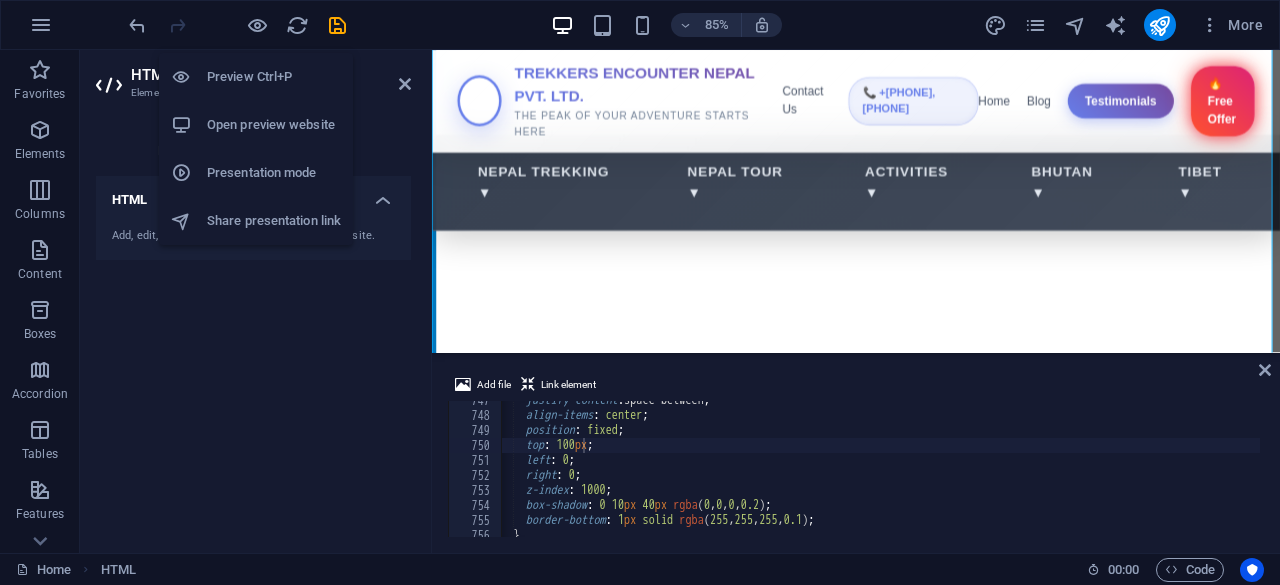 click on "Preview Ctrl+P" at bounding box center [274, 77] 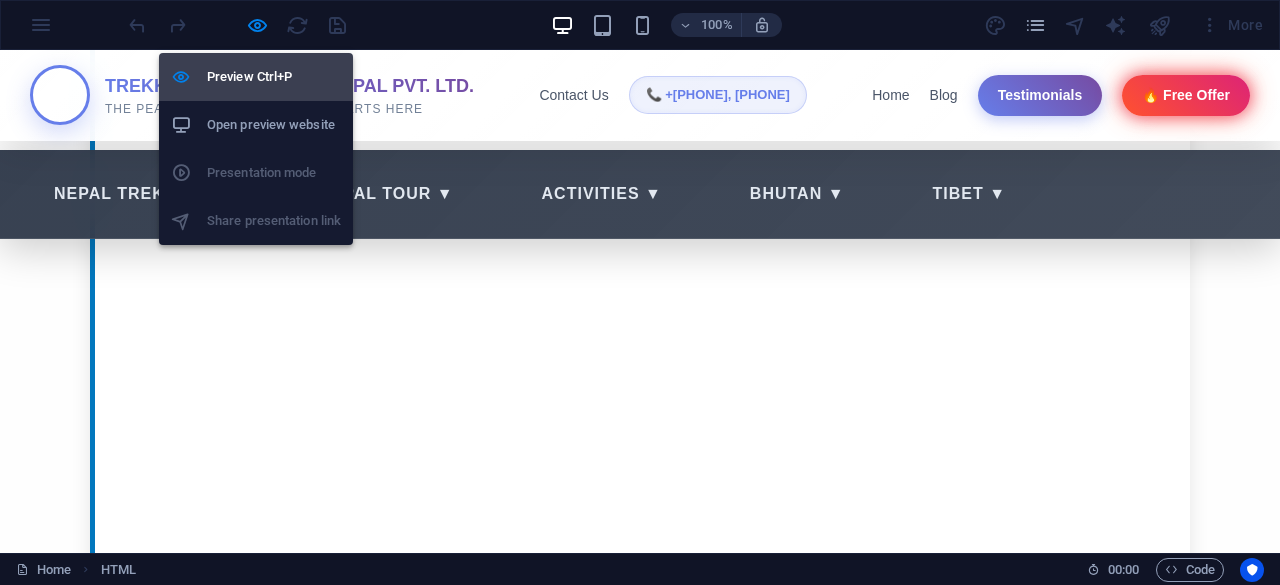click on "Preview Ctrl+P" at bounding box center (274, 77) 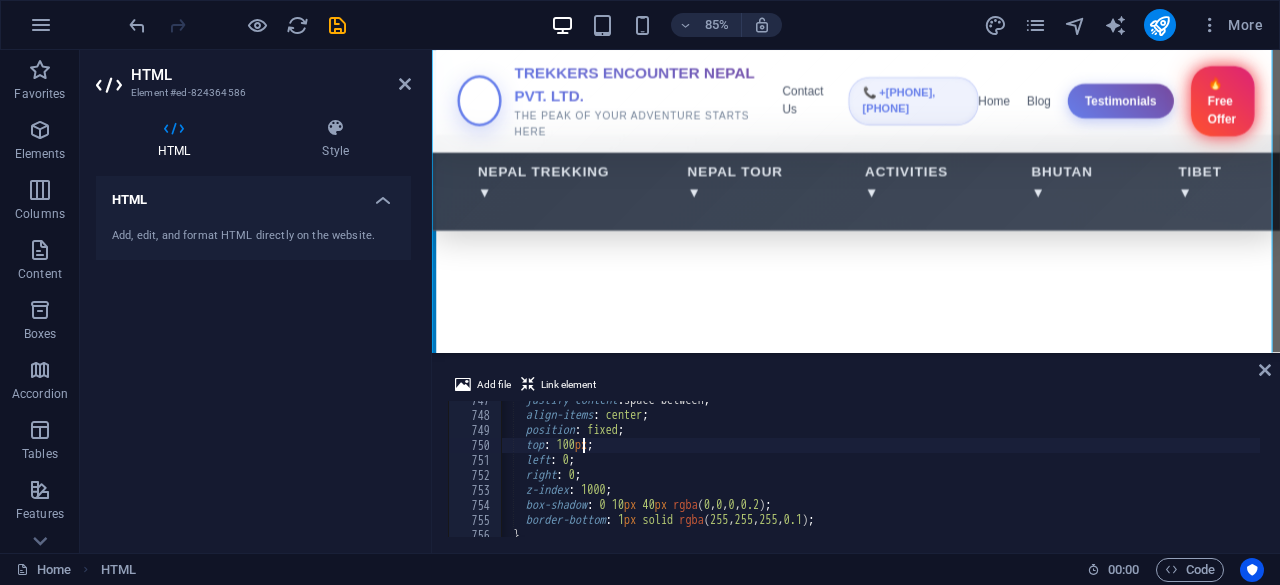 scroll, scrollTop: 10526, scrollLeft: 0, axis: vertical 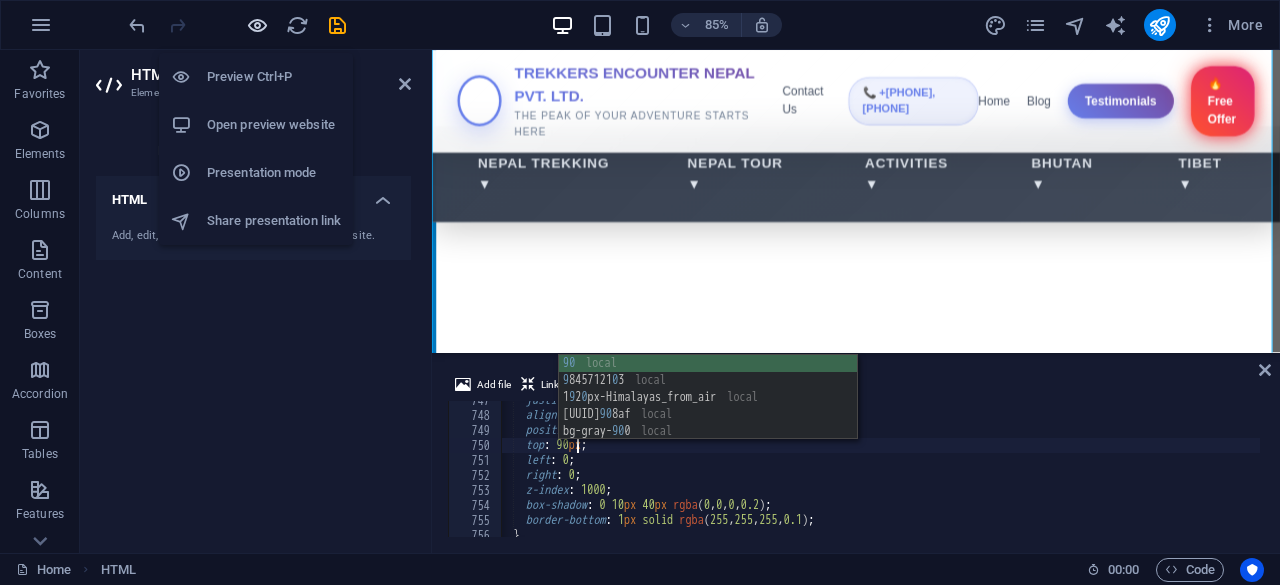 type on "top: 90px;" 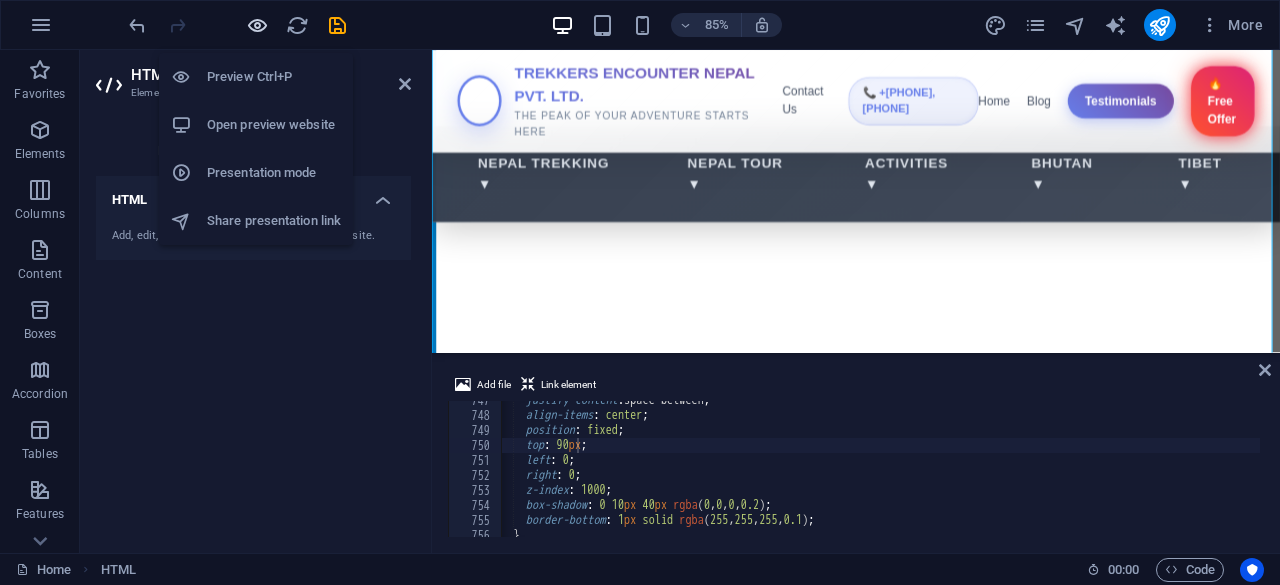 click at bounding box center (257, 25) 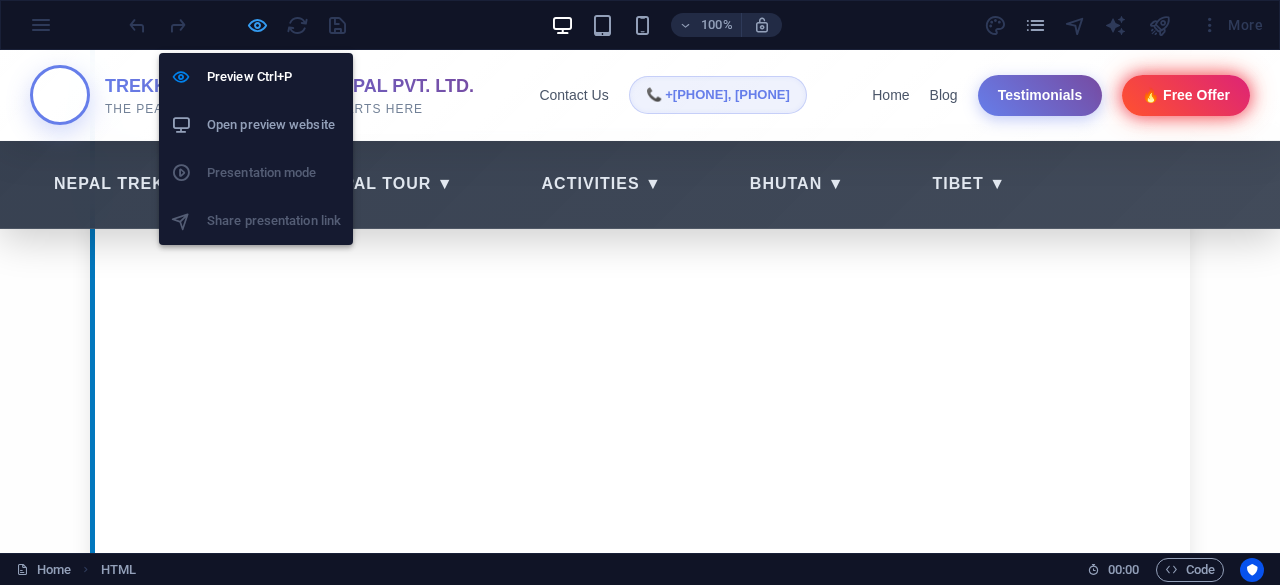 click at bounding box center (257, 25) 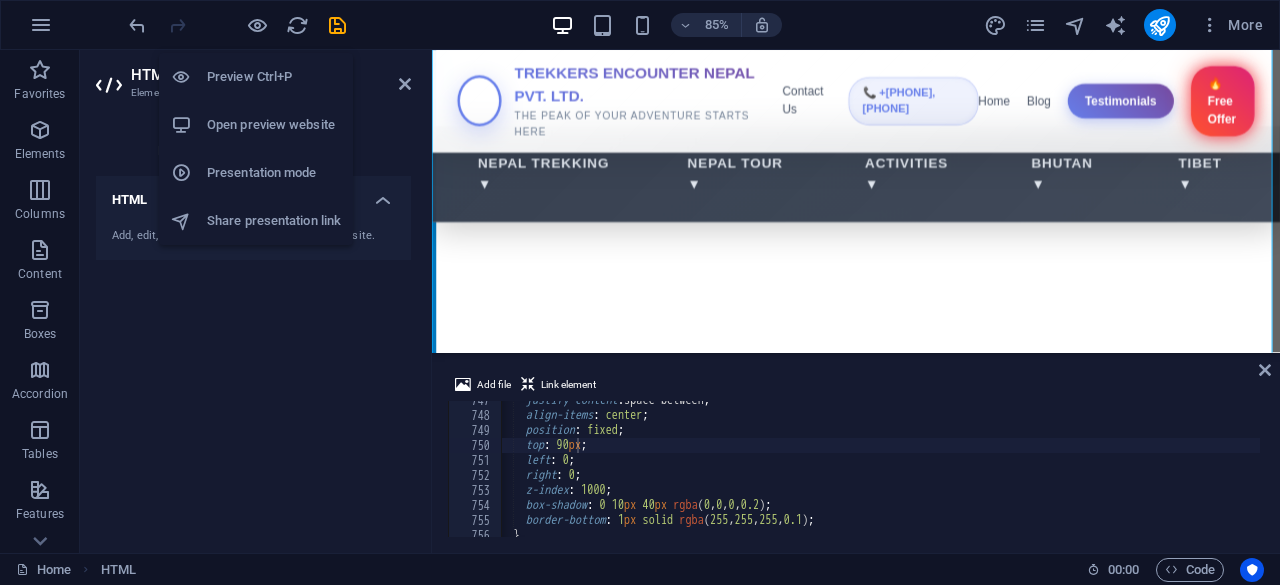 click on "Open preview website" at bounding box center (274, 125) 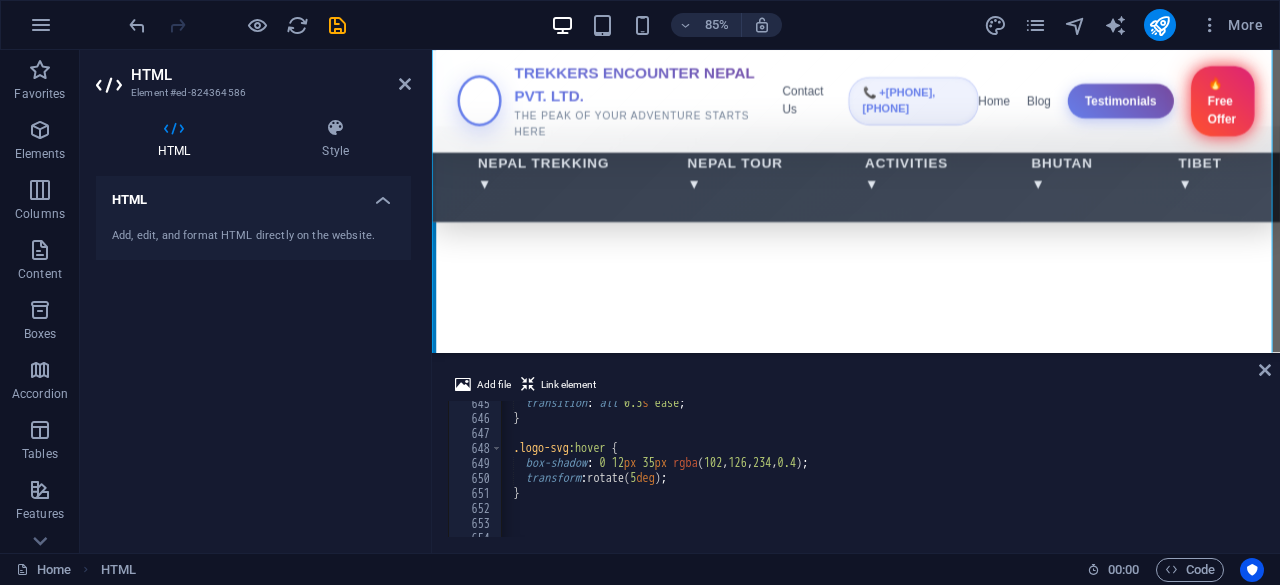 scroll, scrollTop: 9086, scrollLeft: 0, axis: vertical 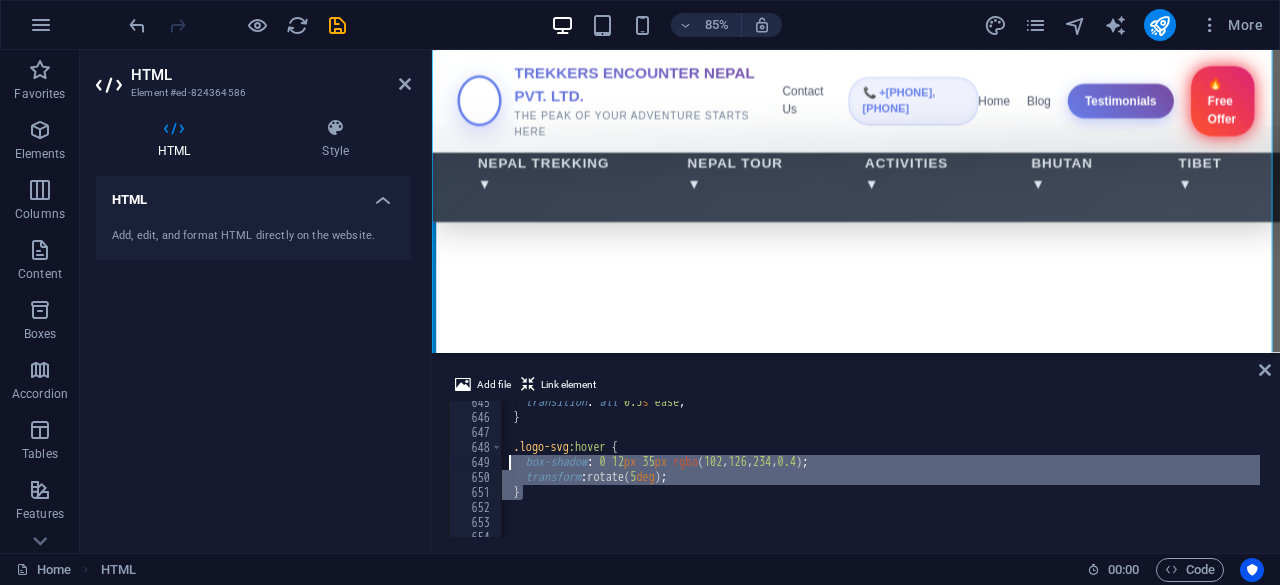 drag, startPoint x: 544, startPoint y: 497, endPoint x: 512, endPoint y: 457, distance: 51.224995 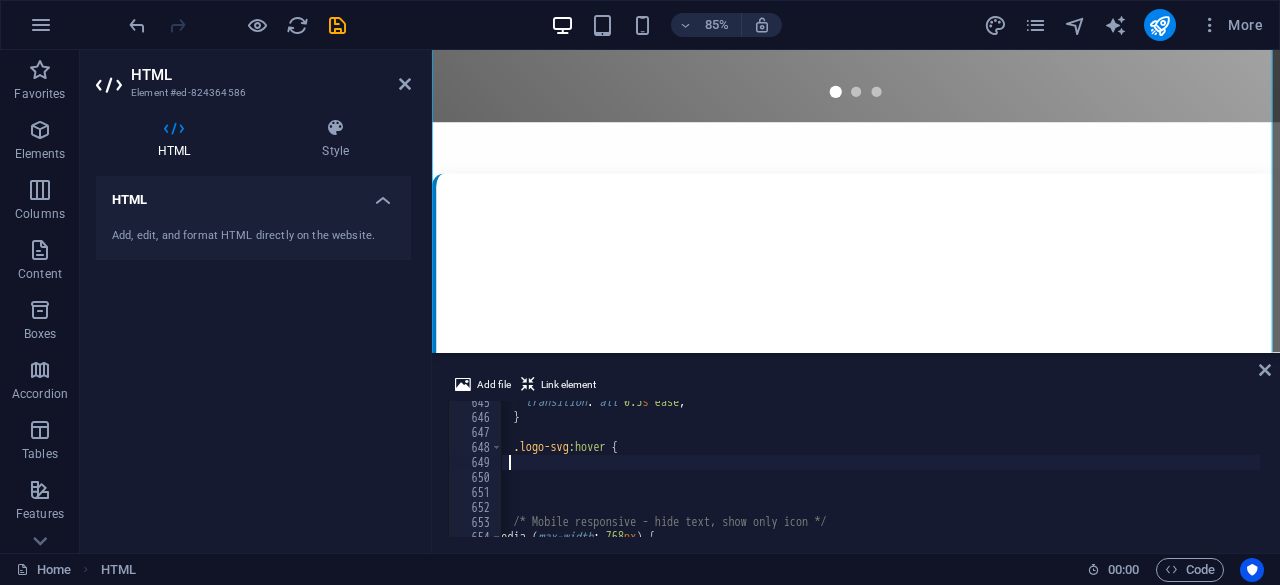 type on "transform: rotate(5deg);
}" 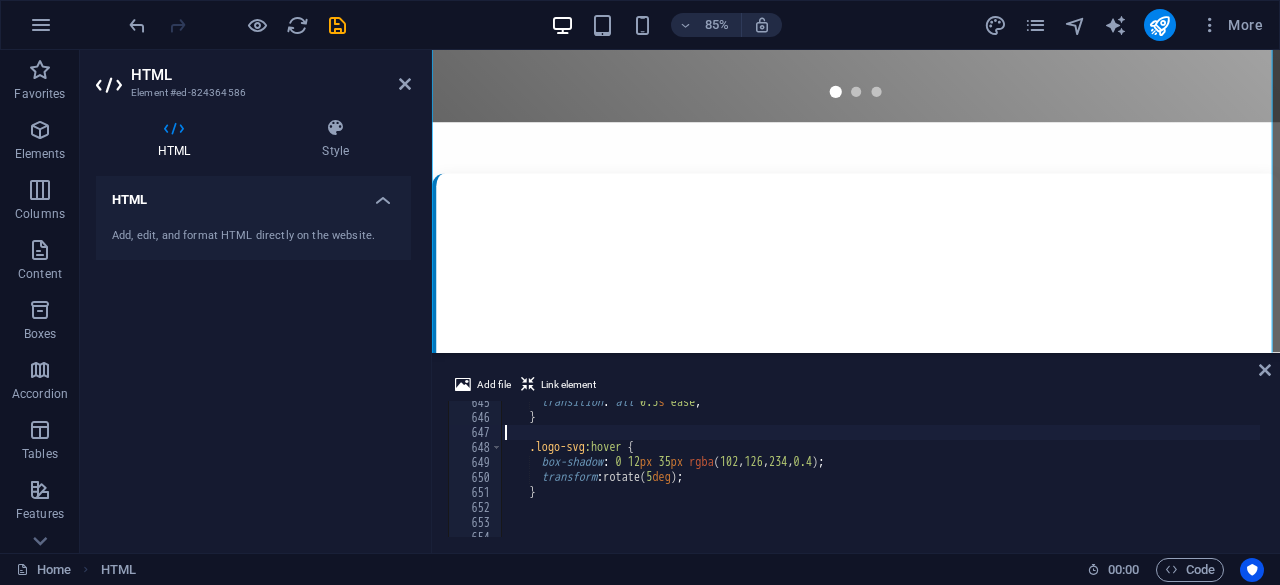 click on "transition :   all   0.3 s   ease ;      }      .logo-svg :hover   {         box-shadow :   0   12 px   35 px   rgba ( 102 , 126 , 234 , 0.4 ) ;         transform :  rotate( 5 deg ) ;      }" at bounding box center [2203, 476] 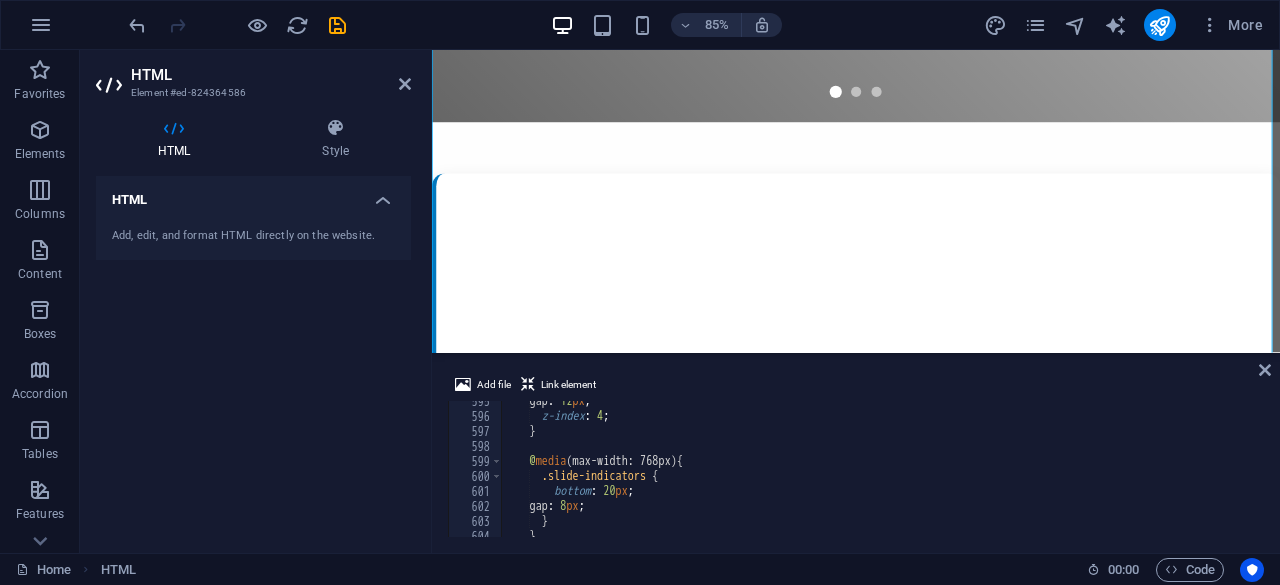scroll, scrollTop: 8377, scrollLeft: 0, axis: vertical 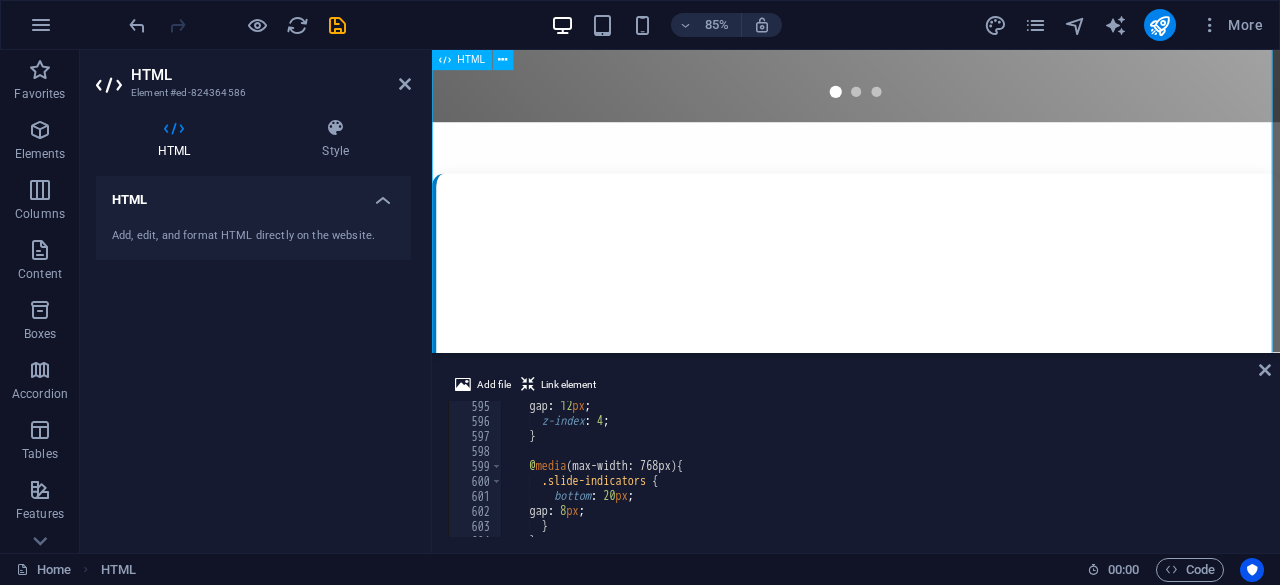 click on "Trekkers Encounter Nepal Pvt. Ltd.
Nepal Trekking
Nepal Tour
Activities
Bhutan
Tibet
Blog
Testimonials
TREKKERS ENCOUNTER NEPAL PVT. LTD.
THE PEAK OF YOUR ADVENTURE STARTS HERE
Contact Us
📞 [PHONE], [PHONE]
Home
Blog
Testimonials
🔥 Free Offer
$99" at bounding box center [931, 2351] 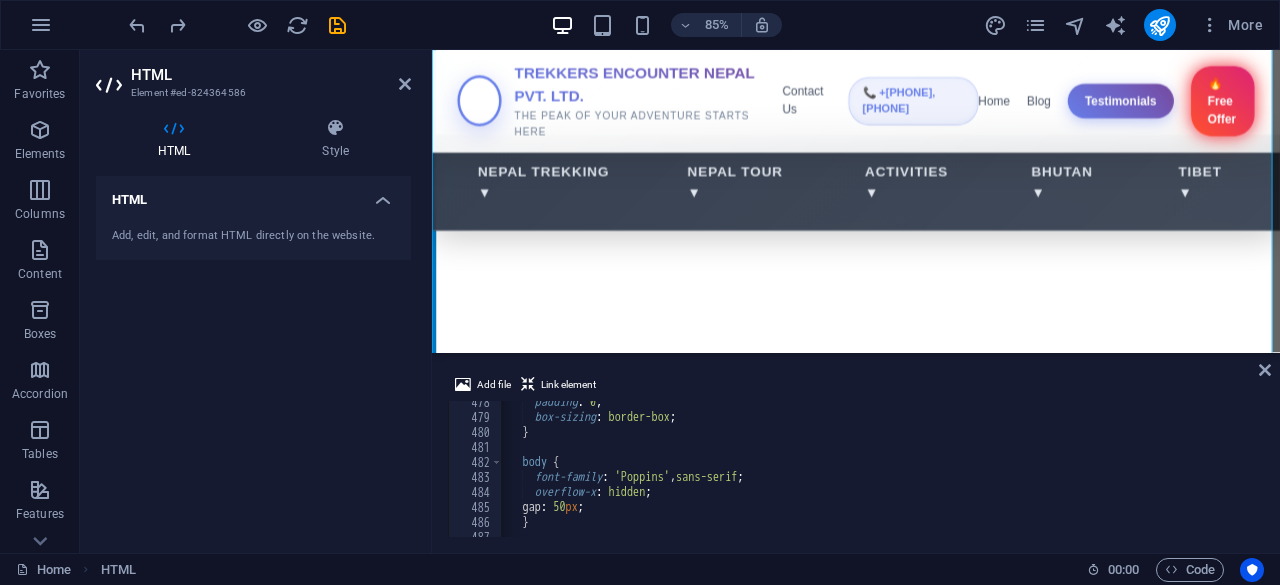 scroll, scrollTop: 6731, scrollLeft: 0, axis: vertical 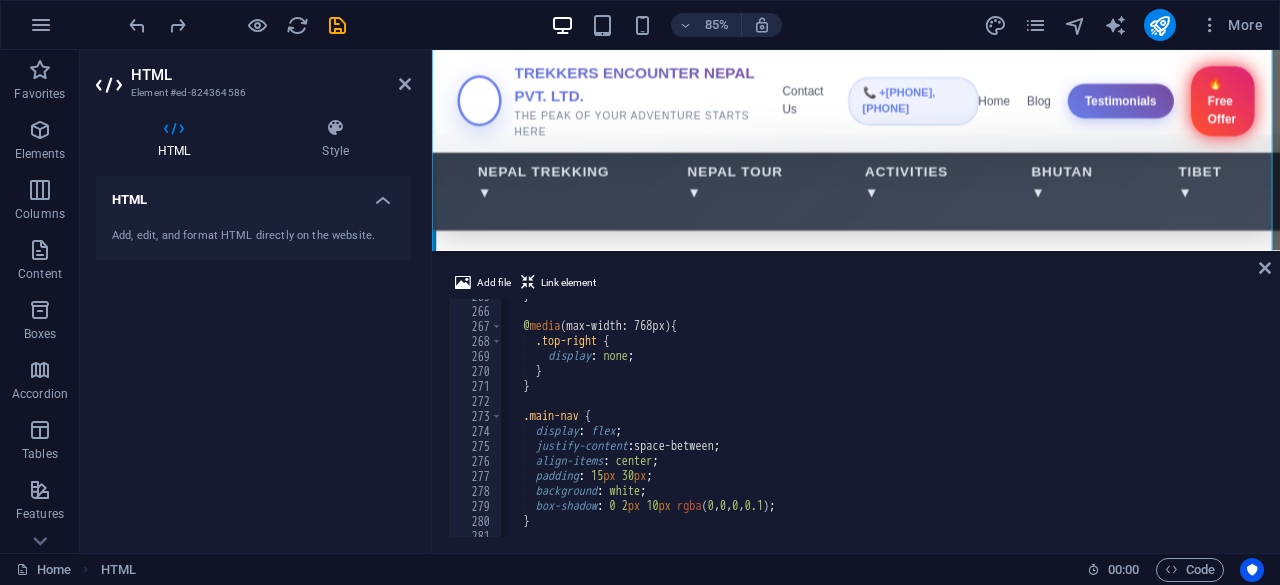 drag, startPoint x: 747, startPoint y: 355, endPoint x: 341, endPoint y: 233, distance: 423.93396 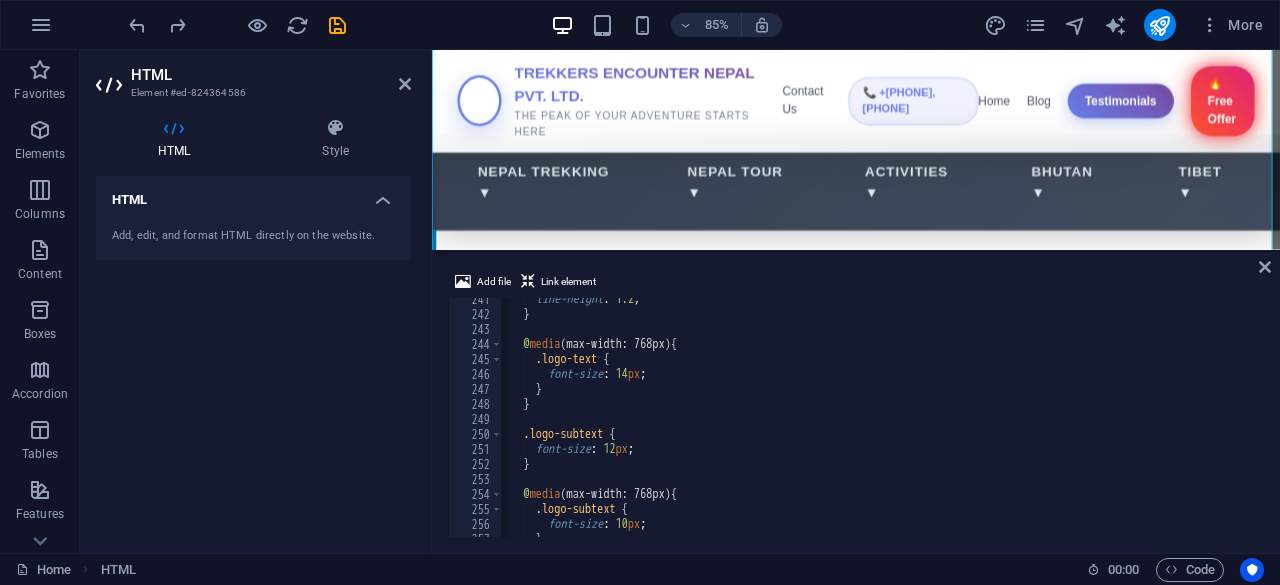 scroll, scrollTop: 3390, scrollLeft: 0, axis: vertical 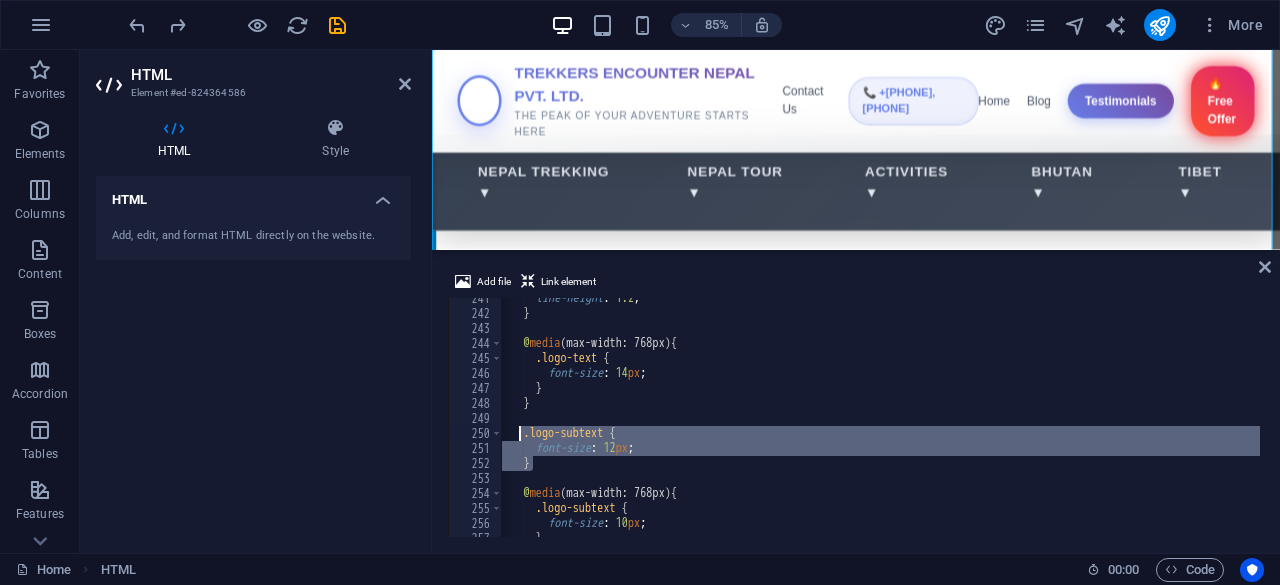 drag, startPoint x: 540, startPoint y: 468, endPoint x: 522, endPoint y: 441, distance: 32.449963 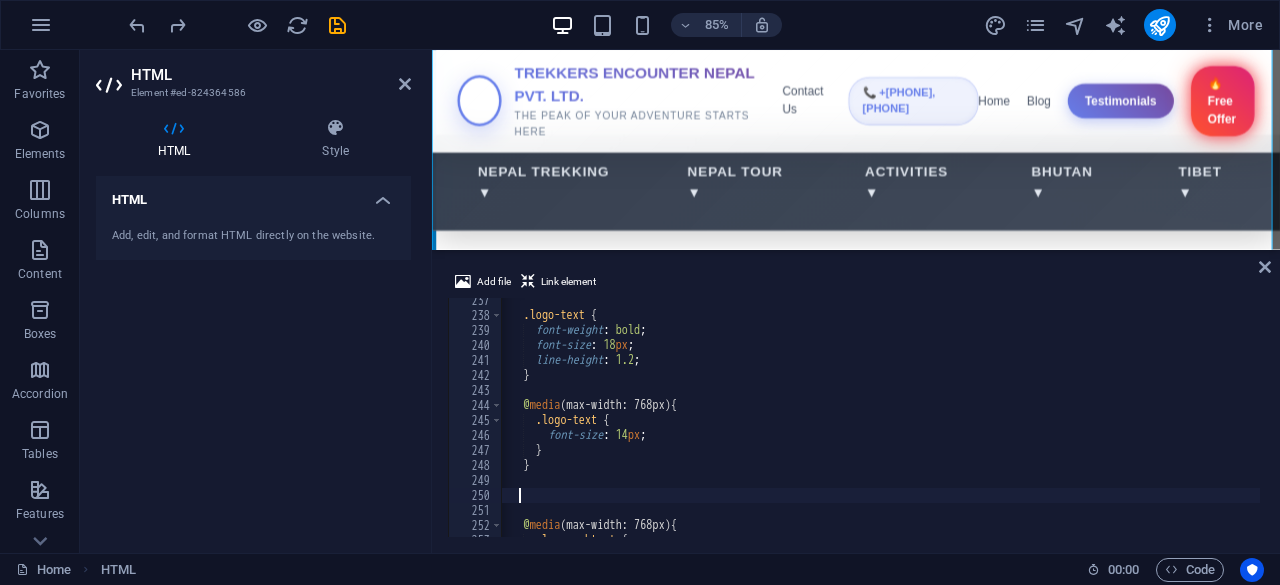 scroll, scrollTop: 3335, scrollLeft: 0, axis: vertical 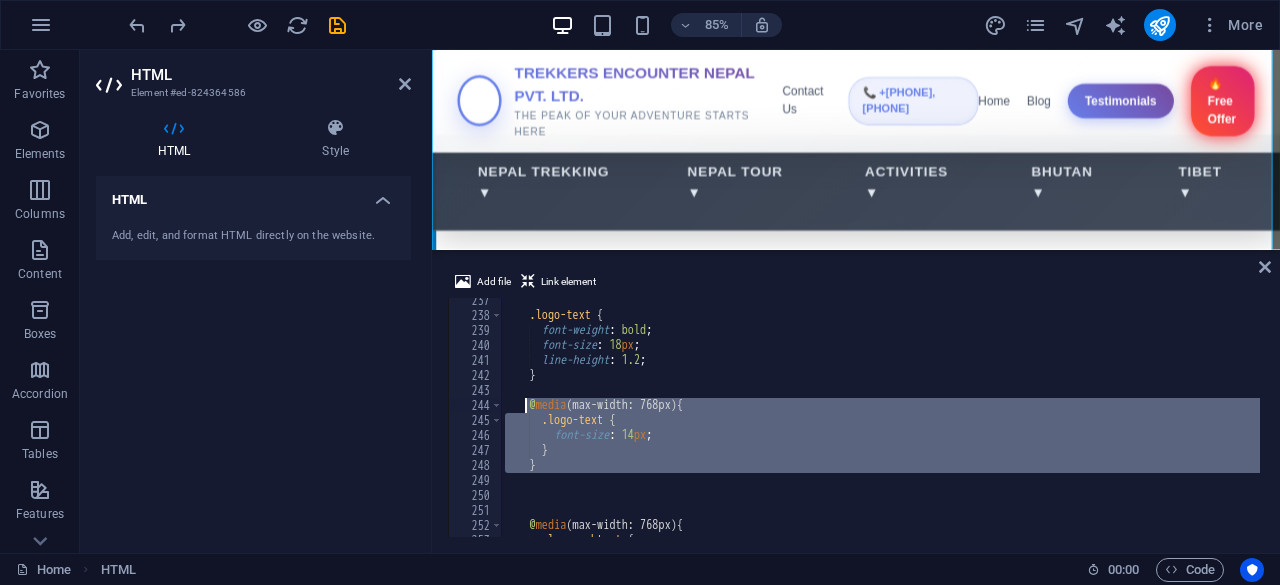 drag, startPoint x: 549, startPoint y: 473, endPoint x: 529, endPoint y: 407, distance: 68.96376 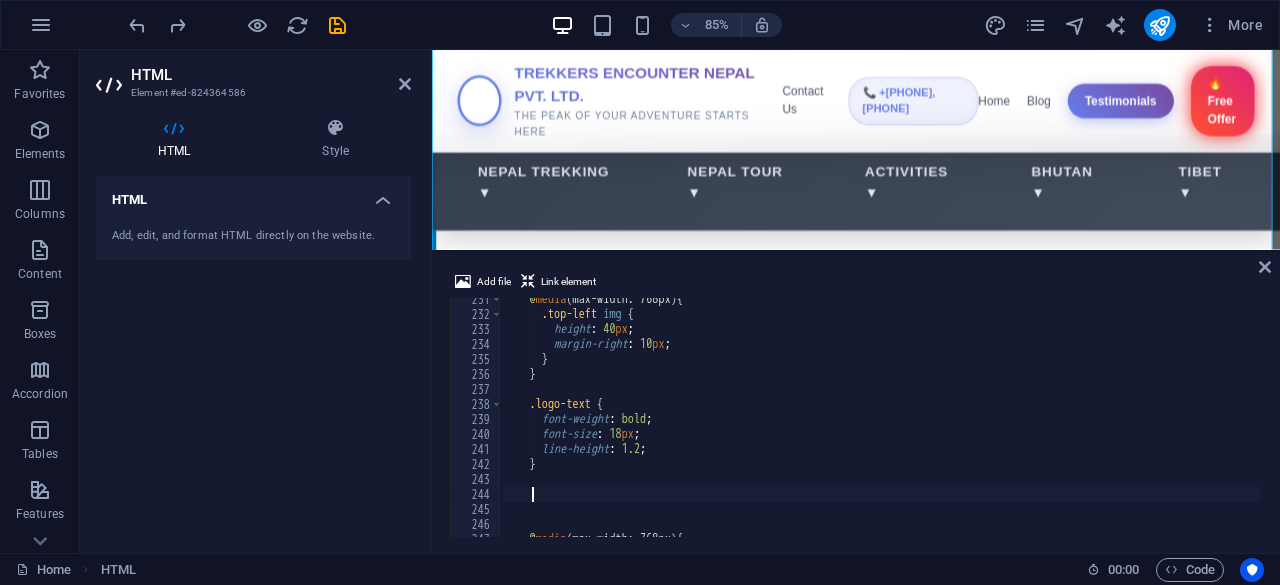 scroll, scrollTop: 3258, scrollLeft: 0, axis: vertical 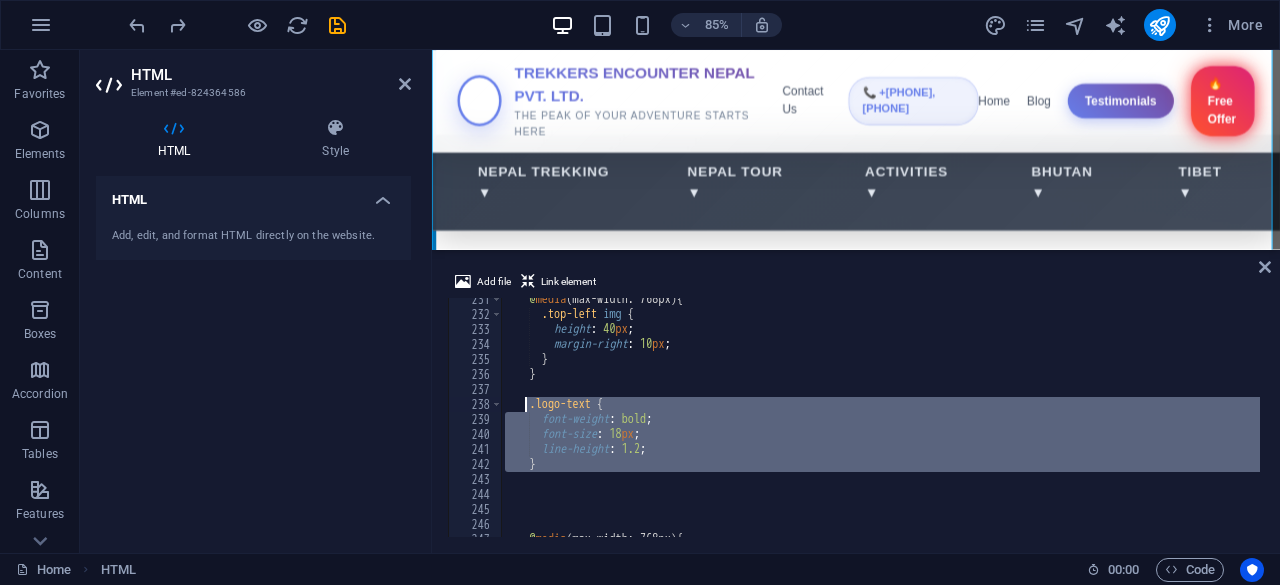 drag, startPoint x: 547, startPoint y: 474, endPoint x: 523, endPoint y: 405, distance: 73.05477 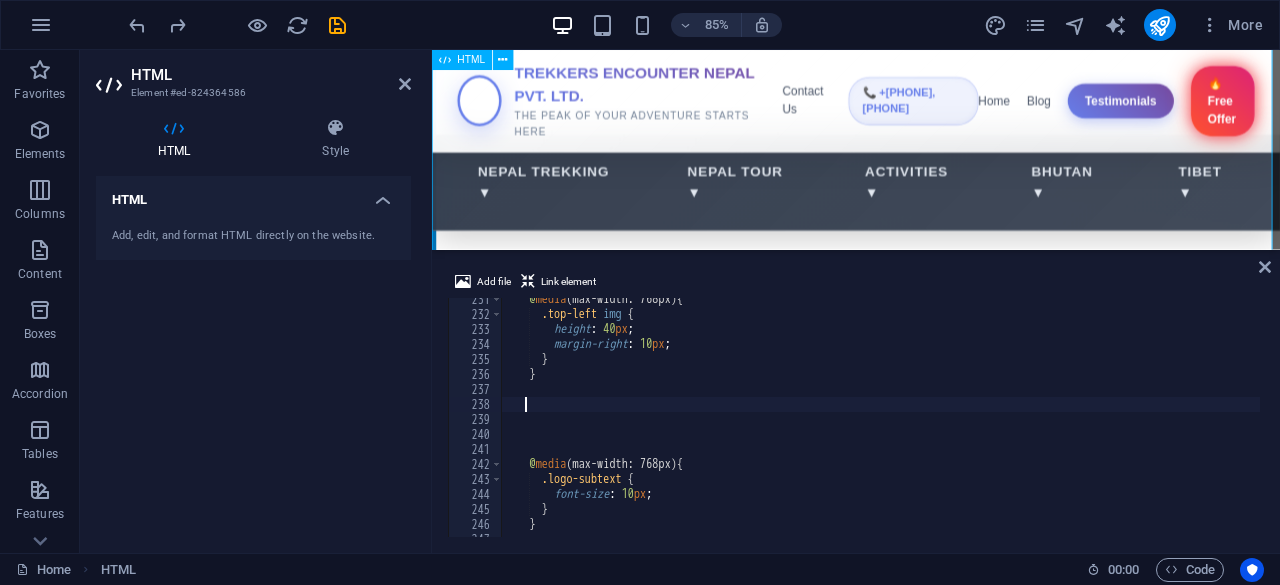 click on "Trekkers Encounter Nepal Pvt. Ltd.
Nepal Trekking
Nepal Tour
Activities
Bhutan
Tibet
Blog
Testimonials
TREKKERS ENCOUNTER NEPAL PVT. LTD.
THE PEAK OF YOUR ADVENTURE STARTS HERE
Contact Us
📞 [PHONE], [PHONE]
Home
Blog
Testimonials
🔥 Free Offer
$99" at bounding box center [931, 1586] 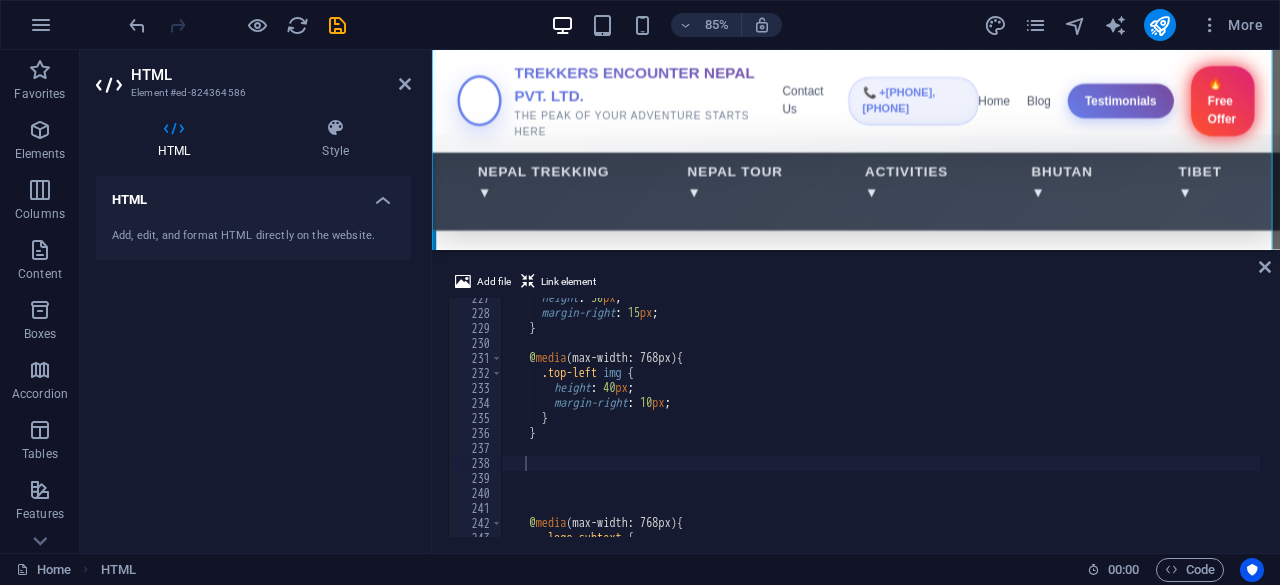 scroll, scrollTop: 3204, scrollLeft: 0, axis: vertical 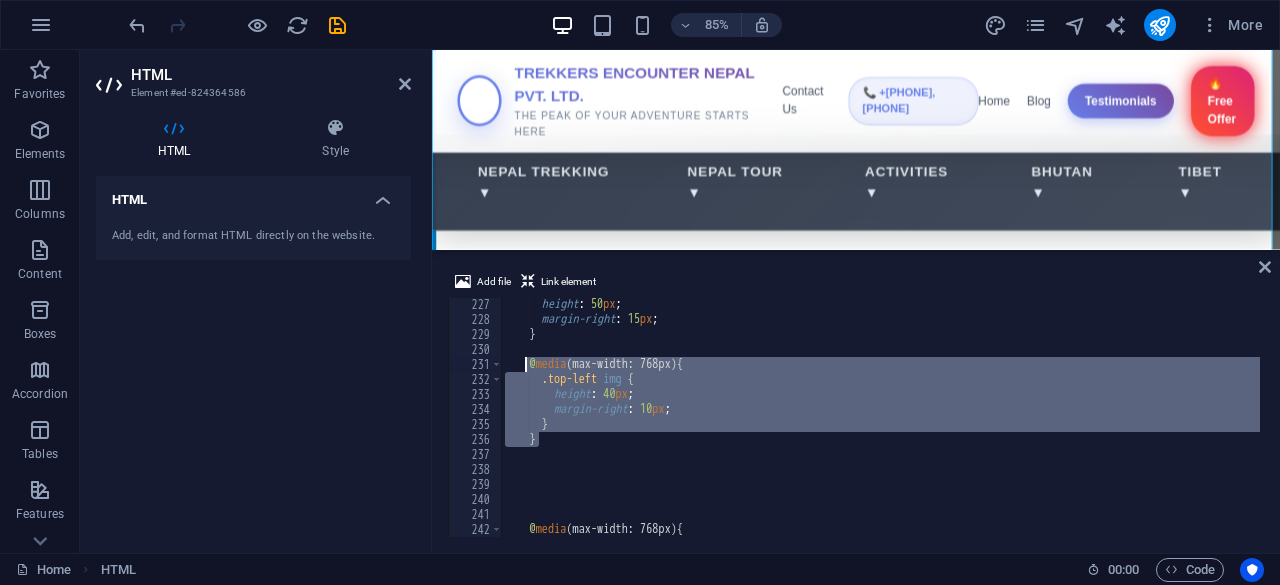 drag, startPoint x: 552, startPoint y: 443, endPoint x: 523, endPoint y: 365, distance: 83.21658 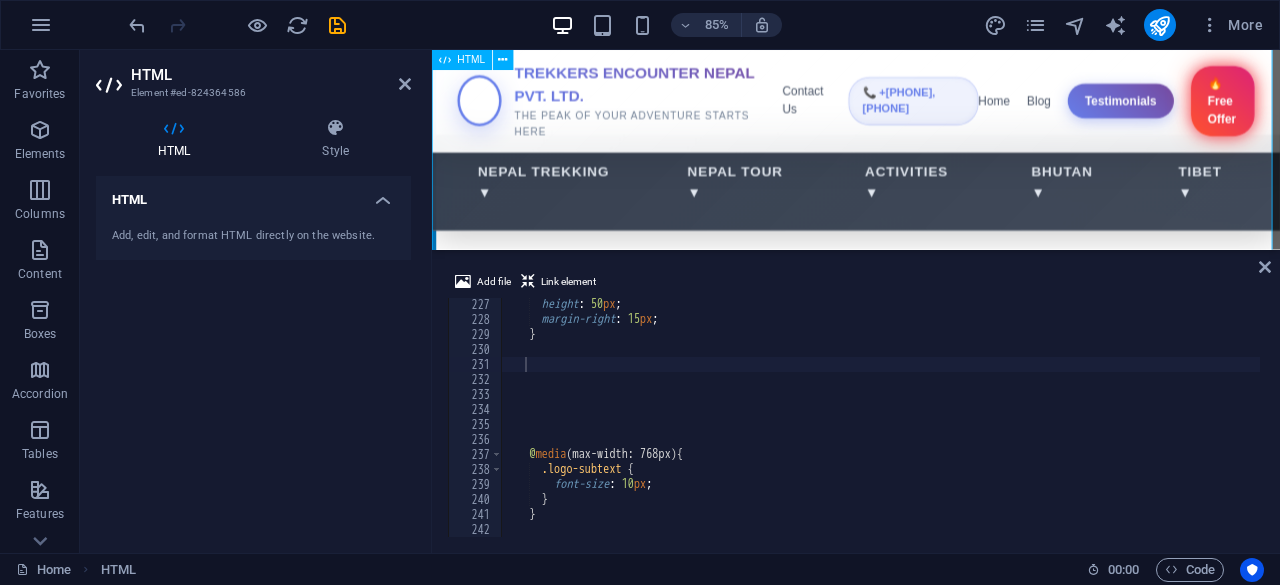 click on "Trekkers Encounter Nepal Pvt. Ltd.
Nepal Trekking
Nepal Tour
Activities
Bhutan
Tibet
Blog
Testimonials
TREKKERS ENCOUNTER NEPAL PVT. LTD.
THE PEAK OF YOUR ADVENTURE STARTS HERE
Contact Us
📞 [PHONE], [PHONE]
Home
Blog
Testimonials
🔥 Free Offer
$99" at bounding box center (931, 1586) 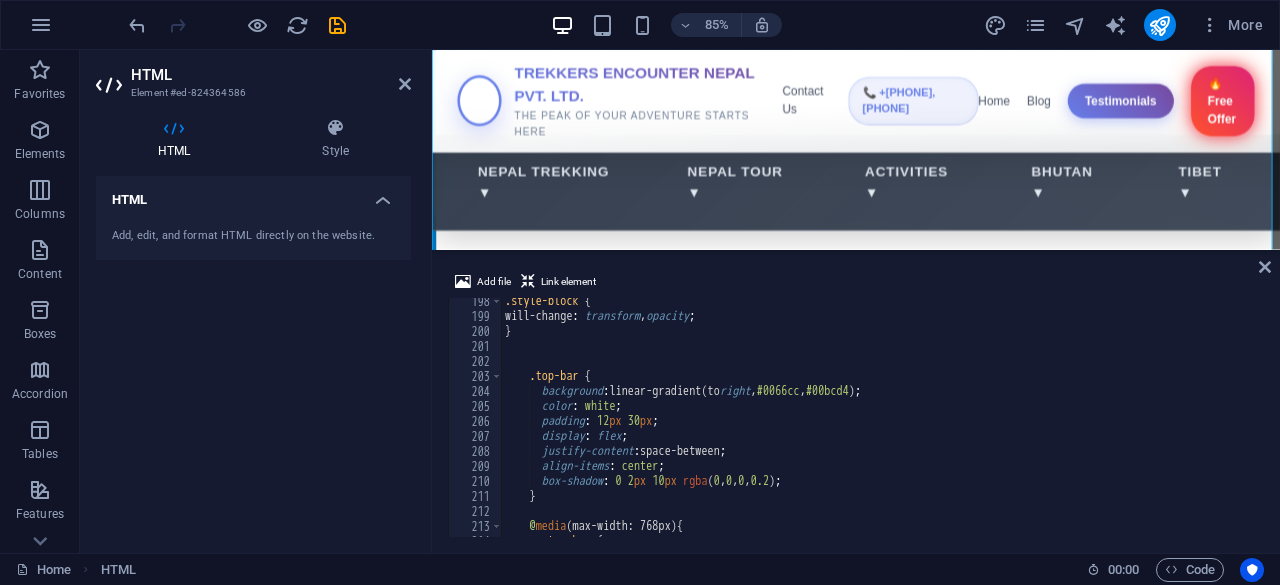 scroll, scrollTop: 2820, scrollLeft: 0, axis: vertical 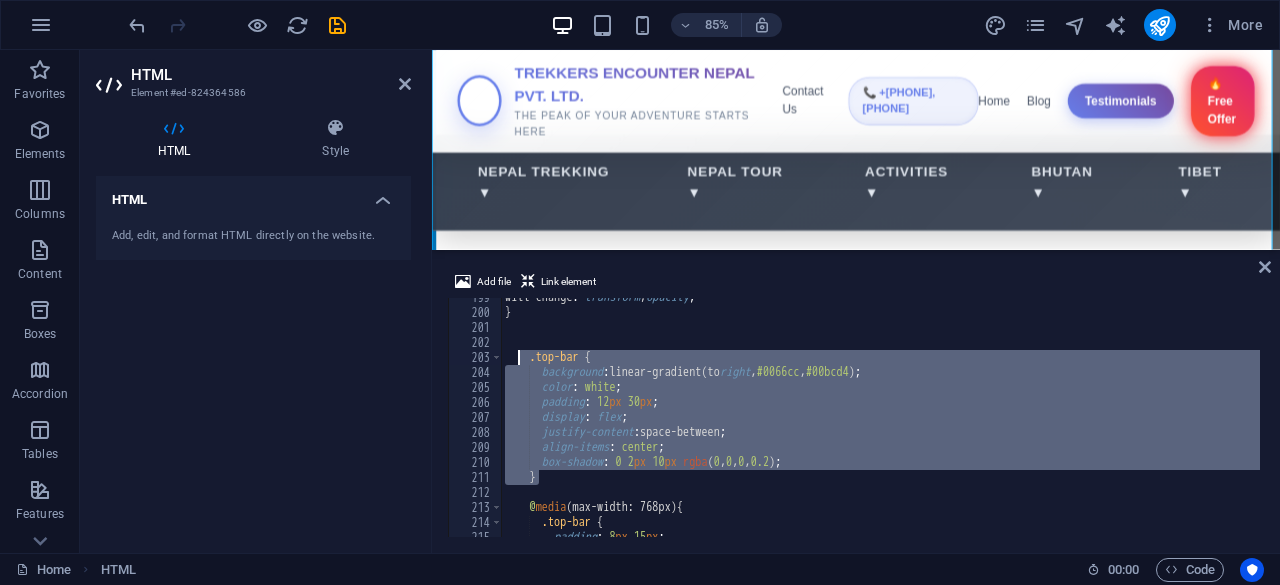 drag, startPoint x: 540, startPoint y: 475, endPoint x: 520, endPoint y: 358, distance: 118.69709 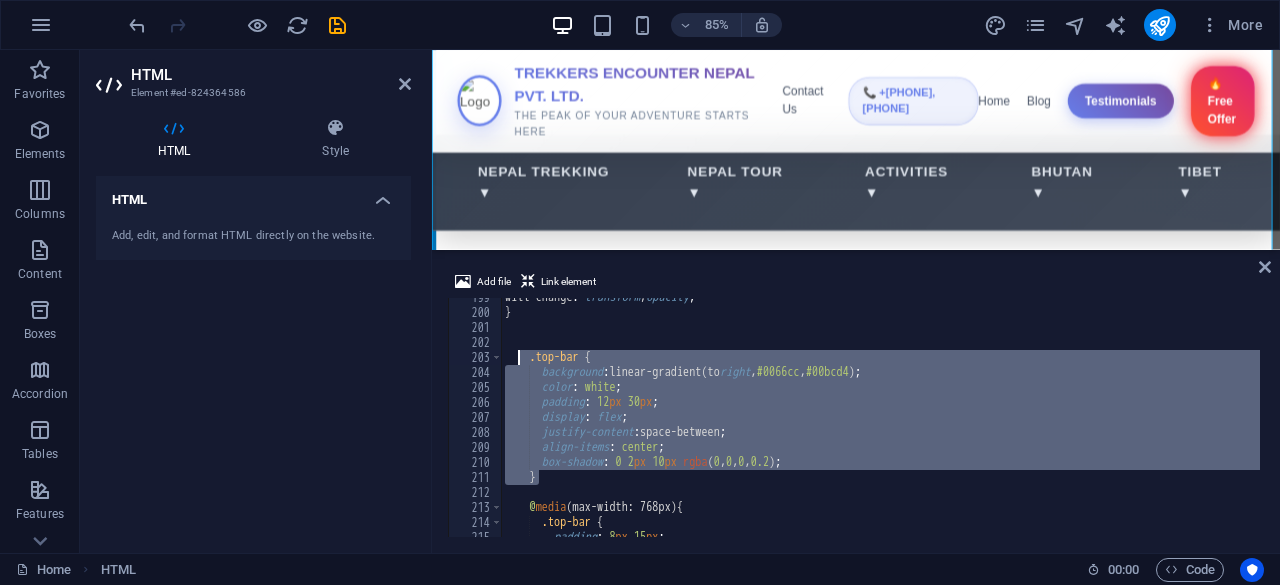 click on "will-change :   transform ,  opacity ; }      .top-bar   {         background :  linear-gradient(to  right ,  #0066cc ,  #00bcd4 ) ;         color :   white ;         padding :   12 px   30 px ;         display :   flex ;         justify-content :  space-between ;         align-items :   center ;         box-shadow :   0   2 px   10 px   rgba ( 0 ,  0 ,  0 ,  0.2 ) ;      }      @ media  (max-width: 768px)  {         .top-bar   {           padding :   8 px   15 px ;" at bounding box center [2203, 422] 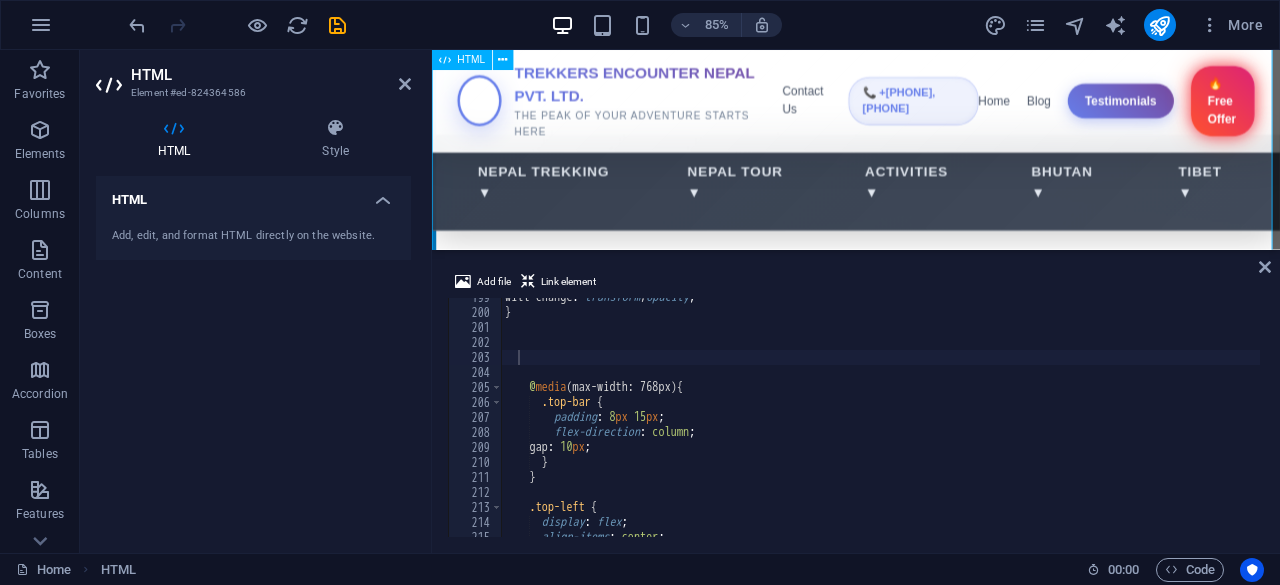 click on "Trekkers Encounter Nepal Pvt. Ltd.
Nepal Trekking
Nepal Tour
Activities
Bhutan
Tibet
Blog
Testimonials
TREKKERS ENCOUNTER NEPAL PVT. LTD.
THE PEAK OF YOUR ADVENTURE STARTS HERE
Contact Us
📞 [PHONE], [PHONE]
Home
Blog
Testimonials
🔥 Free Offer
$99" at bounding box center (931, 1586) 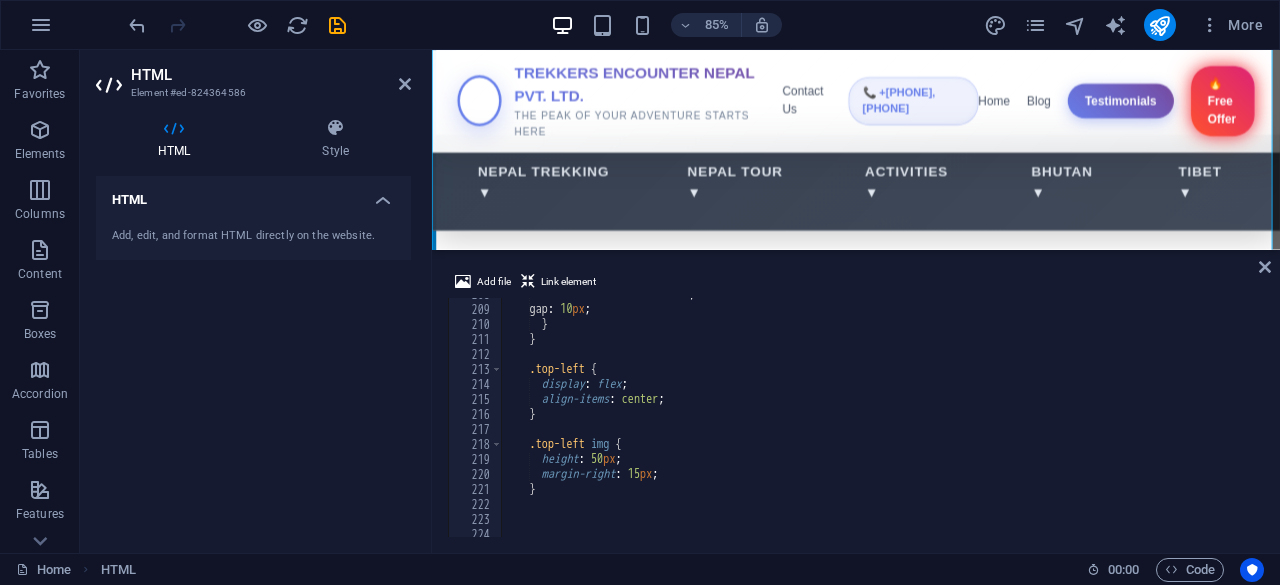 scroll, scrollTop: 2961, scrollLeft: 0, axis: vertical 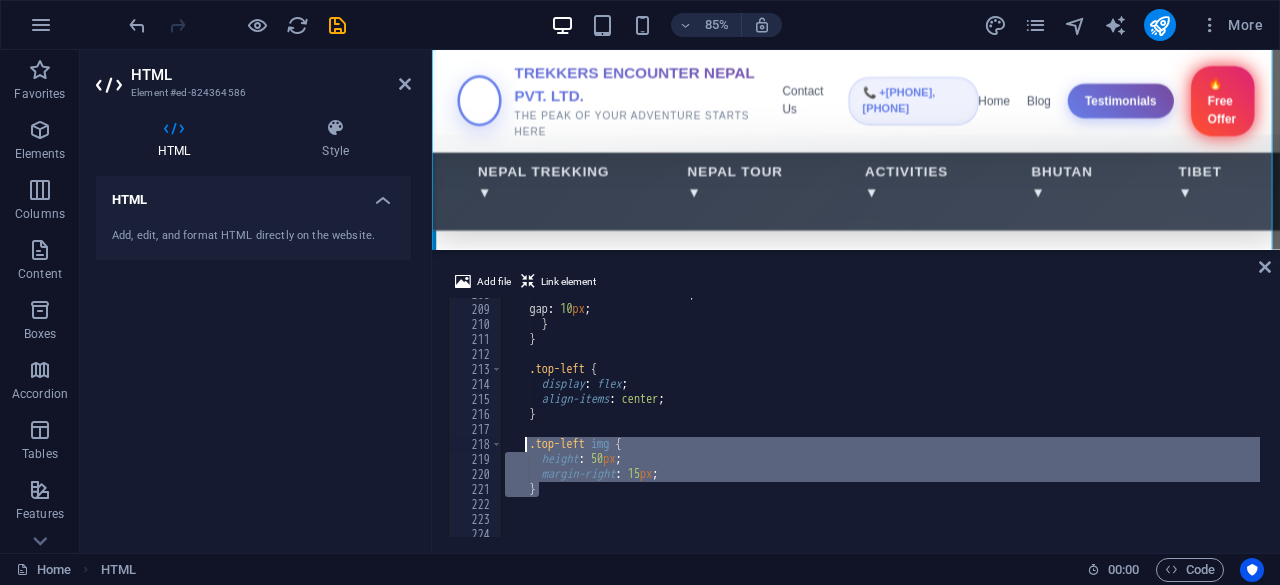 drag, startPoint x: 549, startPoint y: 494, endPoint x: 527, endPoint y: 443, distance: 55.542778 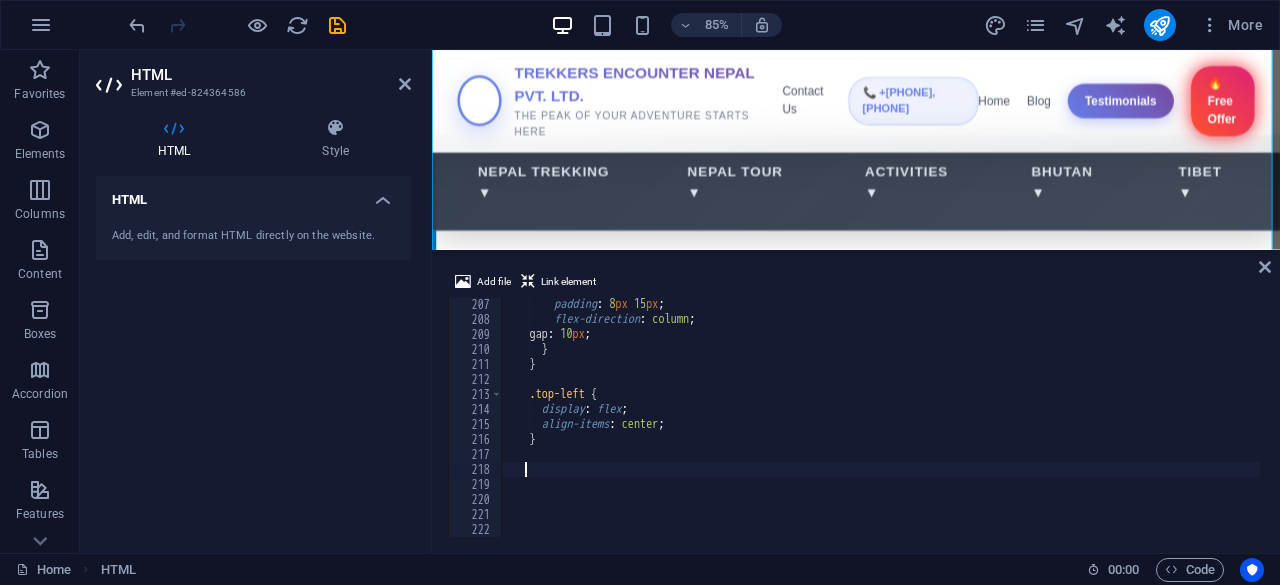 scroll, scrollTop: 2926, scrollLeft: 0, axis: vertical 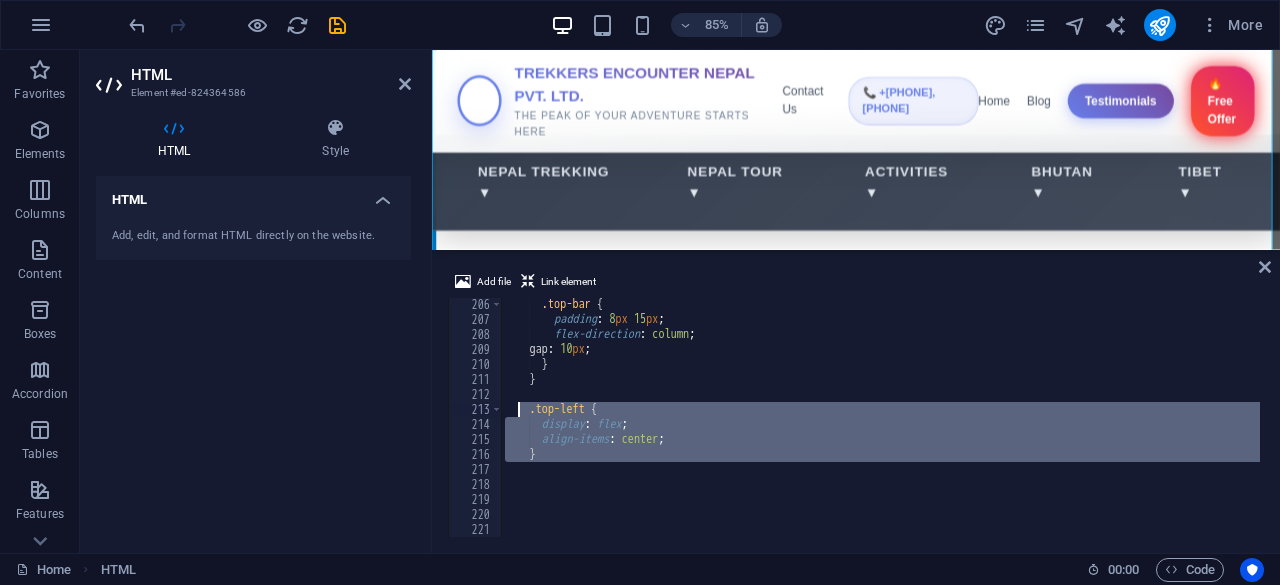 drag, startPoint x: 548, startPoint y: 469, endPoint x: 522, endPoint y: 407, distance: 67.23094 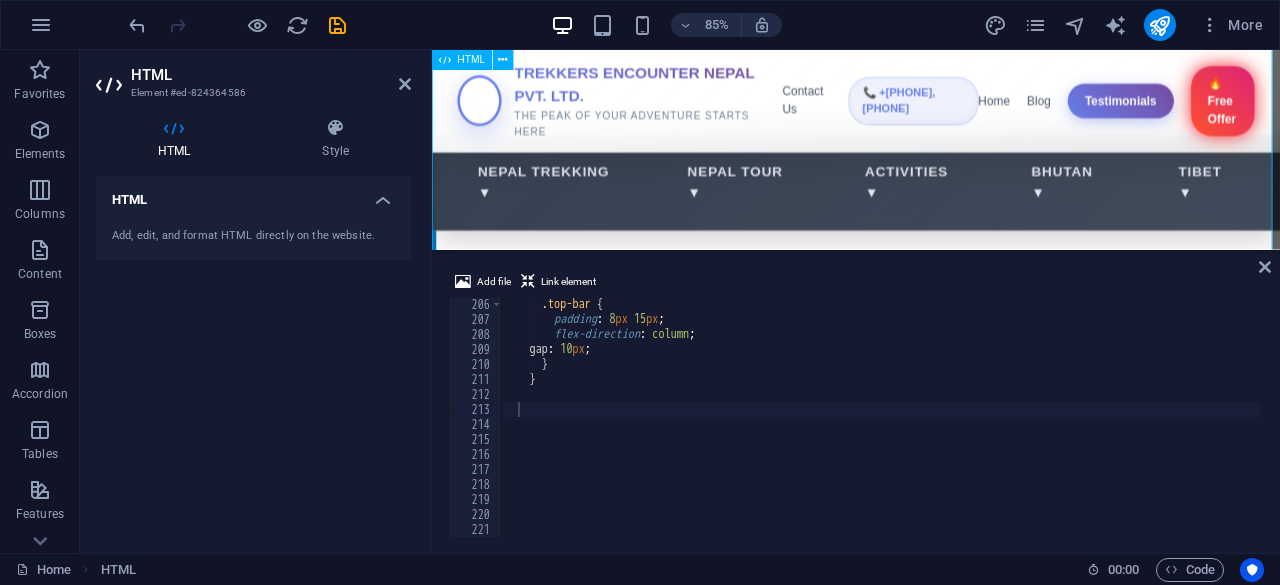 click on "Trekkers Encounter Nepal Pvt. Ltd.
Nepal Trekking
Nepal Tour
Activities
Bhutan
Tibet
Blog
Testimonials
TREKKERS ENCOUNTER NEPAL PVT. LTD.
THE PEAK OF YOUR ADVENTURE STARTS HERE
Contact Us
📞 [PHONE], [PHONE]
Home
Blog
Testimonials
🔥 Free Offer
$99" at bounding box center [931, 1586] 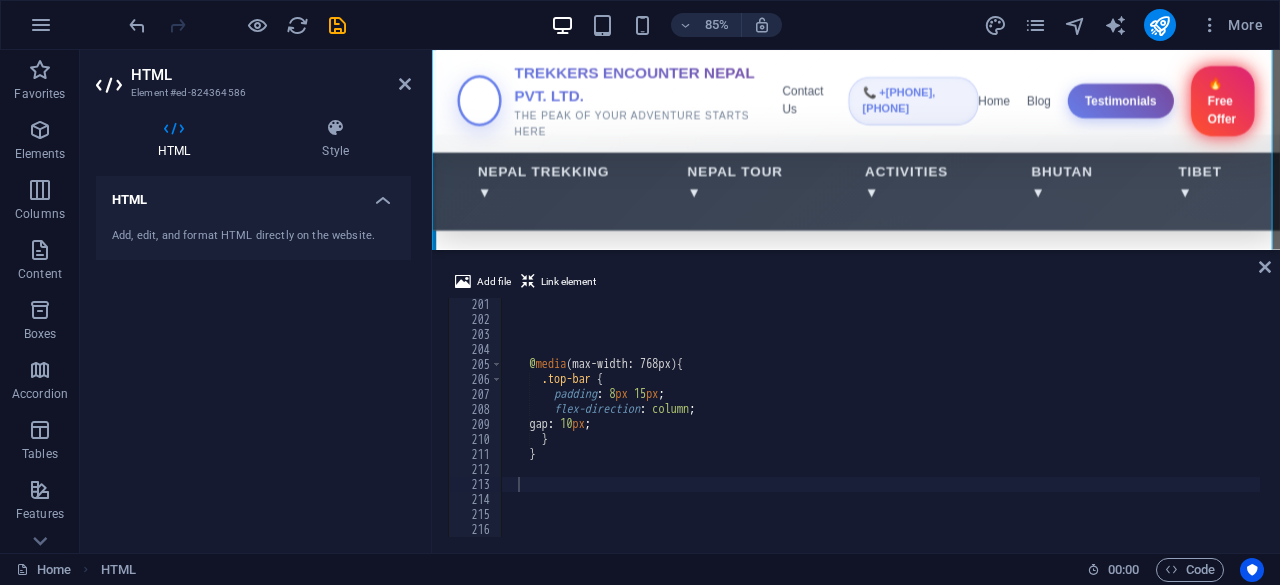 scroll, scrollTop: 2856, scrollLeft: 0, axis: vertical 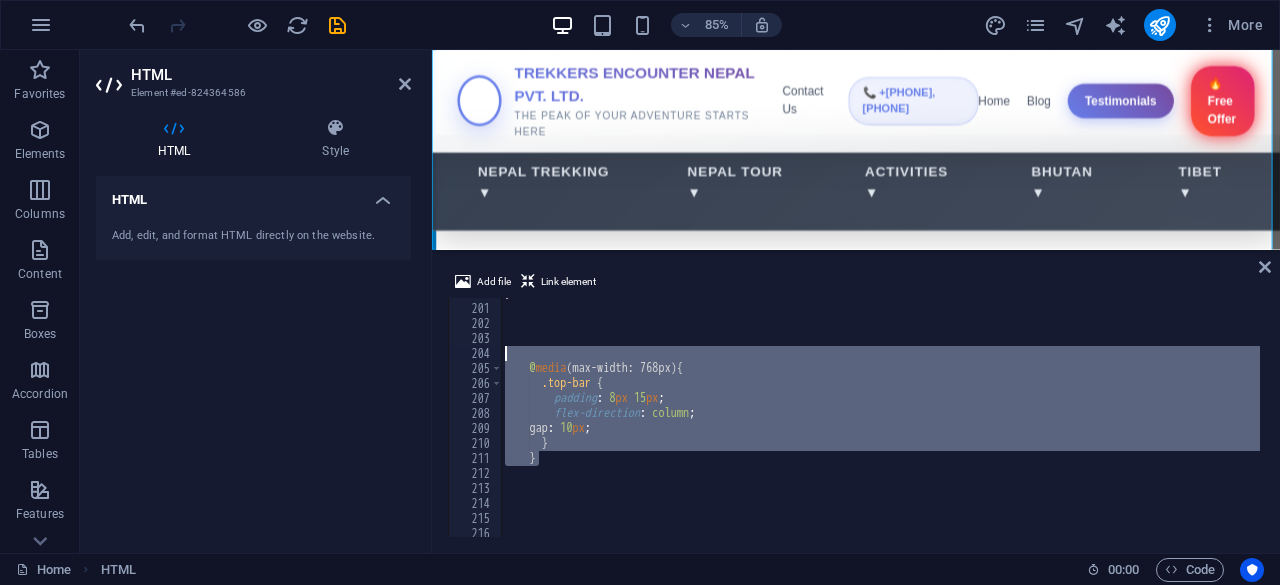 drag, startPoint x: 550, startPoint y: 464, endPoint x: 522, endPoint y: 360, distance: 107.70329 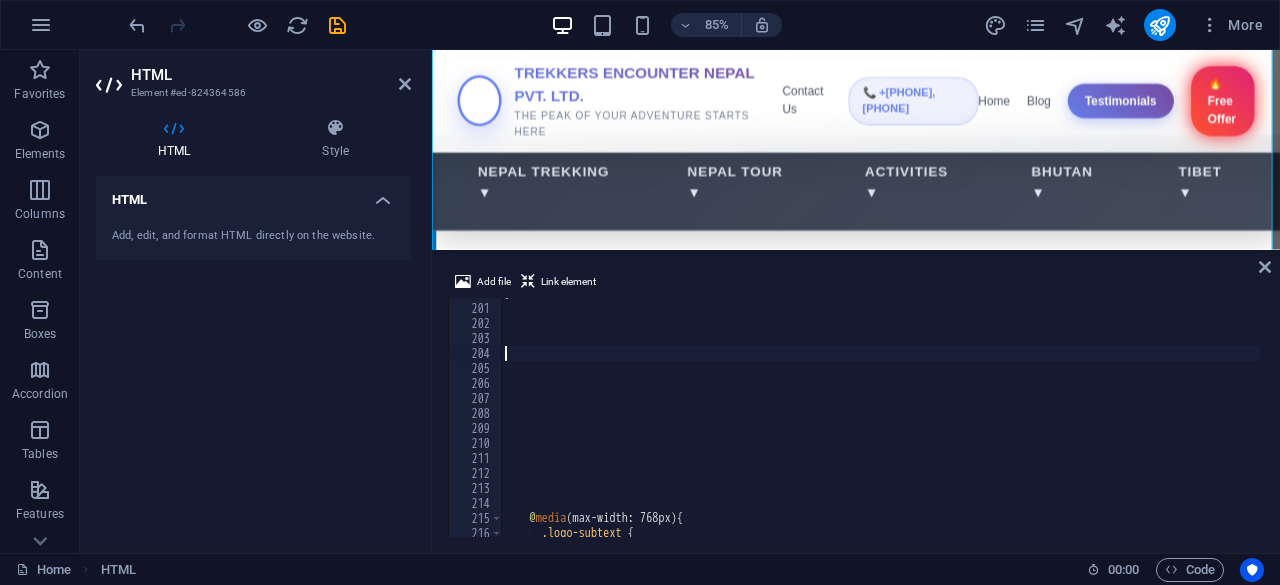 scroll, scrollTop: 2824, scrollLeft: 0, axis: vertical 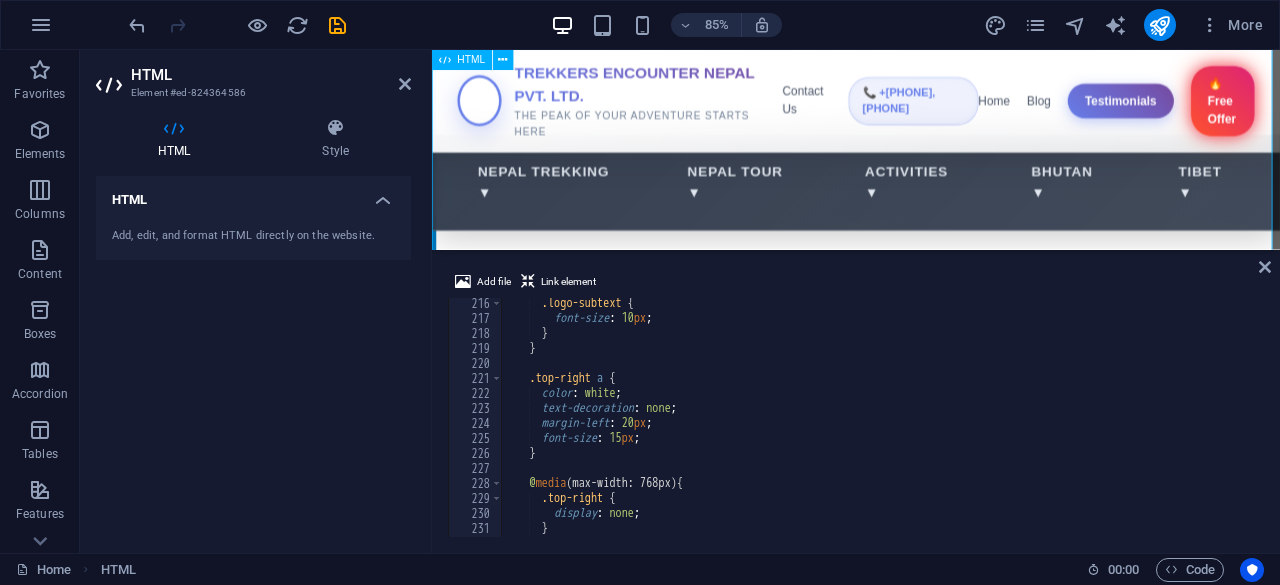 drag, startPoint x: 909, startPoint y: 284, endPoint x: 816, endPoint y: 260, distance: 96.04687 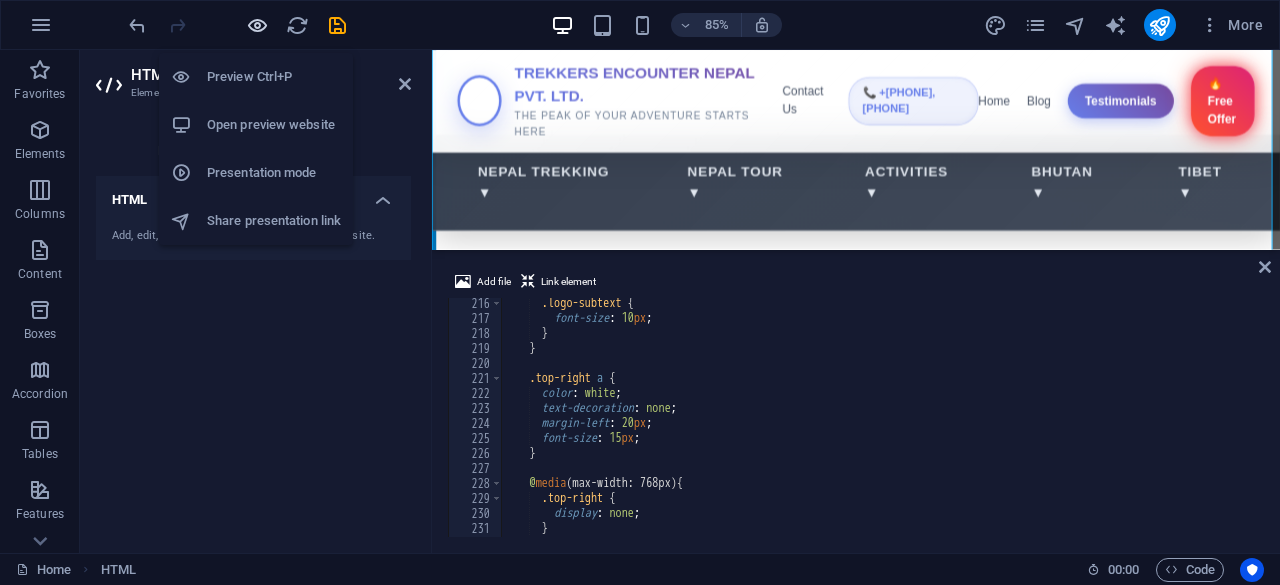 click at bounding box center (257, 25) 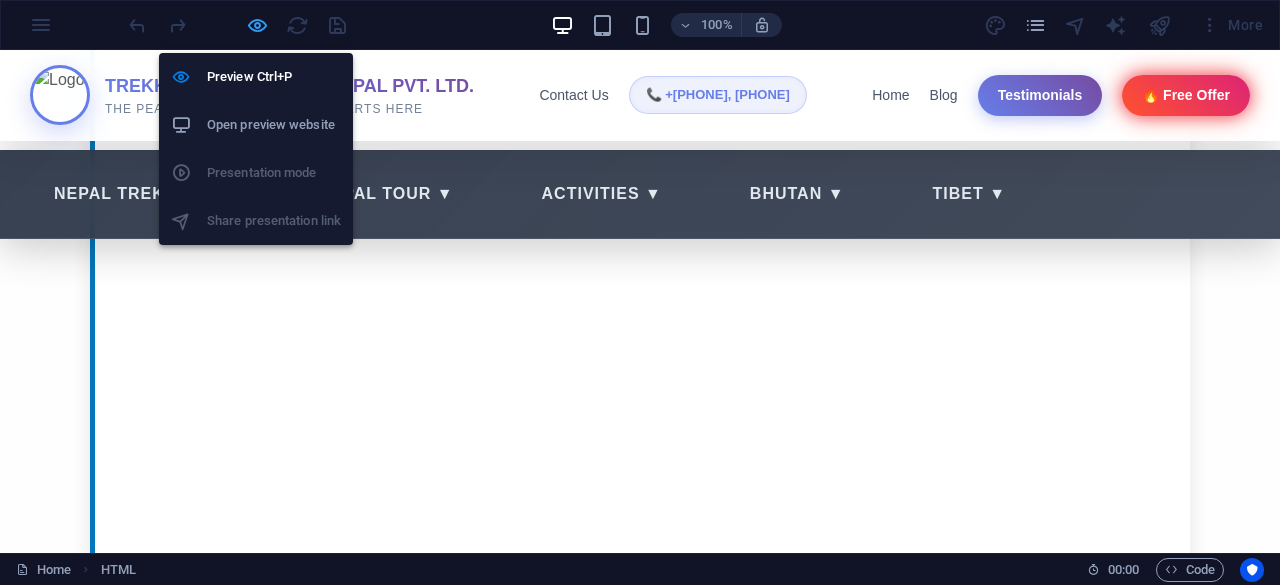 click at bounding box center (257, 25) 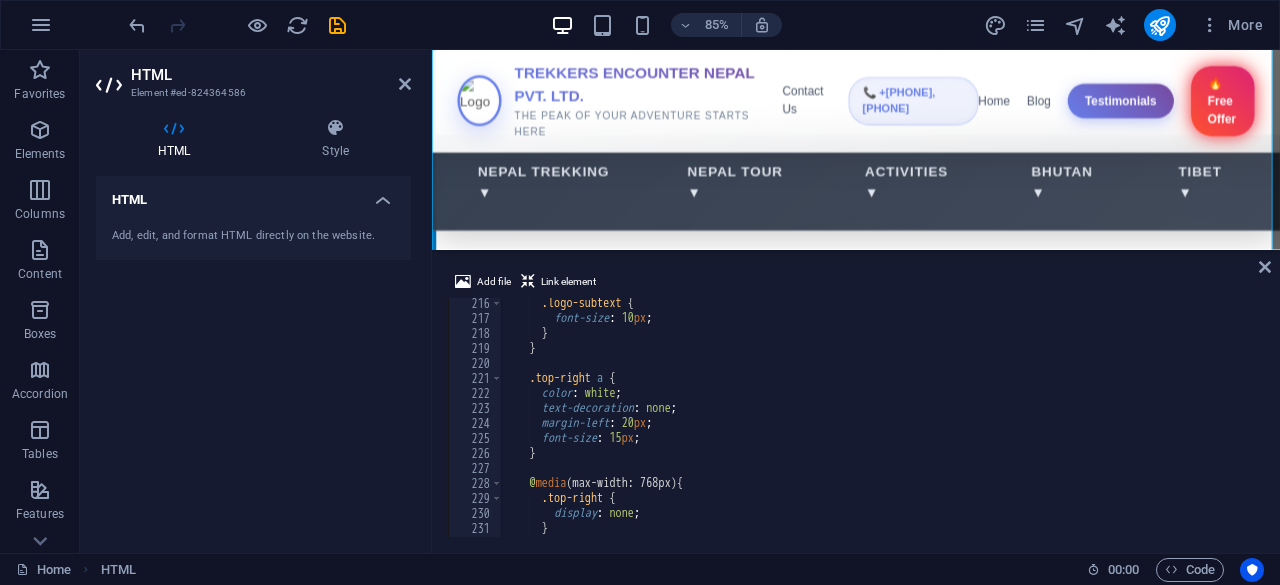 scroll, scrollTop: 3178, scrollLeft: 0, axis: vertical 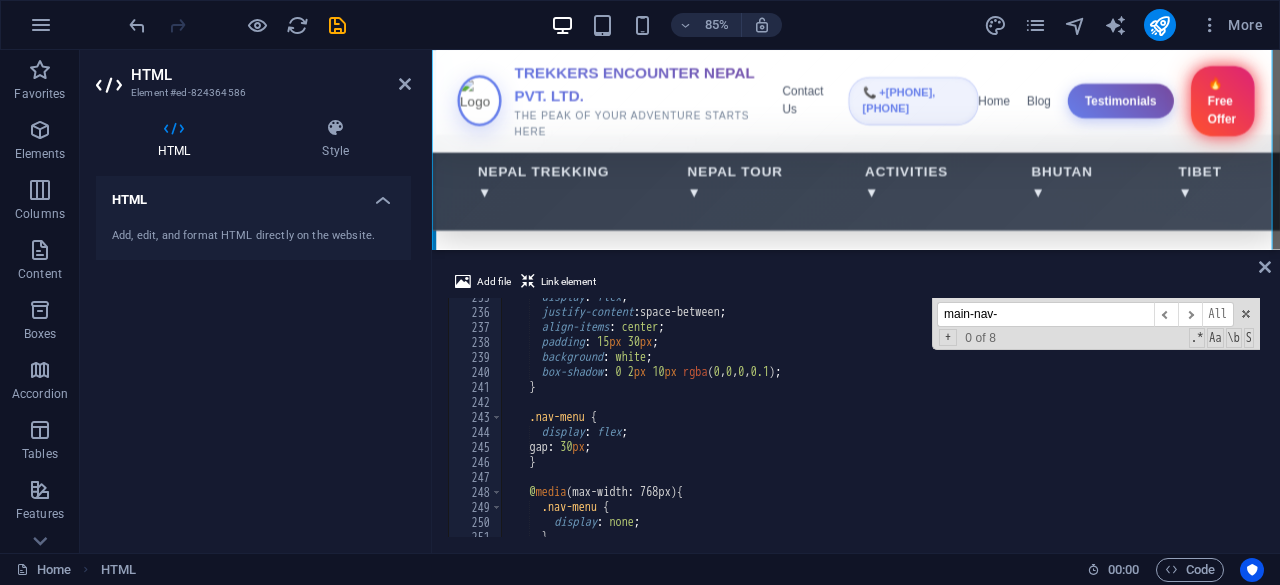 click on "main-nav-" at bounding box center [1045, 314] 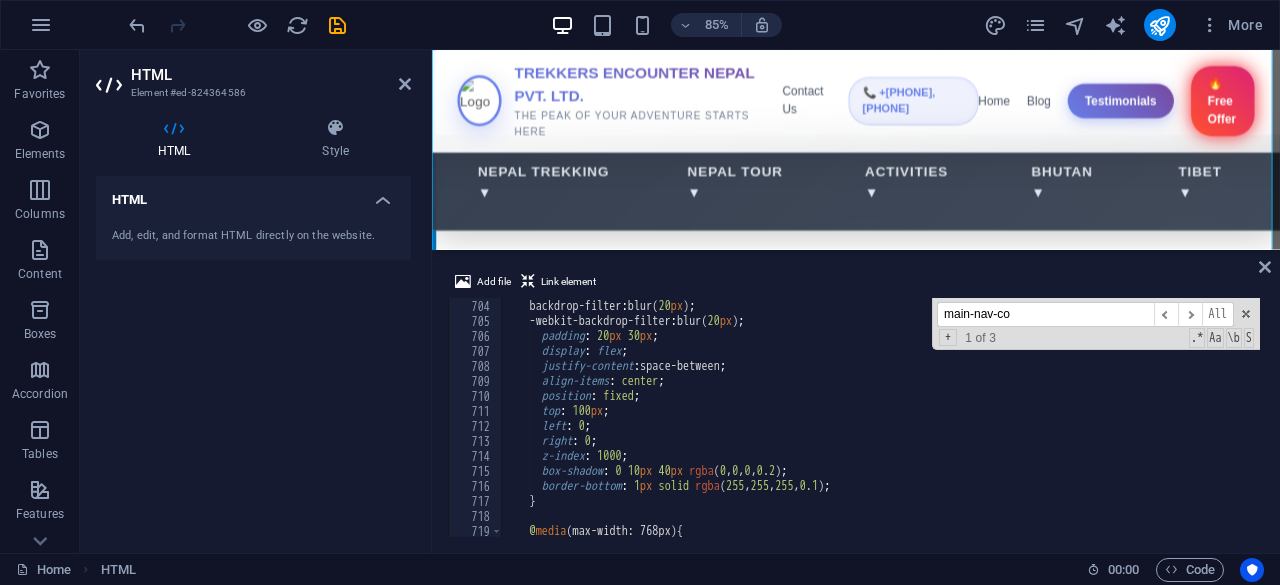 scroll, scrollTop: 10082, scrollLeft: 0, axis: vertical 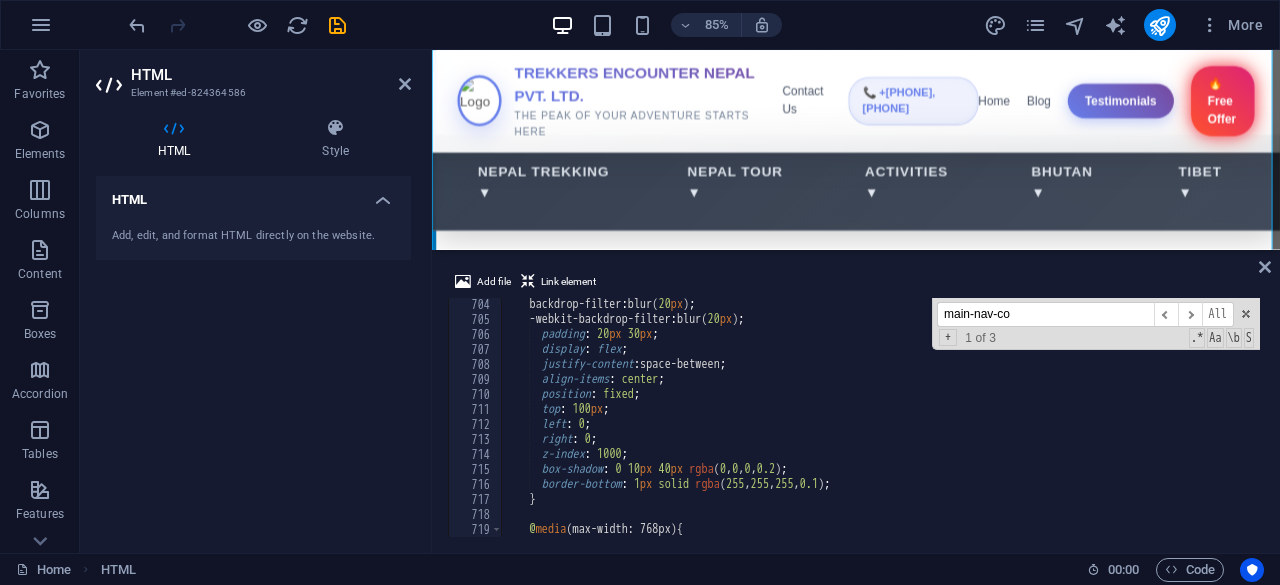 type on "main-nav-co" 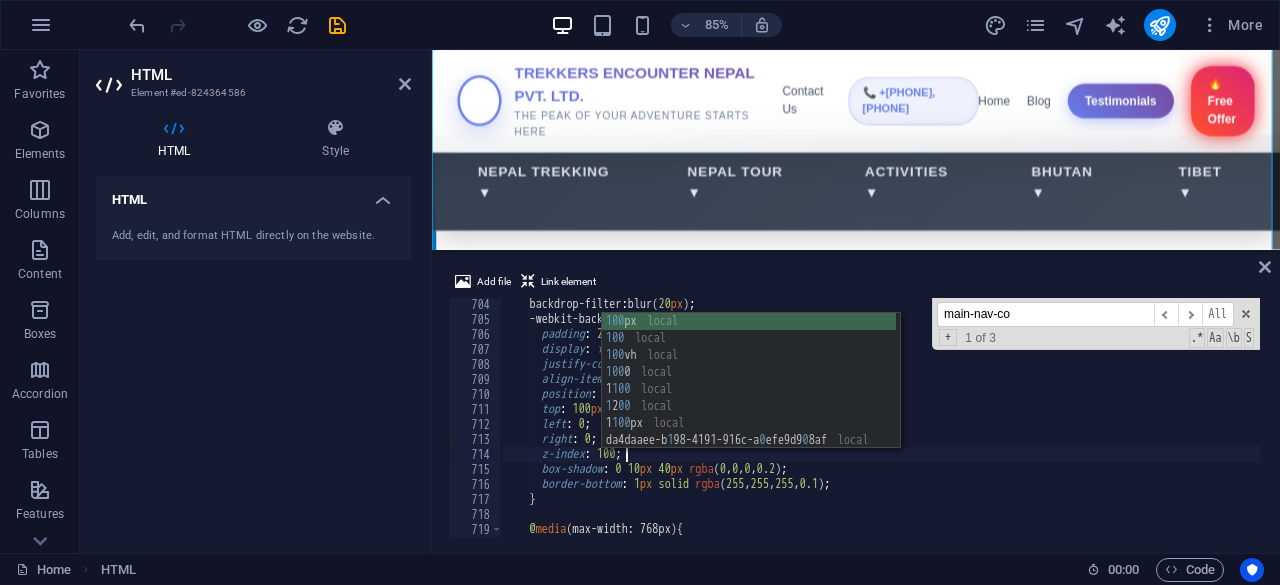 scroll, scrollTop: 0, scrollLeft: 10, axis: horizontal 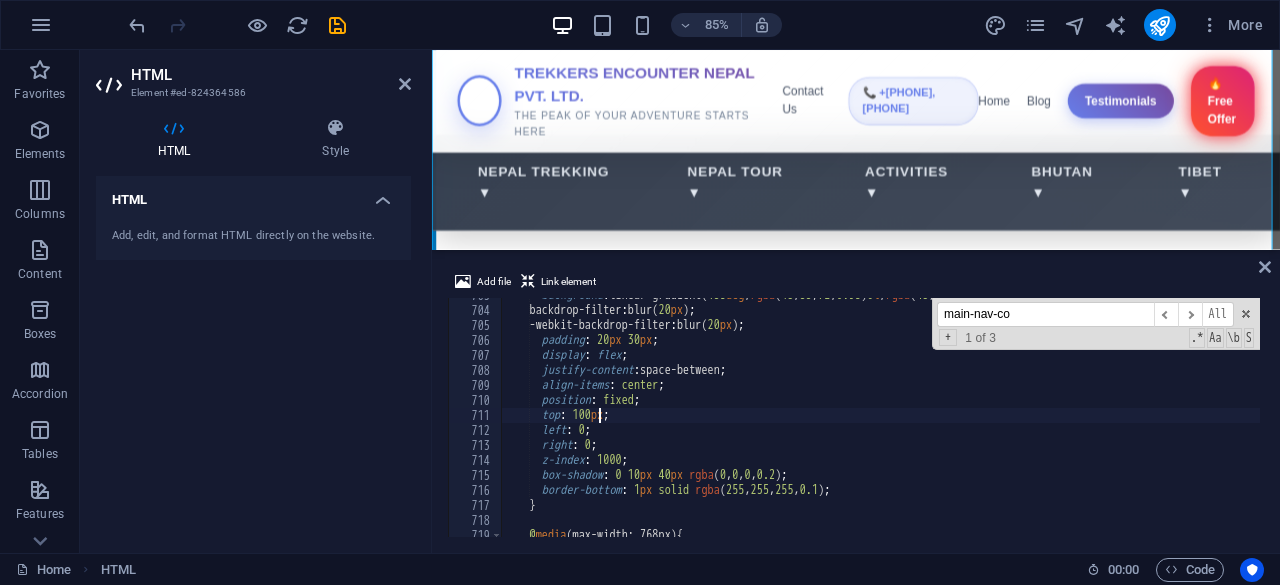 click on "background :  linear-gradient( 135 deg ,  rgba ( 45 , 55 , 72 , 0.95 )  0 % ,  rgba ( 45 , 55 , 72 , 0.9 )  100 % ) ;        backdrop-filter :  blur( 20 px ) ;        -webkit-backdrop-filter :  blur( 20 px ) ;         padding :   20 px   30 px ;         display :   flex ;         justify-content :  space-between ;         align-items :   center ;         position :   fixed ;         top :   100 px ;         left :   0 ;         right :   0 ;         z-index :   1000 ;         box-shadow :   0   10 px   40 px   rgba ( 0 , 0 , 0 , 0.2 ) ;         border-bottom :   1 px   solid   rgba ( 255 , 255 , 255 , 0.1 ) ;      }      @ media  (max-width: 768px)  {" at bounding box center (2203, 420) 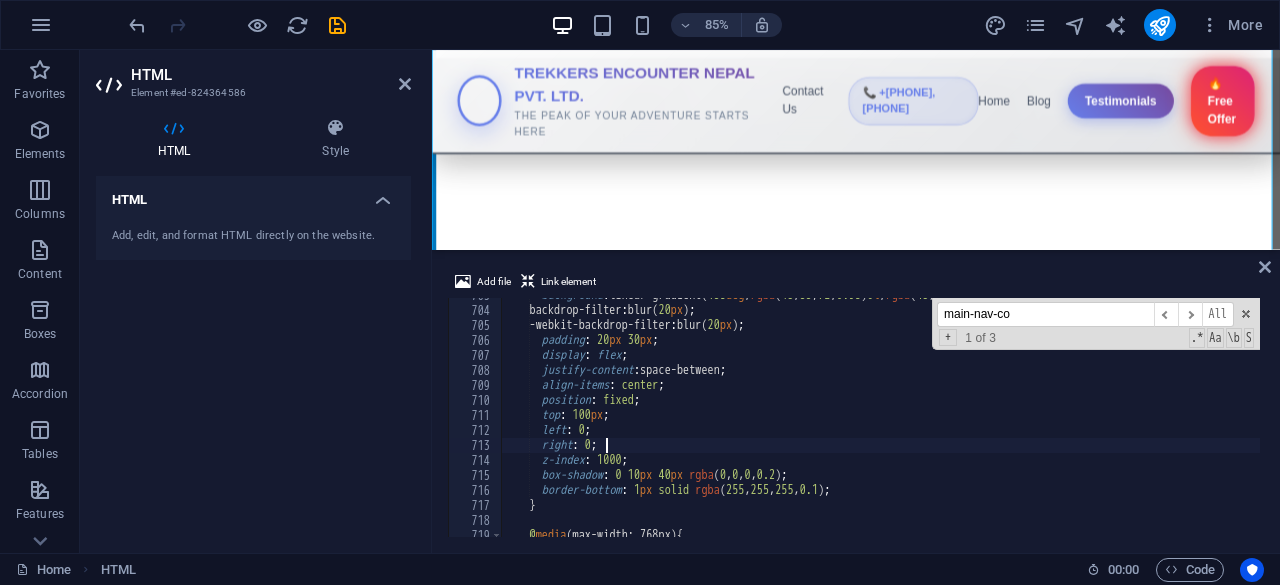 click on "background :  linear-gradient( 135 deg ,  rgba ( 45 , 55 , 72 , 0.95 )  0 % ,  rgba ( 45 , 55 , 72 , 0.9 )  100 % ) ;        backdrop-filter :  blur( 20 px ) ;        -webkit-backdrop-filter :  blur( 20 px ) ;         padding :   20 px   30 px ;         display :   flex ;         justify-content :  space-between ;         align-items :   center ;         position :   fixed ;         top :   100 px ;         left :   0 ;         right :   0 ;         z-index :   1000 ;         box-shadow :   0   10 px   40 px   rgba ( 0 , 0 , 0 , 0.2 ) ;         border-bottom :   1 px   solid   rgba ( 255 , 255 , 255 , 0.1 ) ;      }      @ media  (max-width: 768px)  {" at bounding box center [2203, 420] 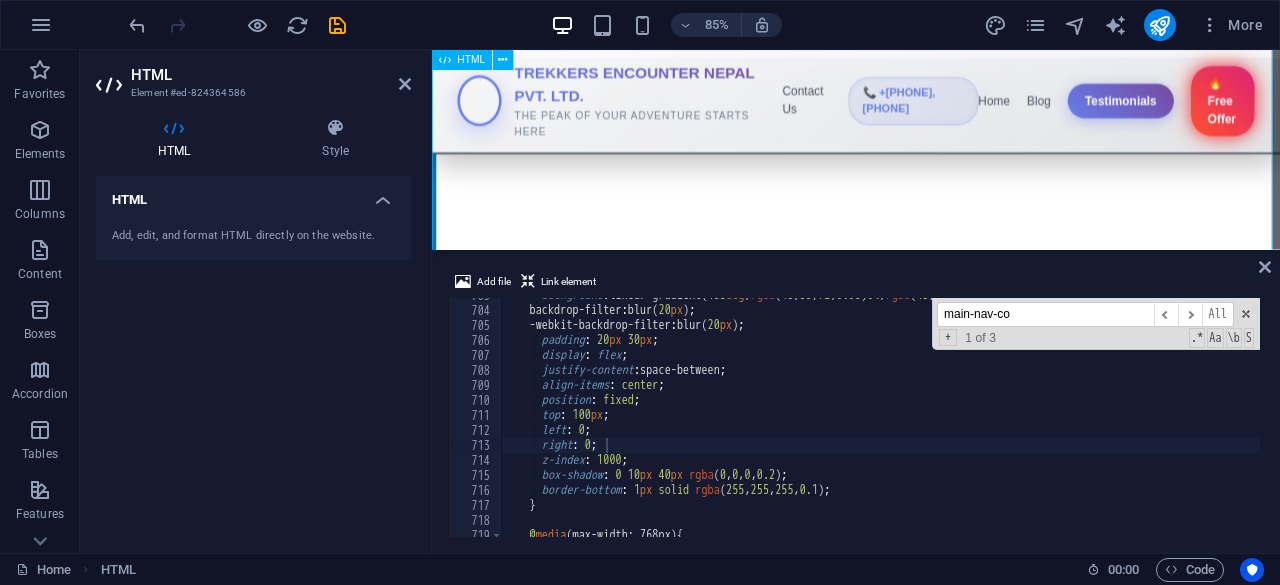 click on "Trekkers Encounter Nepal Pvt. Ltd.
Nepal Trekking
Nepal Tour
Activities
Bhutan
Tibet
Blog
Testimonials
TREKKERS ENCOUNTER NEPAL PVT. LTD.
THE PEAK OF YOUR ADVENTURE STARTS HERE
Contact Us
📞 [PHONE], [PHONE]
Home
Blog
Testimonials
🔥 Free Offer
$99" at bounding box center (931, 1586) 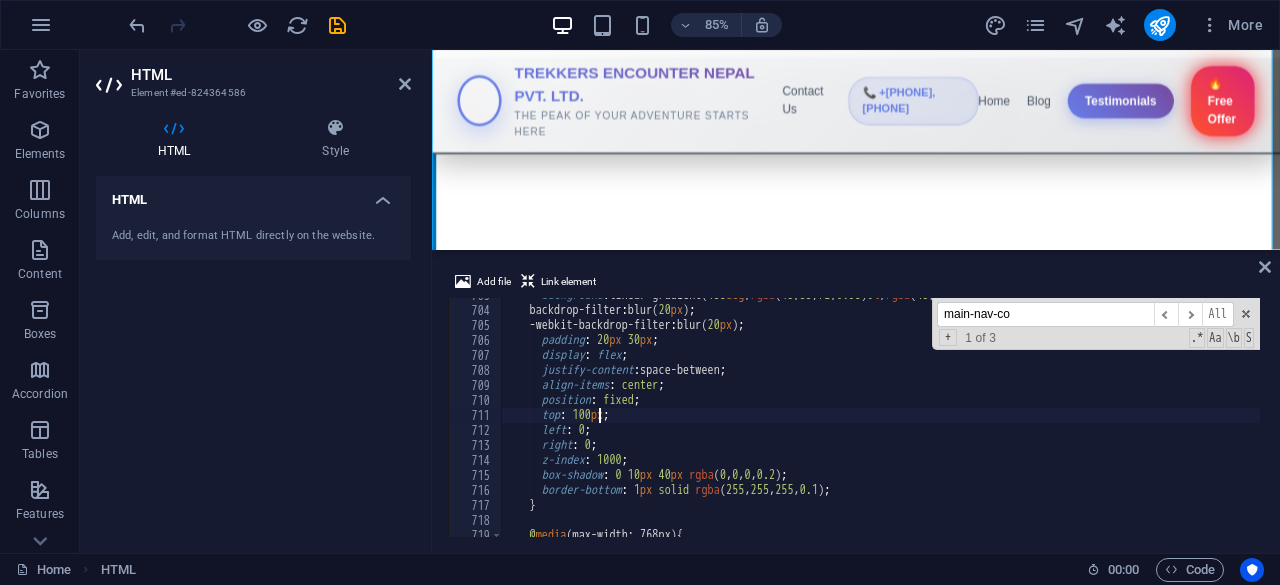 click on "background :  linear-gradient( 135 deg ,  rgba ( 45 , 55 , 72 , 0.95 )  0 % ,  rgba ( 45 , 55 , 72 , 0.9 )  100 % ) ;        backdrop-filter :  blur( 20 px ) ;        -webkit-backdrop-filter :  blur( 20 px ) ;         padding :   20 px   30 px ;         display :   flex ;         justify-content :  space-between ;         align-items :   center ;         position :   fixed ;         top :   100 px ;         left :   0 ;         right :   0 ;         z-index :   1000 ;         box-shadow :   0   10 px   40 px   rgba ( 0 , 0 , 0 , 0.2 ) ;         border-bottom :   1 px   solid   rgba ( 255 , 255 , 255 , 0.1 ) ;      }      @ media  (max-width: 768px)  {" at bounding box center [2203, 420] 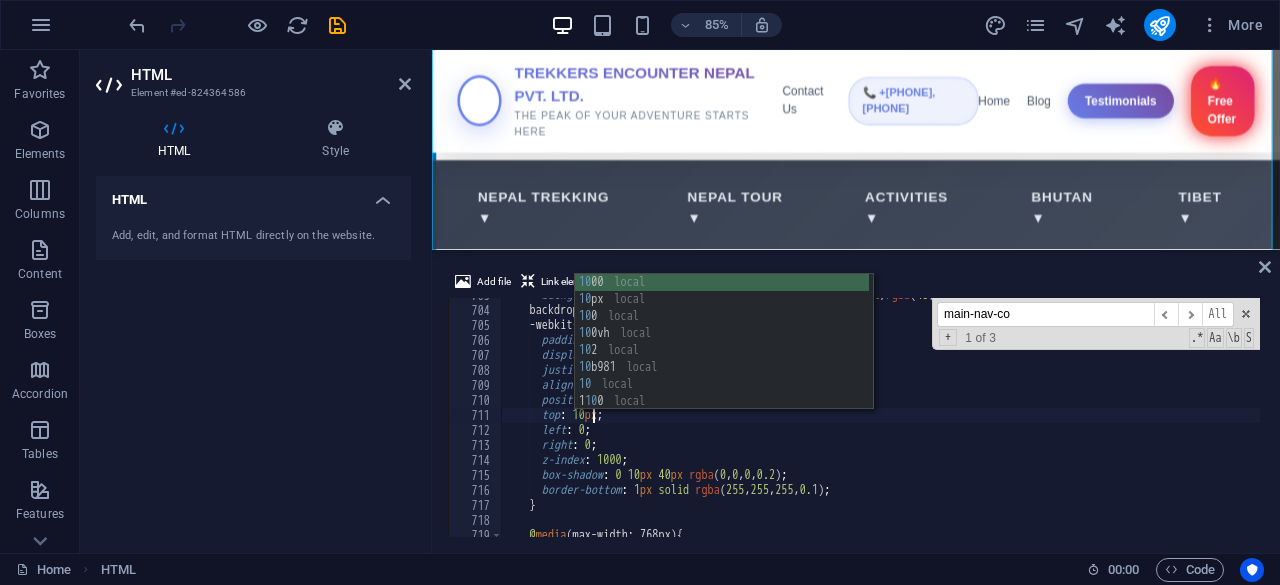 scroll, scrollTop: 0, scrollLeft: 7, axis: horizontal 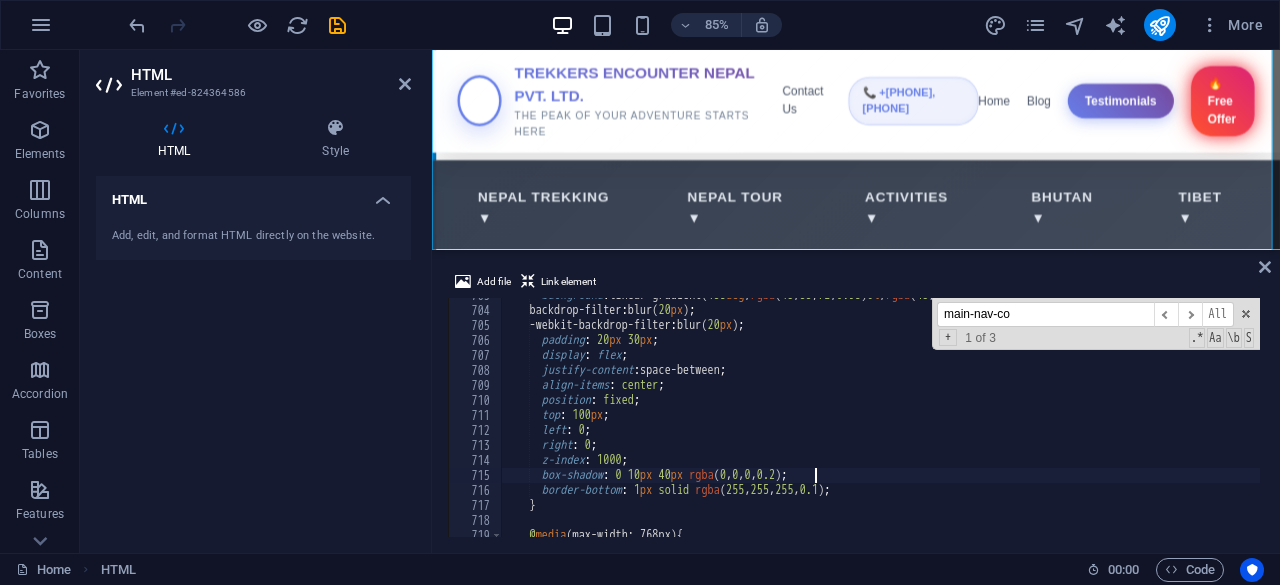 click on "background :  linear-gradient( 135 deg ,  rgba ( 45 , 55 , 72 , 0.95 )  0 % ,  rgba ( 45 , 55 , 72 , 0.9 )  100 % ) ;        backdrop-filter :  blur( 20 px ) ;        -webkit-backdrop-filter :  blur( 20 px ) ;         padding :   20 px   30 px ;         display :   flex ;         justify-content :  space-between ;         align-items :   center ;         position :   fixed ;         top :   100 px ;         left :   0 ;         right :   0 ;         z-index :   1000 ;         box-shadow :   0   10 px   40 px   rgba ( 0 , 0 , 0 , 0.2 ) ;         border-bottom :   1 px   solid   rgba ( 255 , 255 , 255 , 0.1 ) ;      }      @ media  (max-width: 768px)  {" at bounding box center (2203, 420) 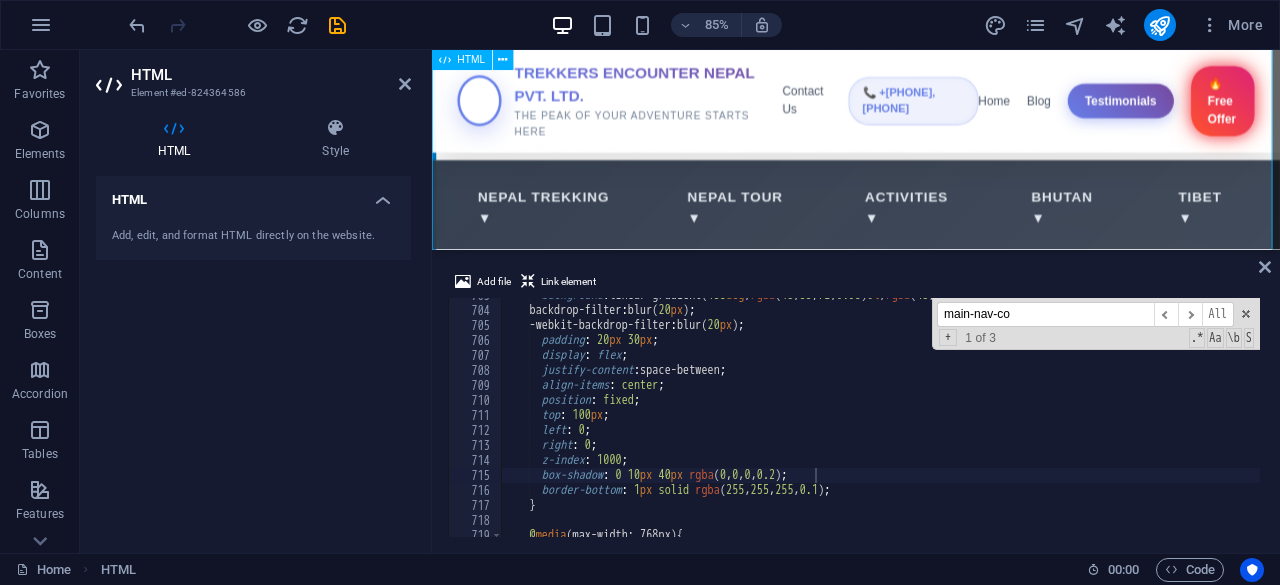 drag, startPoint x: 1201, startPoint y: 305, endPoint x: 820, endPoint y: 284, distance: 381.5783 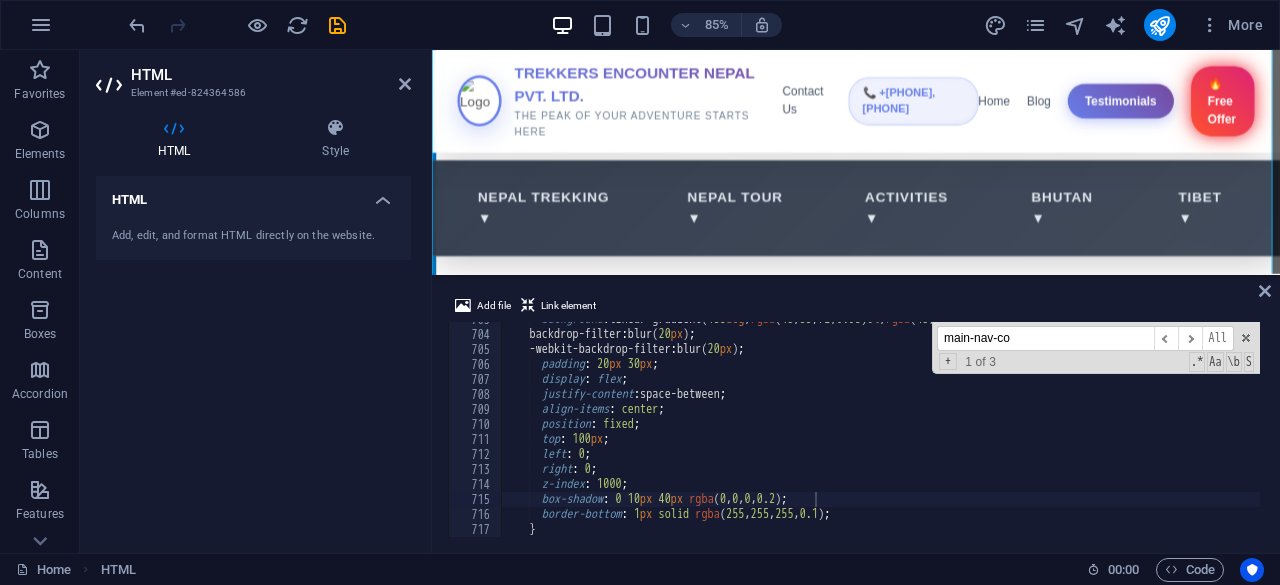 drag, startPoint x: 739, startPoint y: 253, endPoint x: 740, endPoint y: 275, distance: 22.022715 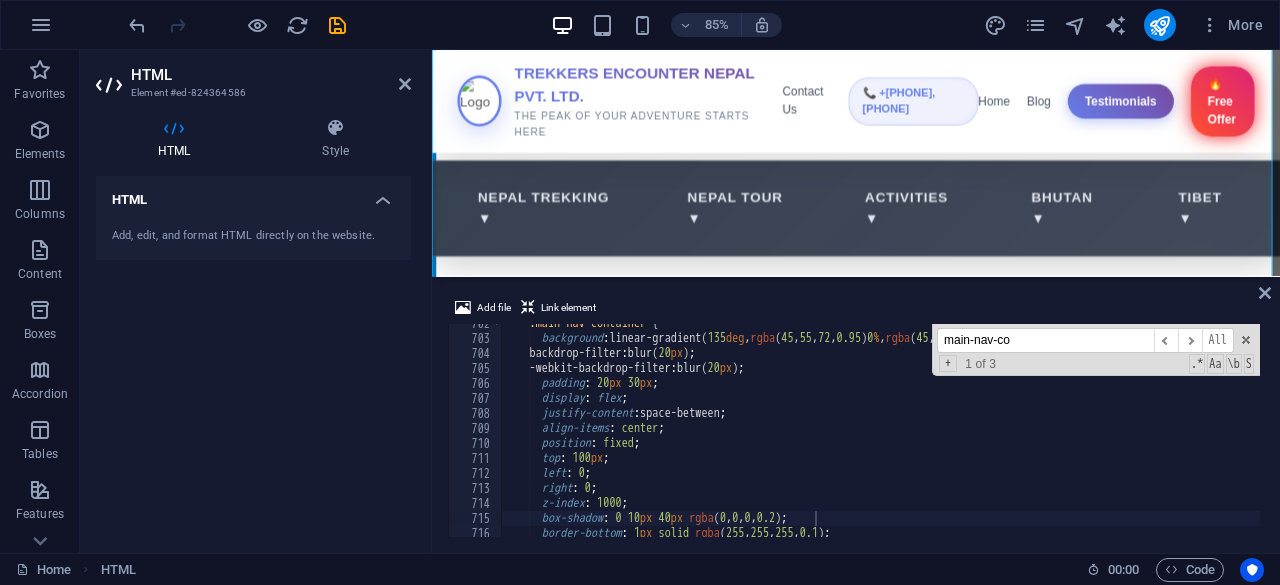 scroll, scrollTop: 10069, scrollLeft: 0, axis: vertical 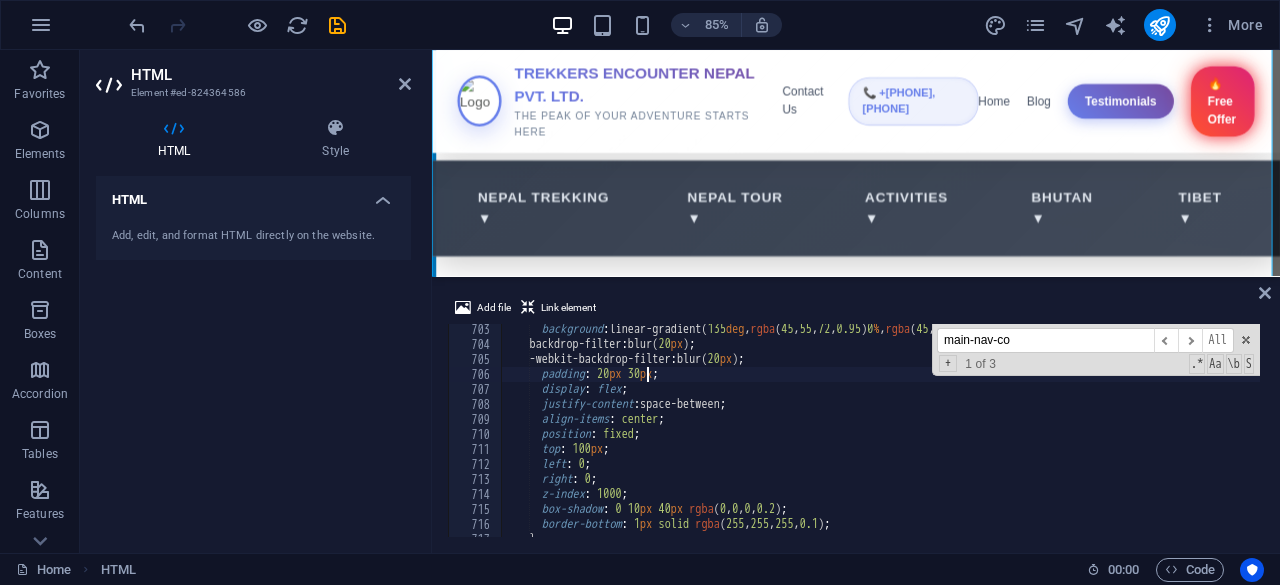 click on "background :  linear-gradient( 135 deg ,  rgba ( 45 , 55 , 72 , 0.95 )  0 % ,  rgba ( 45 , 55 , 72 , 0.9 )  100 % ) ;        backdrop-filter :  blur( 20 px ) ;        -webkit-backdrop-filter :  blur( 20 px ) ;         padding :   20 px   30 px ;         display :   flex ;         justify-content :  space-between ;         align-items :   center ;         position :   fixed ;         top :   100 px ;         left :   0 ;         right :   0 ;         z-index :   1000 ;         box-shadow :   0   10 px   40 px   rgba ( 0 , 0 , 0 , 0.2 ) ;         border-bottom :   1 px   solid   rgba ( 255 , 255 , 255 , 0.1 ) ;      }" at bounding box center (2203, 441) 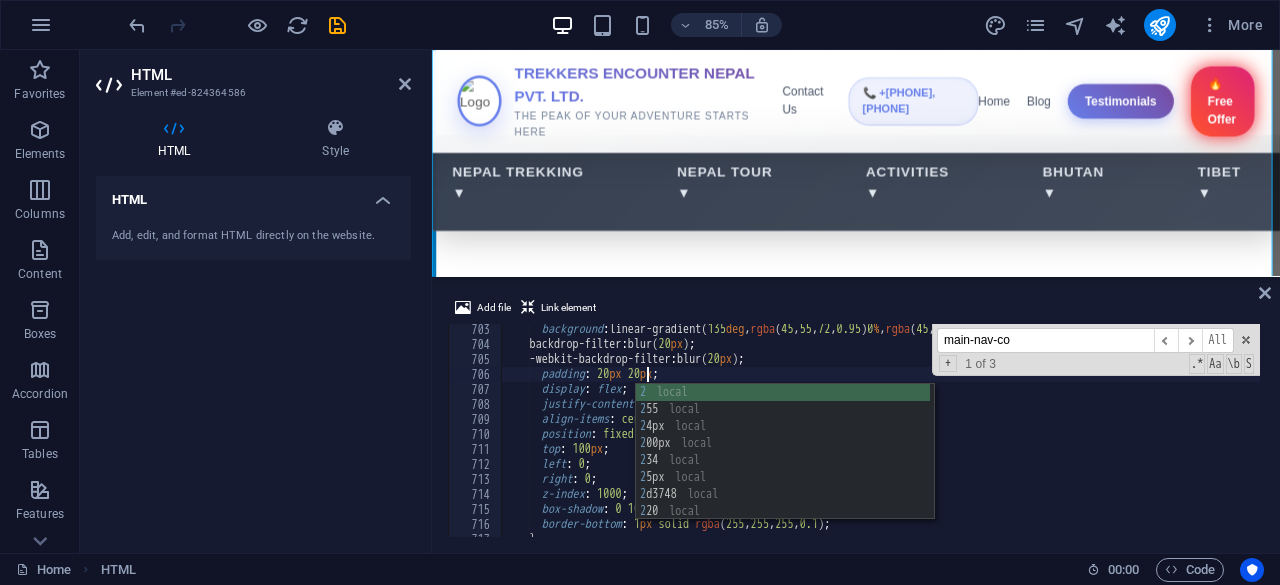 scroll, scrollTop: 0, scrollLeft: 12, axis: horizontal 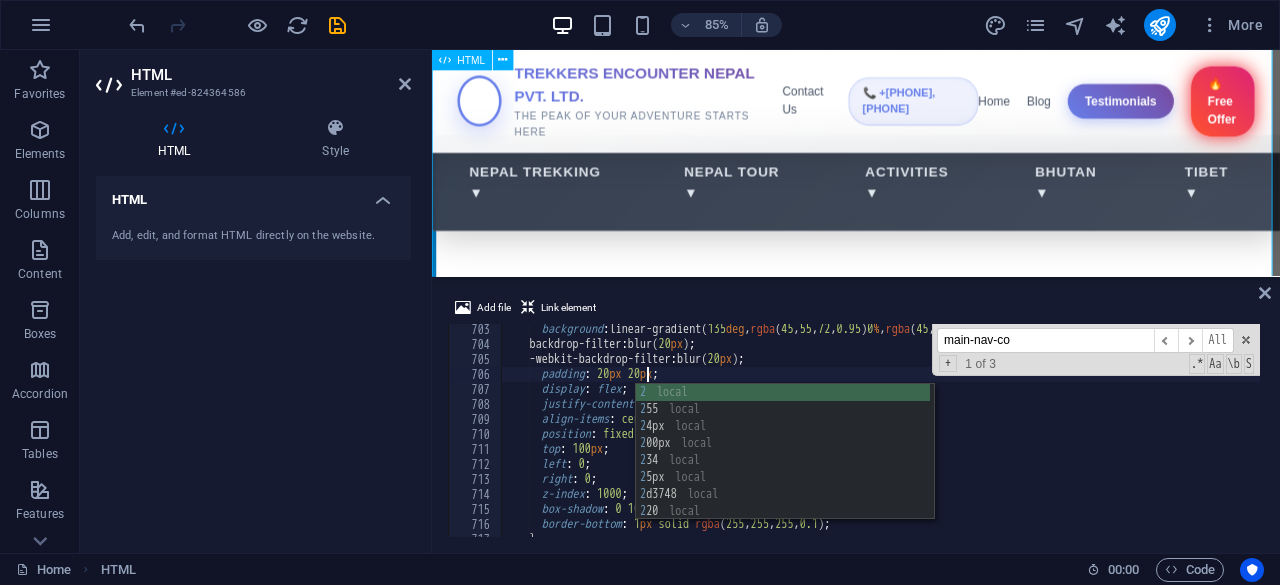 type on "padding: 20px 20px;" 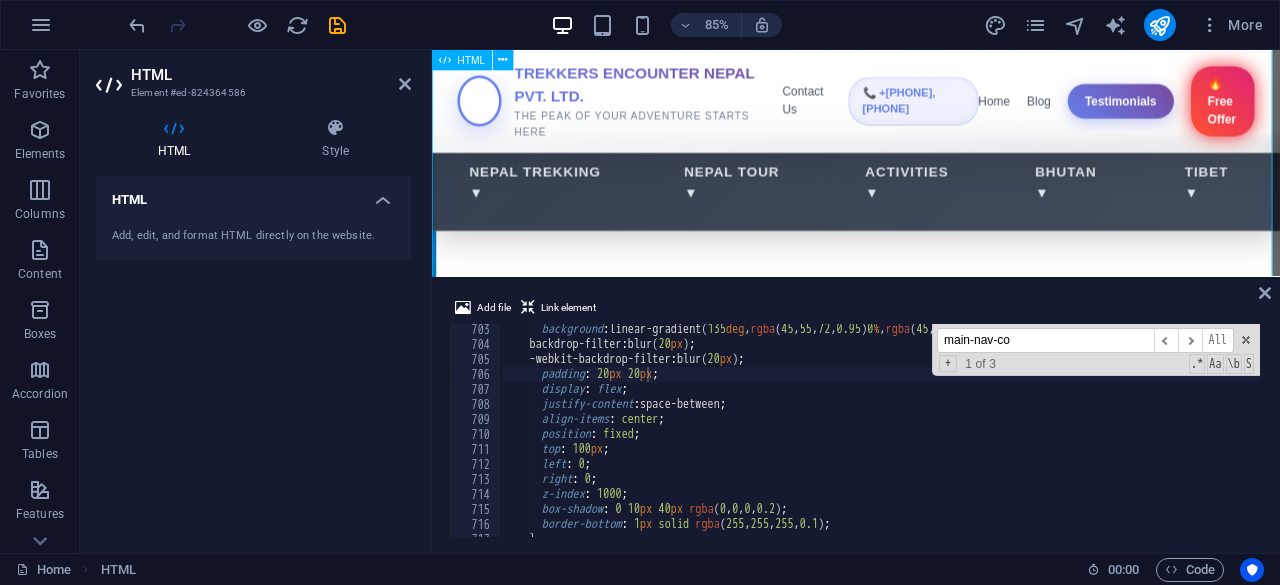 scroll, scrollTop: 561, scrollLeft: 0, axis: vertical 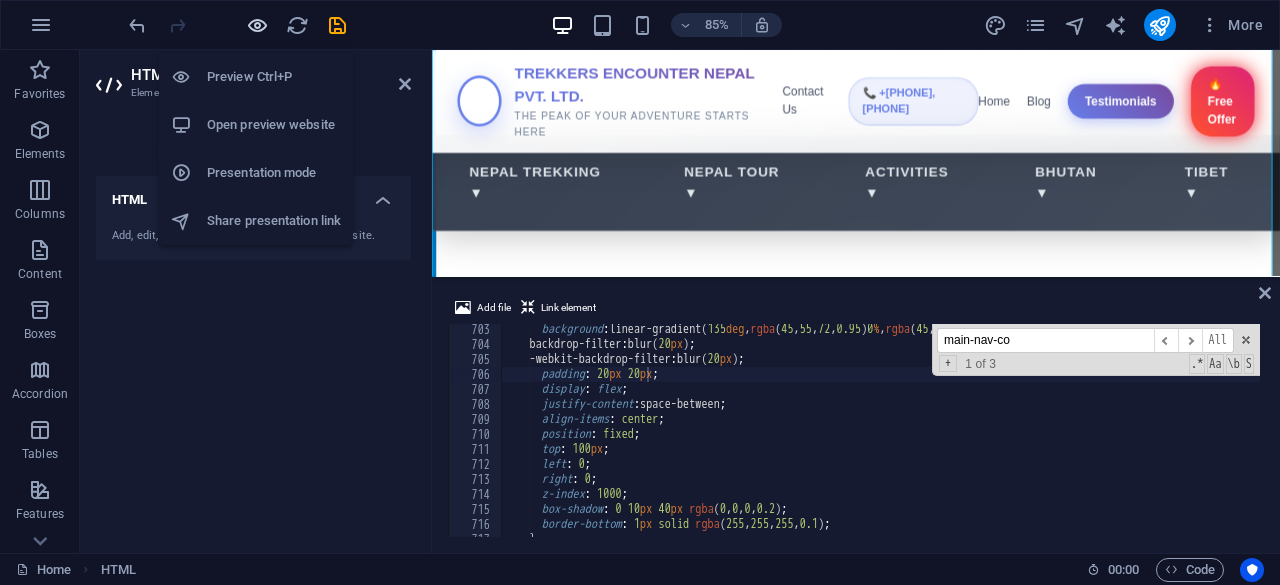 click at bounding box center (257, 25) 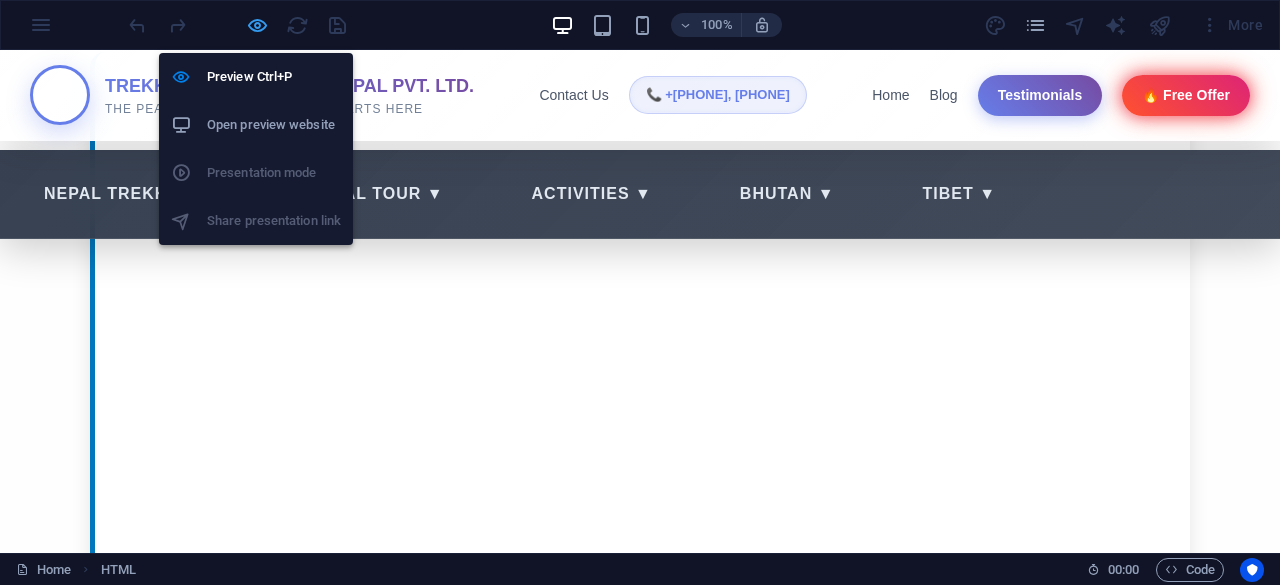 scroll, scrollTop: 665, scrollLeft: 0, axis: vertical 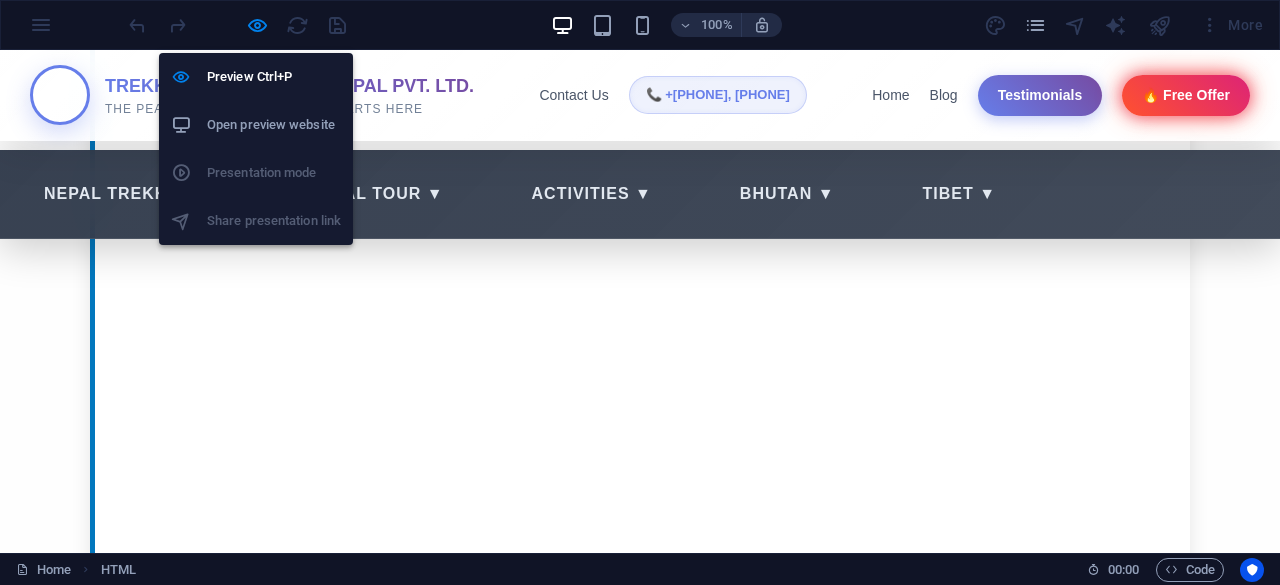 click on "Open preview website" at bounding box center (274, 125) 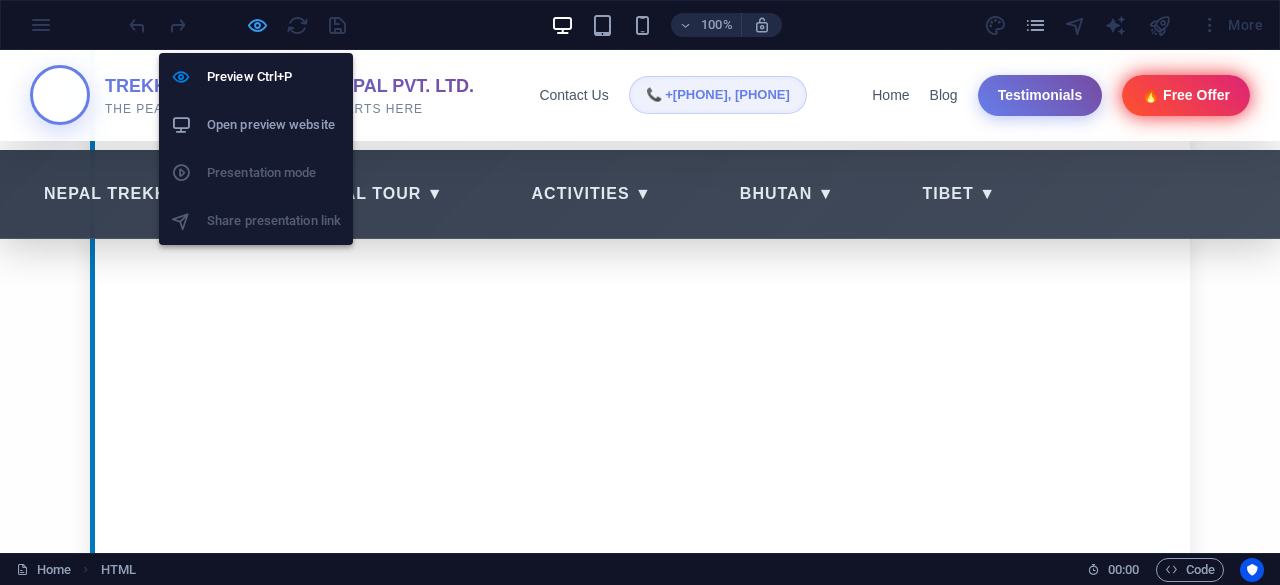 click at bounding box center (257, 25) 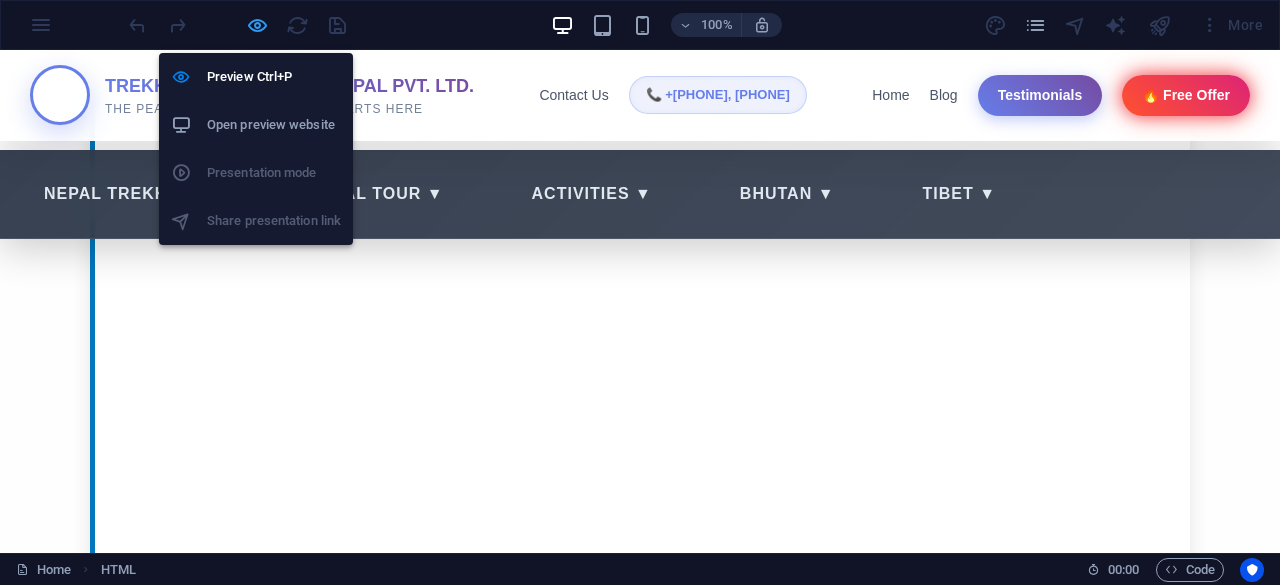 scroll, scrollTop: 561, scrollLeft: 0, axis: vertical 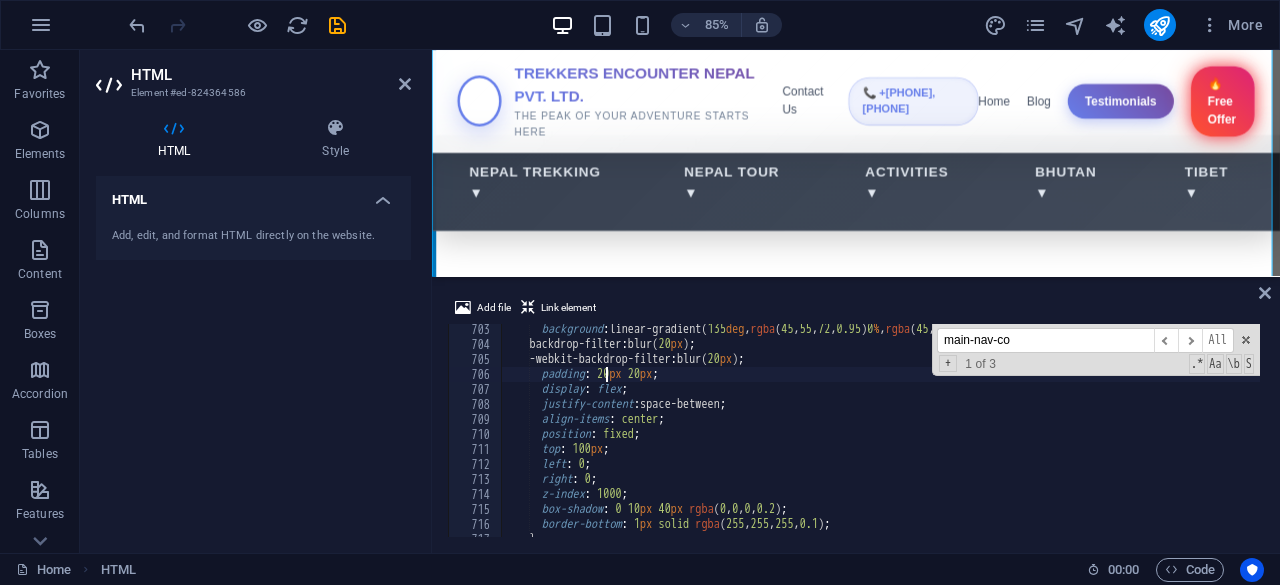 click on "background :  linear-gradient( 135 deg ,  rgba ( 45 , 55 , 72 , 0.95 )  0 % ,  rgba ( 45 , 55 , 72 , 0.9 )  100 % ) ;        backdrop-filter :  blur( 20 px ) ;        -webkit-backdrop-filter :  blur( 20 px ) ;         padding :   20 px   20 px ;         display :   flex ;         justify-content :  space-between ;         align-items :   center ;         position :   fixed ;         top :   100 px ;         left :   0 ;         right :   0 ;         z-index :   1000 ;         box-shadow :   0   10 px   40 px   rgba ( 0 , 0 , 0 , 0.2 ) ;         border-bottom :   1 px   solid   rgba ( 255 , 255 , 255 , 0.1 ) ;      }" at bounding box center [2203, 441] 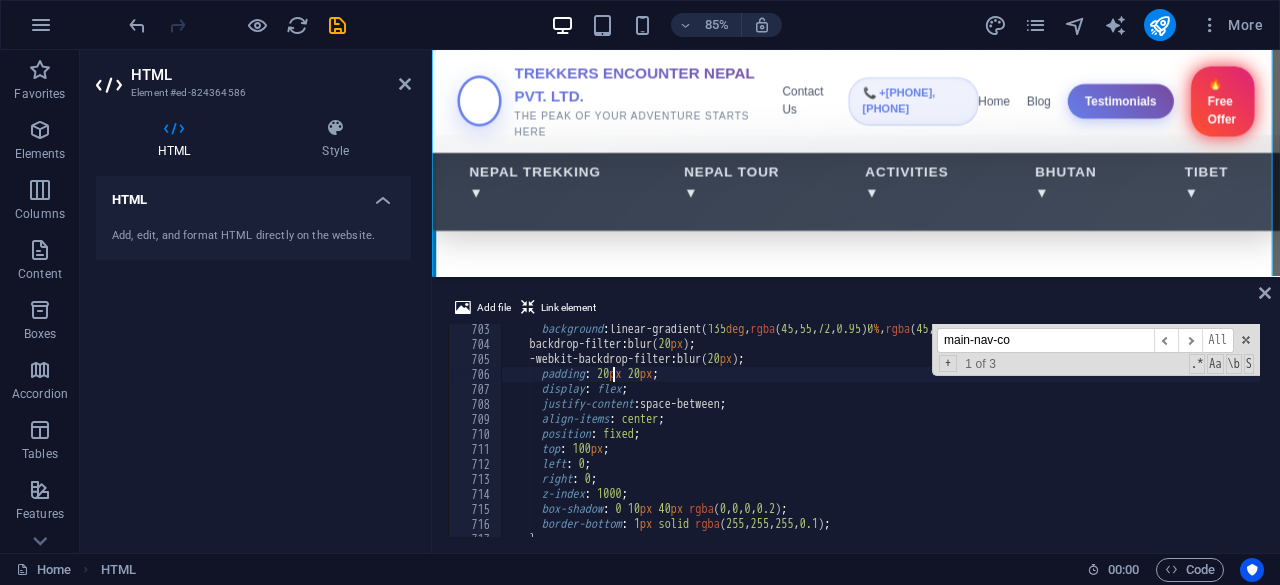 click on "background :  linear-gradient( 135 deg ,  rgba ( 45 , 55 , 72 , 0.95 )  0 % ,  rgba ( 45 , 55 , 72 , 0.9 )  100 % ) ;        backdrop-filter :  blur( 20 px ) ;        -webkit-backdrop-filter :  blur( 20 px ) ;         padding :   20 px   20 px ;         display :   flex ;         justify-content :  space-between ;         align-items :   center ;         position :   fixed ;         top :   100 px ;         left :   0 ;         right :   0 ;         z-index :   1000 ;         box-shadow :   0   10 px   40 px   rgba ( 0 , 0 , 0 , 0.2 ) ;         border-bottom :   1 px   solid   rgba ( 255 , 255 , 255 , 0.1 ) ;      }" at bounding box center (2203, 441) 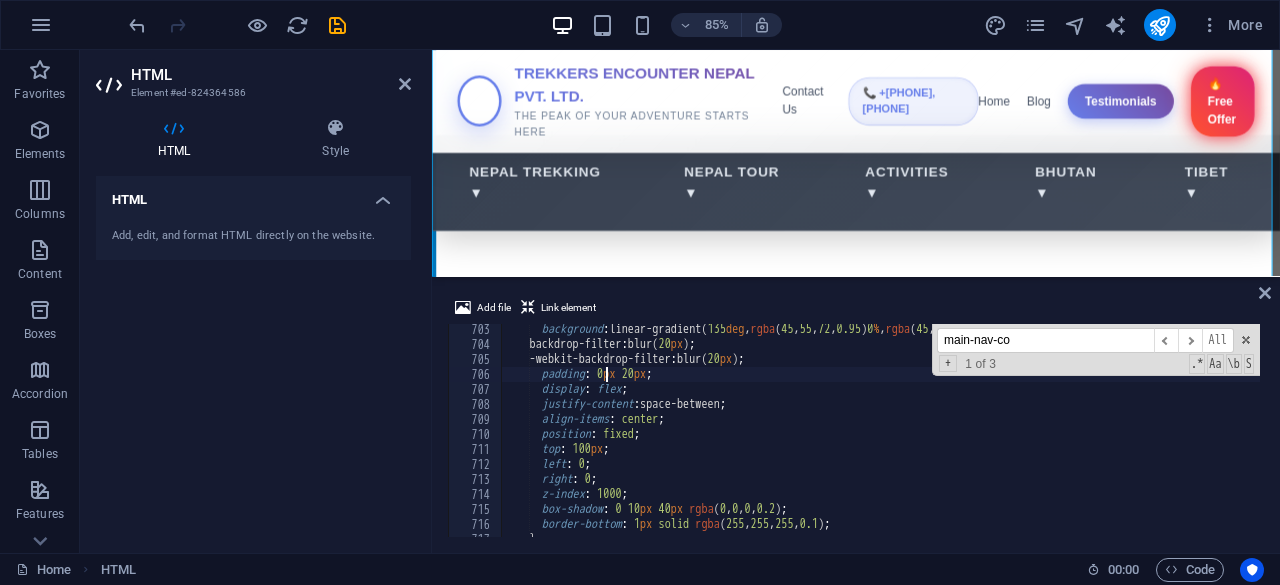 scroll, scrollTop: 10069, scrollLeft: 0, axis: vertical 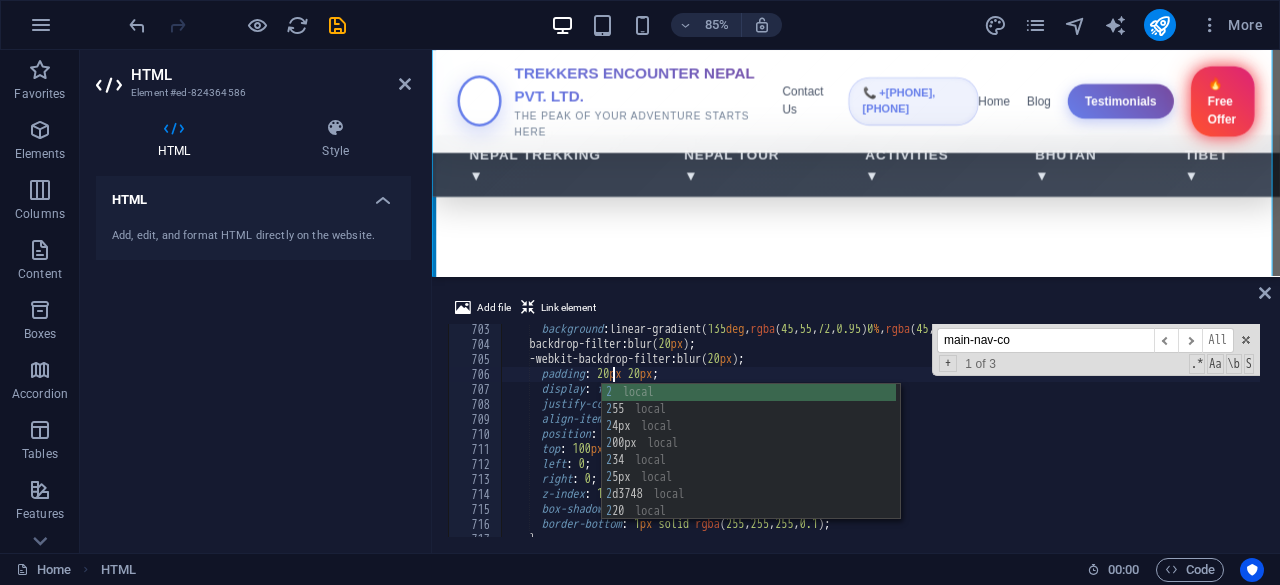 click on "background :  linear-gradient( 135 deg ,  rgba ( 45 , 55 , 72 , 0.95 )  0 % ,  rgba ( 45 , 55 , 72 , 0.9 )  100 % ) ;        backdrop-filter :  blur( 20 px ) ;        -webkit-backdrop-filter :  blur( 20 px ) ;         padding :   20 px   20 px ;         display :   flex ;         justify-content :  space-between ;         align-items :   center ;         position :   fixed ;         top :   100 px ;         left :   0 ;         right :   0 ;         z-index :   1000 ;         box-shadow :   0   10 px   40 px   rgba ( 0 , 0 , 0 , 0.2 ) ;         border-bottom :   1 px   solid   rgba ( 255 , 255 , 255 , 0.1 ) ;      }" at bounding box center [2203, 441] 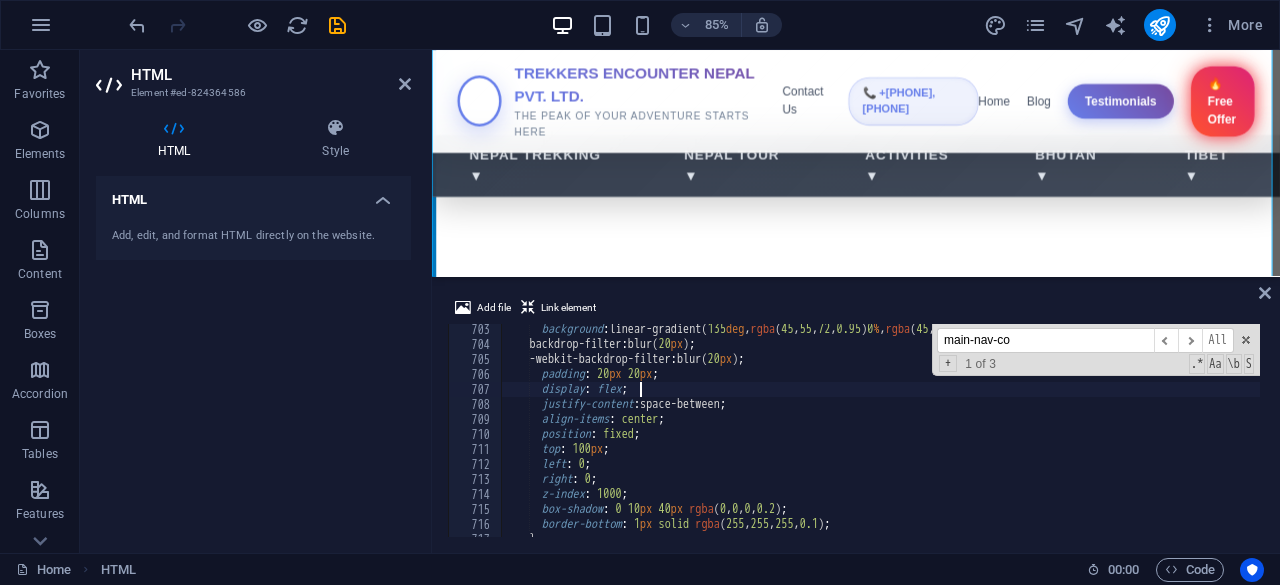 click on "background :  linear-gradient( 135 deg ,  rgba ( 45 , 55 , 72 , 0.95 )  0 % ,  rgba ( 45 , 55 , 72 , 0.9 )  100 % ) ;        backdrop-filter :  blur( 20 px ) ;        -webkit-backdrop-filter :  blur( 20 px ) ;         padding :   20 px   20 px ;         display :   flex ;         justify-content :  space-between ;         align-items :   center ;         position :   fixed ;         top :   100 px ;         left :   0 ;         right :   0 ;         z-index :   1000 ;         box-shadow :   0   10 px   40 px   rgba ( 0 , 0 , 0 , 0.2 ) ;         border-bottom :   1 px   solid   rgba ( 255 , 255 , 255 , 0.1 ) ;      }" at bounding box center [2203, 441] 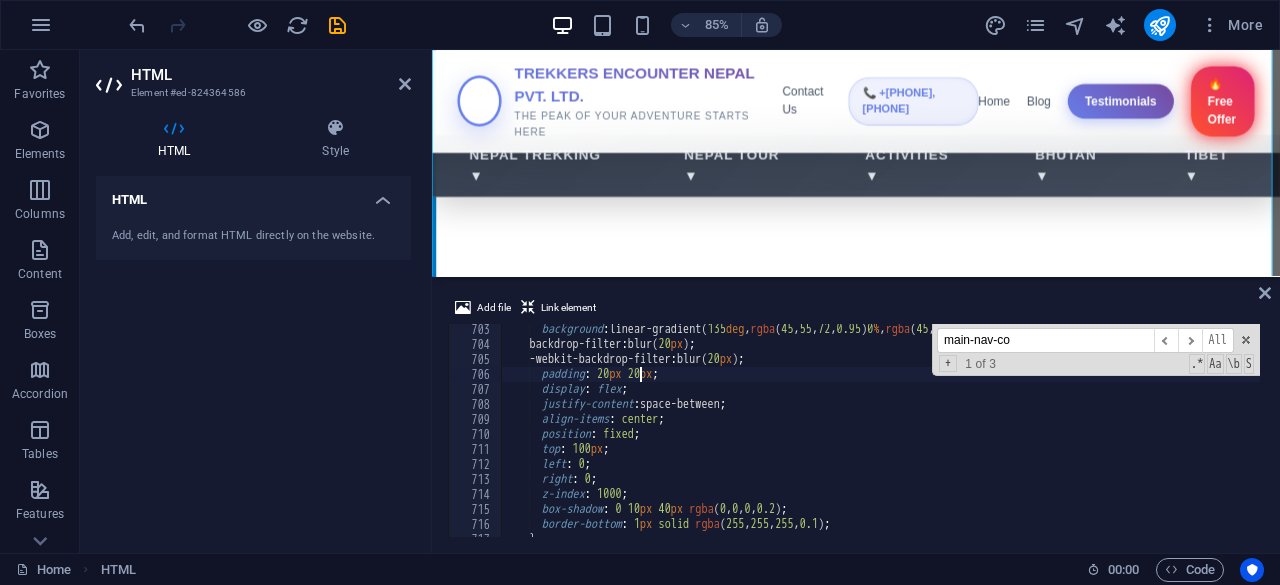 click on "background :  linear-gradient( 135 deg ,  rgba ( 45 , 55 , 72 , 0.95 )  0 % ,  rgba ( 45 , 55 , 72 , 0.9 )  100 % ) ;        backdrop-filter :  blur( 20 px ) ;        -webkit-backdrop-filter :  blur( 20 px ) ;         padding :   20 px   20 px ;         display :   flex ;         justify-content :  space-between ;         align-items :   center ;         position :   fixed ;         top :   100 px ;         left :   0 ;         right :   0 ;         z-index :   1000 ;         box-shadow :   0   10 px   40 px   rgba ( 0 , 0 , 0 , 0.2 ) ;         border-bottom :   1 px   solid   rgba ( 255 , 255 , 255 , 0.1 ) ;      }" at bounding box center [2203, 441] 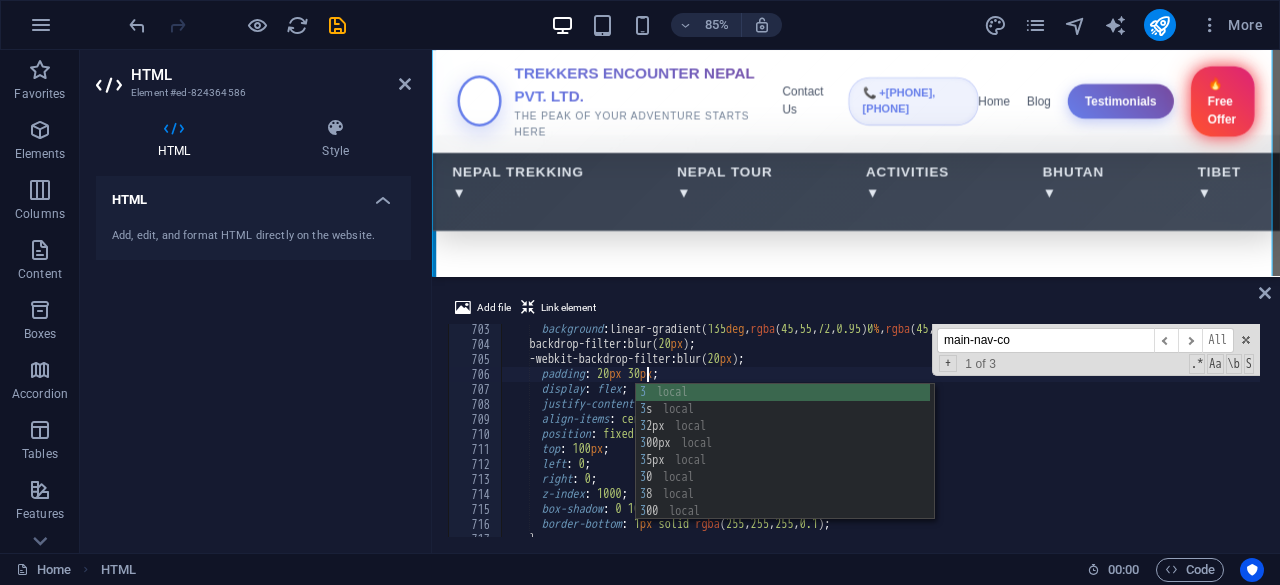 scroll, scrollTop: 0, scrollLeft: 12, axis: horizontal 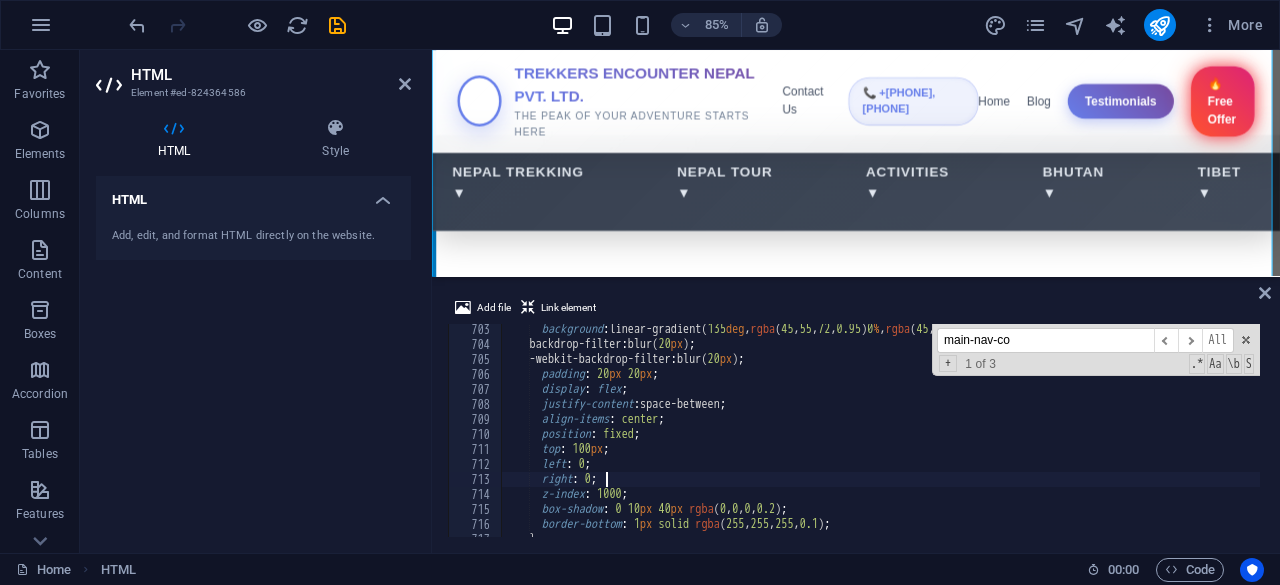 click on "background :  linear-gradient( 135 deg ,  rgba ( 45 , 55 , 72 , 0.95 )  0 % ,  rgba ( 45 , 55 , 72 , 0.9 )  100 % ) ;        backdrop-filter :  blur( 20 px ) ;        -webkit-backdrop-filter :  blur( 20 px ) ;         padding :   20 px   20 px ;         display :   flex ;         justify-content :  space-between ;         align-items :   center ;         position :   fixed ;         top :   100 px ;         left :   0 ;         right :   0 ;         z-index :   1000 ;         box-shadow :   0   10 px   40 px   rgba ( 0 , 0 , 0 , 0.2 ) ;         border-bottom :   1 px   solid   rgba ( 255 , 255 , 255 , 0.1 ) ;      }" at bounding box center (2203, 441) 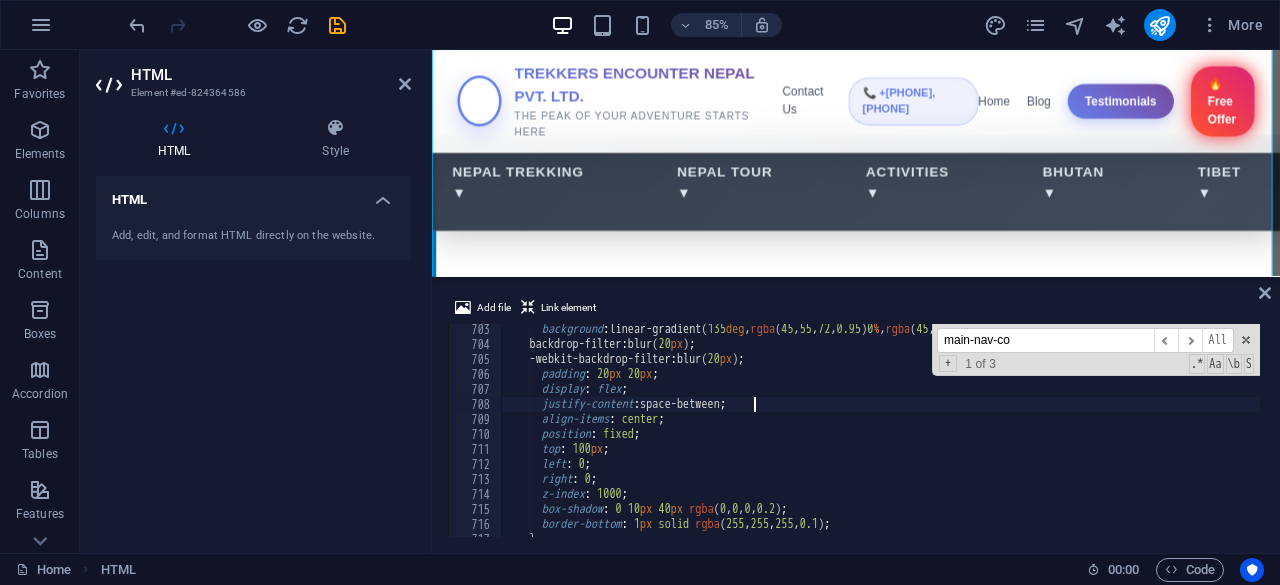 click on "background :  linear-gradient( 135 deg ,  rgba ( 45 , 55 , 72 , 0.95 )  0 % ,  rgba ( 45 , 55 , 72 , 0.9 )  100 % ) ;        backdrop-filter :  blur( 20 px ) ;        -webkit-backdrop-filter :  blur( 20 px ) ;         padding :   20 px   20 px ;         display :   flex ;         justify-content :  space-between ;         align-items :   center ;         position :   fixed ;         top :   100 px ;         left :   0 ;         right :   0 ;         z-index :   1000 ;         box-shadow :   0   10 px   40 px   rgba ( 0 , 0 , 0 , 0.2 ) ;         border-bottom :   1 px   solid   rgba ( 255 , 255 , 255 , 0.1 ) ;      }" at bounding box center (2203, 441) 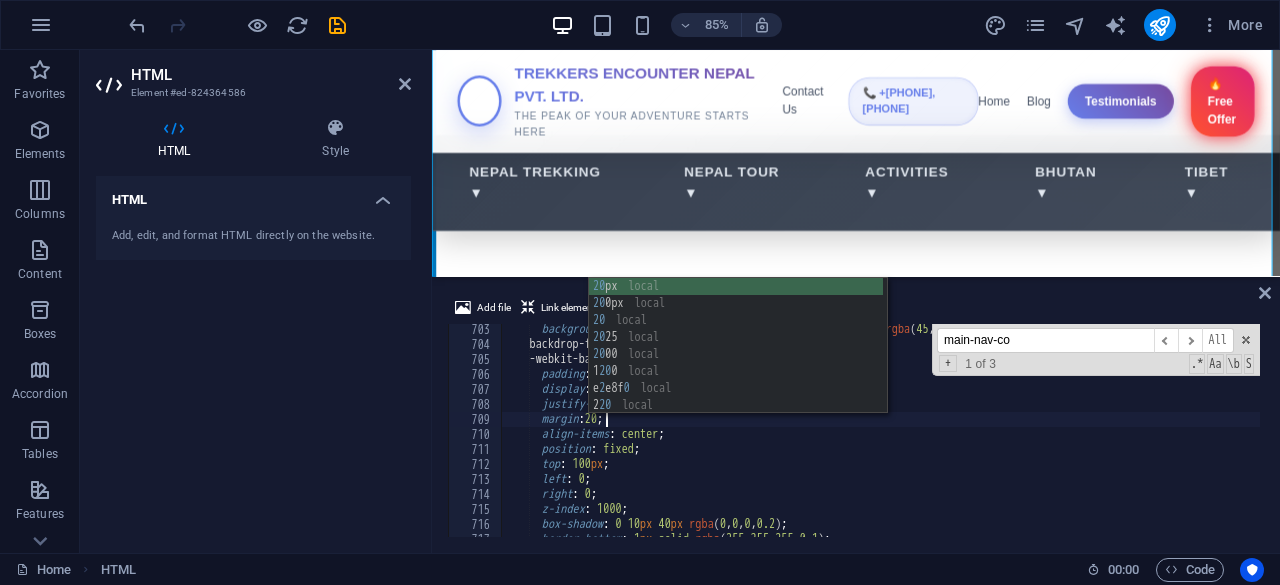 scroll, scrollTop: 0, scrollLeft: 8, axis: horizontal 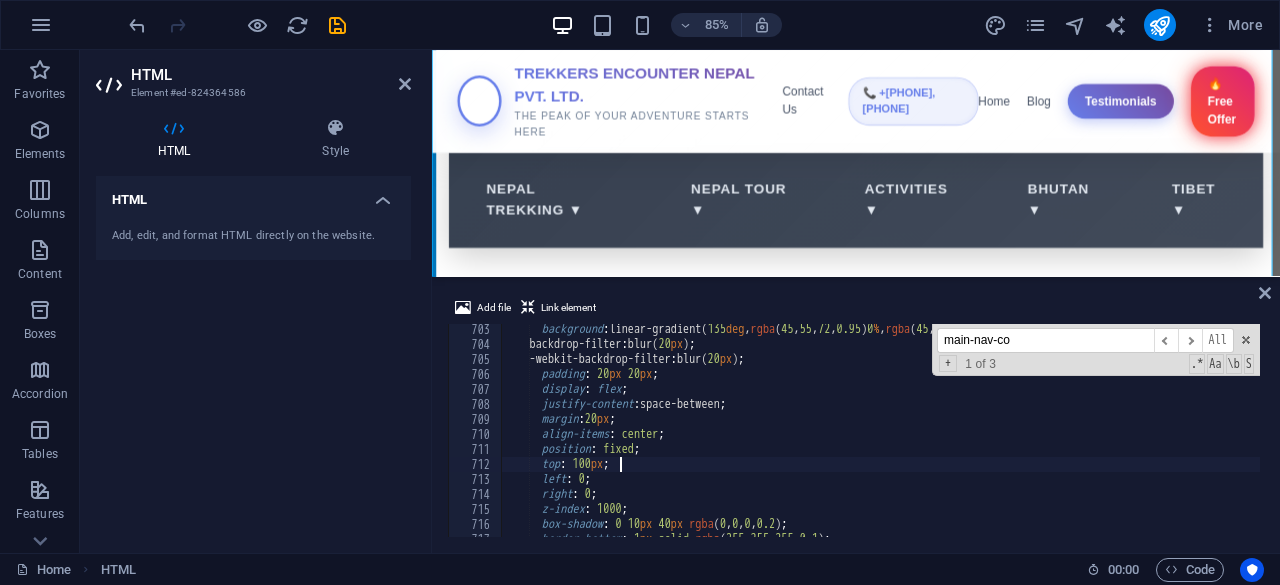 click on "background :  linear-gradient( 135 deg ,  rgba ( 45 , 55 , 72 , 0.95 )  0 % ,  rgba ( 45 , 55 , 72 , 0.9 )  100 % ) ;        backdrop-filter :  blur( 20 px ) ;        -webkit-backdrop-filter :  blur( 20 px ) ;         padding :   20 px   20 px ;         display :   flex ;         justify-content :  space-between ;         margin : 20 px ;         align-items :   center ;         position :   fixed ;         top :   100 px ;         left :   0 ;         right :   0 ;         z-index :   1000 ;         box-shadow :   0   10 px   40 px   rgba ( 0 , 0 , 0 , 0.2 ) ;         border-bottom :   1 px   solid   rgba ( 255 , 255 , 255 , 0.1 ) ;" at bounding box center [2203, 441] 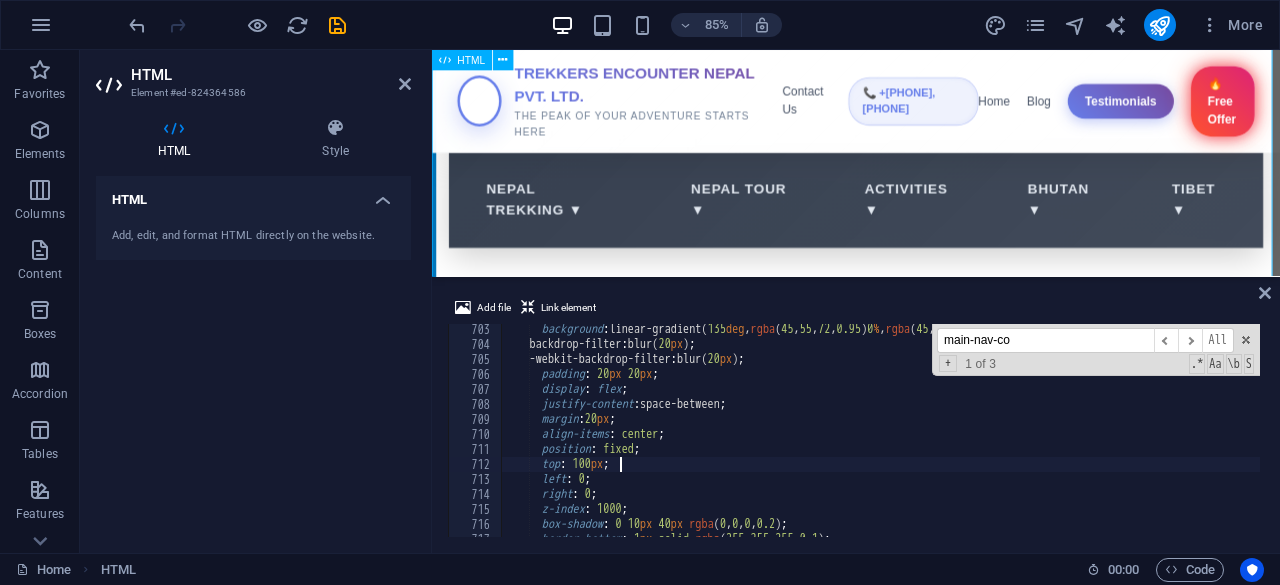 click on "Trekkers Encounter Nepal Pvt. Ltd.
Nepal Trekking
Nepal Tour
Activities
Bhutan
Tibet
Blog
Testimonials
TREKKERS ENCOUNTER NEPAL PVT. LTD.
THE PEAK OF YOUR ADVENTURE STARTS HERE
Contact Us
📞 [PHONE], [PHONE]
Home
Blog
Testimonials
🔥 Free Offer
$99" at bounding box center [931, 1652] 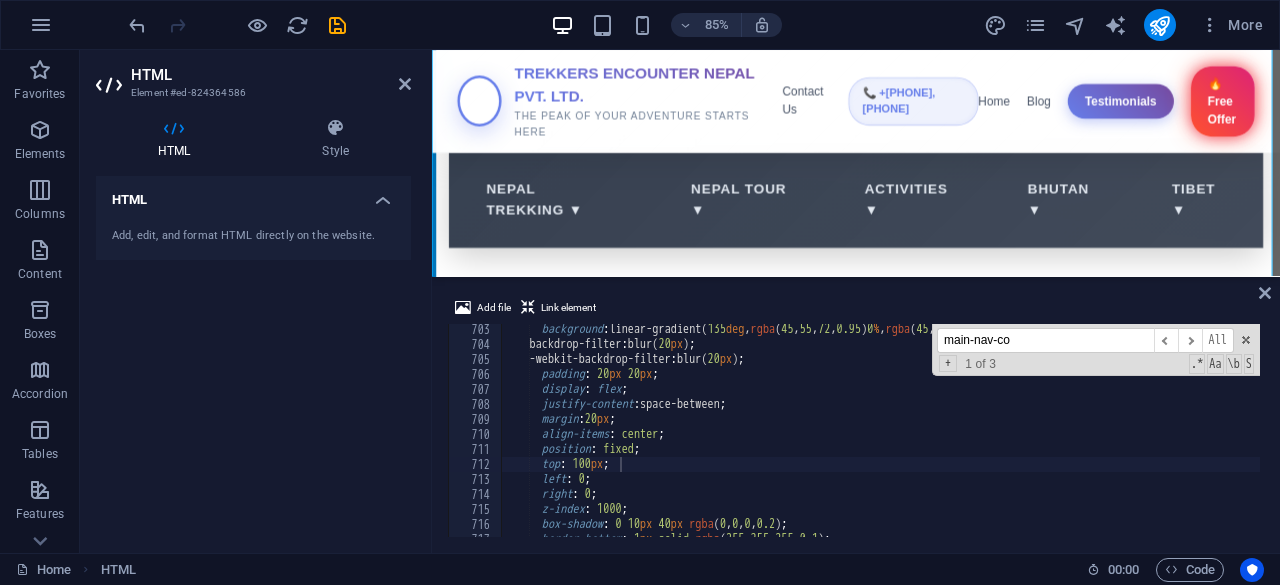 type on "margin:20px;" 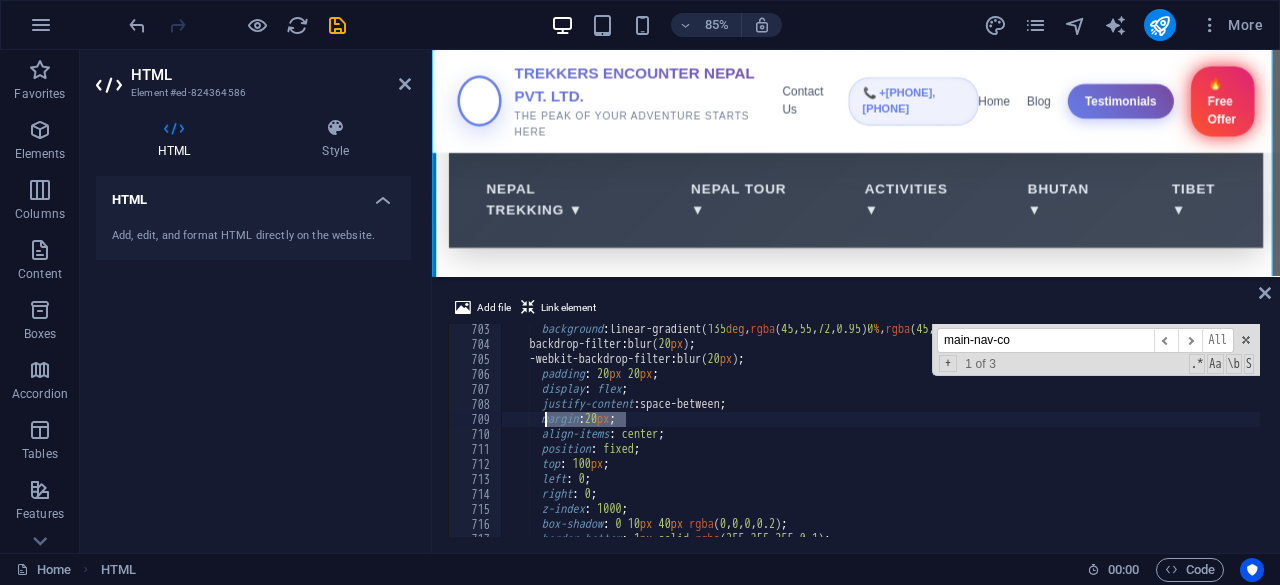 drag, startPoint x: 626, startPoint y: 420, endPoint x: 546, endPoint y: 420, distance: 80 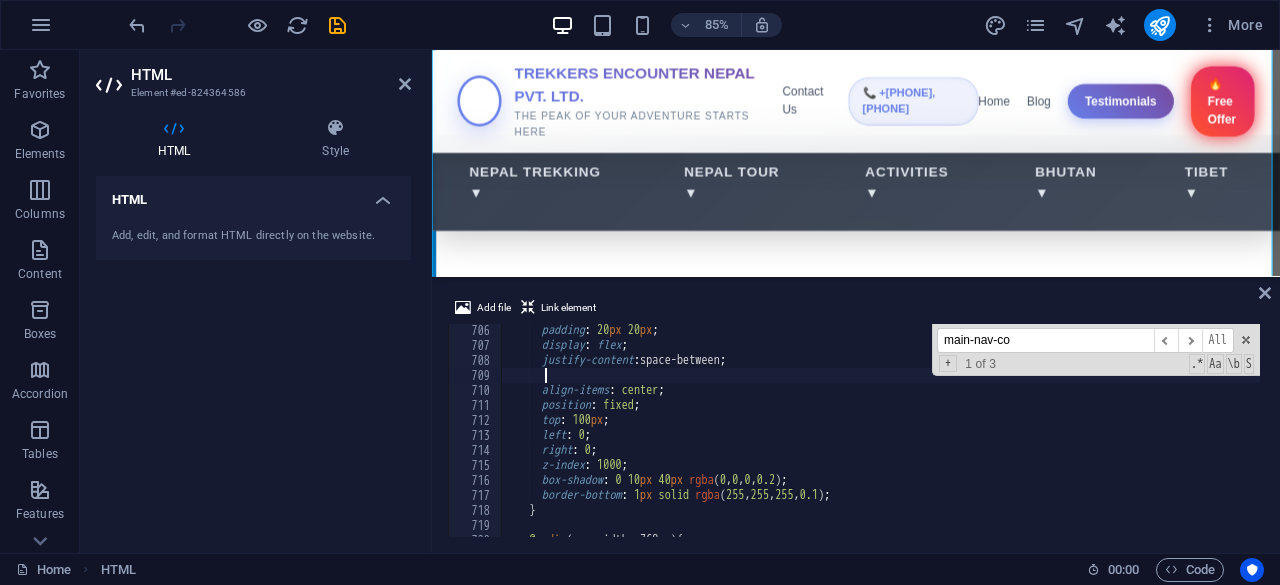 scroll, scrollTop: 10107, scrollLeft: 0, axis: vertical 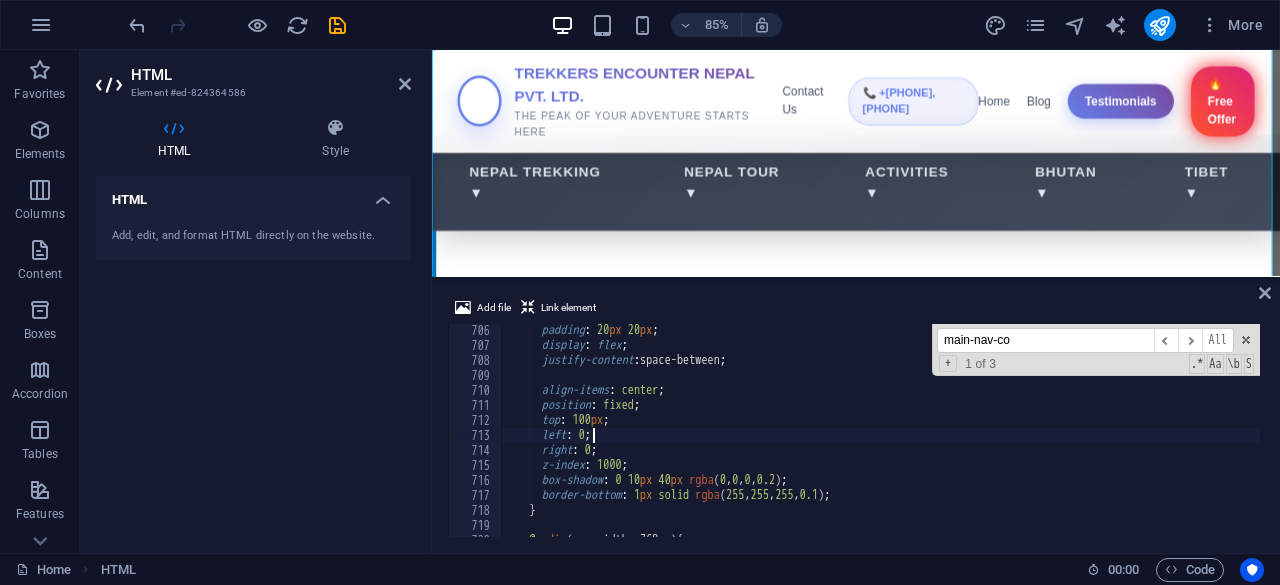 click on "padding :   20 px   20 px ;         display :   flex ;         justify-content :  space-between ;                 align-items :   center ;         position :   fixed ;         top :   100 px ;         left :   0 ;         right :   0 ;         z-index :   1000 ;         box-shadow :   0   10 px   40 px   rgba ( 0 , 0 , 0 , 0.2 ) ;         border-bottom :   1 px   solid   rgba ( 255 , 255 , 255 , 0.1 ) ;      }      @ media  (max-width: 768px)  {" at bounding box center (2203, 442) 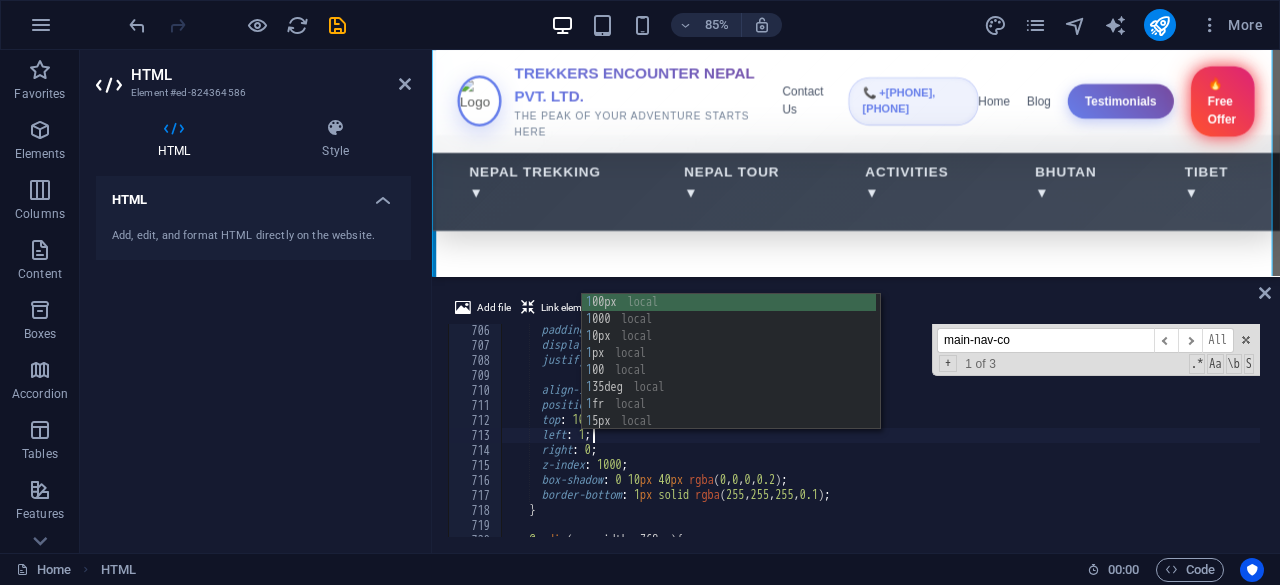scroll, scrollTop: 0, scrollLeft: 6, axis: horizontal 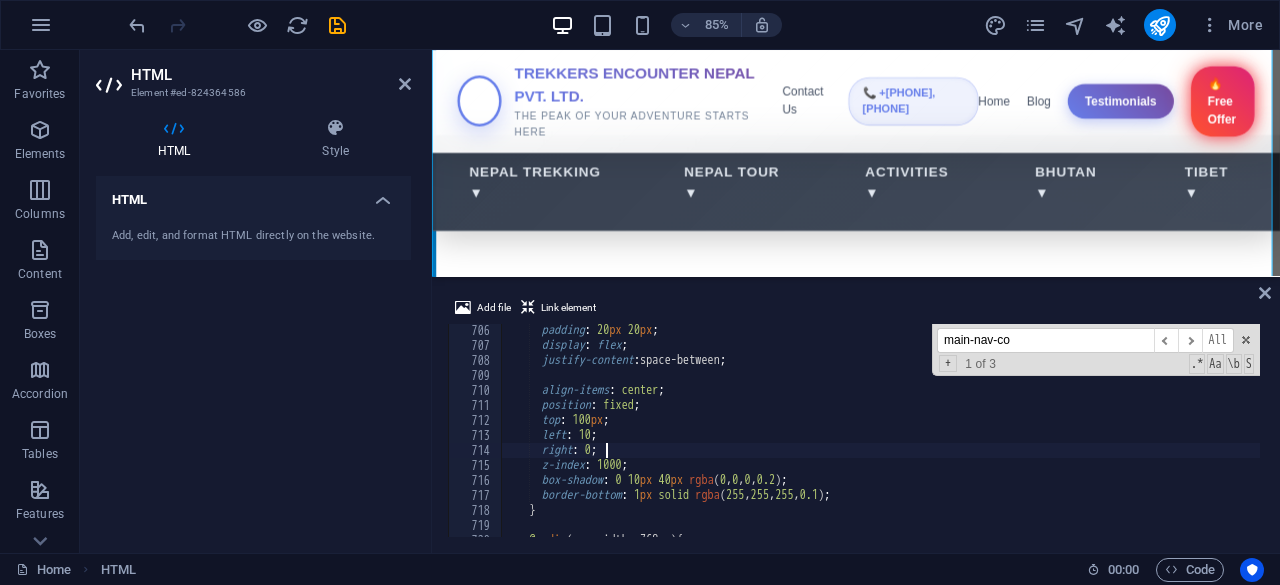 click on "padding :   20 px   20 px ;         display :   flex ;         justify-content :  space-between ;                 align-items :   center ;         position :   fixed ;         top :   100 px ;         left :   10 ;         right :   0 ;         z-index :   1000 ;         box-shadow :   0   10 px   40 px   rgba ( 0 , 0 , 0 , 0.2 ) ;         border-bottom :   1 px   solid   rgba ( 255 , 255 , 255 , 0.1 ) ;      }      @ media  (max-width: 768px)  {" at bounding box center [2203, 442] 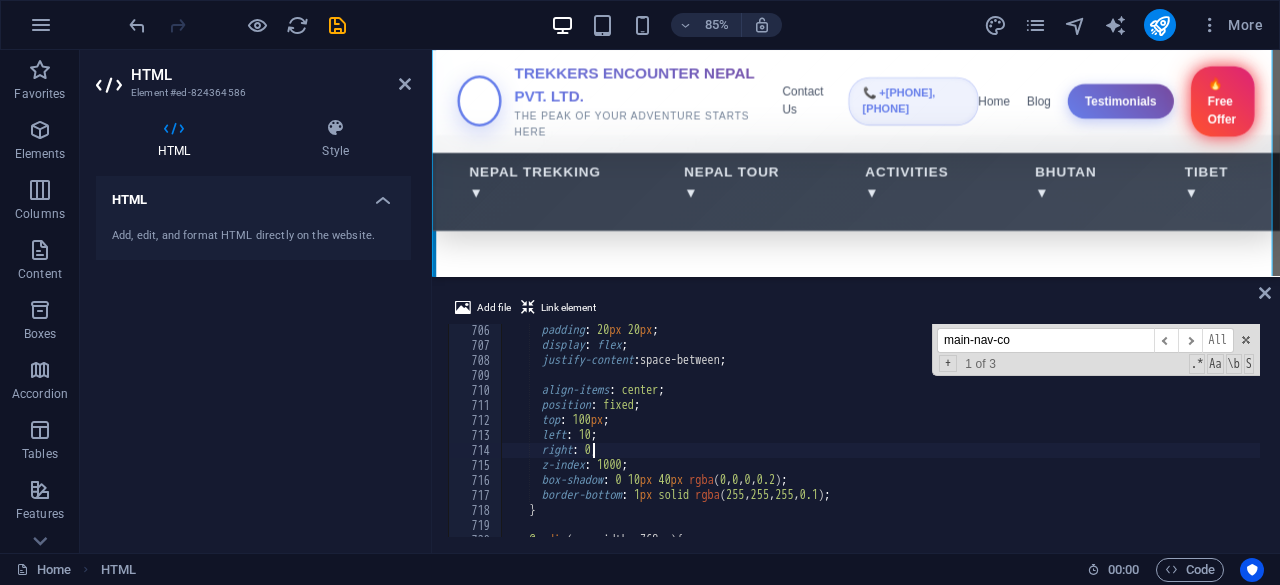 click on "padding :   20 px   20 px ;         display :   flex ;         justify-content :  space-between ;                 align-items :   center ;         position :   fixed ;         top :   100 px ;         left :   10 ;         right :   0 ;         z-index :   1000 ;         box-shadow :   0   10 px   40 px   rgba ( 0 , 0 , 0 , 0.2 ) ;         border-bottom :   1 px   solid   rgba ( 255 , 255 , 255 , 0.1 ) ;      }      @ media  (max-width: 768px)  {" at bounding box center (2203, 442) 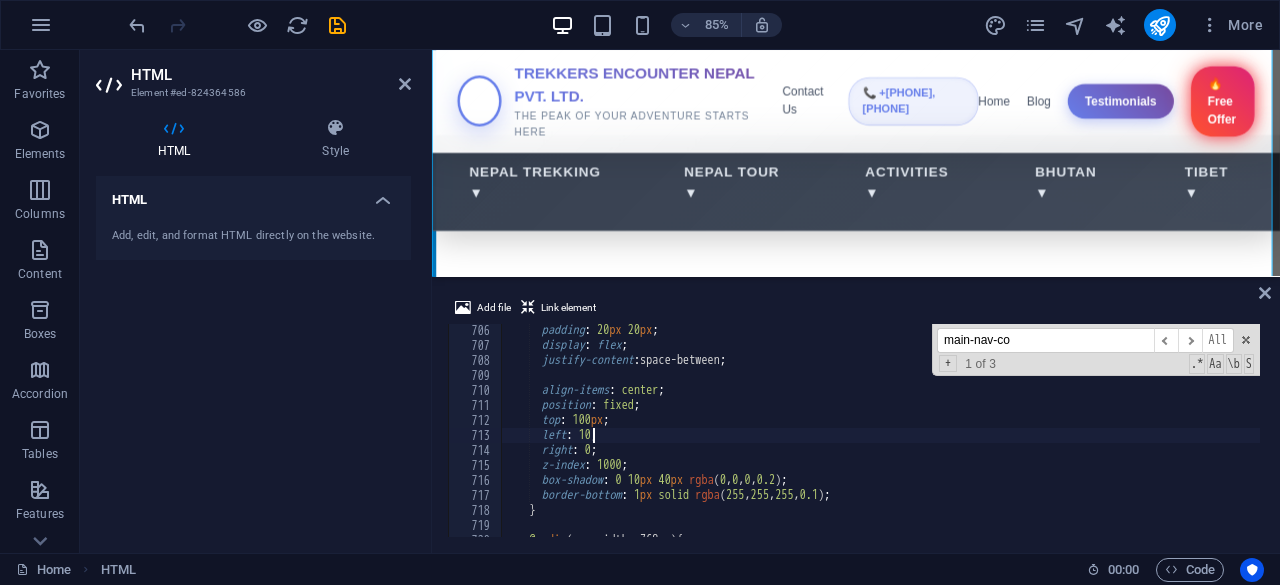 click on "padding :   20 px   20 px ;         display :   flex ;         justify-content :  space-between ;                 align-items :   center ;         position :   fixed ;         top :   100 px ;         left :   10 ;         right :   0 ;         z-index :   1000 ;         box-shadow :   0   10 px   40 px   rgba ( 0 , 0 , 0 , 0.2 ) ;         border-bottom :   1 px   solid   rgba ( 255 , 255 , 255 , 0.1 ) ;      }      @ media  (max-width: 768px)  {" at bounding box center [2203, 442] 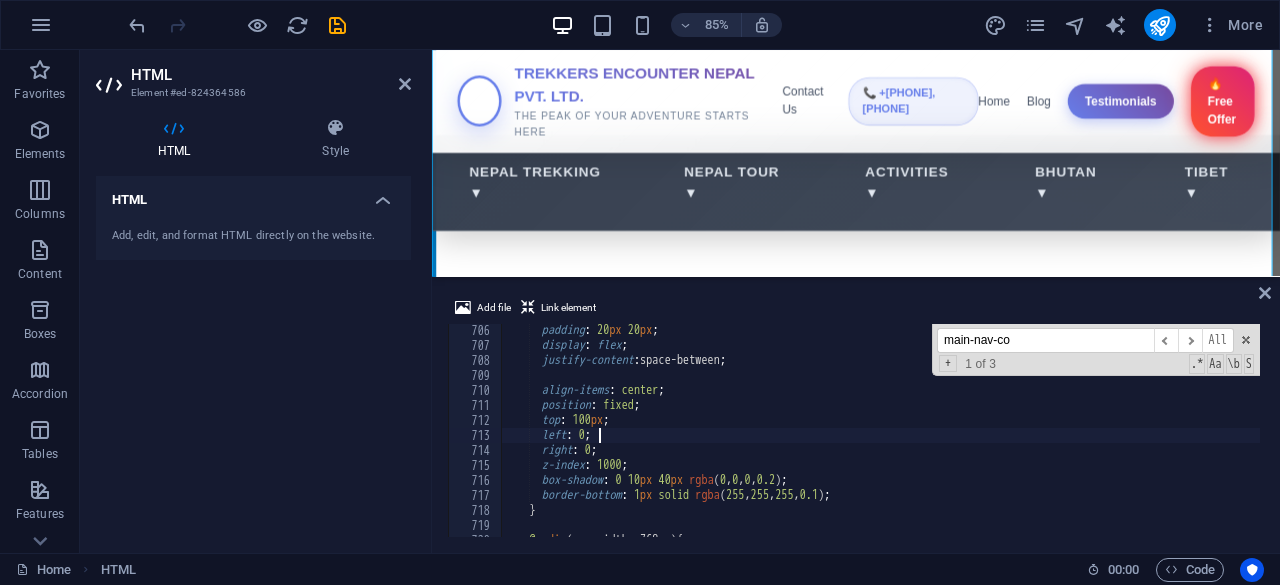 click on "padding :   20 px   20 px ;         display :   flex ;         justify-content :  space-between ;                 align-items :   center ;         position :   fixed ;         top :   100 px ;         left :   0 ;         right :   0 ;         z-index :   1000 ;         box-shadow :   0   10 px   40 px   rgba ( 0 , 0 , 0 , 0.2 ) ;         border-bottom :   1 px   solid   rgba ( 255 , 255 , 255 , 0.1 ) ;      }      @ media  (max-width: 768px)  {" at bounding box center (2203, 442) 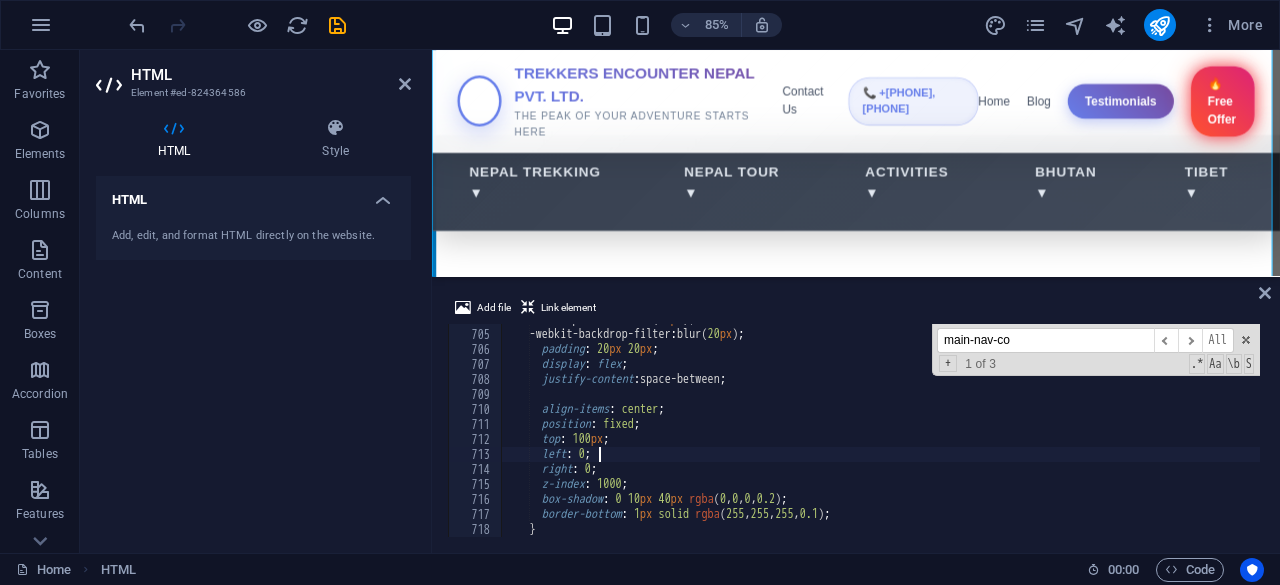 scroll, scrollTop: 10088, scrollLeft: 0, axis: vertical 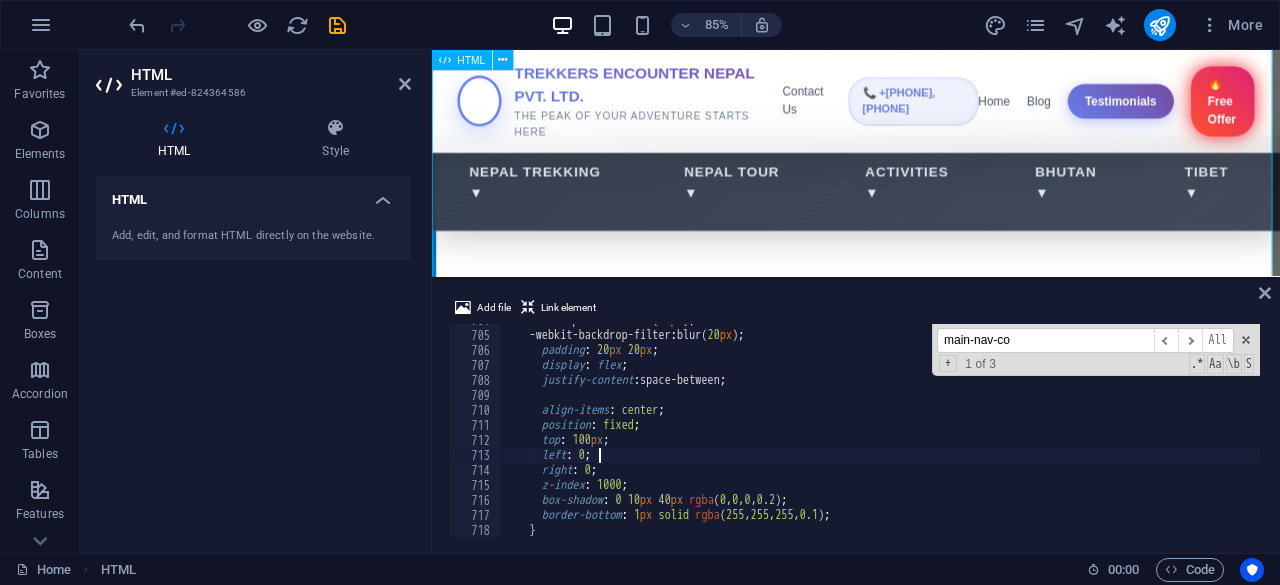type on "left: 0;" 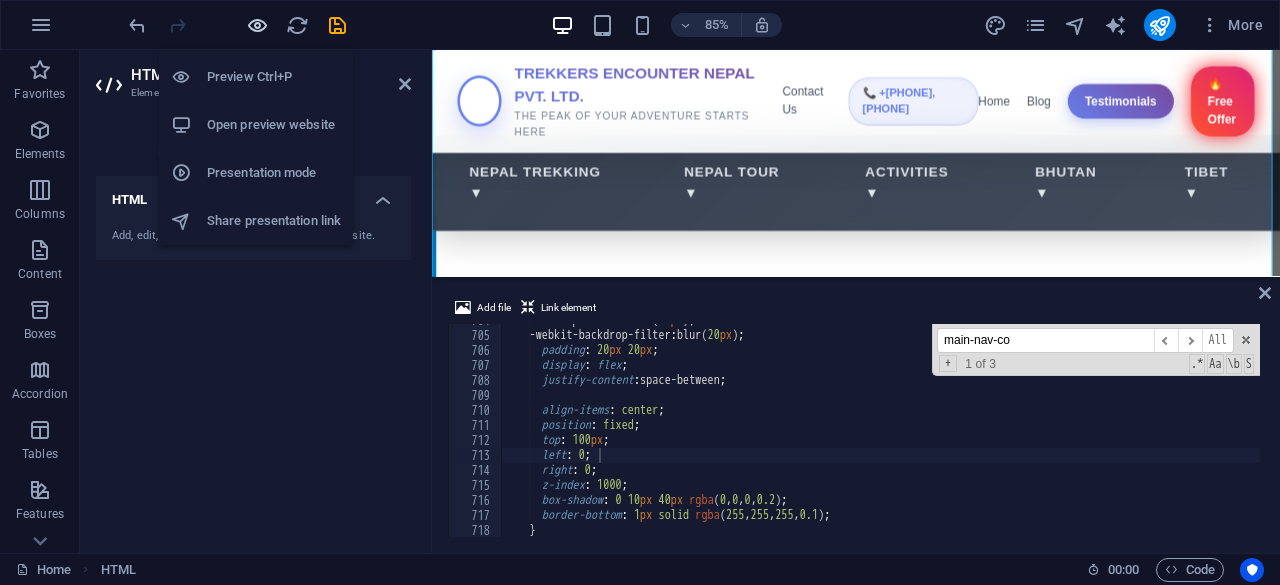 click at bounding box center (257, 25) 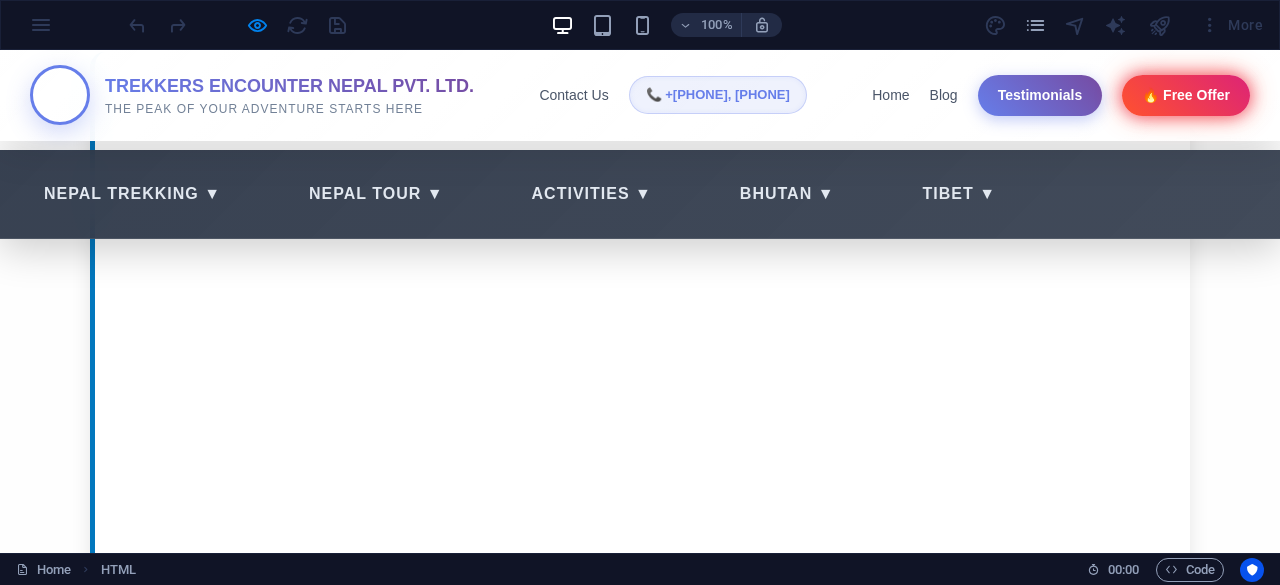 click on "Located in the heart of Thamel, Kathmandu, Trekkers Encounter Nepal is a premier travel and tour company dedicated to providing unforgettable experiences in Nepal. With a passion for exploring the breathtaking landscapes, rich culture, and vibrant history." at bounding box center [642, 300] 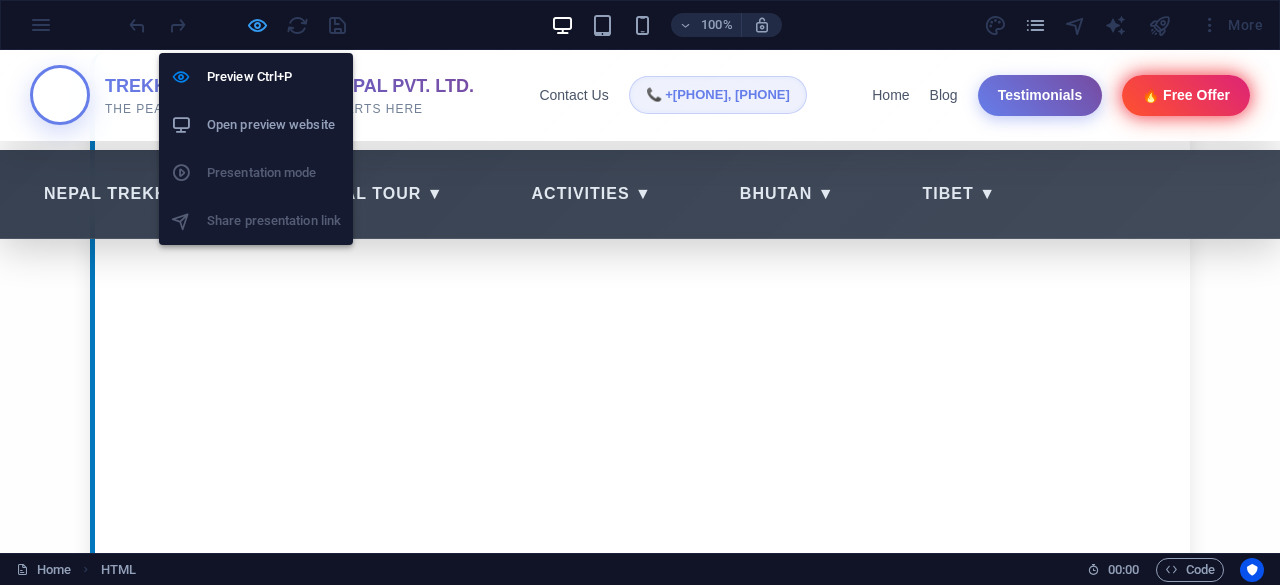 click at bounding box center (257, 25) 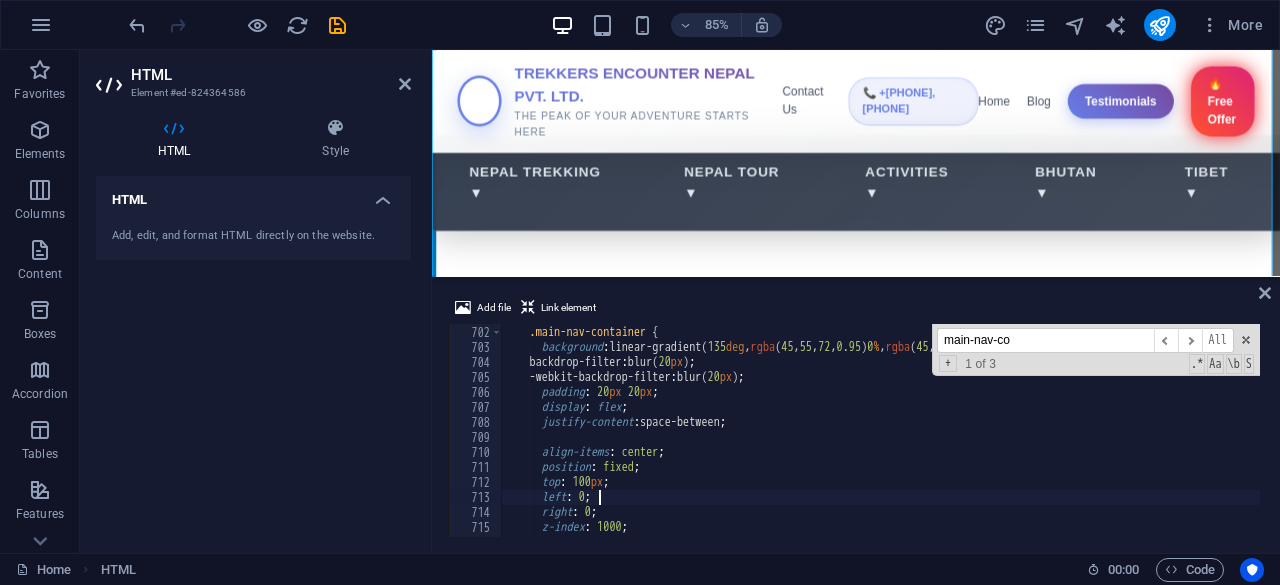 scroll, scrollTop: 10041, scrollLeft: 0, axis: vertical 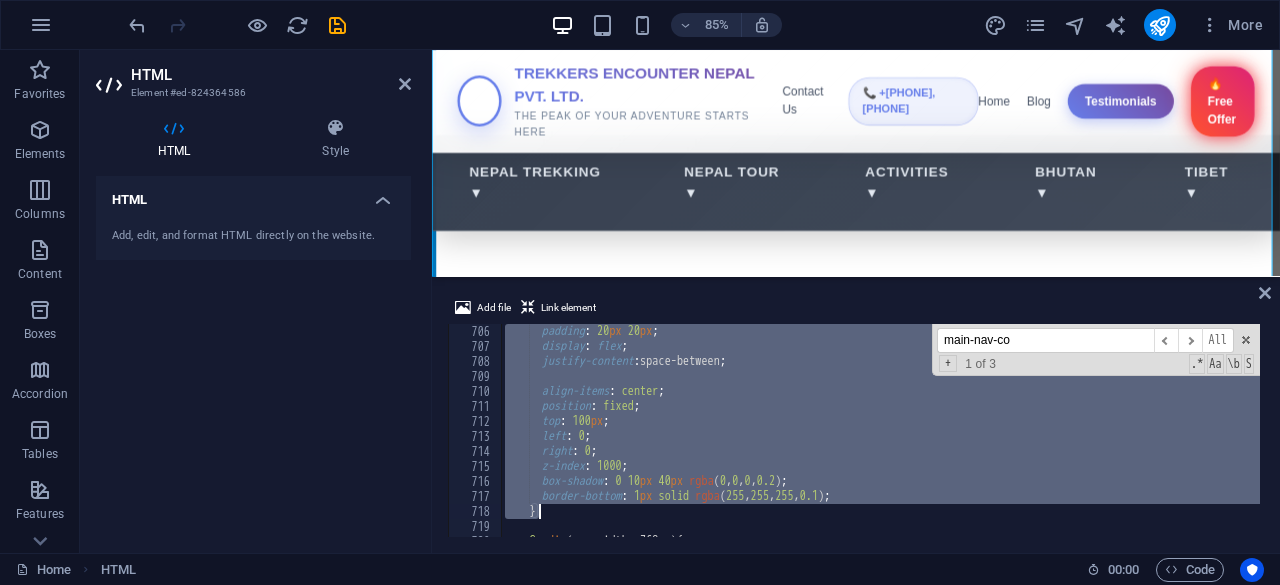 drag, startPoint x: 526, startPoint y: 341, endPoint x: 628, endPoint y: 510, distance: 197.39554 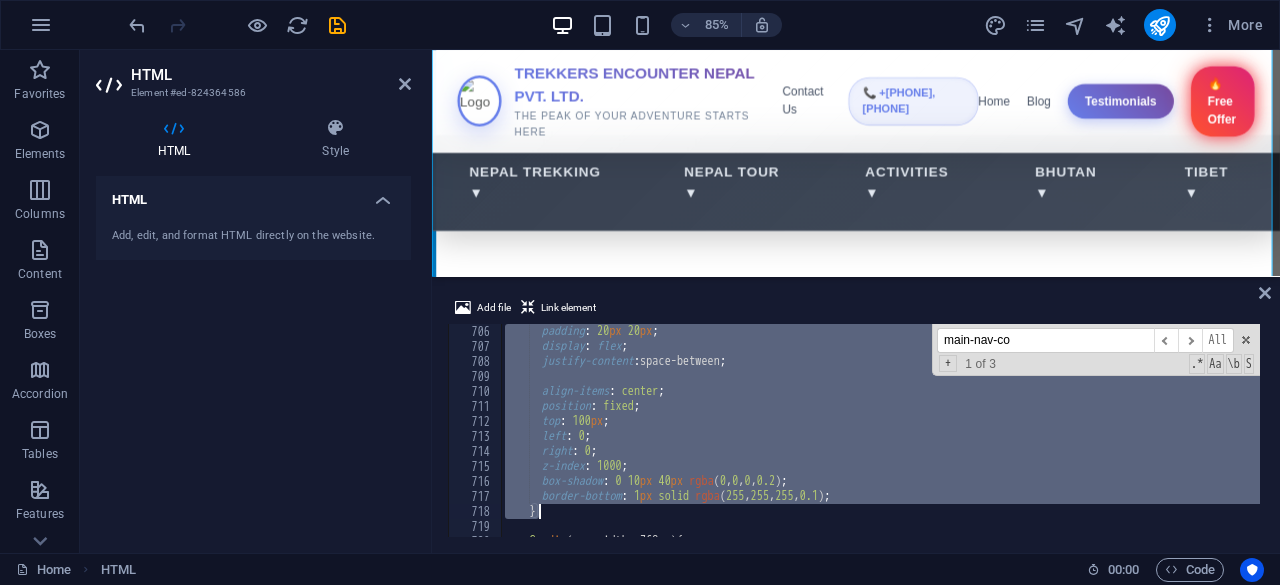 click on "main-nav-co" at bounding box center [1045, 340] 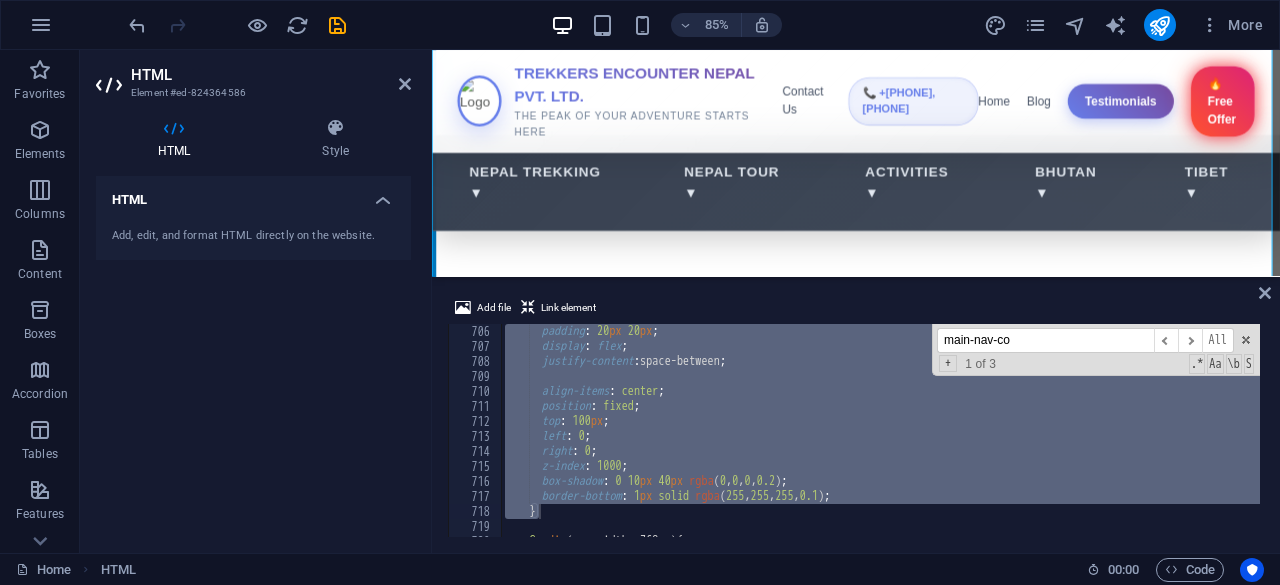 click on "main-nav-co" at bounding box center (1045, 340) 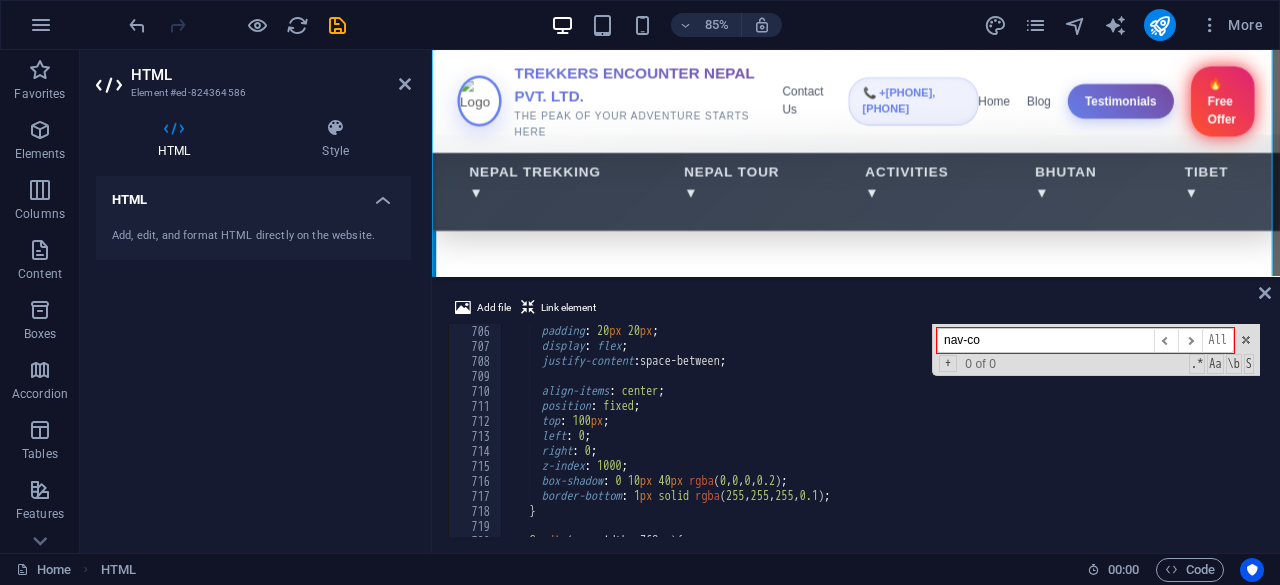 scroll, scrollTop: 9948, scrollLeft: 0, axis: vertical 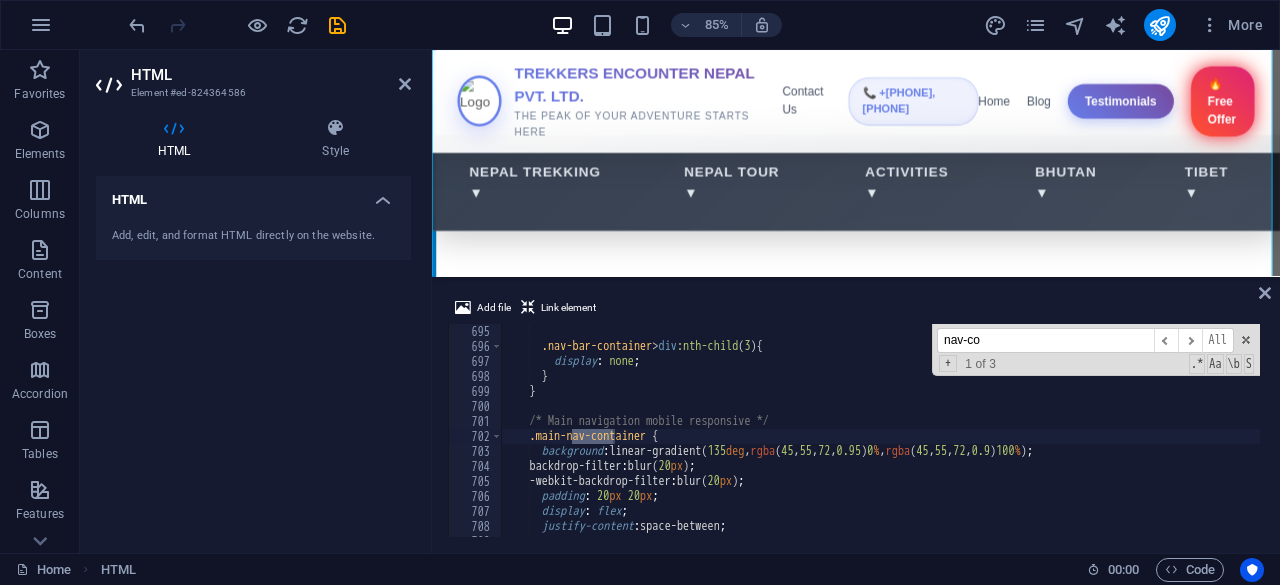 click on "nav-co" at bounding box center (1045, 340) 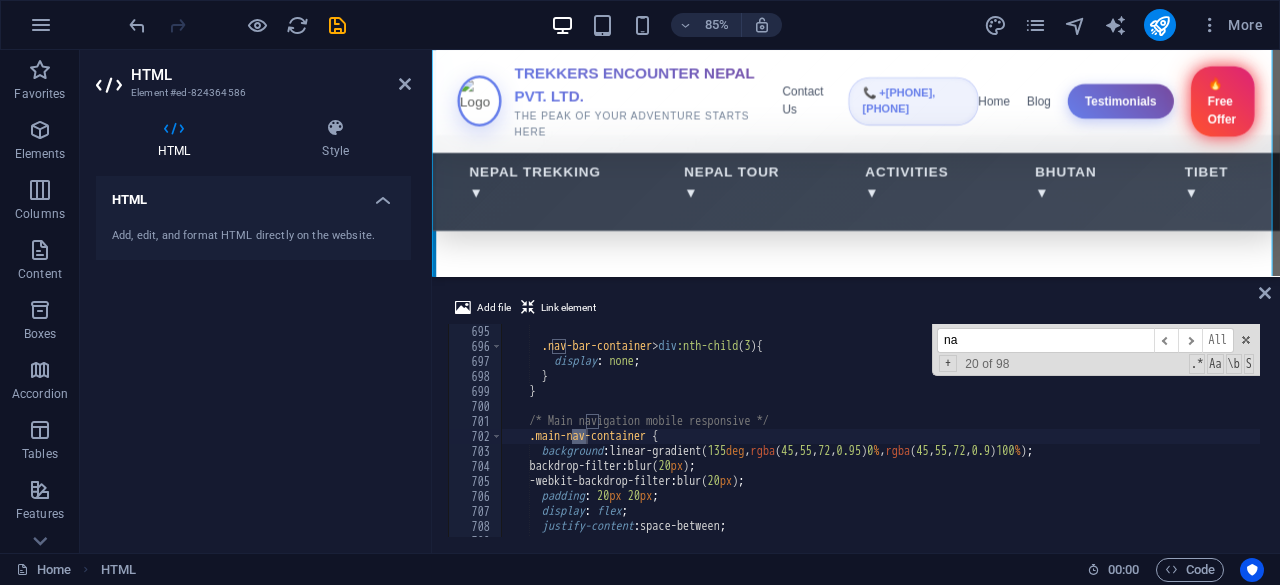 type on "n" 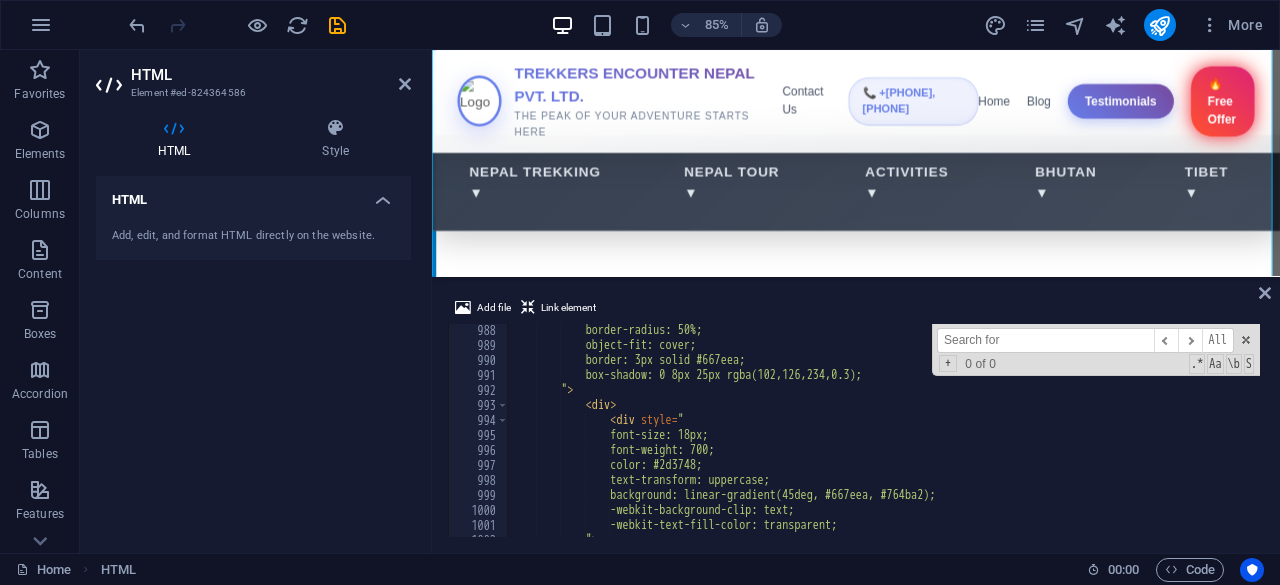 scroll, scrollTop: 14150, scrollLeft: 0, axis: vertical 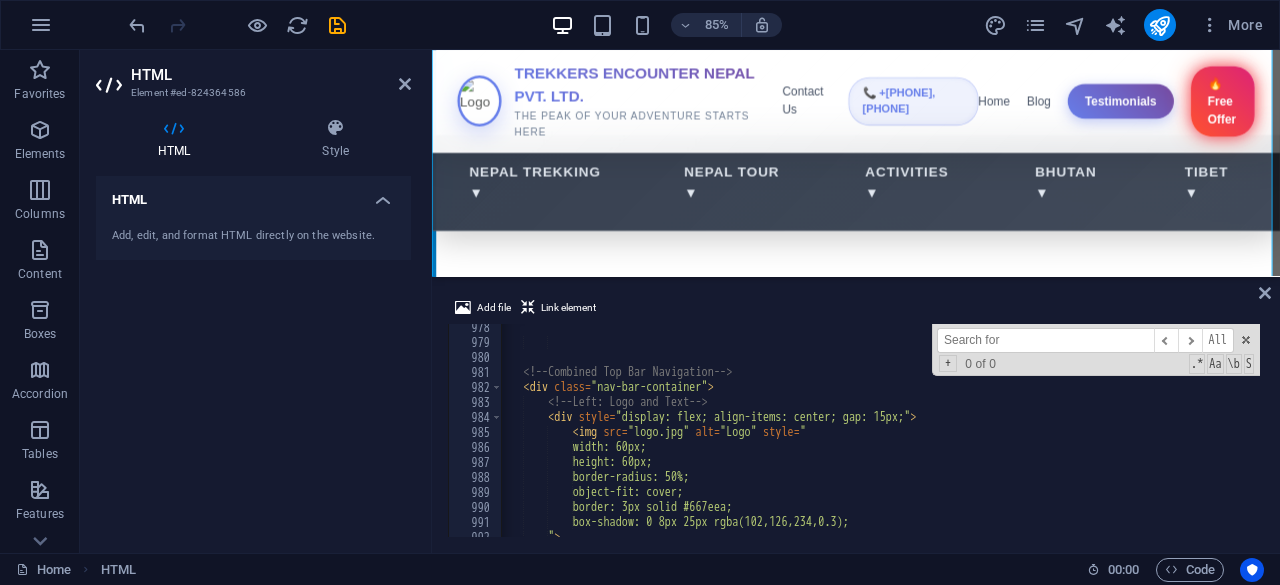type 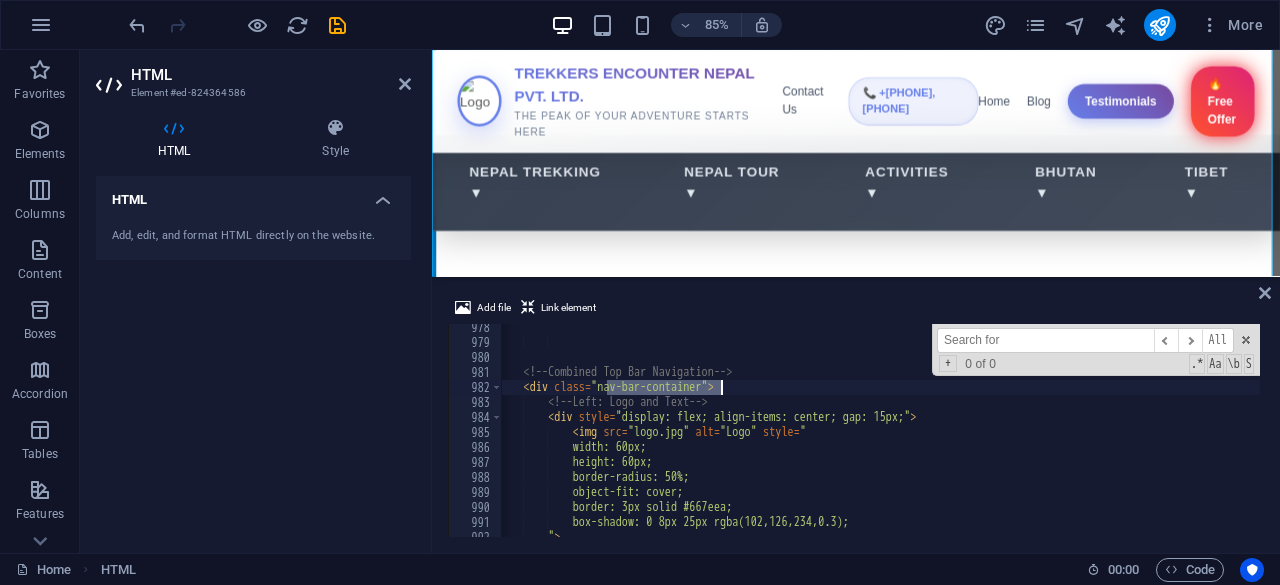 drag, startPoint x: 605, startPoint y: 387, endPoint x: 723, endPoint y: 386, distance: 118.004234 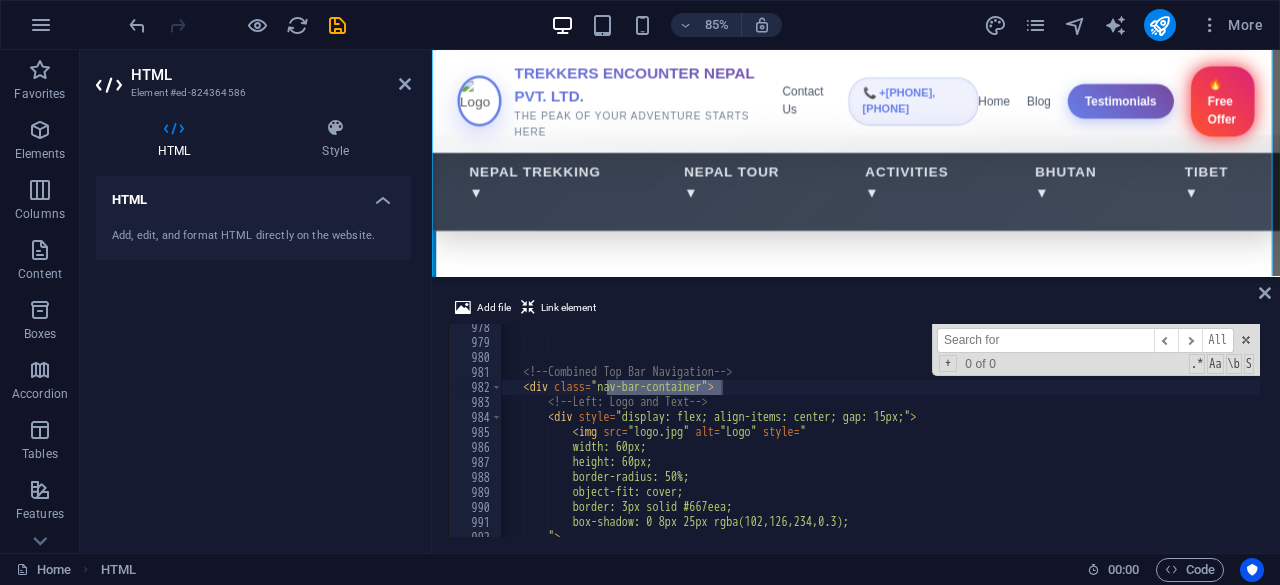 click at bounding box center [1045, 340] 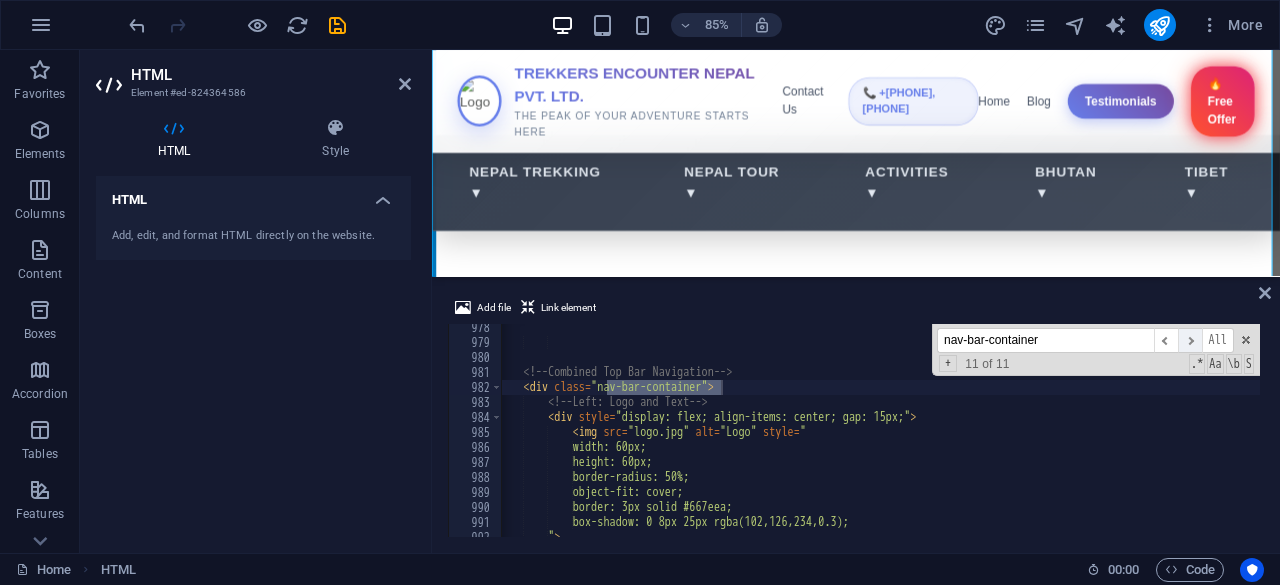 type on "nav-bar-container" 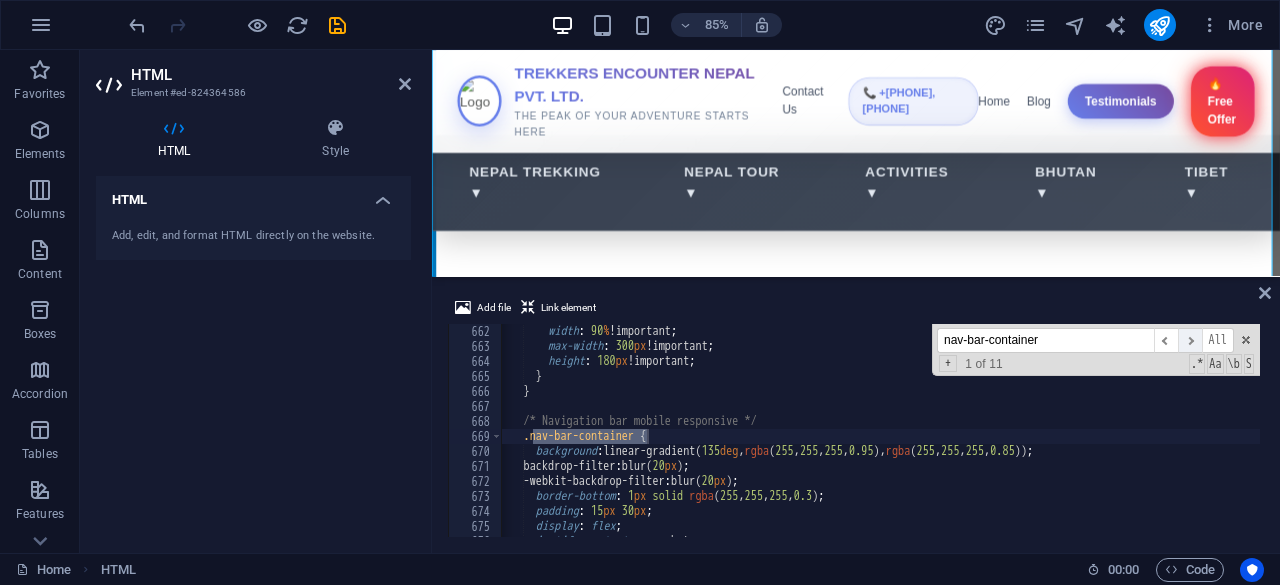 scroll, scrollTop: 9475, scrollLeft: 0, axis: vertical 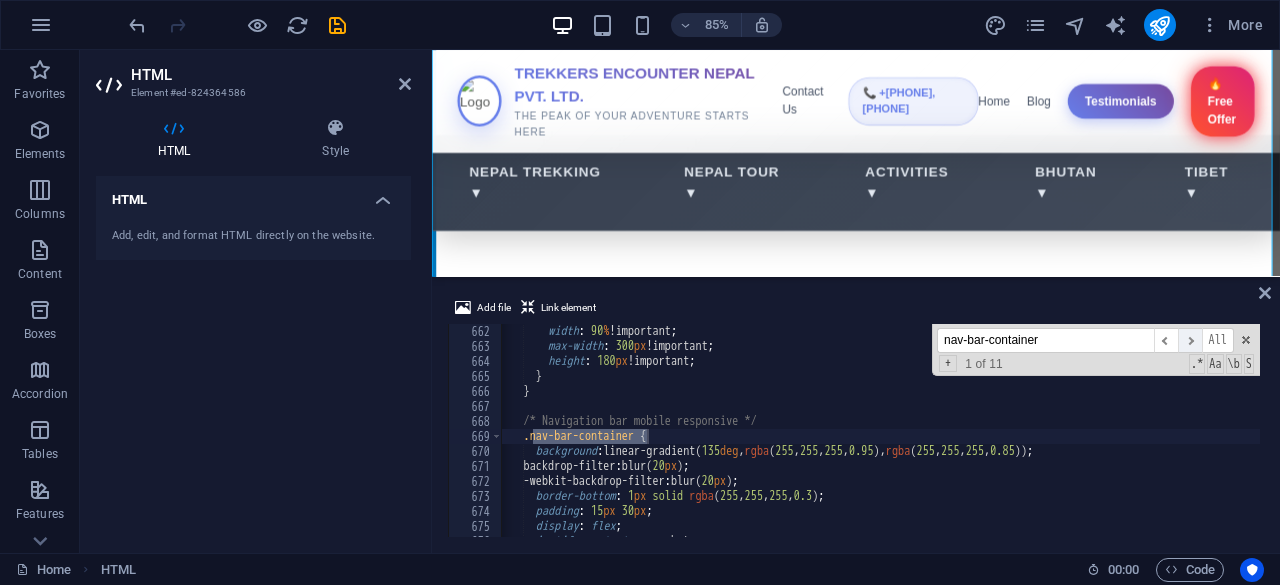 click on "​" at bounding box center (1190, 340) 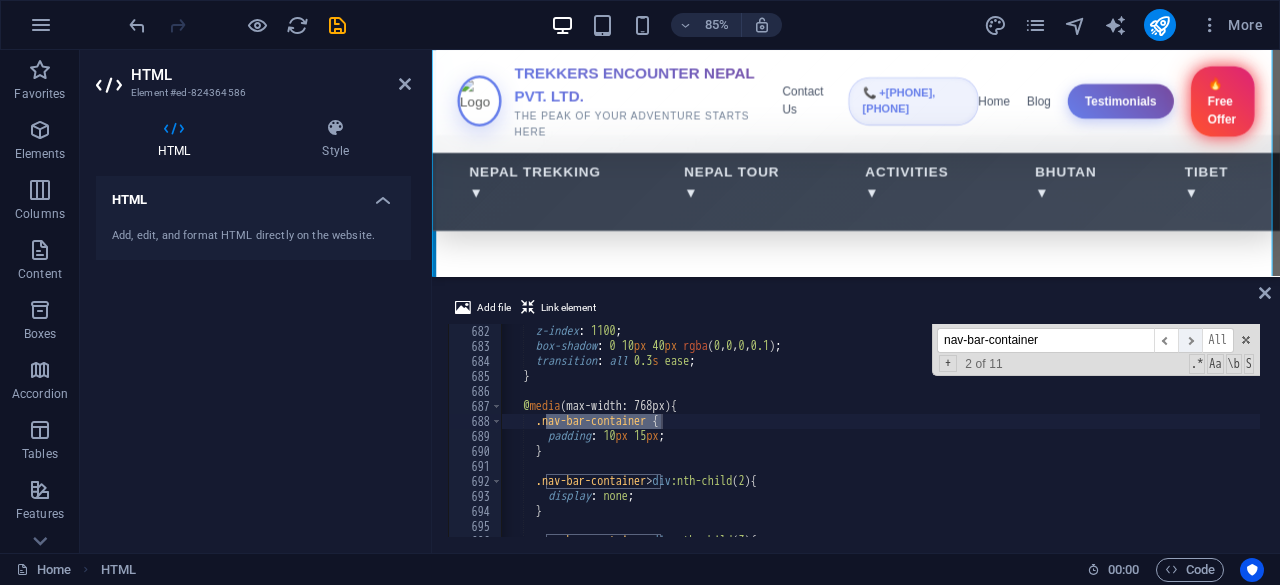 click on "​" at bounding box center (1190, 340) 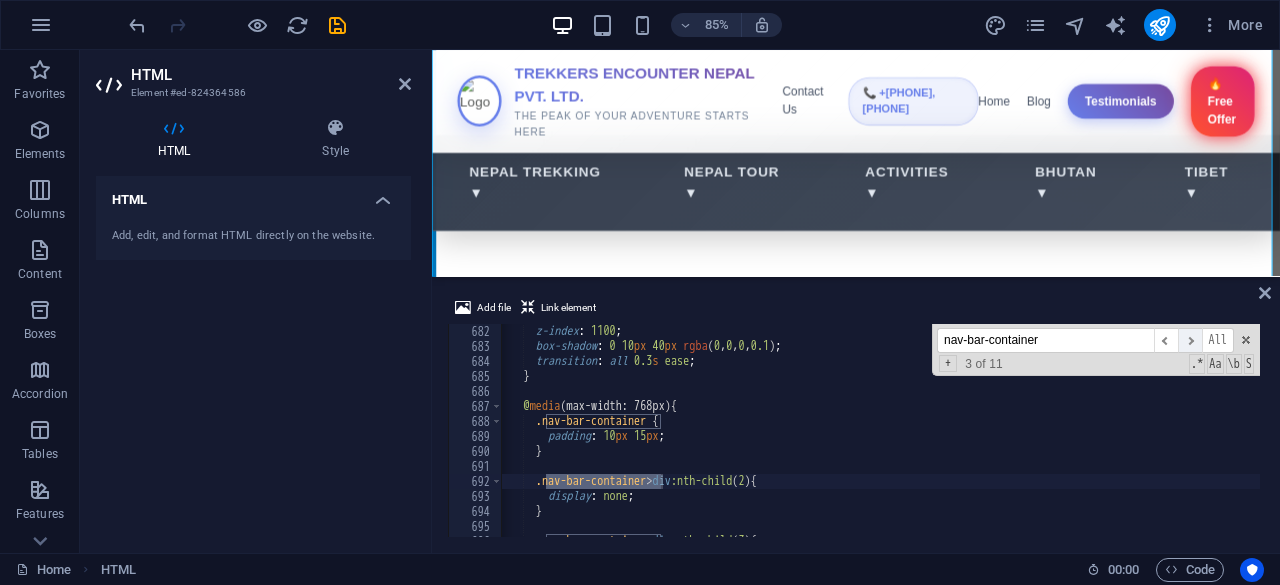 click on "​" at bounding box center [1190, 340] 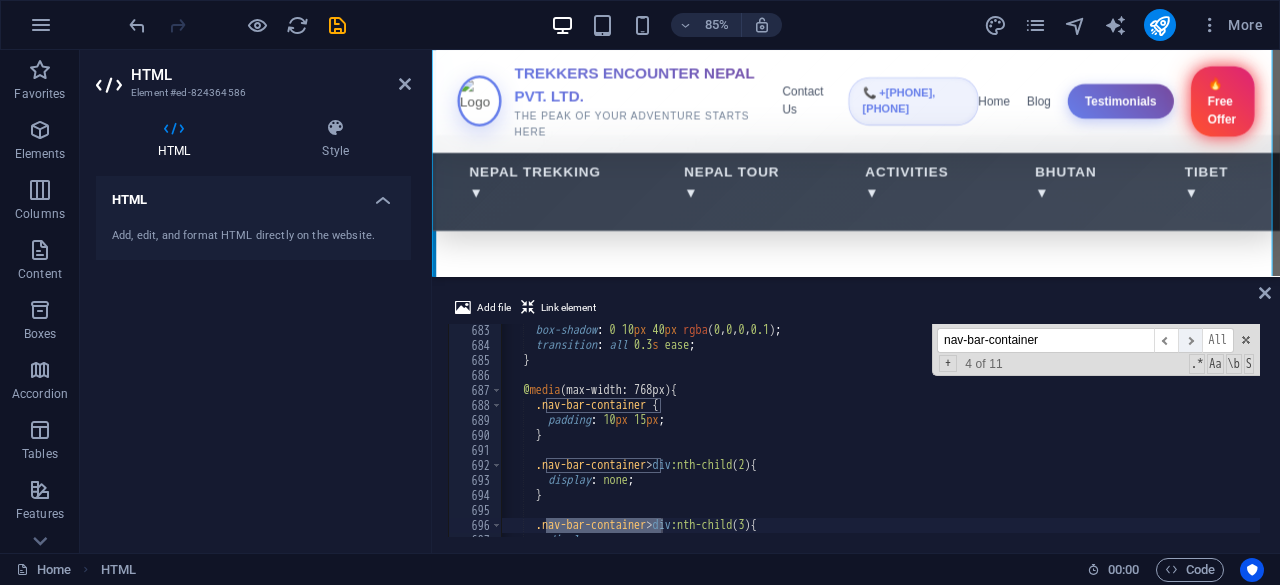 click on "​" at bounding box center [1190, 340] 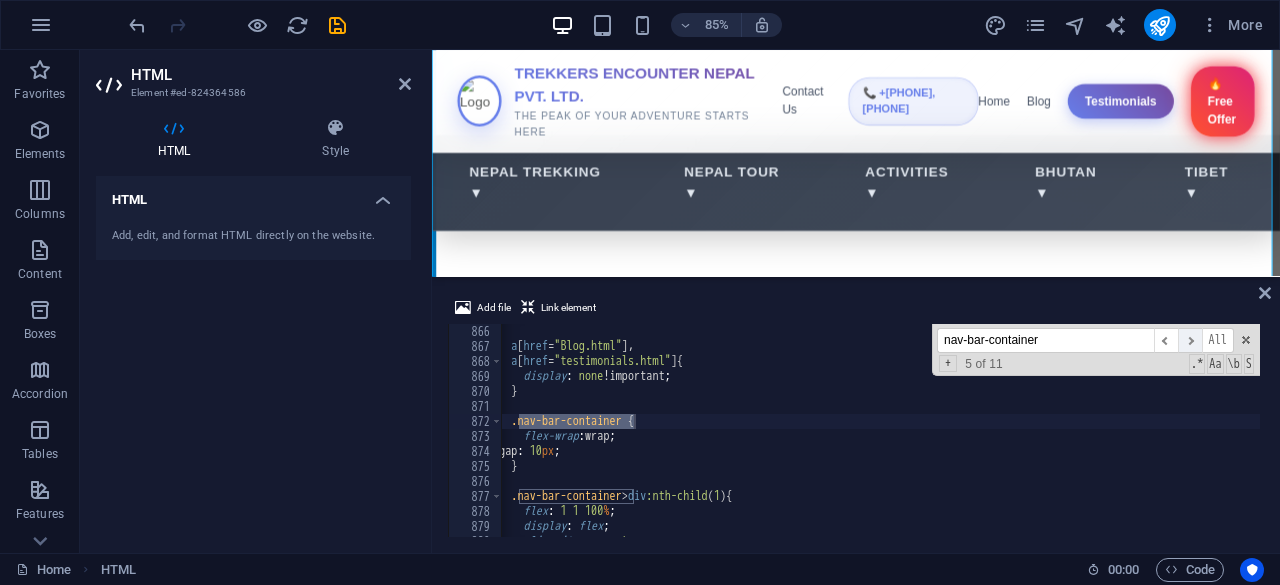 scroll, scrollTop: 12399, scrollLeft: 0, axis: vertical 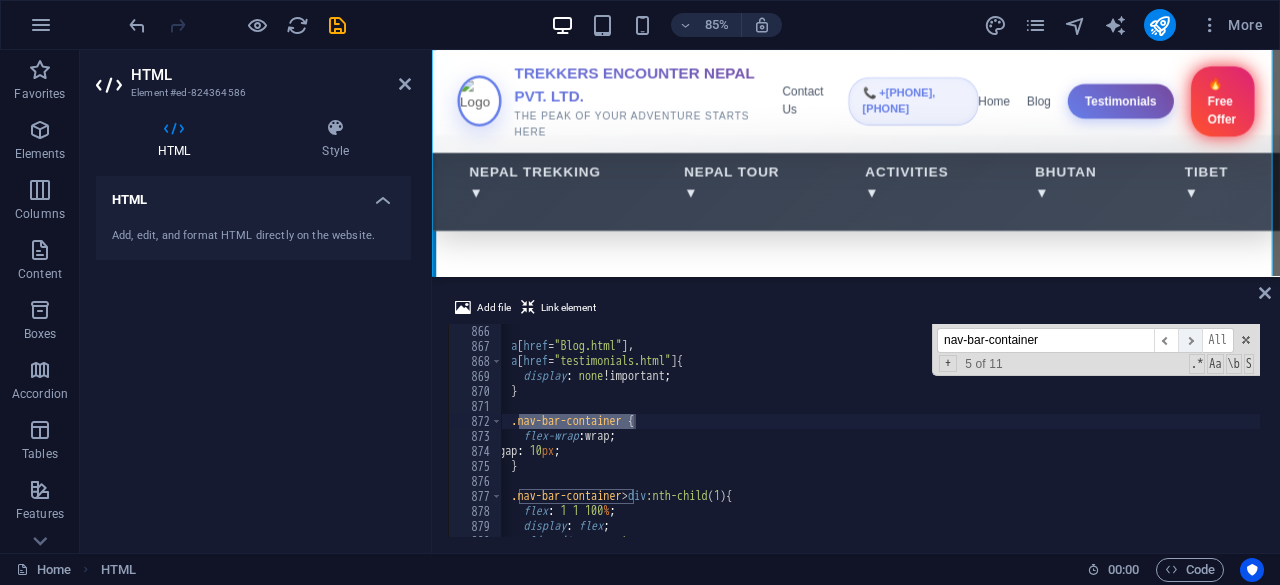 click on "​" at bounding box center [1190, 340] 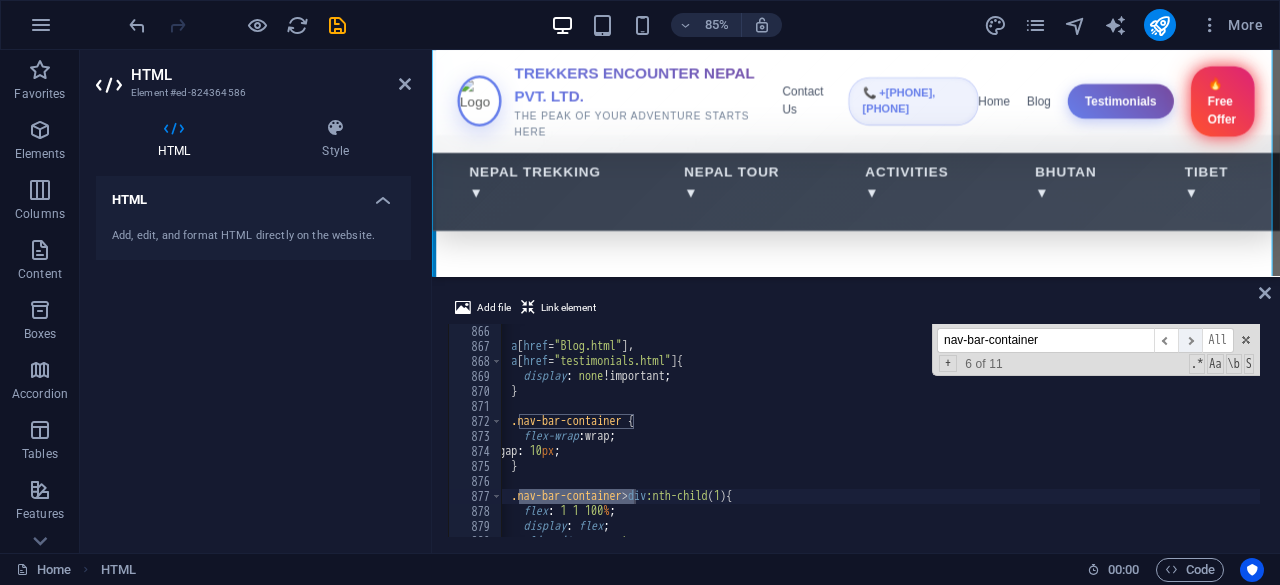 click on "​" at bounding box center (1190, 340) 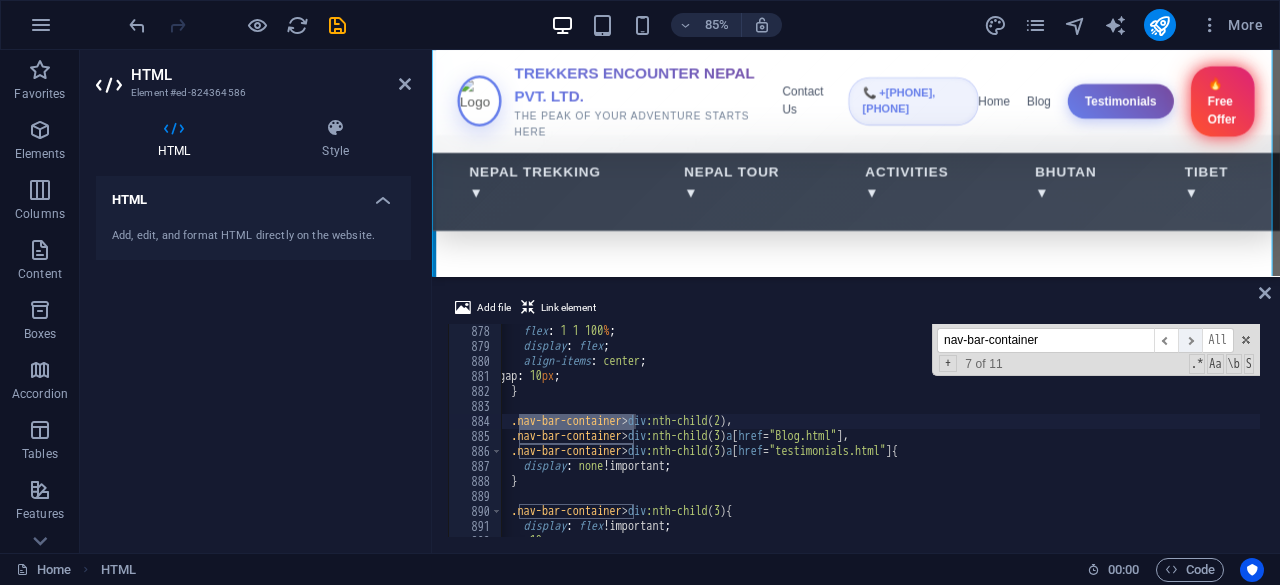 scroll, scrollTop: 12571, scrollLeft: 0, axis: vertical 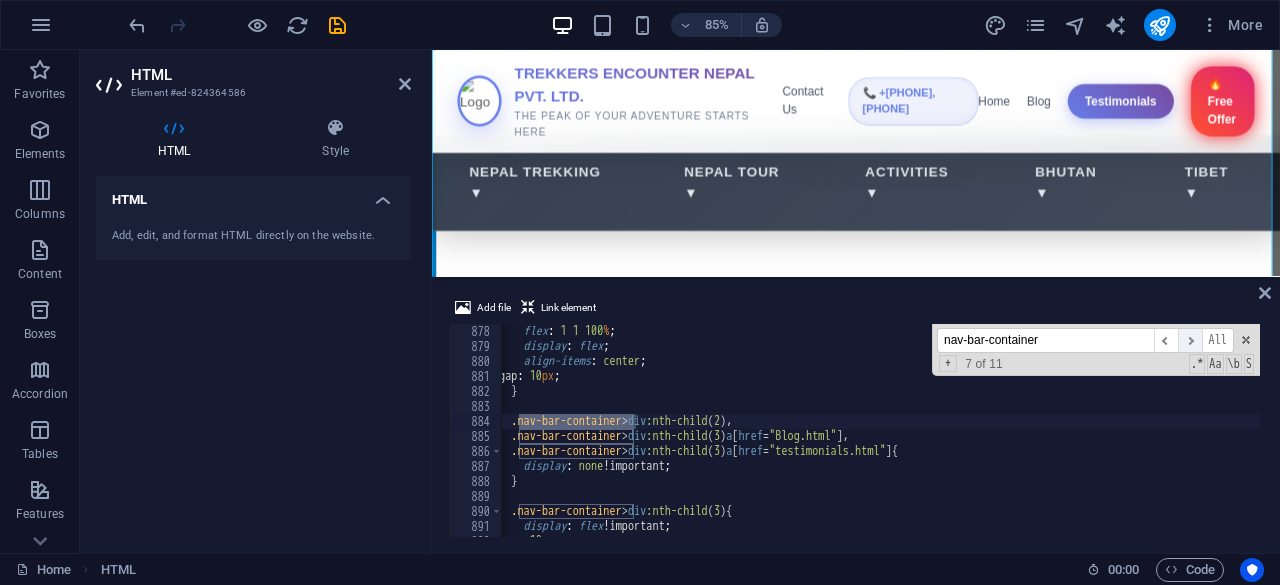 click on "​" at bounding box center [1190, 340] 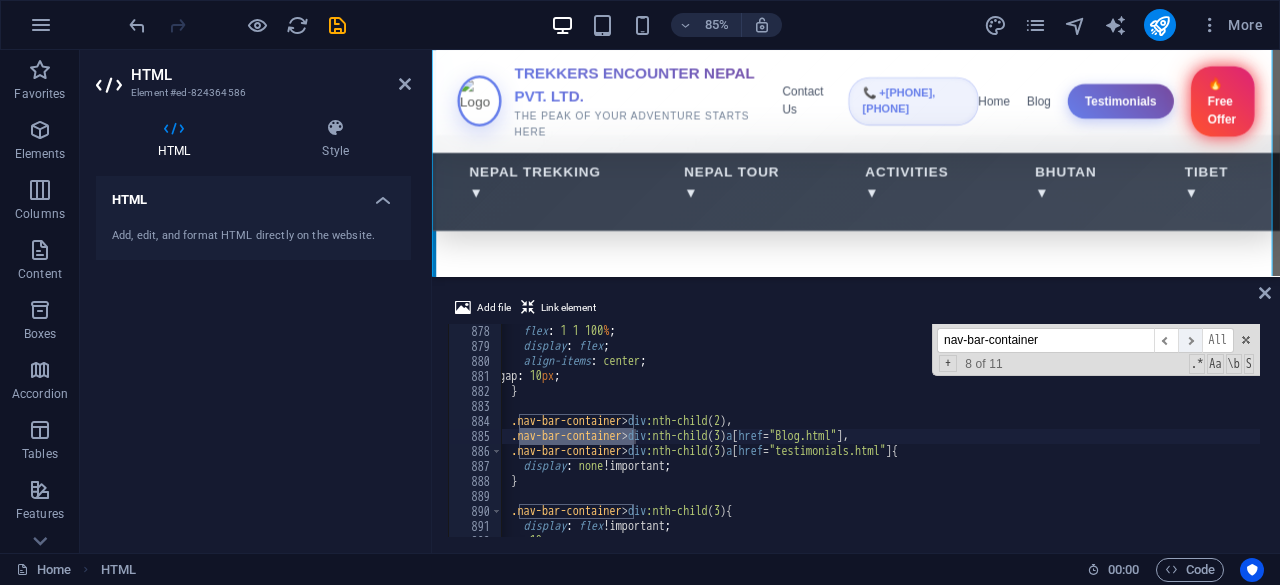 click on "​" at bounding box center (1190, 340) 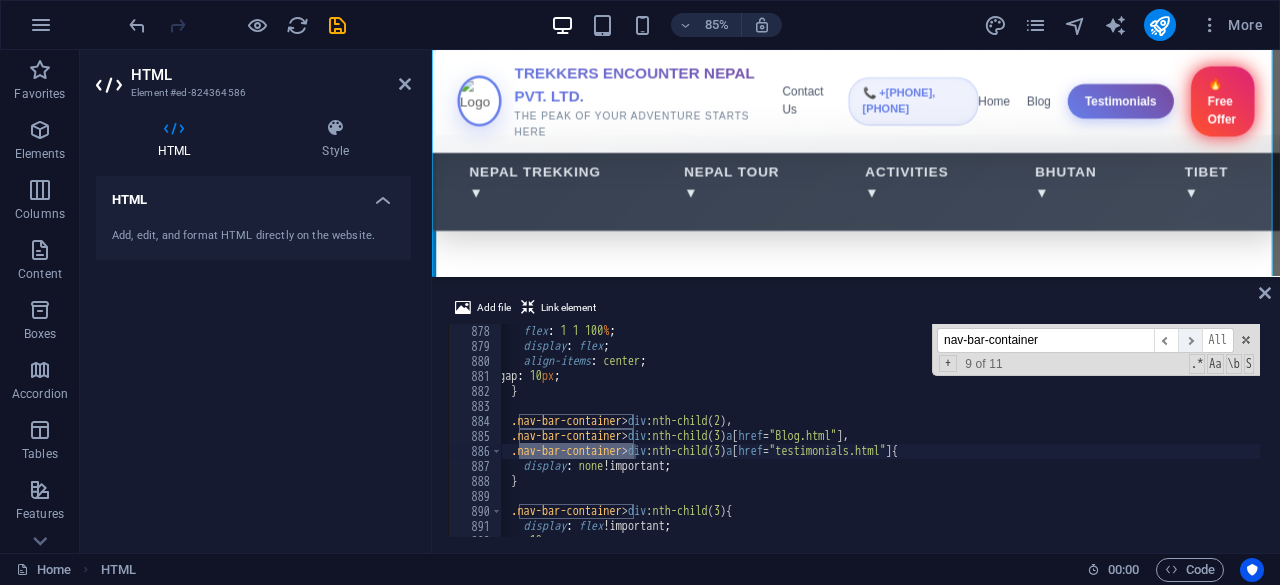 click on "​" at bounding box center (1190, 340) 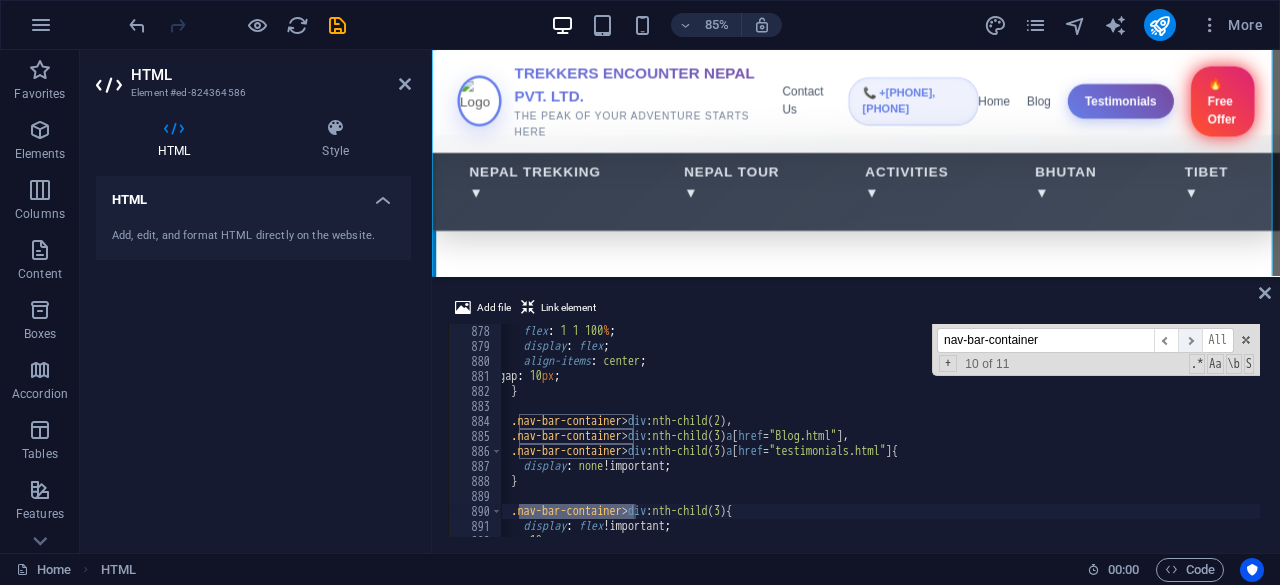 click on "​" at bounding box center (1190, 340) 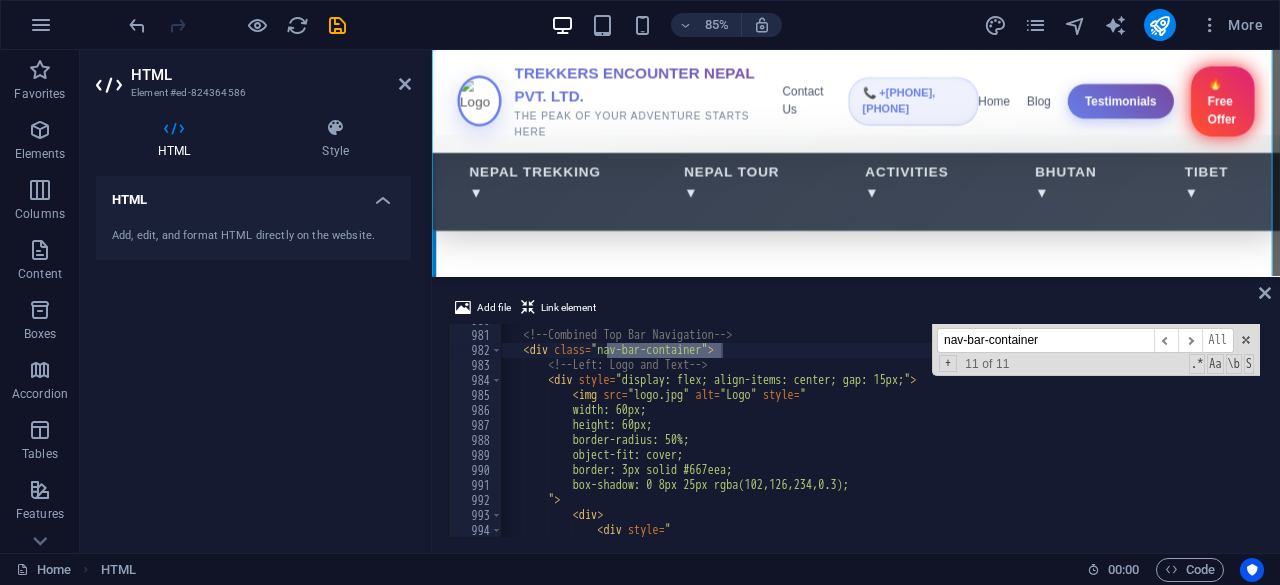scroll, scrollTop: 14044, scrollLeft: 0, axis: vertical 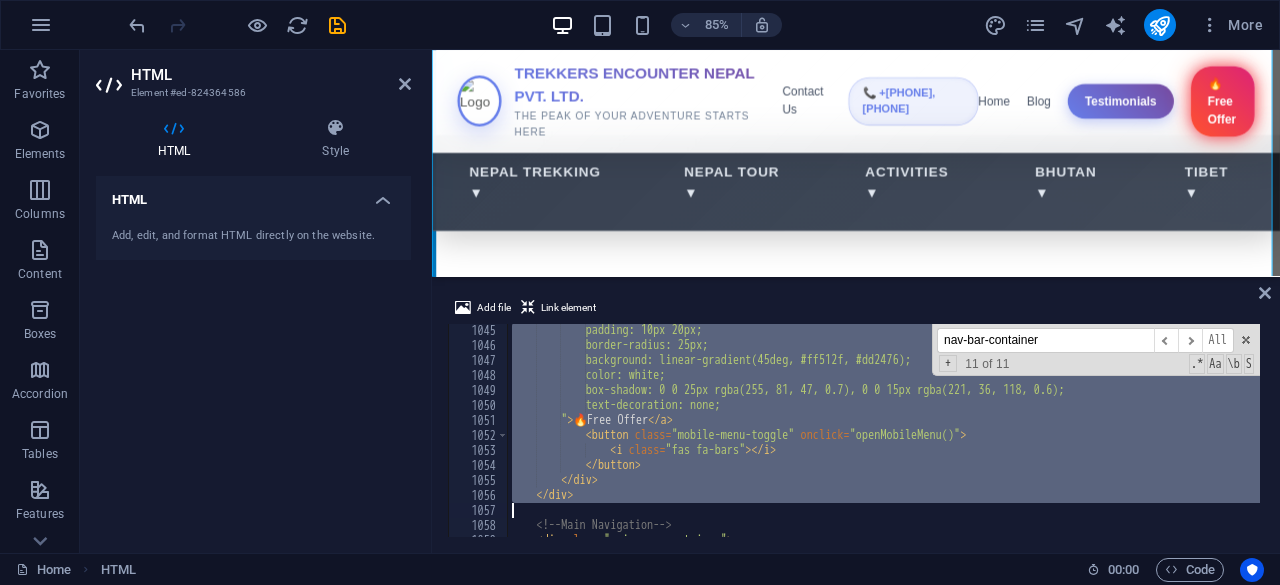drag, startPoint x: 518, startPoint y: 333, endPoint x: 630, endPoint y: 511, distance: 210.30453 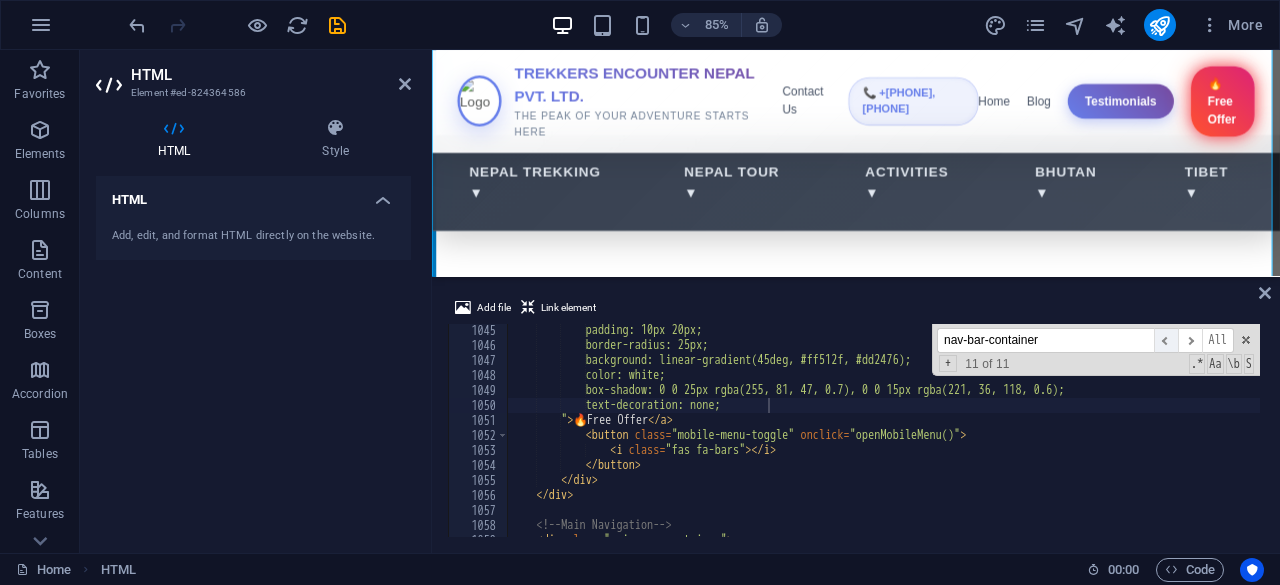 click on "​" at bounding box center (1166, 340) 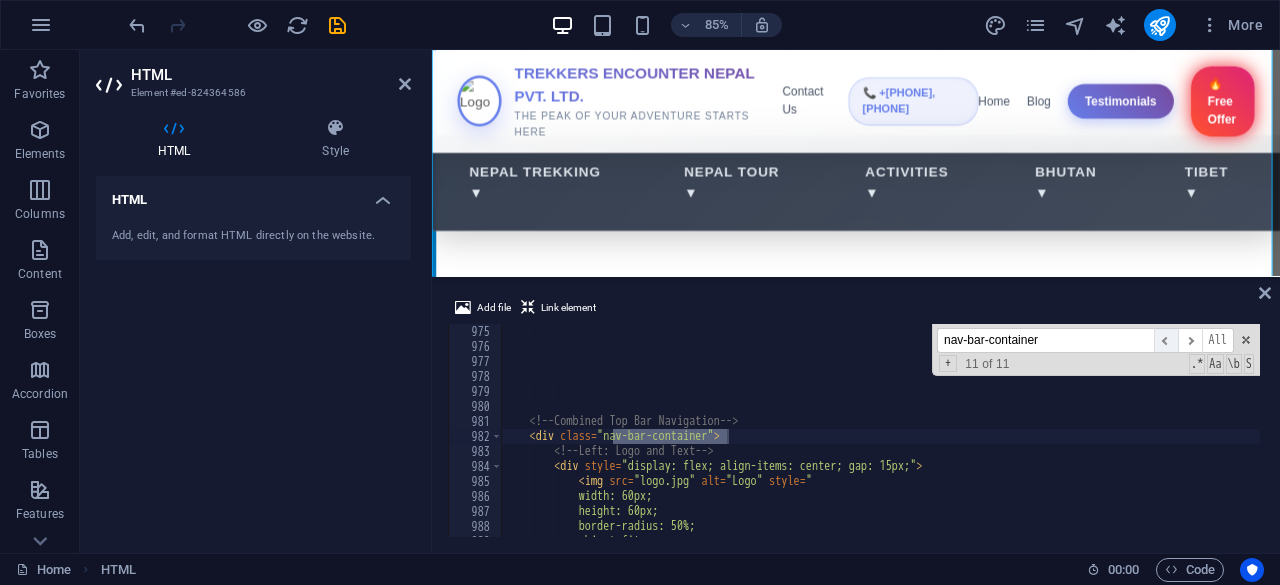 scroll, scrollTop: 13962, scrollLeft: 0, axis: vertical 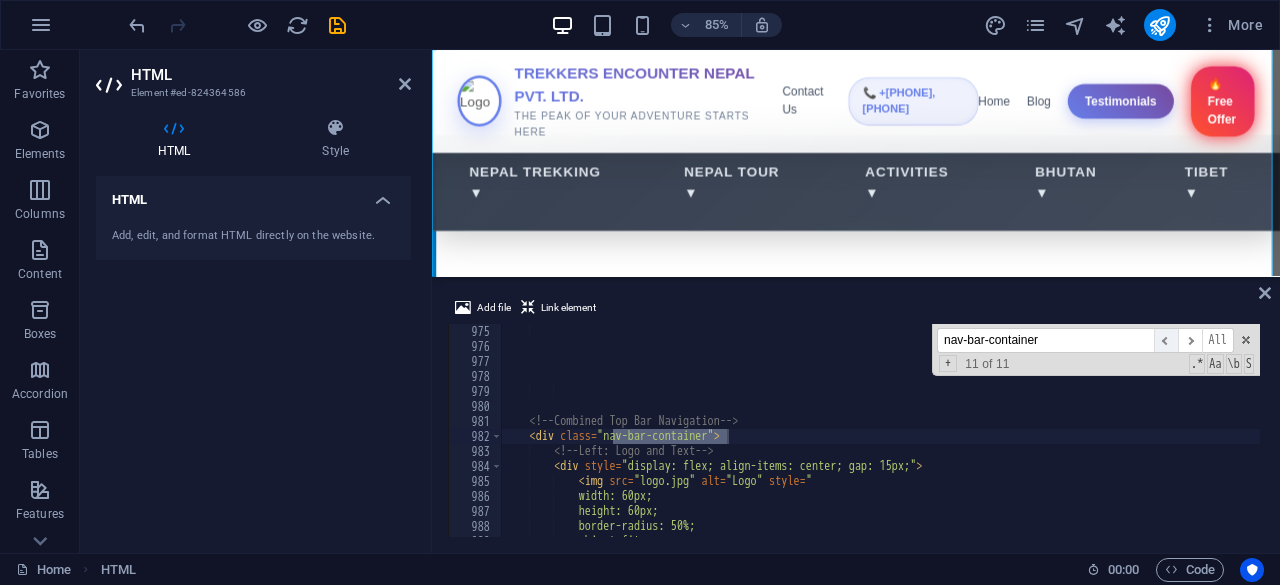 click on "​" at bounding box center [1166, 340] 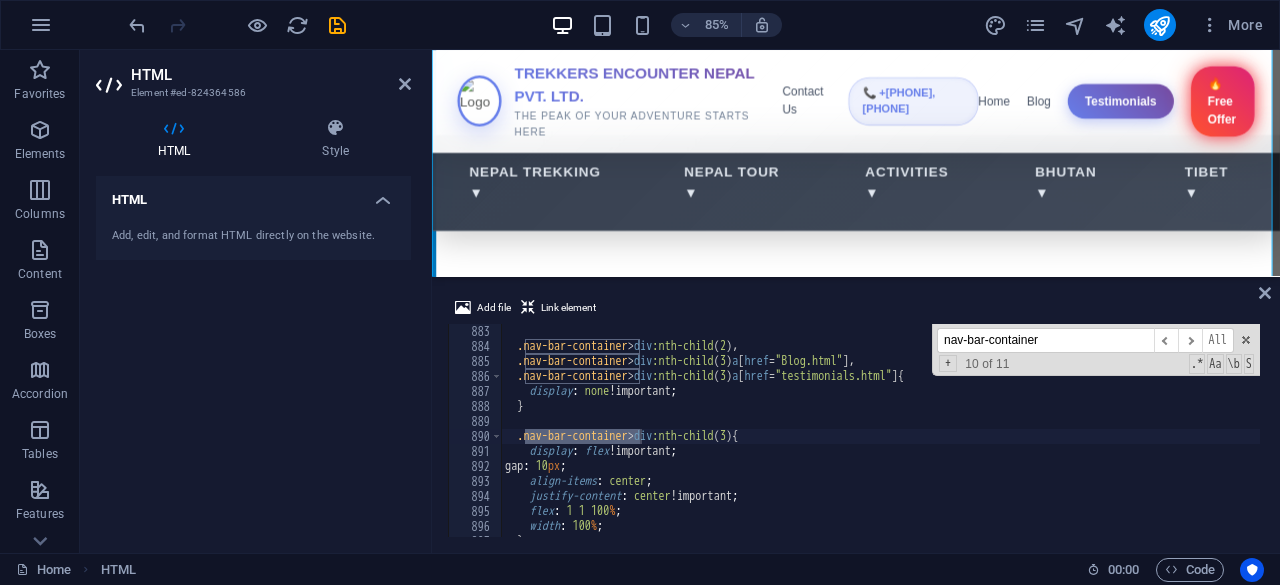 click on "nav-bar-container" at bounding box center [1045, 340] 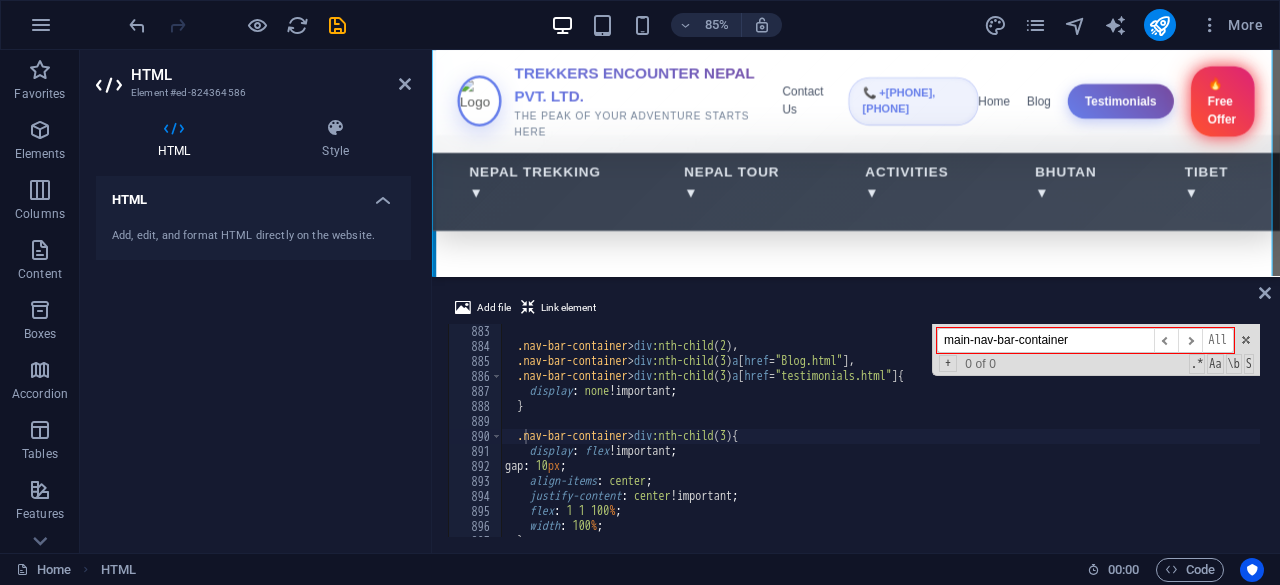 click on "main-nav-bar-container" at bounding box center (1045, 340) 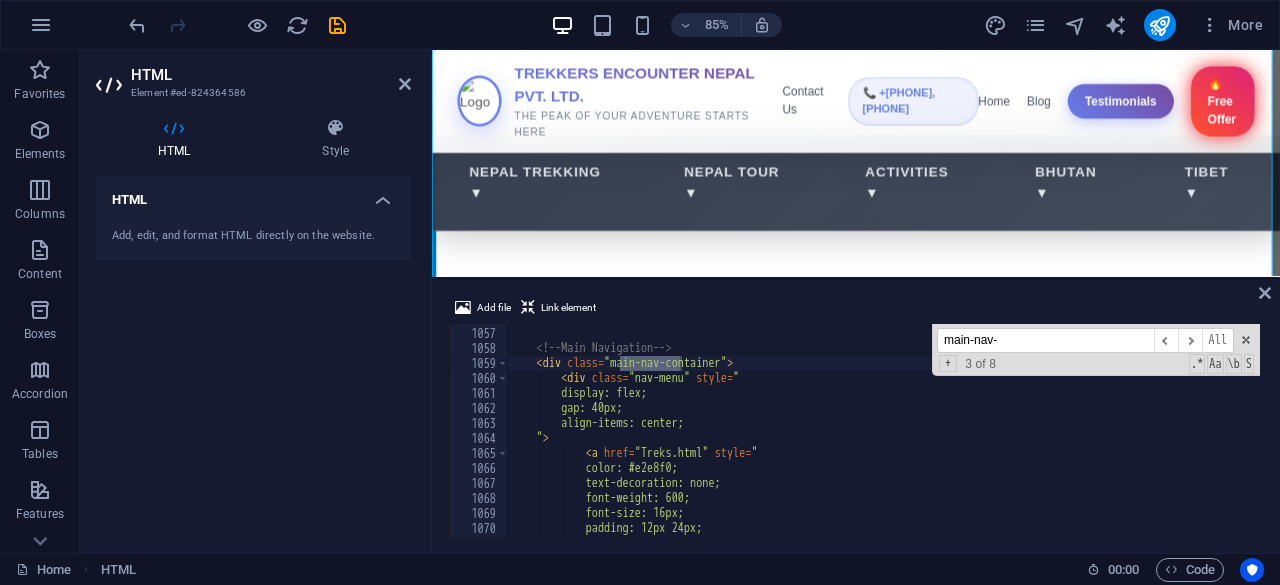 scroll, scrollTop: 15146, scrollLeft: 0, axis: vertical 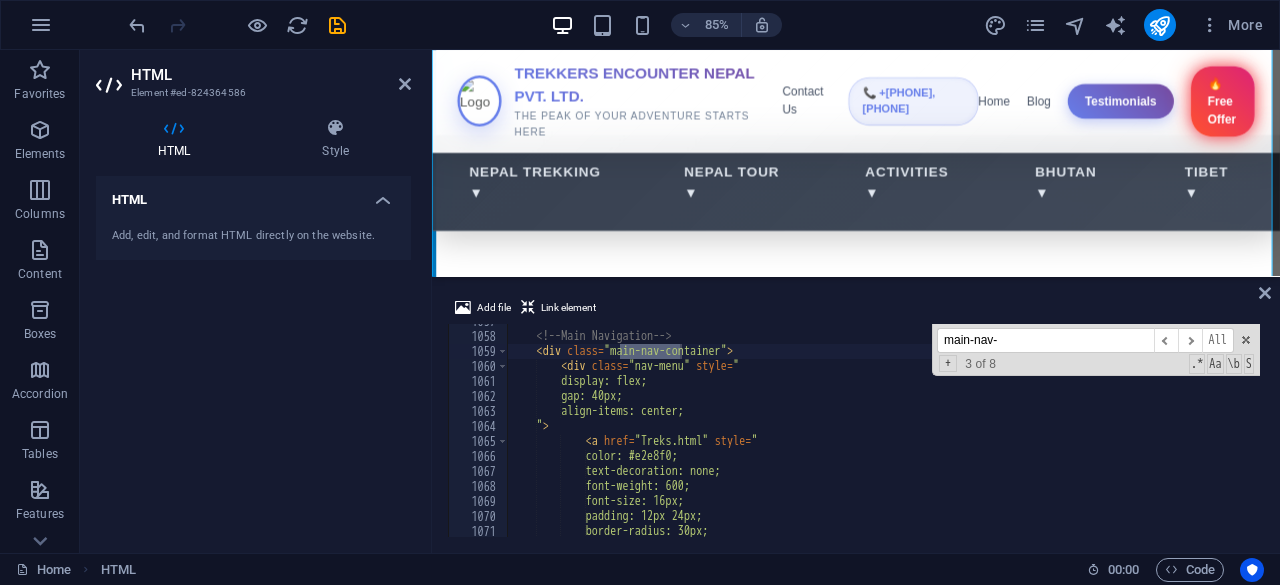 type on "main-nav-" 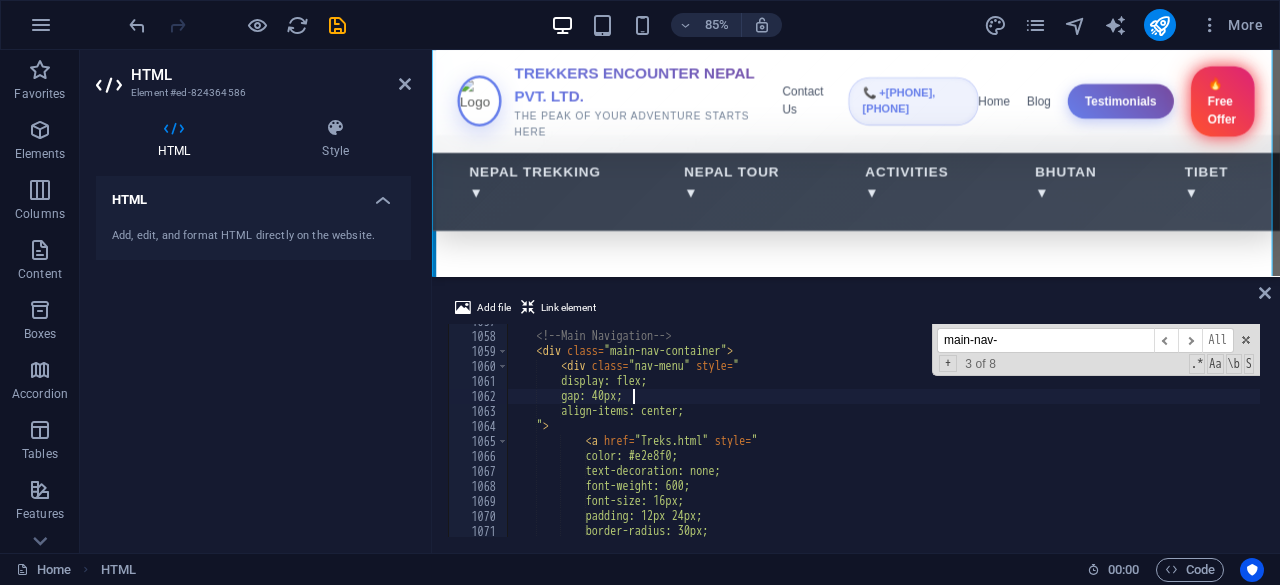 click on "<!--  Main Navigation  -->      < div   class = "main-nav-container" >           < div   class = "nav-menu"   style = "               display: flex;               gap: 40px;               align-items: center;          " >                < a   href = "Treks.html"   style = "                    color: #e2e8f0;                    text-decoration: none;                    font-weight: 600;                    font-size: 16px;                    padding: 12px 24px;                    border-radius: 30px;" at bounding box center [2210, 433] 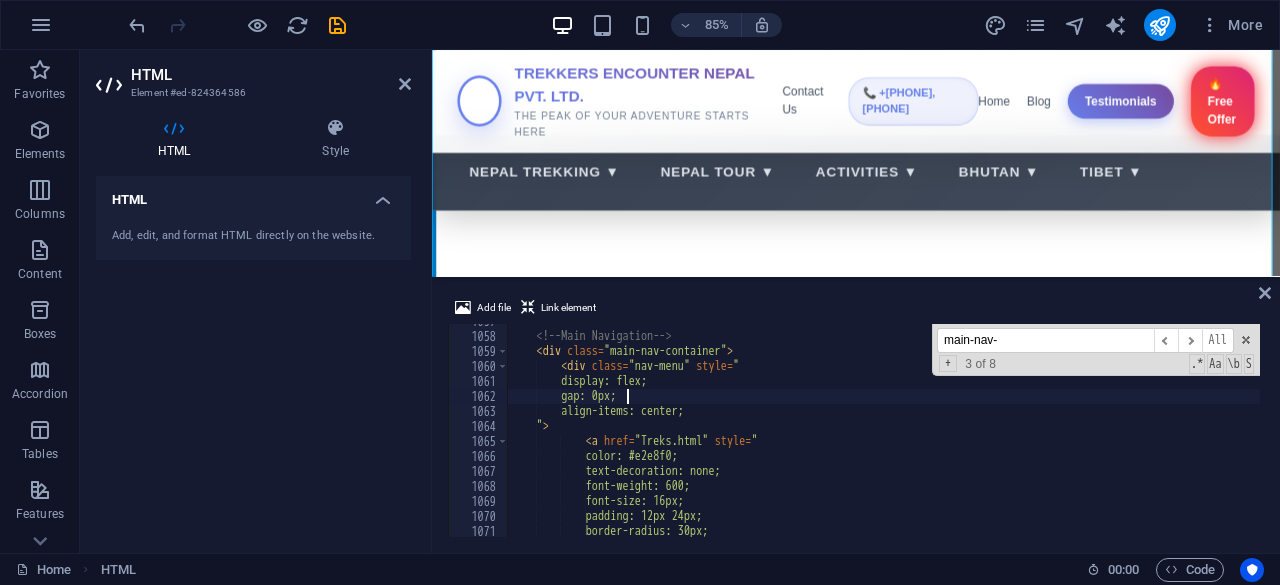 scroll, scrollTop: 0, scrollLeft: 9, axis: horizontal 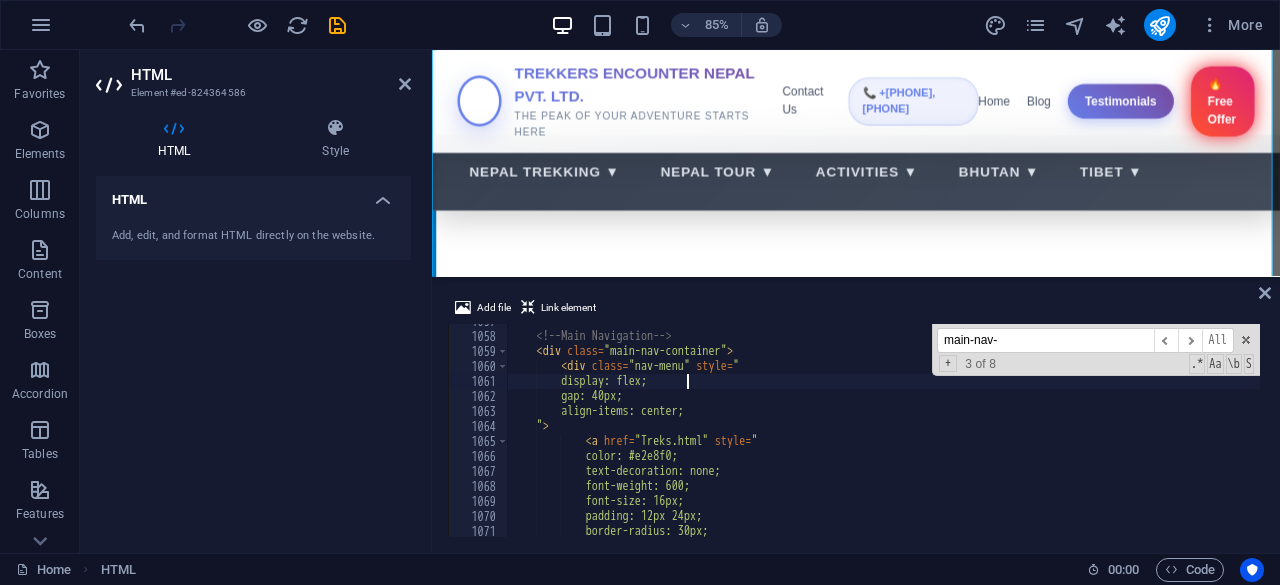 click on "<!--  Main Navigation  -->      < div   class = "main-nav-container" >           < div   class = "nav-menu"   style = "               display: flex;               gap: 40px;               align-items: center;          " >                < a   href = "Treks.html"   style = "                    color: #e2e8f0;                    text-decoration: none;                    font-weight: 600;                    font-size: 16px;                    padding: 12px 24px;                    border-radius: 30px;" at bounding box center (2210, 433) 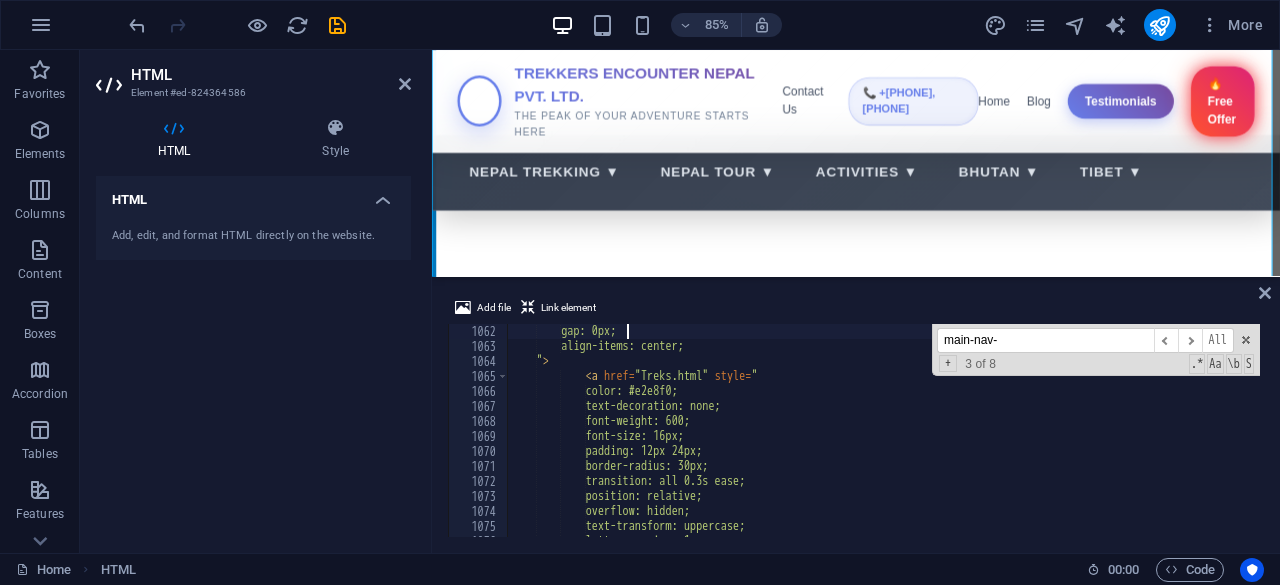 scroll, scrollTop: 15208, scrollLeft: 0, axis: vertical 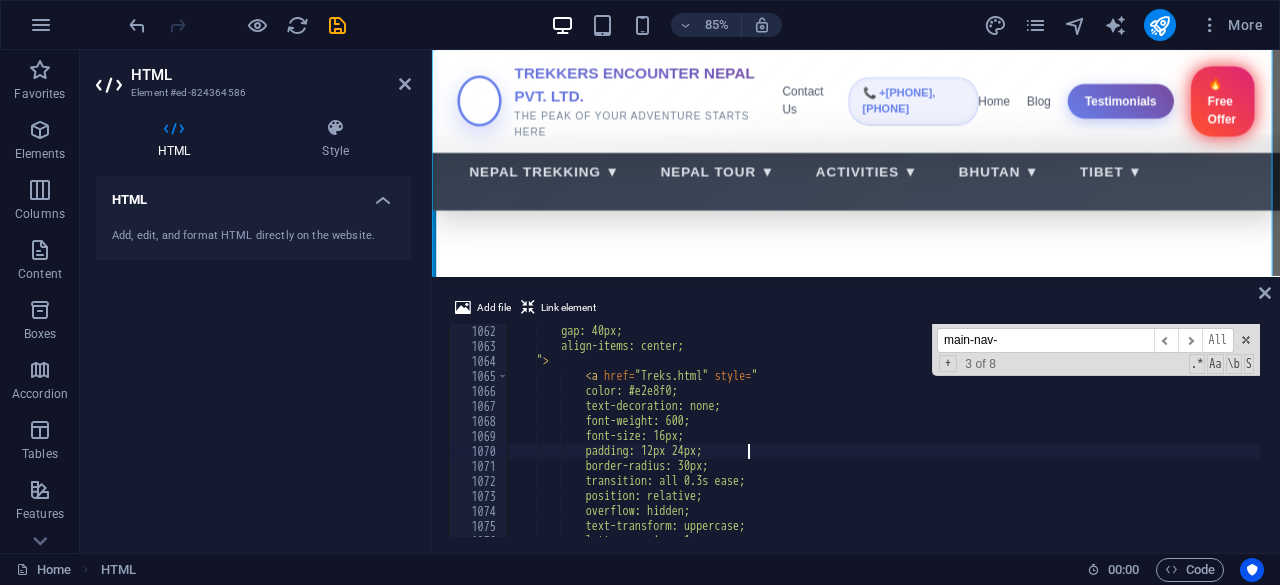 click on "gap: 40px;               align-items: center;          " >                < a   href = "Treks.html"   style = "                    color: #e2e8f0;                    text-decoration: none;                    font-weight: 600;                    font-size: 16px;                    padding: 12px 24px;                    border-radius: 30px;                    transition: all 0.3s ease;                    position: relative;                    overflow: hidden;                    text-transform: uppercase;                    letter-spacing: 1px;" at bounding box center (2210, 443) 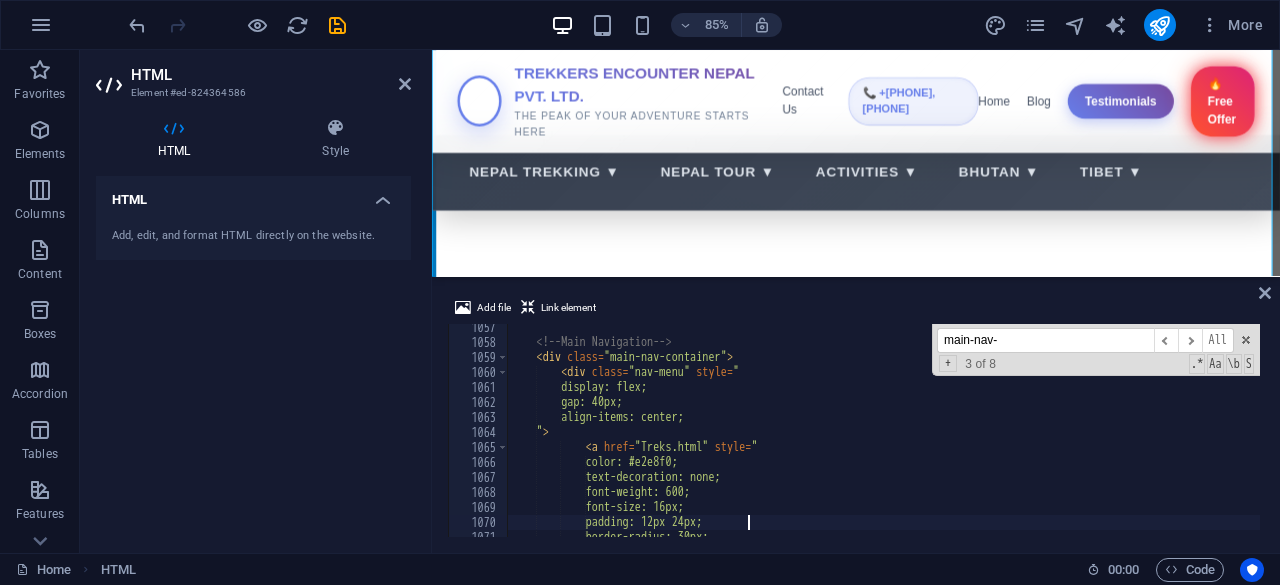 scroll, scrollTop: 15132, scrollLeft: 0, axis: vertical 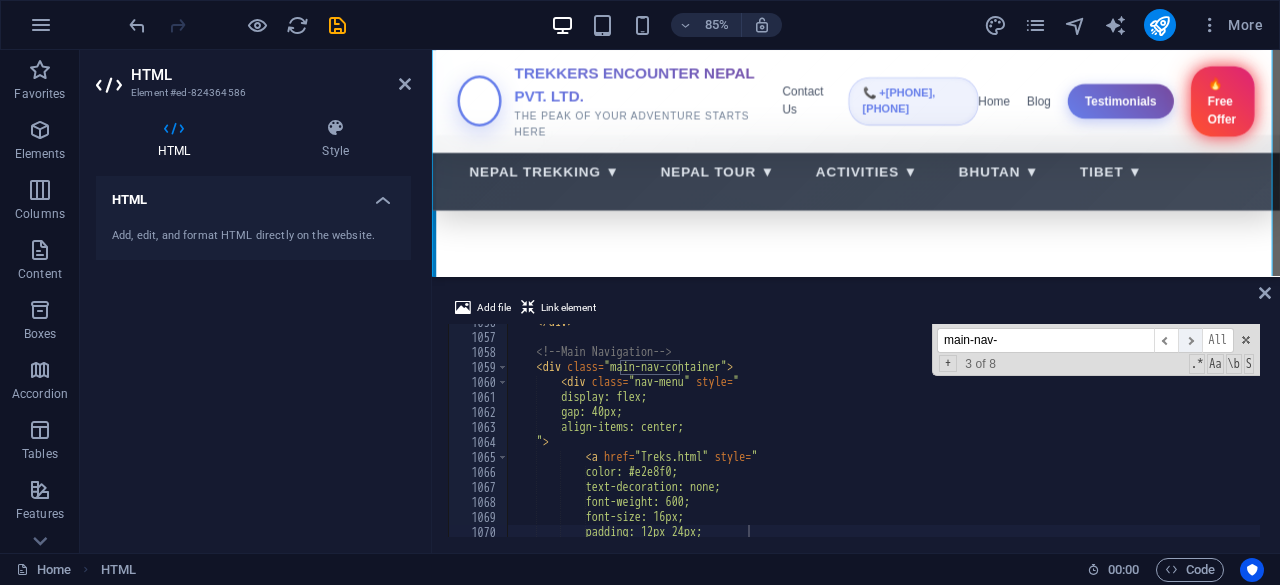 click on "​" at bounding box center (1190, 340) 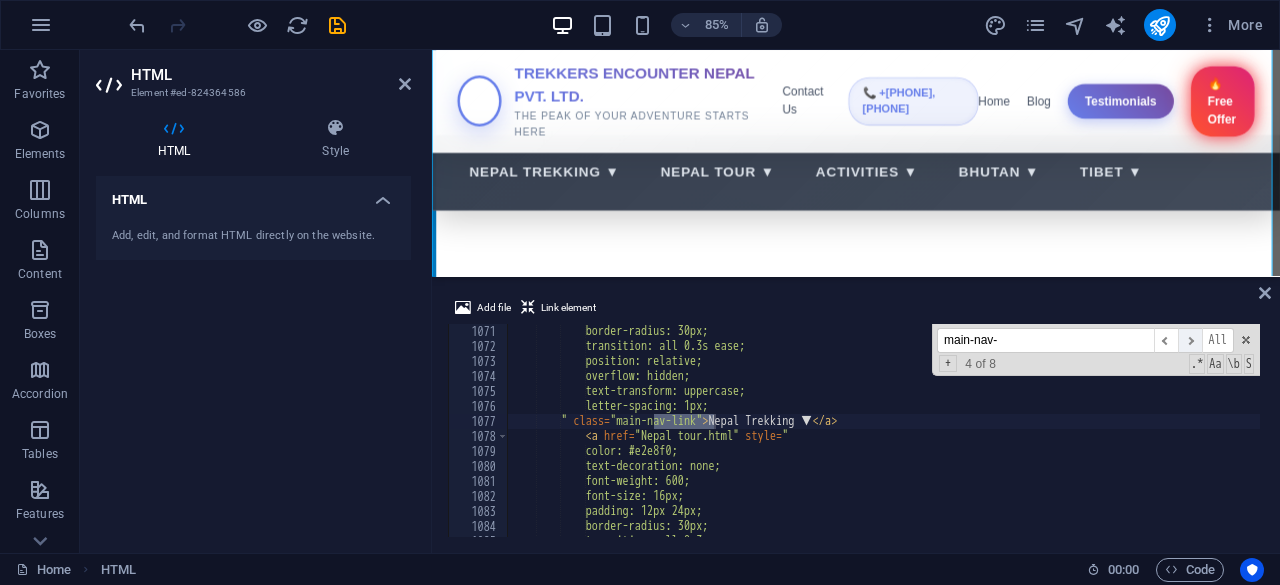 click on "​" at bounding box center [1190, 340] 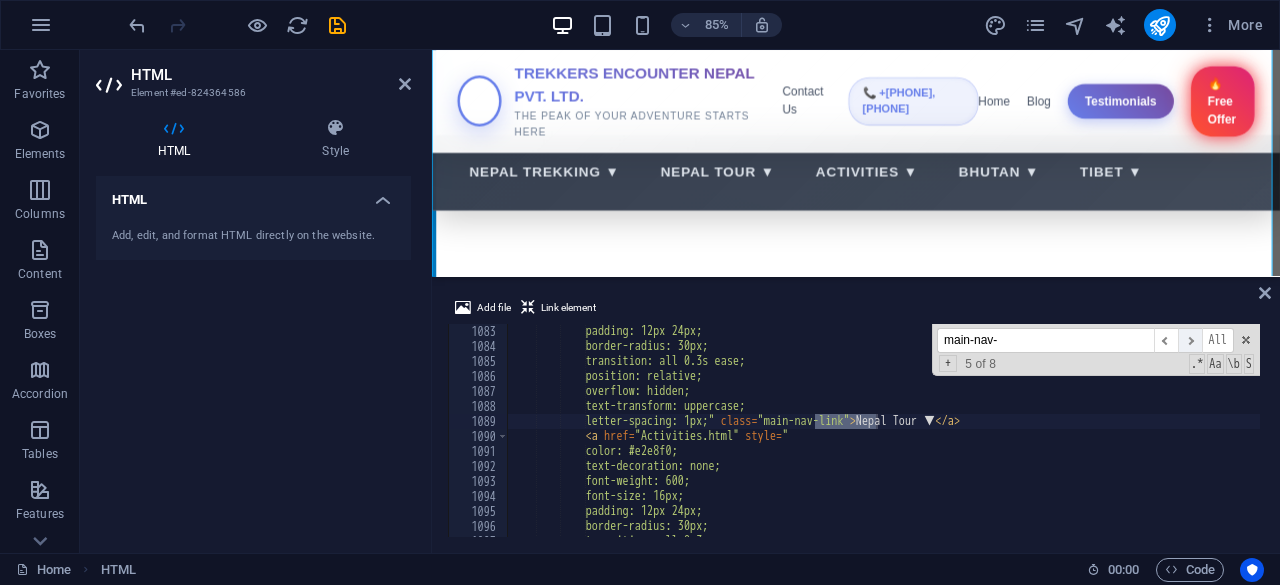 scroll, scrollTop: 15510, scrollLeft: 0, axis: vertical 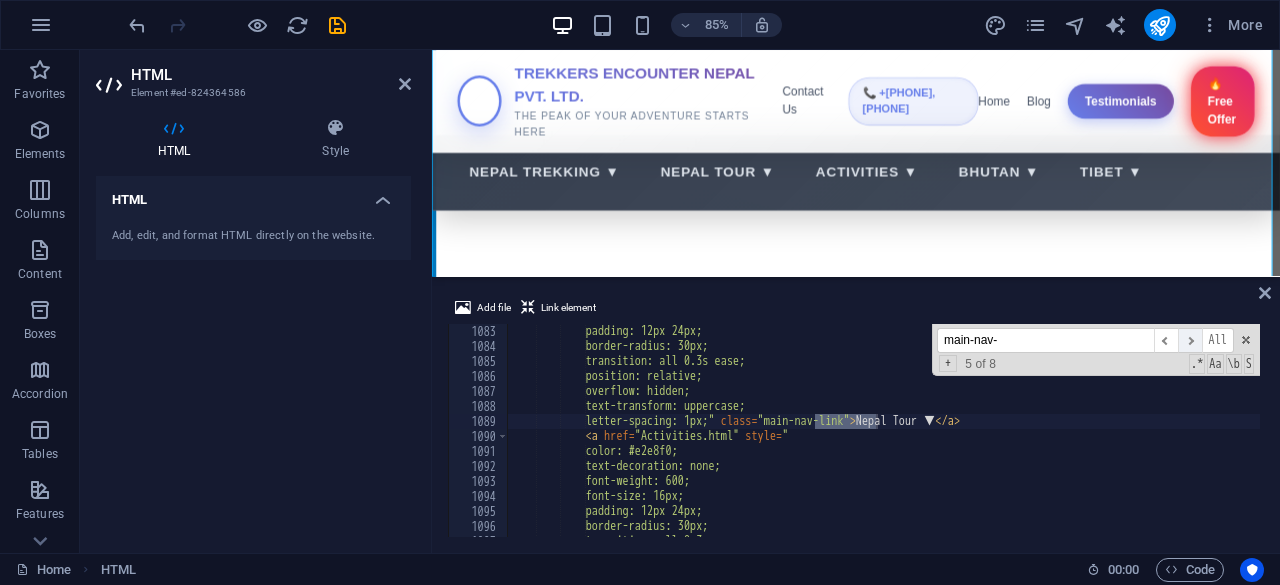 click on "​" at bounding box center [1190, 340] 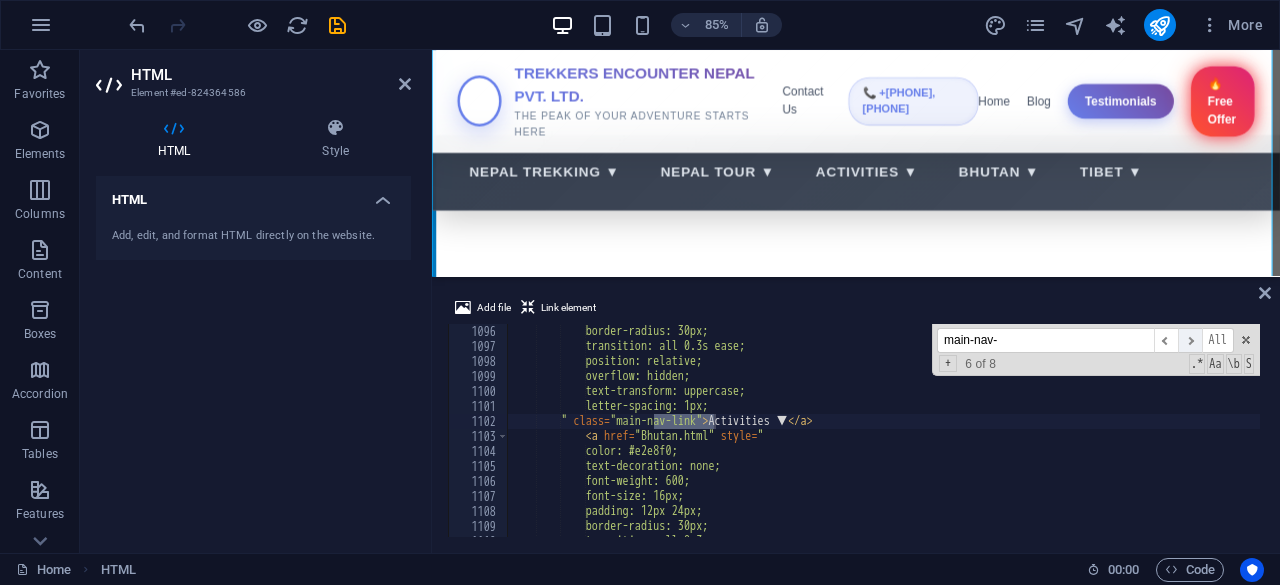 click on "​" at bounding box center (1190, 340) 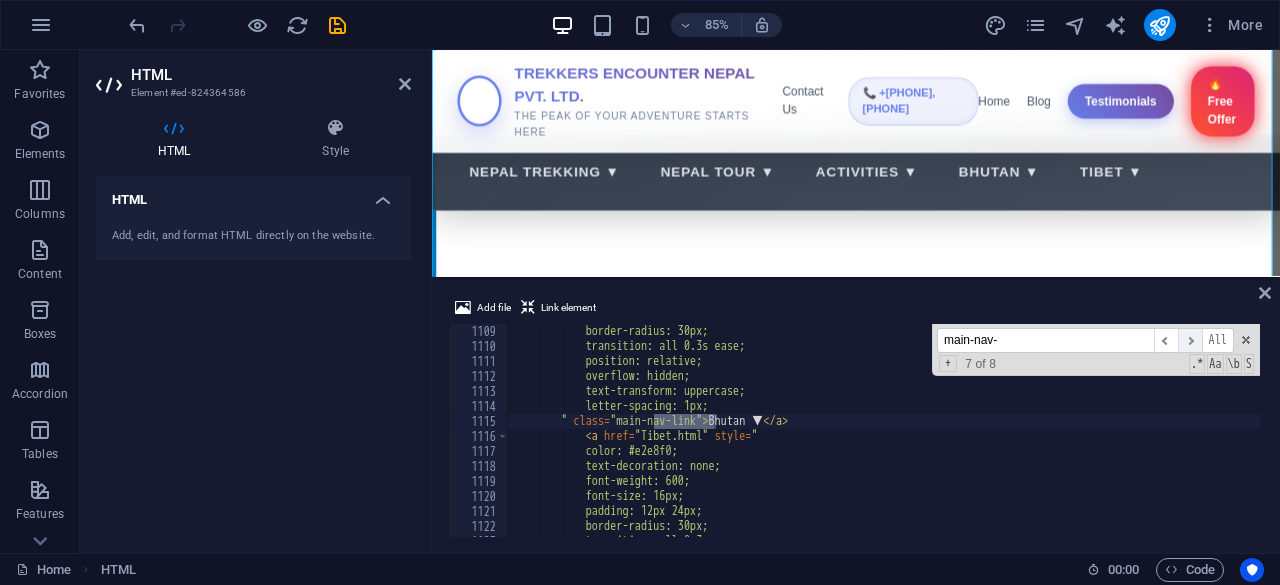click on "​" at bounding box center (1190, 340) 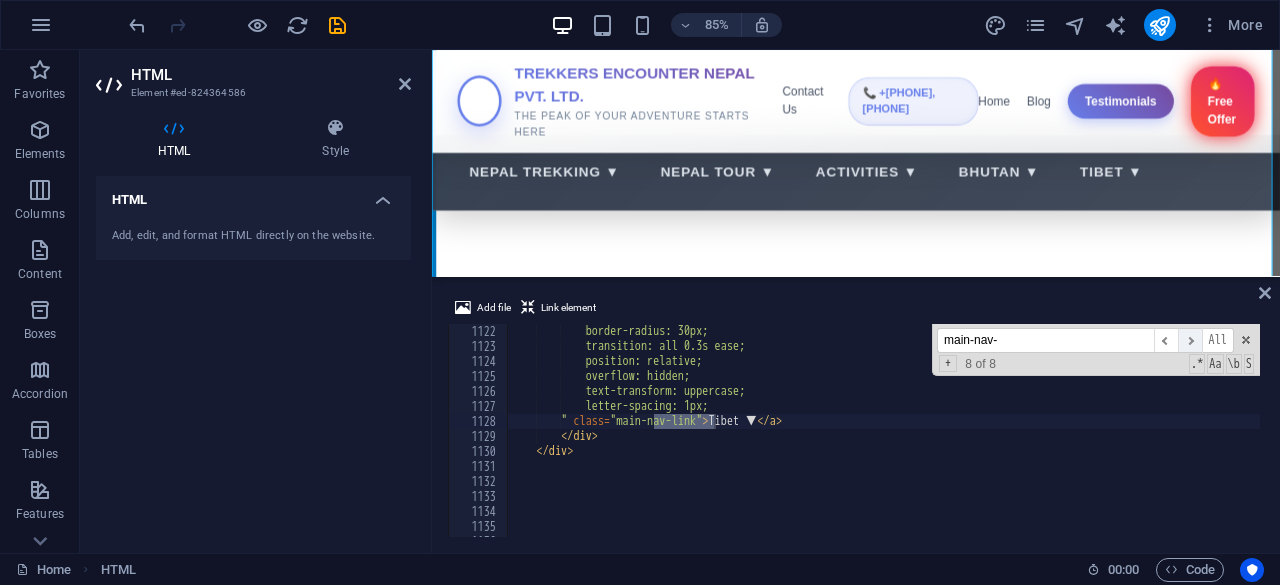 click on "​" at bounding box center [1190, 340] 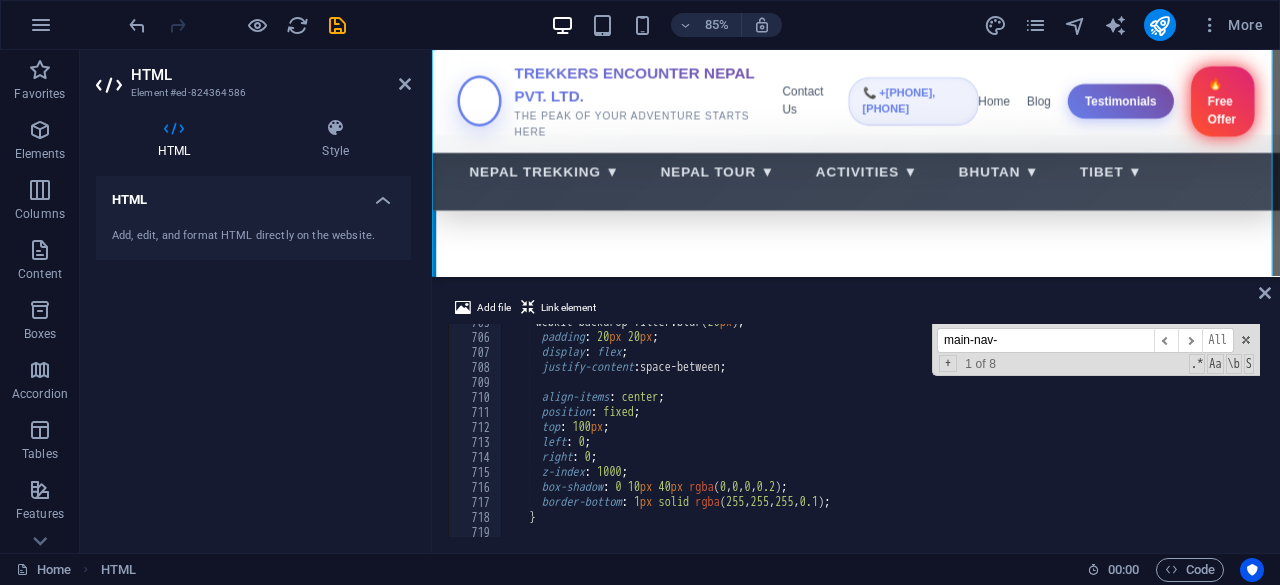 scroll, scrollTop: 10100, scrollLeft: 0, axis: vertical 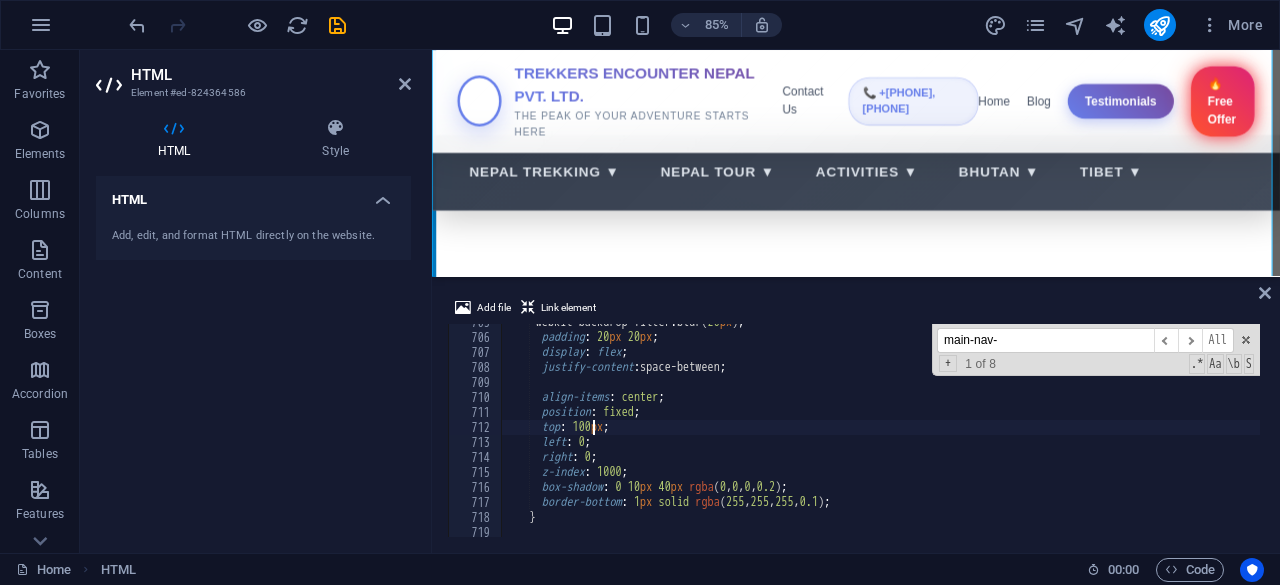 click on "-webkit-backdrop-filter :  blur( 20 px ) ;         padding :   20 px   20 px ;         display :   flex ;         justify-content :  space-between ;                 align-items :   center ;         position :   fixed ;         top :   100 px ;         left :   0 ;         right :   0 ;         z-index :   1000 ;         box-shadow :   0   10 px   40 px   rgba ( 0 , 0 , 0 , 0.2 ) ;         border-bottom :   1 px   solid   rgba ( 255 , 255 , 255 , 0.1 ) ;      }" at bounding box center [2203, 434] 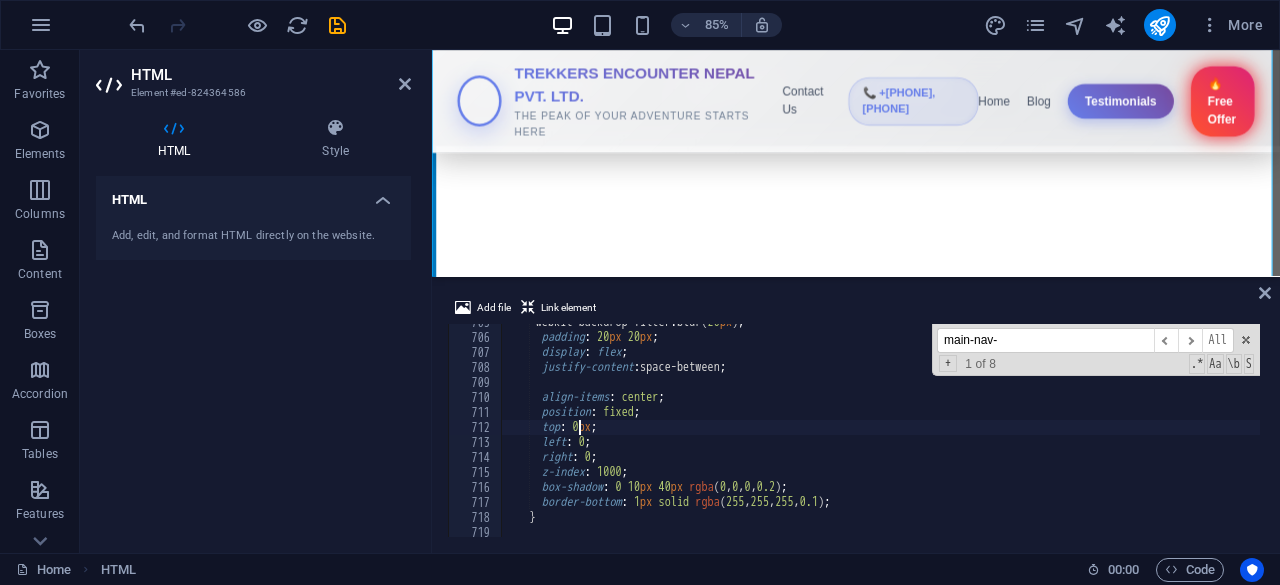 scroll, scrollTop: 0, scrollLeft: 6, axis: horizontal 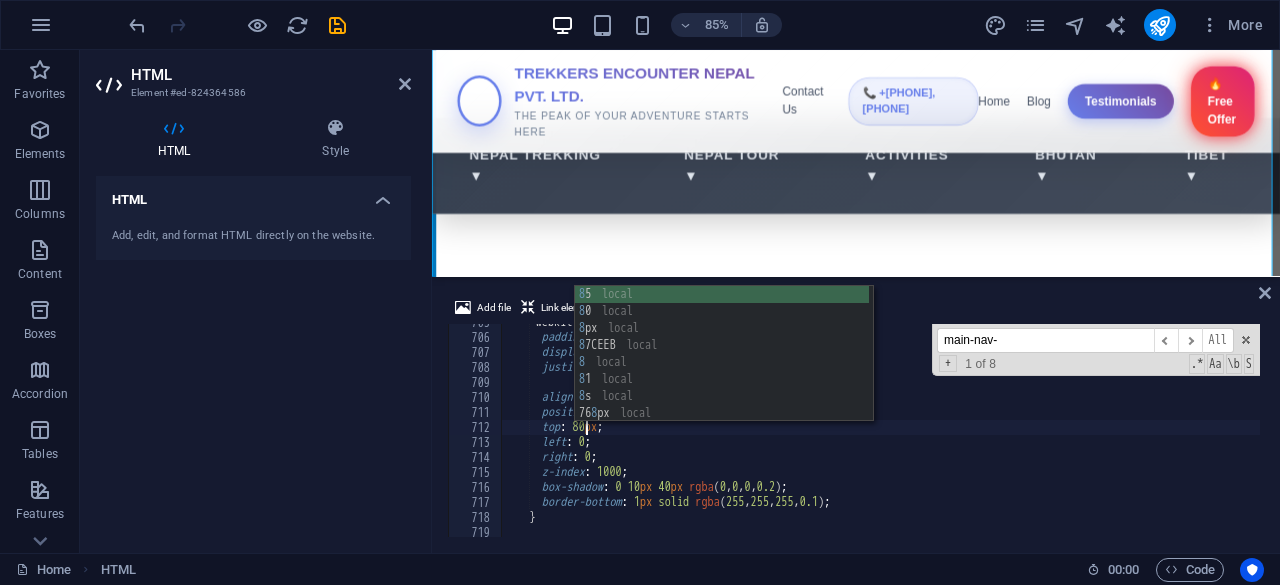click on "-webkit-backdrop-filter :  blur( 20 px ) ;         padding :   20 px   20 px ;         display :   flex ;         justify-content :  space-between ;                 align-items :   center ;         position :   fixed ;         top :   80 px ;         left :   0 ;         right :   0 ;         z-index :   1000 ;         box-shadow :   0   10 px   40 px   rgba ( 0 , 0 , 0 , 0.2 ) ;         border-bottom :   1 px   solid   rgba ( 255 , 255 , 255 , 0.1 ) ;      }" at bounding box center [2203, 434] 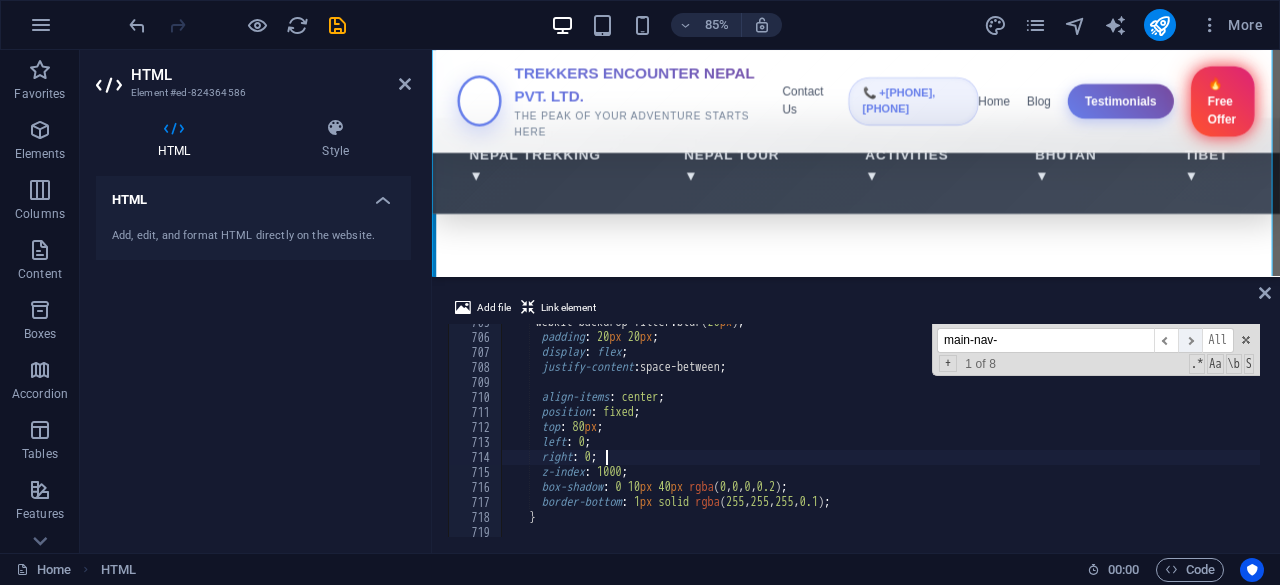 type on "right: 0;" 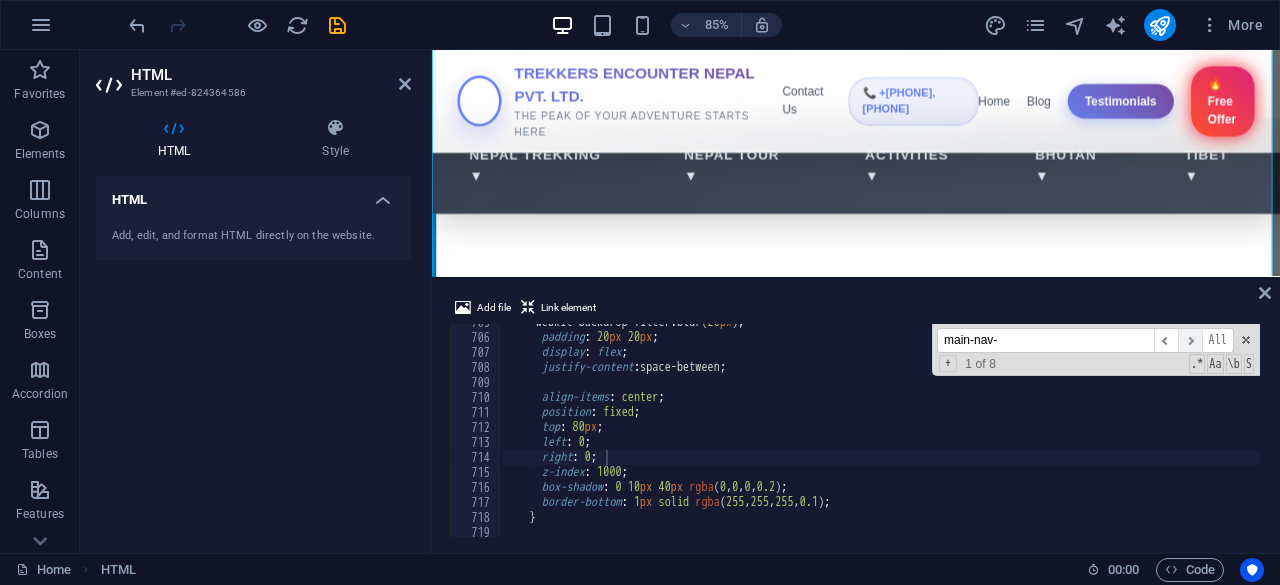 click on "​" at bounding box center [1190, 340] 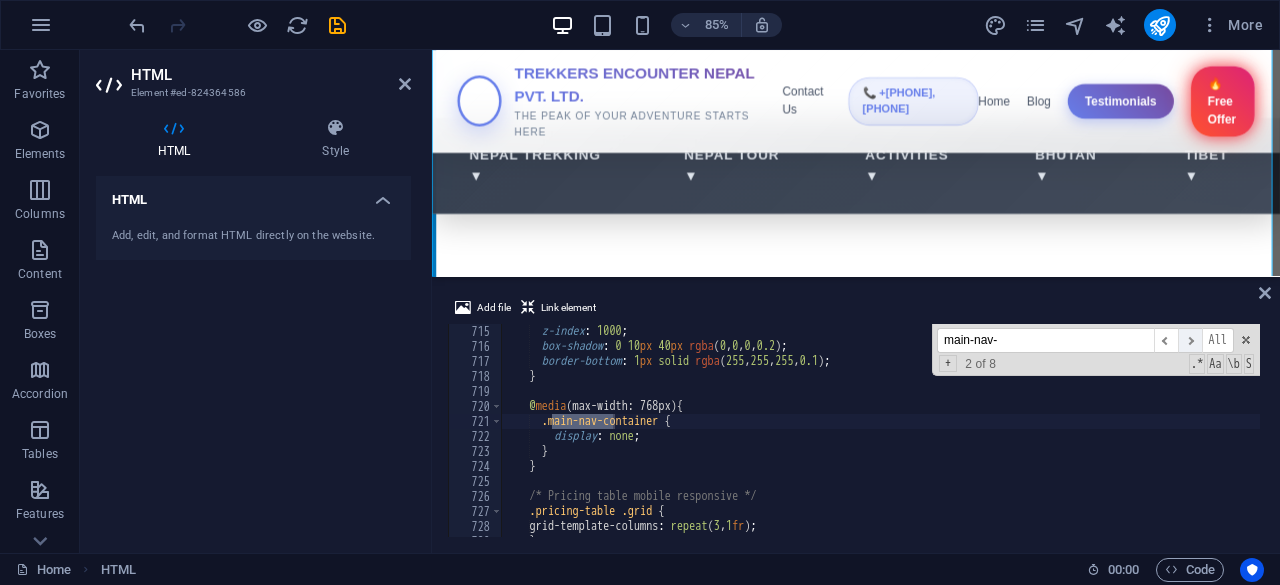 scroll, scrollTop: 10235, scrollLeft: 0, axis: vertical 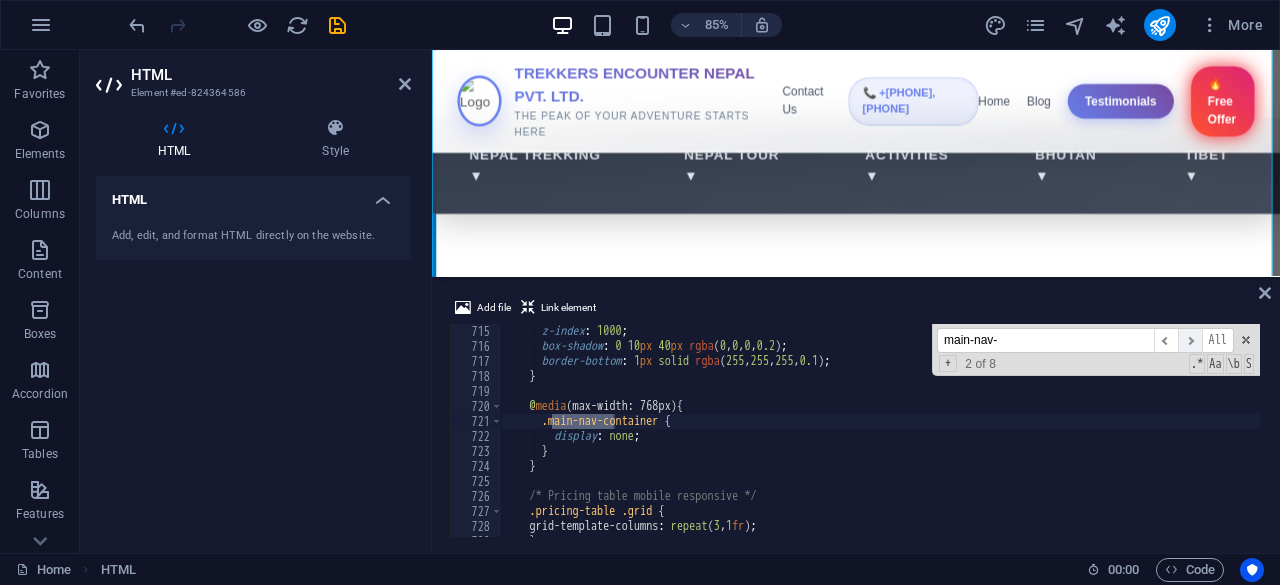 click on "​" at bounding box center (1190, 340) 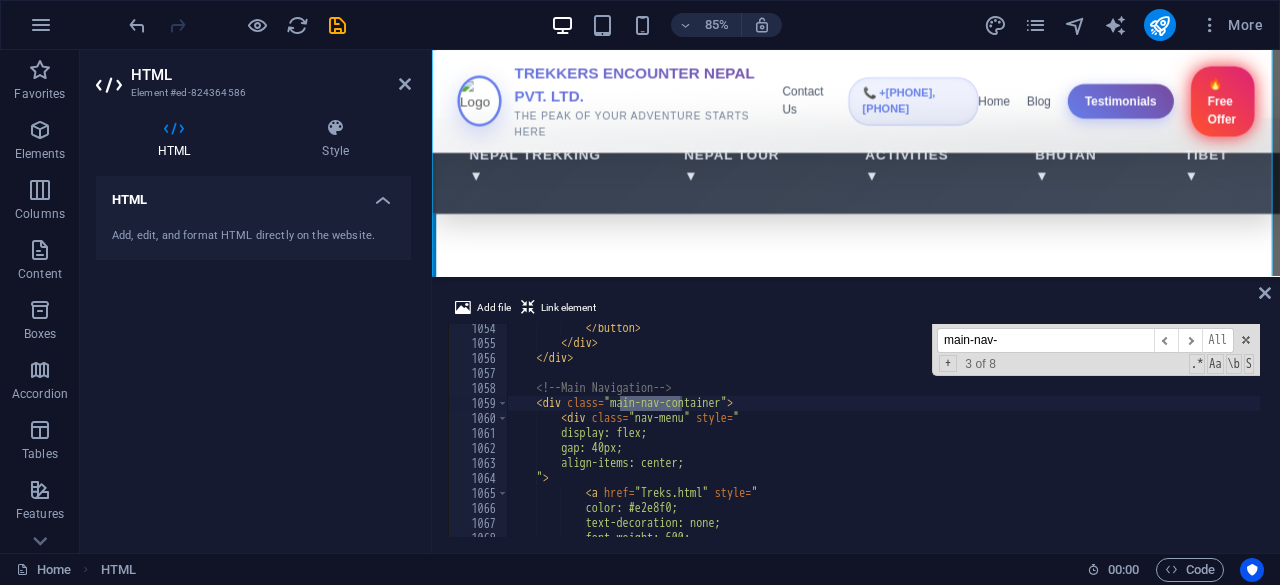 scroll, scrollTop: 15104, scrollLeft: 0, axis: vertical 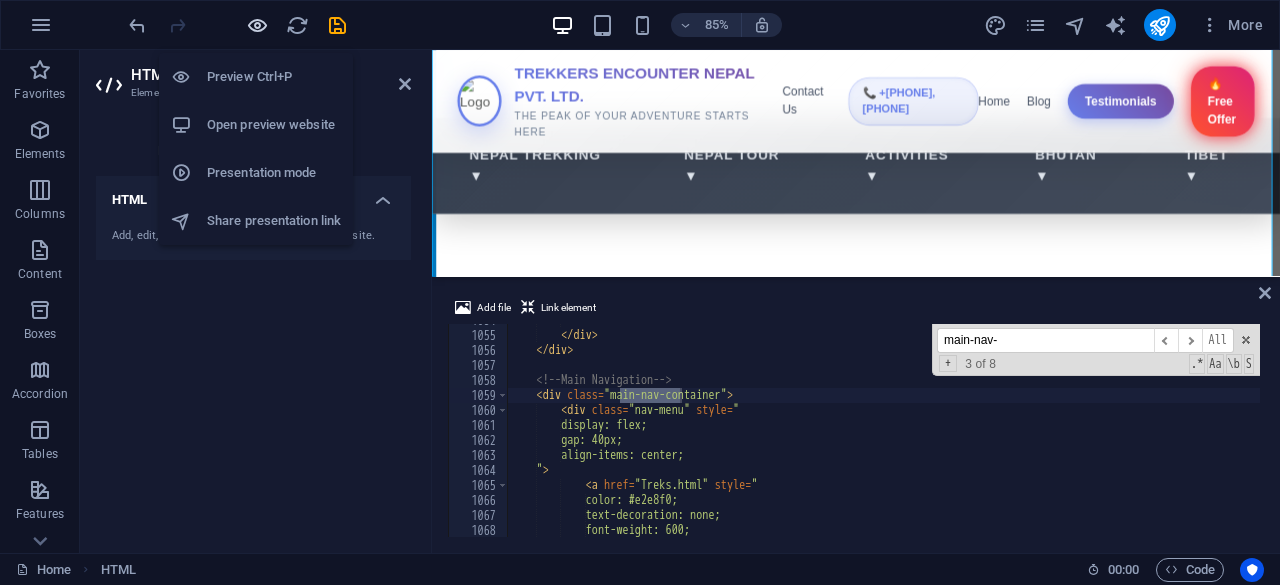 click at bounding box center [257, 25] 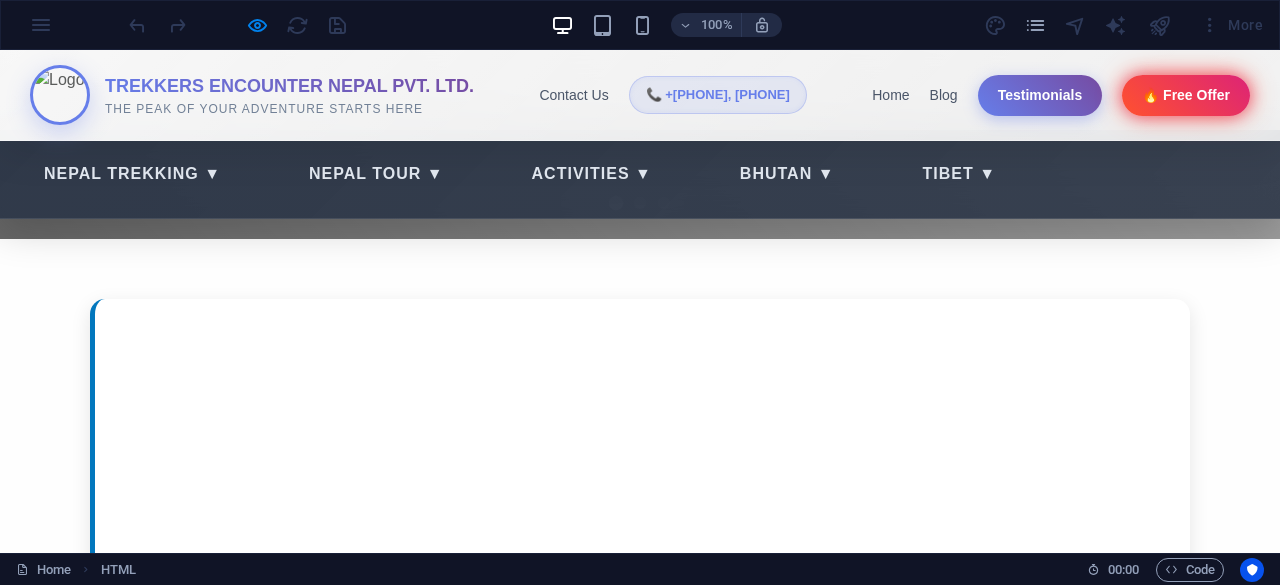 scroll, scrollTop: 0, scrollLeft: 0, axis: both 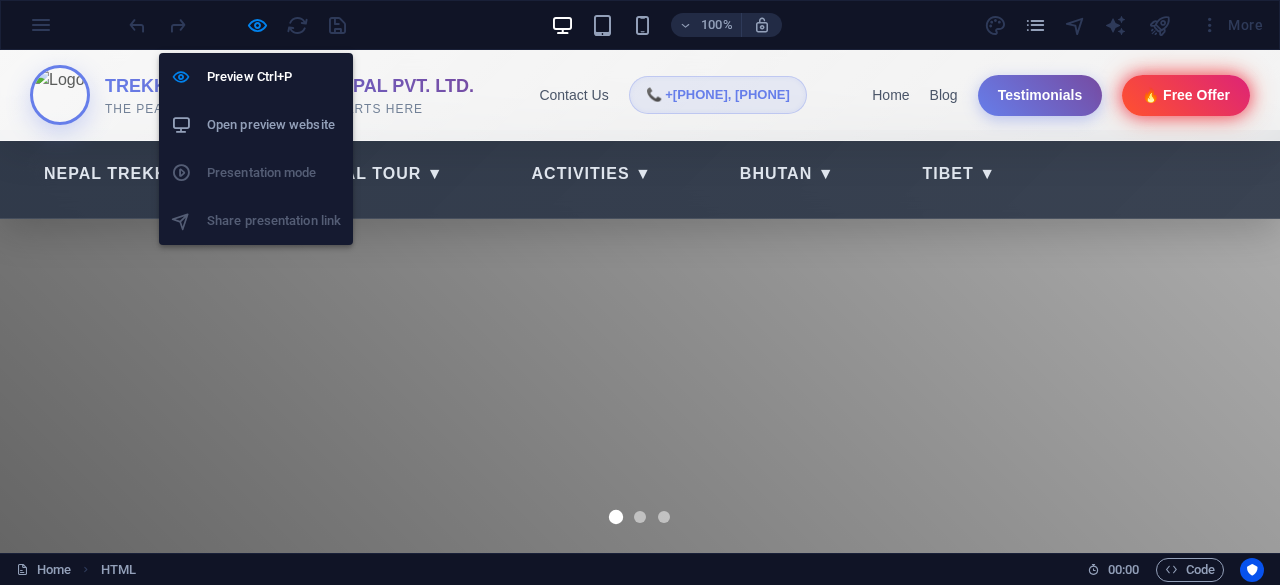 click on "Open preview website" at bounding box center [274, 125] 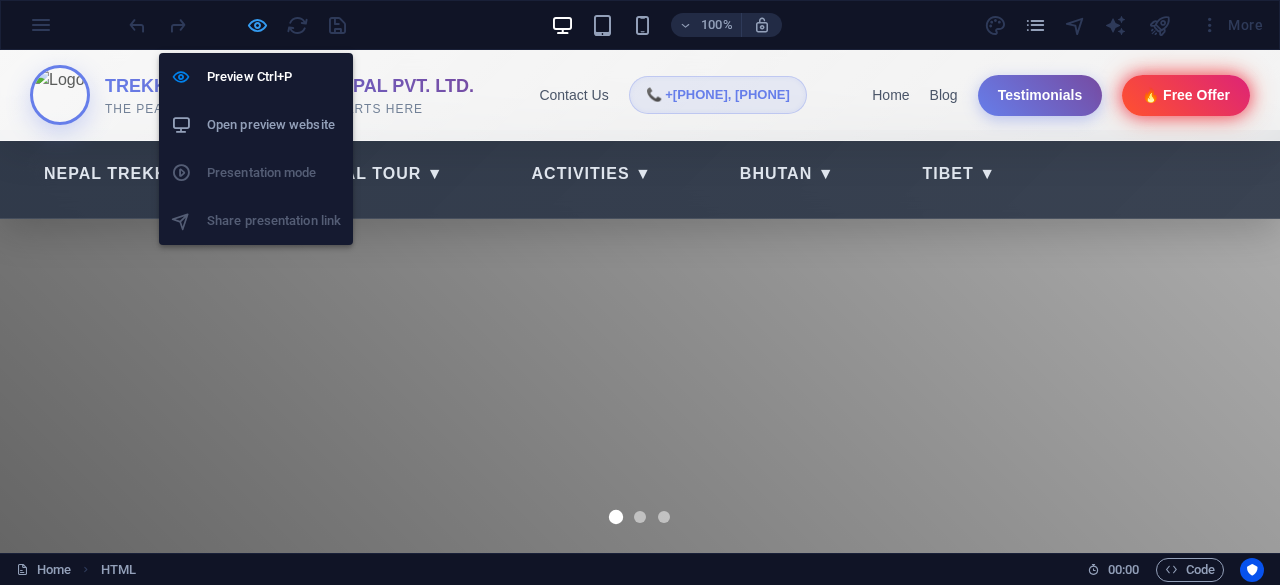 click at bounding box center [257, 25] 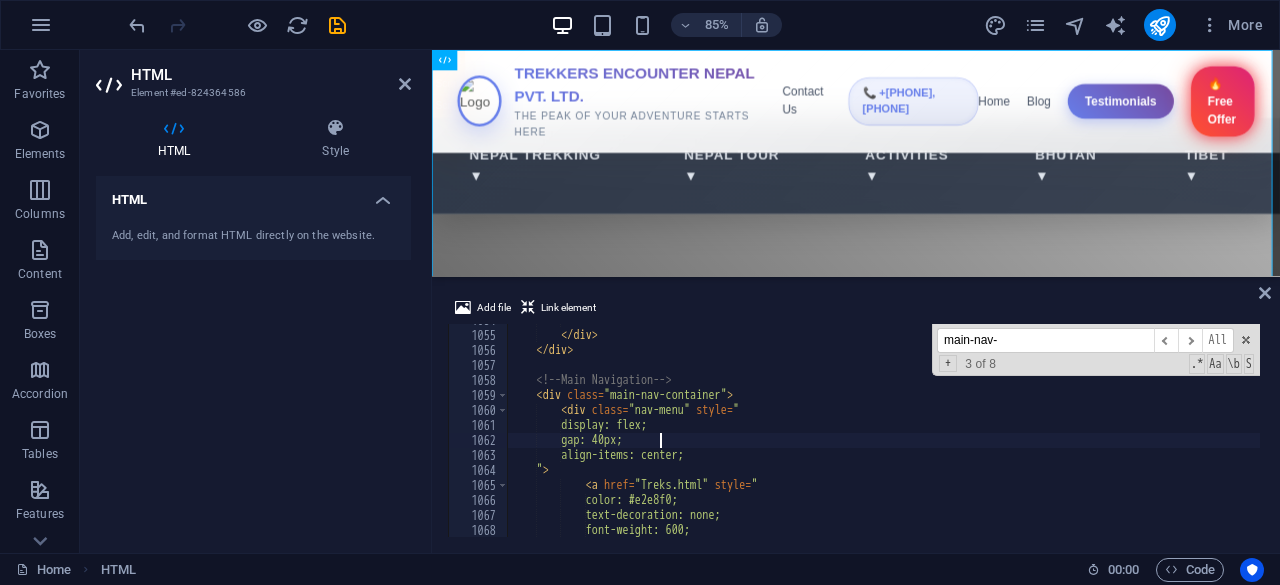 click on "</ button >           </ div >      </ div >      <!--  Main Navigation  -->      < div   class = "main-nav-container" >           < div   class = "nav-menu"   style = "               display: flex;               gap: 40px;               align-items: center;          " >                < a   href = "Treks.html"   style = "                    color: #e2e8f0;                    text-decoration: none;                    font-weight: 600;" at bounding box center (2210, 432) 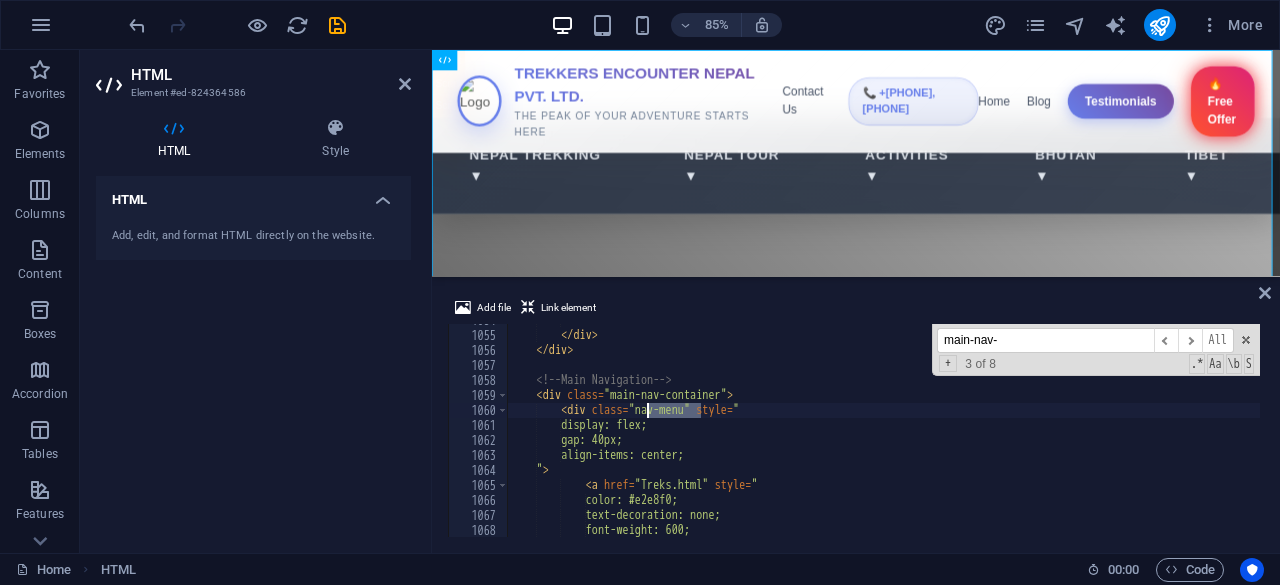 drag, startPoint x: 700, startPoint y: 410, endPoint x: 649, endPoint y: 414, distance: 51.156624 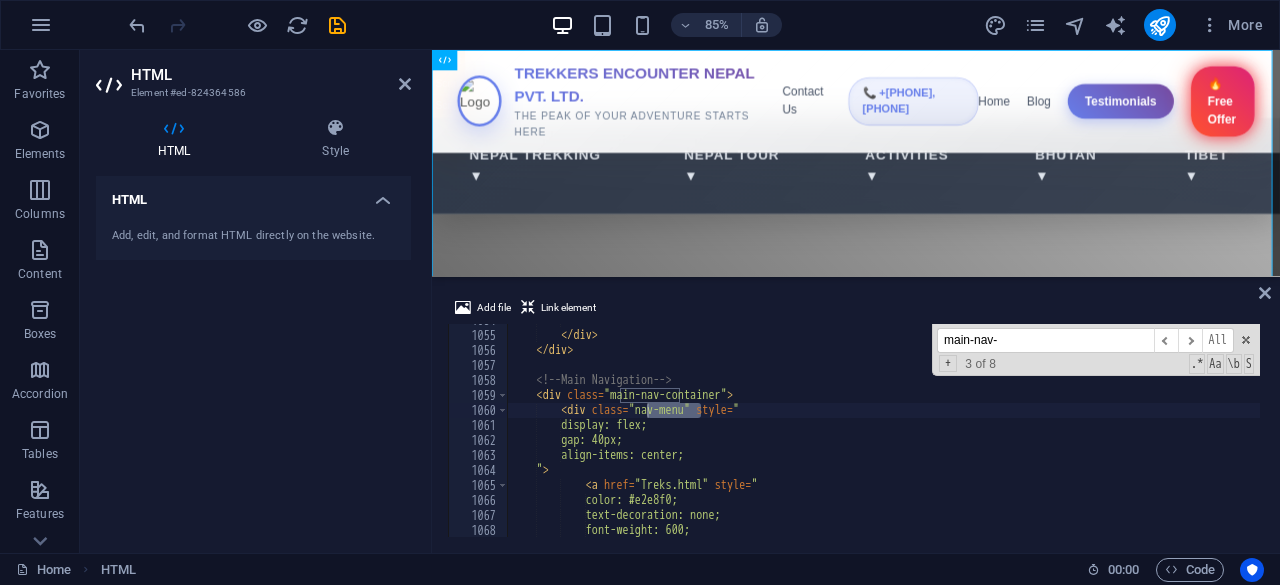 click on "main-nav-" at bounding box center [1045, 340] 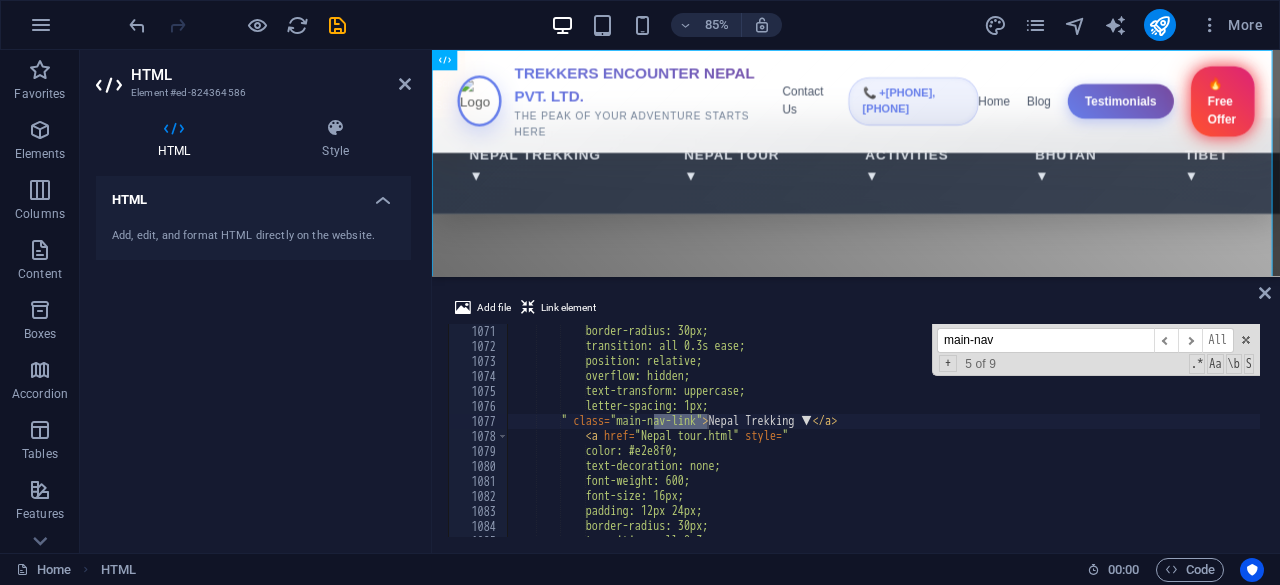 scroll, scrollTop: 15338, scrollLeft: 0, axis: vertical 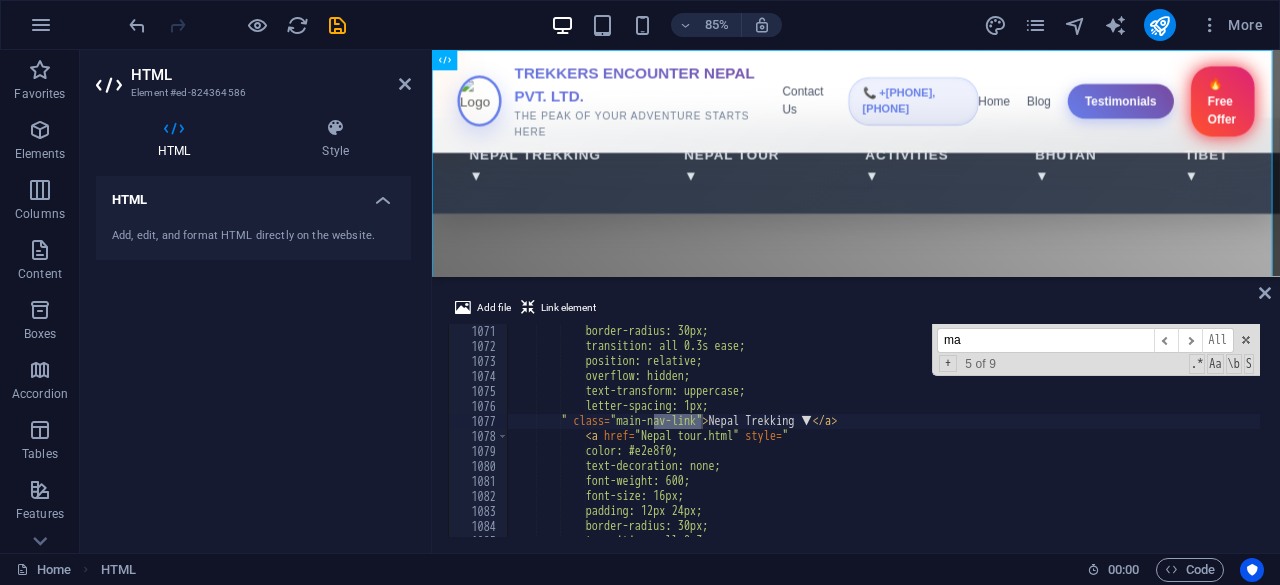type on "m" 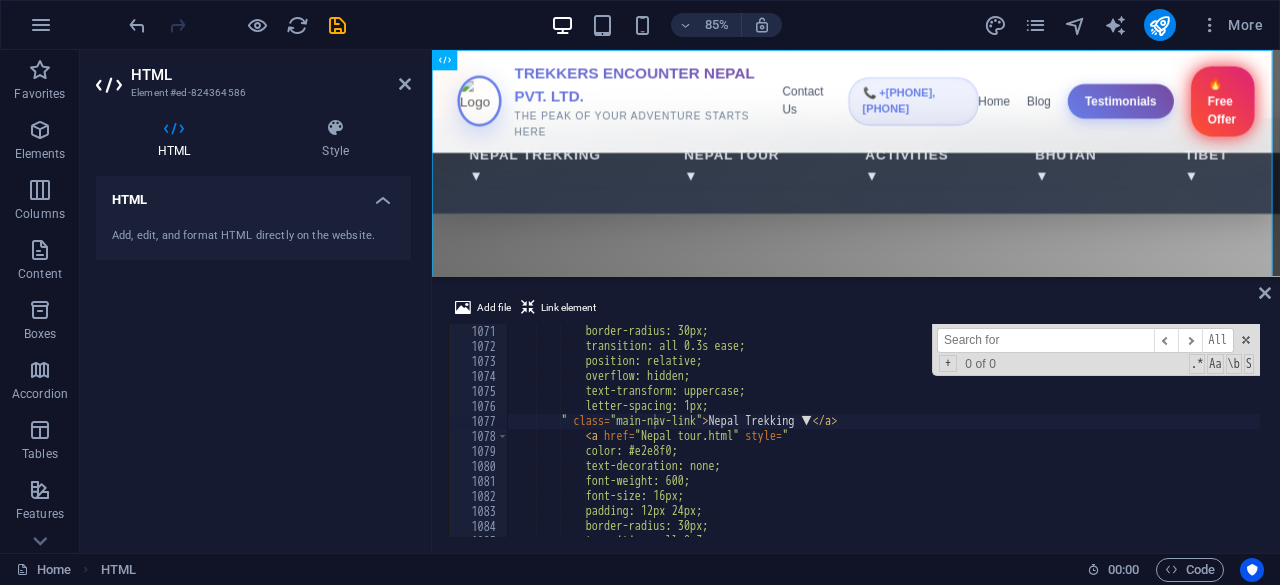 paste on "nav-menu" 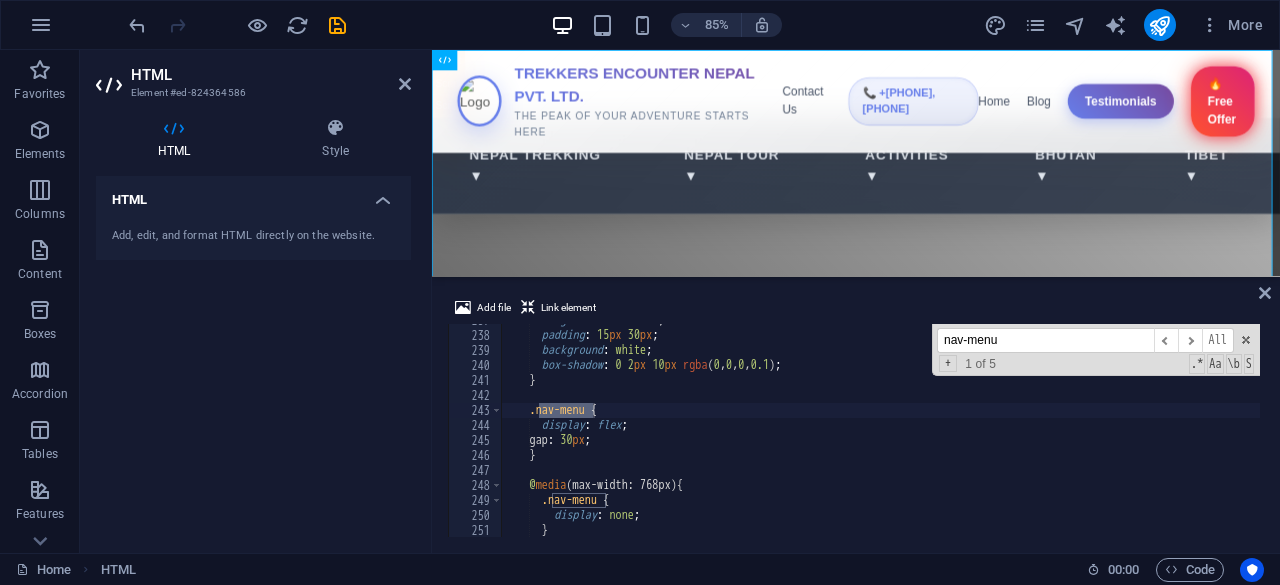 scroll, scrollTop: 3392, scrollLeft: 0, axis: vertical 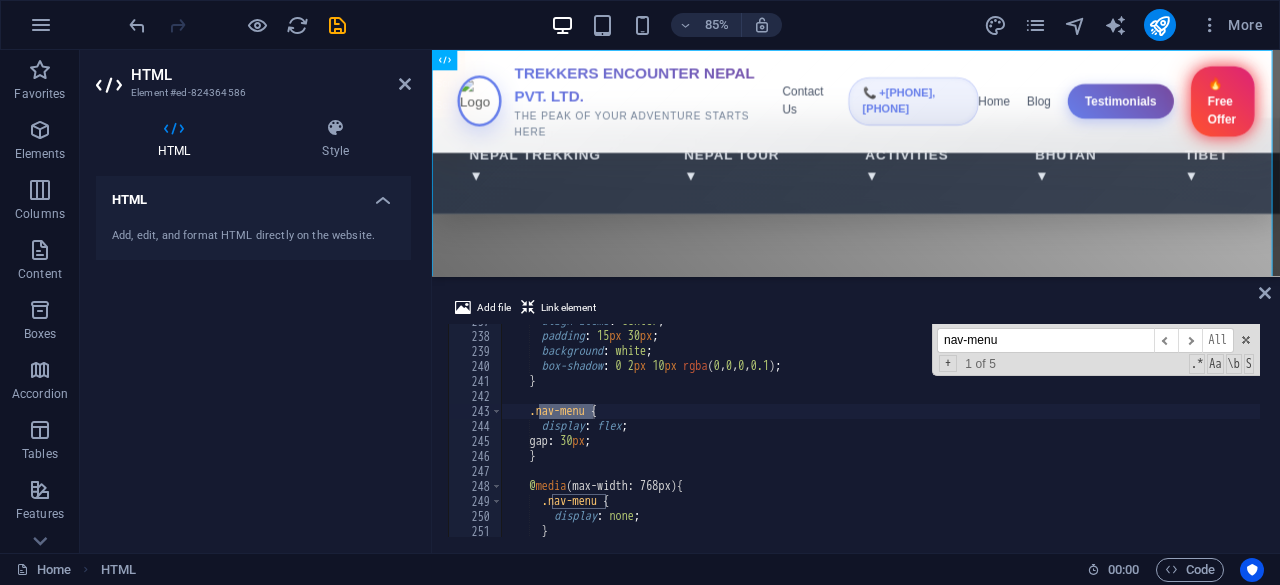 type on "nav-menu" 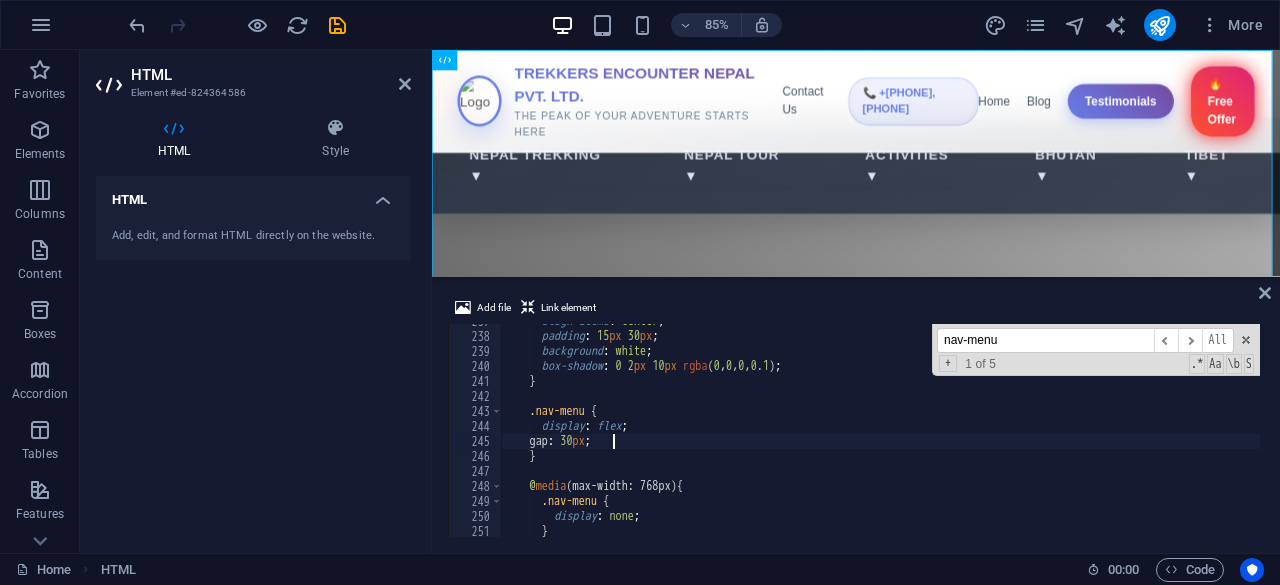 click on "align-items :   center ;         padding :   15 px   30 px ;         background :   white ;         box-shadow :   0   2 px   10 px   rgba ( 0 ,  0 ,  0 ,  0.1 ) ;      }      .nav-menu   {         display :   flex ;        gap :   30 px ;      }      @ media  (max-width: 768px)  {         .nav-menu   {           display :   none ;         }" at bounding box center (2203, 433) 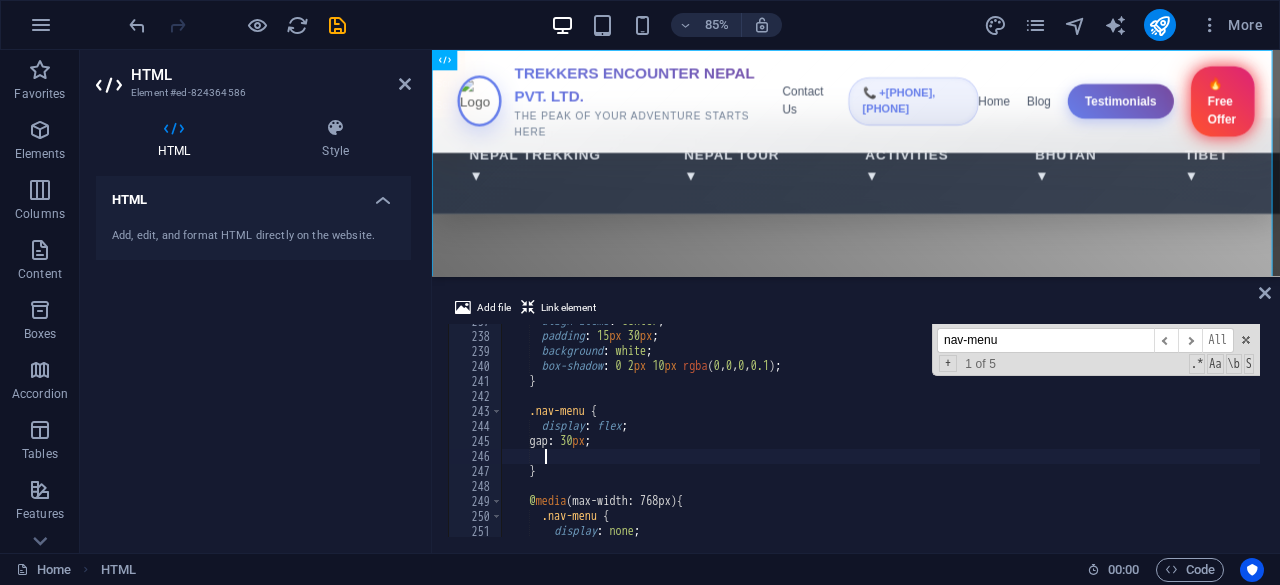 scroll, scrollTop: 0, scrollLeft: 2, axis: horizontal 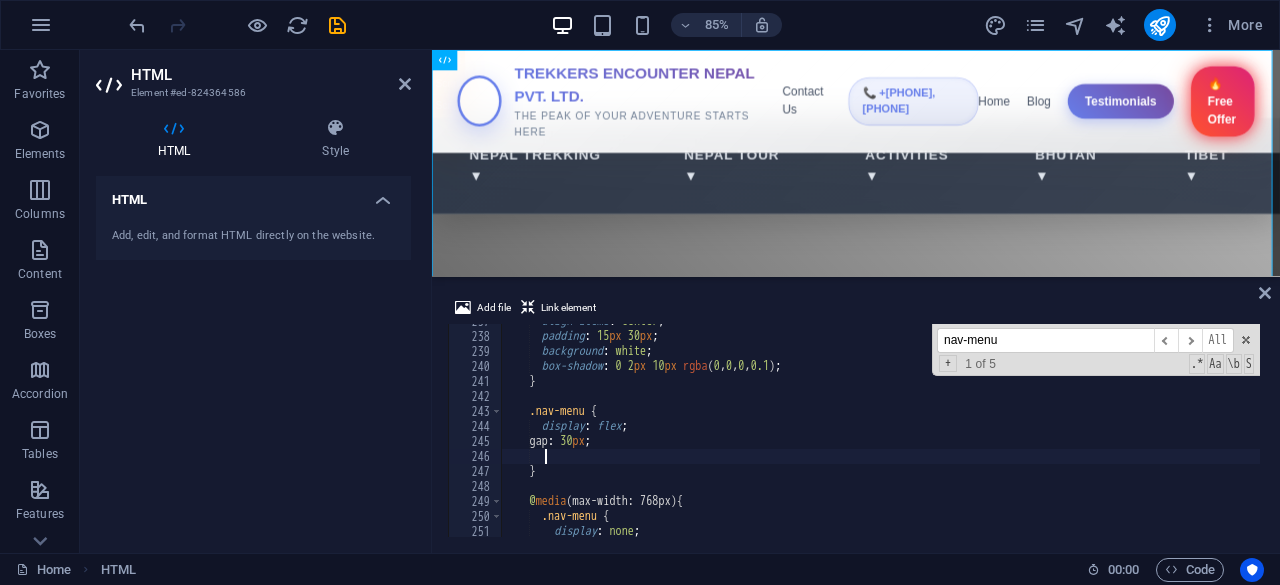 type on "d" 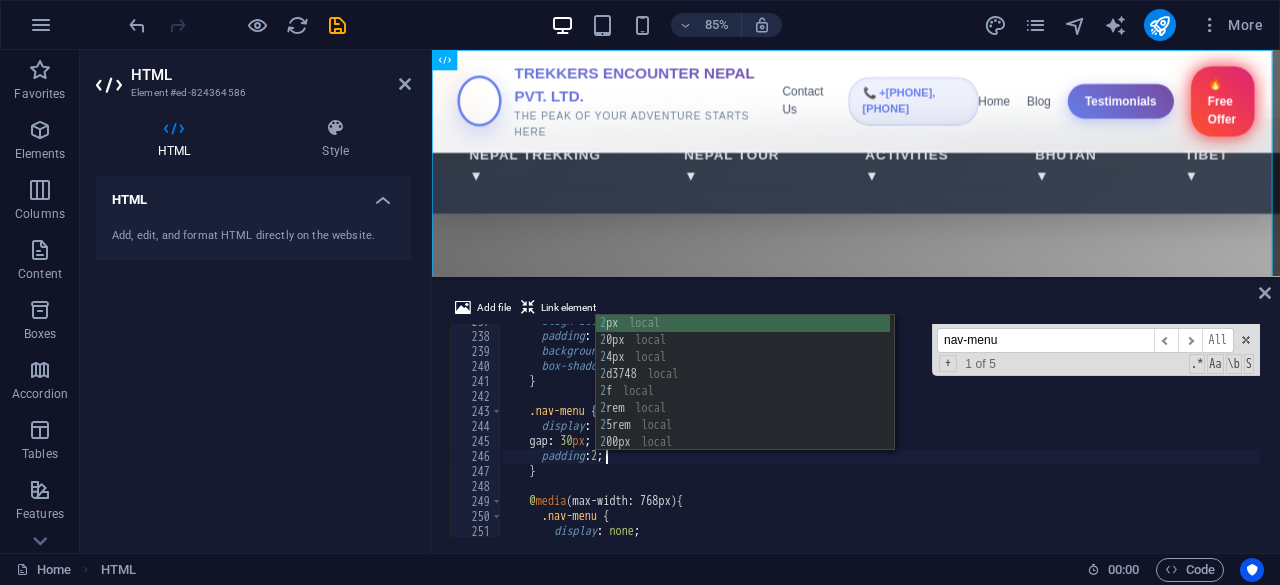 scroll, scrollTop: 0, scrollLeft: 8, axis: horizontal 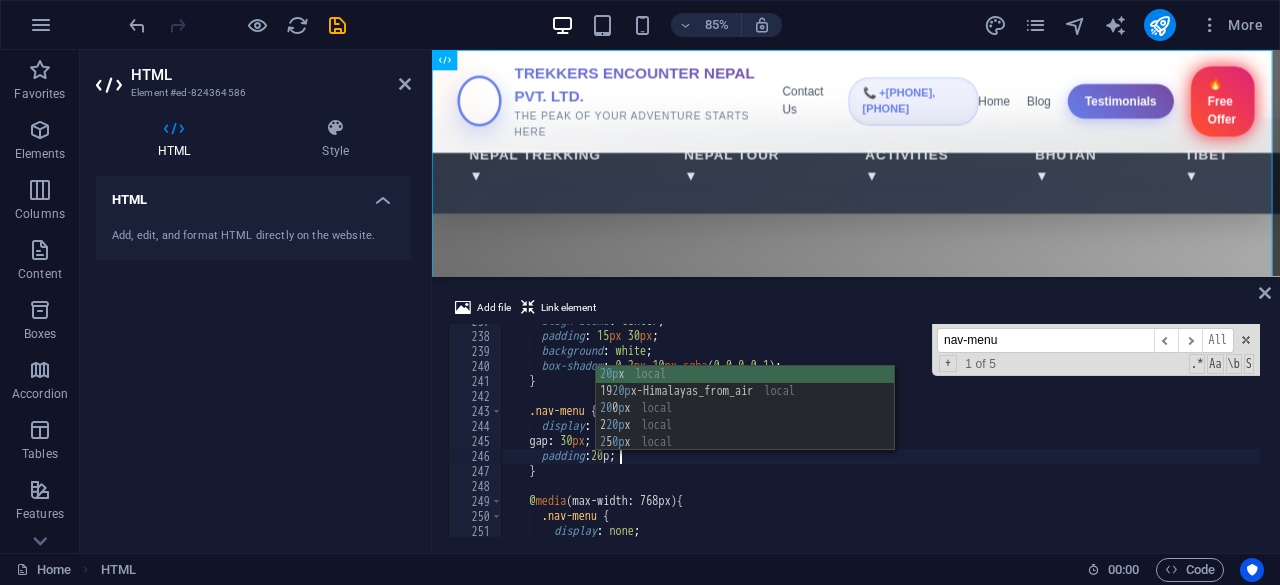 type on "padding:20px;" 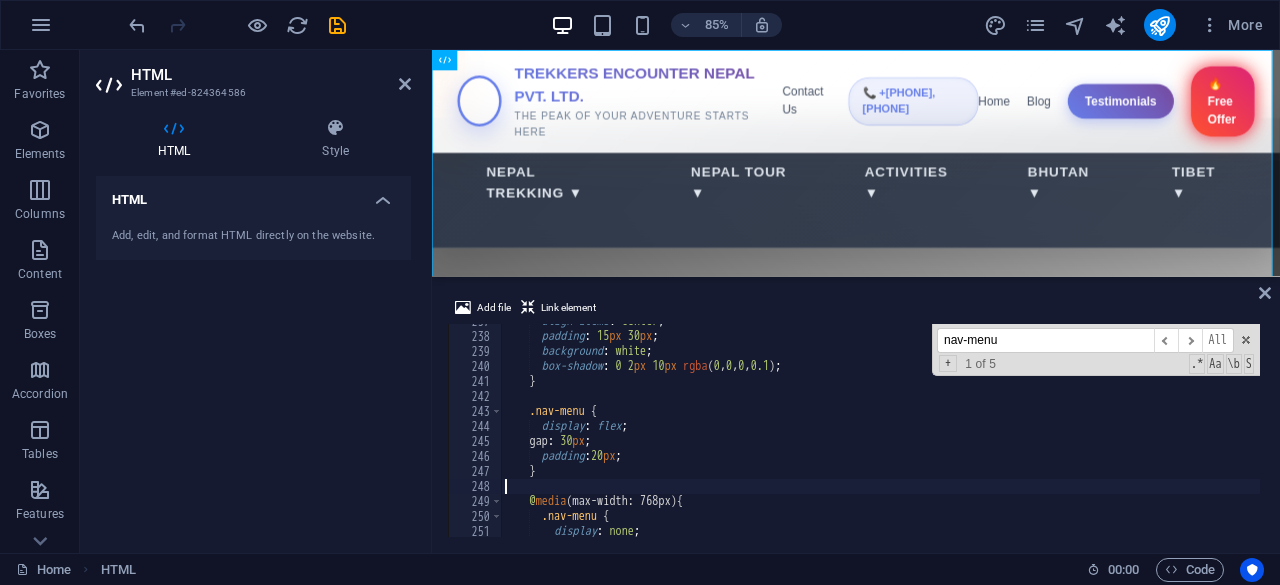 click on "align-items :   center ;         padding :   15 px   30 px ;         background :   white ;         box-shadow :   0   2 px   10 px   rgba ( 0 ,  0 ,  0 ,  0.1 ) ;      }      .nav-menu   {         display :   flex ;        gap :   30 px ;         padding : 20 px ;      }      @ media  (max-width: 768px)  {         .nav-menu   {           display :   none ;" at bounding box center (2203, 433) 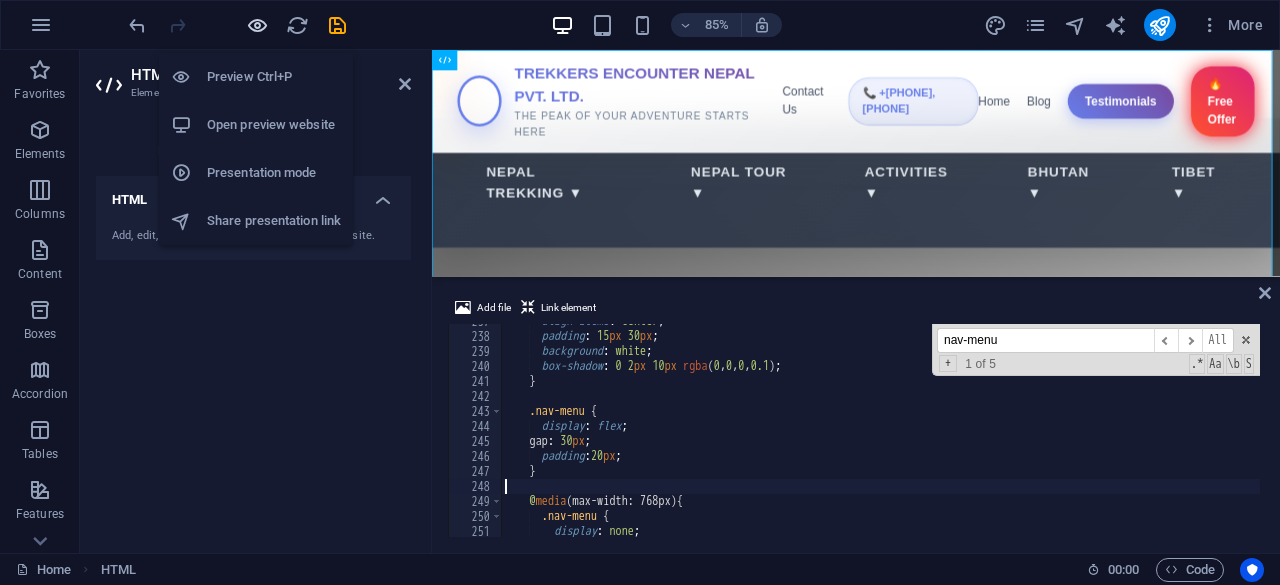 type 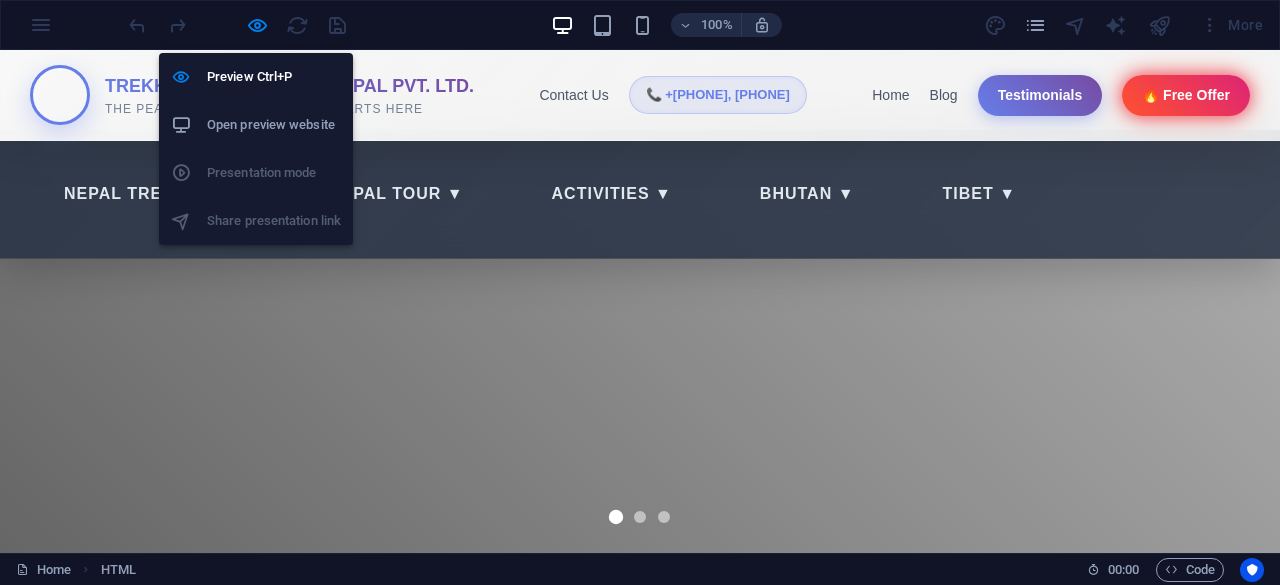 click on "Open preview website" at bounding box center [274, 125] 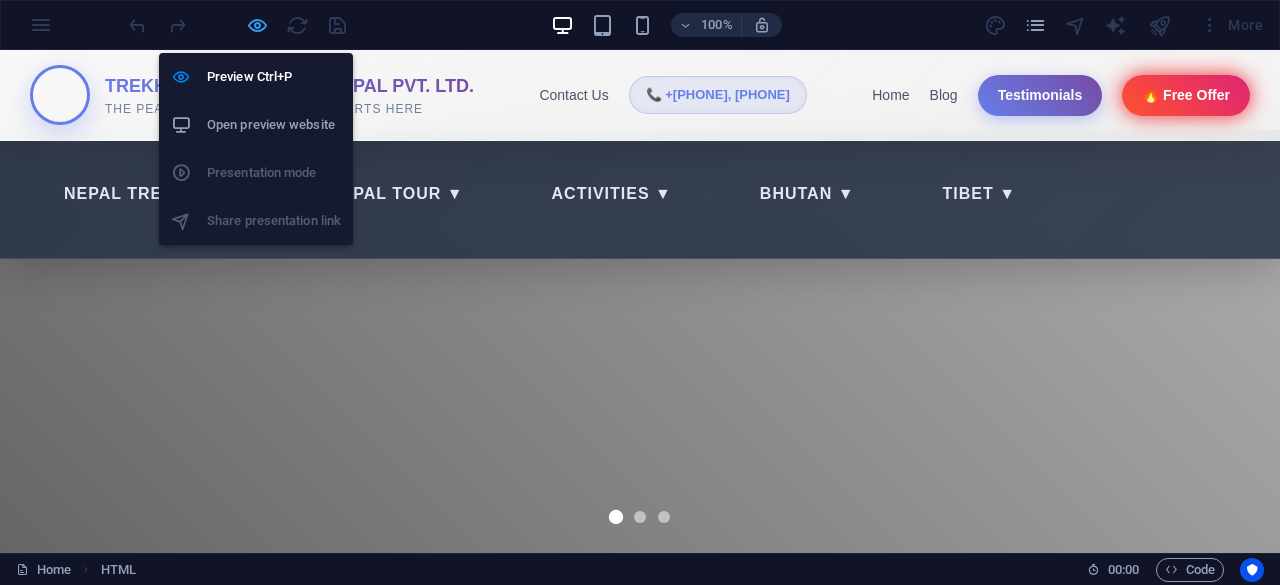 click at bounding box center (257, 25) 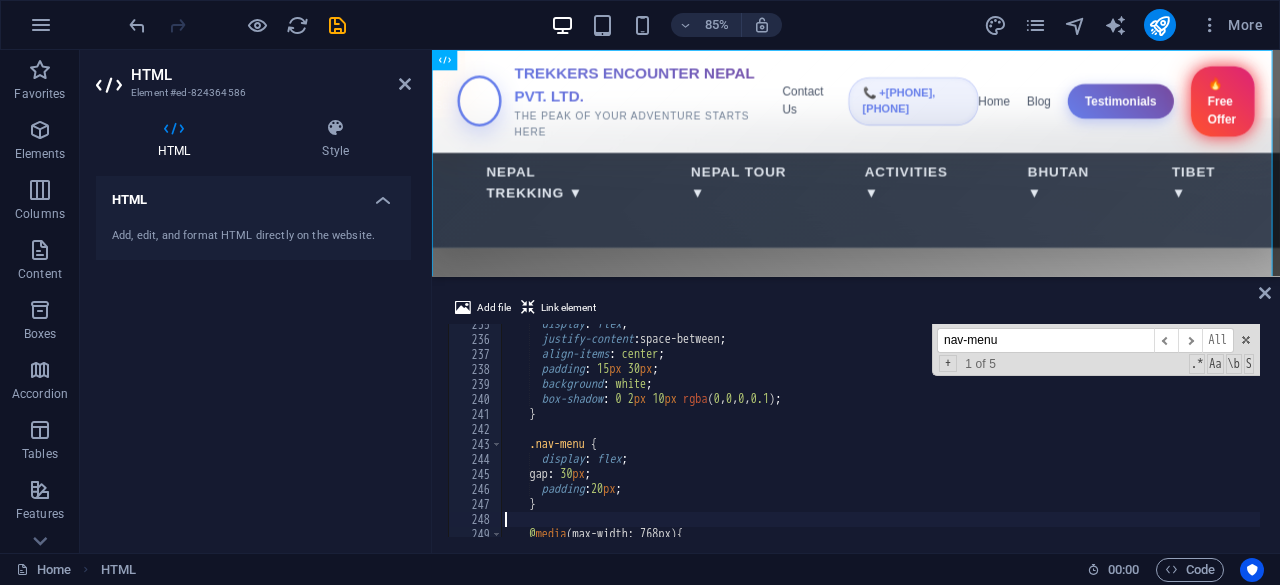 scroll, scrollTop: 3359, scrollLeft: 0, axis: vertical 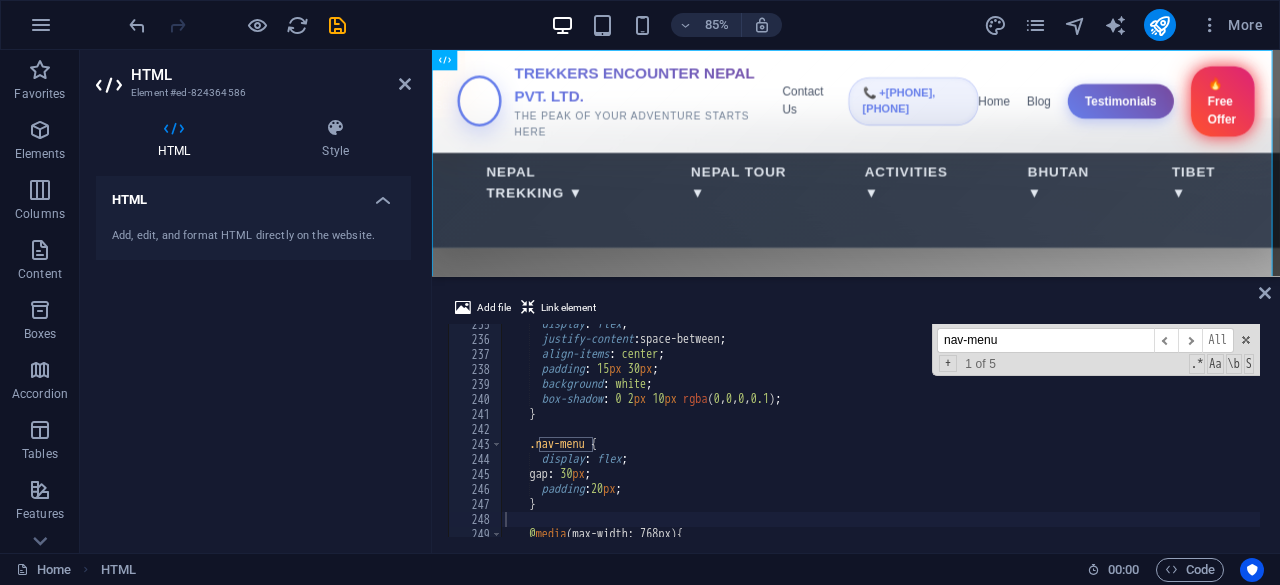 click on "nav-menu" at bounding box center [1045, 340] 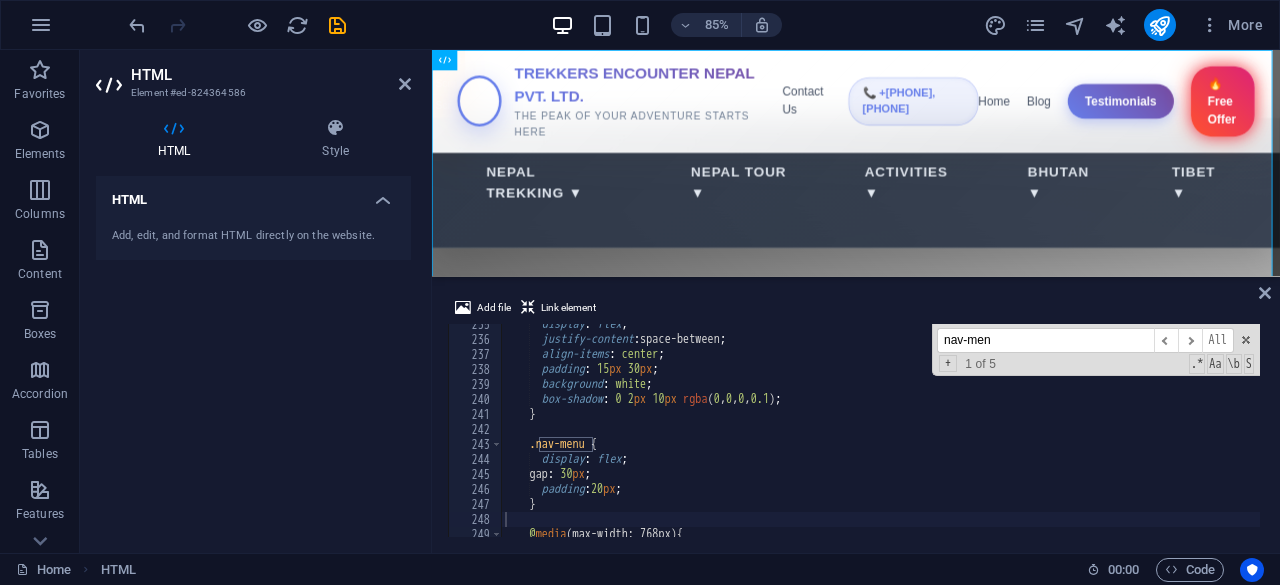 scroll, scrollTop: 3382, scrollLeft: 0, axis: vertical 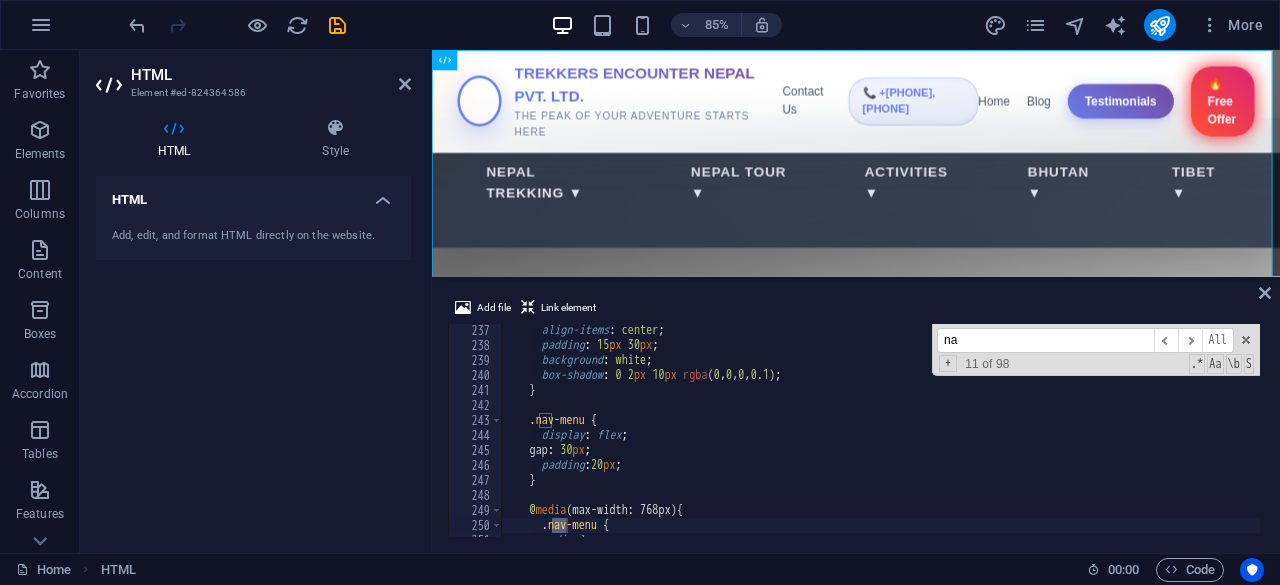 type on "n" 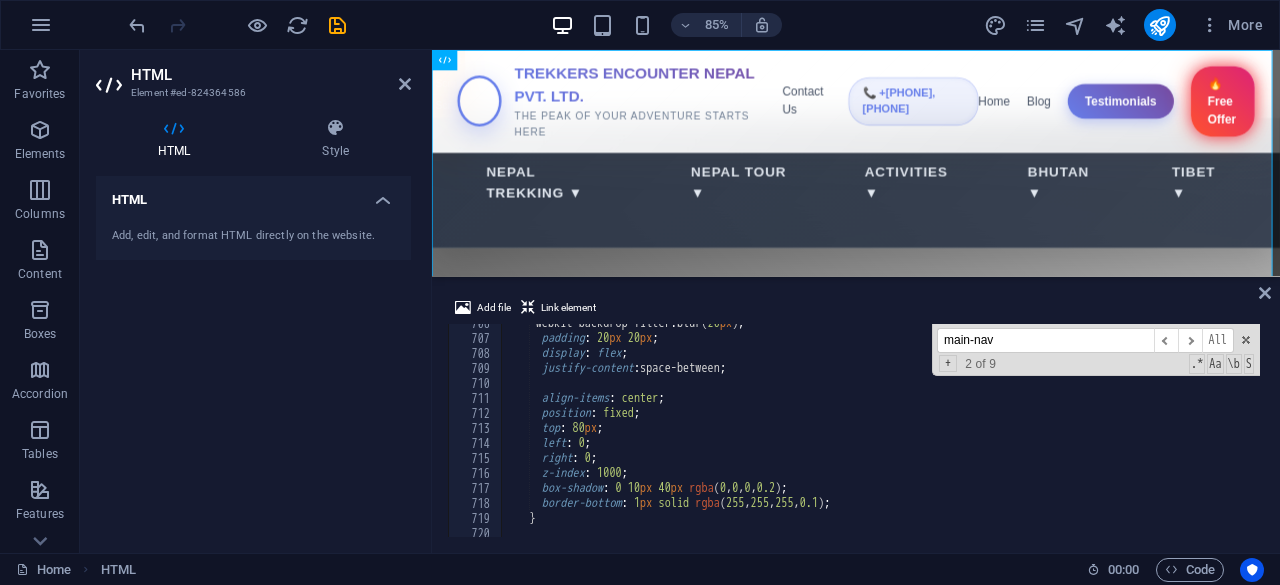 scroll, scrollTop: 10117, scrollLeft: 0, axis: vertical 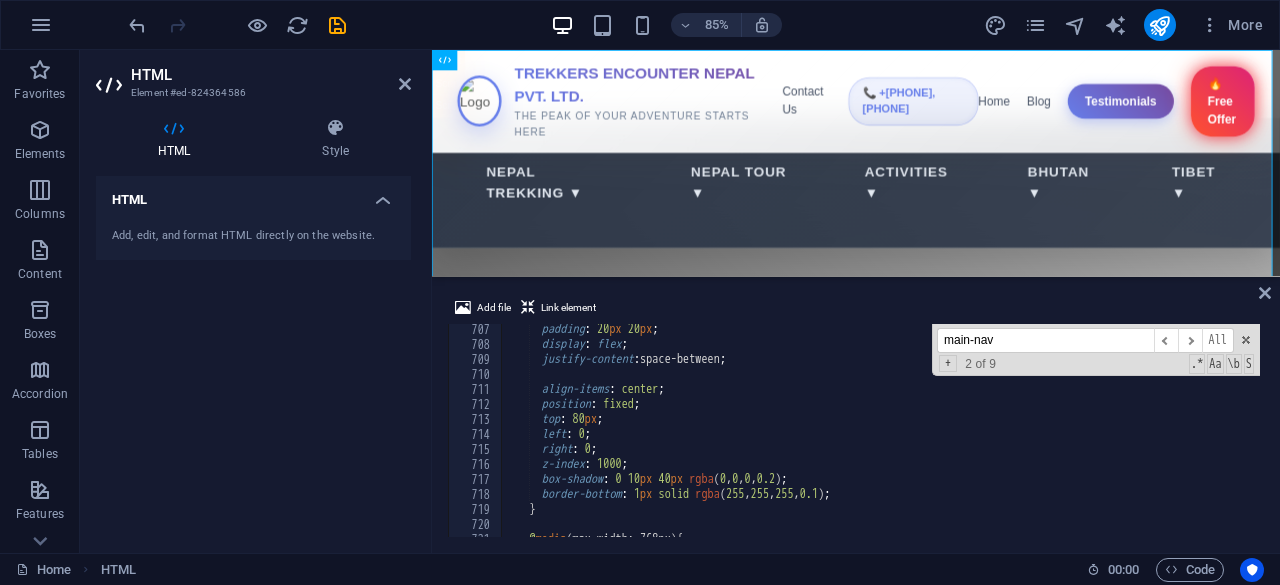 type on "main-nav" 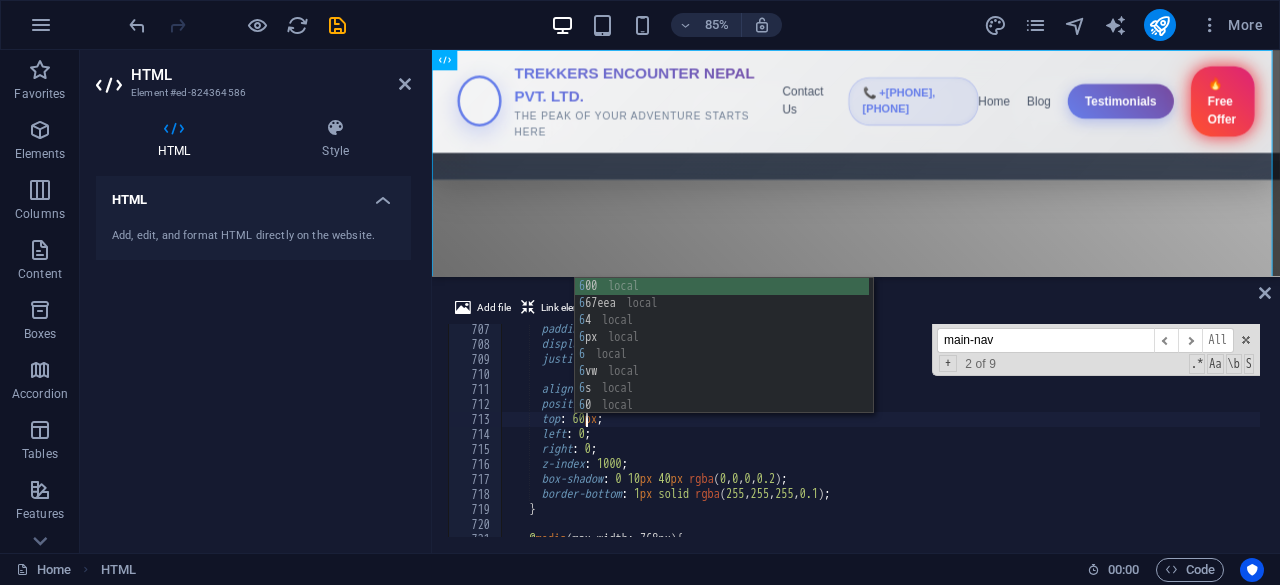 scroll, scrollTop: 0, scrollLeft: 6, axis: horizontal 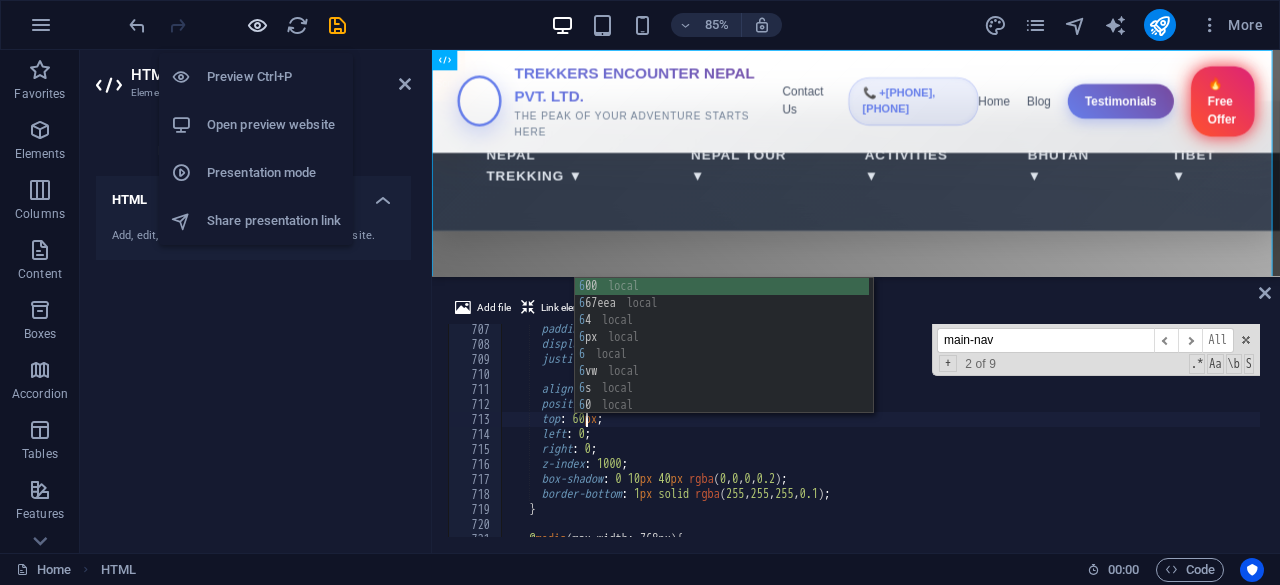 type on "top: 60px;" 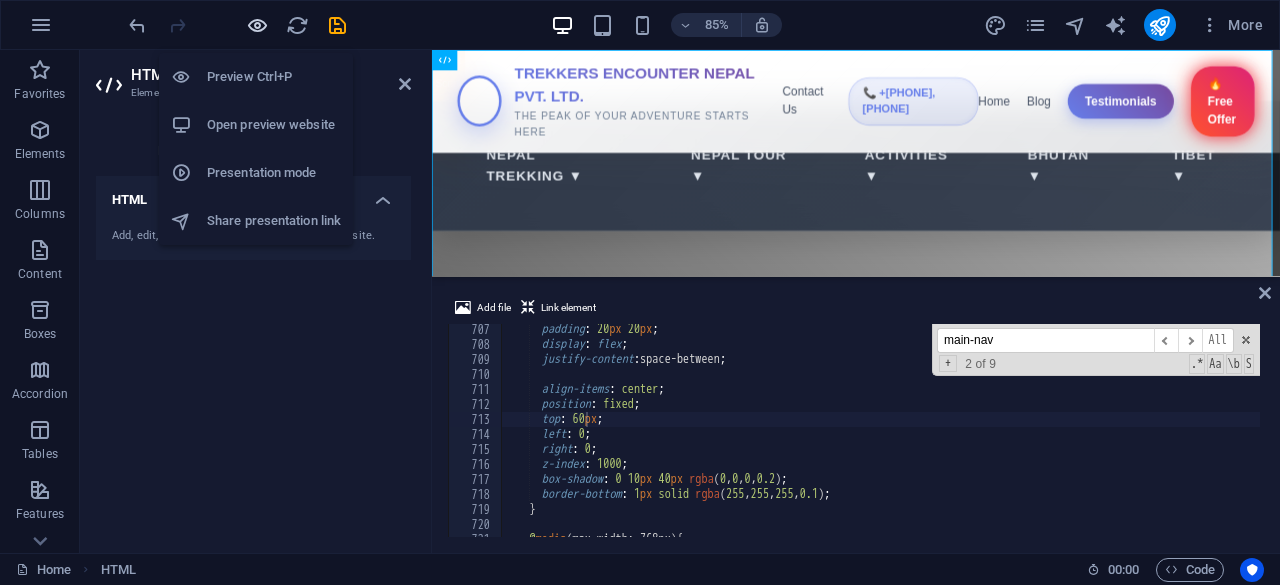 click at bounding box center [257, 25] 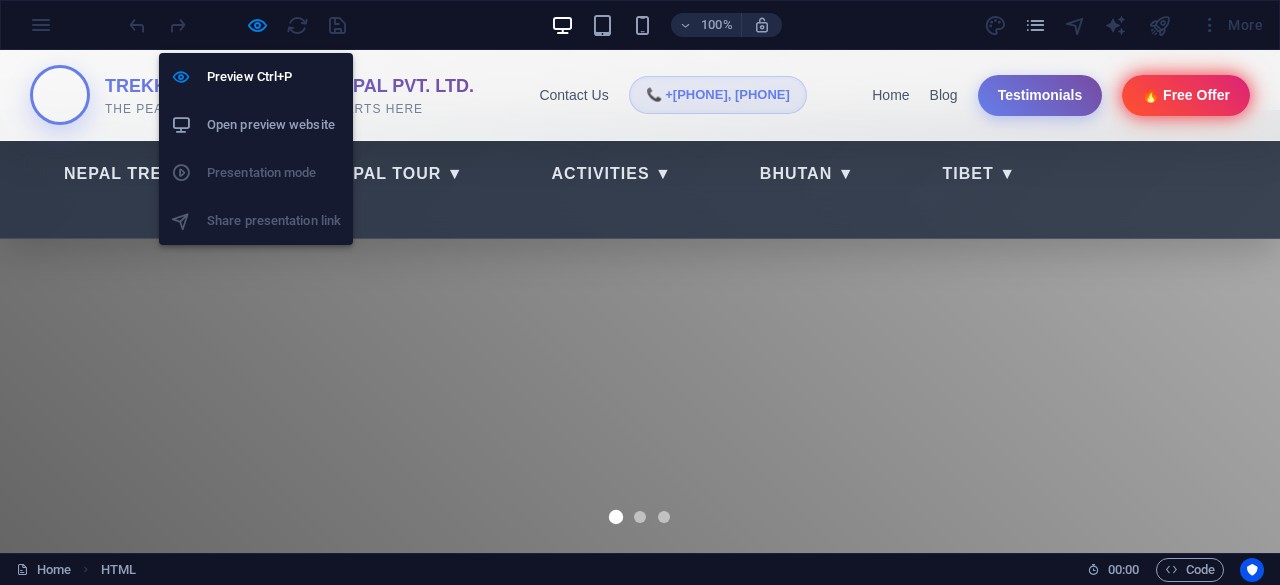 click on "Open preview website" at bounding box center [274, 125] 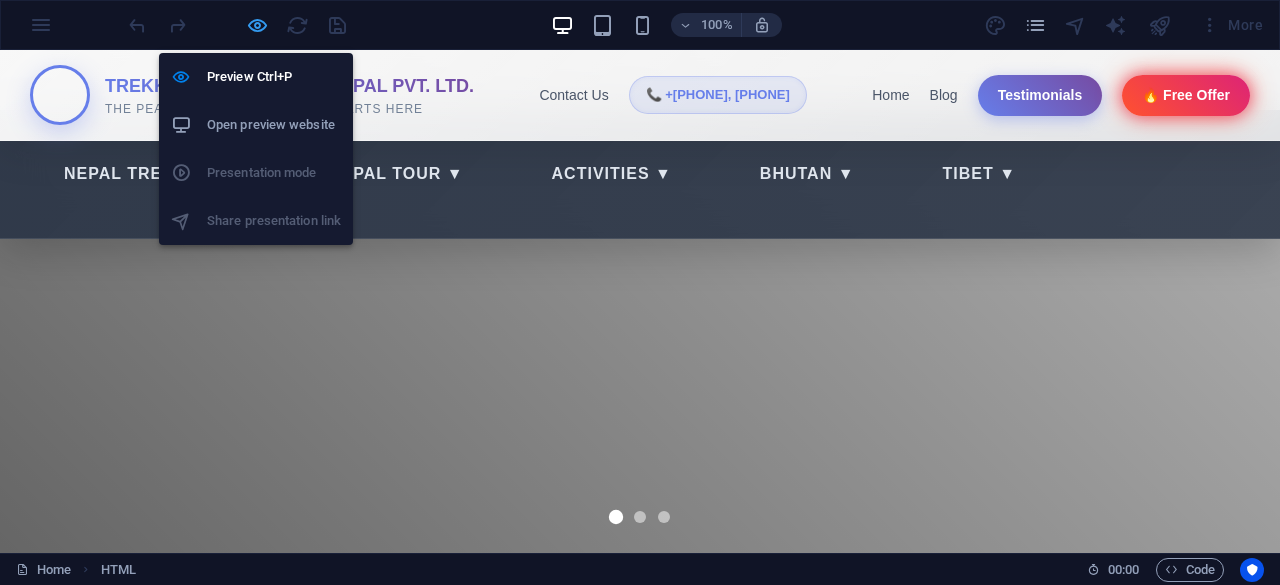 click at bounding box center [257, 25] 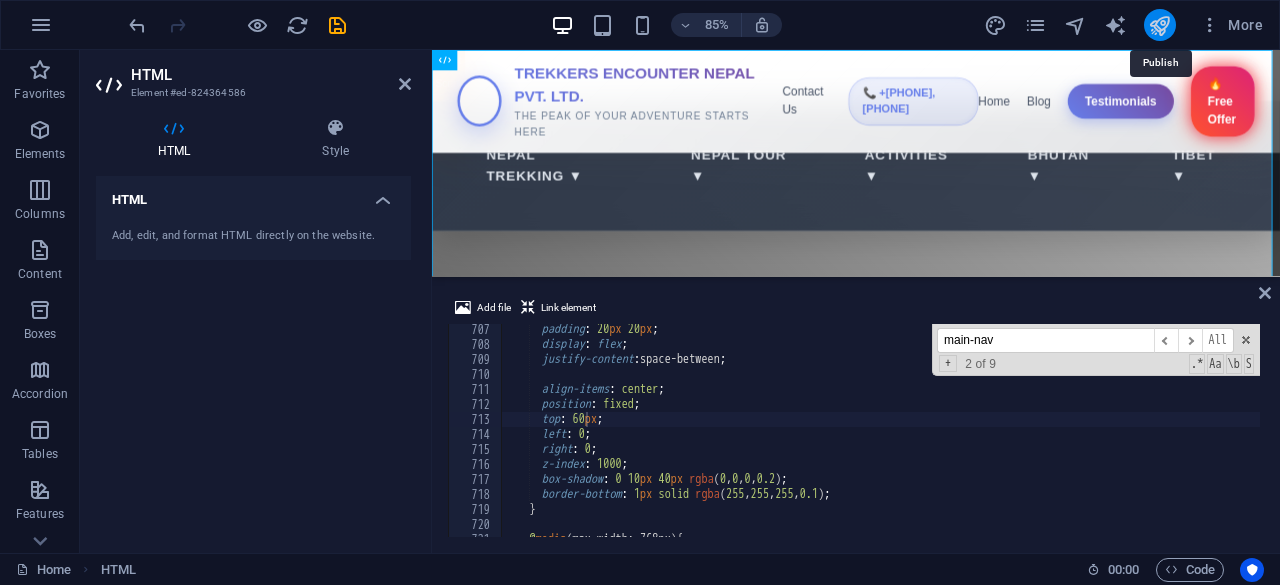 click at bounding box center (1159, 25) 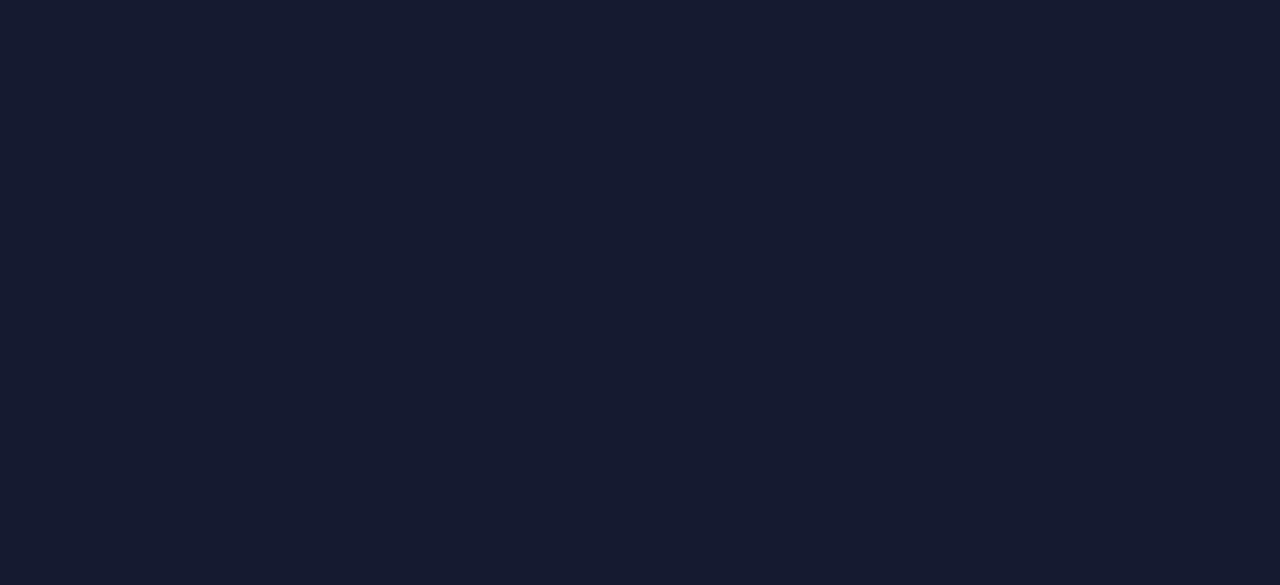 scroll, scrollTop: 0, scrollLeft: 0, axis: both 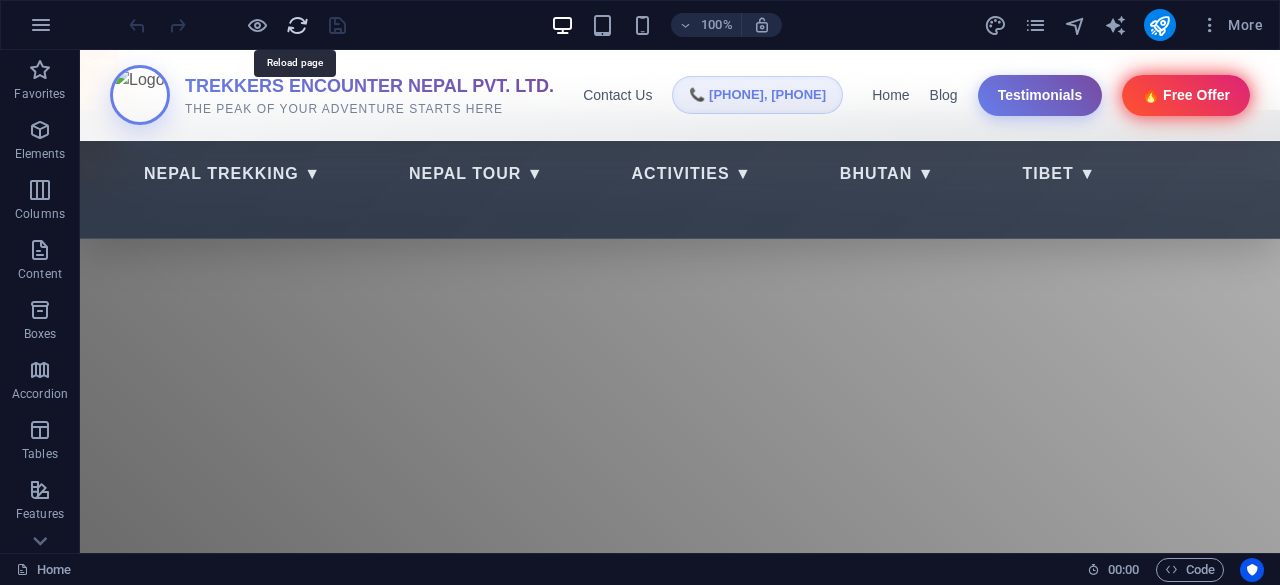 click at bounding box center (297, 25) 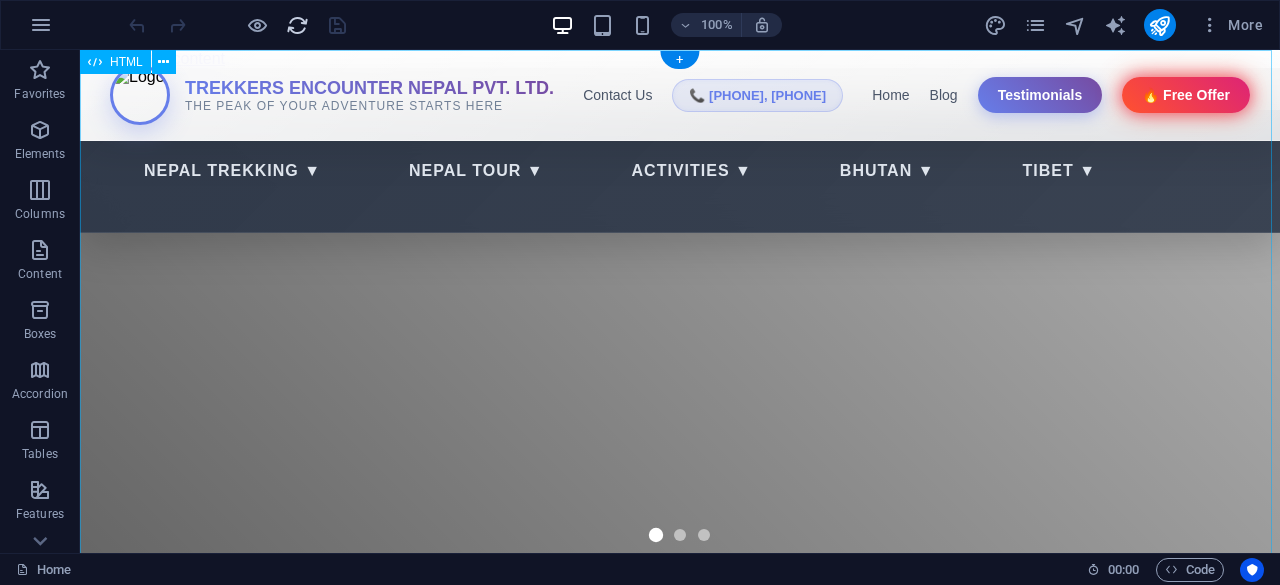 scroll, scrollTop: 0, scrollLeft: 0, axis: both 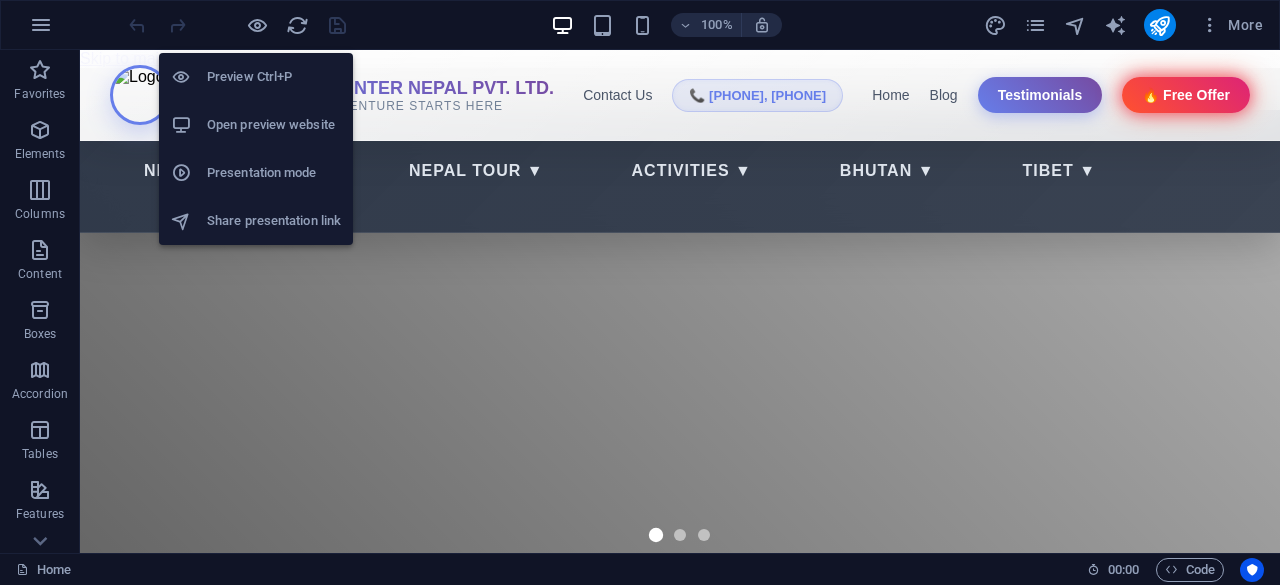 click on "Preview Ctrl+P" at bounding box center [274, 77] 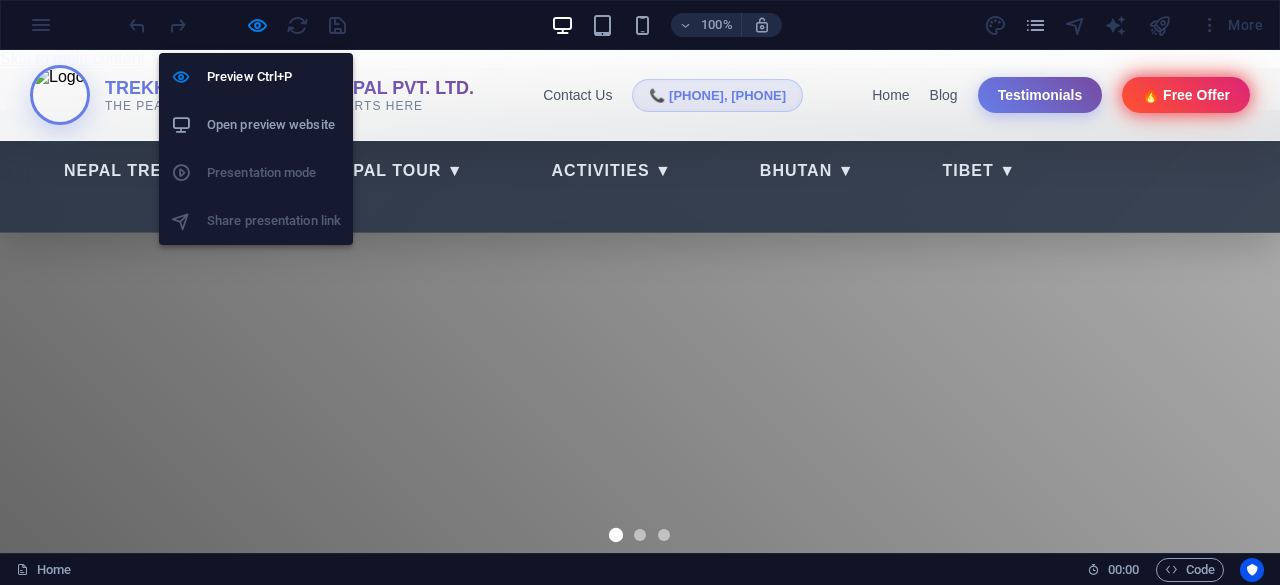 click on "Open preview website" at bounding box center (274, 125) 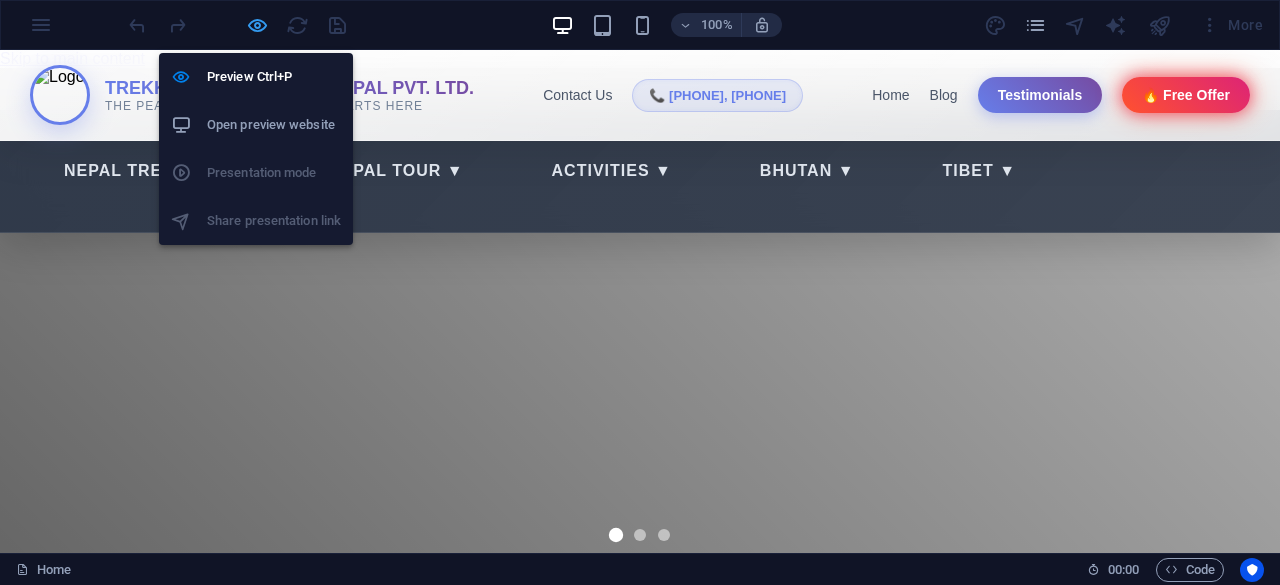 click at bounding box center (257, 25) 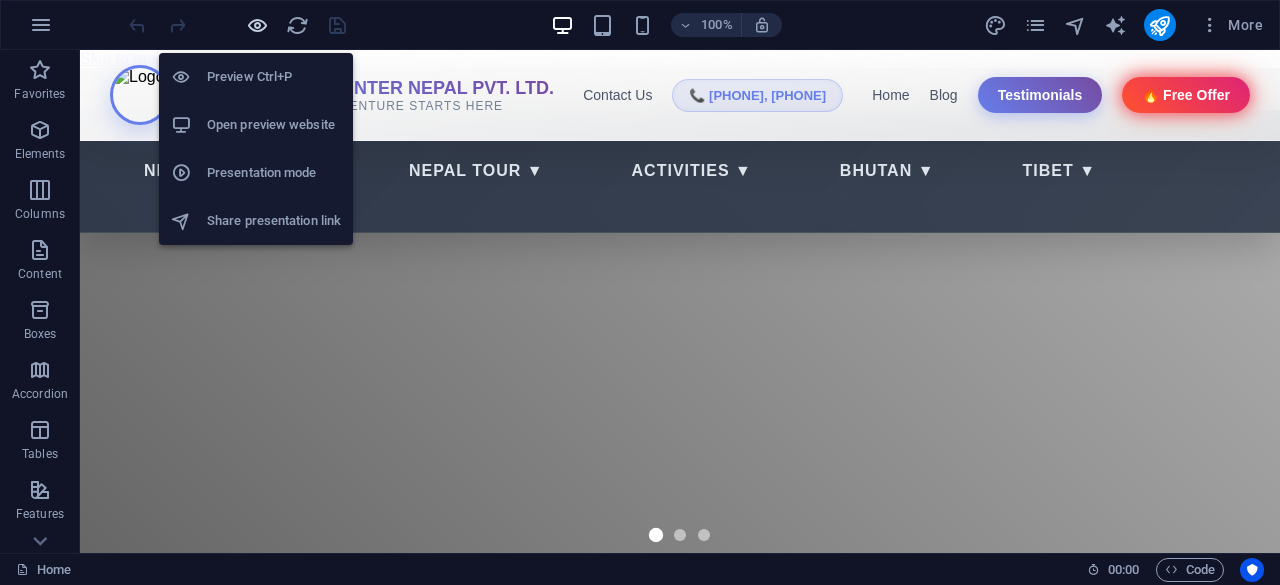 click at bounding box center [257, 25] 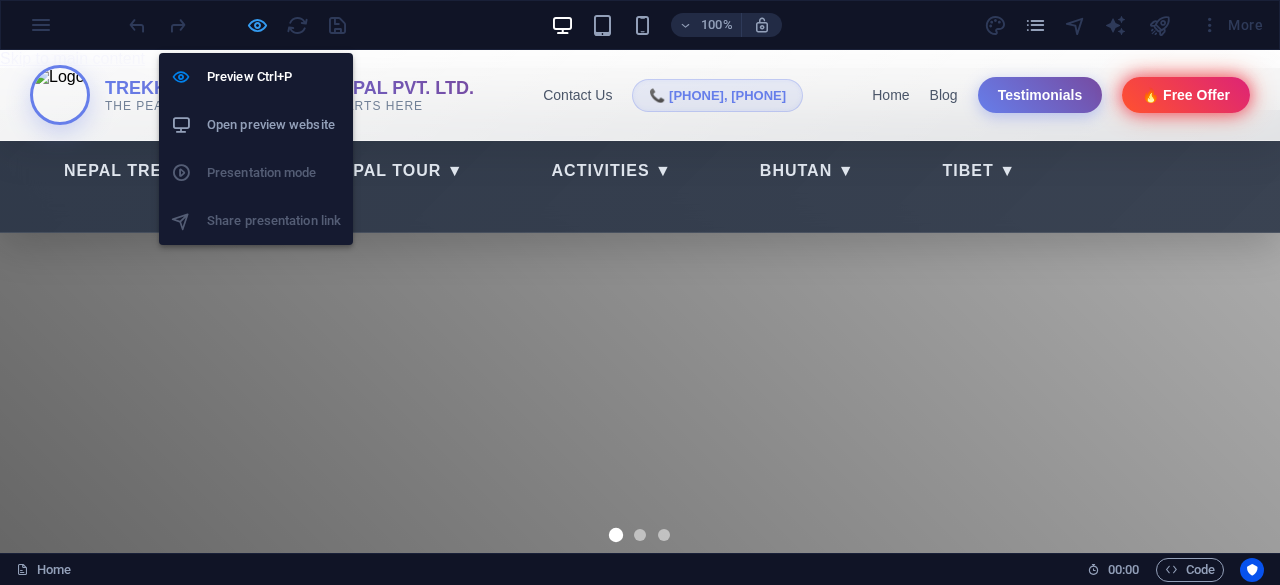 click at bounding box center [257, 25] 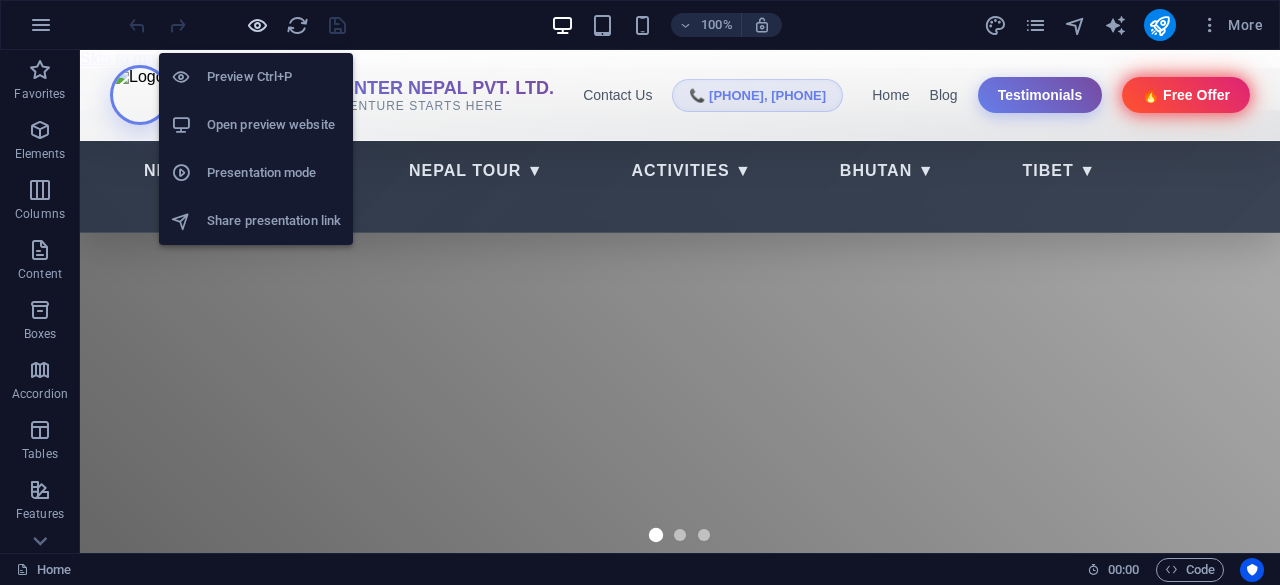 click at bounding box center (257, 25) 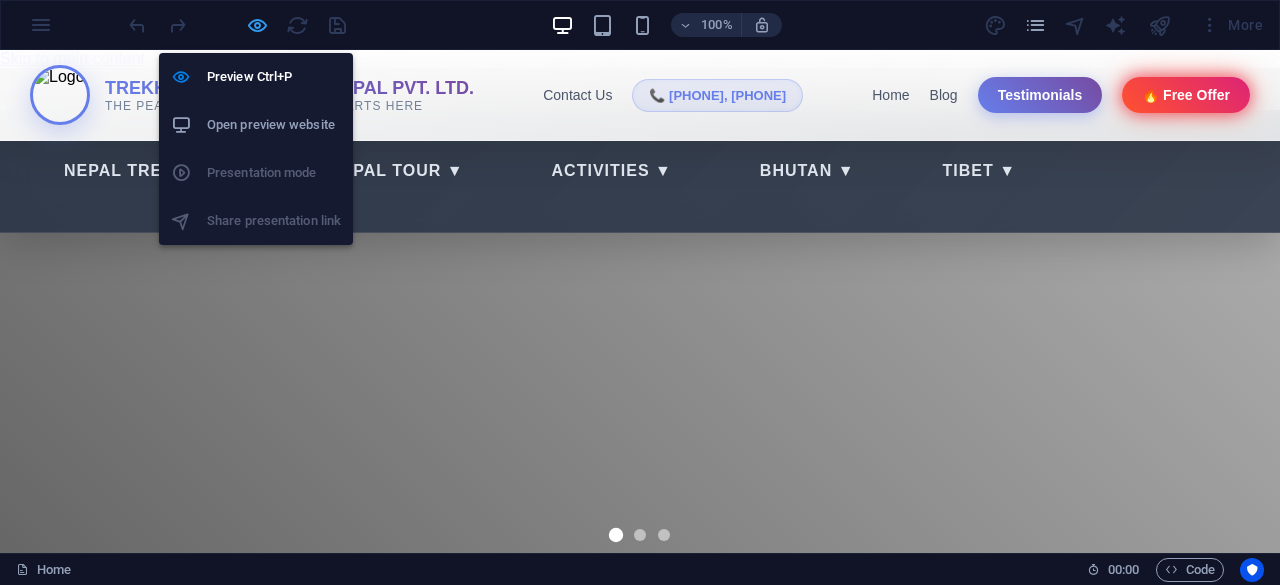 click at bounding box center (257, 25) 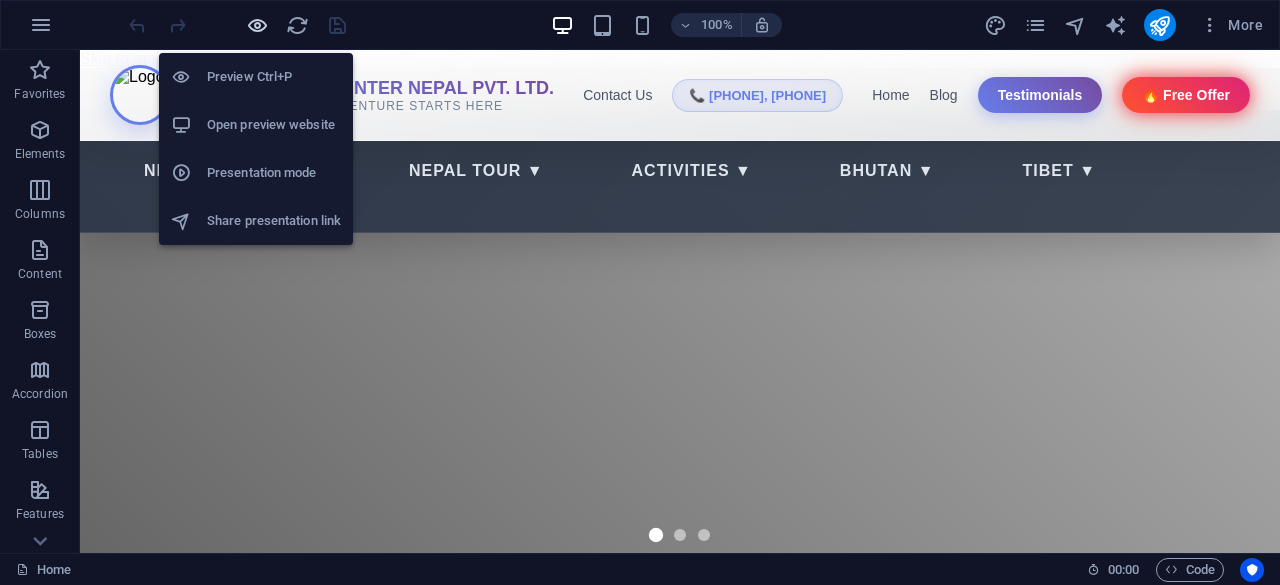 click at bounding box center (257, 25) 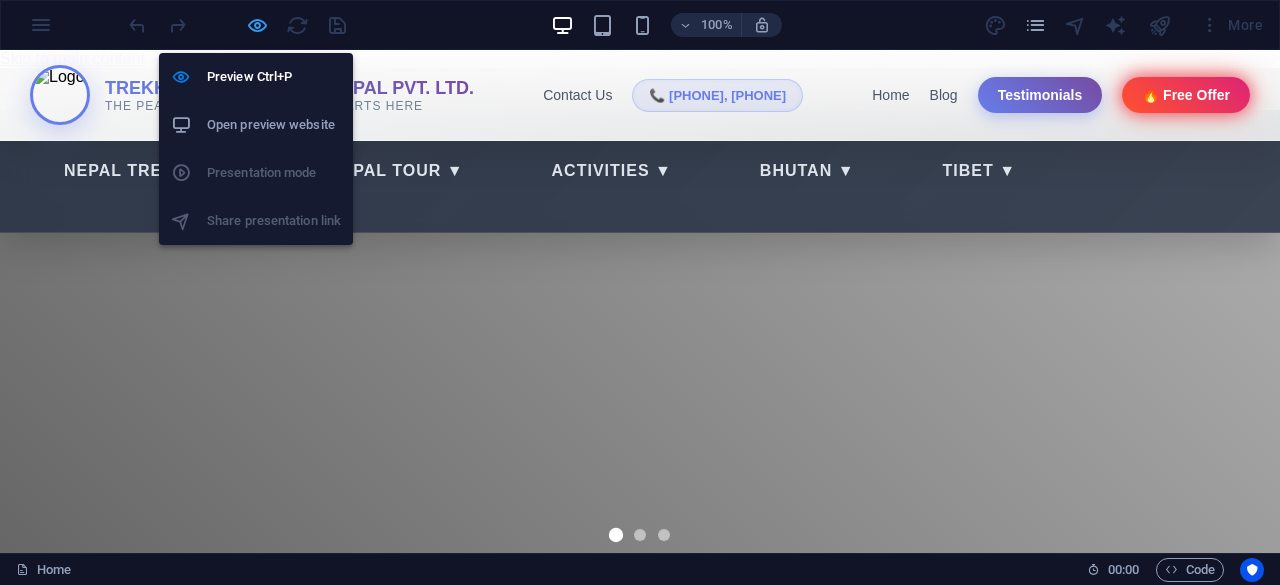 click at bounding box center [257, 25] 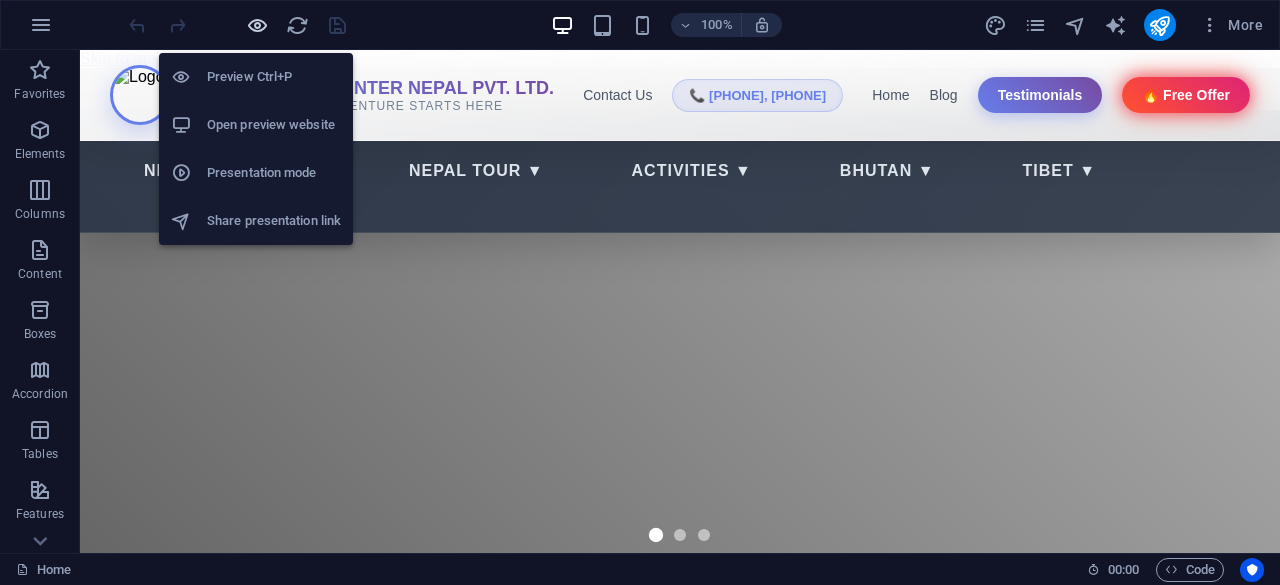 click at bounding box center [257, 25] 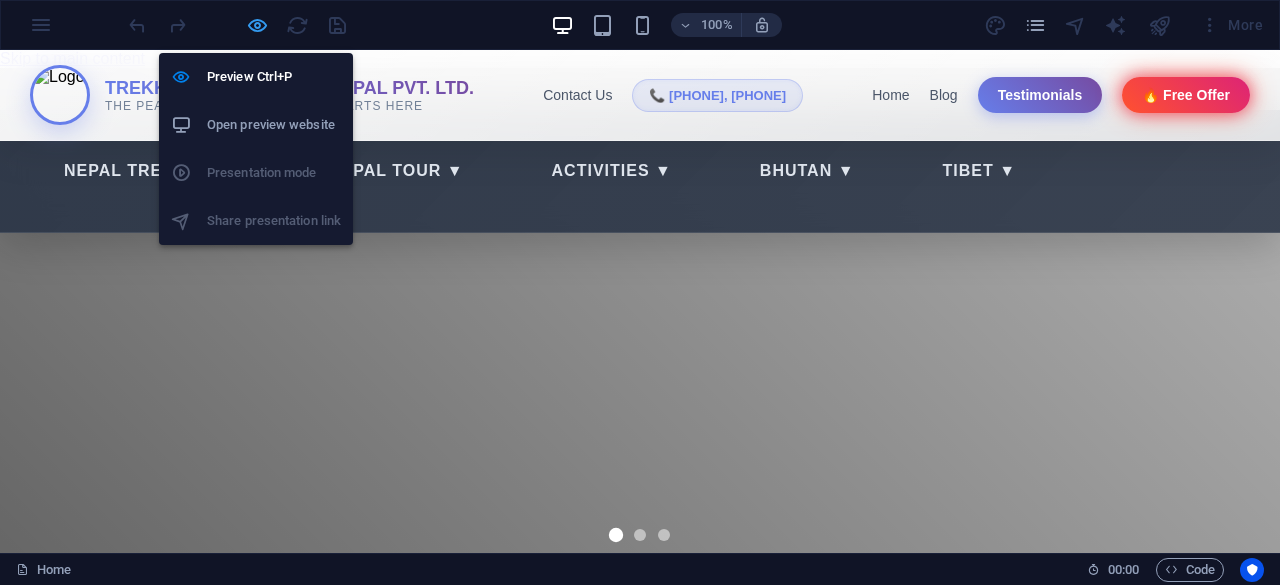 click at bounding box center (257, 25) 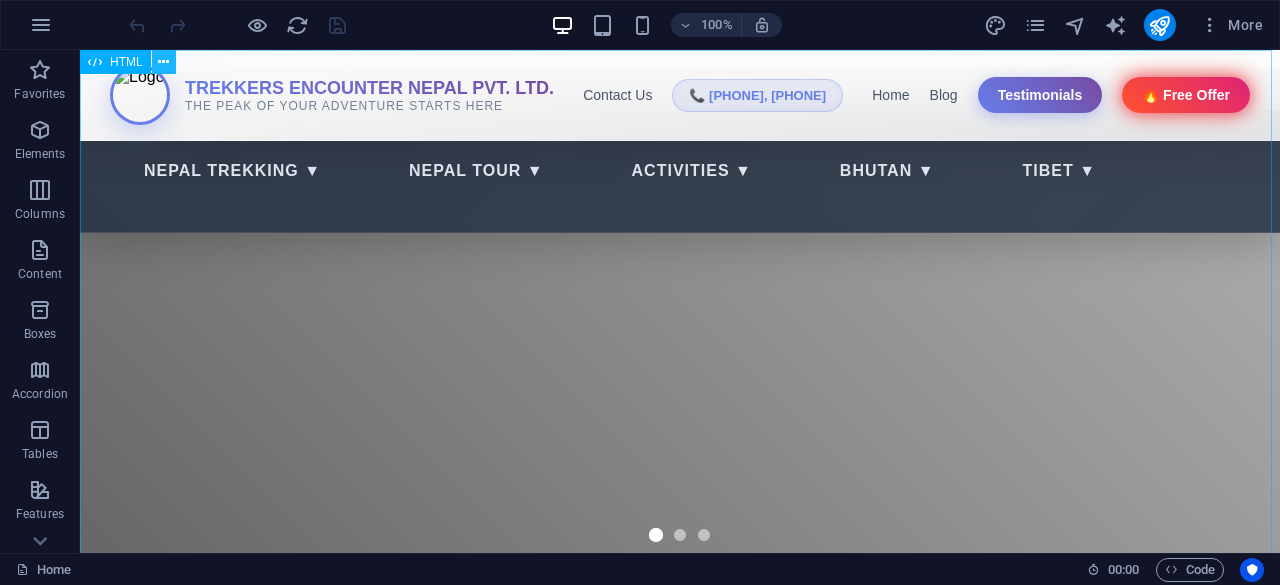click at bounding box center [163, 62] 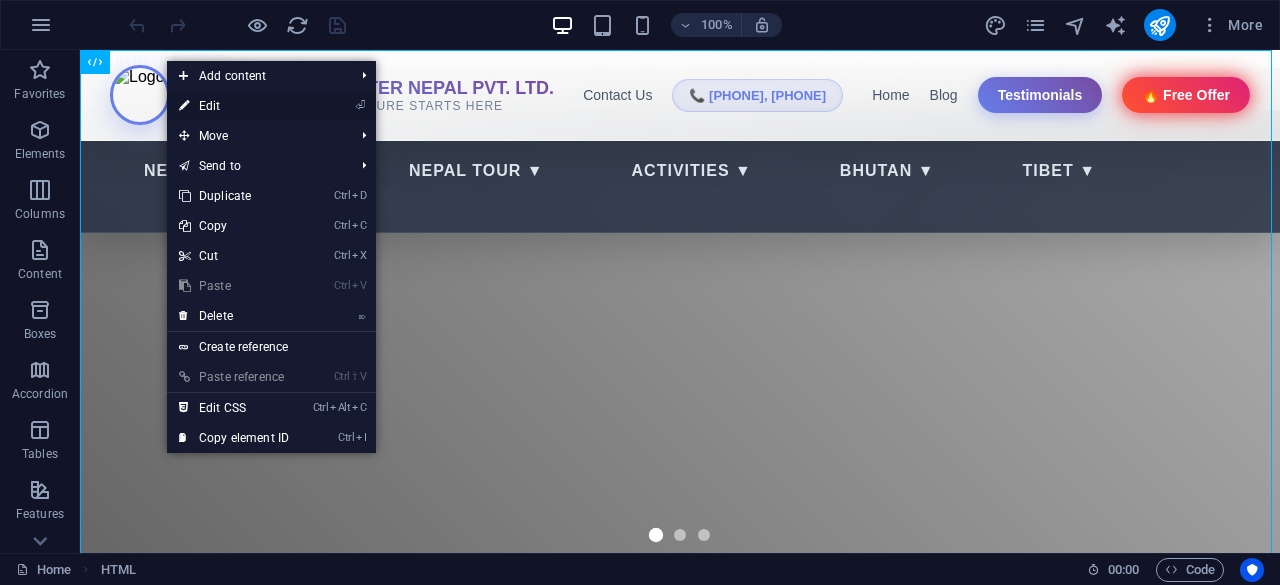click on "⏎  Edit" at bounding box center [234, 106] 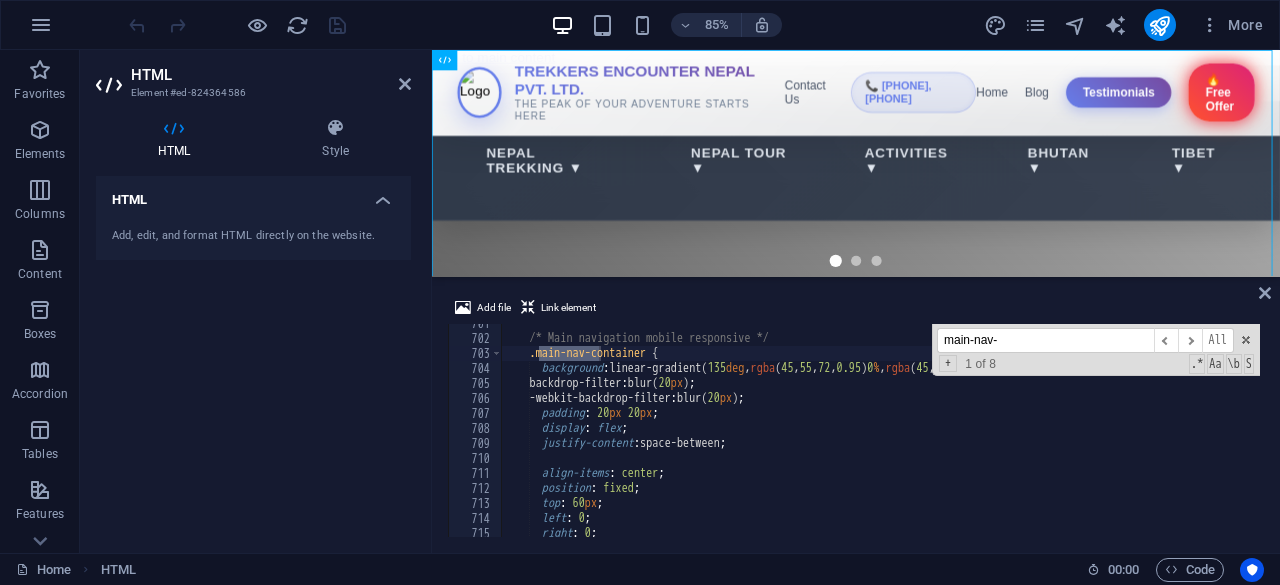scroll, scrollTop: 10037, scrollLeft: 0, axis: vertical 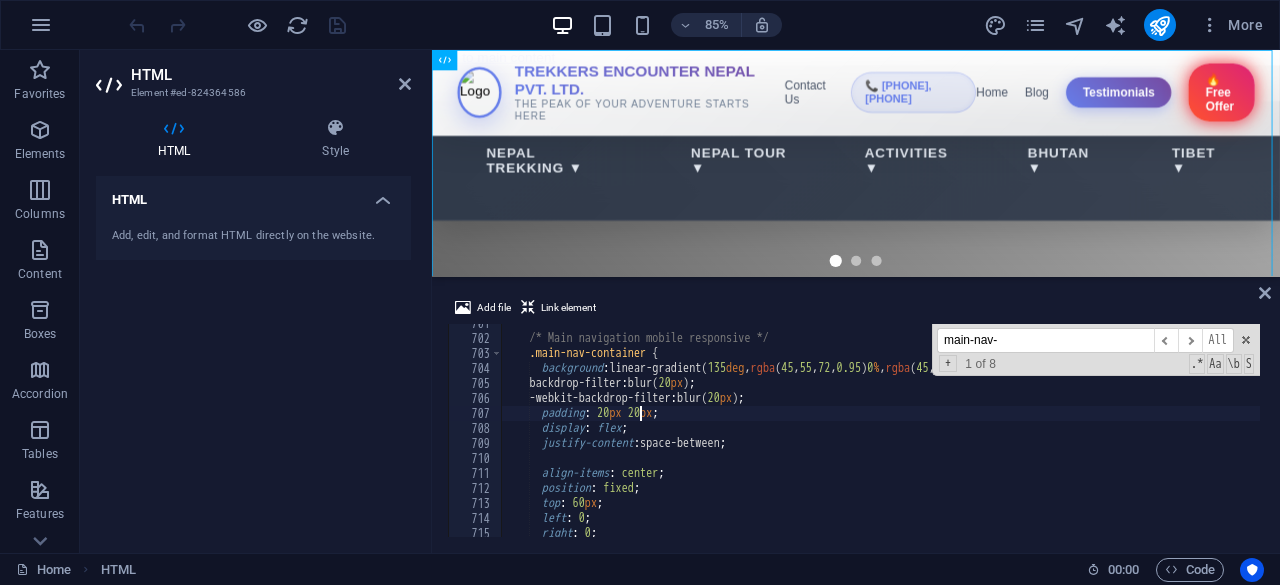 click on "/* Main navigation mobile responsive */      .main-nav-container   {         background :  linear-gradient( 135 deg ,  rgba ( 45 , 55 , 72 , 0.95 )  0 % ,  rgba ( 45 , 55 , 72 , 0.9 )  100 % ) ;        backdrop-filter :  blur( 20 px ) ;        -webkit-backdrop-filter :  blur( 20 px ) ;         padding :   20 px   20 px ;         display :   flex ;         justify-content :  space-between ;                 align-items :   center ;         position :   fixed ;         top :   60 px ;         left :   0 ;         right :   0 ;" at bounding box center [2203, 435] 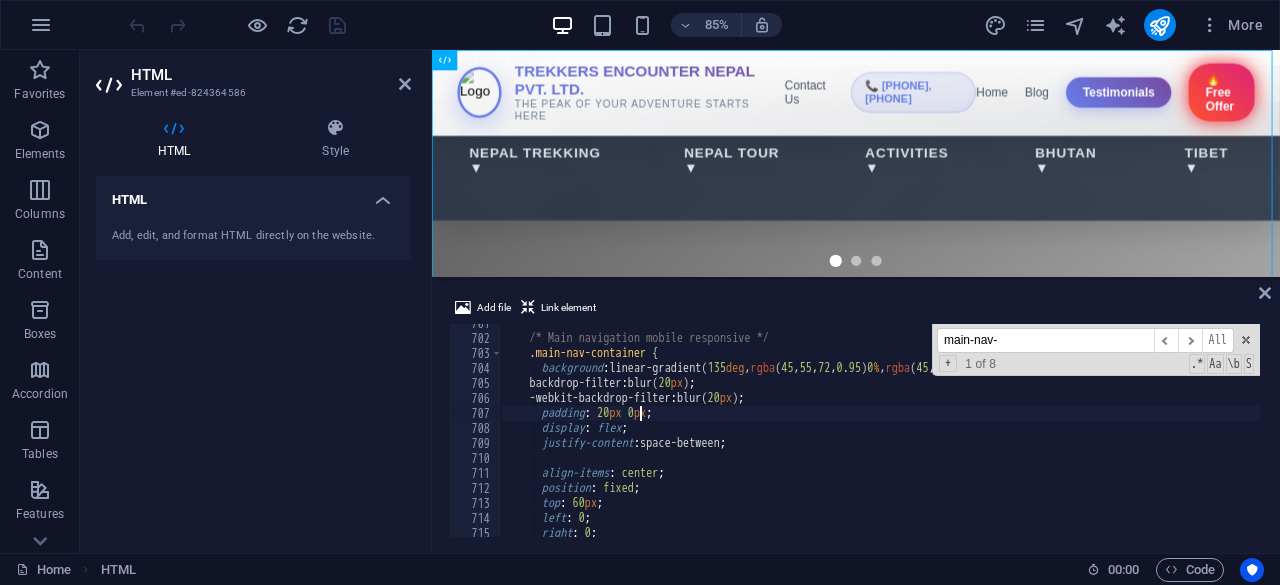 scroll, scrollTop: 0, scrollLeft: 12, axis: horizontal 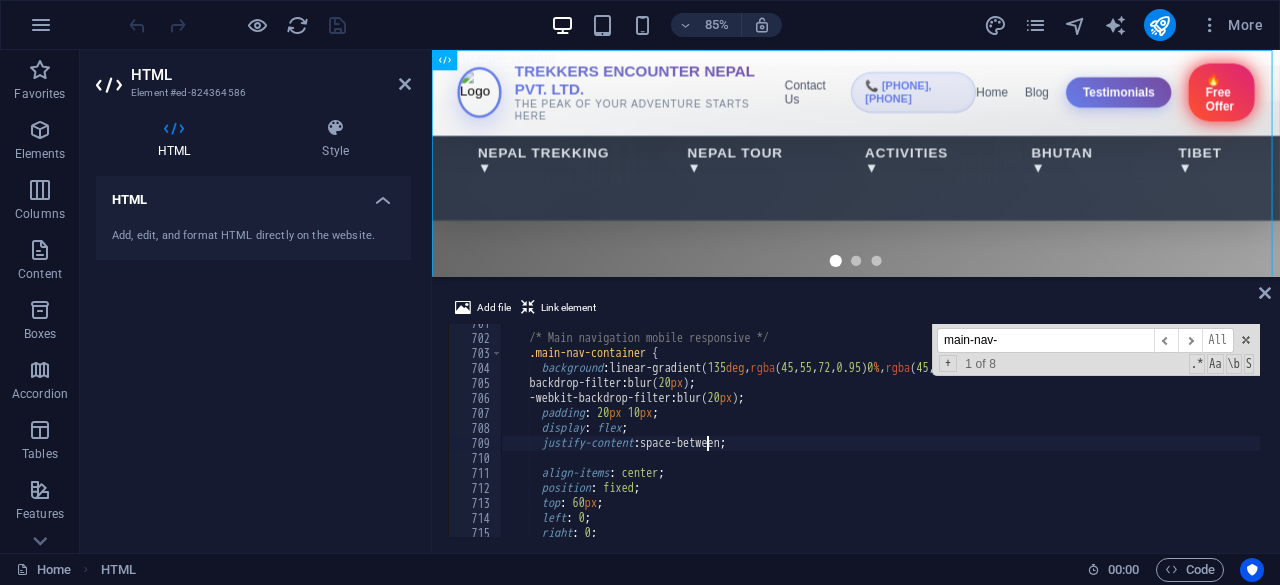 click on "/* Main navigation mobile responsive */      .main-nav-container   {         background :  linear-gradient( 135 deg ,  rgba ( 45 , 55 , 72 , 0.95 )  0 % ,  rgba ( 45 , 55 , 72 , 0.9 )  100 % ) ;        backdrop-filter :  blur( 20 px ) ;        -webkit-backdrop-filter :  blur( 20 px ) ;         padding :   20 px   10 px ;         display :   flex ;         justify-content :  space-between ;                 align-items :   center ;         position :   fixed ;         top :   60 px ;         left :   0 ;         right :   0 ;" at bounding box center (2203, 435) 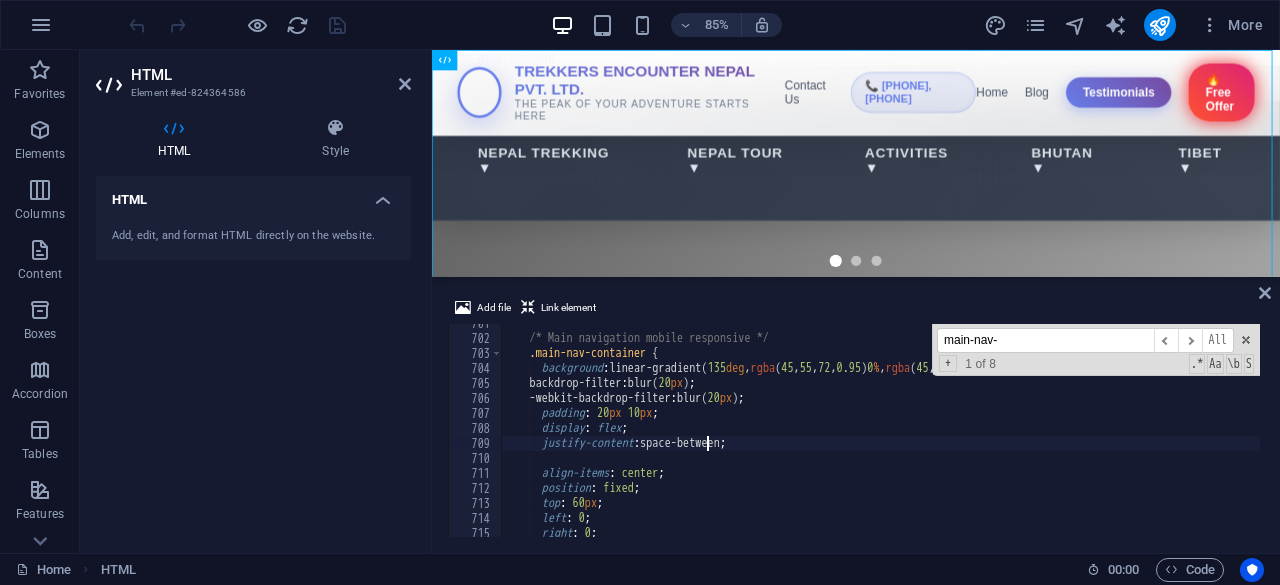 scroll, scrollTop: 0, scrollLeft: 16, axis: horizontal 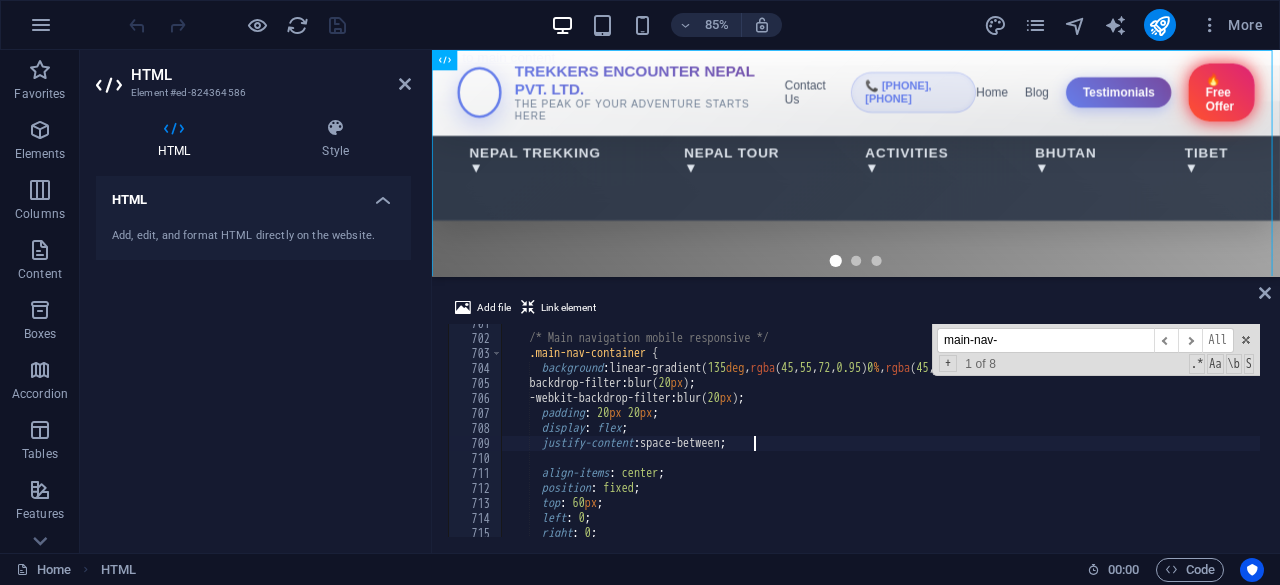 click on "/* Main navigation mobile responsive */      .main-nav-container   {         background :  linear-gradient( 135 deg ,  rgba ( 45 , 55 , 72 , 0.95 )  0 % ,  rgba ( 45 , 55 , 72 , 0.9 )  100 % ) ;        backdrop-filter :  blur( 20 px ) ;        -webkit-backdrop-filter :  blur( 20 px ) ;         padding :   20 px   20 px ;         display :   flex ;         justify-content :  space-between ;                 align-items :   center ;         position :   fixed ;         top :   60 px ;         left :   0 ;         right :   0 ;" at bounding box center [2203, 435] 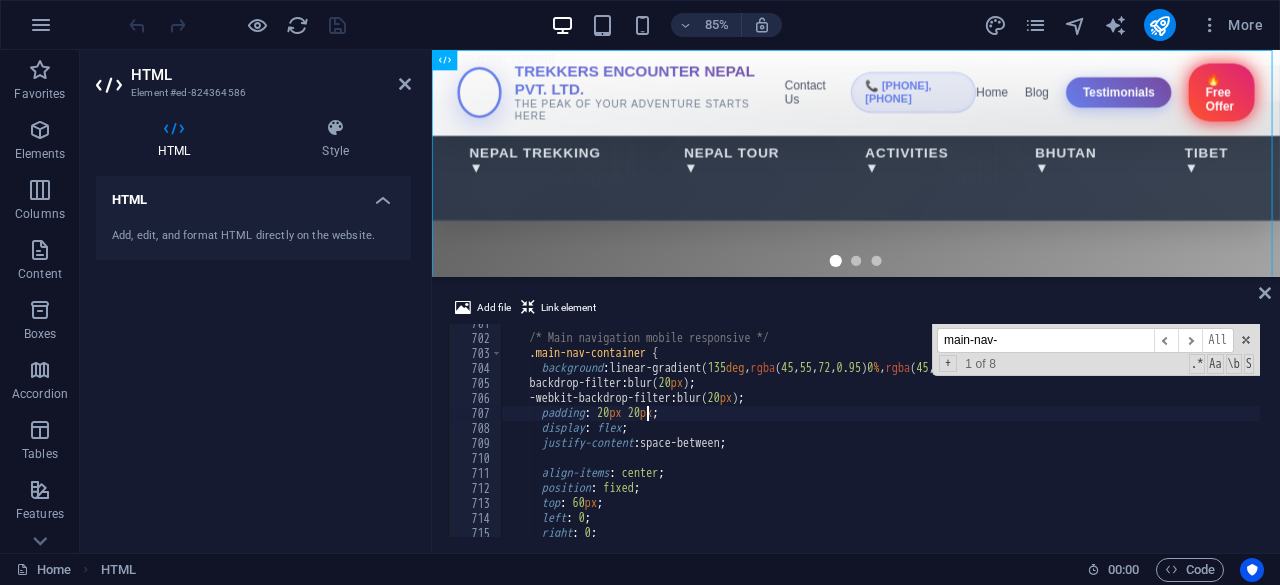 click on "/* Main navigation mobile responsive */      .main-nav-container   {         background :  linear-gradient( 135 deg ,  rgba ( 45 , 55 , 72 , 0.95 )  0 % ,  rgba ( 45 , 55 , 72 , 0.9 )  100 % ) ;        backdrop-filter :  blur( 20 px ) ;        -webkit-backdrop-filter :  blur( 20 px ) ;         padding :   20 px   20 px ;         display :   flex ;         justify-content :  space-between ;                 align-items :   center ;         position :   fixed ;         top :   60 px ;         left :   0 ;         right :   0 ;" at bounding box center (2203, 435) 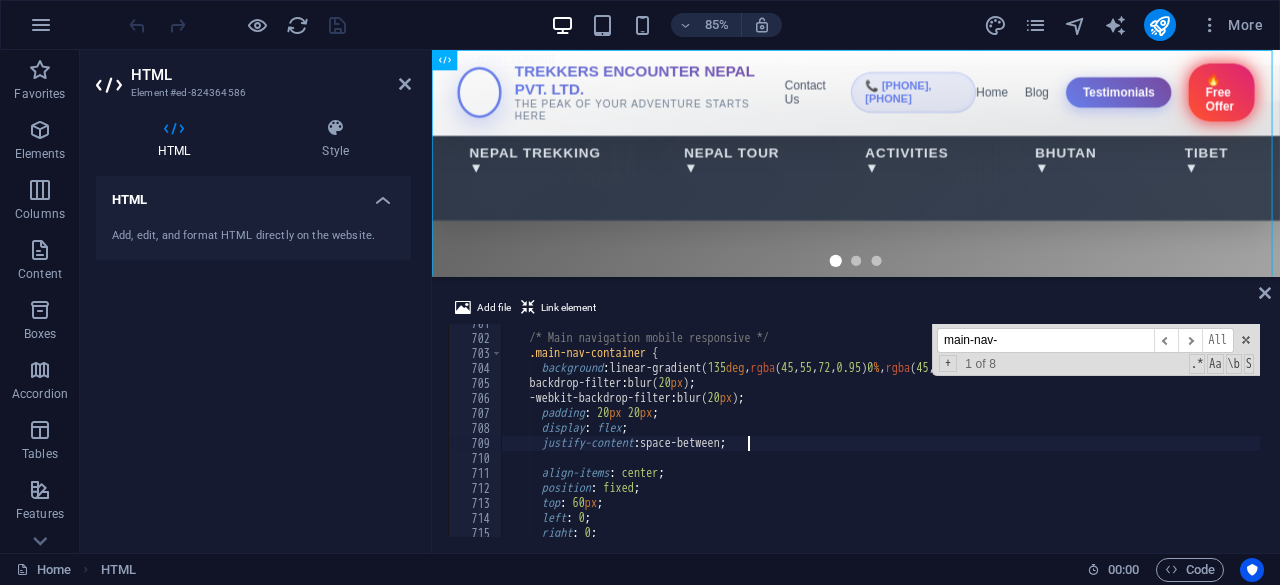 click on "/* Main navigation mobile responsive */      .main-nav-container   {         background :  linear-gradient( 135 deg ,  rgba ( 45 , 55 , 72 , 0.95 )  0 % ,  rgba ( 45 , 55 , 72 , 0.9 )  100 % ) ;        backdrop-filter :  blur( 20 px ) ;        -webkit-backdrop-filter :  blur( 20 px ) ;         padding :   20 px   20 px ;         display :   flex ;         justify-content :  space-between ;                 align-items :   center ;         position :   fixed ;         top :   60 px ;         left :   0 ;         right :   0 ;" at bounding box center (2203, 435) 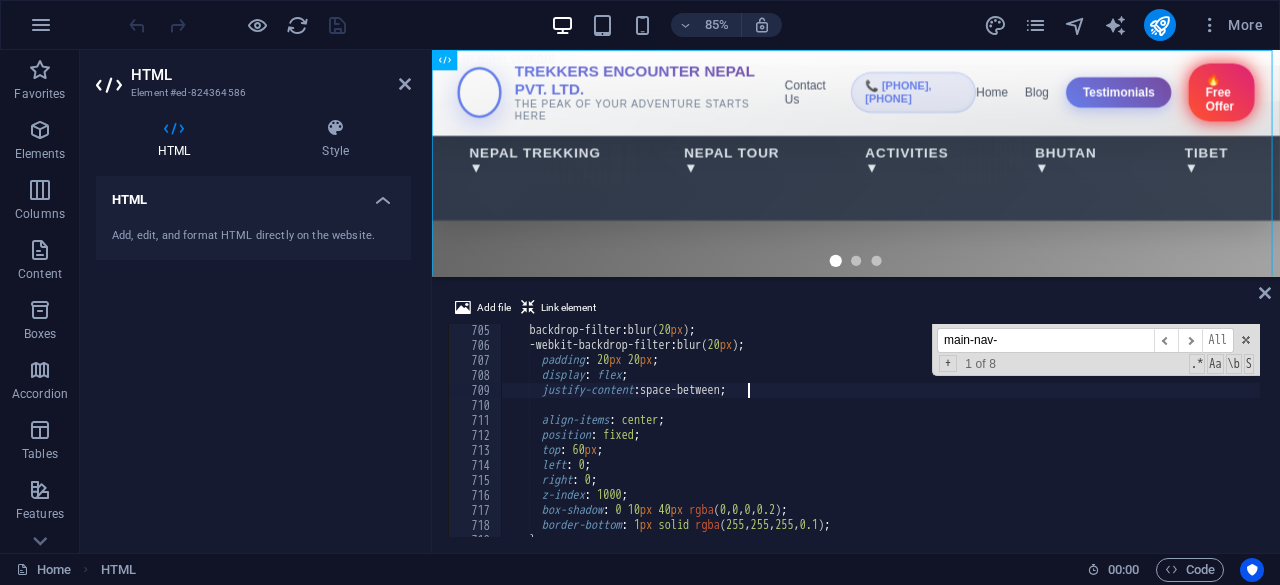 scroll, scrollTop: 10091, scrollLeft: 0, axis: vertical 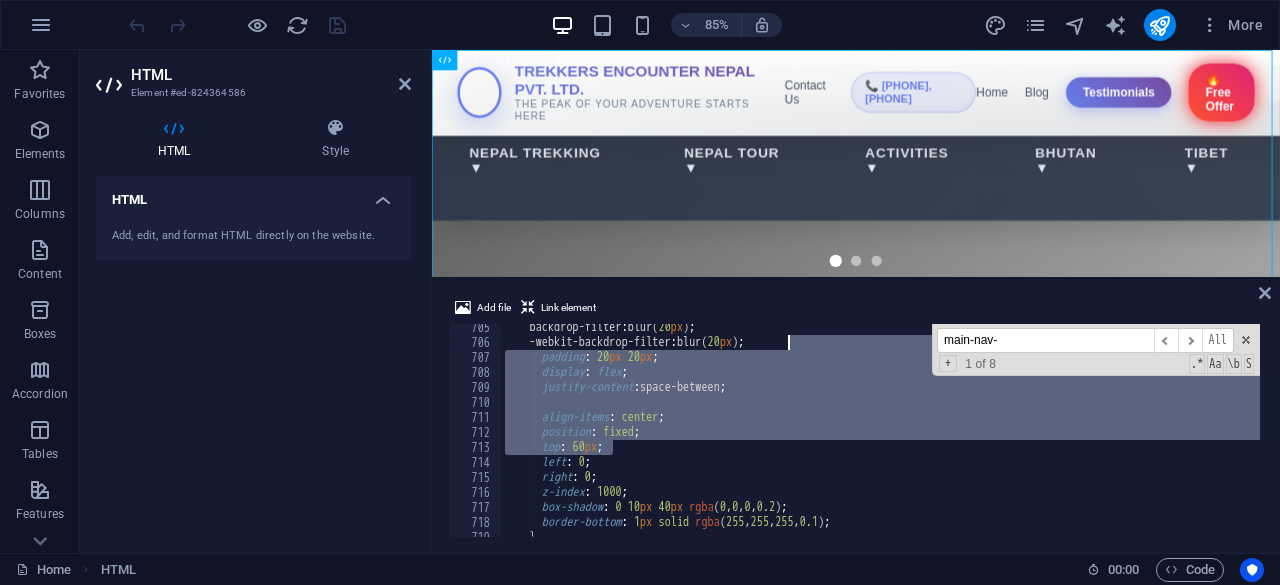 drag, startPoint x: 750, startPoint y: 444, endPoint x: 792, endPoint y: 335, distance: 116.81181 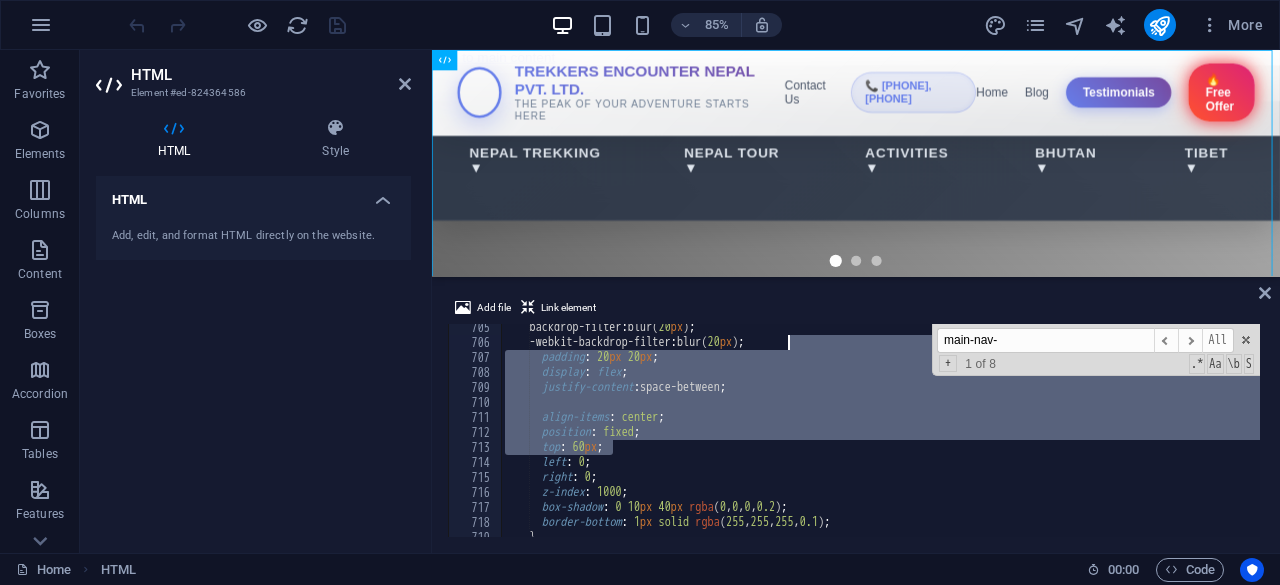 click on "backdrop-filter :  blur( 20 px ) ;        -webkit-backdrop-filter :  blur( 20 px ) ;         padding :   20 px   20 px ;         display :   flex ;         justify-content :  space-between ;                 align-items :   center ;         position :   fixed ;         top :   60 px ;         left :   0 ;         right :   0 ;         z-index :   1000 ;         box-shadow :   0   10 px   40 px   rgba ( 0 , 0 , 0 , 0.2 ) ;         border-bottom :   1 px   solid   rgba ( 255 , 255 , 255 , 0.1 ) ;      } main-nav- ​ ​ All Replace All + 1 of 8 .* Aa \b S" at bounding box center (880, 430) 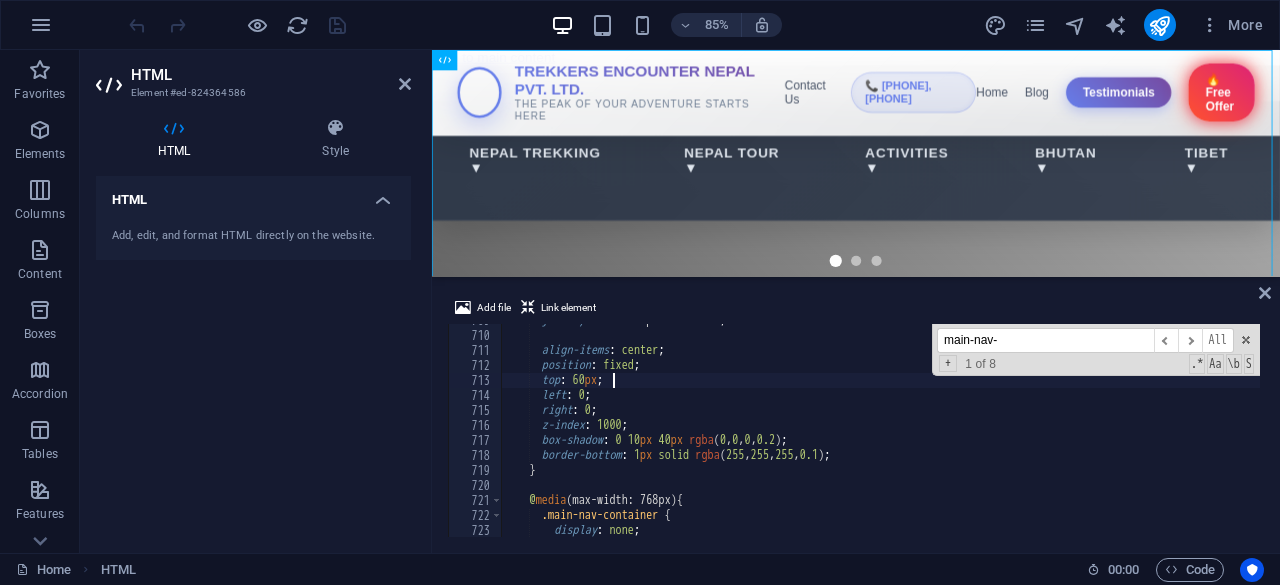 scroll, scrollTop: 10154, scrollLeft: 0, axis: vertical 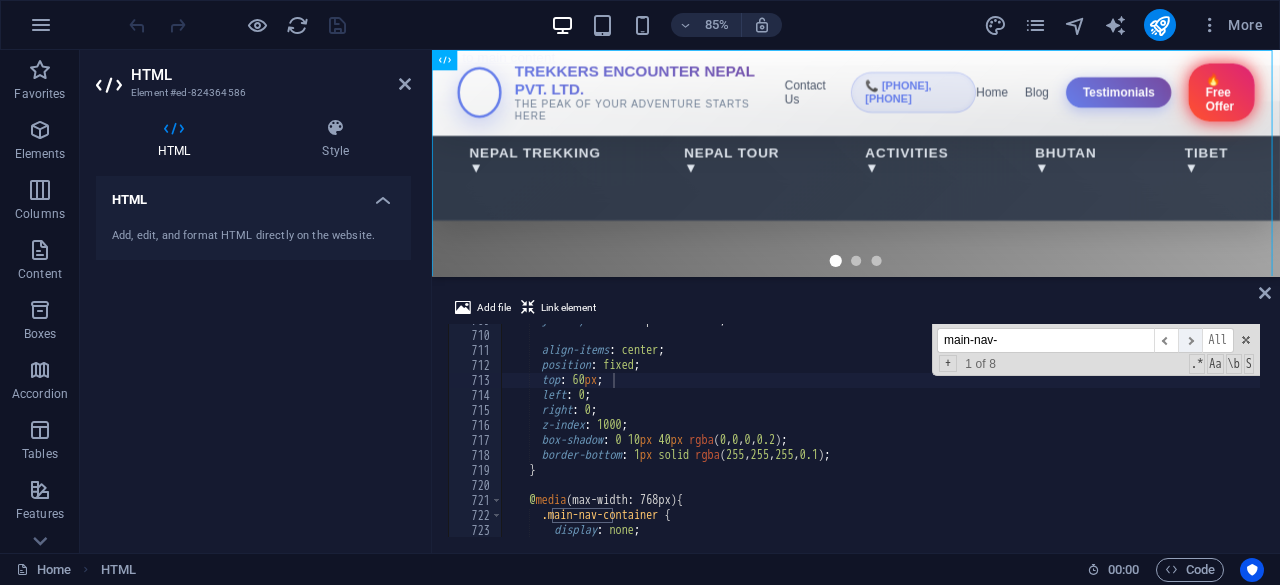 click on "​" at bounding box center (1190, 340) 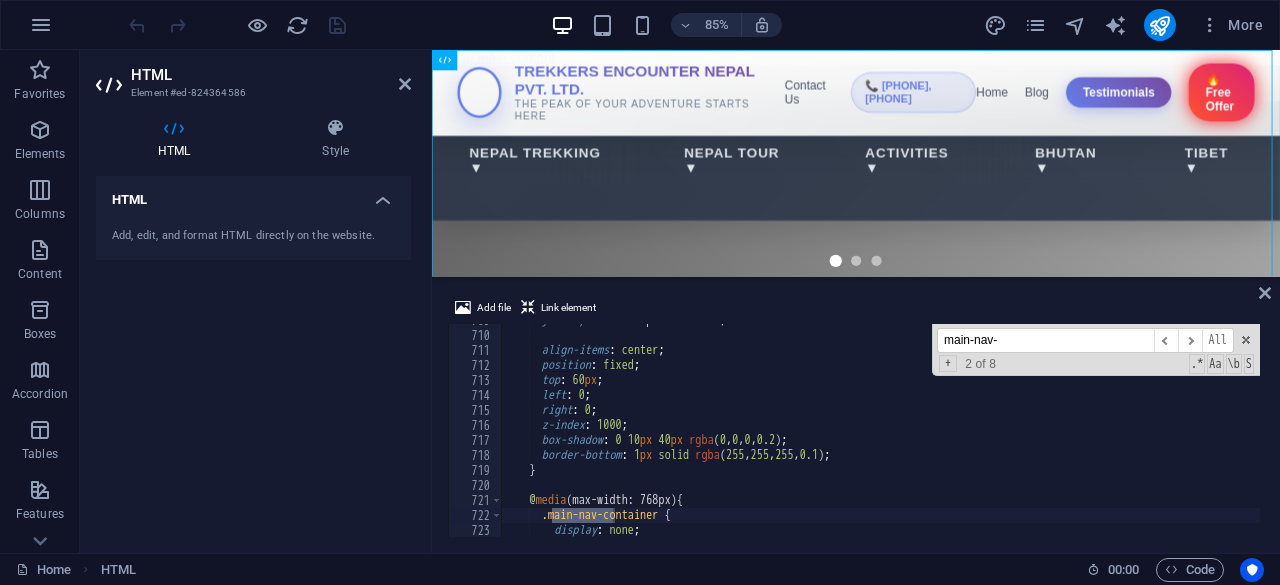 type on "box-shadow: 0 10px 40px rgba(0,0,0,0.2);" 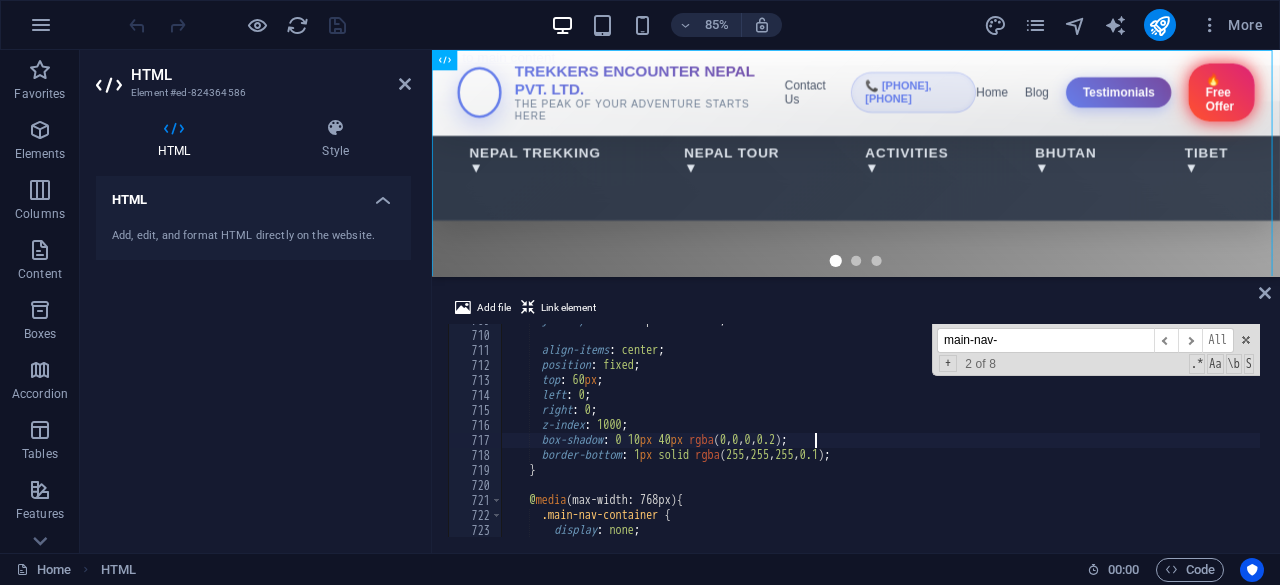 click on "justify-content :  space-between ;                 align-items :   center ;         position :   fixed ;         top :   60 px ;         left :   0 ;         right :   0 ;         z-index :   1000 ;         box-shadow :   0   10 px   40 px   rgba ( 0 , 0 , 0 , 0.2 ) ;         border-bottom :   1 px   solid   rgba ( 255 , 255 , 255 , 0.1 ) ;      }      @ media  (max-width: 768px)  {         .main-nav-container   {           display :   none ;" at bounding box center [2203, 432] 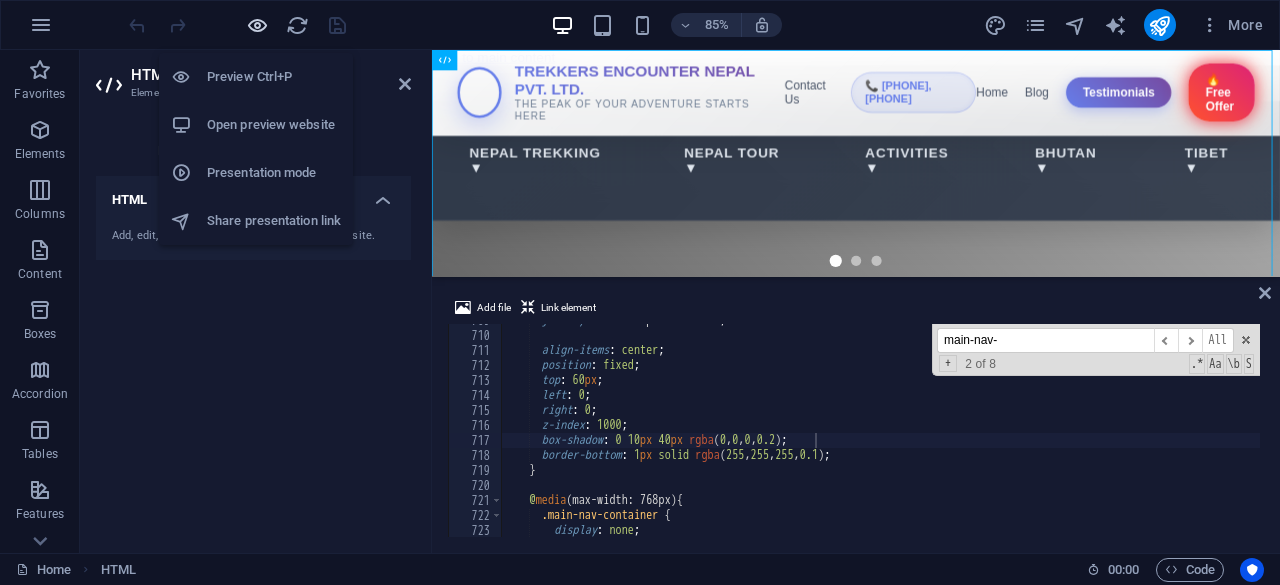 click at bounding box center [257, 25] 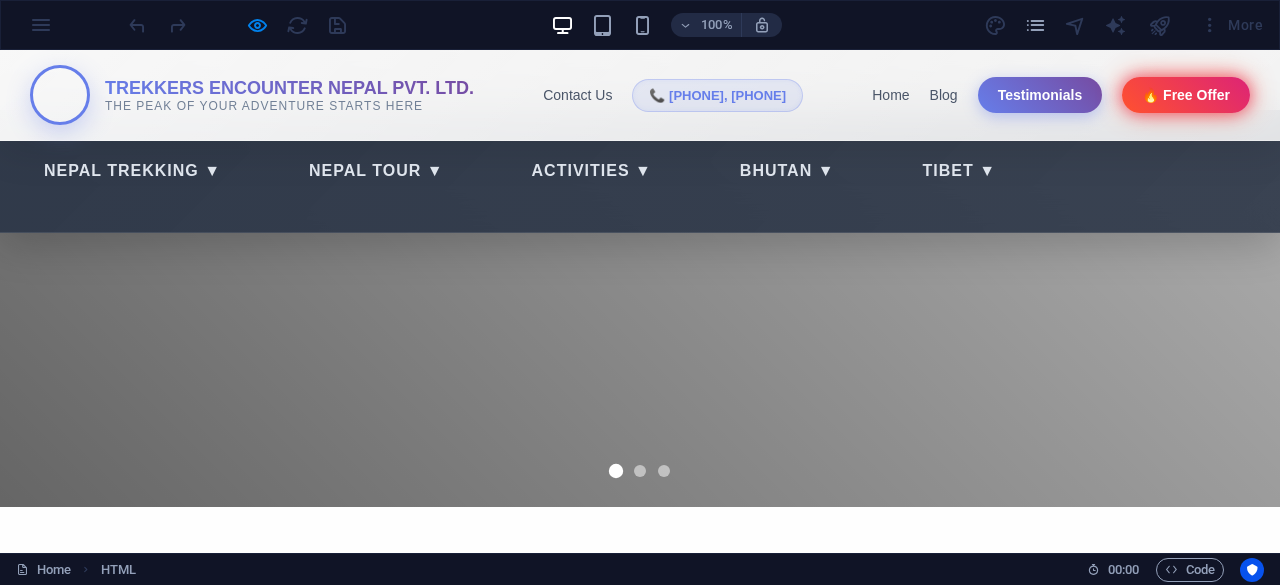 scroll, scrollTop: 0, scrollLeft: 0, axis: both 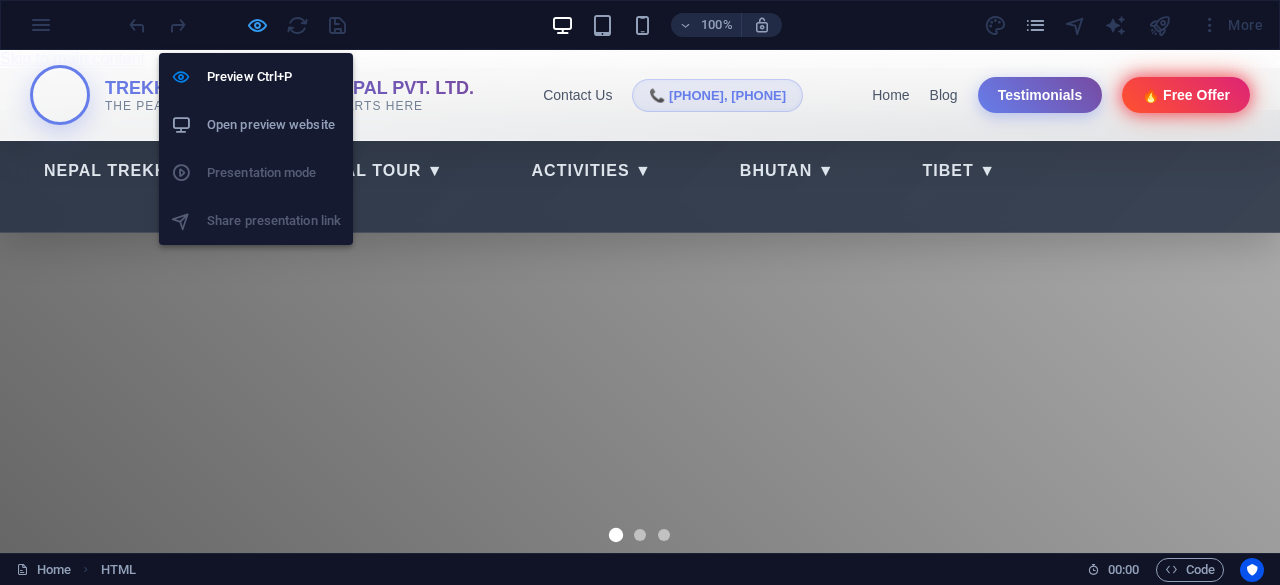 click at bounding box center (257, 25) 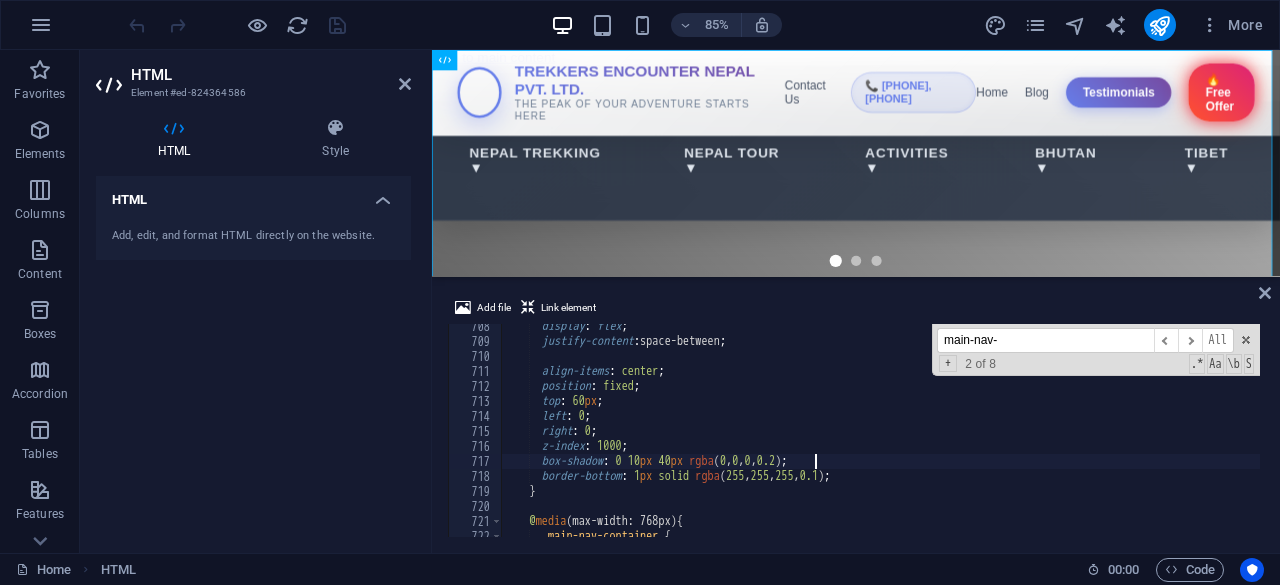 scroll, scrollTop: 10137, scrollLeft: 0, axis: vertical 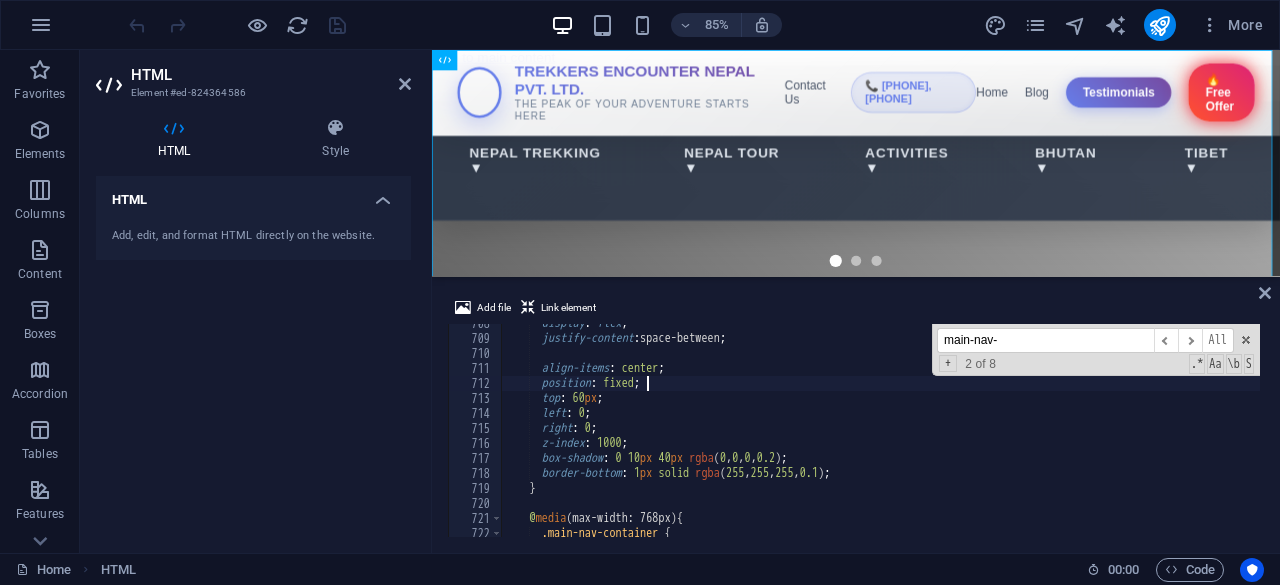 click on "display :   flex ;         justify-content :  space-between ;                 align-items :   center ;         position :   fixed ;         top :   60 px ;         left :   0 ;         right :   0 ;         z-index :   1000 ;         box-shadow :   0   10 px   40 px   rgba ( 0 , 0 , 0 , 0.2 ) ;         border-bottom :   1 px   solid   rgba ( 255 , 255 , 255 , 0.1 ) ;      }      @ media  (max-width: 768px)  {         .main-nav-container   {" at bounding box center (2203, 435) 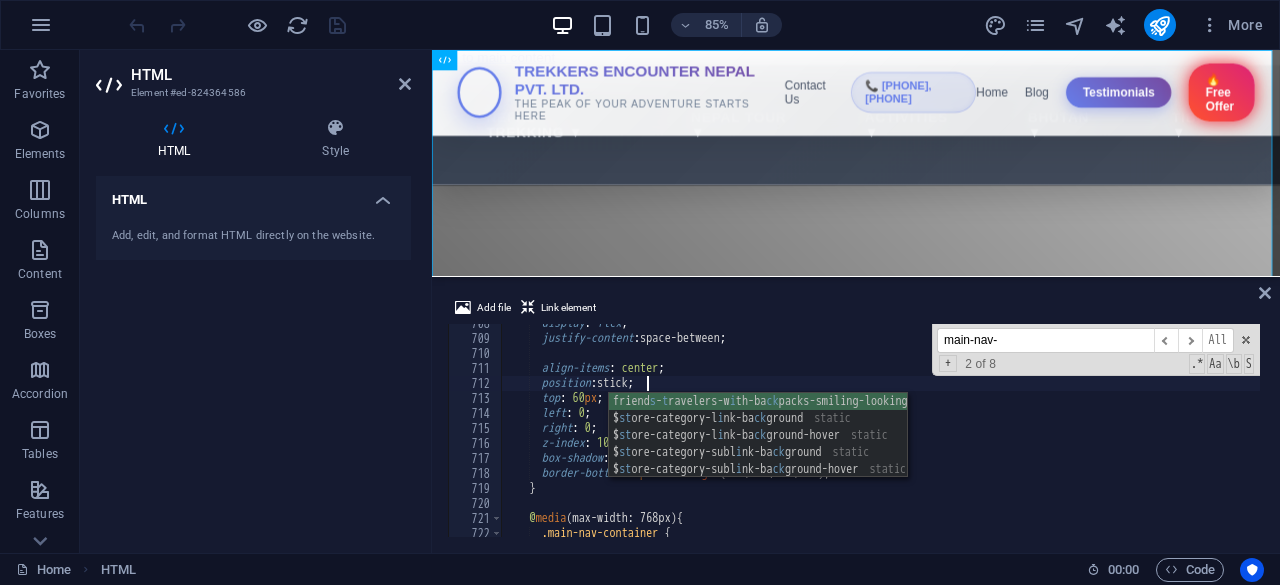 scroll, scrollTop: 0, scrollLeft: 11, axis: horizontal 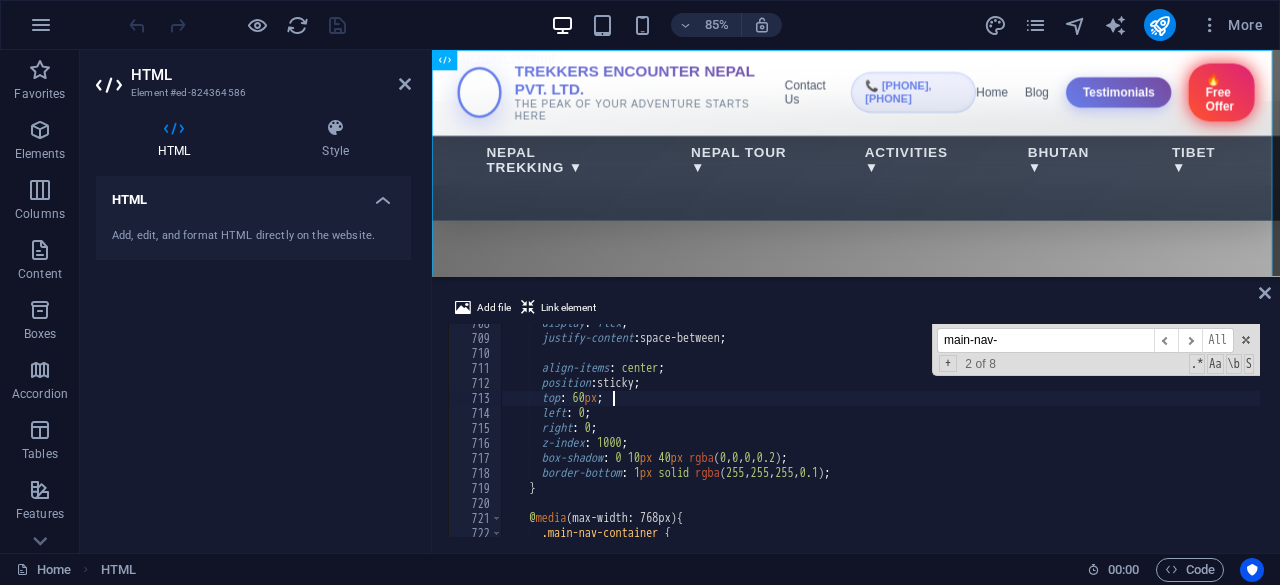 click on "display :   flex ;         justify-content :  space-between ;                 align-items :   center ;         position :  sticky ;         top :   60 px ;         left :   0 ;         right :   0 ;         z-index :   1000 ;         box-shadow :   0   10 px   40 px   rgba ( 0 , 0 , 0 , 0.2 ) ;         border-bottom :   1 px   solid   rgba ( 255 , 255 , 255 , 0.1 ) ;      }      @ media  (max-width: 768px)  {         .main-nav-container   {" at bounding box center [2203, 435] 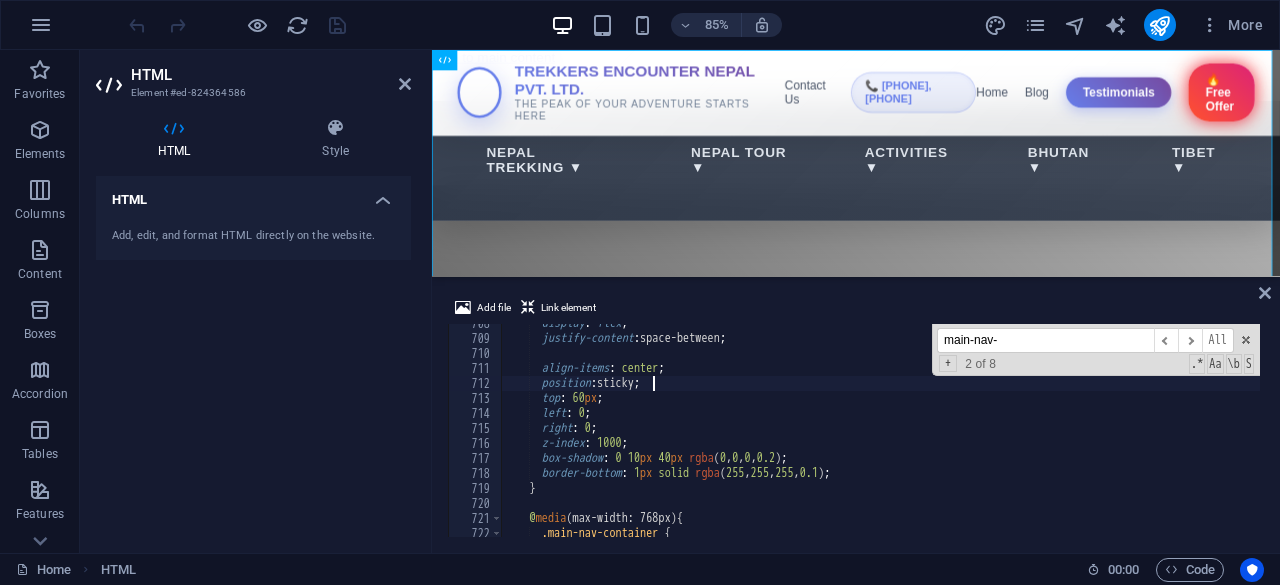 click on "display :   flex ;         justify-content :  space-between ;                 align-items :   center ;         position :  sticky ;         top :   60 px ;         left :   0 ;         right :   0 ;         z-index :   1000 ;         box-shadow :   0   10 px   40 px   rgba ( 0 , 0 , 0 , 0.2 ) ;         border-bottom :   1 px   solid   rgba ( 255 , 255 , 255 , 0.1 ) ;      }      @ media  (max-width: 768px)  {         .main-nav-container   {" at bounding box center (2203, 435) 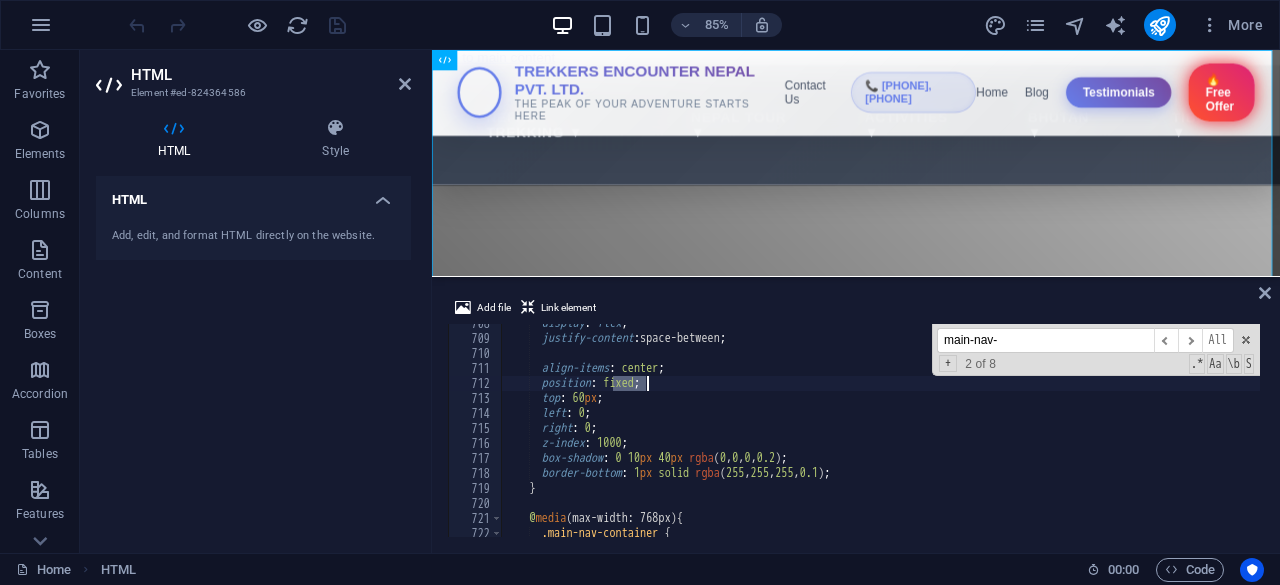 click on "display :   flex ;         justify-content :  space-between ;                 align-items :   center ;         position :   fixed ;         top :   60 px ;         left :   0 ;         right :   0 ;         z-index :   1000 ;         box-shadow :   0   10 px   40 px   rgba ( 0 , 0 , 0 , 0.2 ) ;         border-bottom :   1 px   solid   rgba ( 255 , 255 , 255 , 0.1 ) ;      }      @ media  (max-width: 768px)  {         .main-nav-container   {" at bounding box center (2203, 435) 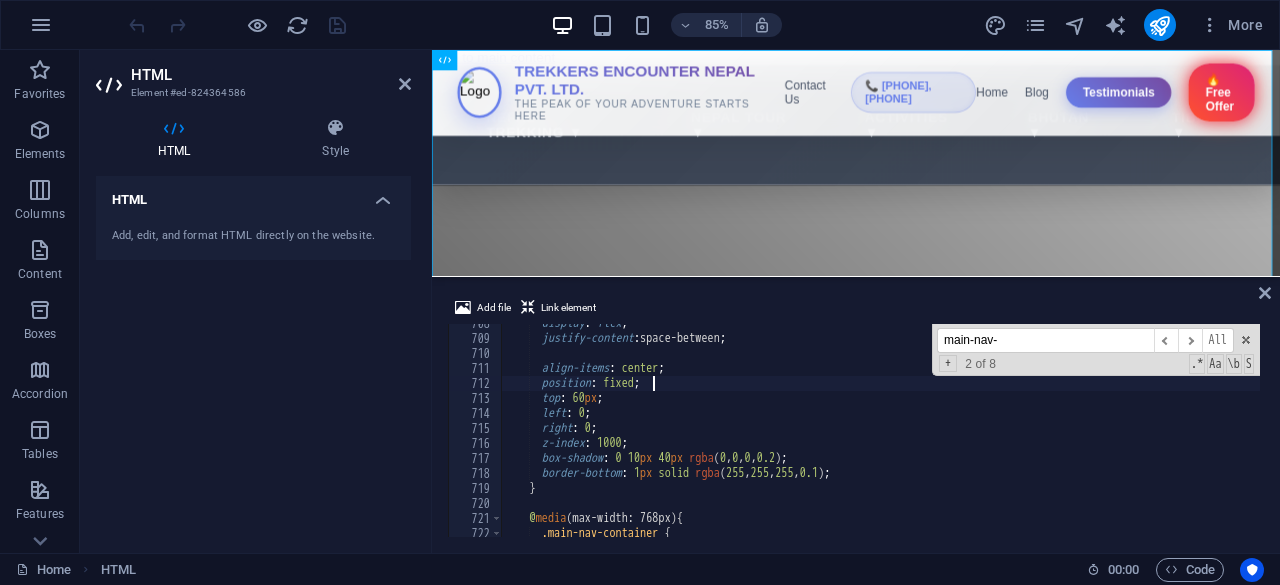 click on "display :   flex ;         justify-content :  space-between ;                 align-items :   center ;         position :   fixed ;         top :   60 px ;         left :   0 ;         right :   0 ;         z-index :   1000 ;         box-shadow :   0   10 px   40 px   rgba ( 0 , 0 , 0 , 0.2 ) ;         border-bottom :   1 px   solid   rgba ( 255 , 255 , 255 , 0.1 ) ;      }      @ media  (max-width: 768px)  {         .main-nav-container   {" at bounding box center (2203, 435) 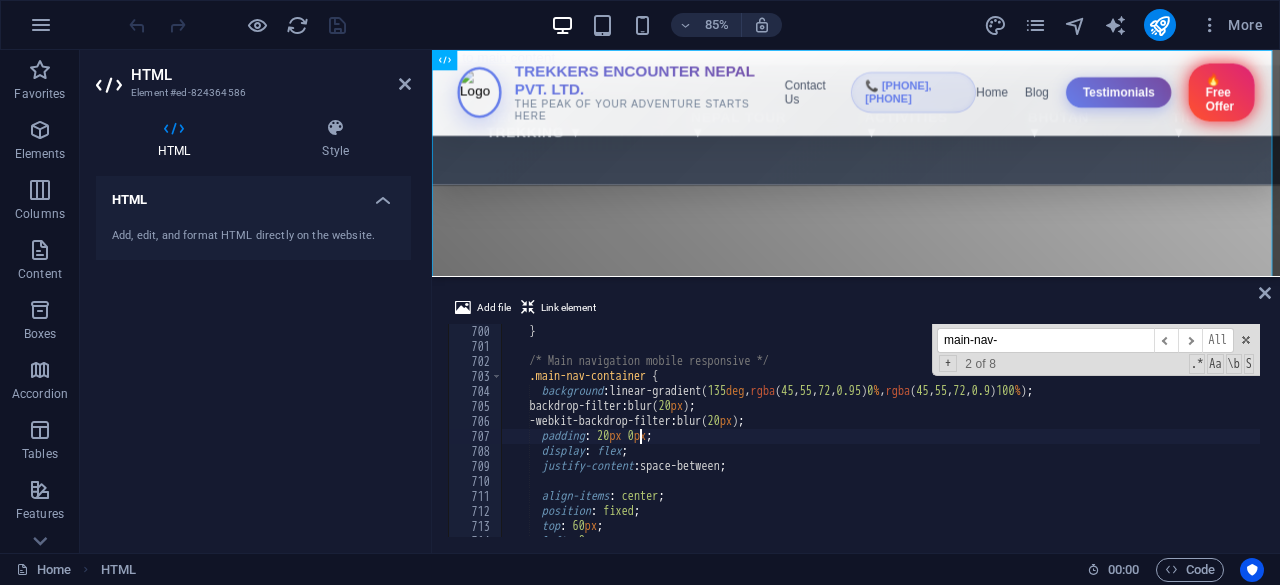 scroll, scrollTop: 10016, scrollLeft: 0, axis: vertical 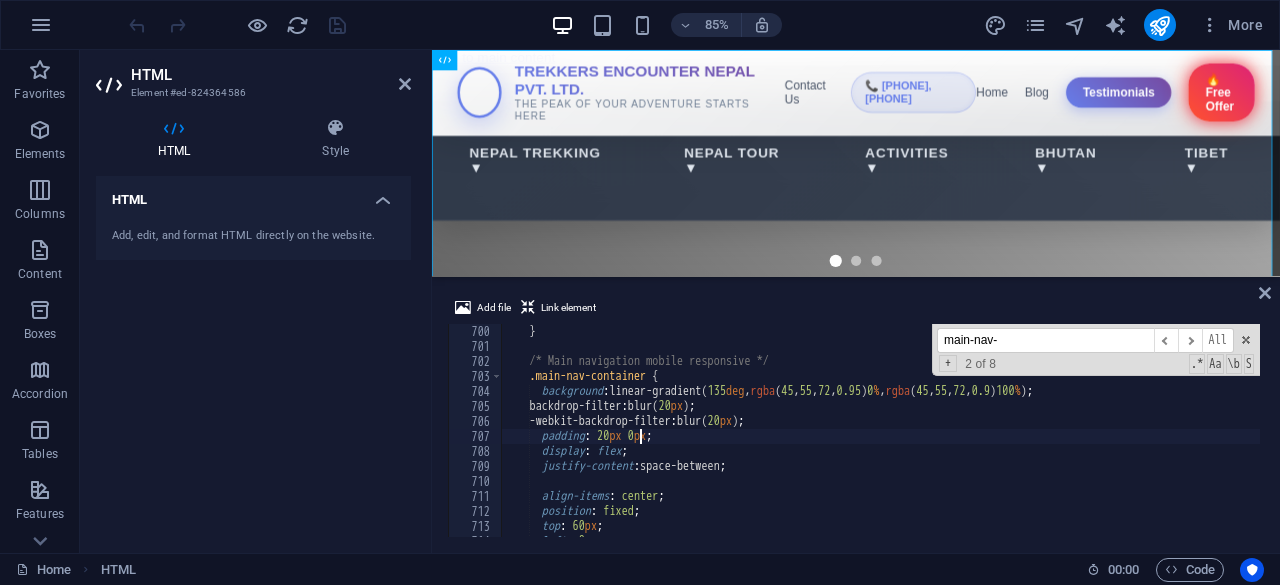 type on "padding: 20px 20px;" 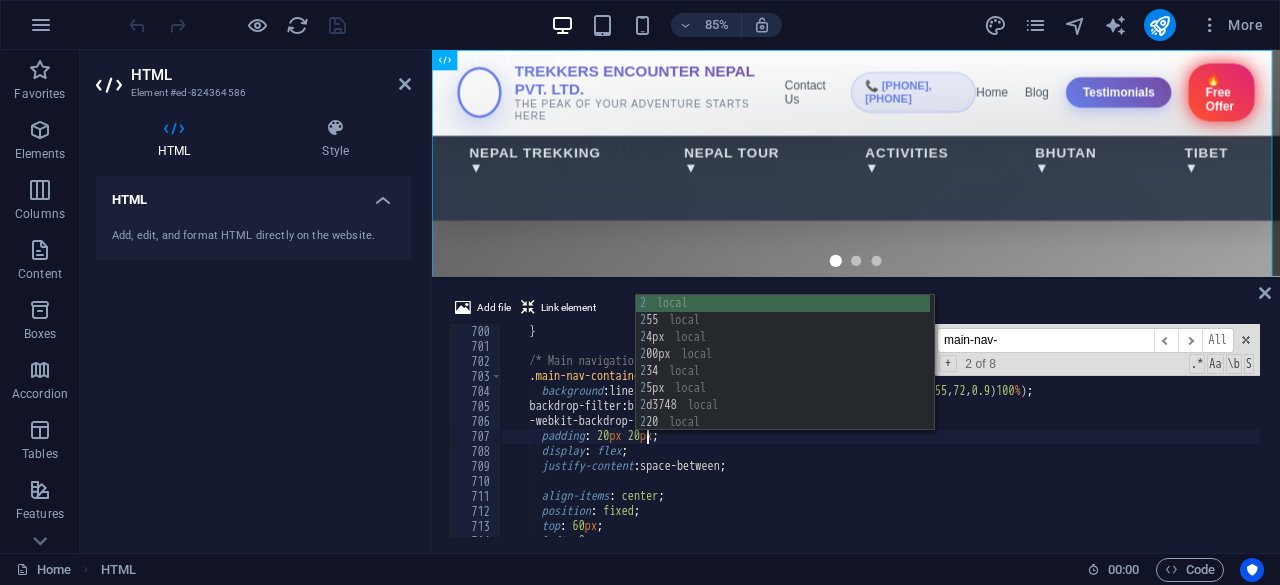scroll, scrollTop: 0, scrollLeft: 12, axis: horizontal 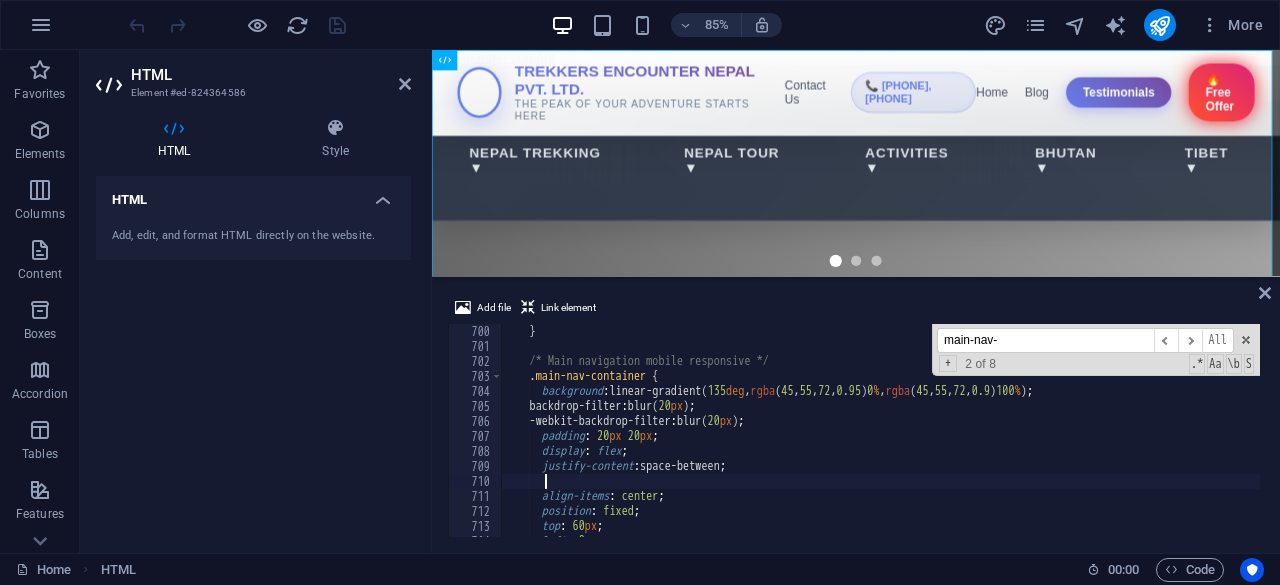 click on "erva" at bounding box center (2203, 443) 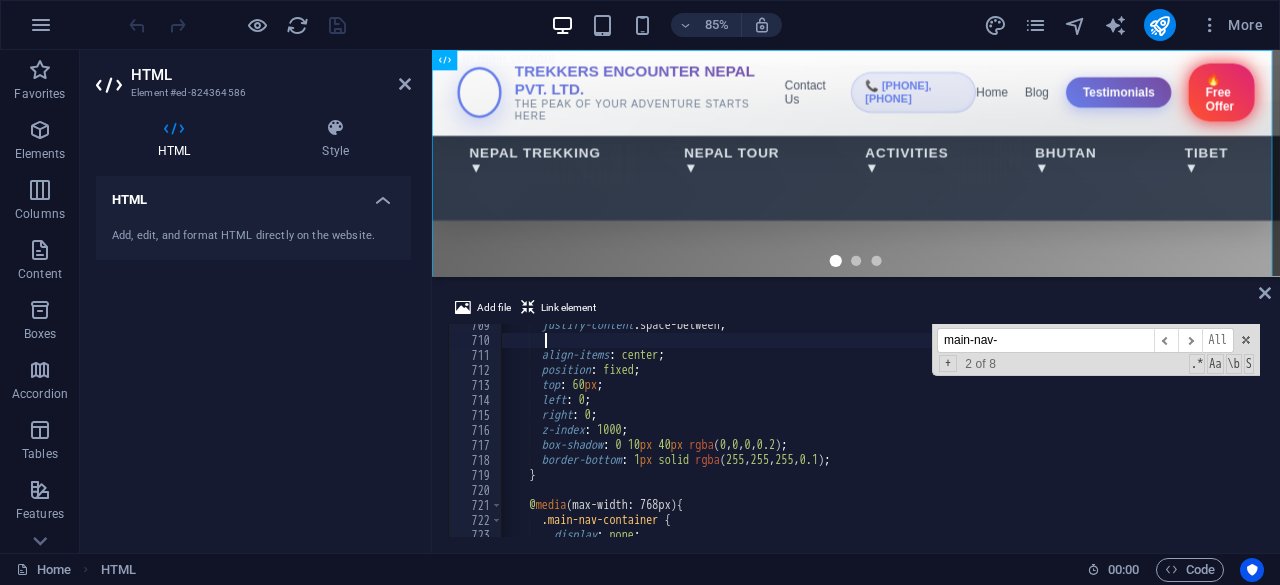 scroll, scrollTop: 10196, scrollLeft: 0, axis: vertical 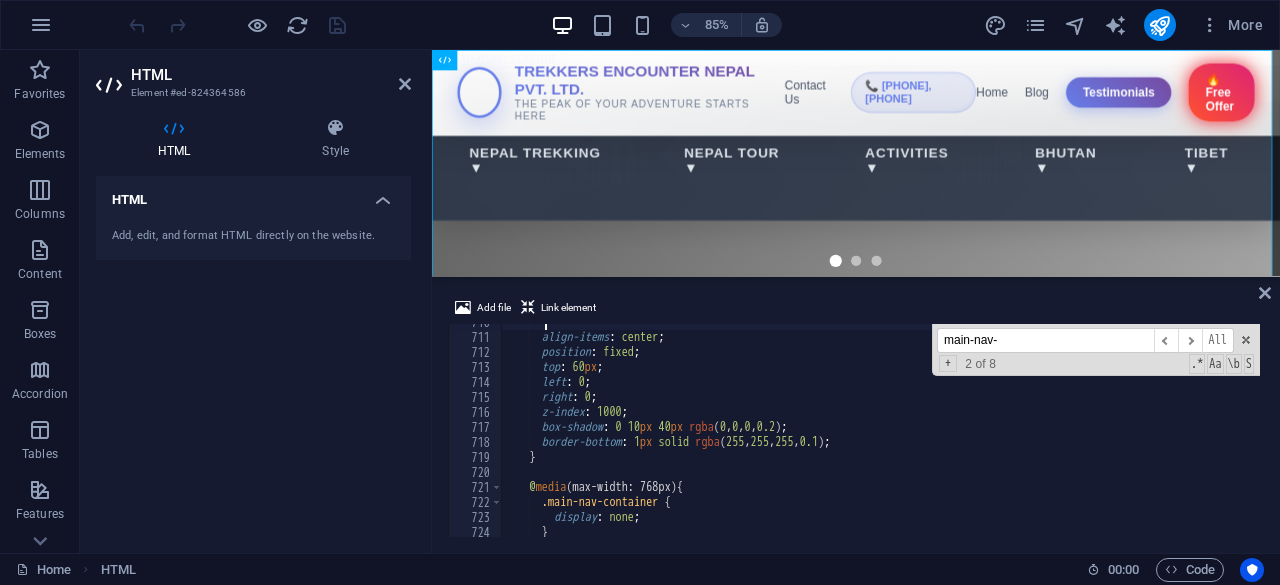 click on "align-items :   center ;         position :   fixed ;         top :   60 px ;         left :   0 ;         right :   0 ;         z-index :   1000 ;         box-shadow :   0   10 px   40 px   rgba ( 0 , 0 , 0 , 0.2 ) ;         border-bottom :   1 px   solid   rgba ( 255 , 255 , 255 , 0.1 ) ;      }      @ media  (max-width: 768px)  {         .main-nav-container   {           display :   none ;         }" at bounding box center [2203, 434] 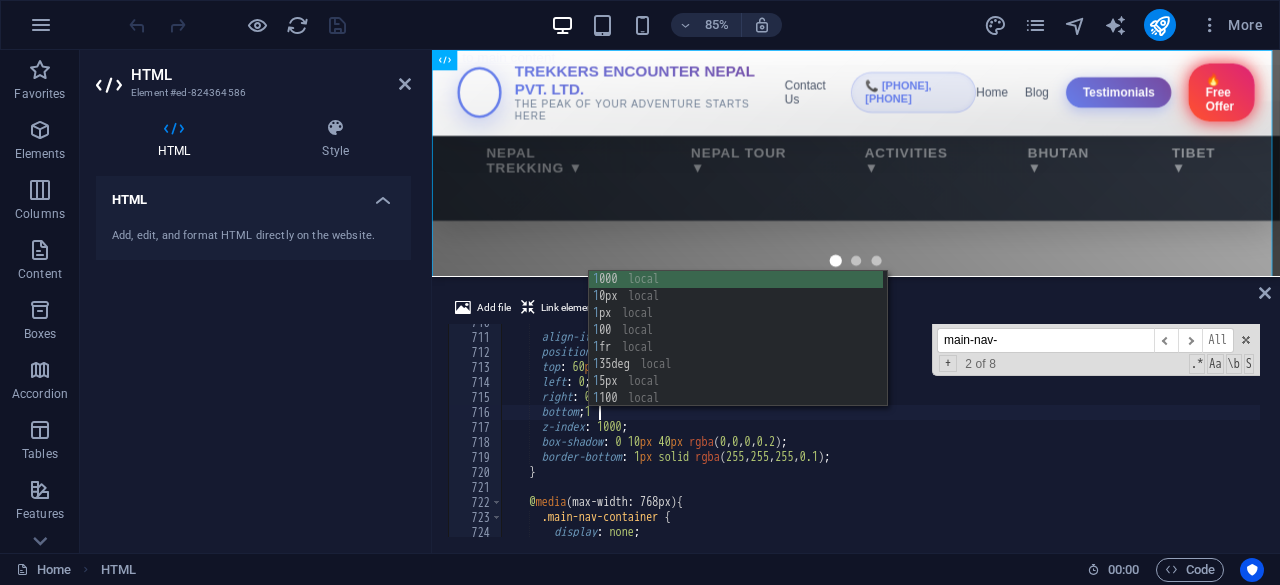 scroll, scrollTop: 0, scrollLeft: 6, axis: horizontal 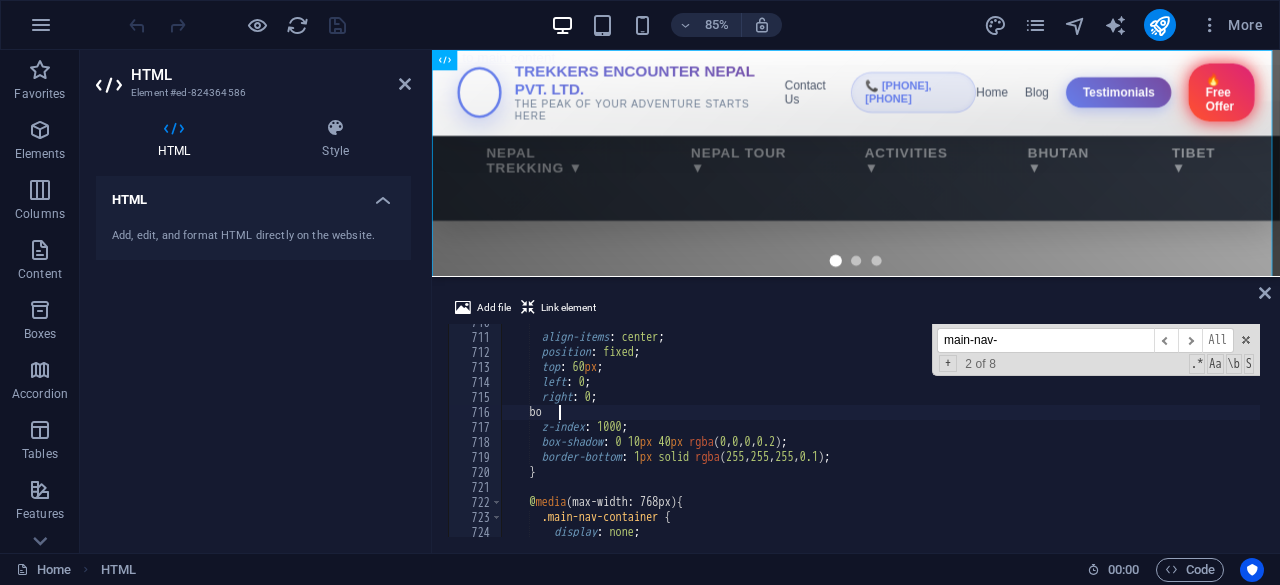 type on "b" 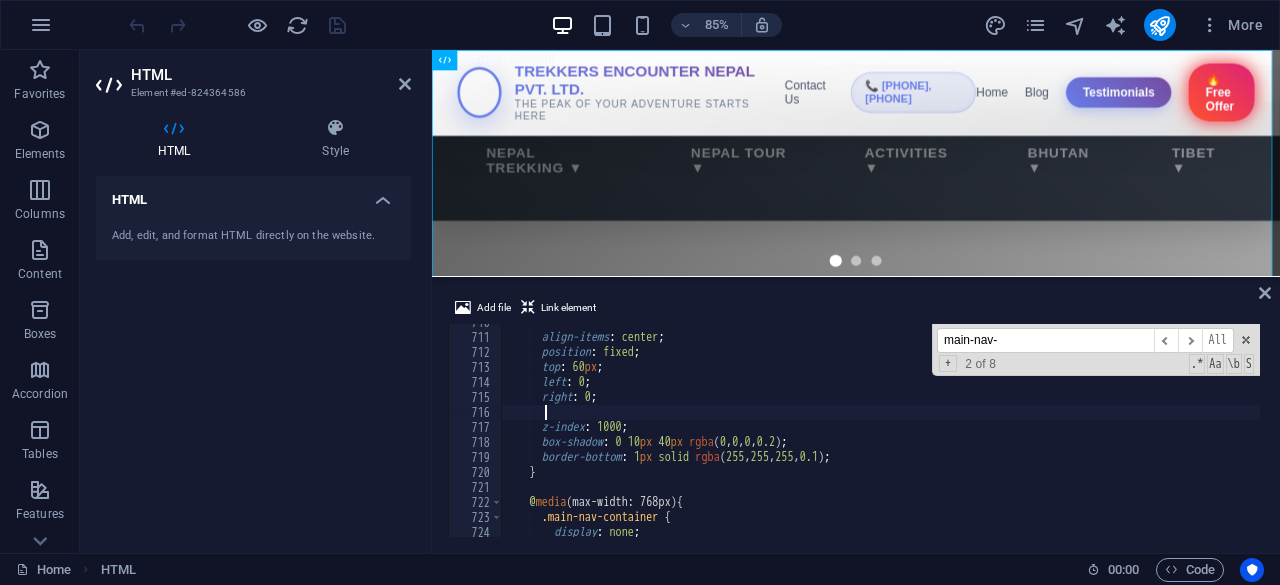 scroll, scrollTop: 0, scrollLeft: 2, axis: horizontal 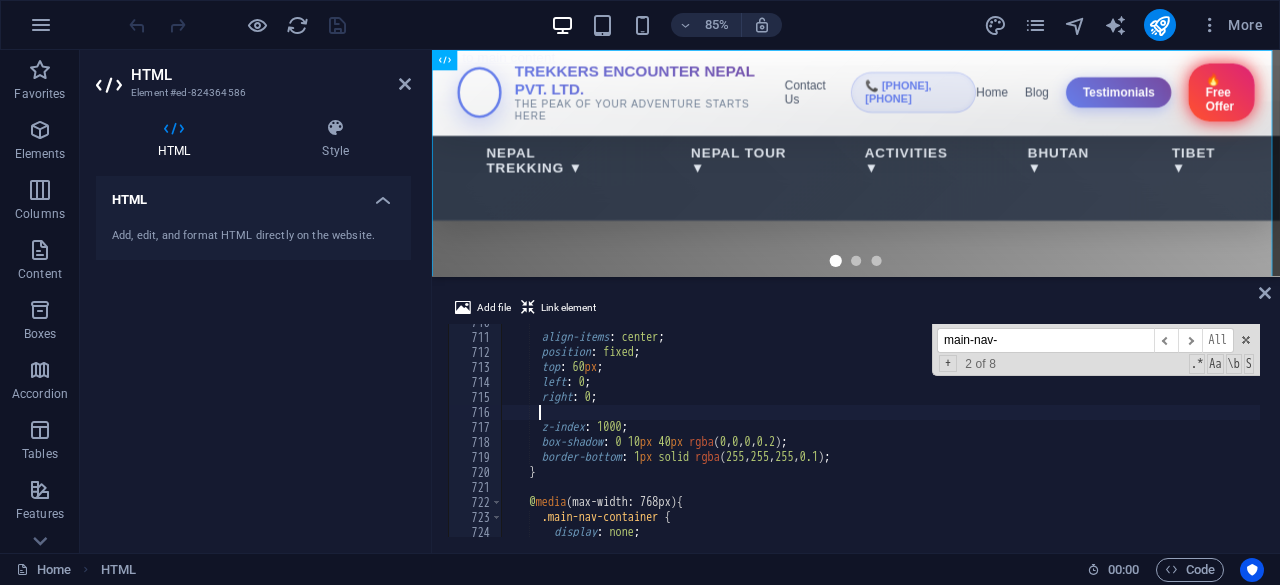 click on "align-items :   center ;         position :   fixed ;         top :   60 px ;         left :   0 ;         right :   0 ;                z-index :   1000 ;         box-shadow :   0   10 px   40 px   rgba ( 0 , 0 , 0 , 0.2 ) ;         border-bottom :   1 px   solid   rgba ( 255 , 255 , 255 , 0.1 ) ;      }      @ media  (max-width: 768px)  {         .main-nav-container   {           display :   none ;" at bounding box center [2203, 434] 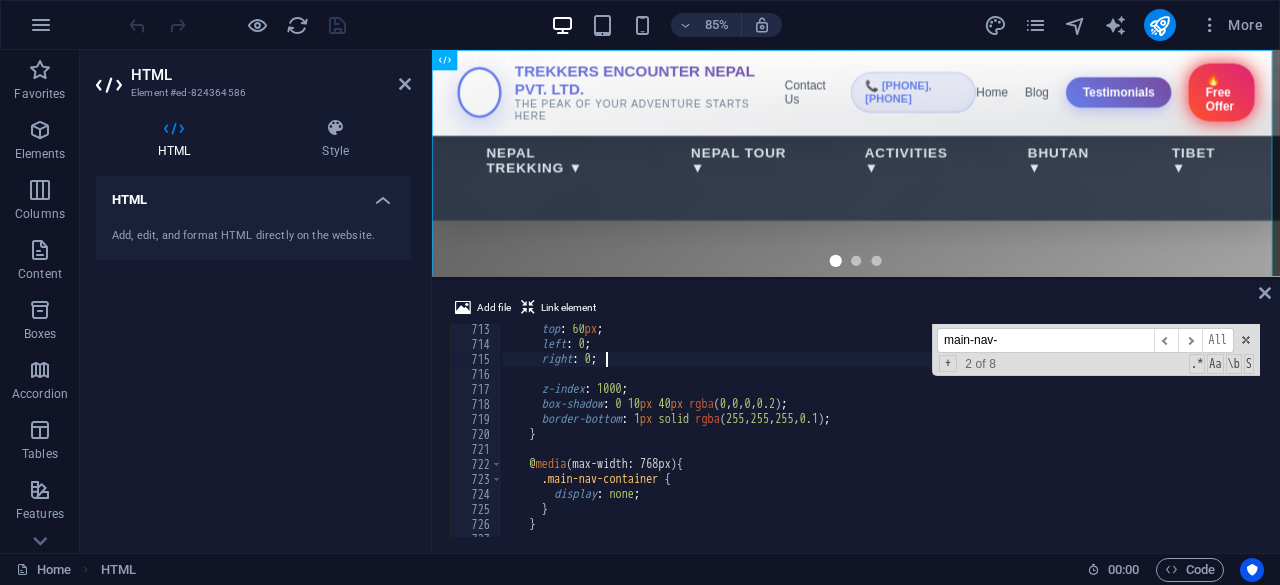 scroll, scrollTop: 10199, scrollLeft: 0, axis: vertical 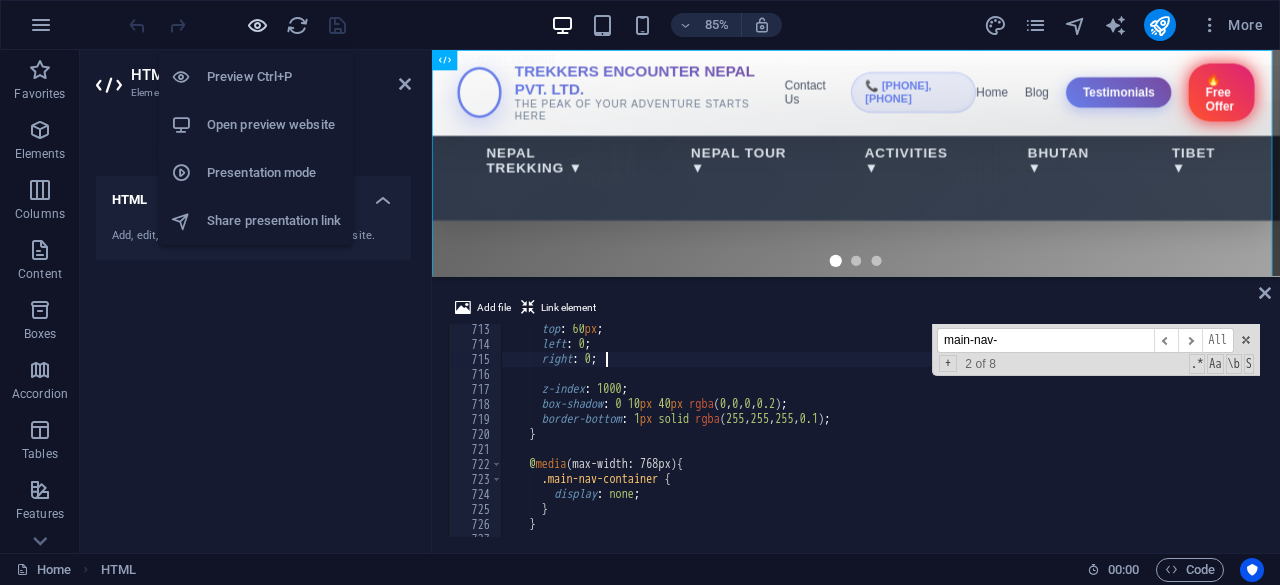 type on "right: 0;" 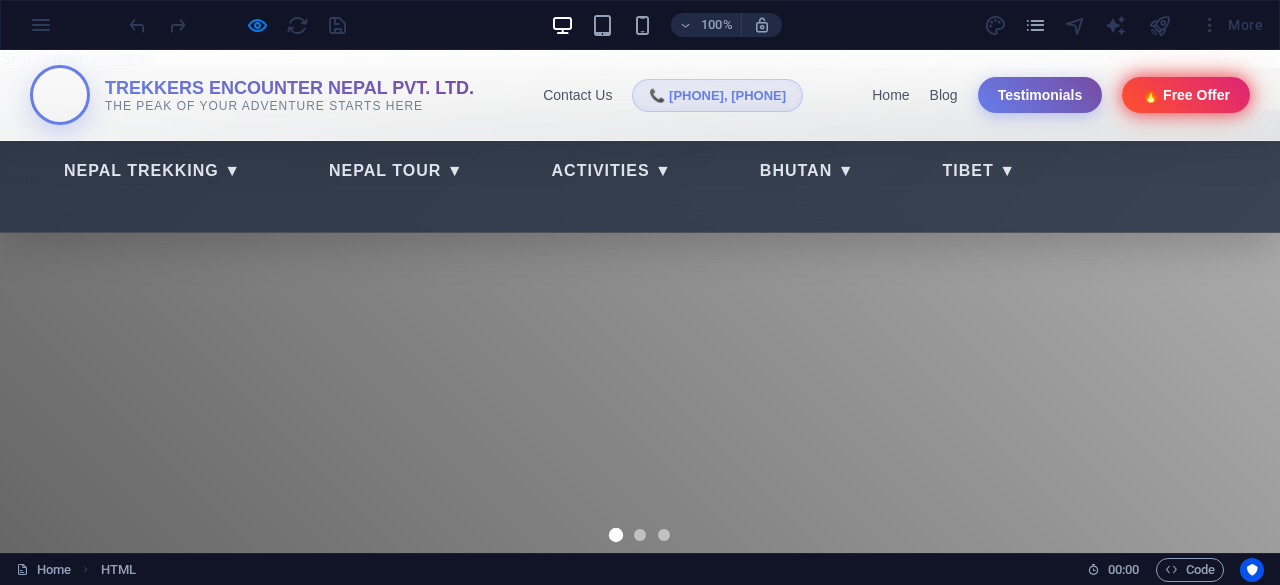 type 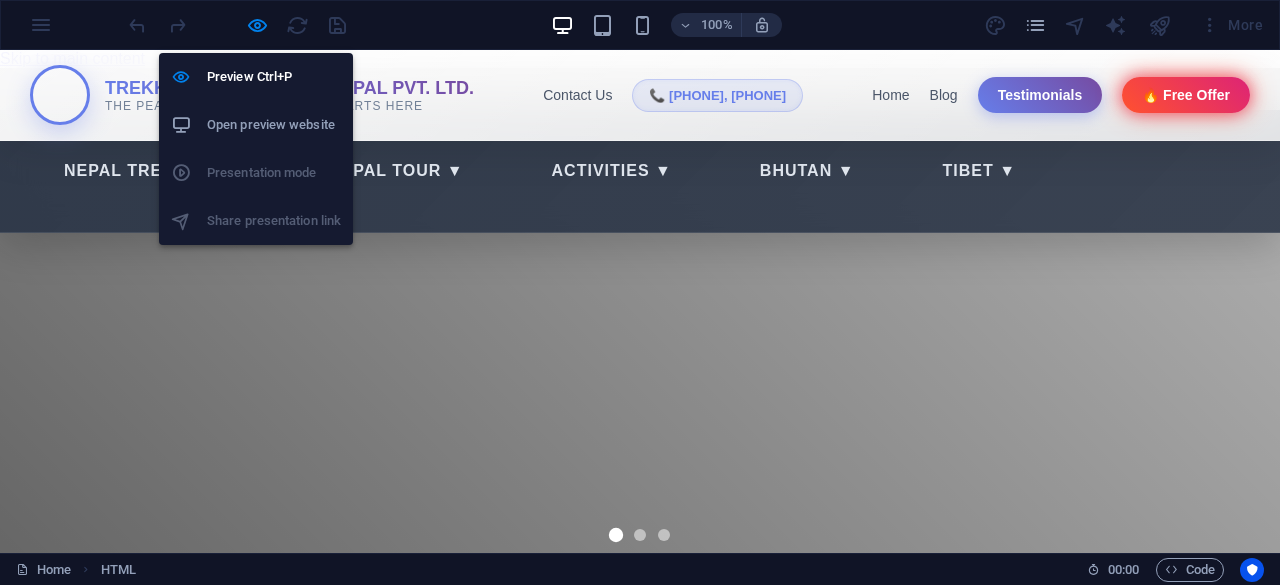 click on "Open preview website" at bounding box center [274, 125] 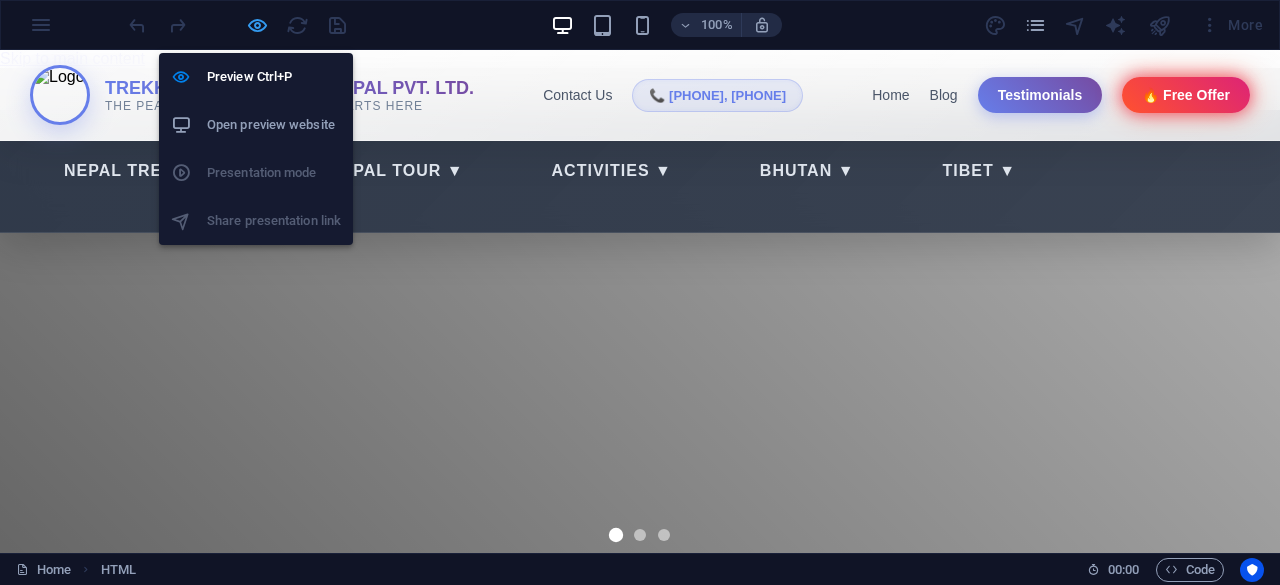 click at bounding box center [257, 25] 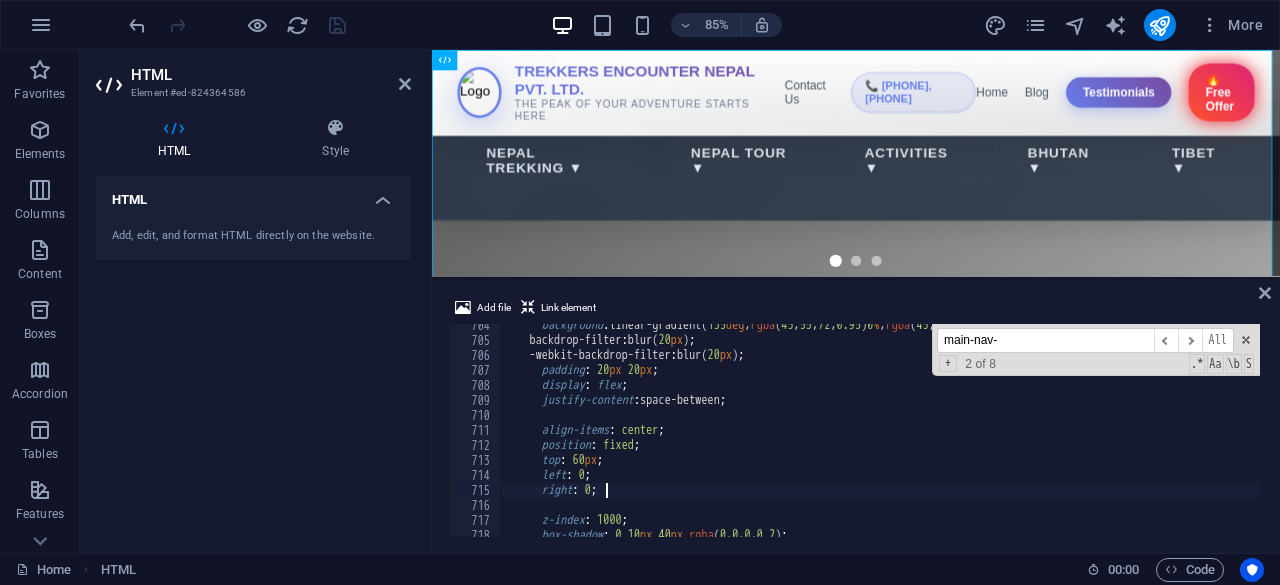 scroll, scrollTop: 10074, scrollLeft: 0, axis: vertical 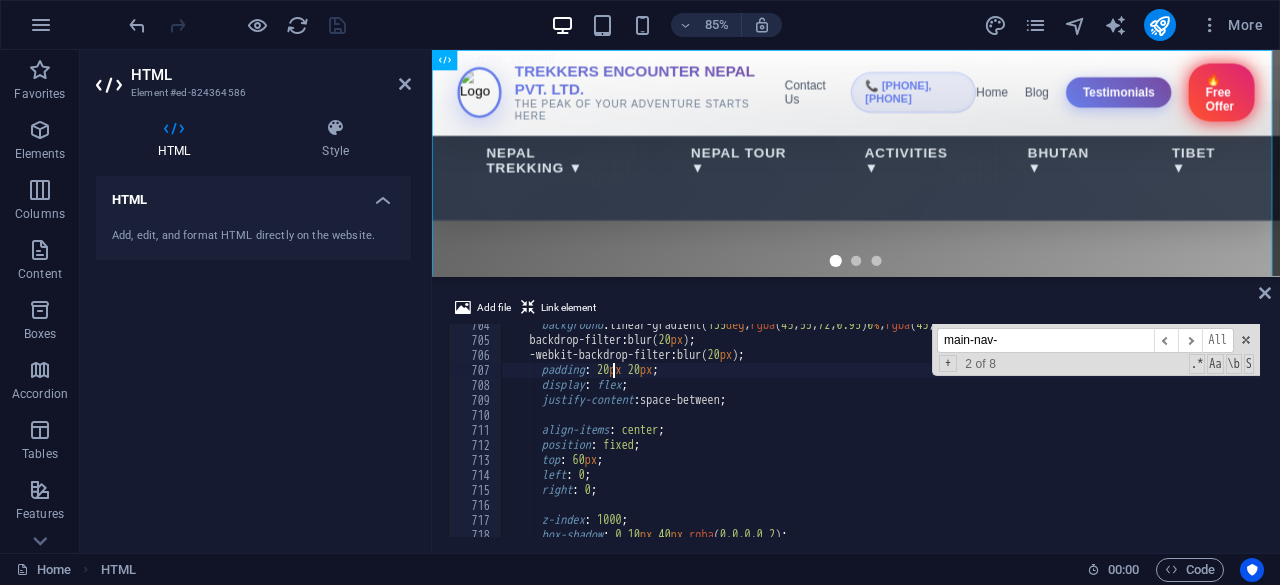 click on "background :  linear-gradient( 135 deg ,  rgba ( 45 , 55 , 72 , 0.95 )  0 % ,  rgba ( 45 , 55 , 72 , 0.9 )  100 % ) ;        backdrop-filter :  blur( 20 px ) ;        -webkit-backdrop-filter :  blur( 20 px ) ;         padding :   20 px   20 px ;         display :   flex ;         justify-content :  space-between ;                 align-items :   center ;         position :   fixed ;         top :   60 px ;         left :   0 ;         right :   0 ;                z-index :   1000 ;         box-shadow :   0   10 px   40 px   rgba ( 0 , 0 , 0 , 0.2 ) ;" at bounding box center [2203, 437] 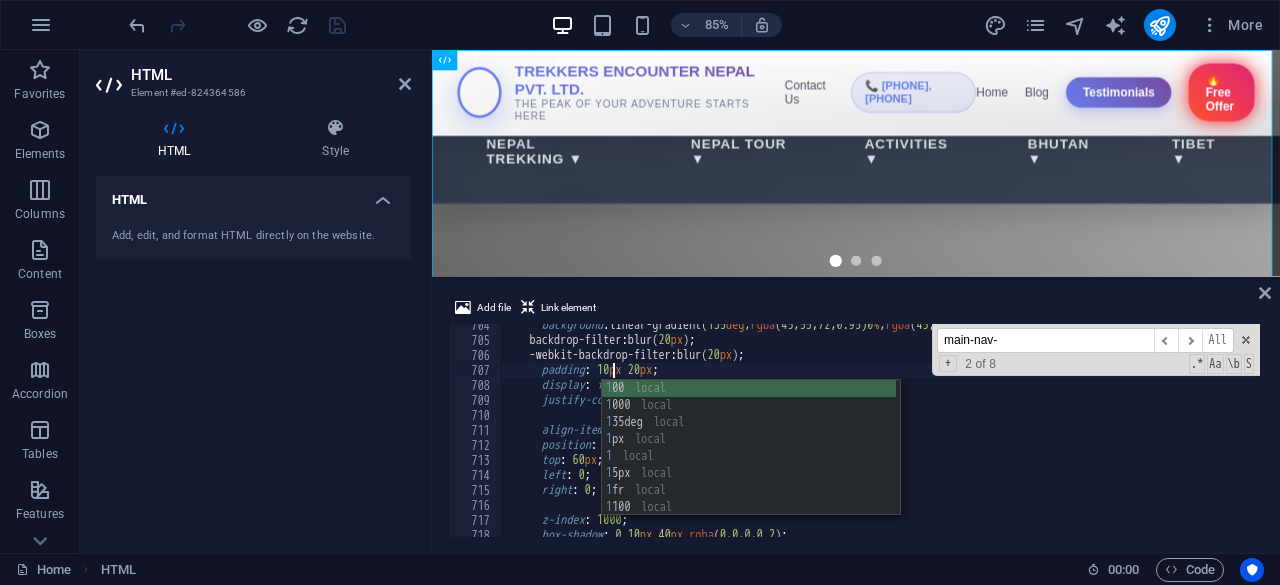 scroll, scrollTop: 0, scrollLeft: 8, axis: horizontal 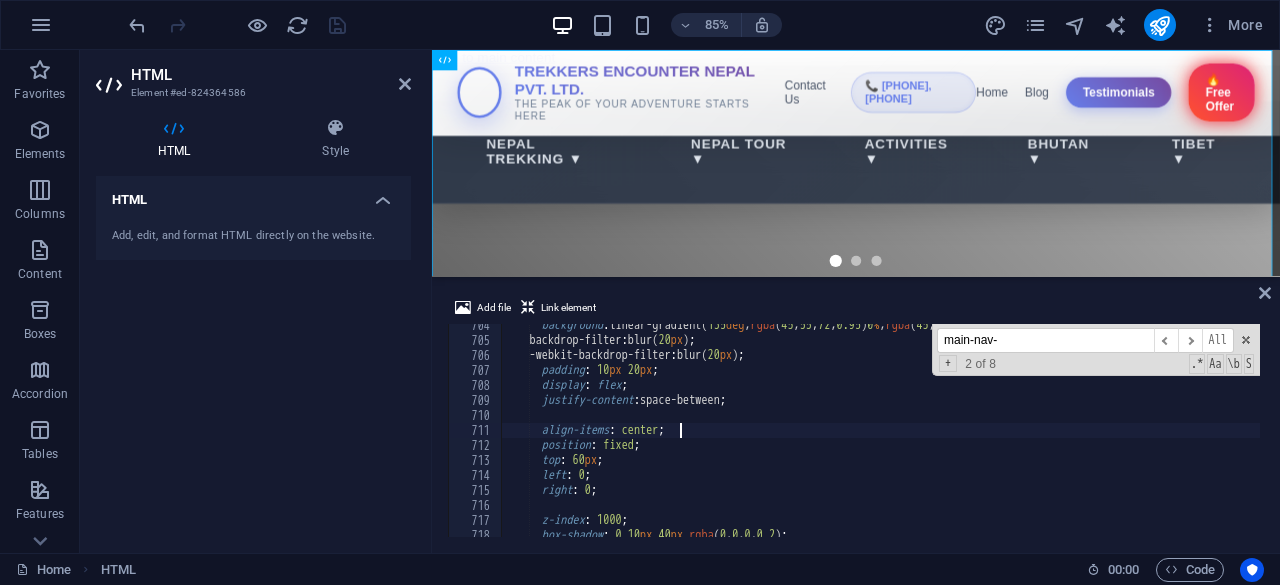 click on "background :  linear-gradient( 135 deg ,  rgba ( 45 , 55 , 72 , 0.95 )  0 % ,  rgba ( 45 , 55 , 72 , 0.9 )  100 % ) ;        backdrop-filter :  blur( 20 px ) ;        -webkit-backdrop-filter :  blur( 20 px ) ;         padding :   10 px   20 px ;         display :   flex ;         justify-content :  space-between ;                 align-items :   center ;         position :   fixed ;         top :   60 px ;         left :   0 ;         right :   0 ;                z-index :   1000 ;         box-shadow :   0   10 px   40 px   rgba ( 0 , 0 , 0 , 0.2 ) ;" at bounding box center [2203, 437] 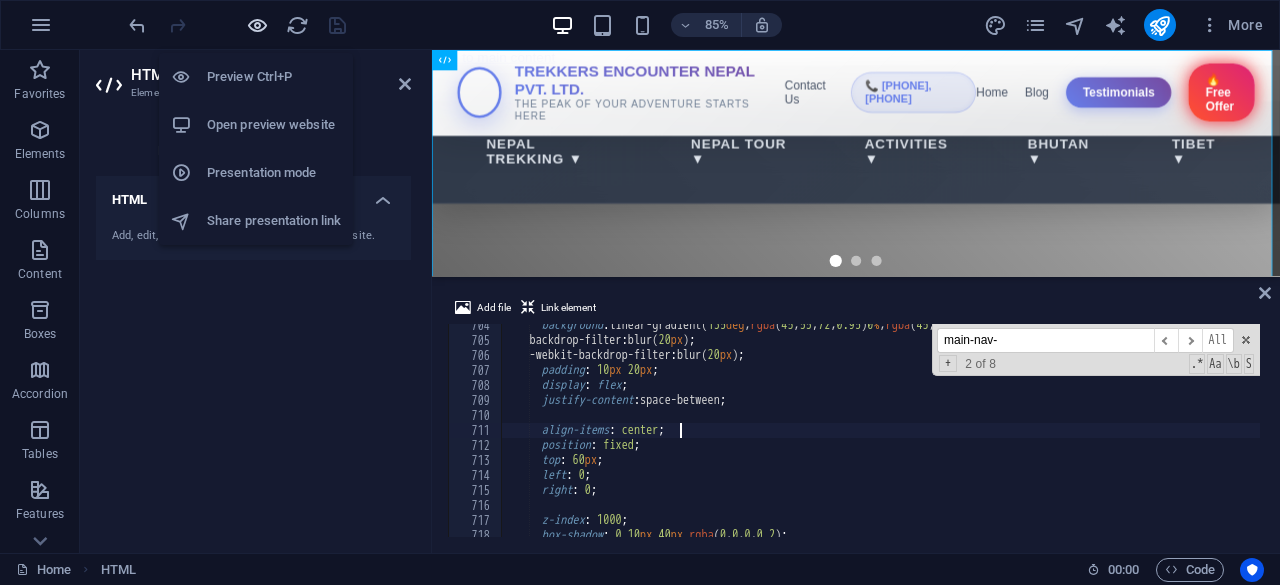 type on "align-items: center;" 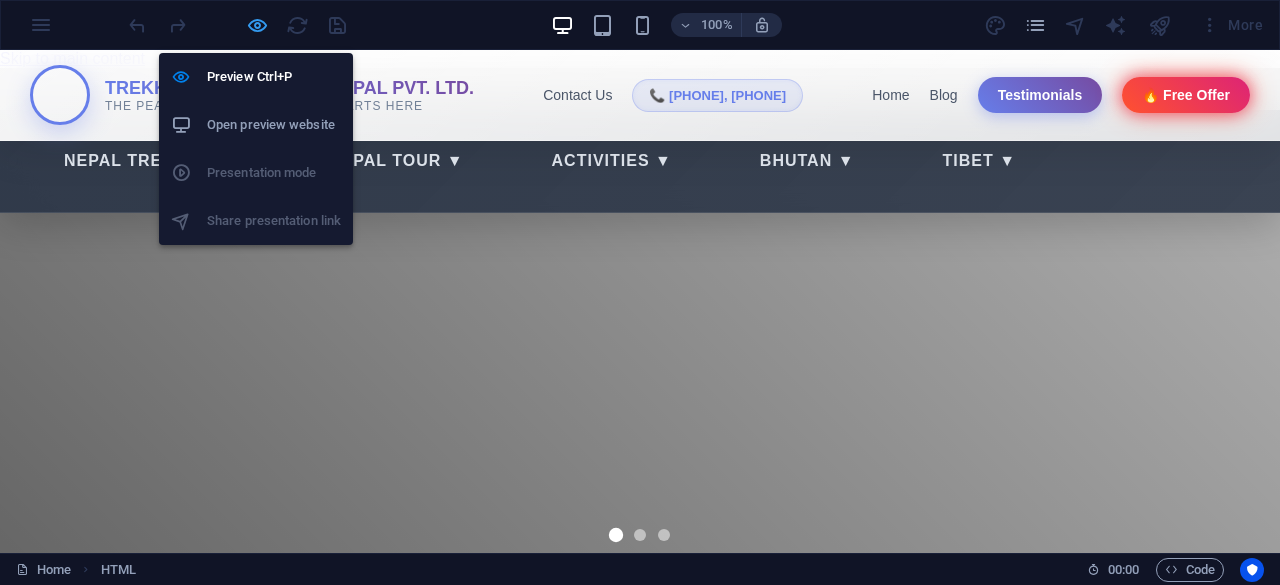 click at bounding box center (257, 25) 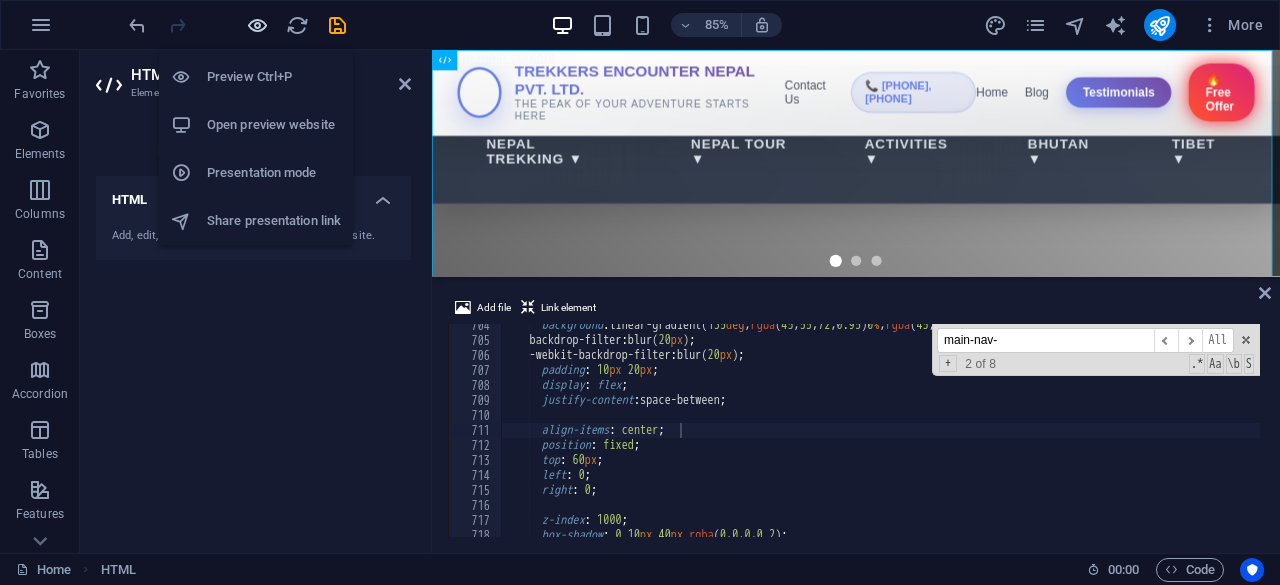 click at bounding box center (257, 25) 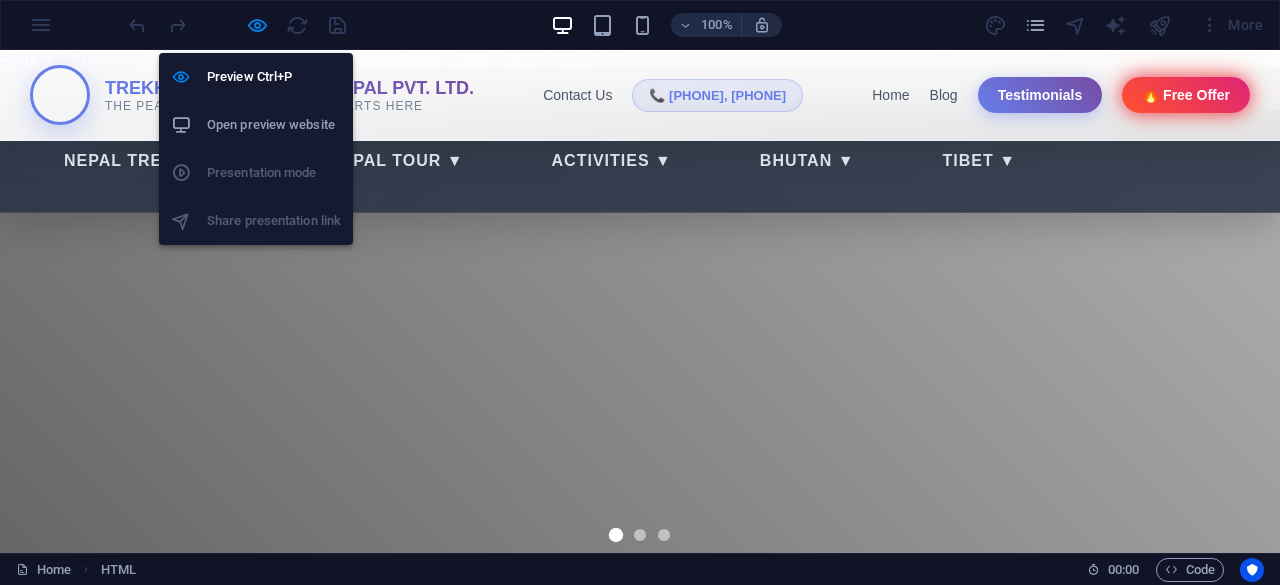 click on "Open preview website" at bounding box center [274, 125] 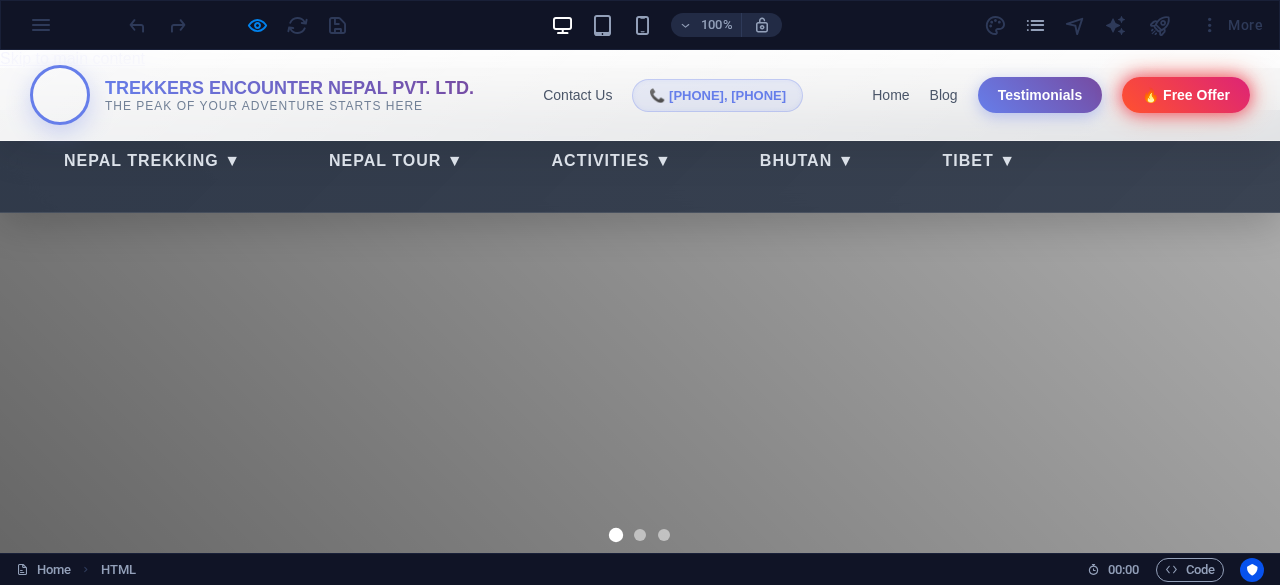 click on "[COUNTRY] Adventure Tours
Experience Trekking Trails, Wildlife Safaris & Vibrant City Life
Book Your Tour" at bounding box center (639, 319) 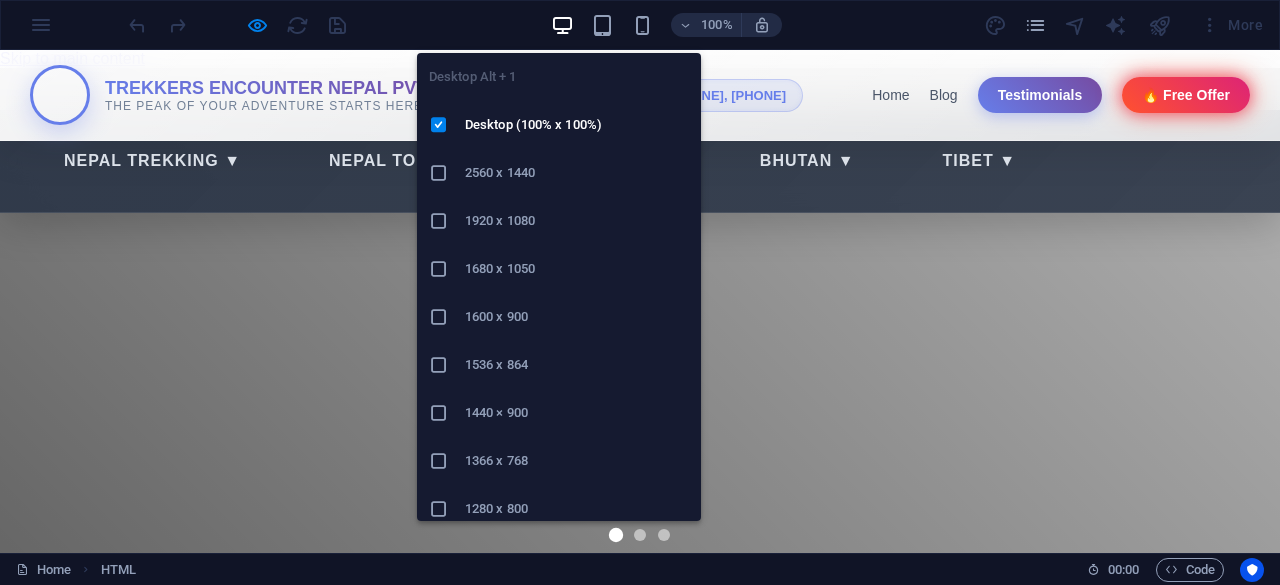 click at bounding box center [562, 25] 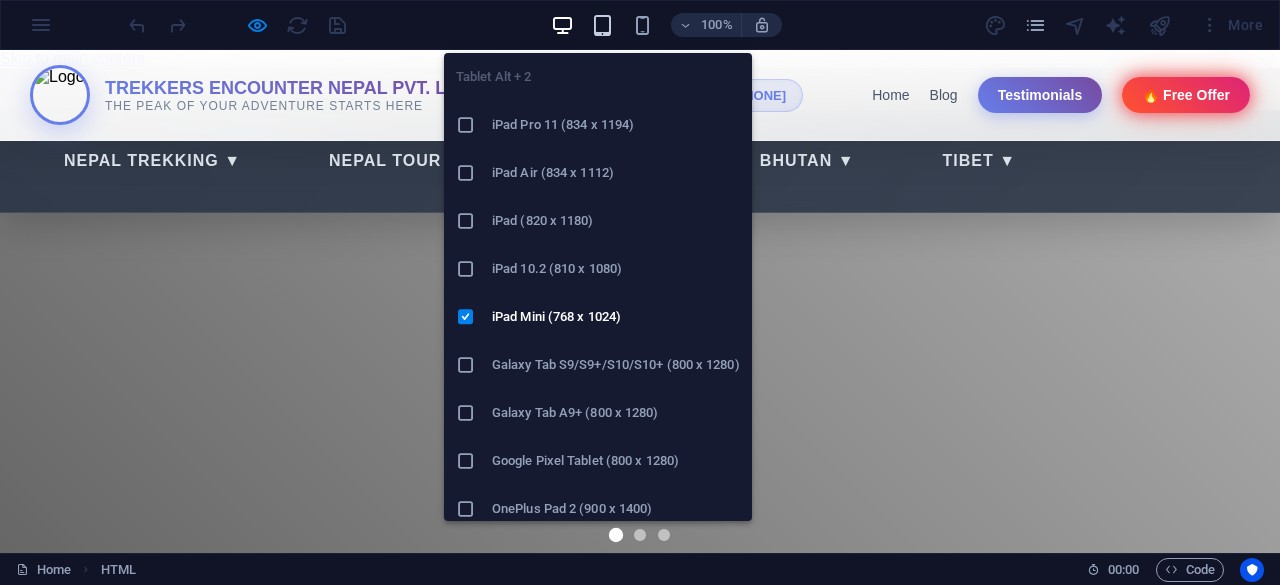 click at bounding box center [602, 25] 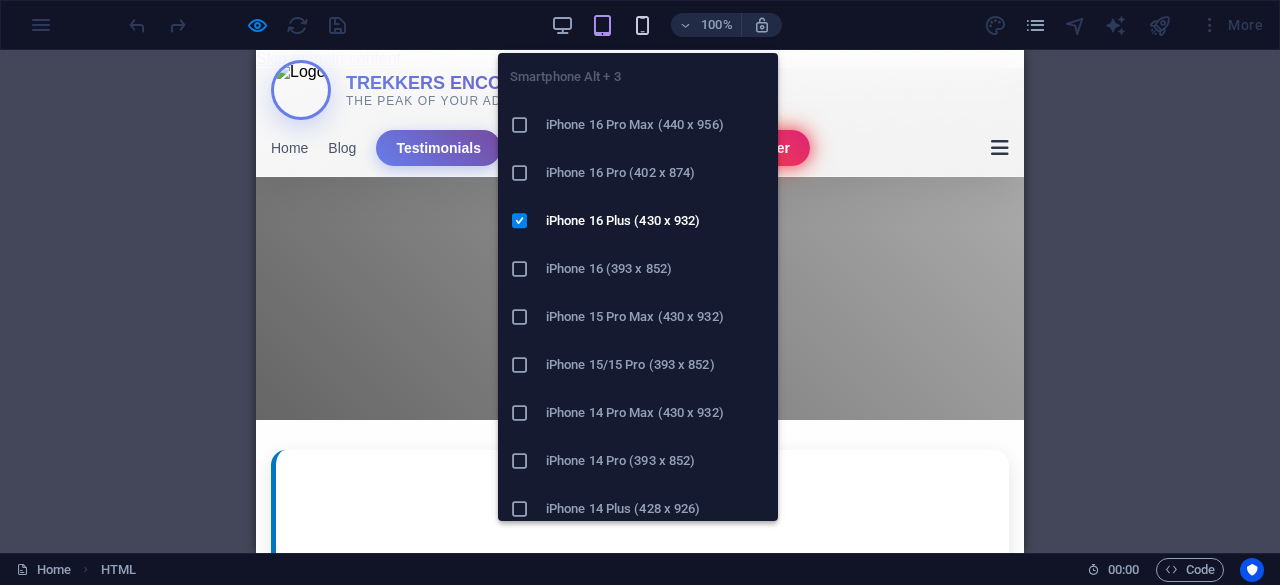 click at bounding box center (642, 25) 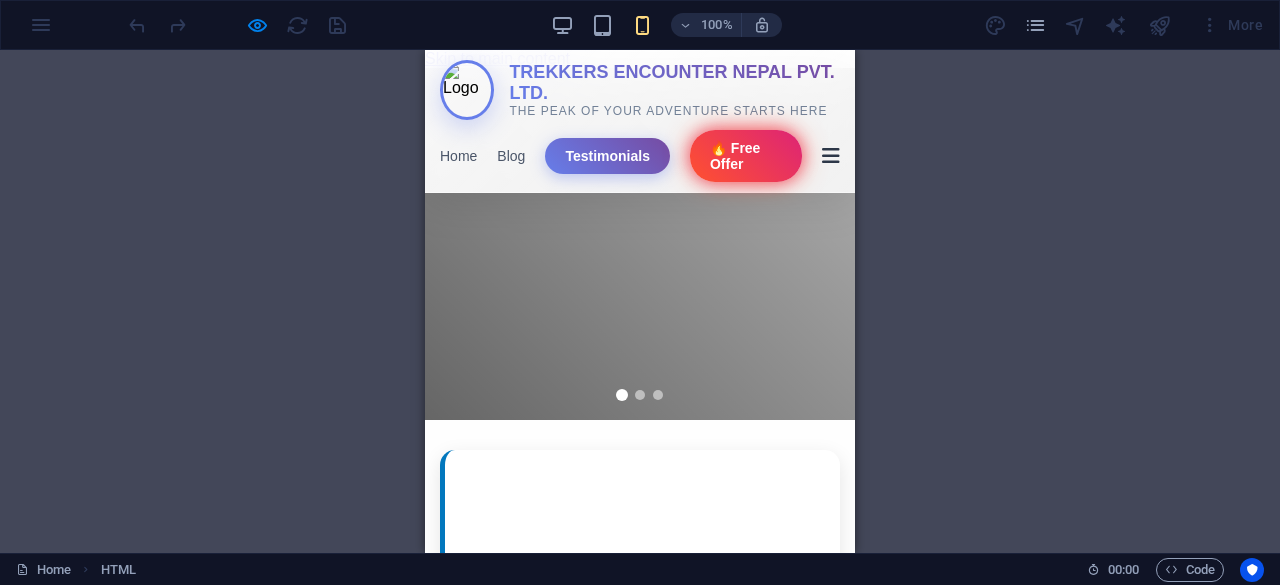 click at bounding box center (831, 156) 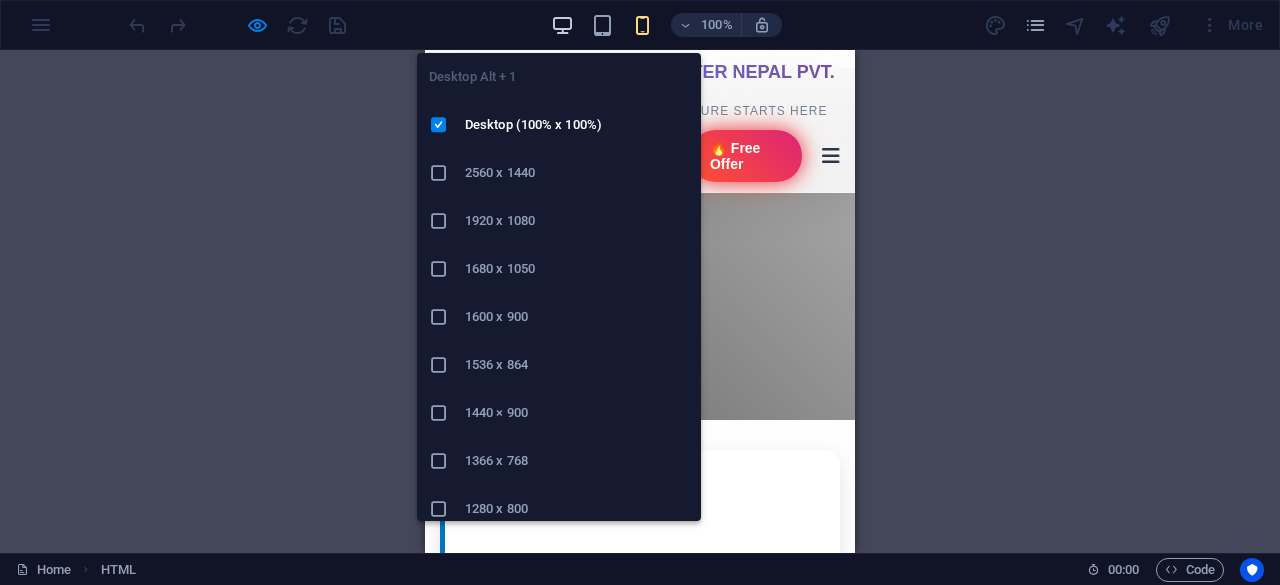 click at bounding box center [562, 25] 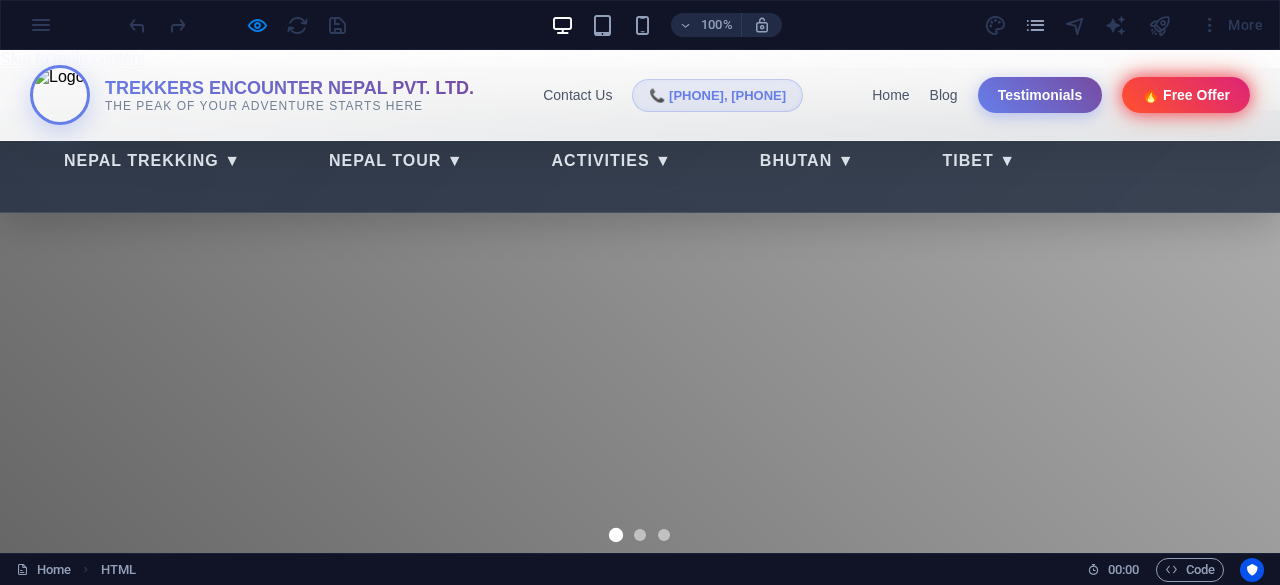 click on "[COUNTRY] Adventure Tours
Experience Trekking Trails, Wildlife Safaris & Vibrant City Life
Book Your Tour" at bounding box center [640, 319] 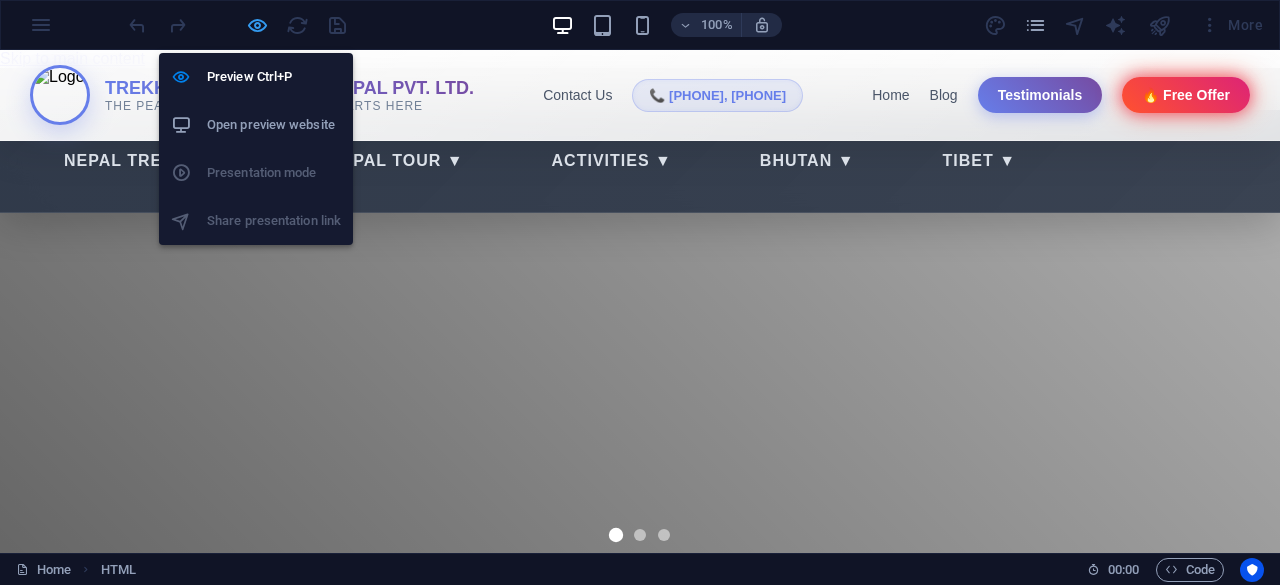 click at bounding box center [257, 25] 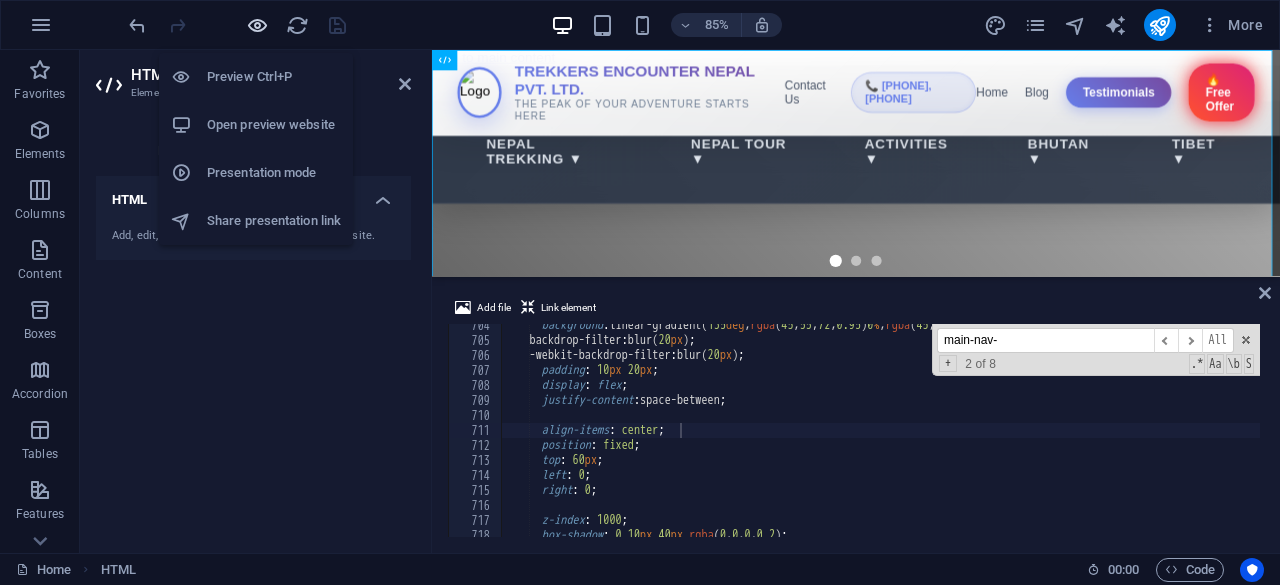 click at bounding box center (257, 25) 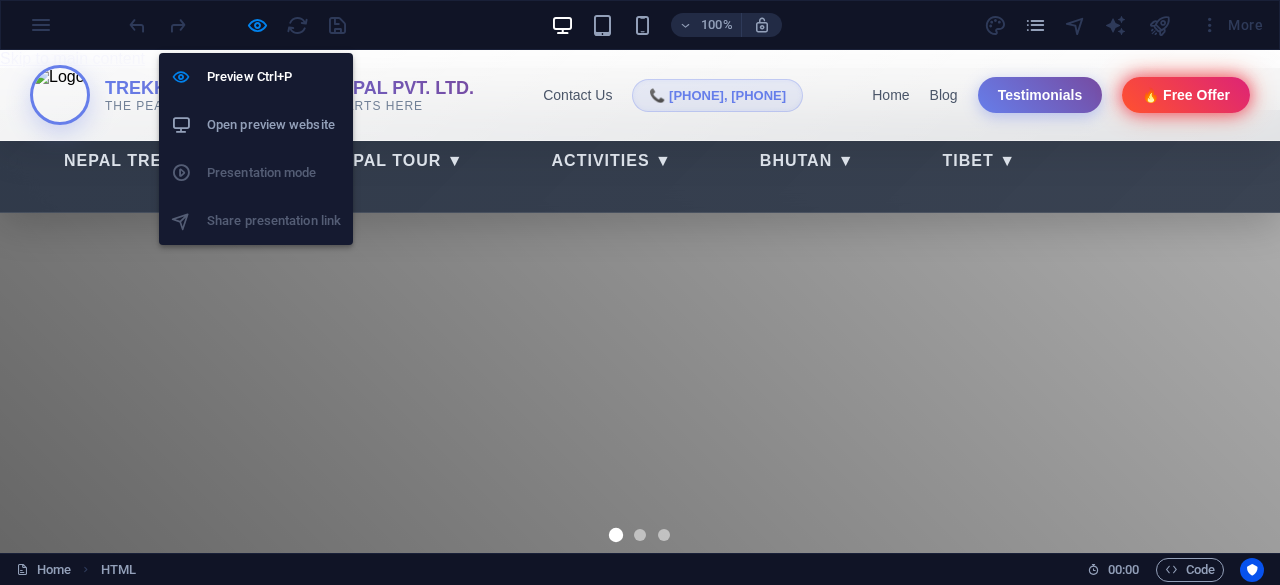 click on "Open preview website" at bounding box center [274, 125] 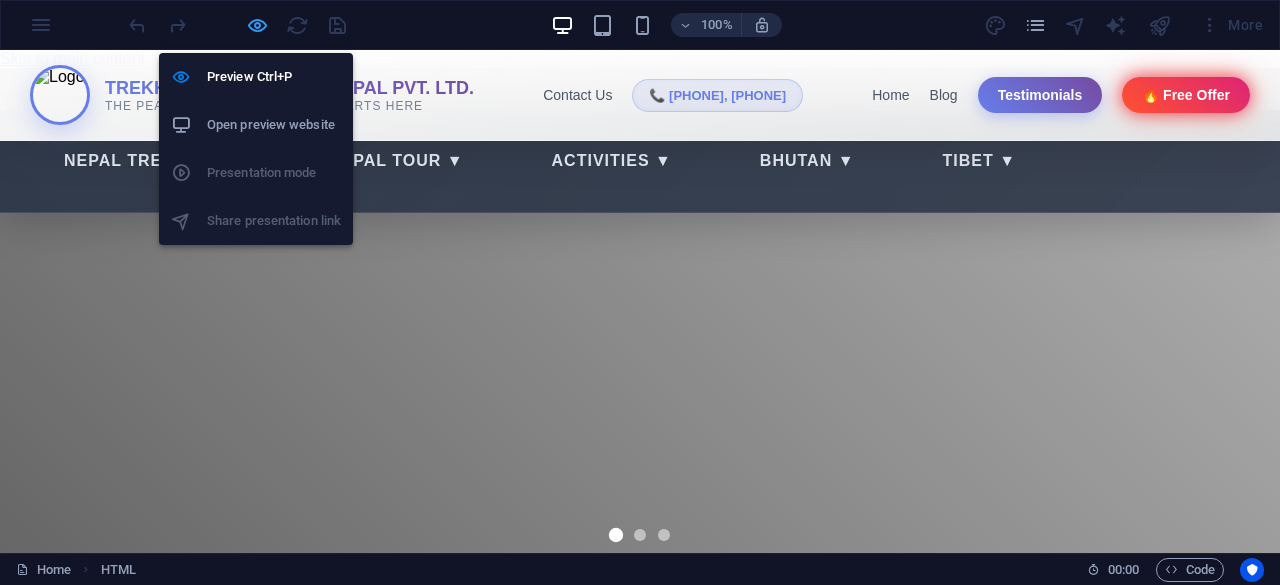 click at bounding box center [257, 25] 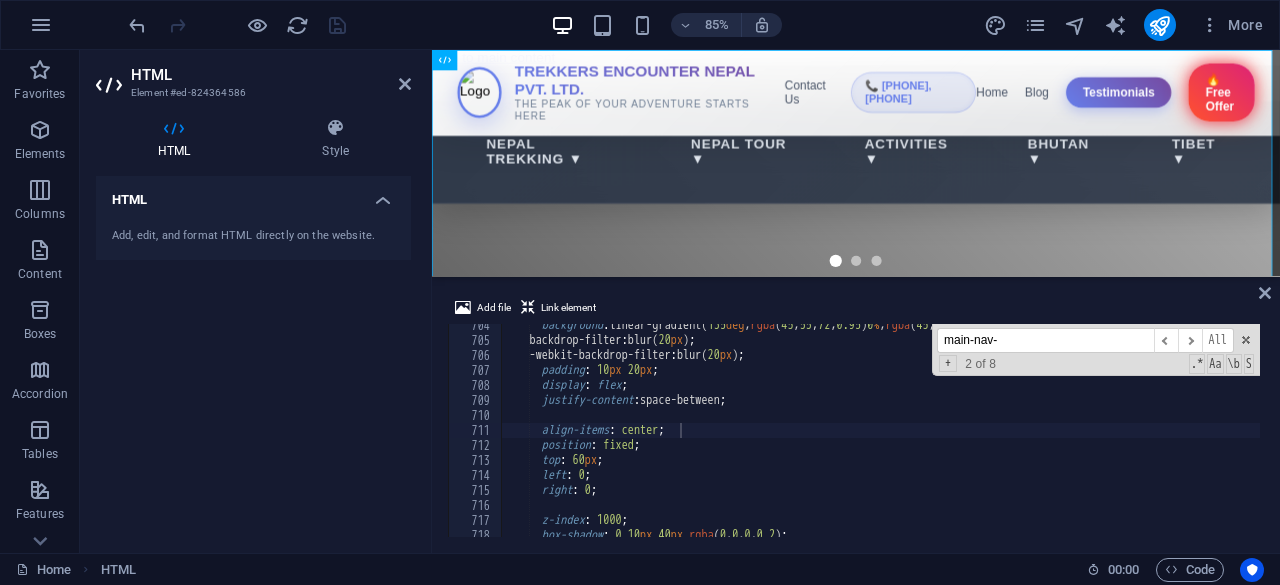 click on "main-nav-" at bounding box center (1045, 340) 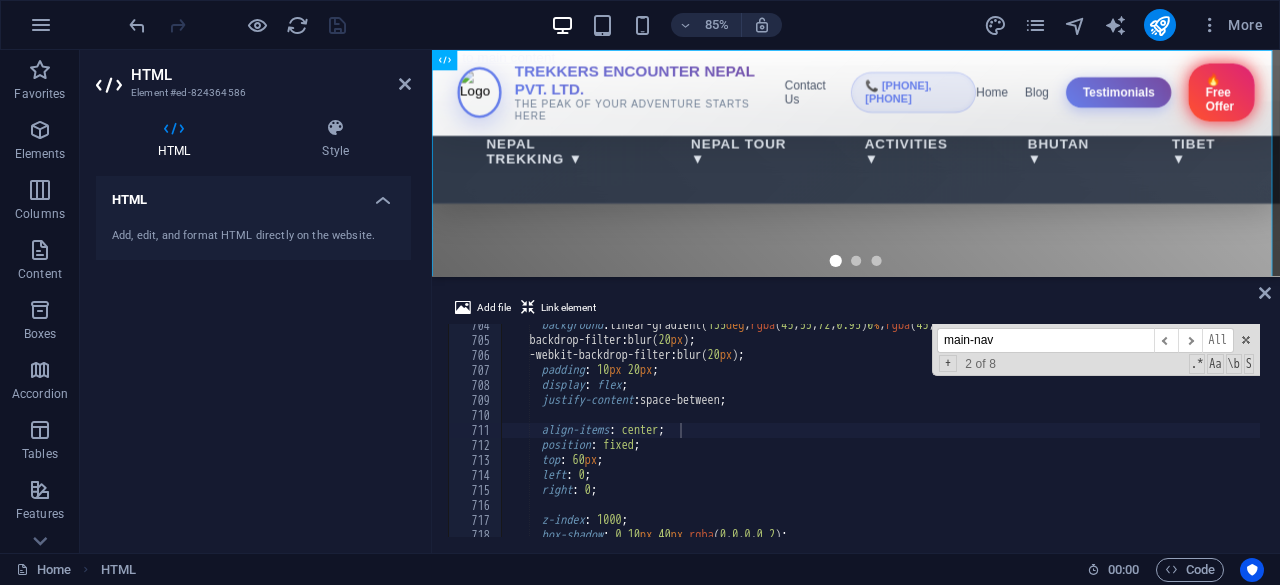 scroll, scrollTop: 10254, scrollLeft: 0, axis: vertical 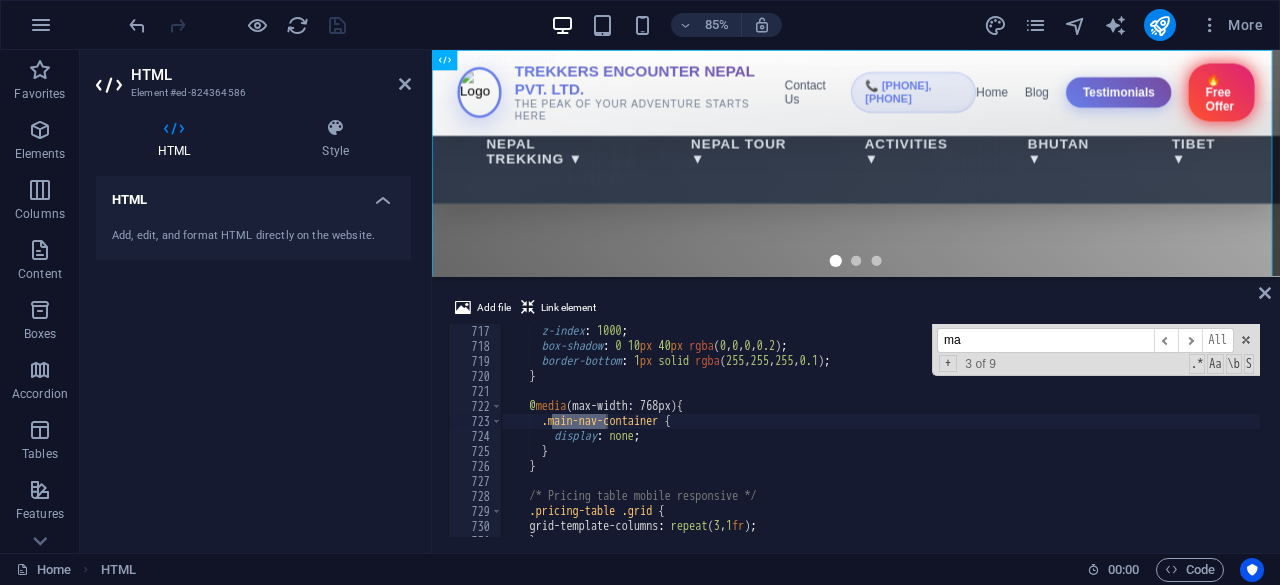type on "m" 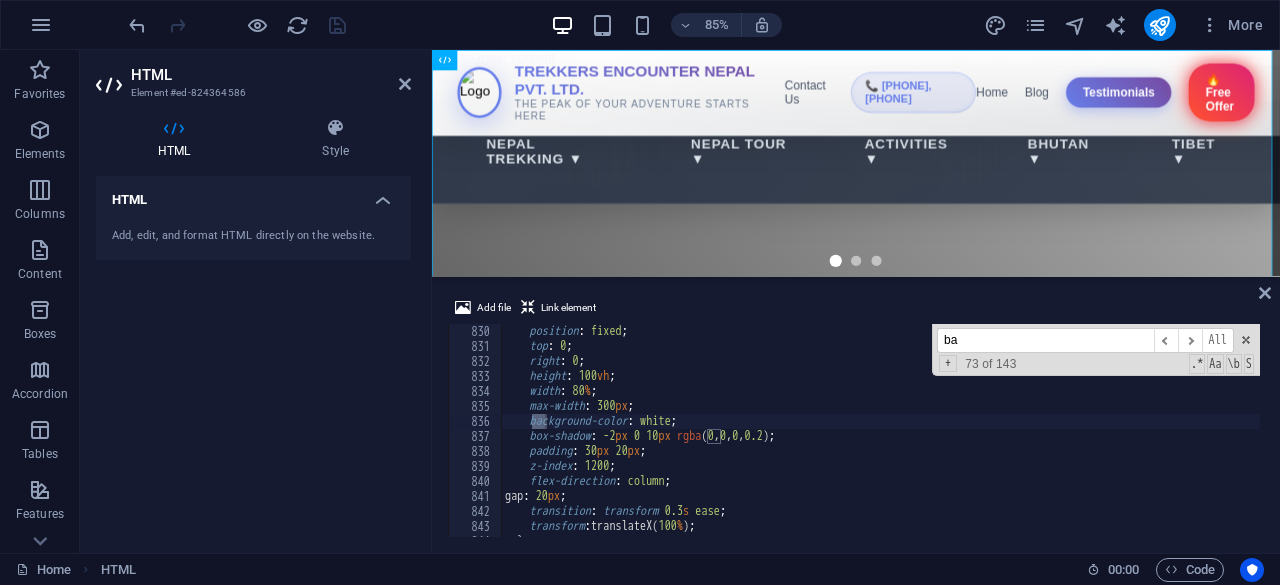 scroll, scrollTop: 11873, scrollLeft: 0, axis: vertical 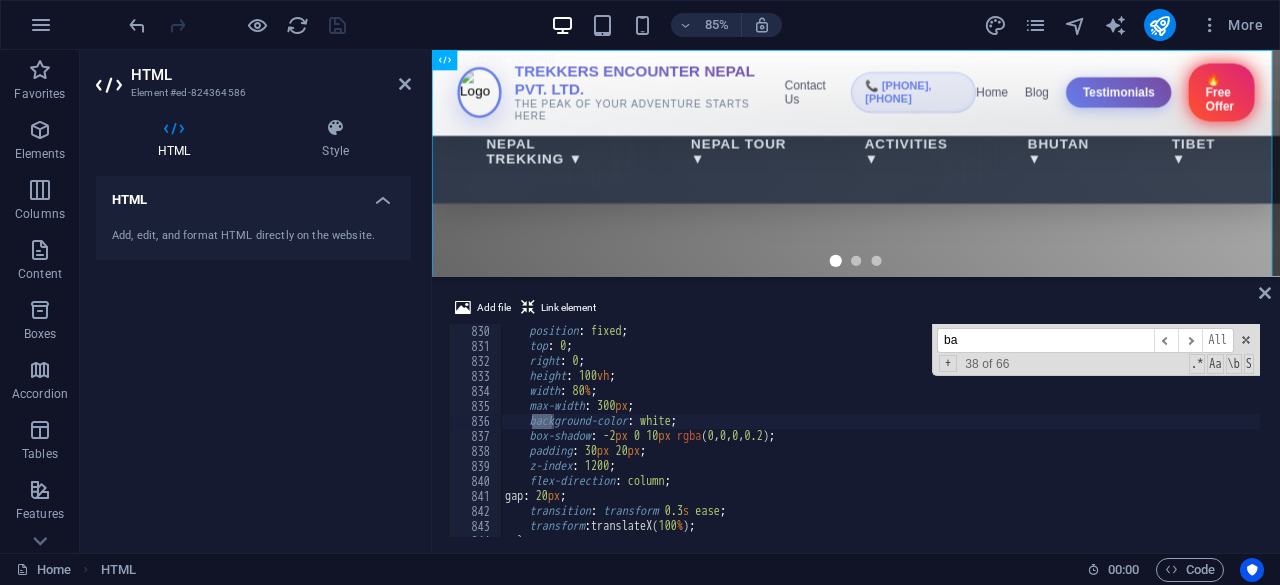 type on "b" 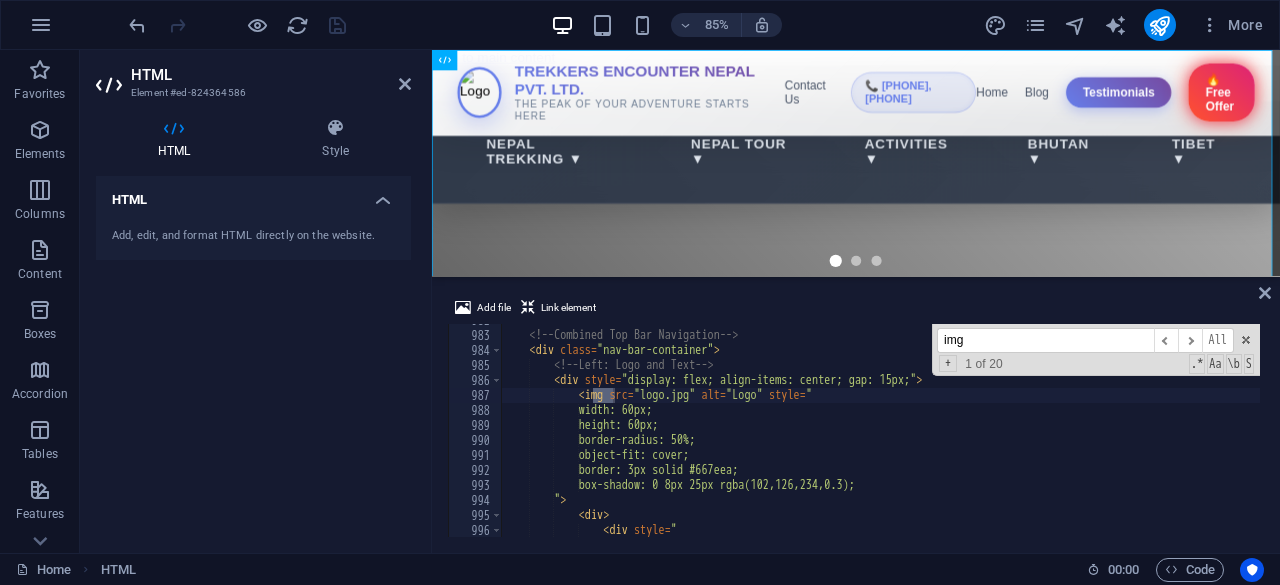 scroll, scrollTop: 14060, scrollLeft: 0, axis: vertical 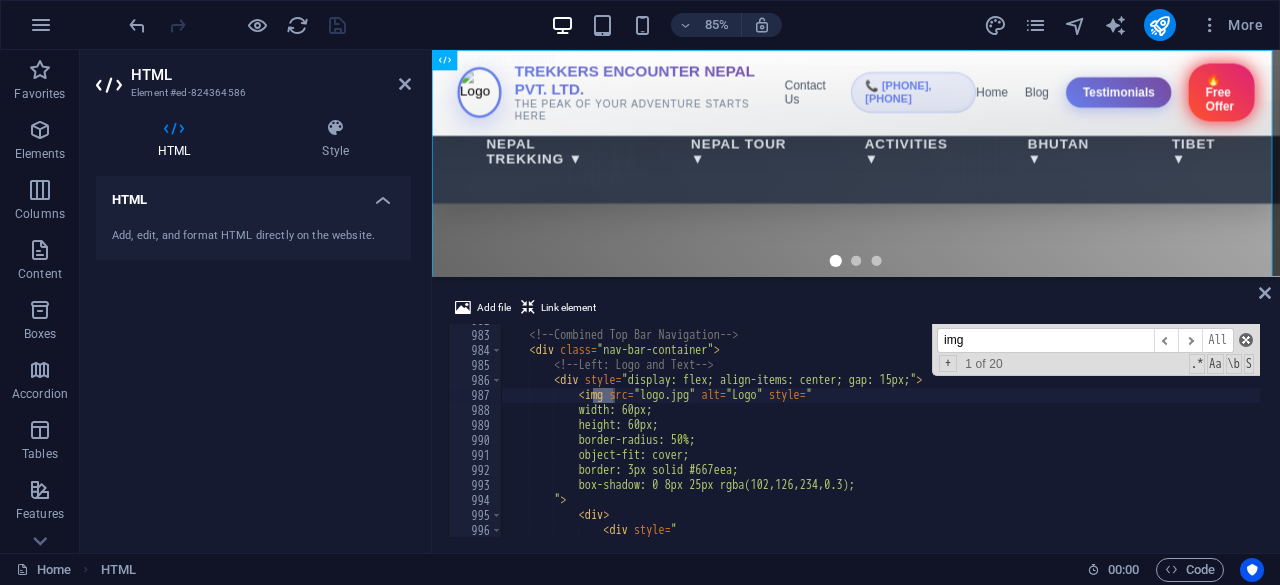 type on "img" 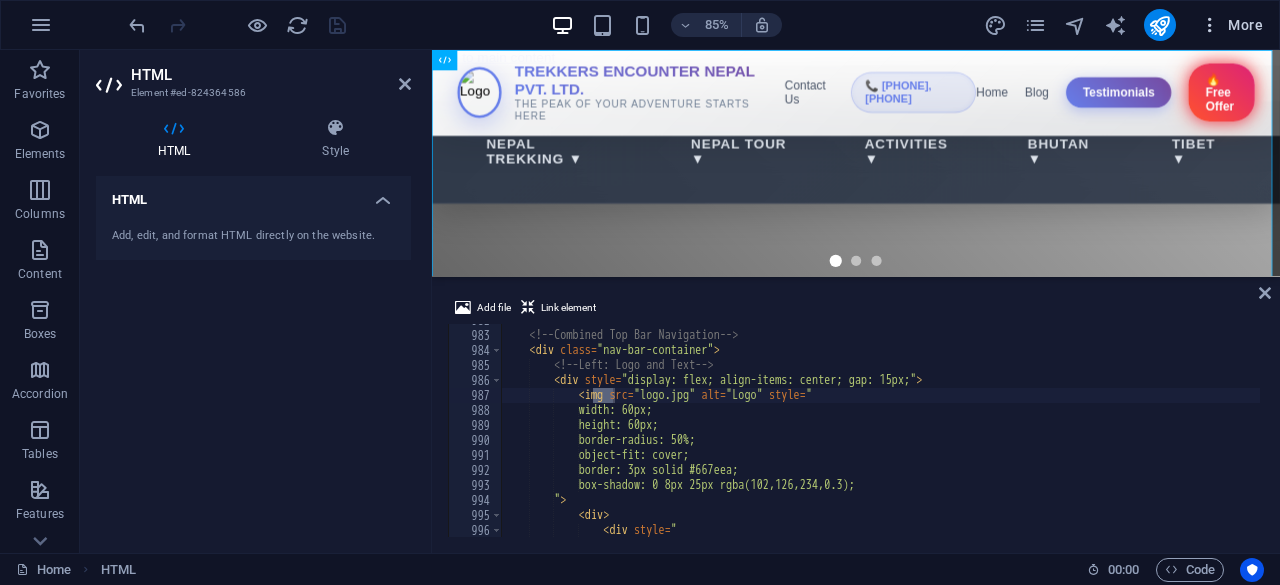 click on "More" at bounding box center [1231, 25] 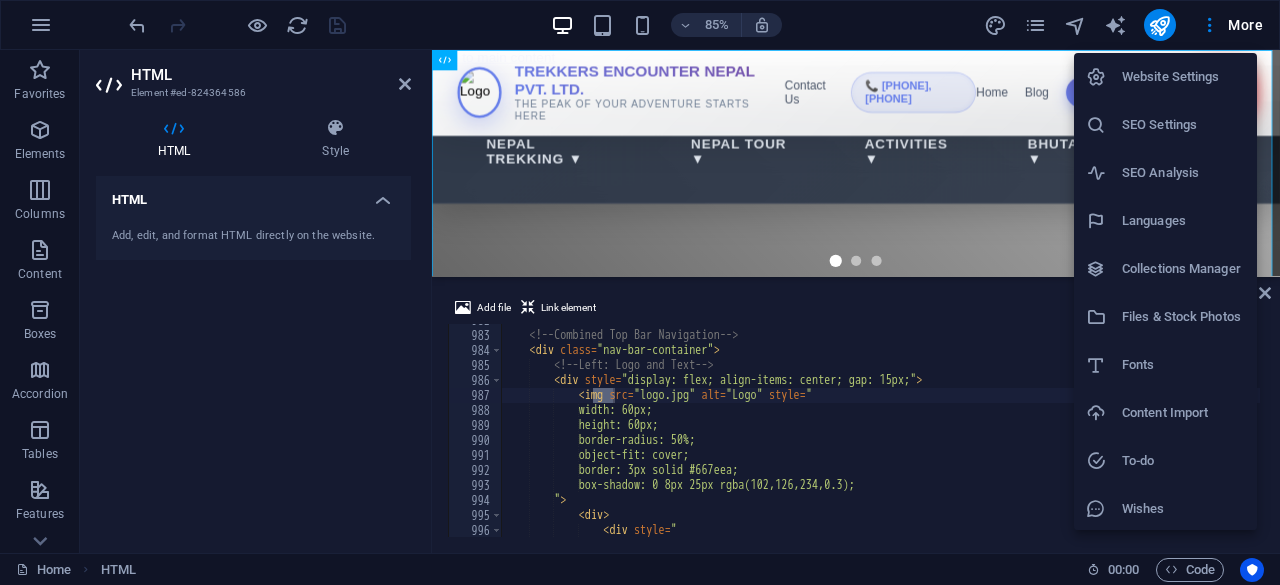 click on "Files & Stock Photos" at bounding box center [1183, 317] 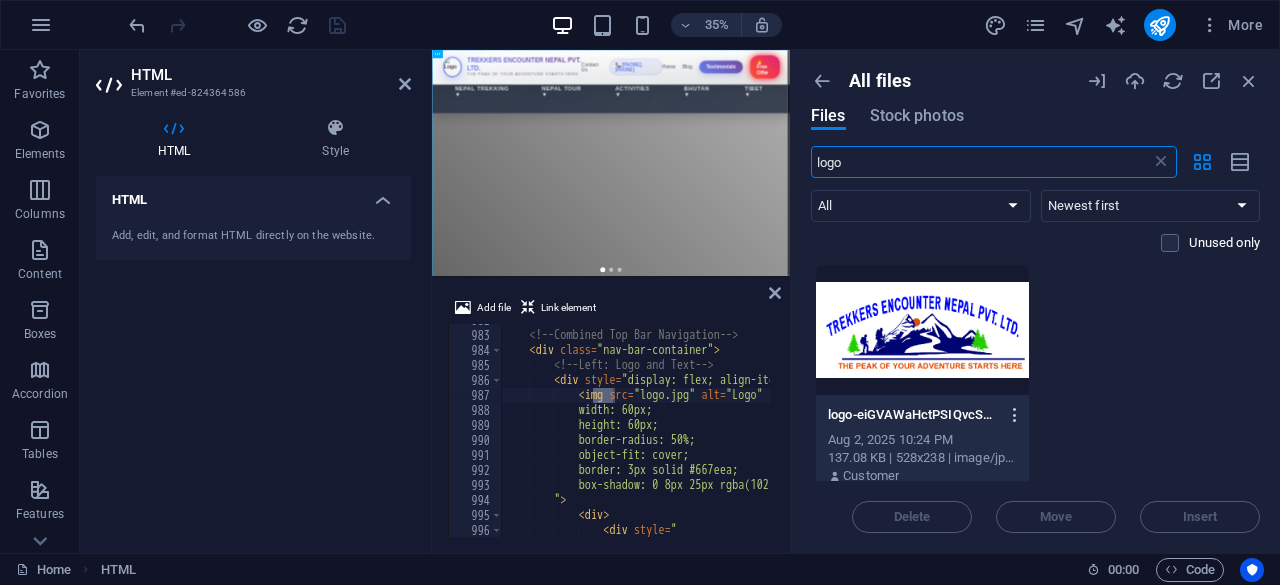 type on "logo" 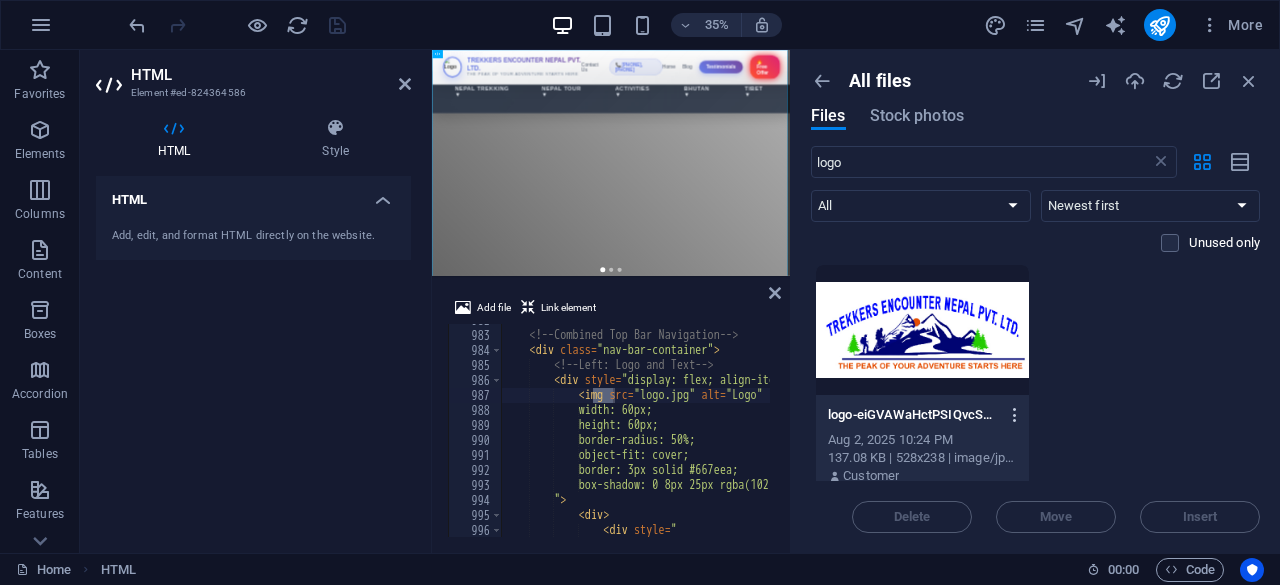 click at bounding box center [1015, 415] 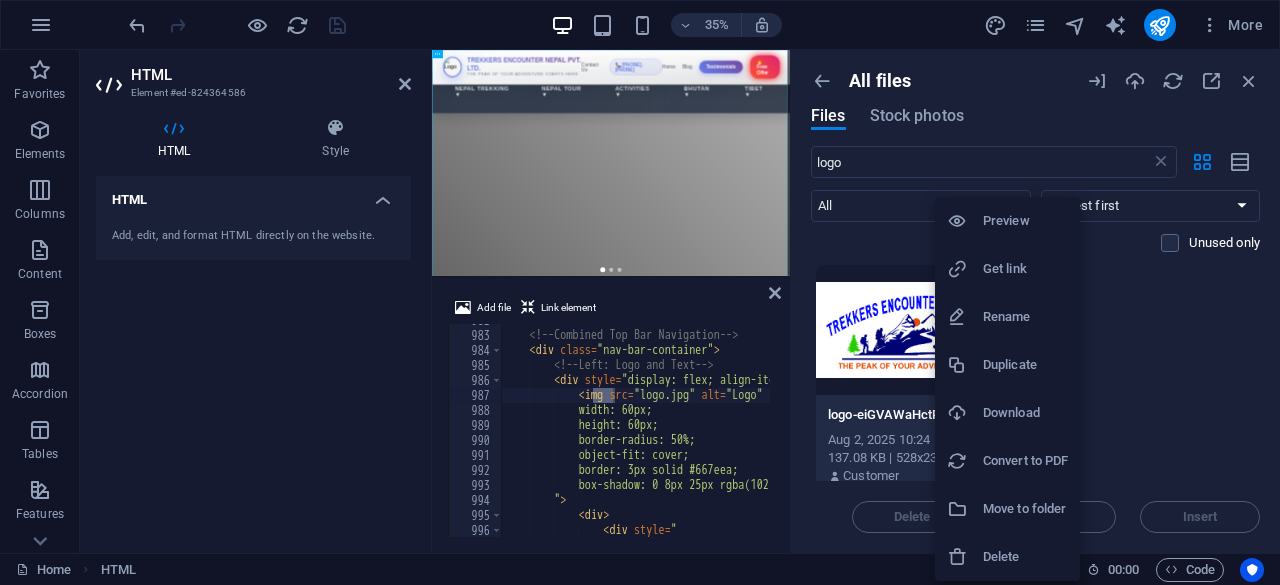 click on "Get link" at bounding box center (1025, 269) 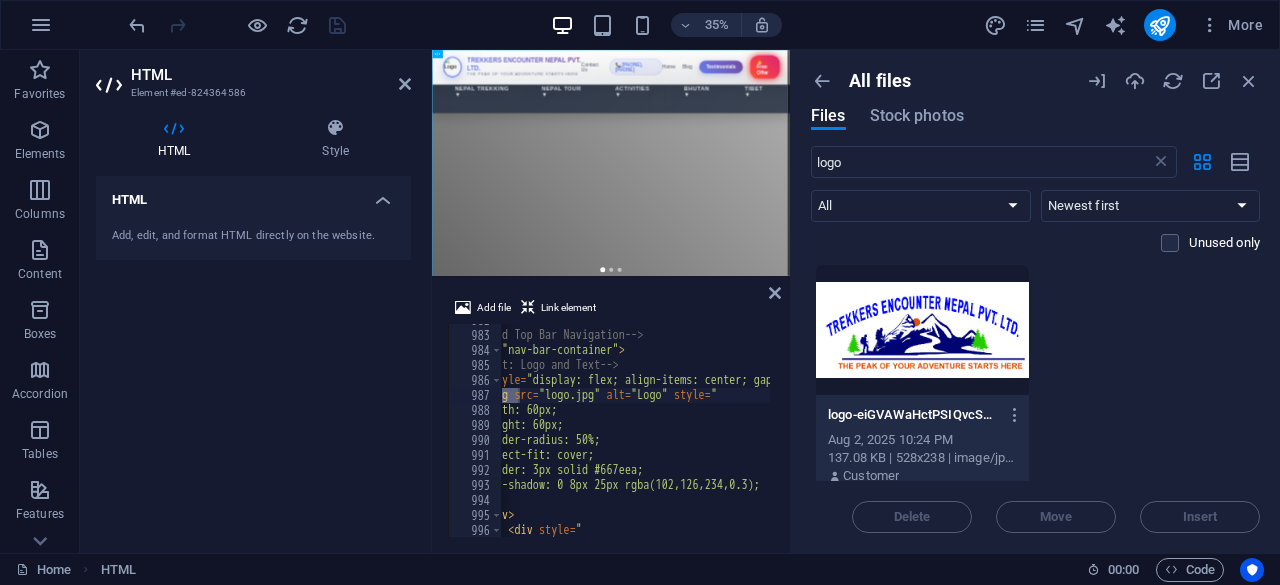 scroll, scrollTop: 0, scrollLeft: 97, axis: horizontal 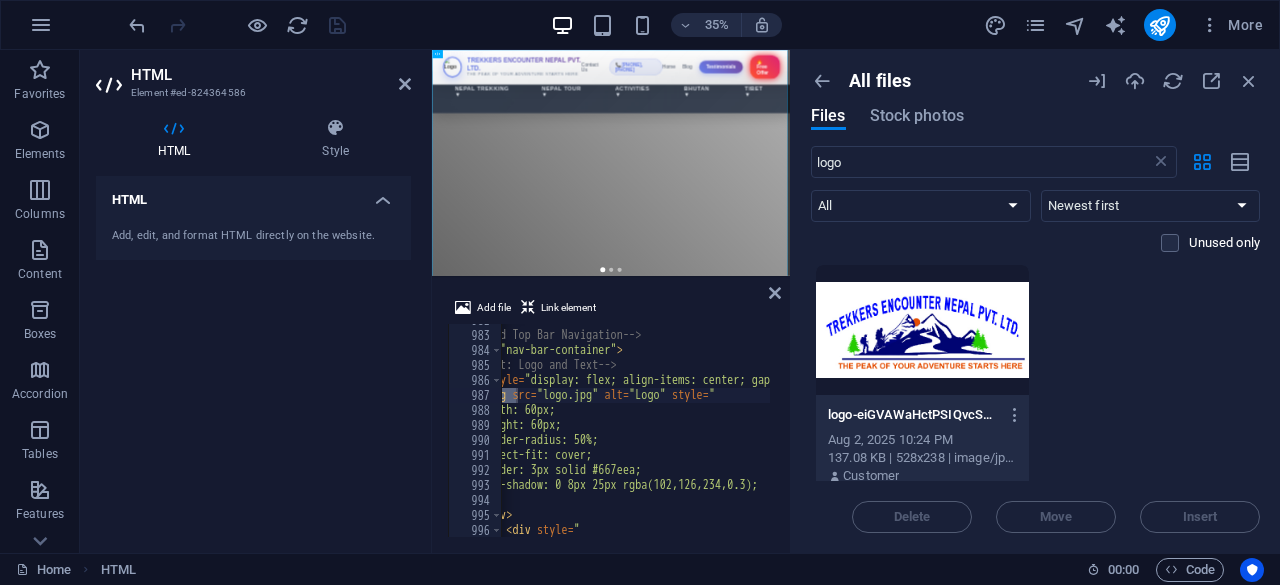 click on "<!--  Combined Top Bar Navigation  -->      <div>           <!--  Left: Logo and Text  -->           <div   style = "display: flex; align-items: center; gap: 15px;" >                <img   src = "logo.jpg"   alt = "Logo"   style = "                    width: 60px;                    height: 60px;                    border-radius: 50%;                    object-fit: cover;                    border: 3px solid #667eea;                    box-shadow: 0 8px 25px rgba(102,126,234,0.3);               " >                <div>                     <div>   style = "" at bounding box center (2106, 432) 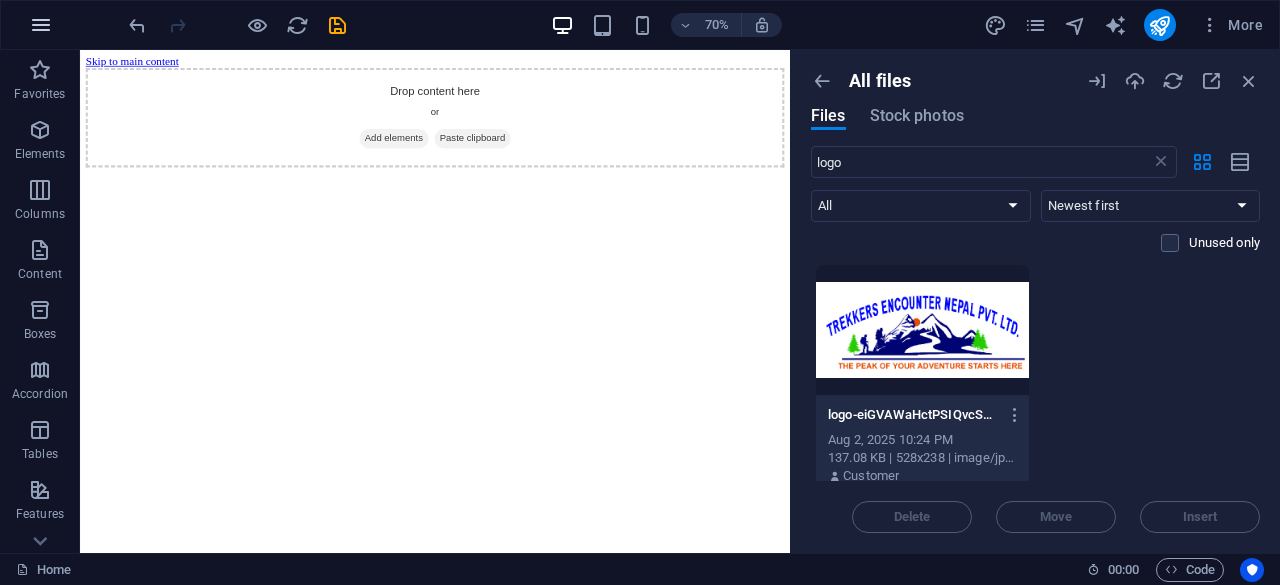 click at bounding box center (41, 25) 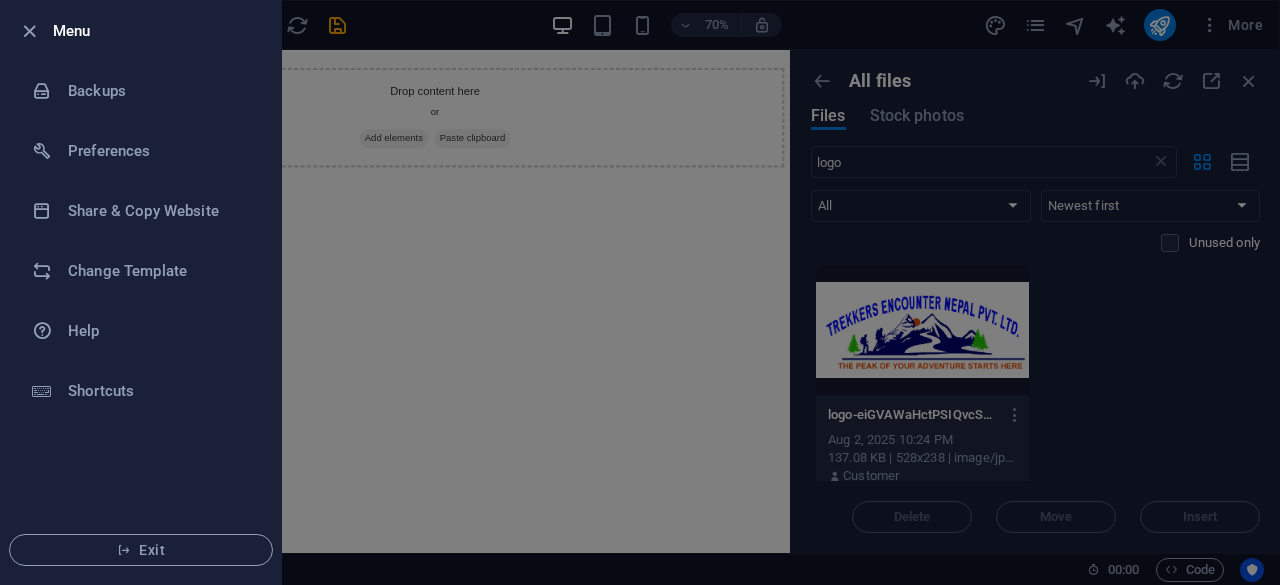 click at bounding box center [640, 292] 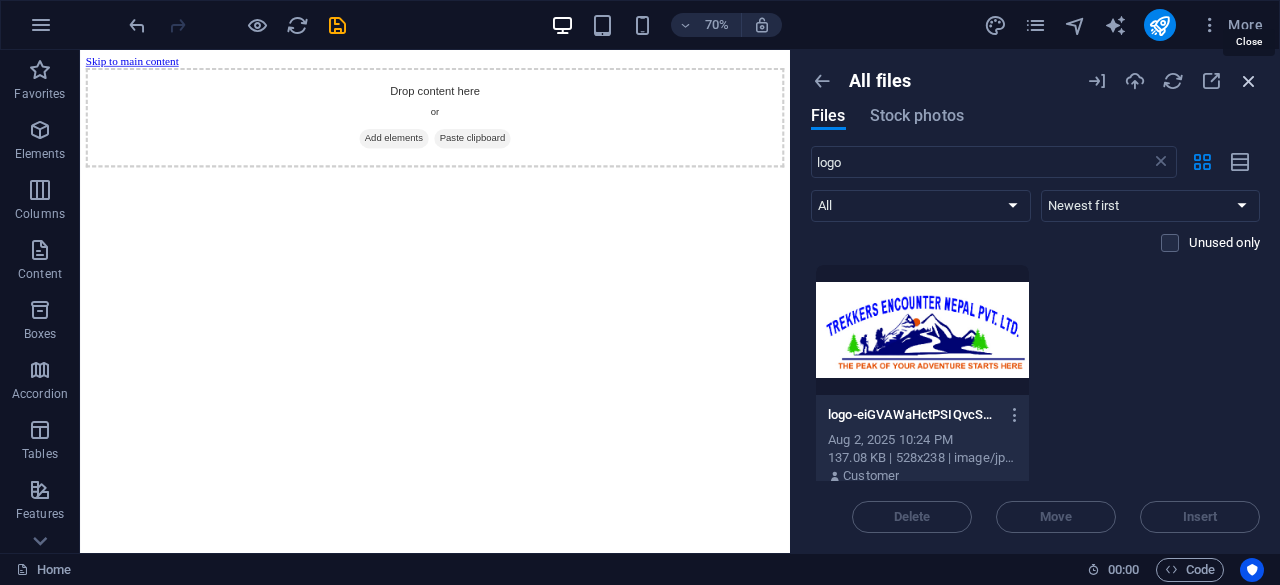 click at bounding box center [1249, 81] 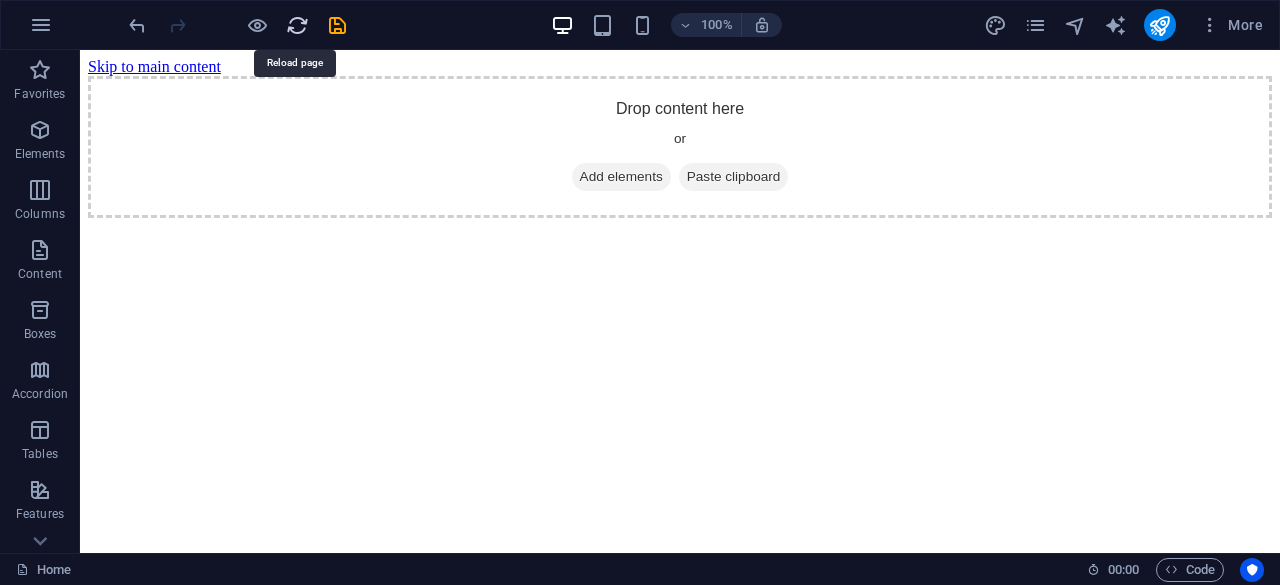 click at bounding box center [297, 25] 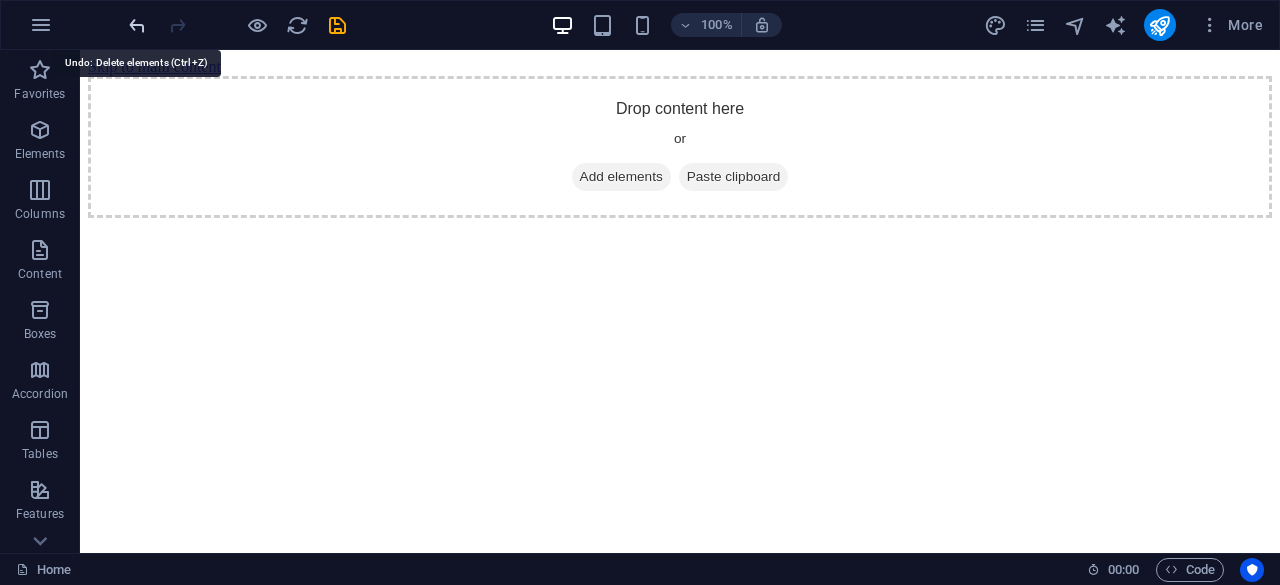 click at bounding box center [137, 25] 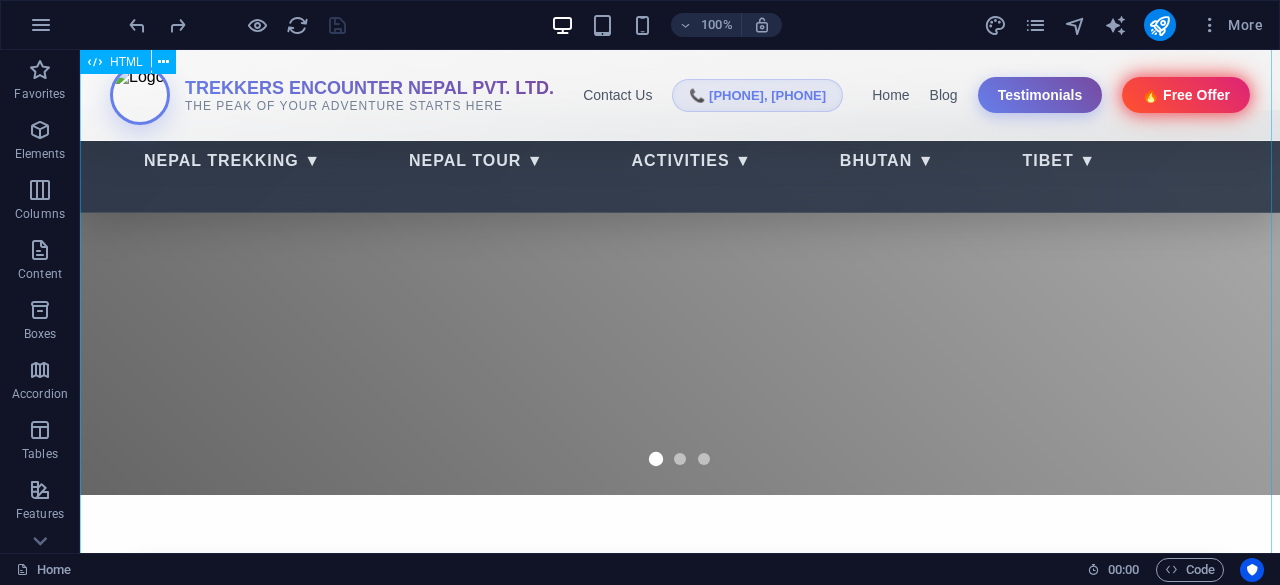 scroll, scrollTop: 72, scrollLeft: 0, axis: vertical 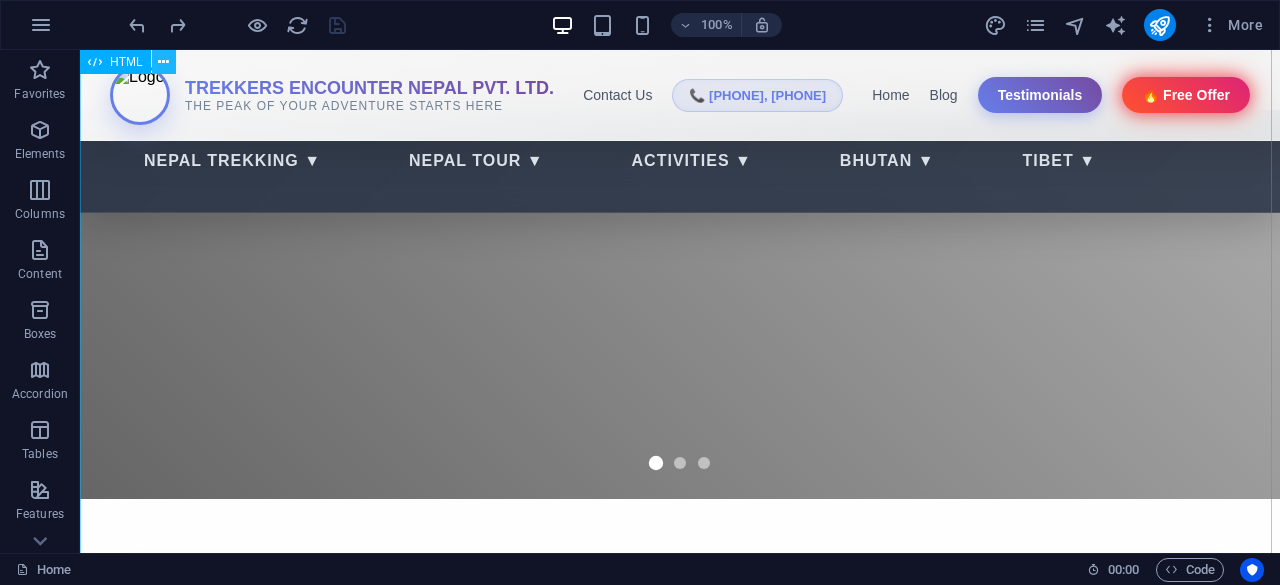 click at bounding box center (163, 62) 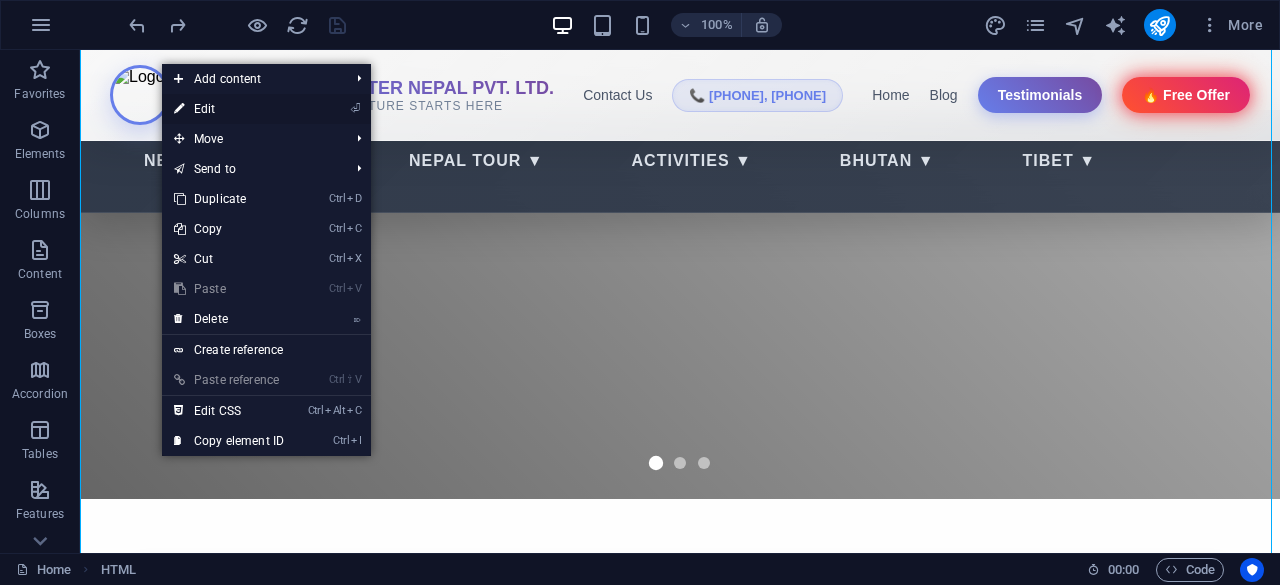 click on "⏎  Edit" at bounding box center [229, 109] 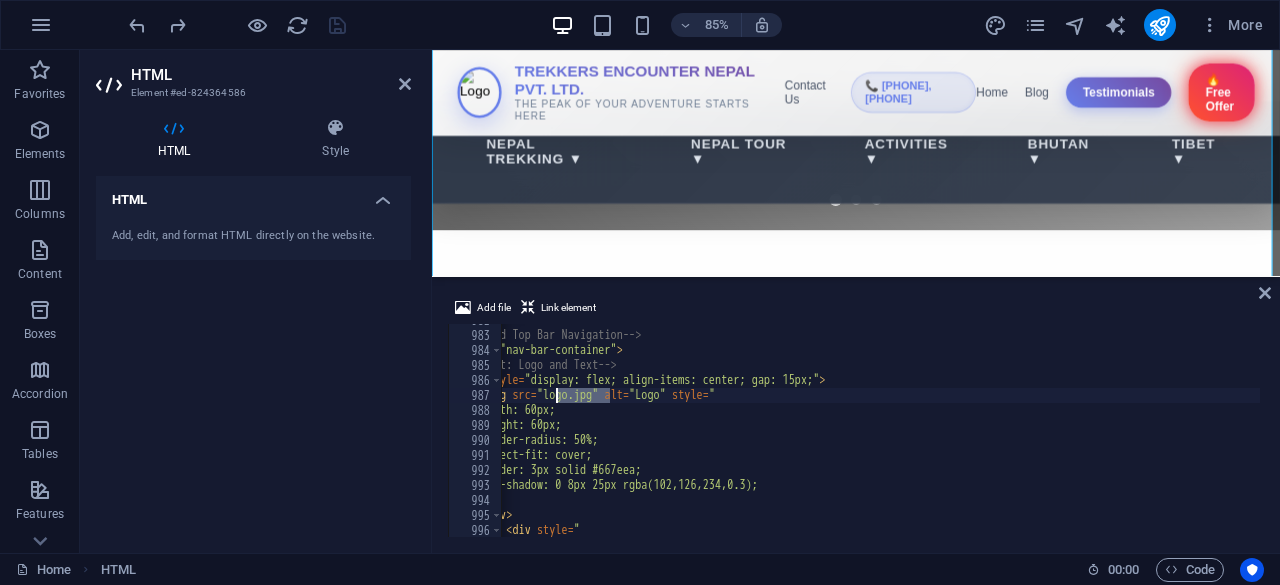 drag, startPoint x: 612, startPoint y: 396, endPoint x: 559, endPoint y: 396, distance: 53 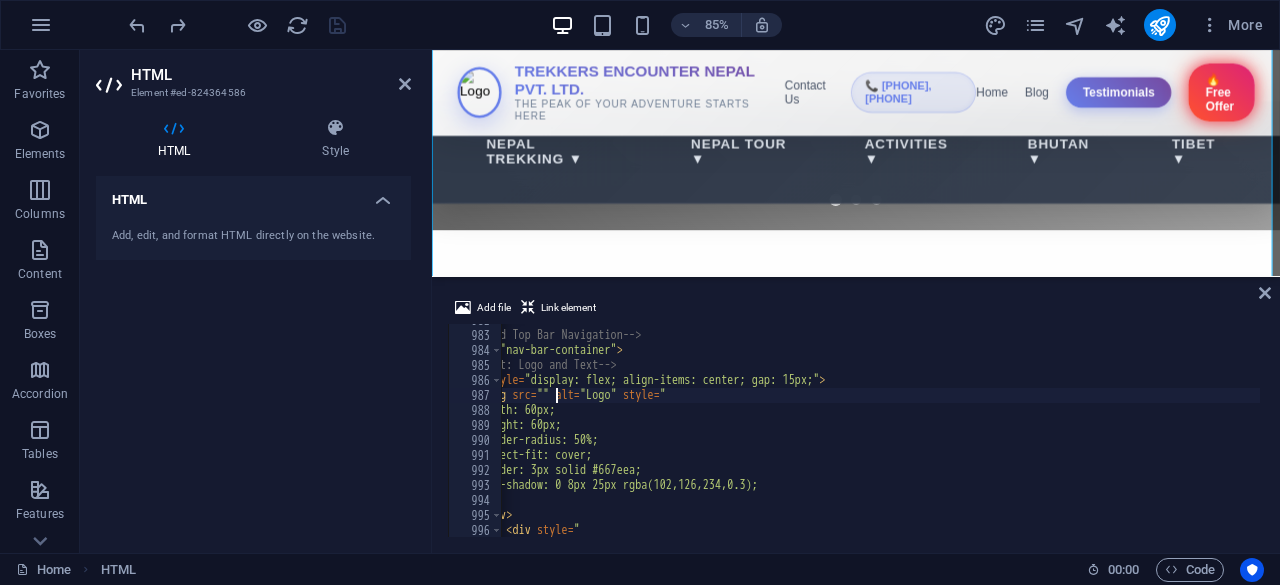 scroll, scrollTop: 14060, scrollLeft: 0, axis: vertical 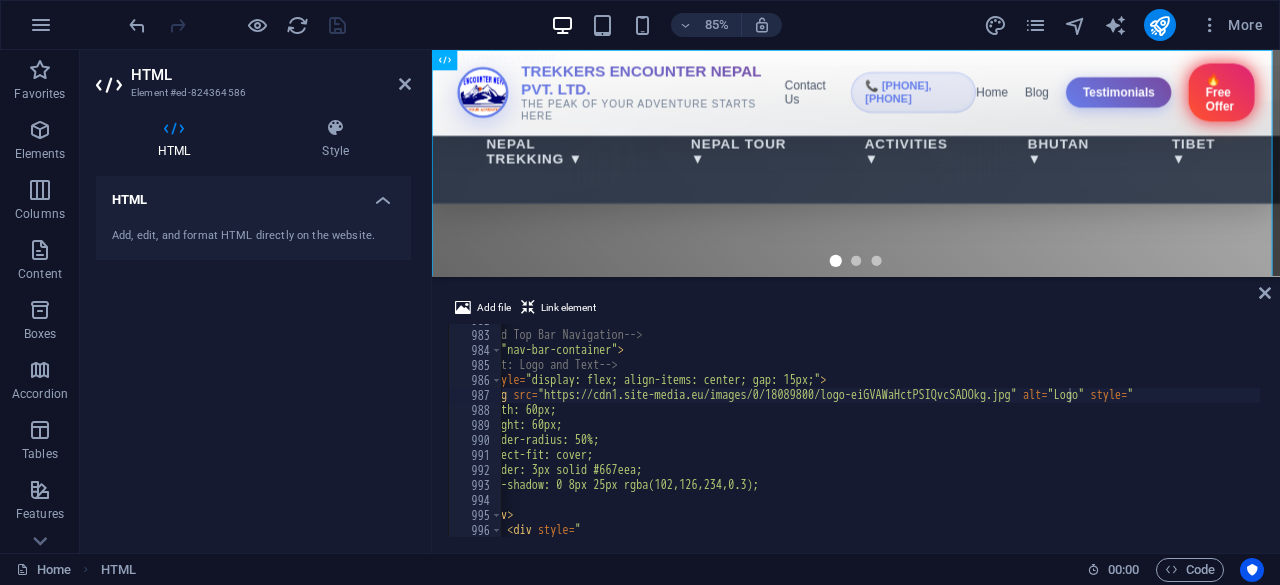 type on "<div class="nav-bar-container">" 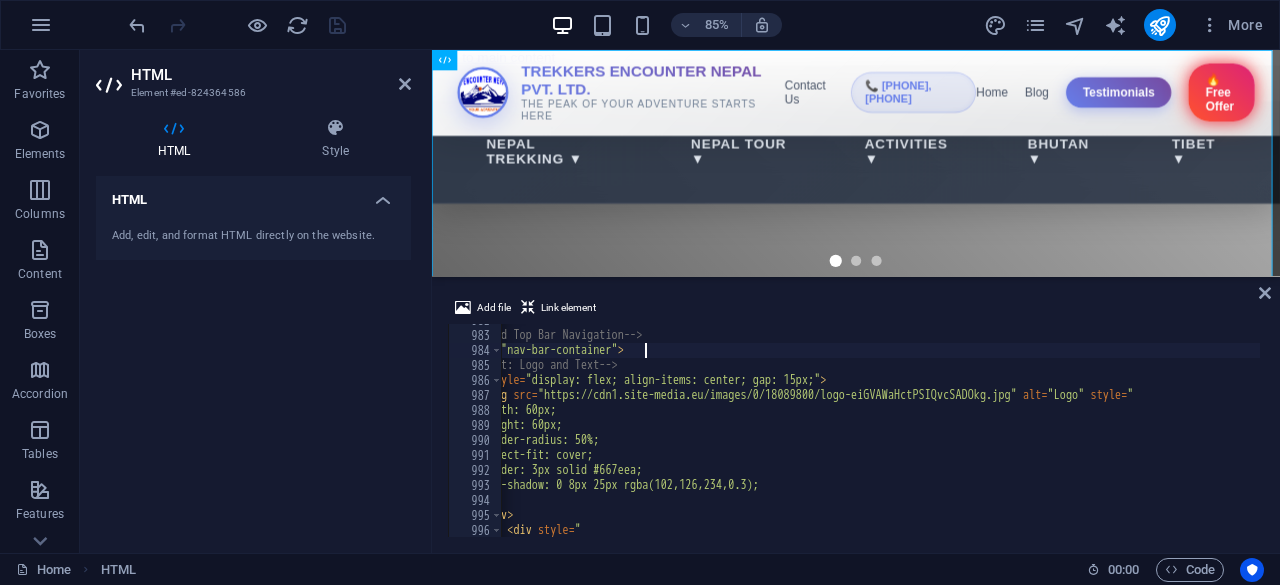 click on "<!--  Combined Top Bar Navigation  -->      <div>           <!--  Left: Logo and Text  -->           <div   style = "display: flex; align-items: center; gap: 15px;" >                <img   src = "https://cdn1.site-media.eu/images/0/18089800/logo-eiGVAWaHctPSIQvcSADOkg.jpg"   alt = "Logo"   style = "                    width: 60px;                    height: 60px;                    border-radius: 50%;                    object-fit: cover;                    border: 3px solid #667eea;                    box-shadow: 0 8px 25px rgba(102,126,234,0.3);               " >                <div>                     <div>   style = "" at bounding box center [2107, 432] 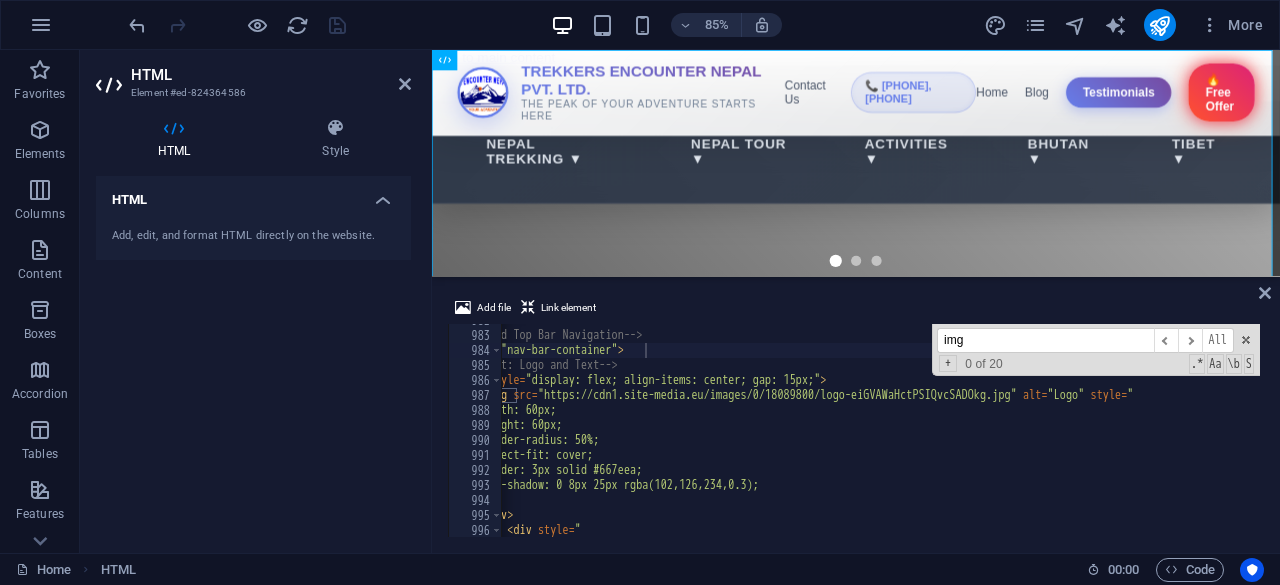 click on "img" at bounding box center [1045, 340] 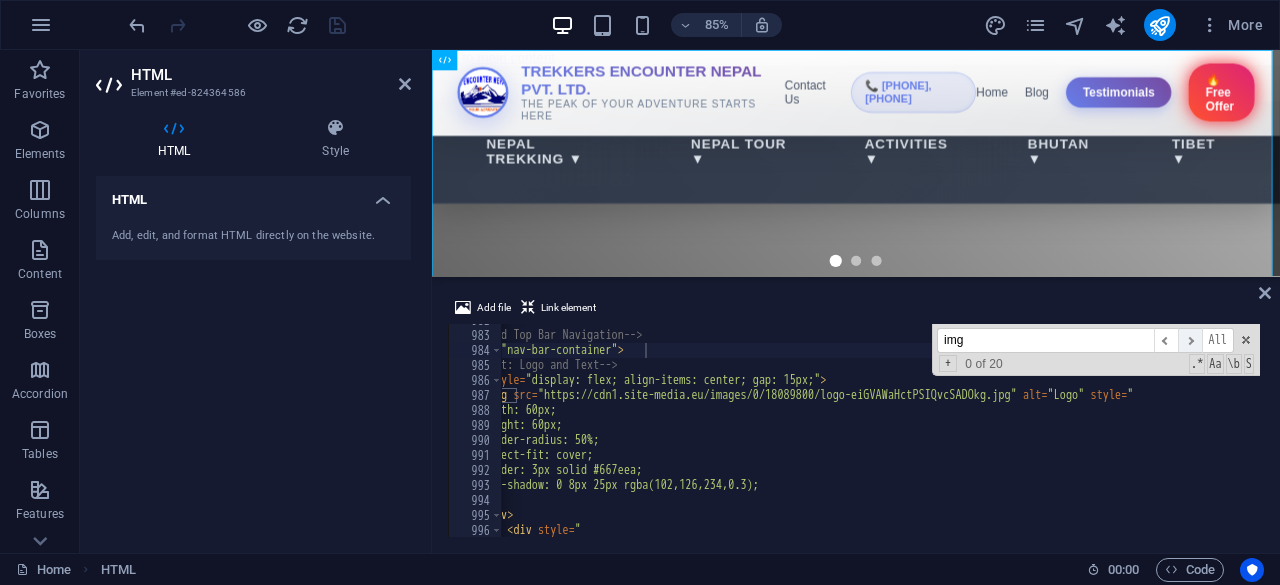 click on "​" at bounding box center (1190, 340) 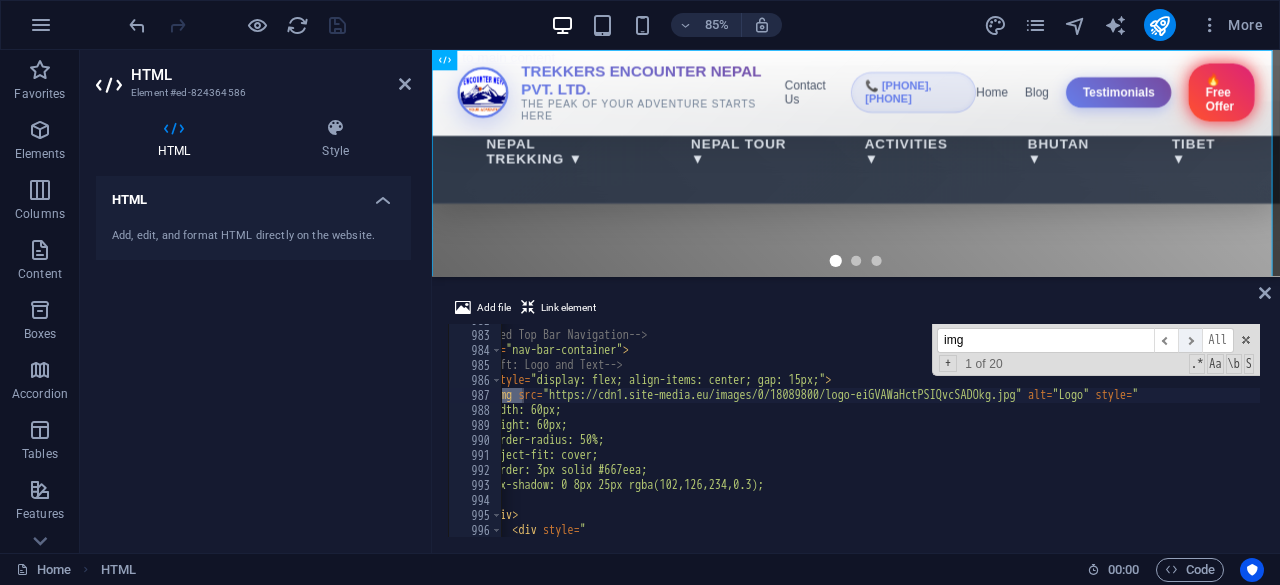 scroll, scrollTop: 0, scrollLeft: 91, axis: horizontal 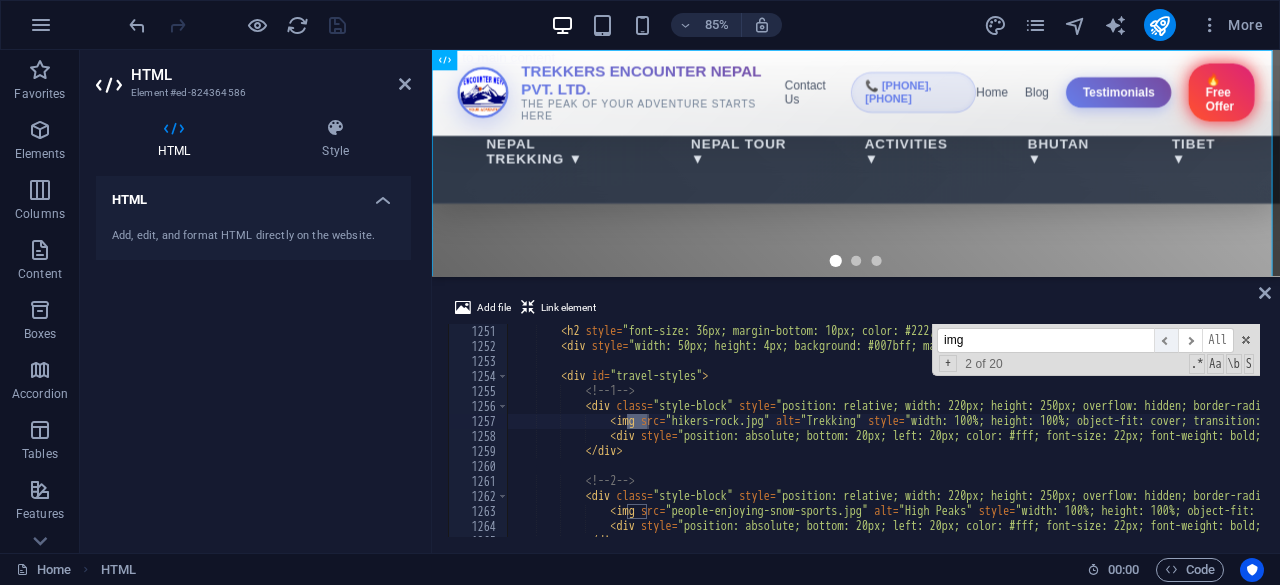 click on "​" at bounding box center [1166, 340] 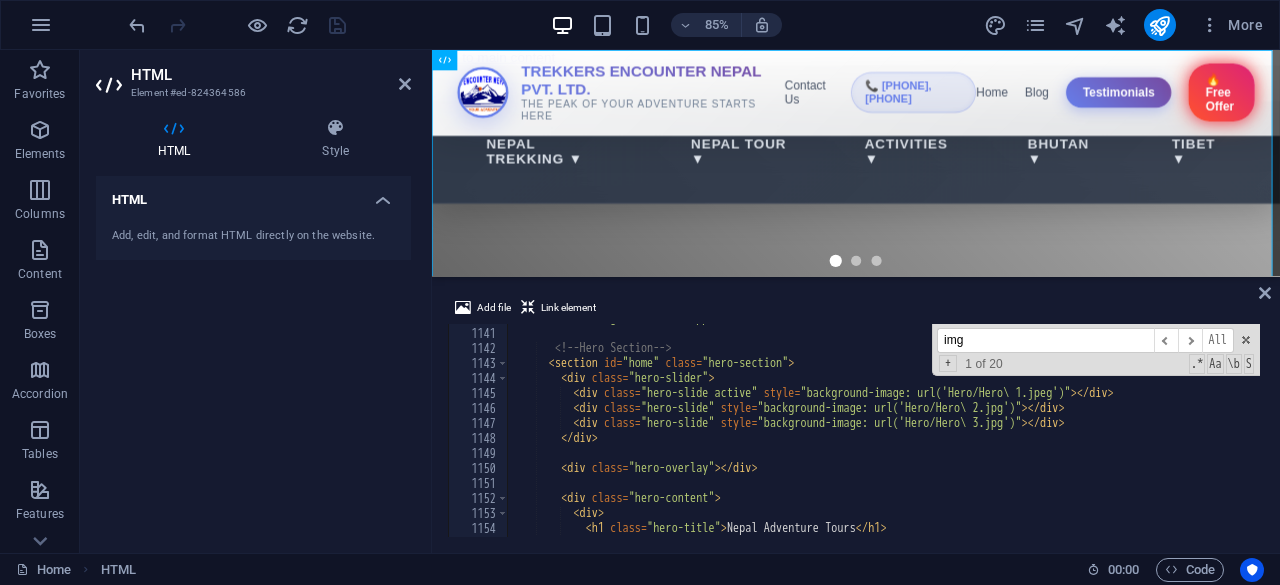 scroll, scrollTop: 16324, scrollLeft: 0, axis: vertical 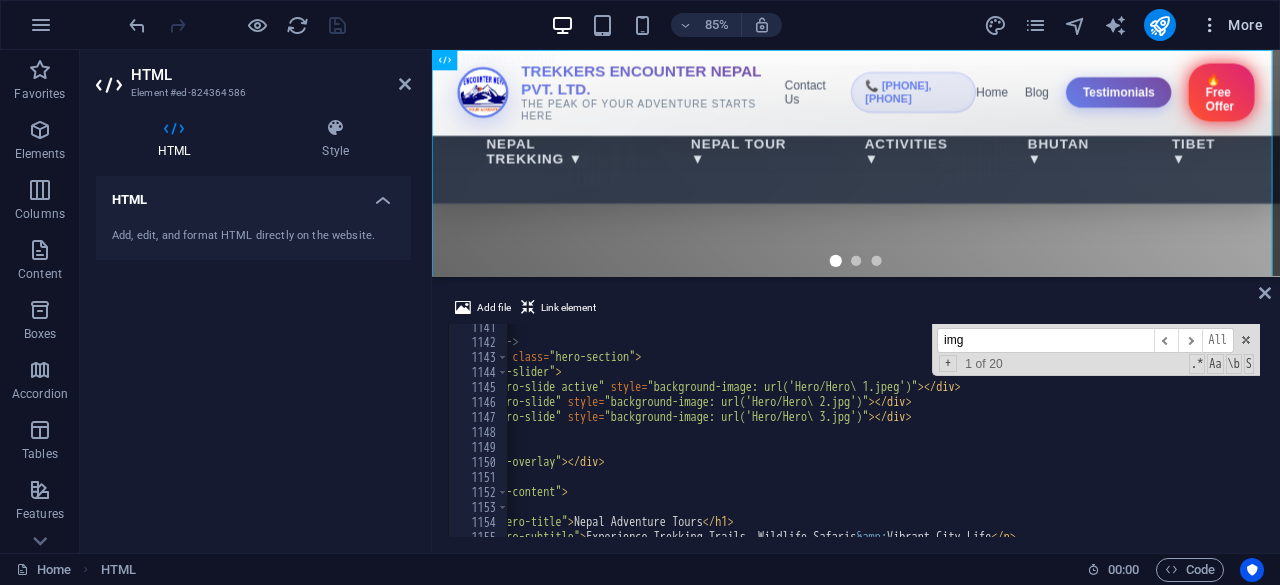 click at bounding box center (1210, 25) 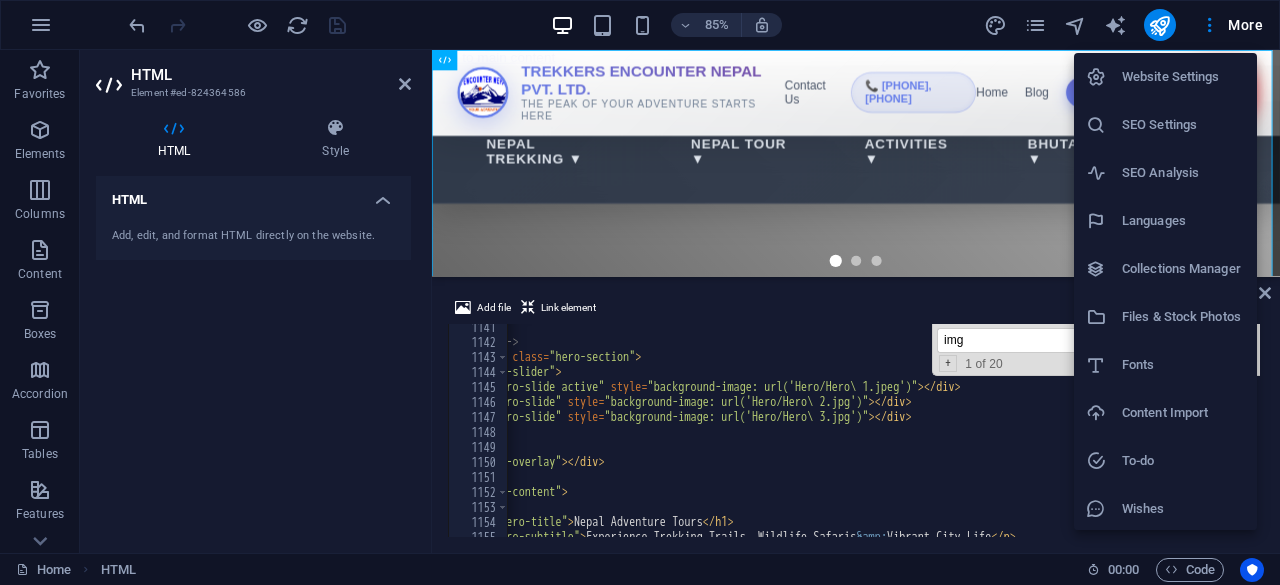 click on "Files & Stock Photos" at bounding box center [1183, 317] 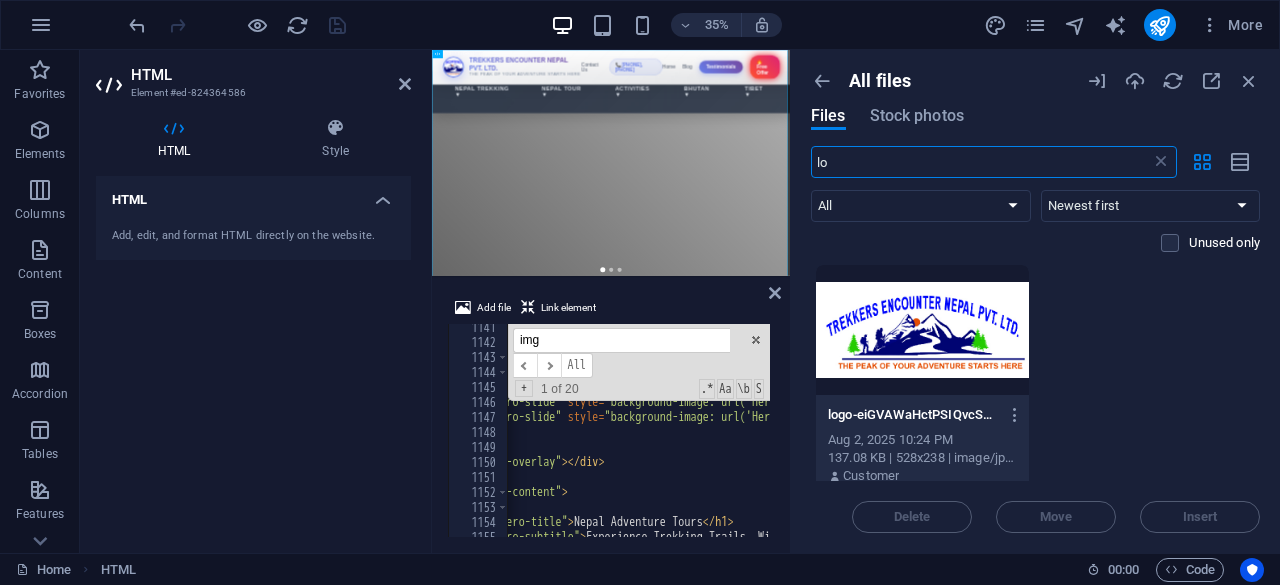 type on "l" 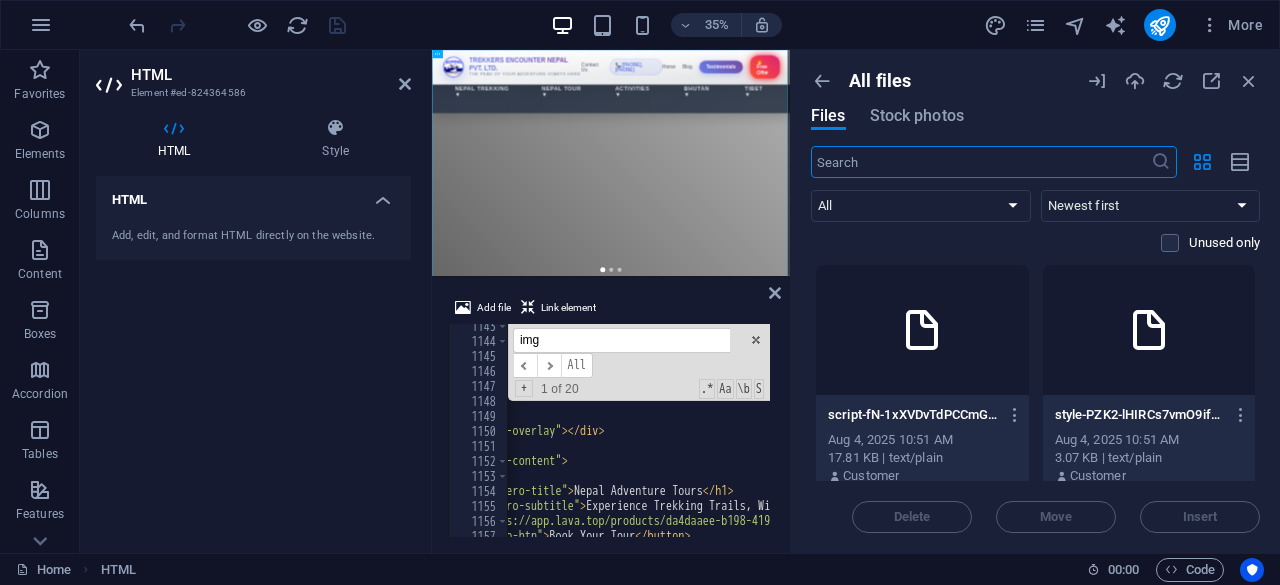 scroll, scrollTop: 16362, scrollLeft: 0, axis: vertical 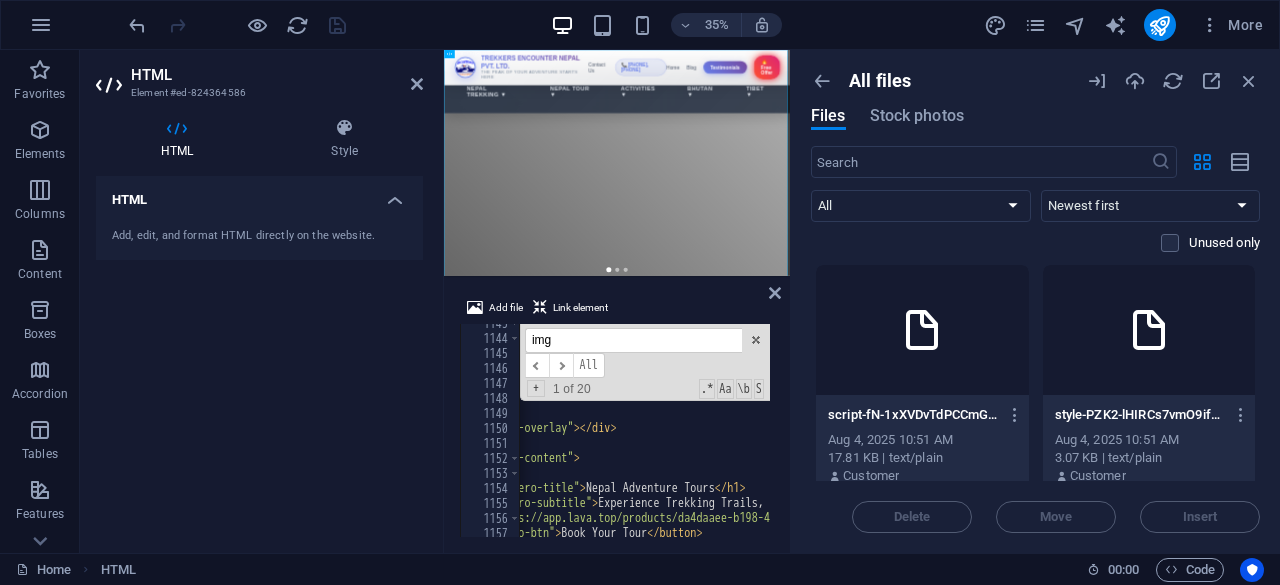 drag, startPoint x: 430, startPoint y: 313, endPoint x: 306, endPoint y: 293, distance: 125.60255 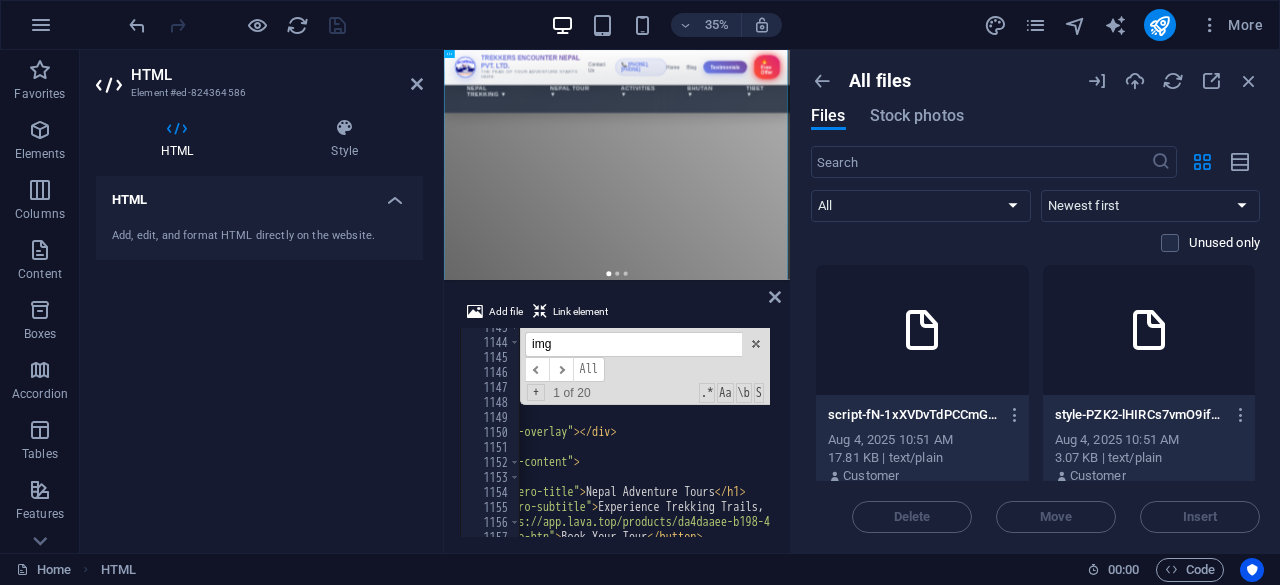 drag, startPoint x: 698, startPoint y: 279, endPoint x: 666, endPoint y: 654, distance: 376.36285 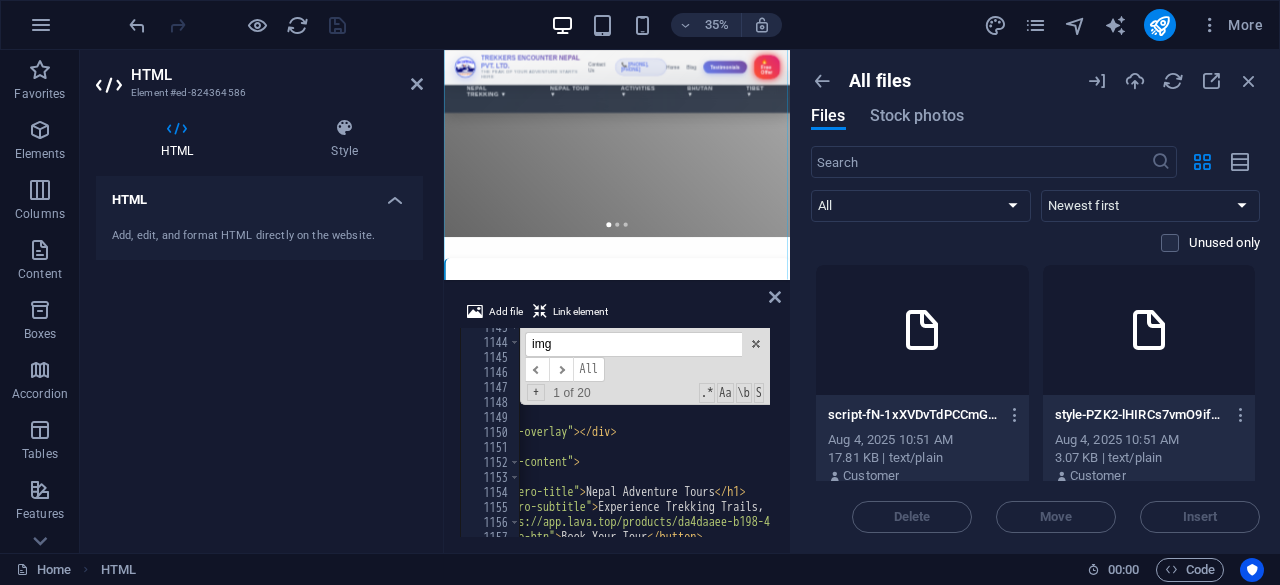 drag, startPoint x: 1110, startPoint y: 704, endPoint x: 1099, endPoint y: 715, distance: 15.556349 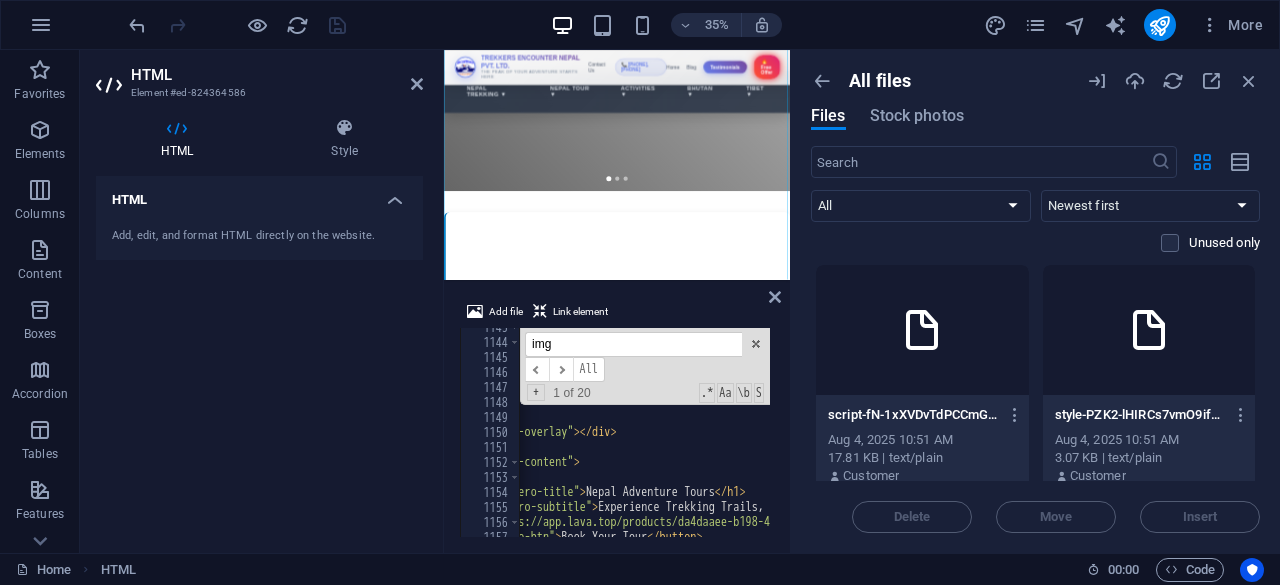 scroll, scrollTop: 282, scrollLeft: 0, axis: vertical 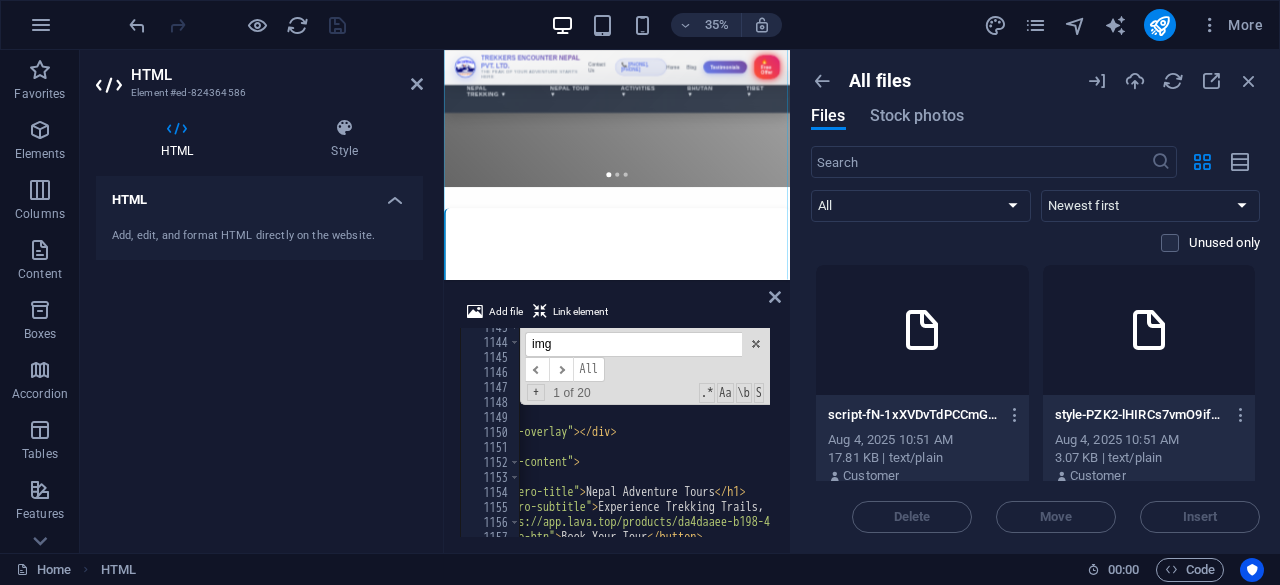 click on "Trekkers Encounter Nepal Pvt. Ltd.
Nepal Trekking
Nepal Tour
Activities
Bhutan
Tibet
Blog
Testimonials
TREKKERS ENCOUNTER NEPAL PVT. LTD.
THE PEAK OF YOUR ADVENTURE STARTS HERE
Contact Us
📞 [PHONE], [PHONE]
Home
Blog
Testimonials
🔥 Free Offer
$99" at bounding box center (938, 1654) 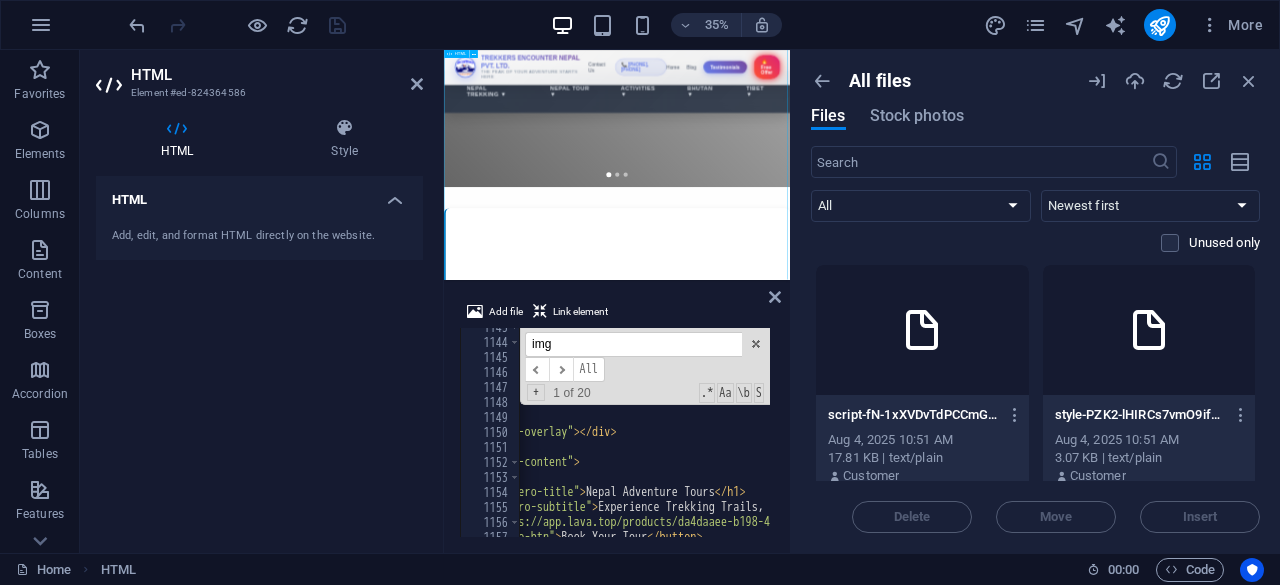 drag, startPoint x: 1108, startPoint y: 331, endPoint x: 1047, endPoint y: 704, distance: 377.95502 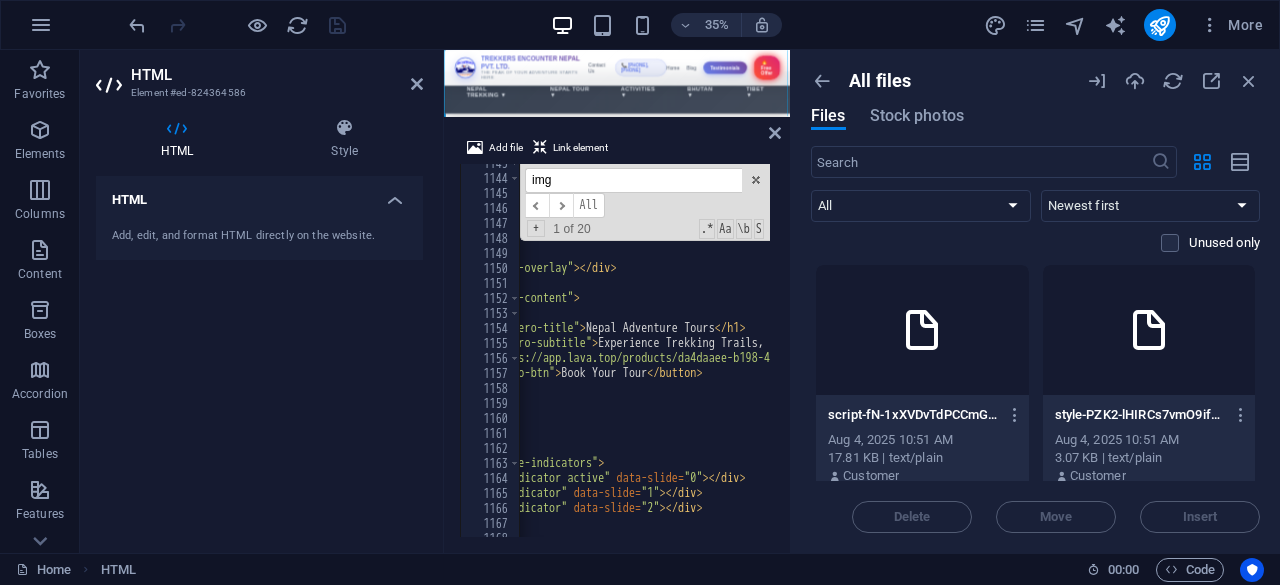 click on "HTML
Placeholder" at bounding box center (617, 83) 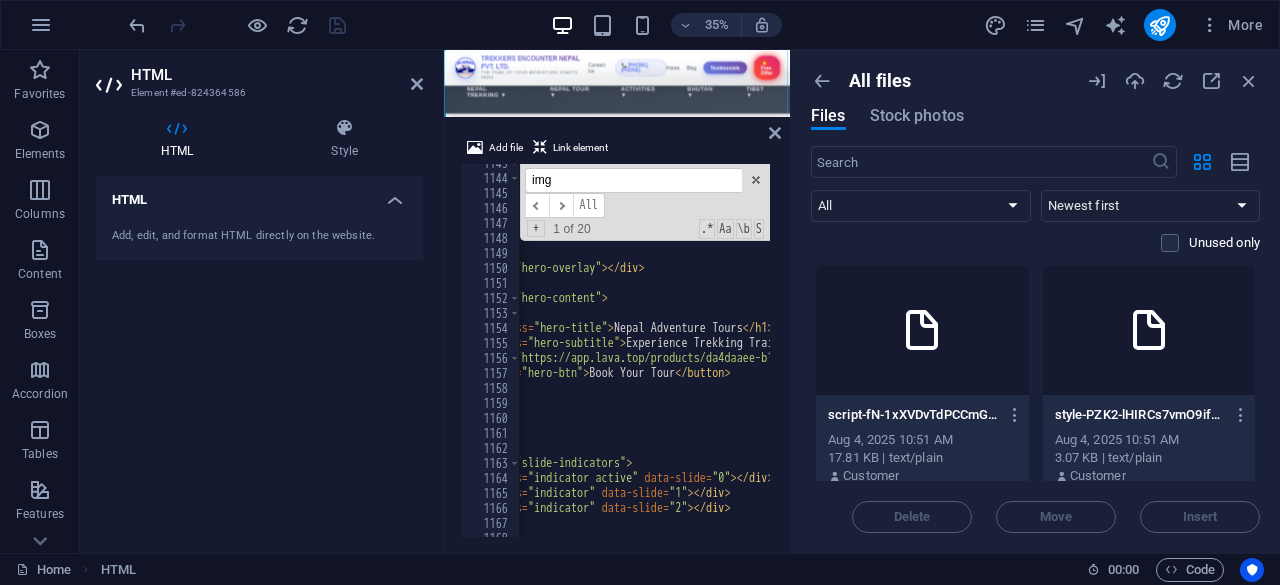 scroll, scrollTop: 0, scrollLeft: 125, axis: horizontal 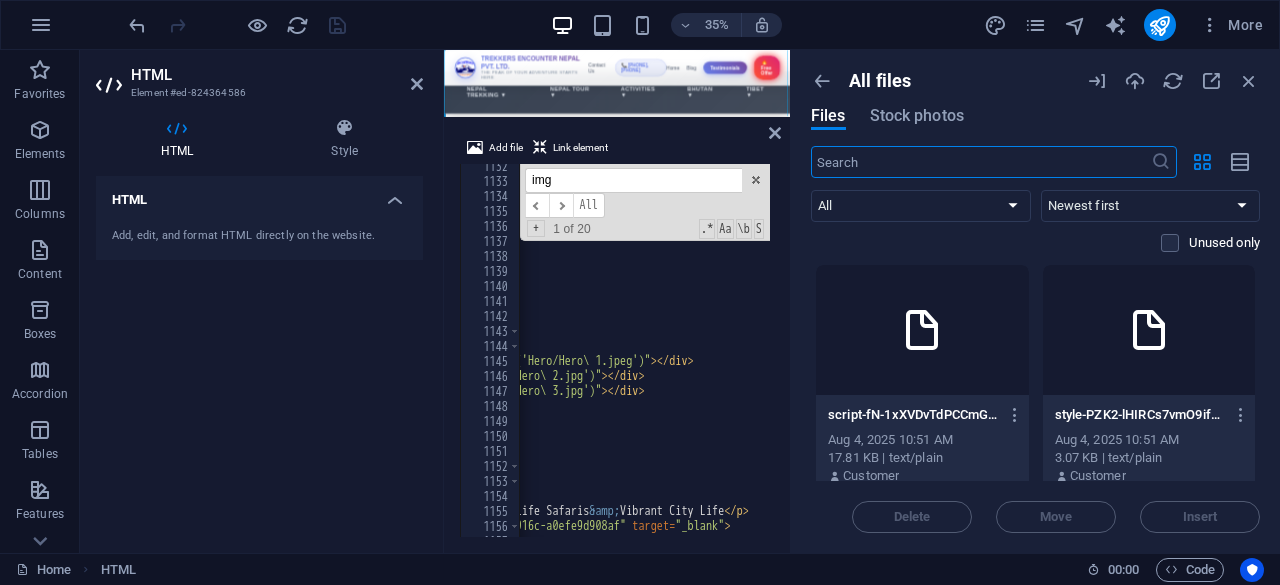 click at bounding box center (981, 162) 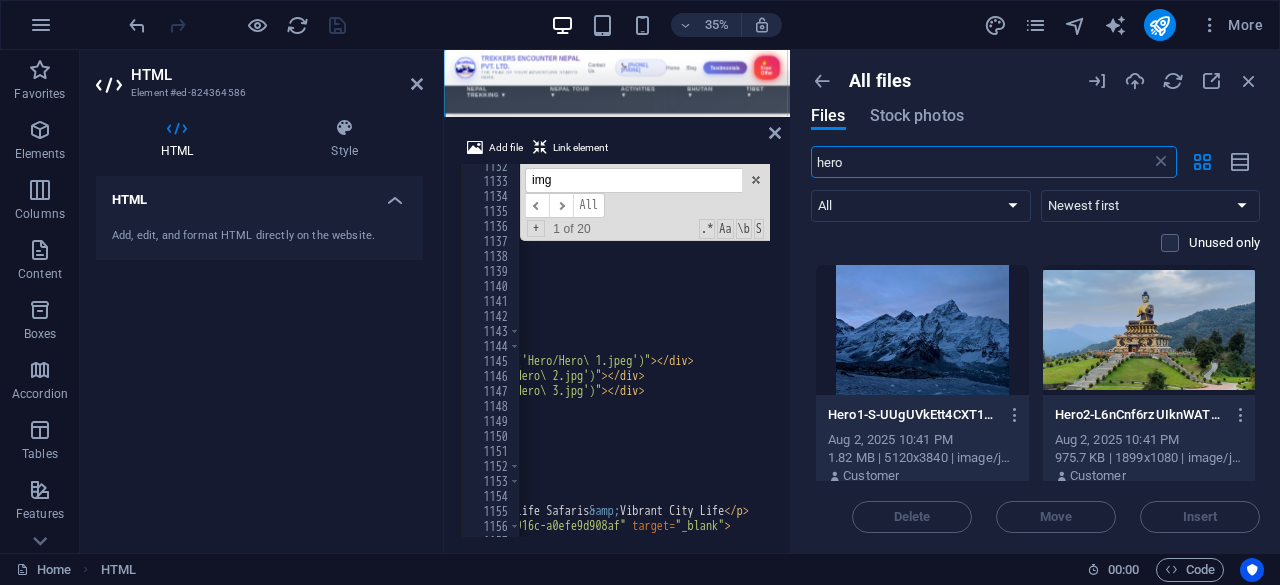 scroll, scrollTop: 60, scrollLeft: 0, axis: vertical 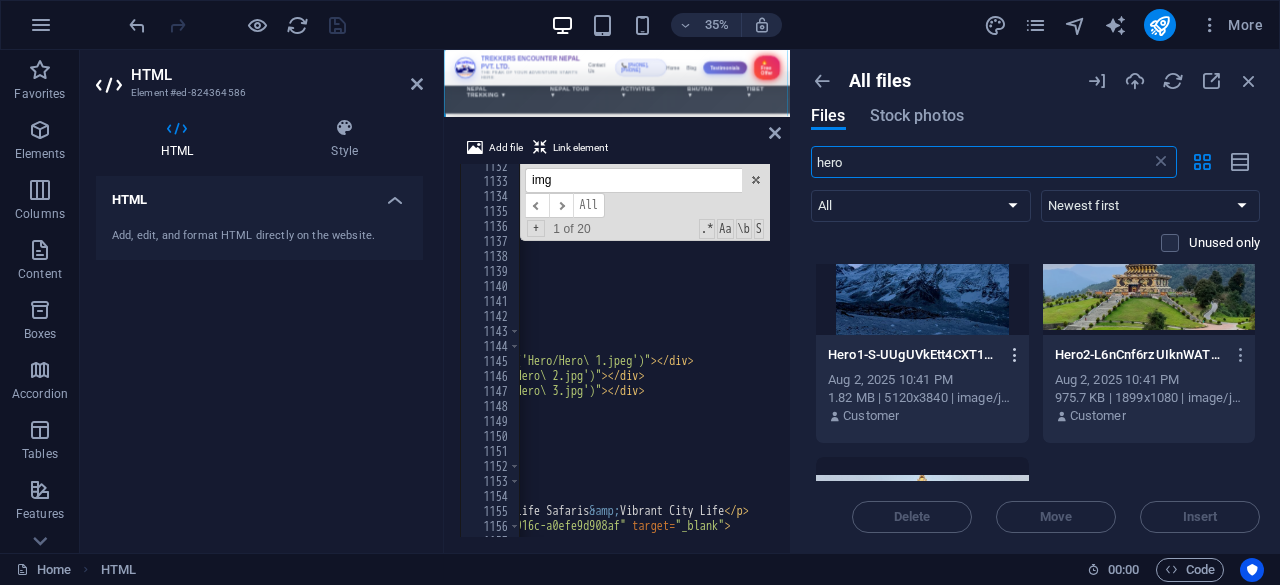 type on "hero" 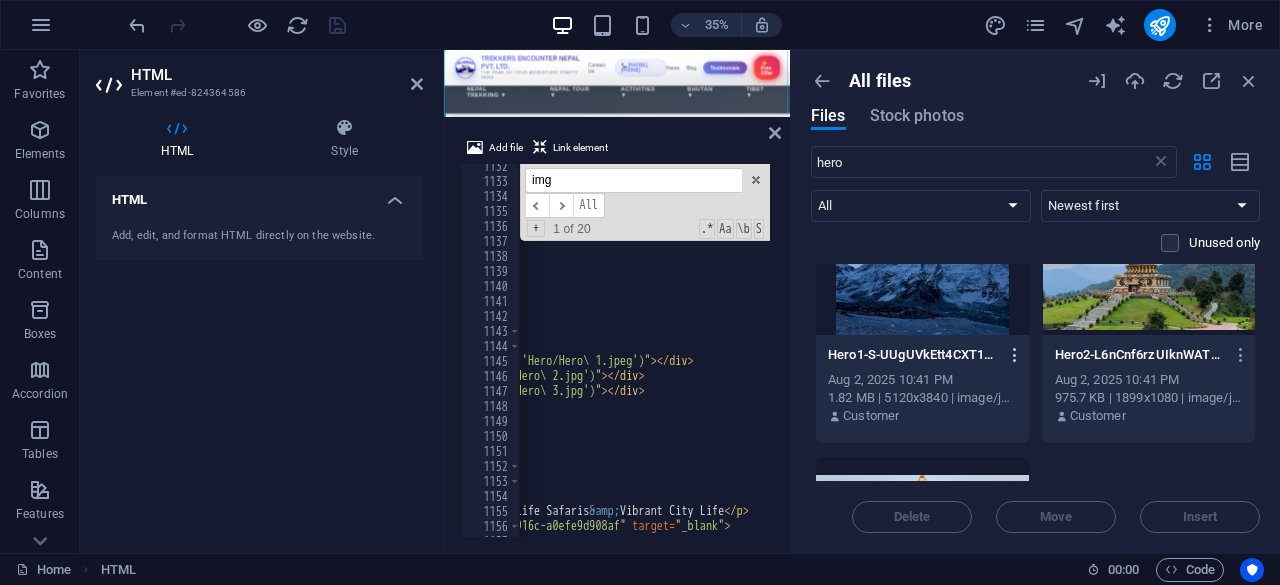 click at bounding box center (1015, 355) 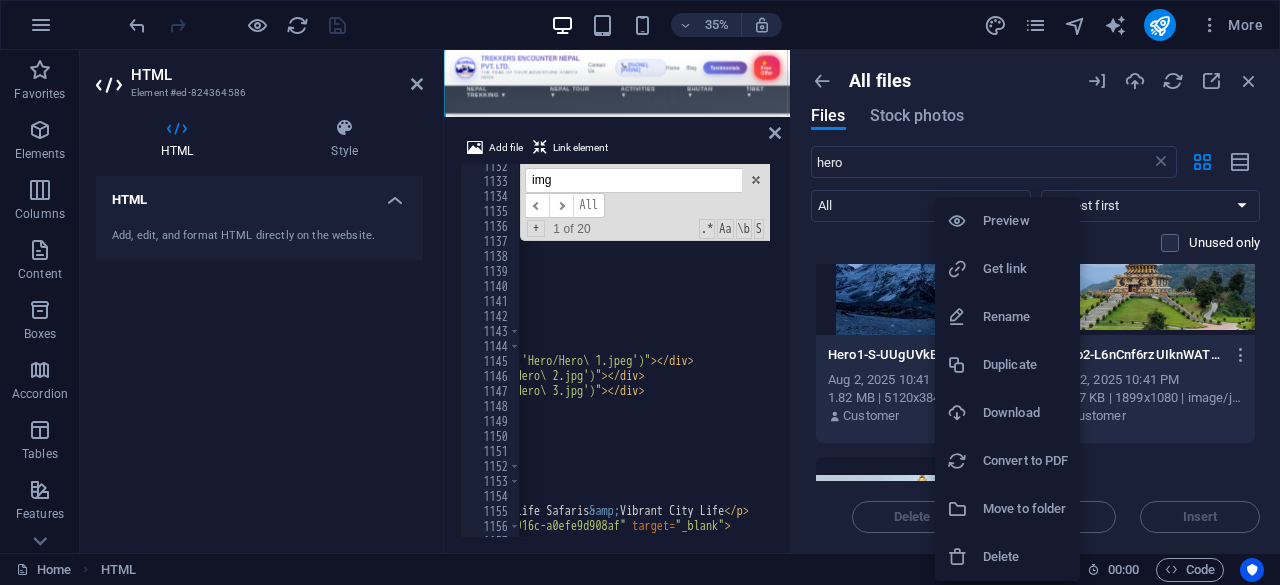 click on "Get link" at bounding box center [1025, 269] 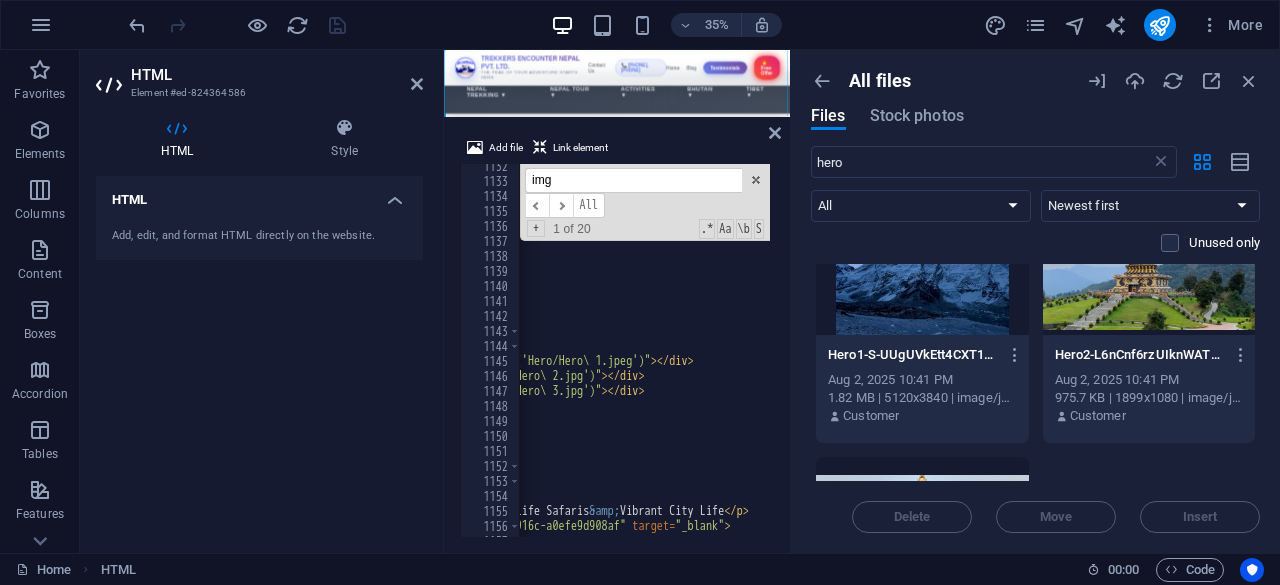 type on "<div class="hero-slide active" style="background-image: url('Hero/Hero\ 1.jpeg')"></div>" 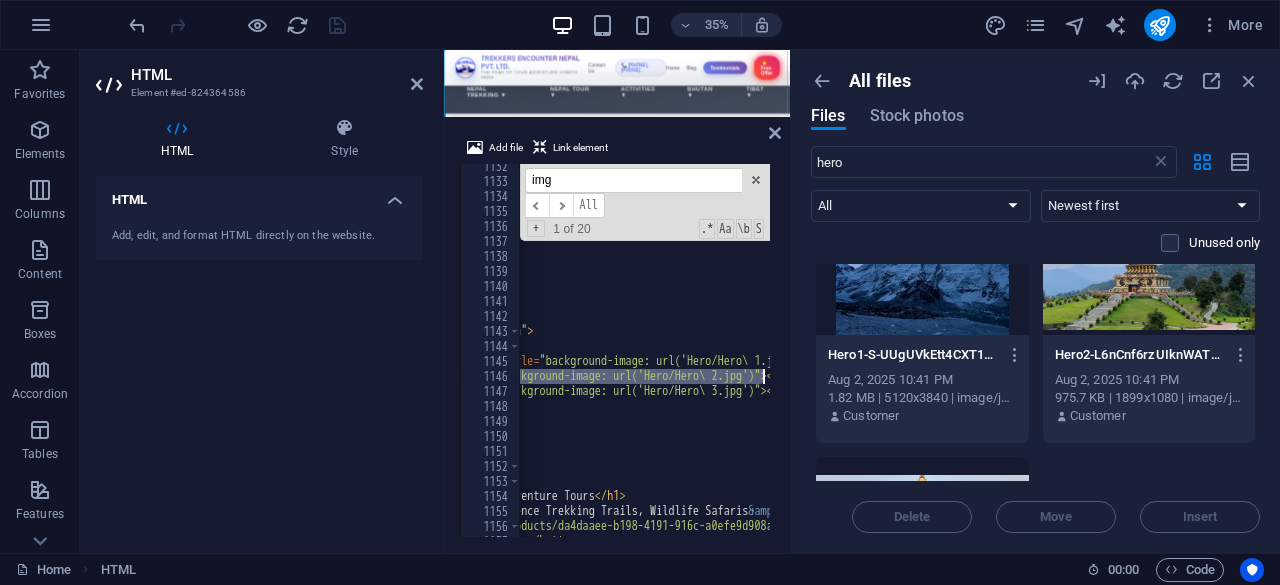scroll, scrollTop: 0, scrollLeft: 300, axis: horizontal 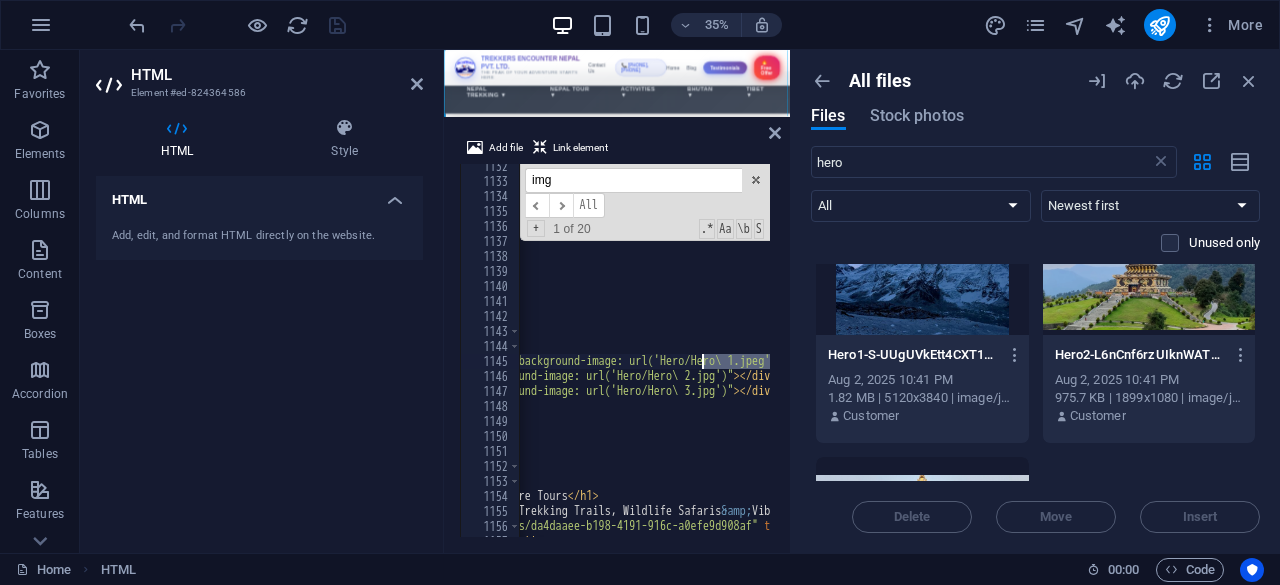 drag, startPoint x: 684, startPoint y: 361, endPoint x: 700, endPoint y: 361, distance: 16 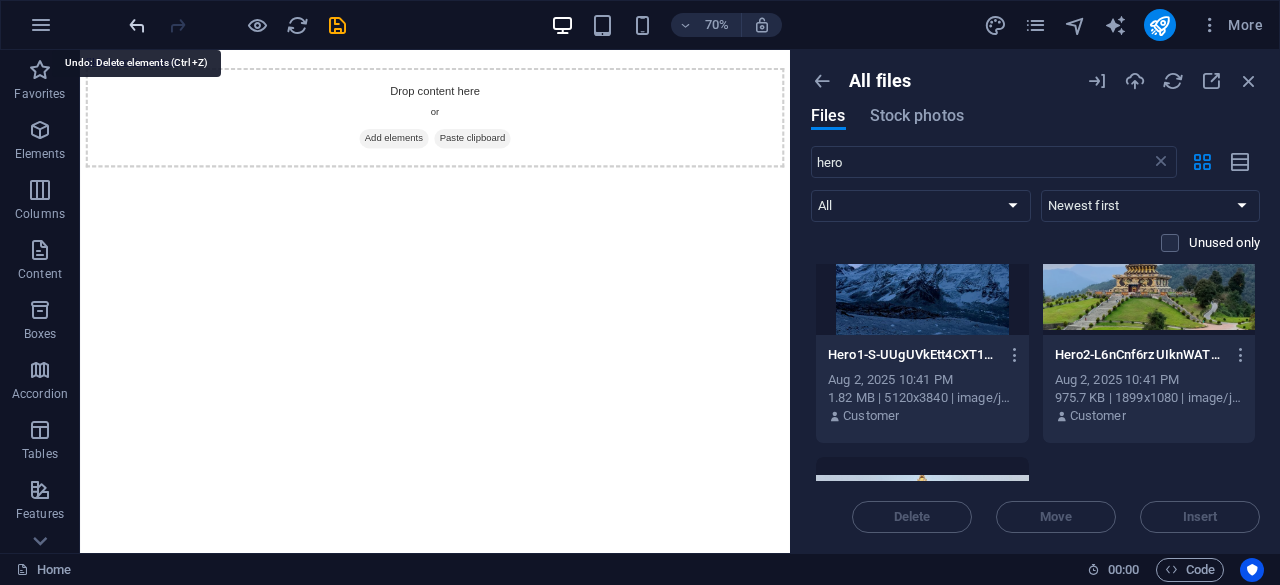 click at bounding box center [137, 25] 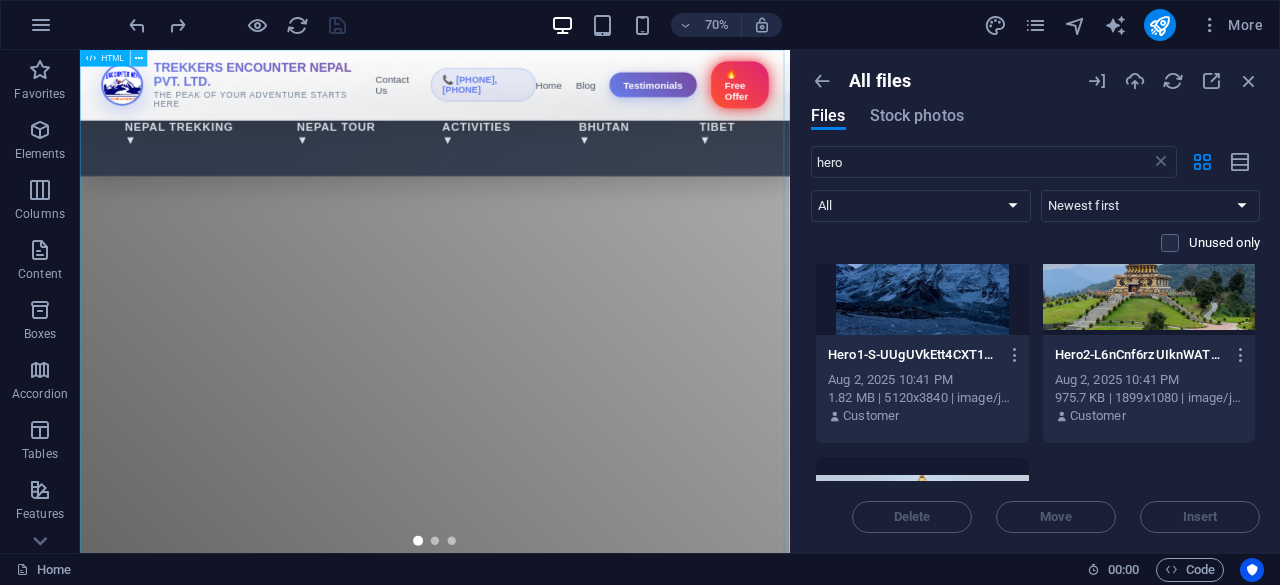 click at bounding box center [138, 58] 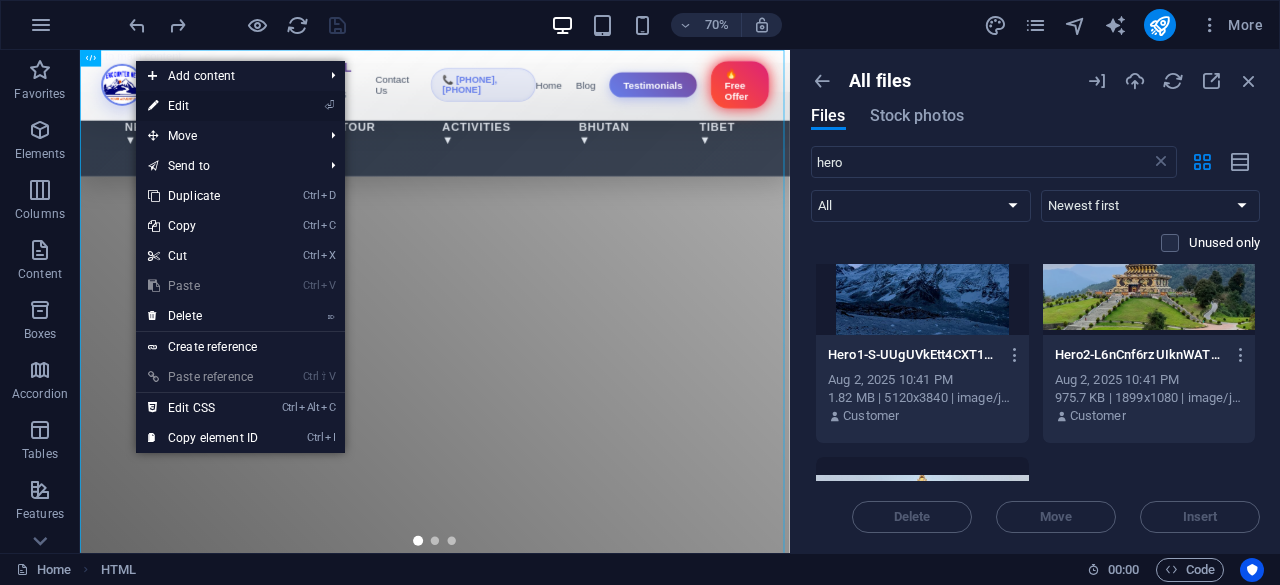 click on "⏎  Edit" at bounding box center [203, 106] 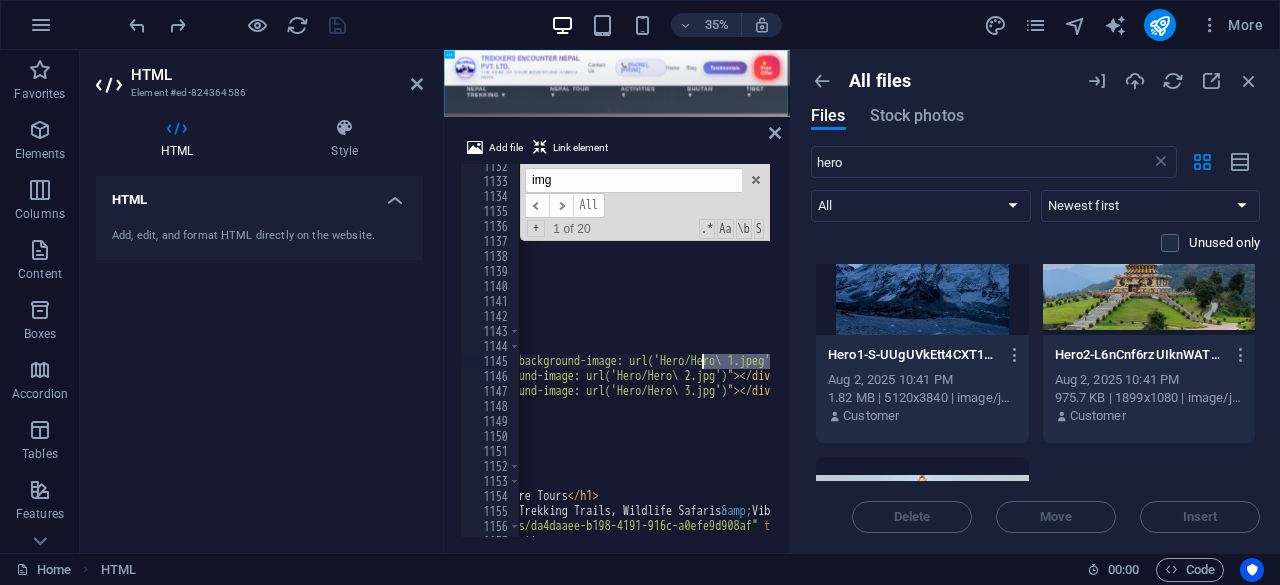 click on "</ div >        < div   class = "gtranslate_wrapper" > </ div >          <!--  Hero Section  -->         < section   id = "home"   class = "hero-section" >           < div   class = "hero-slider" >              < div   class = "hero-slide active"   style = "background-image: url('Hero/Hero\ 1.jpeg')" > </ div >              < div   class = "hero-slide"   style = "background-image: url('Hero/Hero\ 2.jpg')" > </ div >              < div   class = "hero-slide"   style = "background-image: url('Hero/Hero\ 3.jpg')" > </ div >           </ div >                     < div   class = "hero-overlay" > </ div >                     < div   class = "hero-content" >              < div >                < h1   class = "hero-title" >  Nepal Adventure Tours </ h1 >                < p   class = "hero-subtitle" > Experience Trekking Trails, Wildlife Safaris  &amp;  Vibrant City Life </ p >               < a   href = "https://app.lava.top/products/da4daaee-b198-4191-916c-a0efe9d908af"   target = "_blank" >         < button" at bounding box center [645, 350] 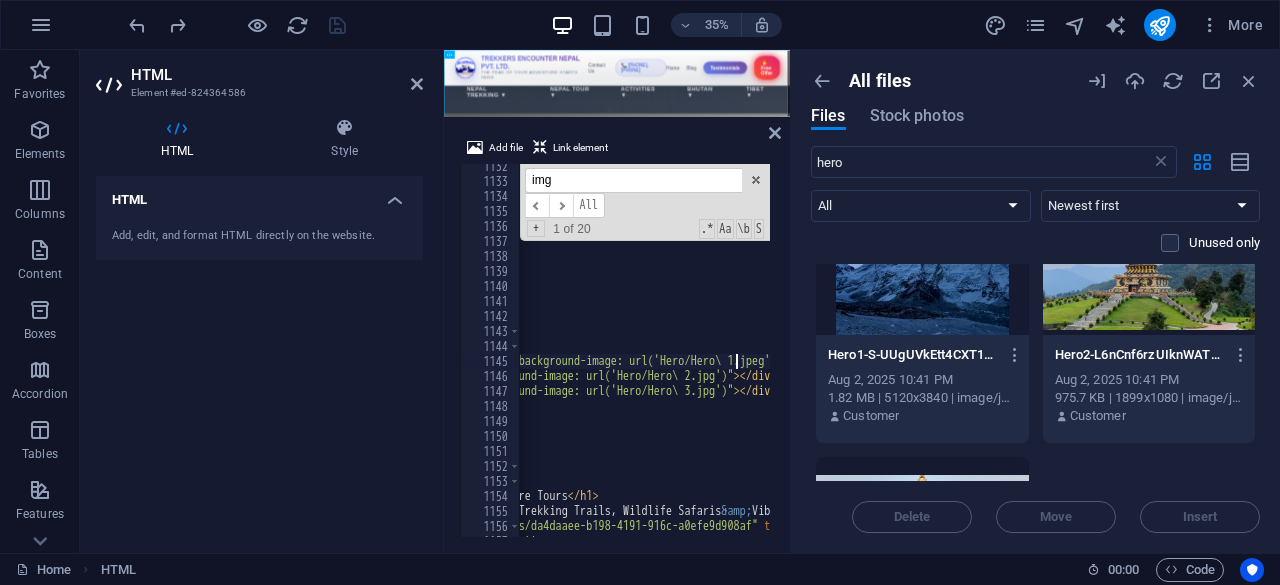 scroll, scrollTop: 16203, scrollLeft: 0, axis: vertical 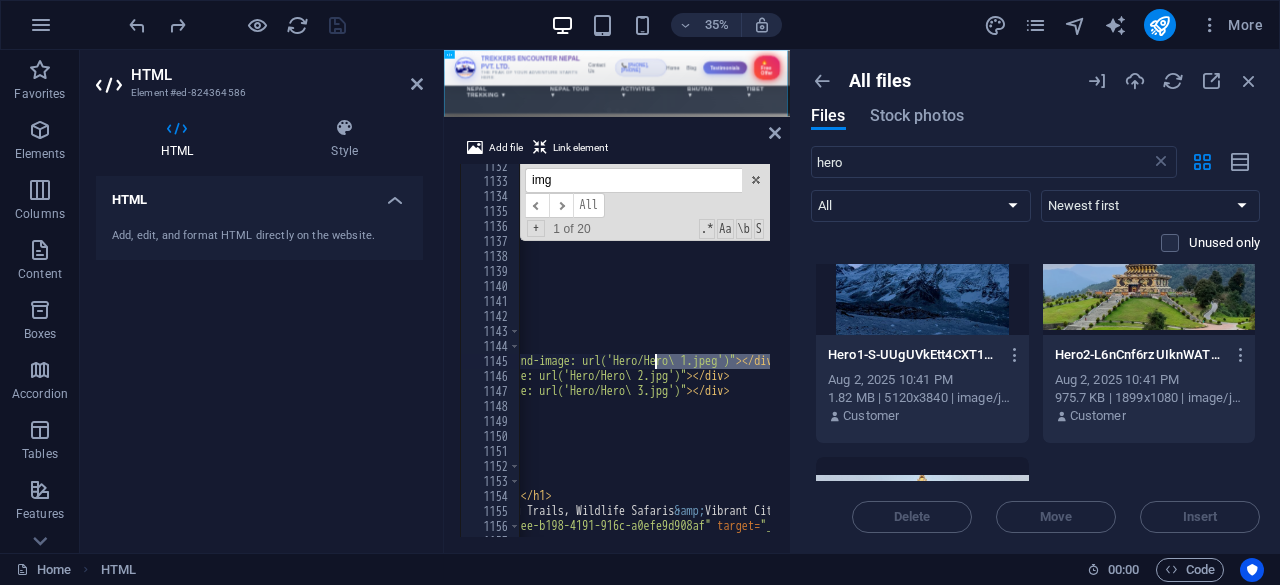 drag, startPoint x: 743, startPoint y: 363, endPoint x: 657, endPoint y: 365, distance: 86.023254 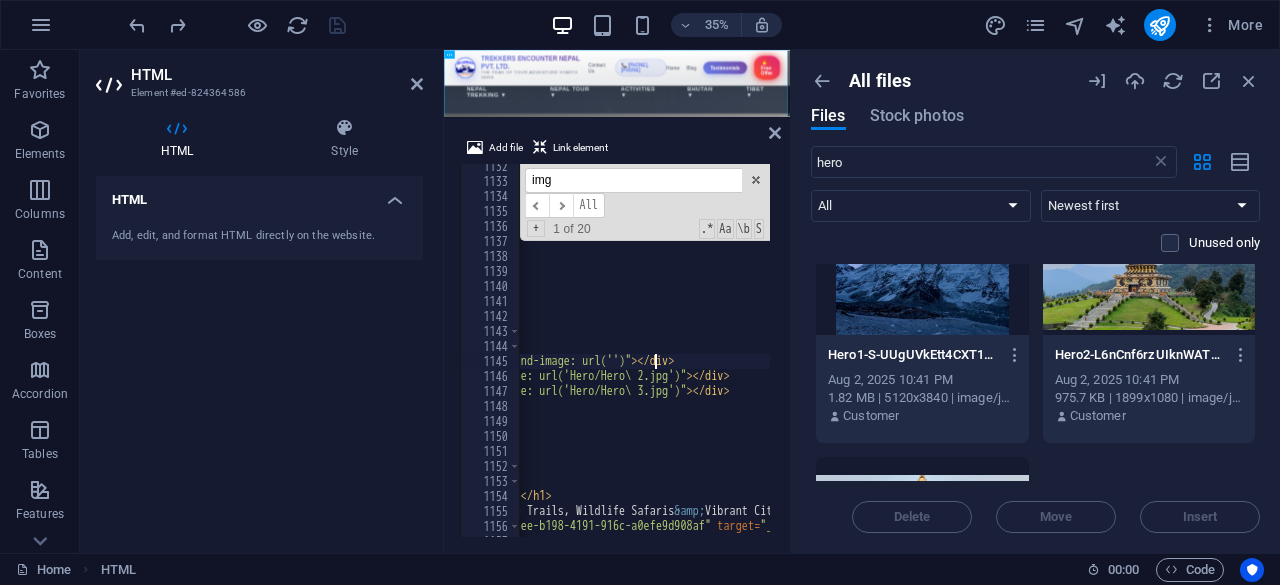 paste on "https://cdn1.site-media.eu/images/0/18091080/Hero1-S-UUgUVkEtt4CXT118Ad4A.jpeg" 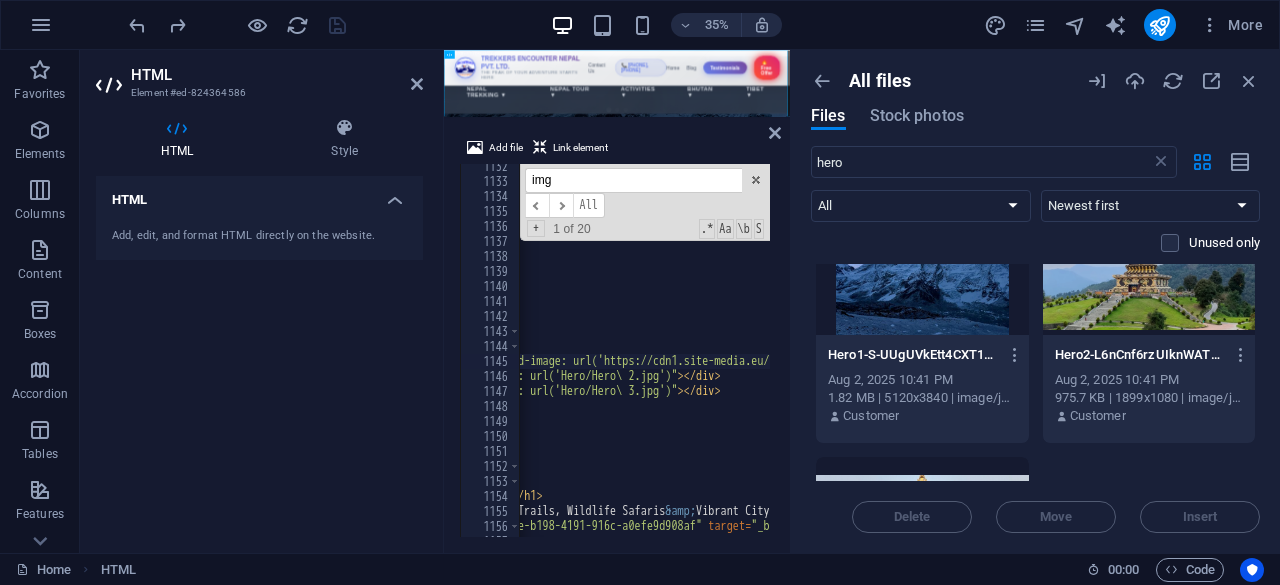 scroll, scrollTop: 0, scrollLeft: 356, axis: horizontal 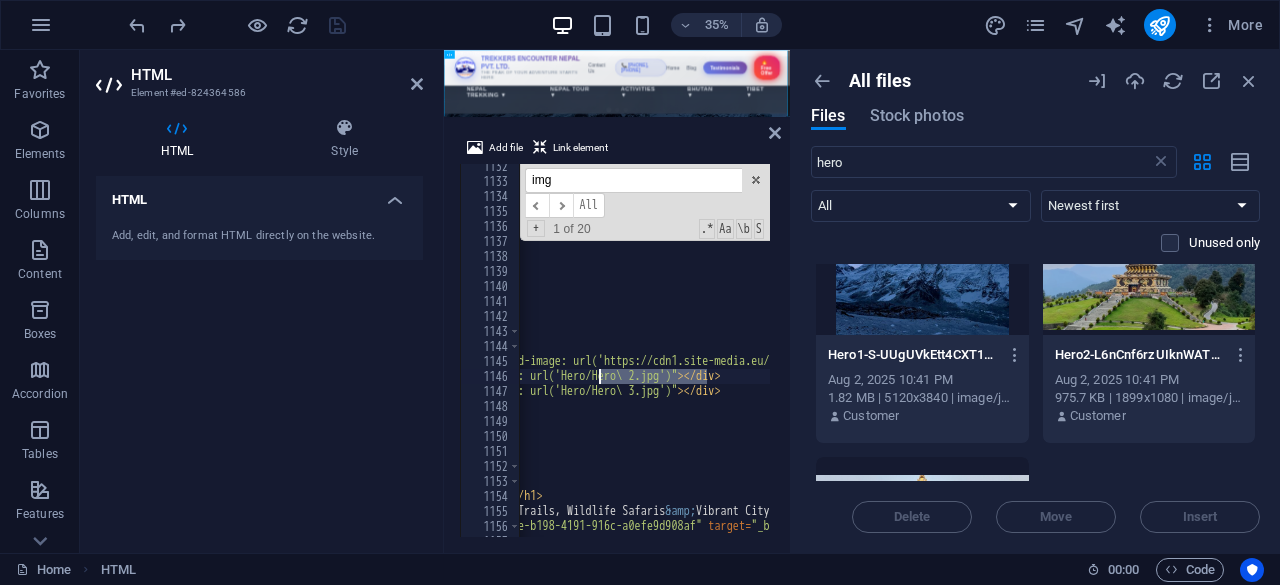 drag, startPoint x: 706, startPoint y: 376, endPoint x: 604, endPoint y: 379, distance: 102.044106 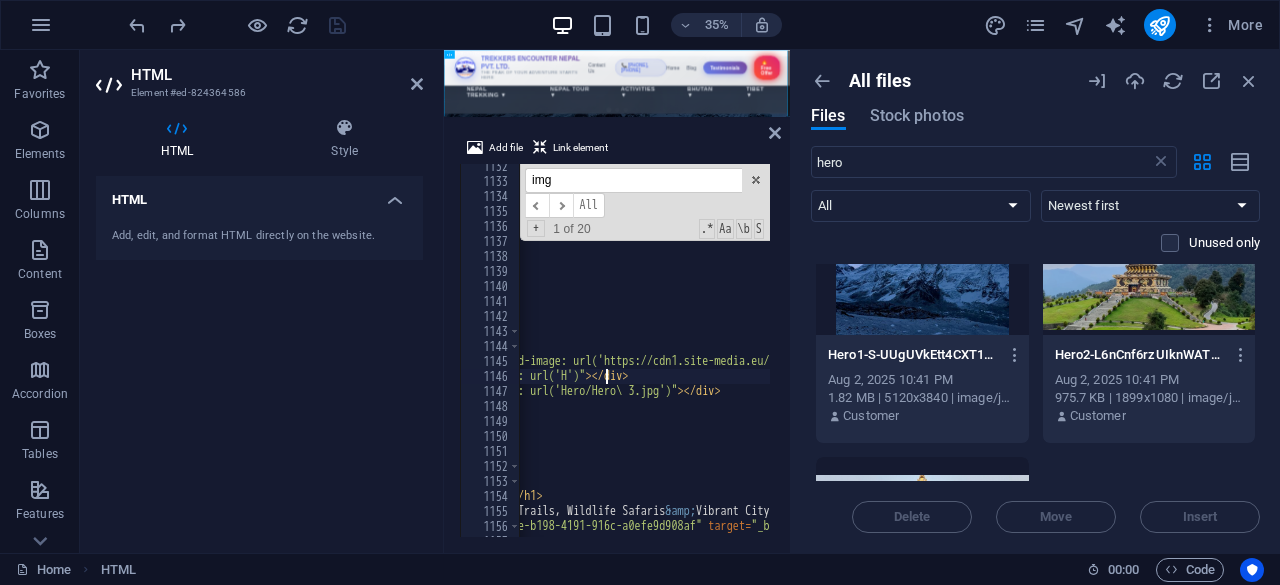 type on "<div class="hero-slide" style="background-image: url('')"></div>" 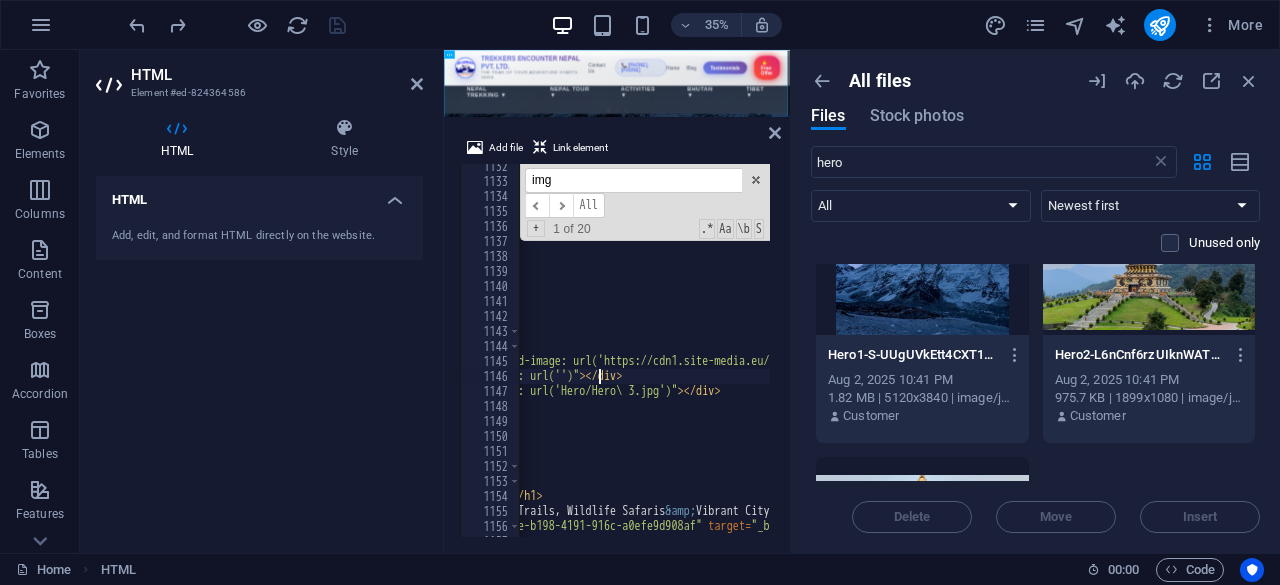scroll, scrollTop: 107, scrollLeft: 0, axis: vertical 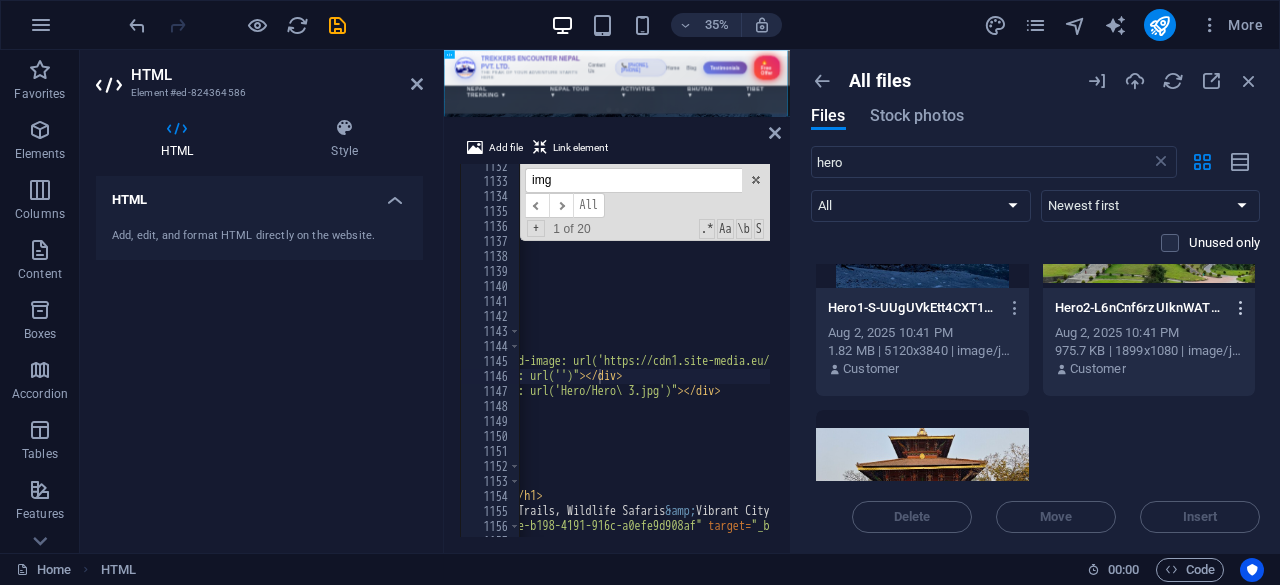 click at bounding box center [1241, 308] 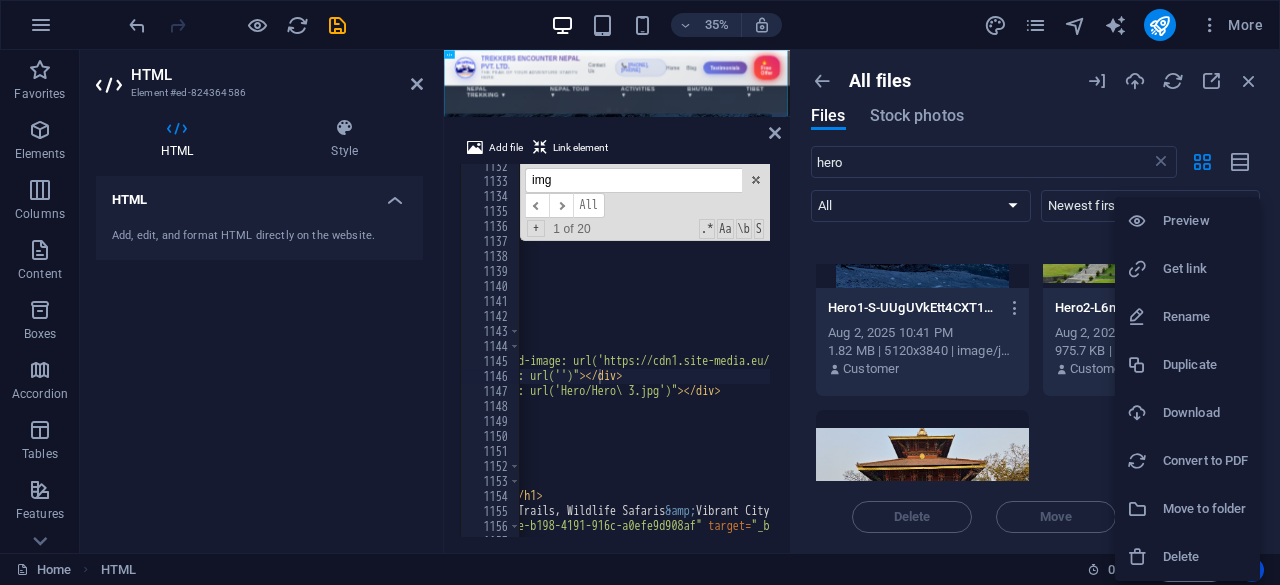 click on "Get link" at bounding box center (1205, 269) 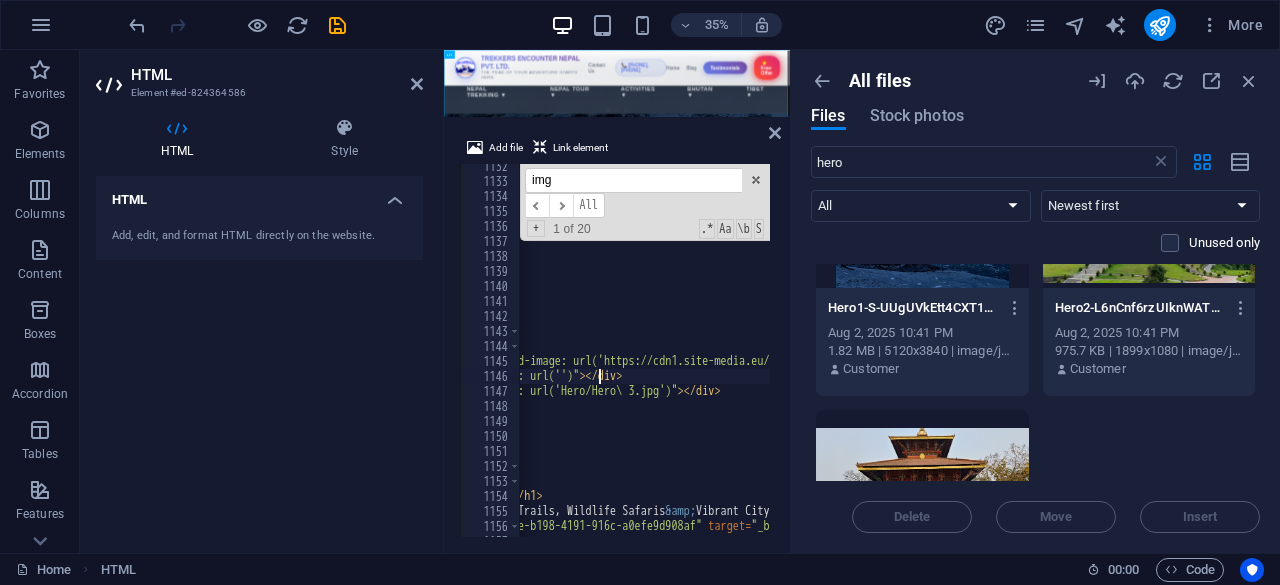 click on "<div class="hero-slide" style="background-image: url('https://cdn1.site-media.eu/images/0/18091080/Hero1-S-UUgUVkEtt4CXT118Ad4A.jpeg')"> </div>              <div class="hero-slide" style="background-image: url('')" > </div>              <div class="hero-slide" style="background-image: url('Hero/Hero\ 3.jpg')" > </div>           </div>                     <div class="hero-overlay" > </div>                     <div class="hero-content" >              <div>                <h1 class="hero-title">  Nepal Adventure Tours </h1>                <p class="hero-subtitle"> Experience Trekking Trails, Wildlife Safaris  &amp;  Vibrant City Life </p>               <a href =   target = "_blank">         <button class="hero-btn"> </" at bounding box center [1866, 358] 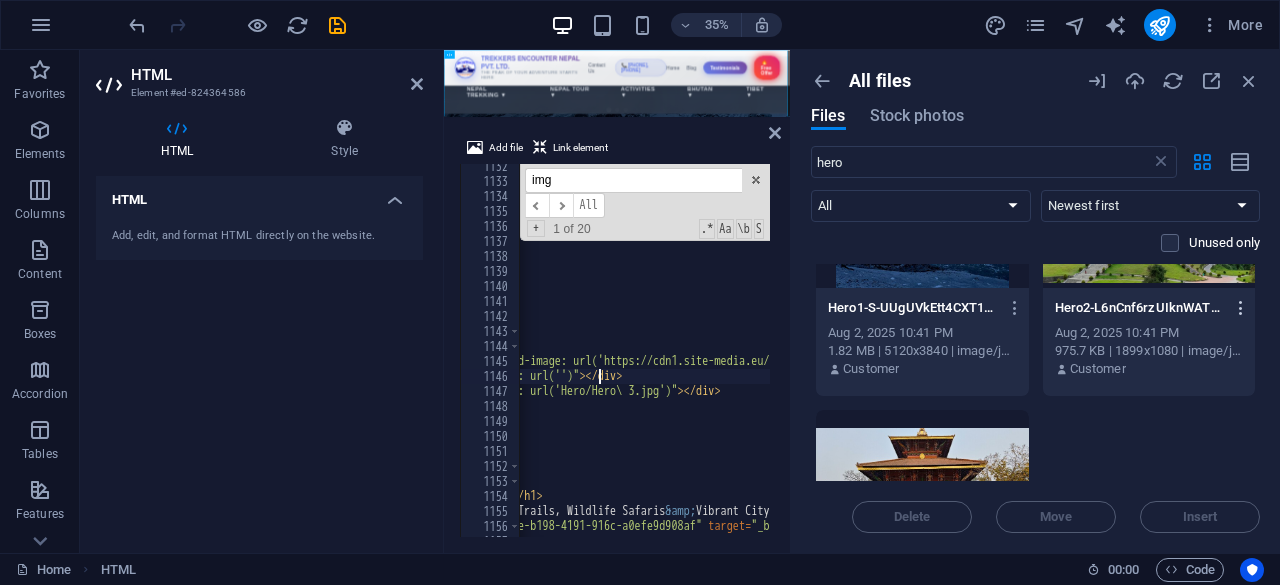 click at bounding box center [1241, 308] 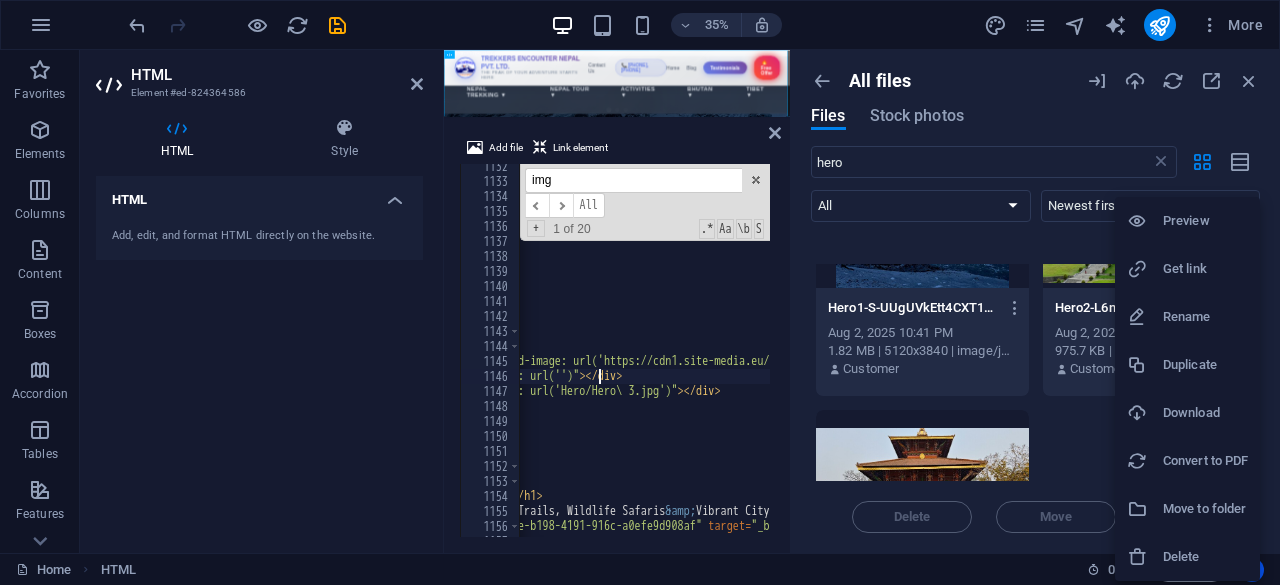 click on "Get link" at bounding box center [1205, 269] 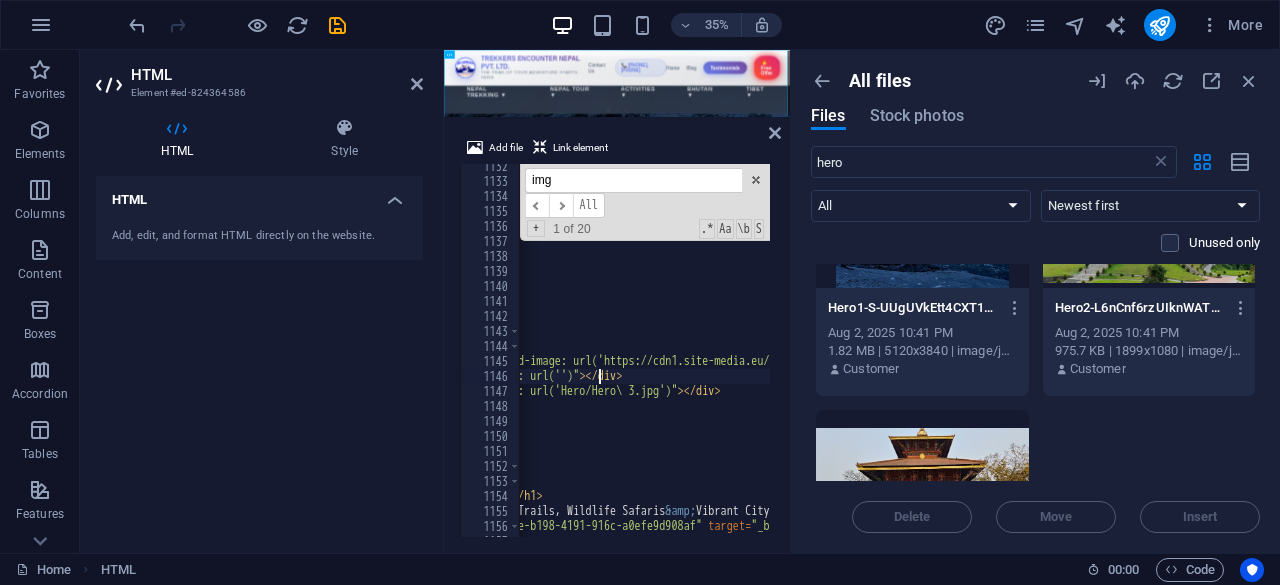 type 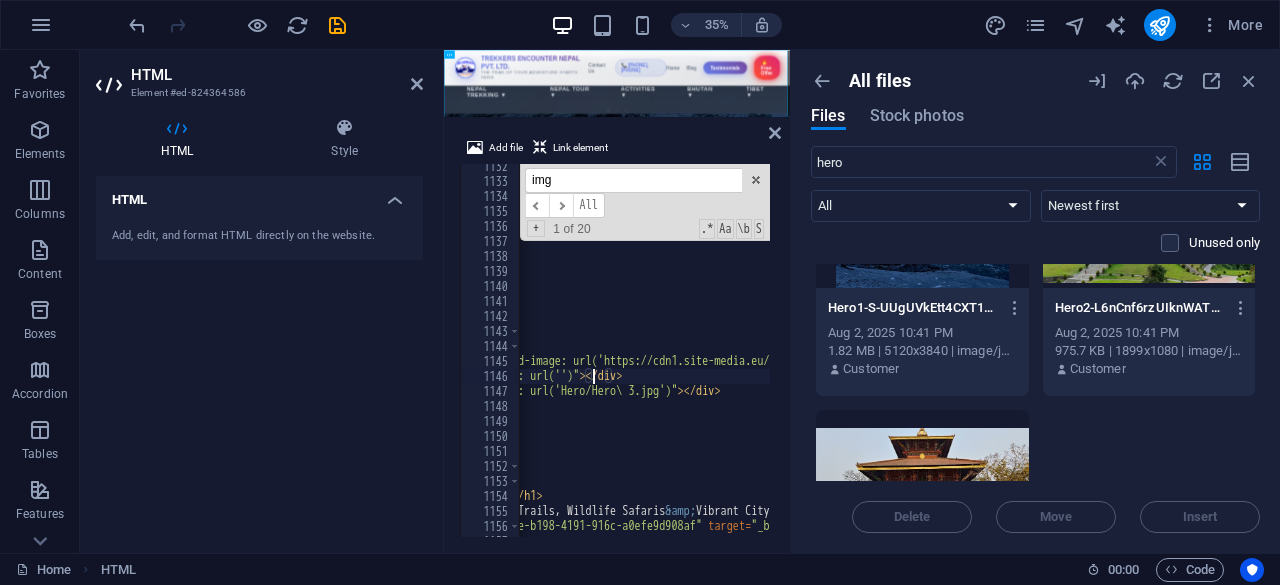 click on "<div class="hero-slide" style="background-image: url('https://cdn1.site-media.eu/images/0/18091080/Hero1-S-UUgUVkEtt4CXT118Ad4A.jpeg')"> </div>              <div class="hero-slide" style="background-image: url('')" > </div>              <div class="hero-slide" style="background-image: url('Hero/Hero\ 3.jpg')" > </div>           </div>                     <div class="hero-overlay" > </div>                     <div class="hero-content" >              <div>                <h1 class="hero-title">  Nepal Adventure Tours </h1>                <p class="hero-subtitle"> Experience Trekking Trails, Wildlife Safaris  &amp;  Vibrant City Life </p>               <a href =   target = "_blank">         <button class="hero-btn"> </" at bounding box center [1866, 358] 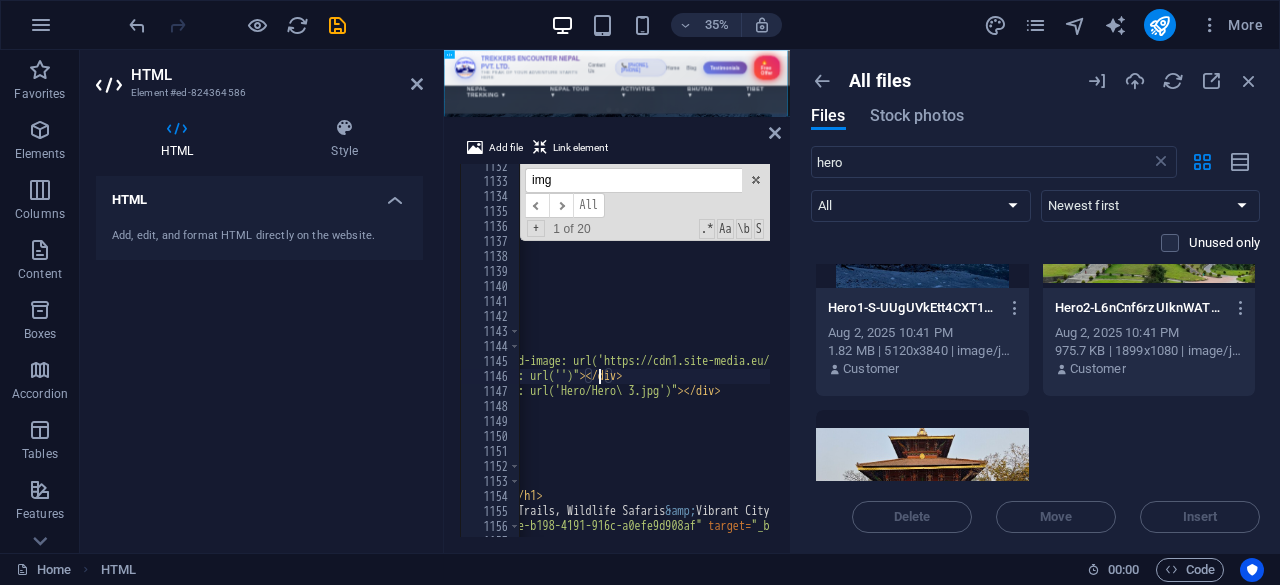 click on "<div class="hero-slide" style="background-image: url('https://cdn1.site-media.eu/images/0/18091080/Hero1-S-UUgUVkEtt4CXT118Ad4A.jpeg')"> </div>              <div class="hero-slide" style="background-image: url('')" > </div>              <div class="hero-slide" style="background-image: url('Hero/Hero\ 3.jpg')" > </div>           </div>                     <div class="hero-overlay" > </div>                     <div class="hero-content" >              <div>                <h1 class="hero-title">  Nepal Adventure Tours </h1>                <p class="hero-subtitle"> Experience Trekking Trails, Wildlife Safaris  &amp;  Vibrant City Life </p>               <a href =   target = "_blank">         <button class="hero-btn"> </" at bounding box center [1866, 358] 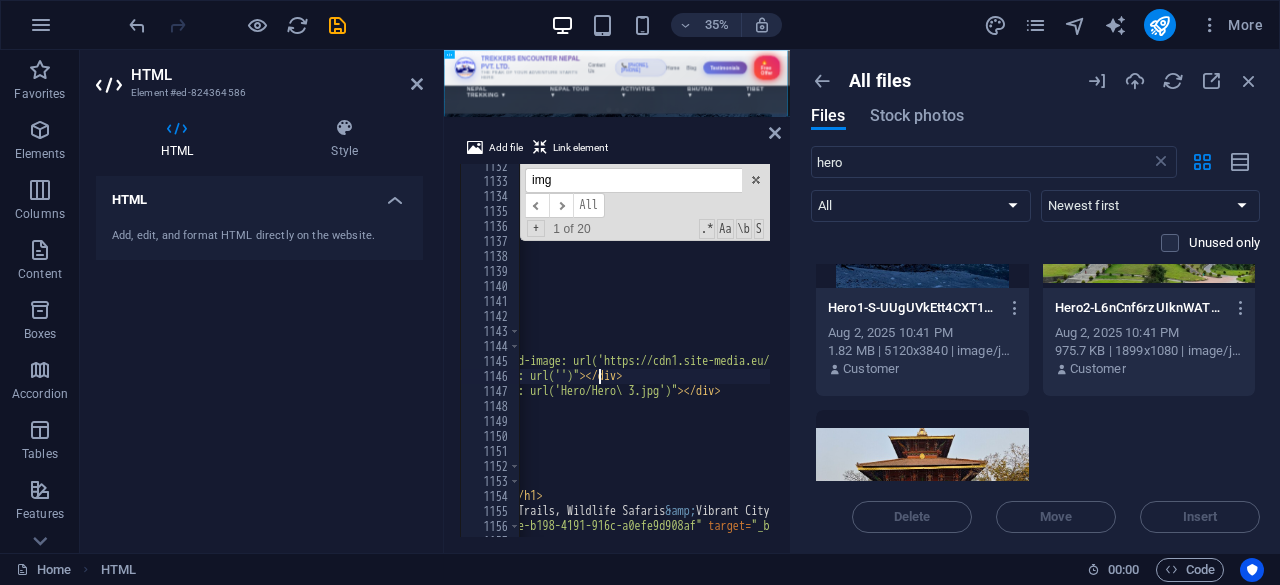paste on "https://cdn1.site-media.eu/images/0/18091074/Hero2-L6nCnf6rzUIknWATRaWclg.jpg" 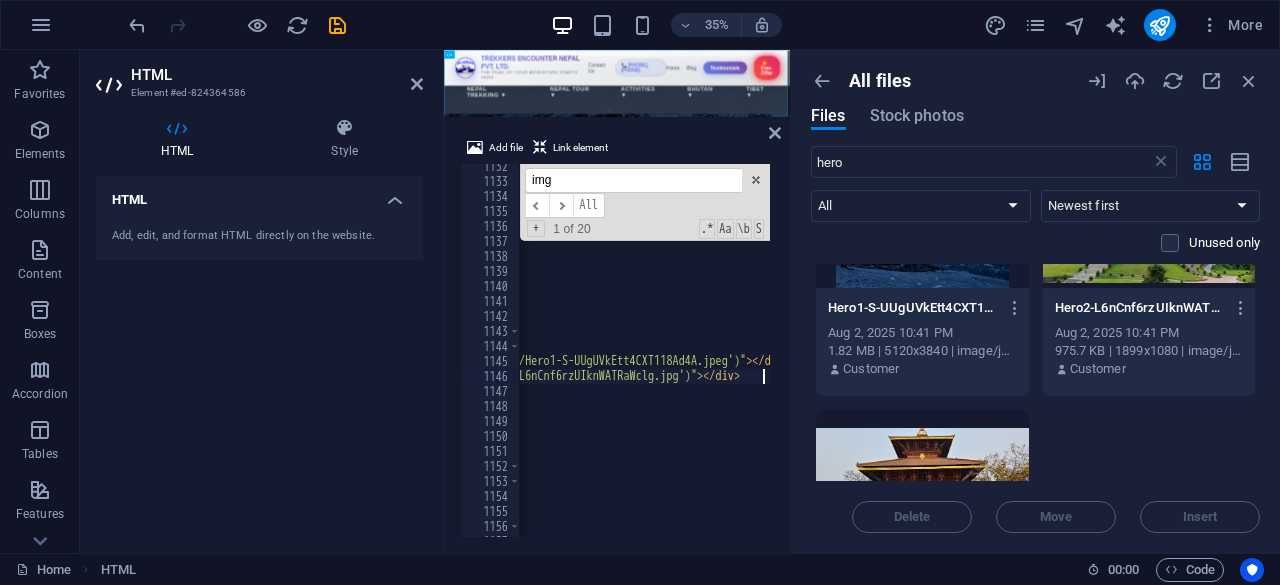 scroll, scrollTop: 0, scrollLeft: 711, axis: horizontal 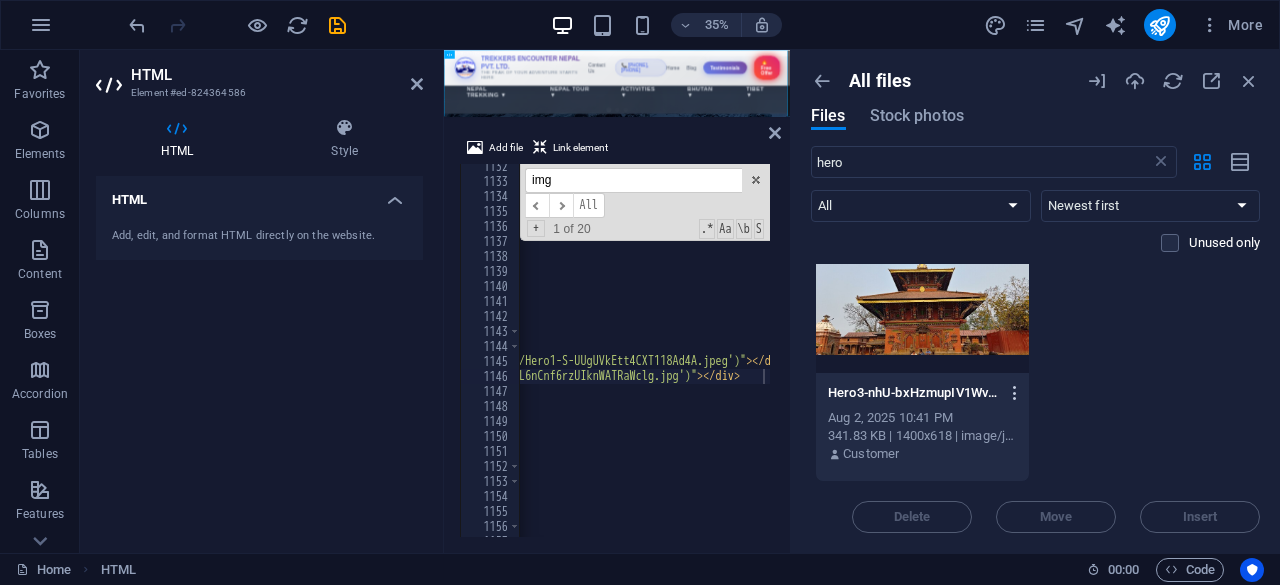 click at bounding box center [1015, 393] 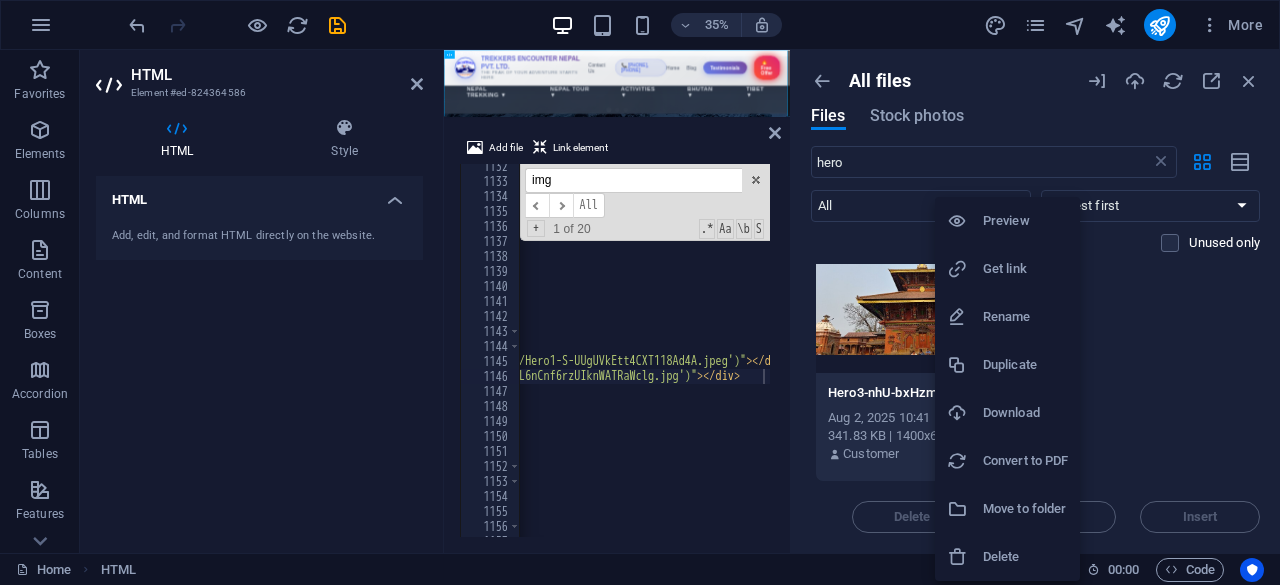 click on "Get link" at bounding box center [1025, 269] 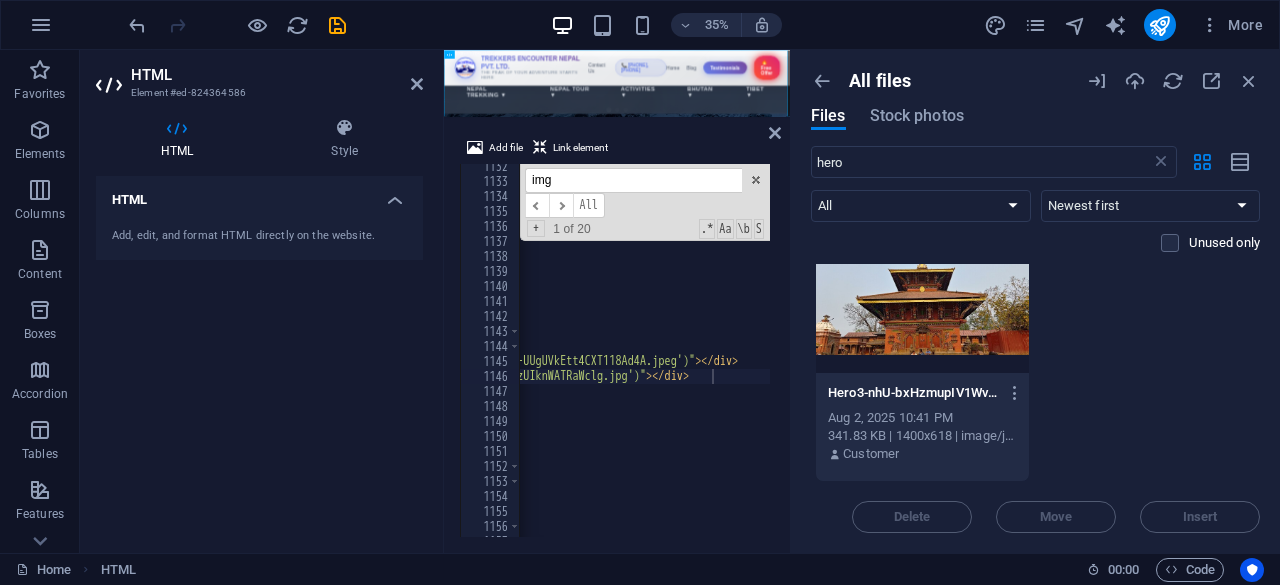 scroll, scrollTop: 0, scrollLeft: 560, axis: horizontal 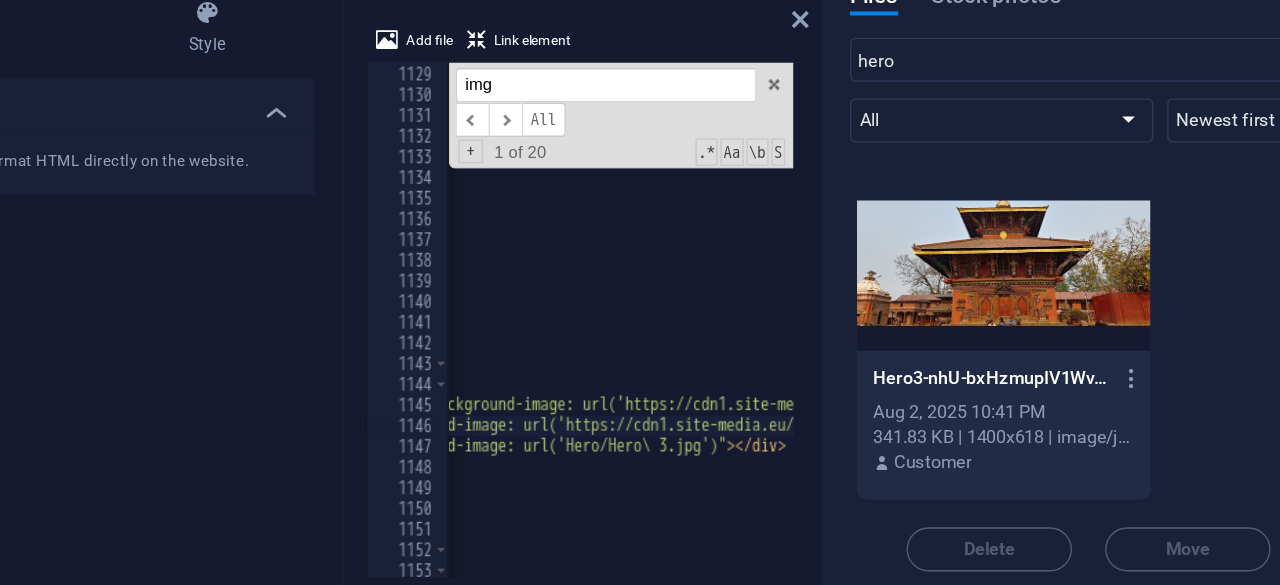 type on "<div class="hero-slide" style="background-image: url('Hero/Hero\ 3.jpg')"></div>" 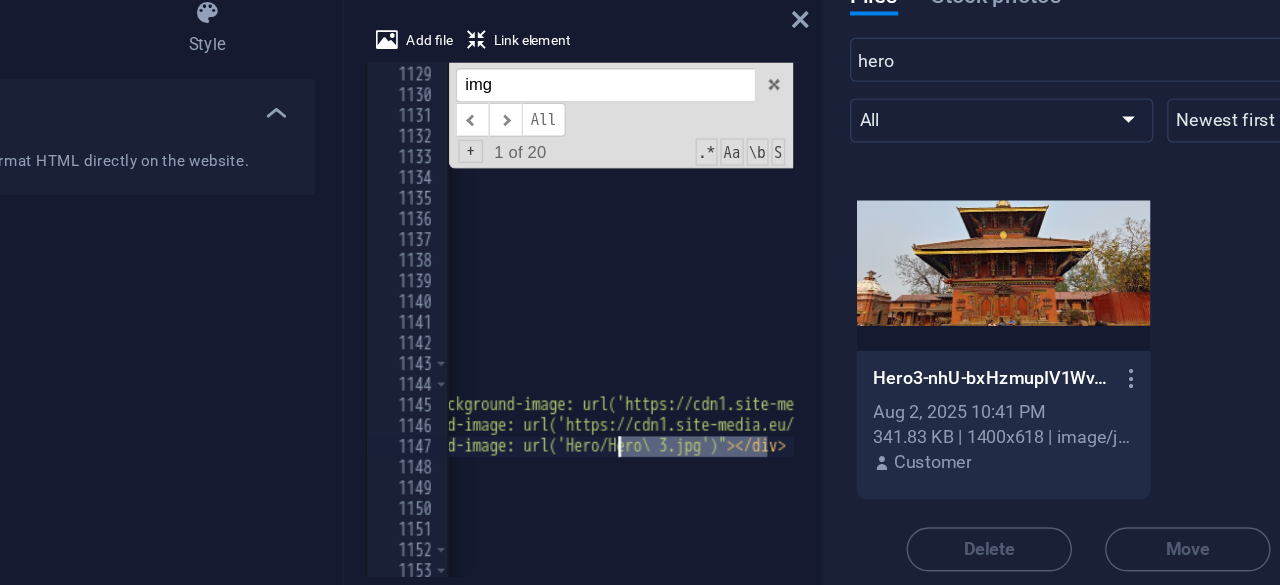 drag, startPoint x: 750, startPoint y: 446, endPoint x: 644, endPoint y: 441, distance: 106.11786 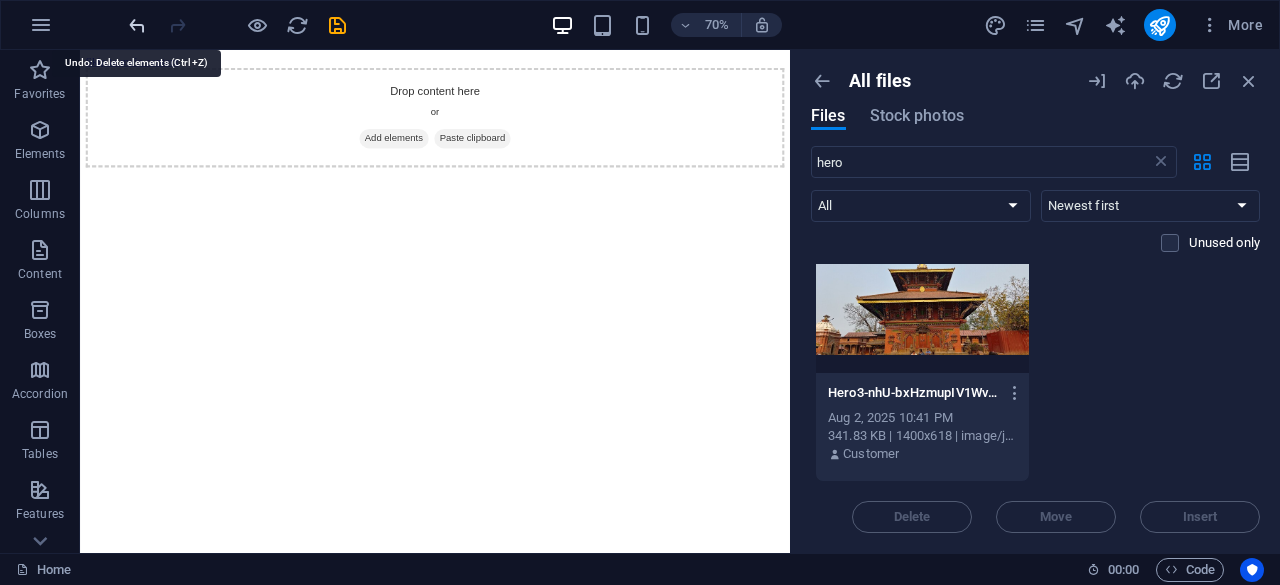 click at bounding box center (137, 25) 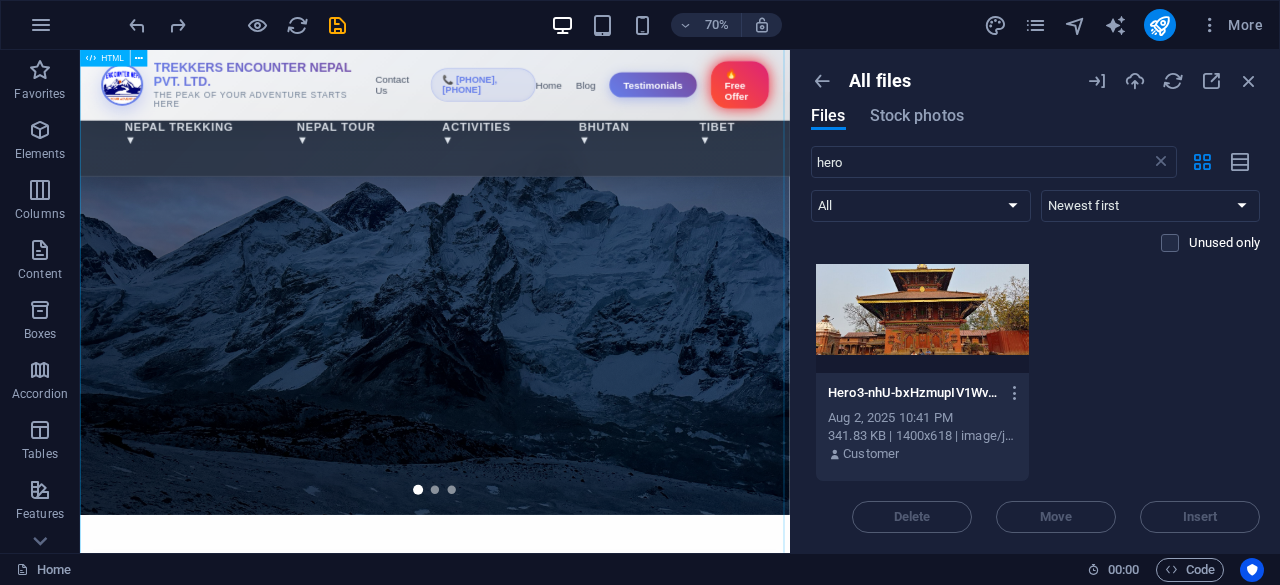 scroll, scrollTop: 67, scrollLeft: 0, axis: vertical 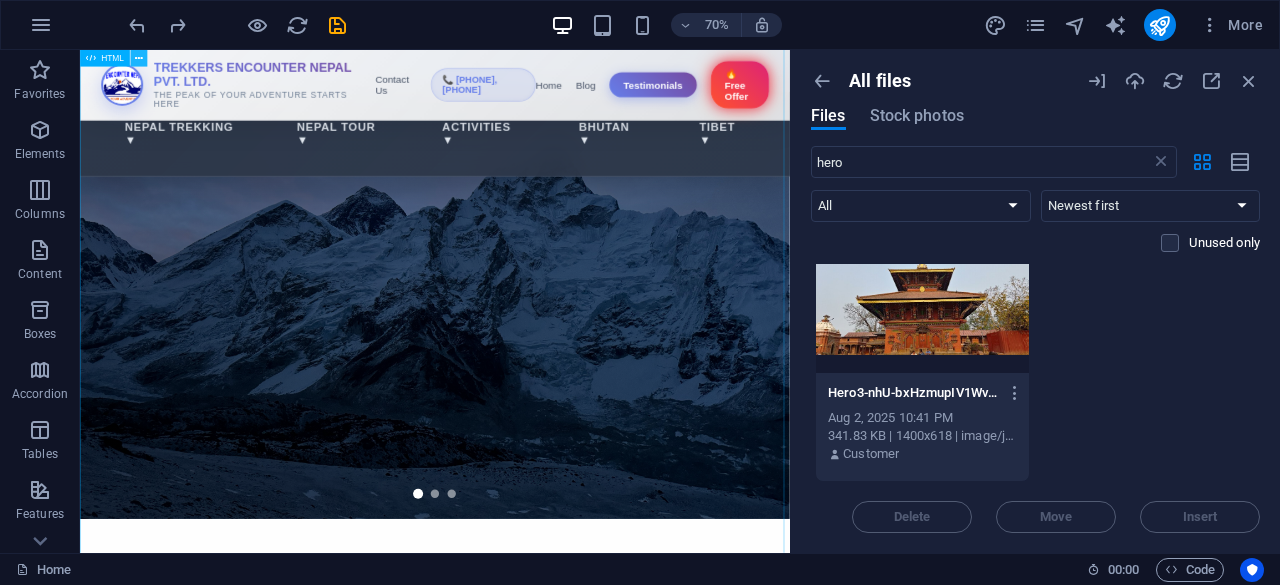 click at bounding box center (139, 58) 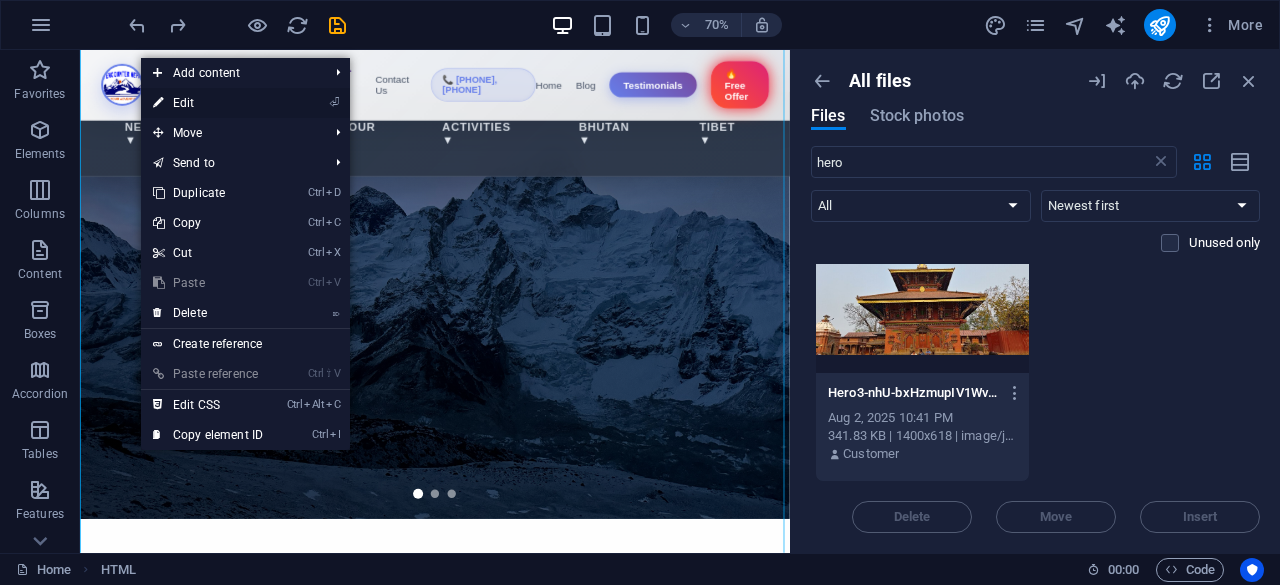 click on "⏎  Edit" at bounding box center [208, 103] 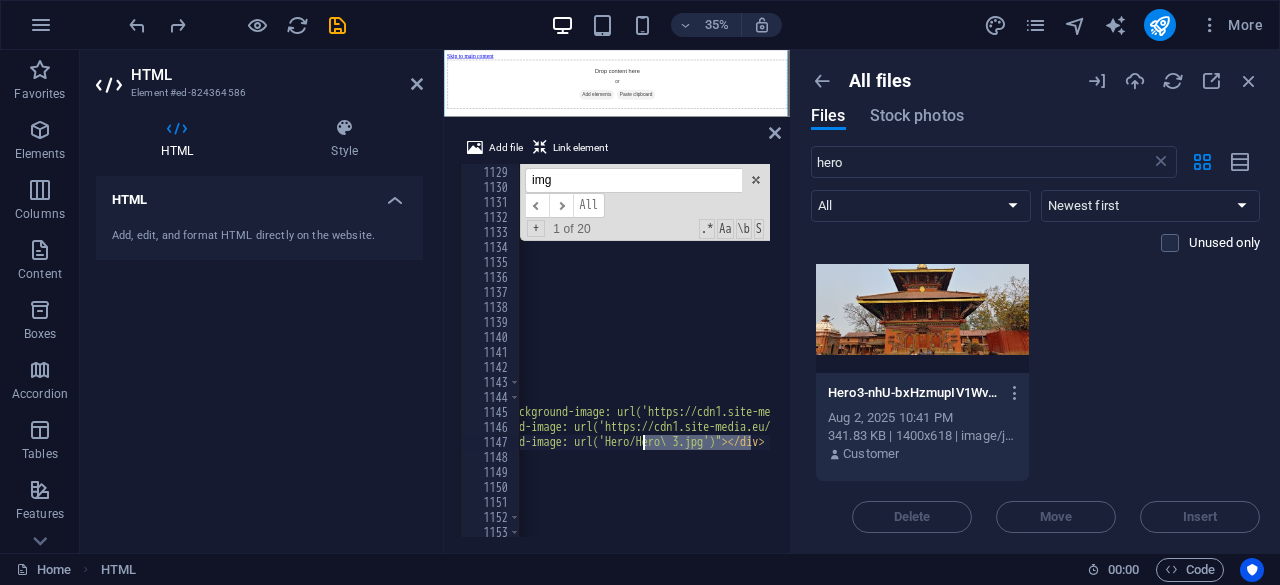 scroll, scrollTop: 0, scrollLeft: 0, axis: both 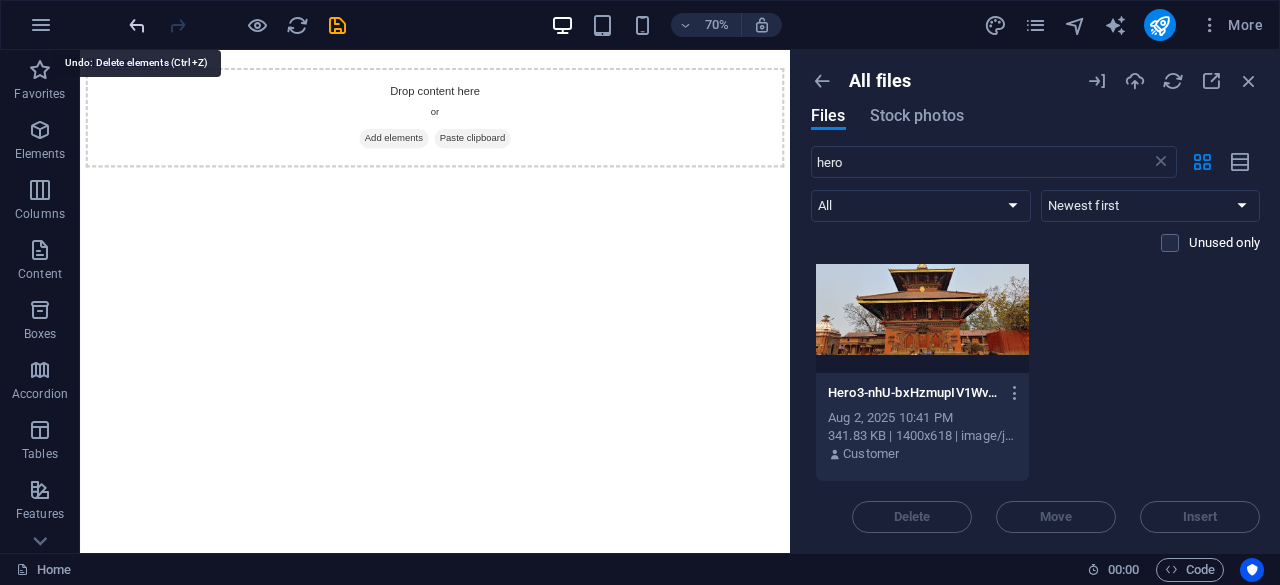 click at bounding box center [137, 25] 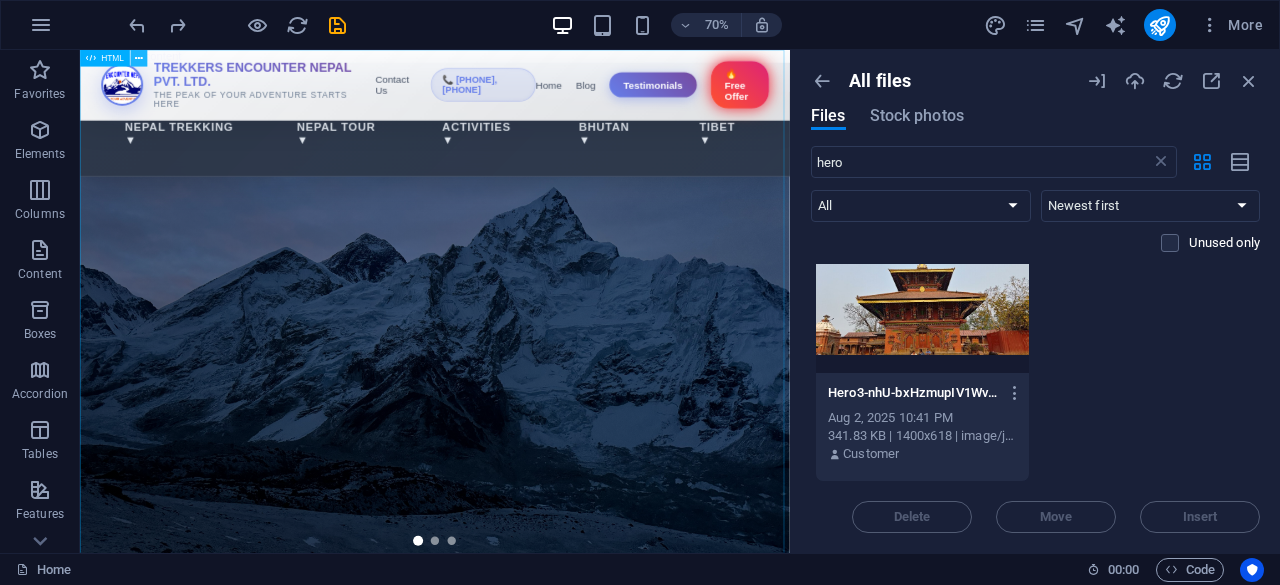 click at bounding box center [138, 58] 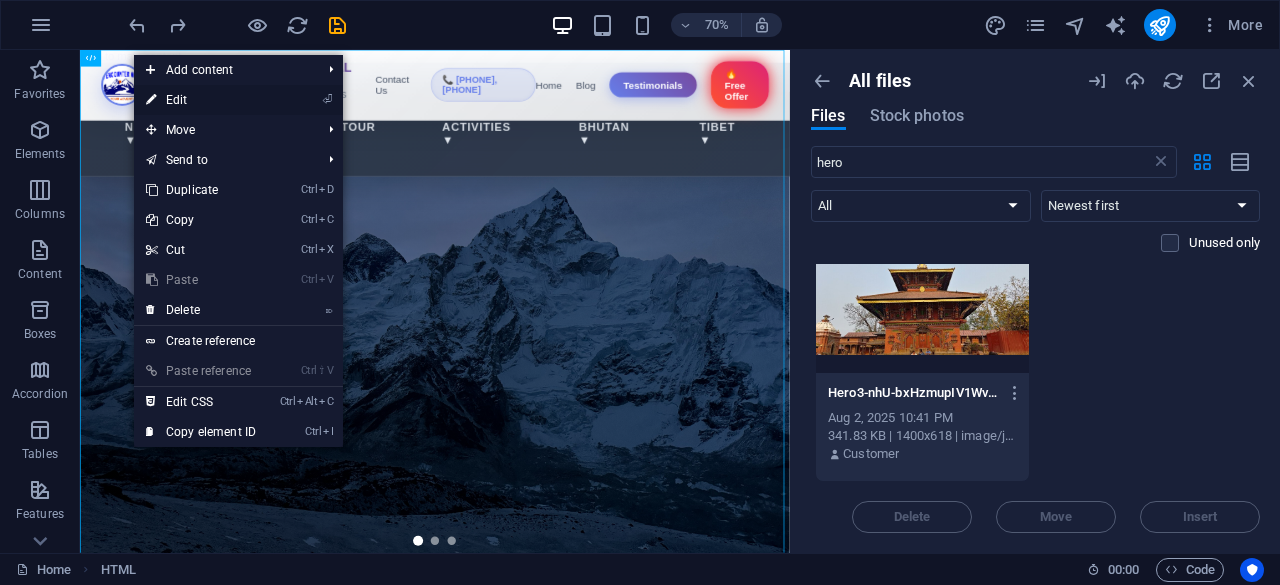 click on "⏎  Edit" at bounding box center (201, 100) 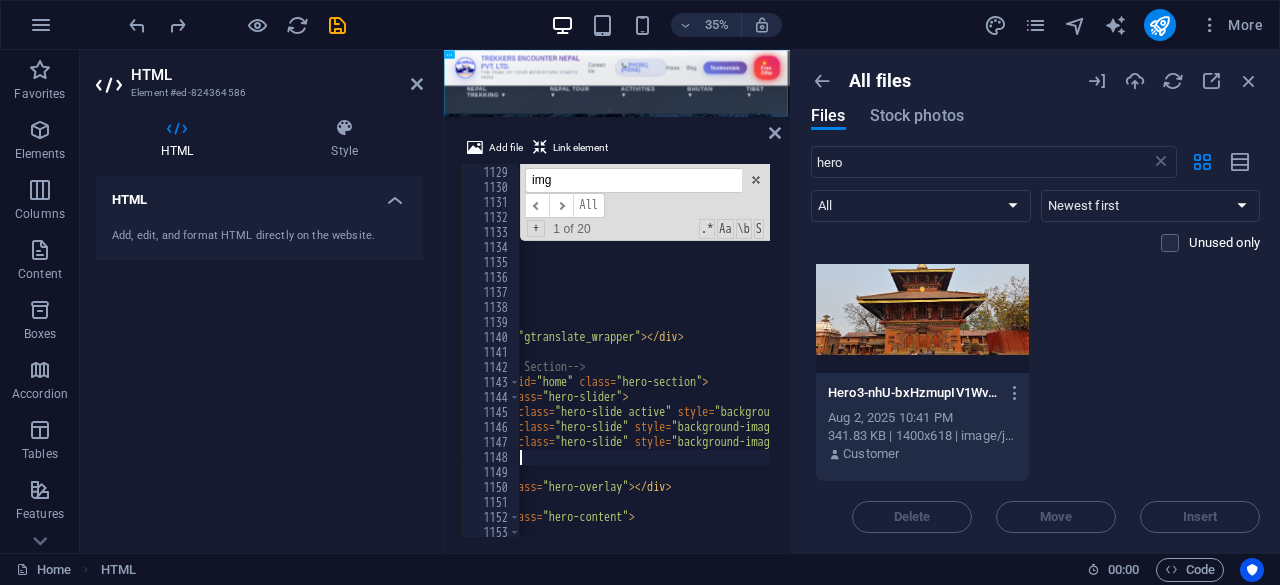 scroll, scrollTop: 16154, scrollLeft: 0, axis: vertical 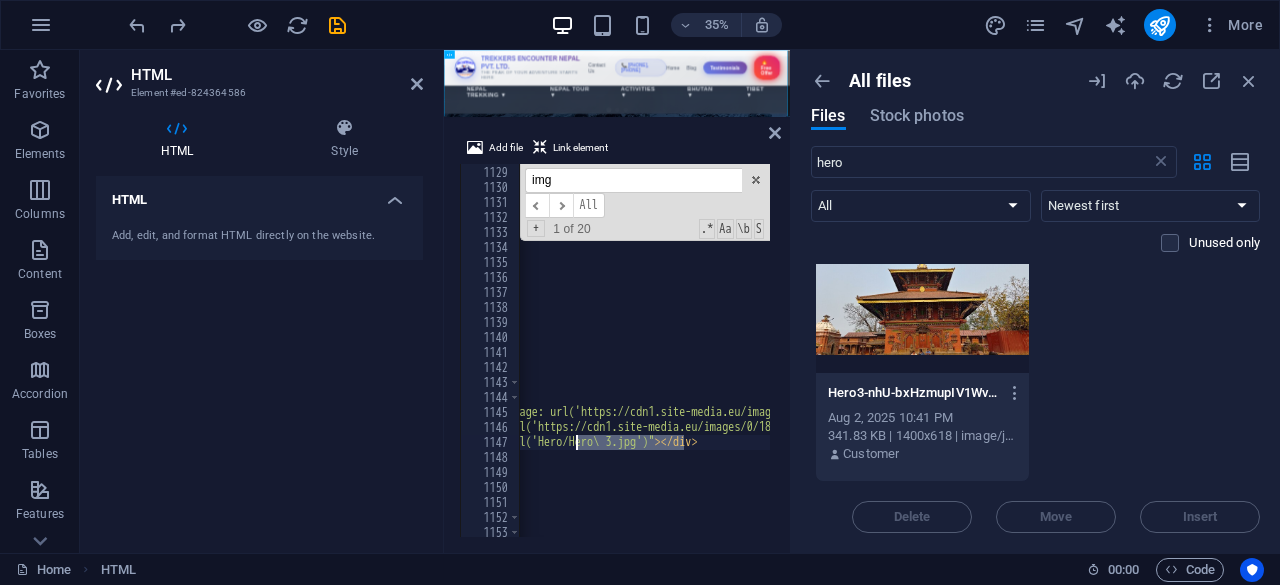 drag, startPoint x: 684, startPoint y: 447, endPoint x: 576, endPoint y: 443, distance: 108.07405 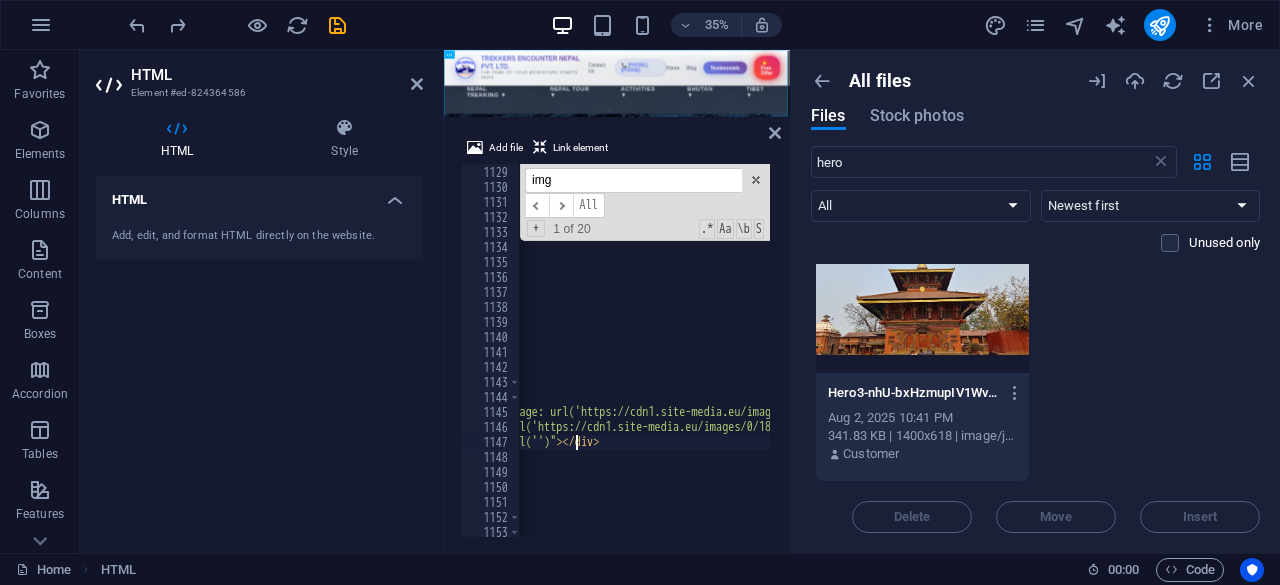 paste on "https://cdn1.site-media.eu/images/0/18091071/Hero3-nhU-bxHzmupIV1WvKMfFzQ.jpg" 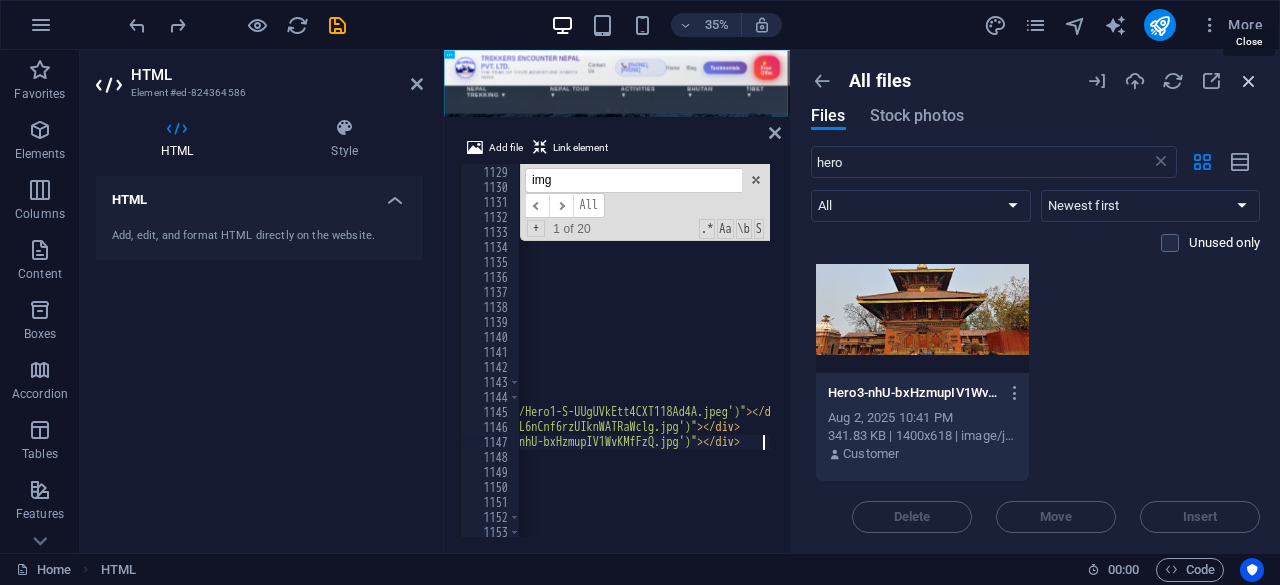 click at bounding box center [1249, 81] 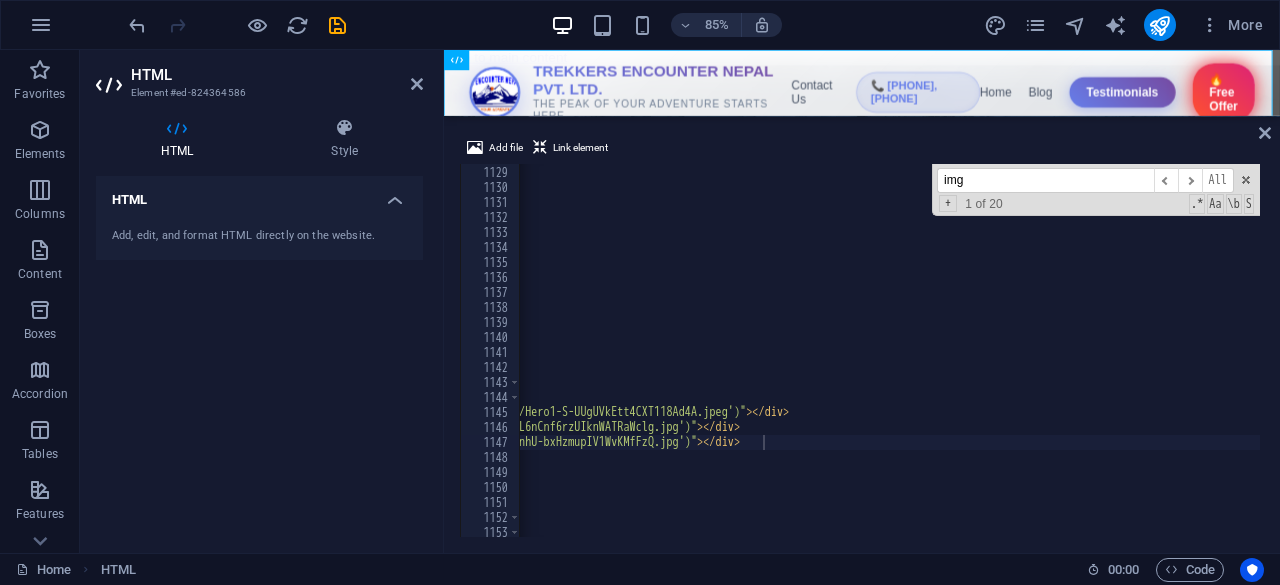 scroll, scrollTop: 16070, scrollLeft: 0, axis: vertical 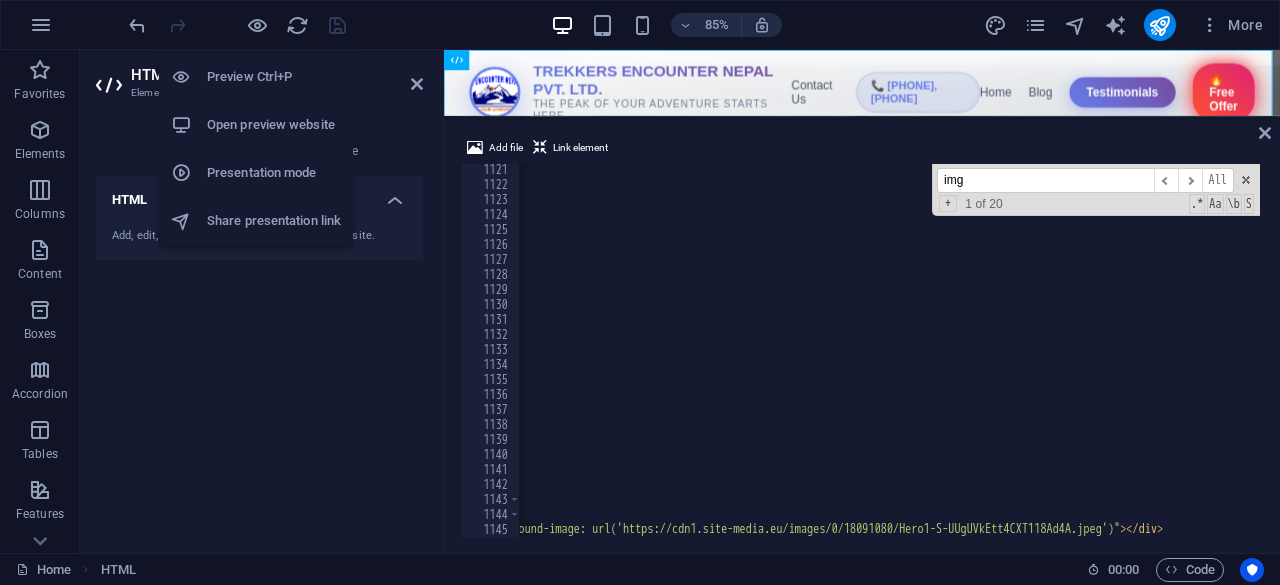 click on "Open preview website" at bounding box center [274, 125] 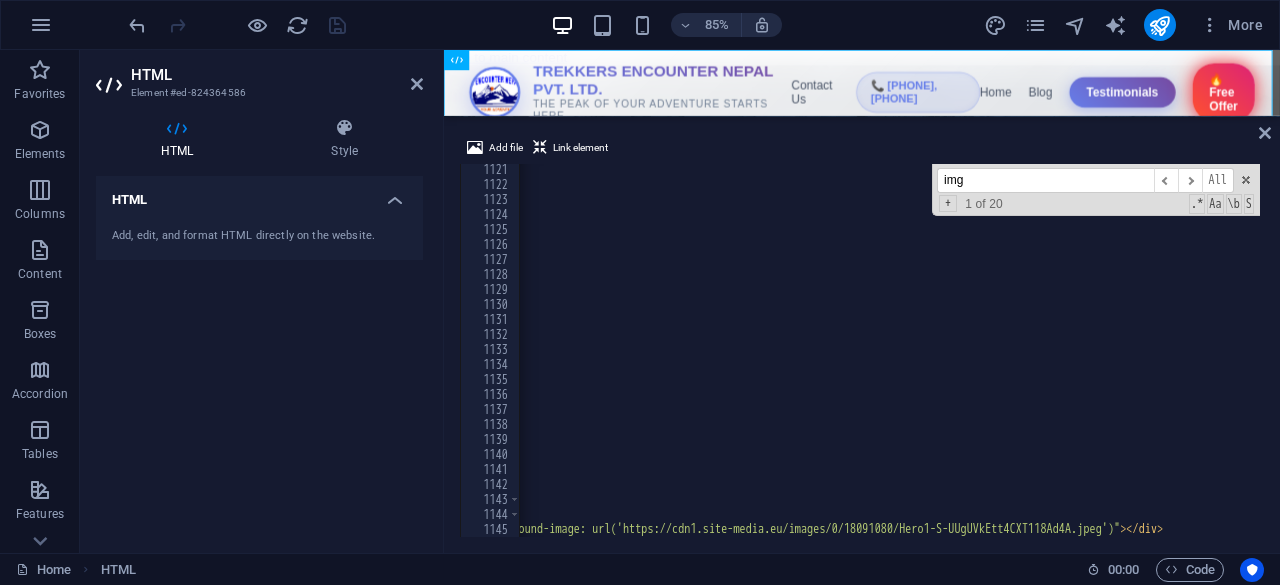 click on "img" at bounding box center (1045, 180) 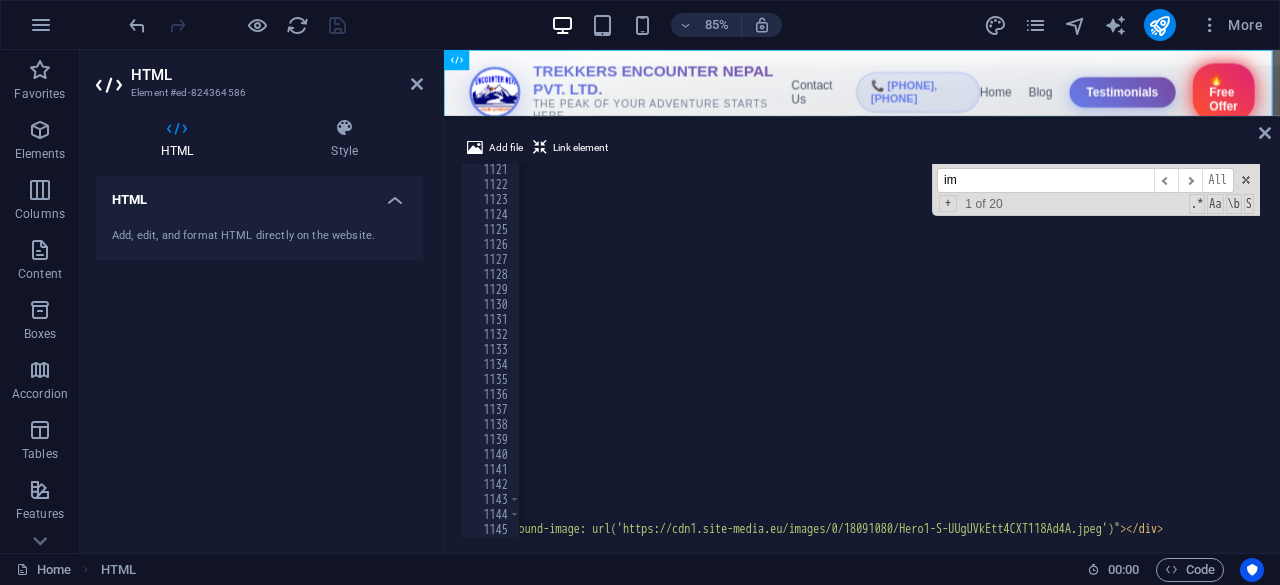 scroll, scrollTop: 16694, scrollLeft: 0, axis: vertical 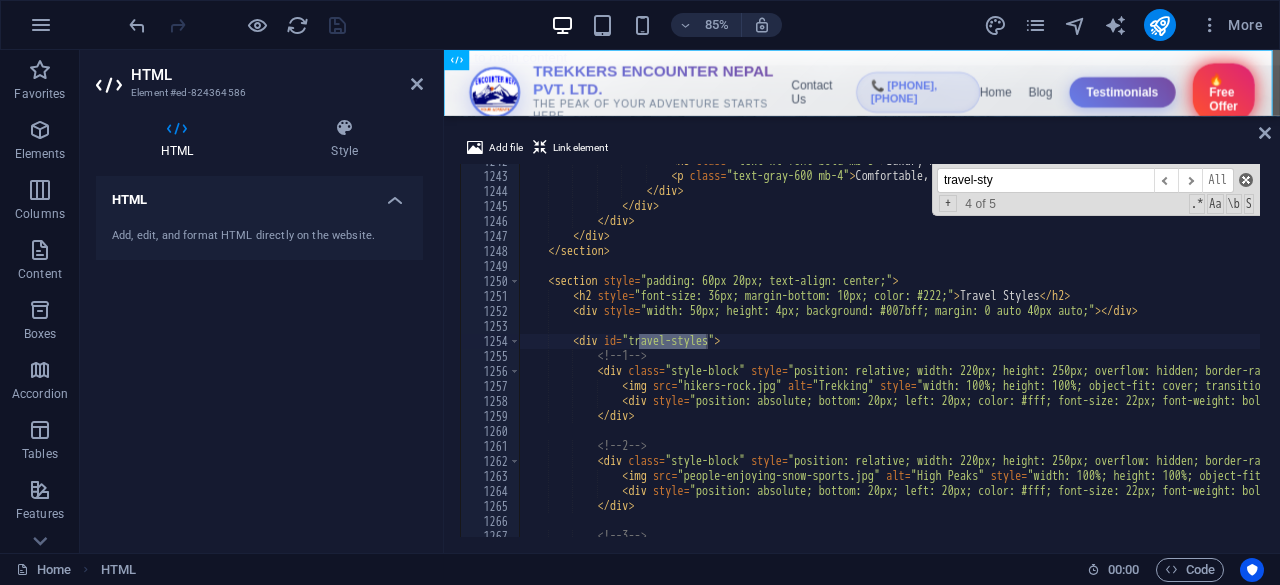 type on "travel-sty" 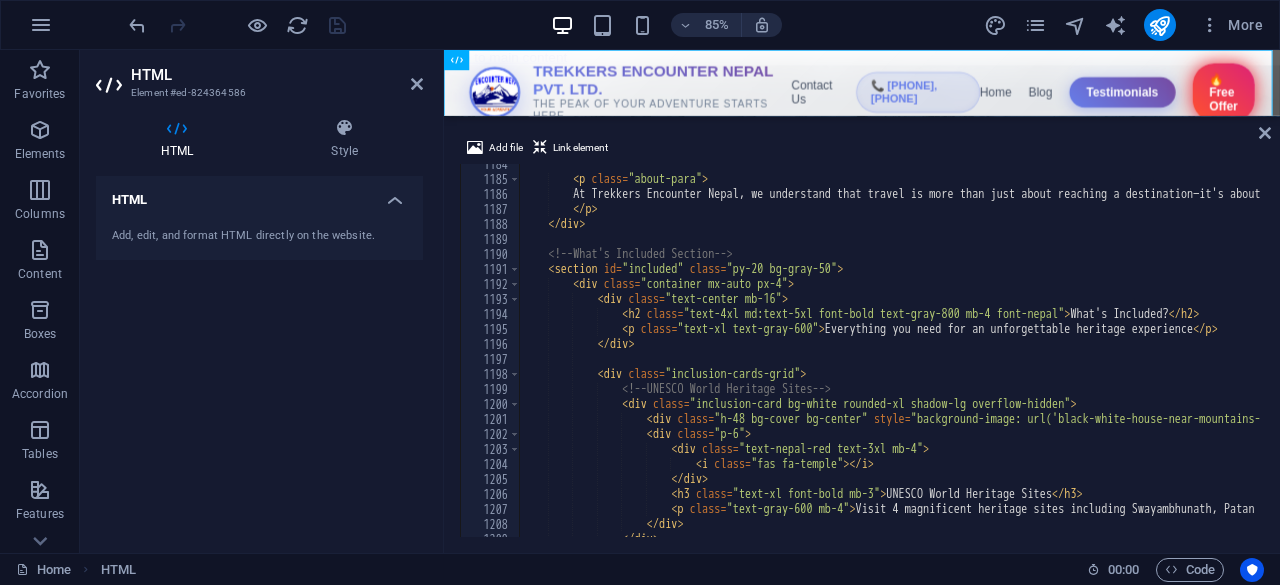scroll, scrollTop: 16949, scrollLeft: 0, axis: vertical 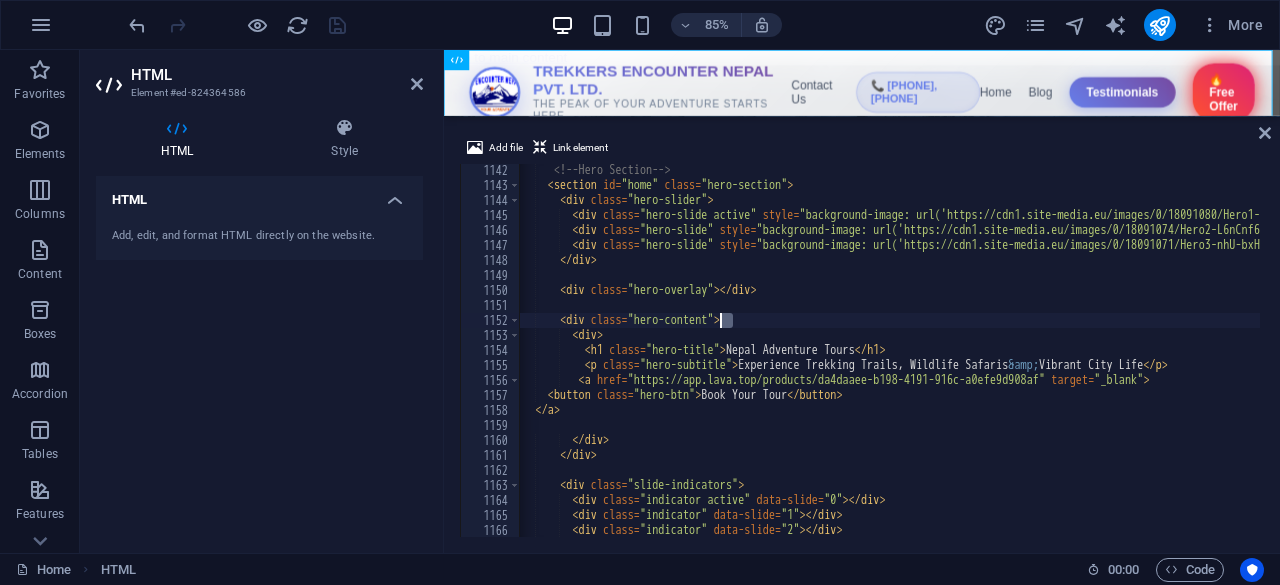 click on "<!--  Hero Section  -->         < section   id = "home"   class = "hero-section" >           < div   class = "hero-slider" >              < div   class = "hero-slide active"   style = "background-image: url('https://cdn1.site-media.eu/images/0/18091080/Hero1-S-UUgUVkEtt4CXT118Ad4A.jpeg')" > </ div >              < div   class = "hero-slide"   style = "background-image: url('https://cdn1.site-media.eu/images/0/18091074/Hero2-L6nCnf6rzUIknWATRaWclg.jpg')" > </ div >              < div   class = "hero-slide"   style = "background-image: url('https://cdn1.site-media.eu/images/0/18091071/Hero3-nhU-bxHzmupIV1WvKMfFzQ.jpg')" > </ div >           </ div >                     < div   class = "hero-overlay" > </ div >                     < div   class = "hero-content" >              < div >                <h1 class="hero-title">  Nepal Adventure Tours </h1>                <p class="hero-subtitle"> Experience Trekking Trails, Wildlife Safaris  &amp;  Vibrant City Life </p>               <a =" at bounding box center (2209, 362) 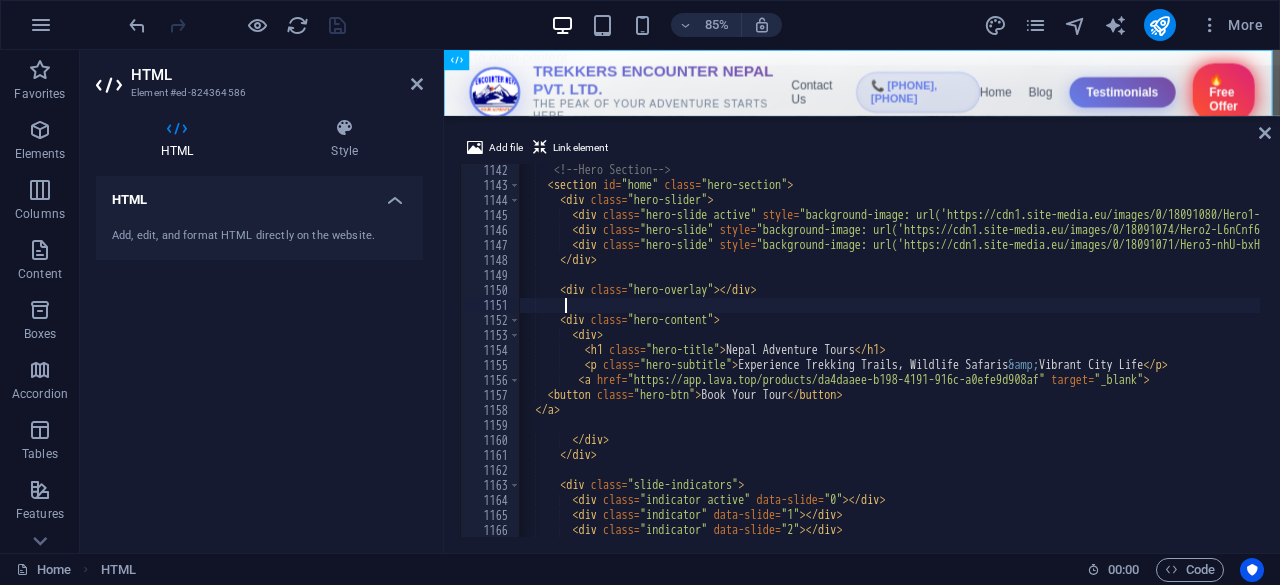 click on "<!--  Hero Section  -->         < section   id = "home"   class = "hero-section" >           < div   class = "hero-slider" >              < div   class = "hero-slide active"   style = "background-image: url('https://cdn1.site-media.eu/images/0/18091080/Hero1-S-UUgUVkEtt4CXT118Ad4A.jpeg')" > </ div >              < div   class = "hero-slide"   style = "background-image: url('https://cdn1.site-media.eu/images/0/18091074/Hero2-L6nCnf6rzUIknWATRaWclg.jpg')" > </ div >              < div   class = "hero-slide"   style = "background-image: url('https://cdn1.site-media.eu/images/0/18091071/Hero3-nhU-bxHzmupIV1WvKMfFzQ.jpg')" > </ div >           </ div >                     < div   class = "hero-overlay" > </ div >                     < div   class = "hero-content" >              < div >                <h1 class="hero-title">  Nepal Adventure Tours </h1>                <p class="hero-subtitle"> Experience Trekking Trails, Wildlife Safaris  &amp;  Vibrant City Life </p>               <a =" at bounding box center (2209, 362) 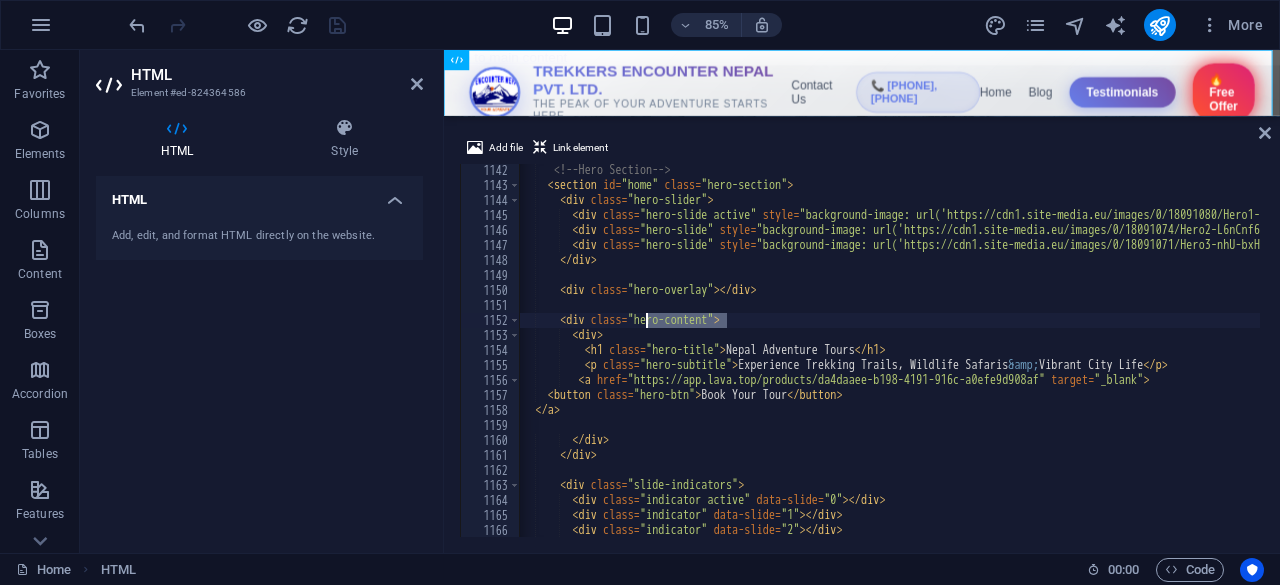 drag, startPoint x: 726, startPoint y: 321, endPoint x: 643, endPoint y: 323, distance: 83.02409 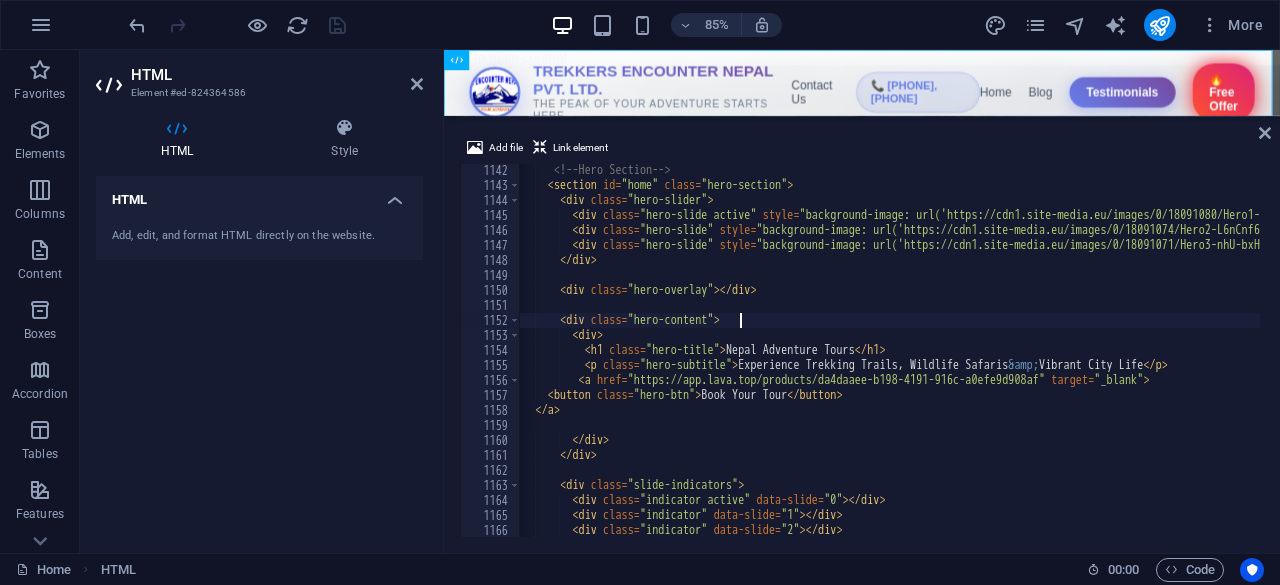 click on "<!--  Hero Section  -->         < section   id = "home"   class = "hero-section" >           < div   class = "hero-slider" >              < div   class = "hero-slide active"   style = "background-image: url('https://cdn1.site-media.eu/images/0/18091080/Hero1-S-UUgUVkEtt4CXT118Ad4A.jpeg')" > </ div >              < div   class = "hero-slide"   style = "background-image: url('https://cdn1.site-media.eu/images/0/18091074/Hero2-L6nCnf6rzUIknWATRaWclg.jpg')" > </ div >              < div   class = "hero-slide"   style = "background-image: url('https://cdn1.site-media.eu/images/0/18091071/Hero3-nhU-bxHzmupIV1WvKMfFzQ.jpg')" > </ div >           </ div >                     < div   class = "hero-overlay" > </ div >                     < div   class = "hero-content" >              < div >                <h1 class="hero-title">  Nepal Adventure Tours </h1>                <p class="hero-subtitle"> Experience Trekking Trails, Wildlife Safaris  &amp;  Vibrant City Life </p>               <a =" at bounding box center [2209, 362] 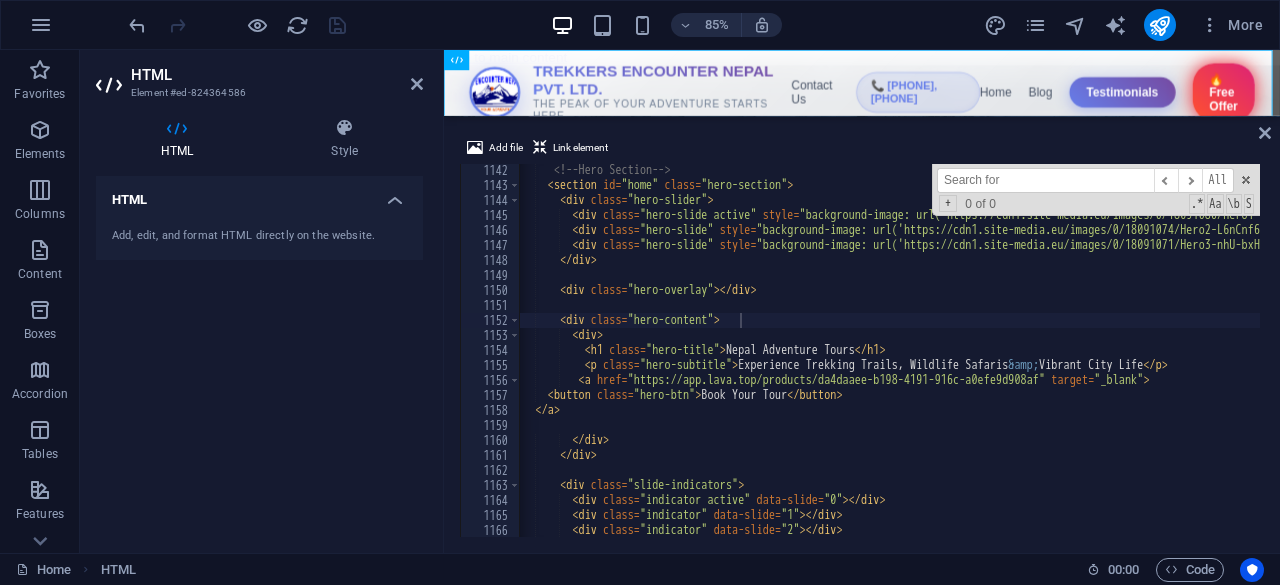 paste on "hero-content" 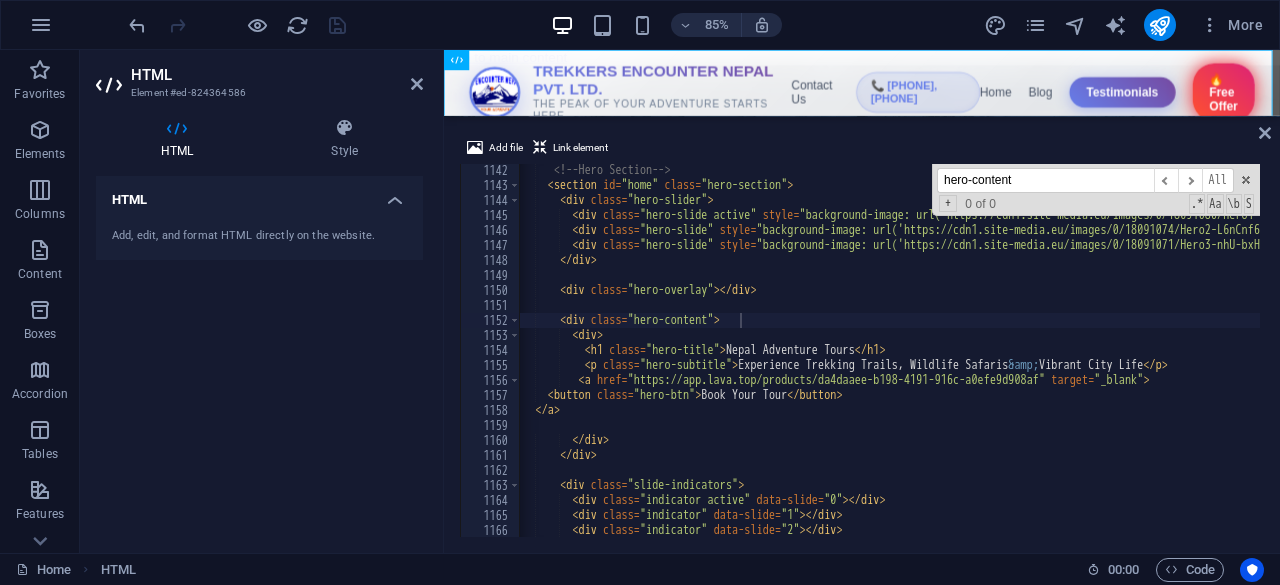 scroll, scrollTop: 24285, scrollLeft: 0, axis: vertical 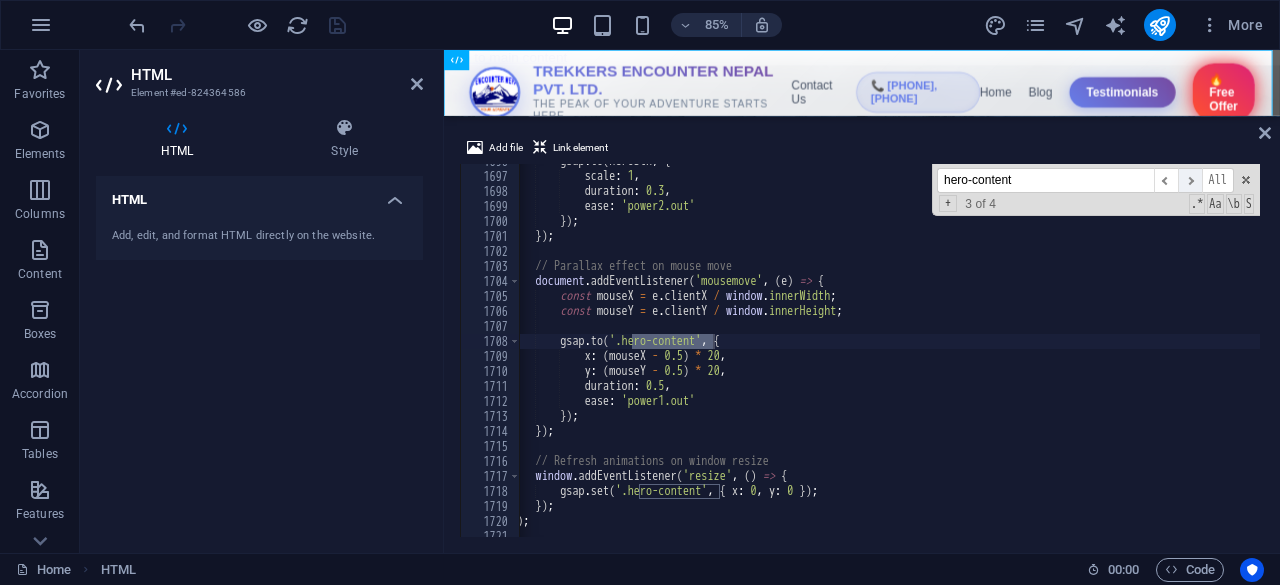 type on "hero-content" 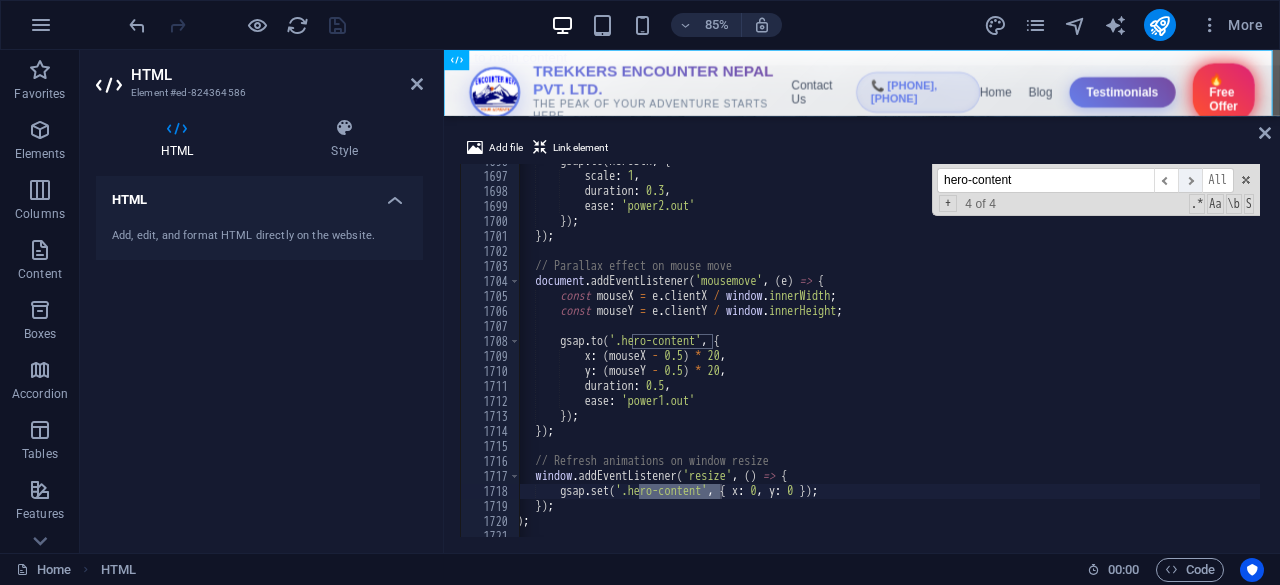 click on "​" at bounding box center [1190, 180] 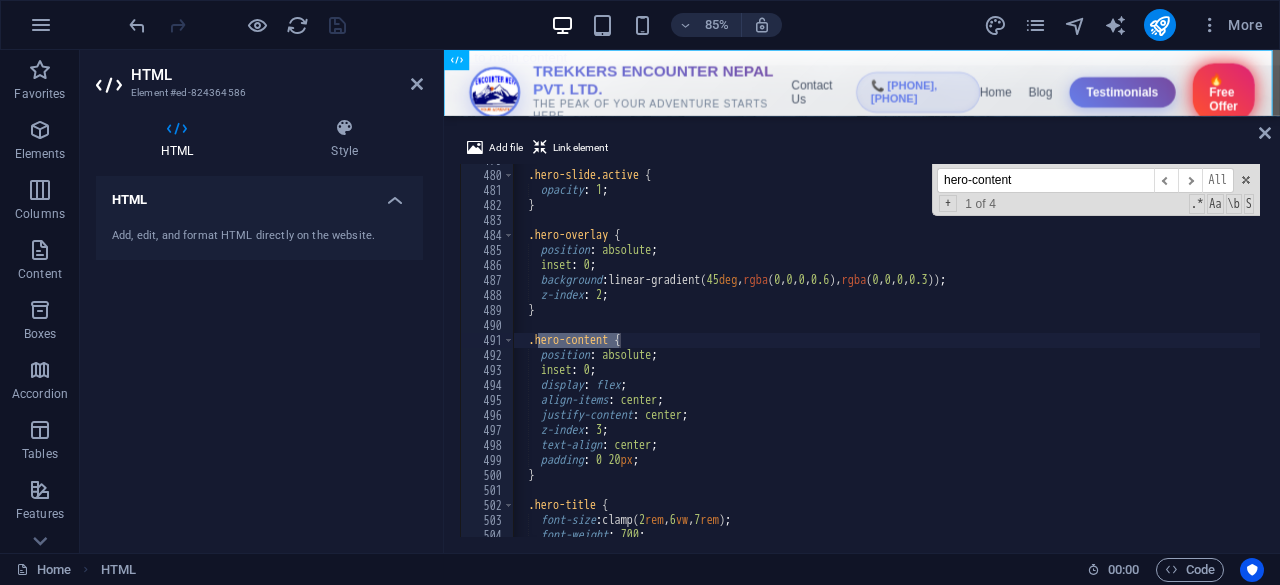 scroll, scrollTop: 6868, scrollLeft: 0, axis: vertical 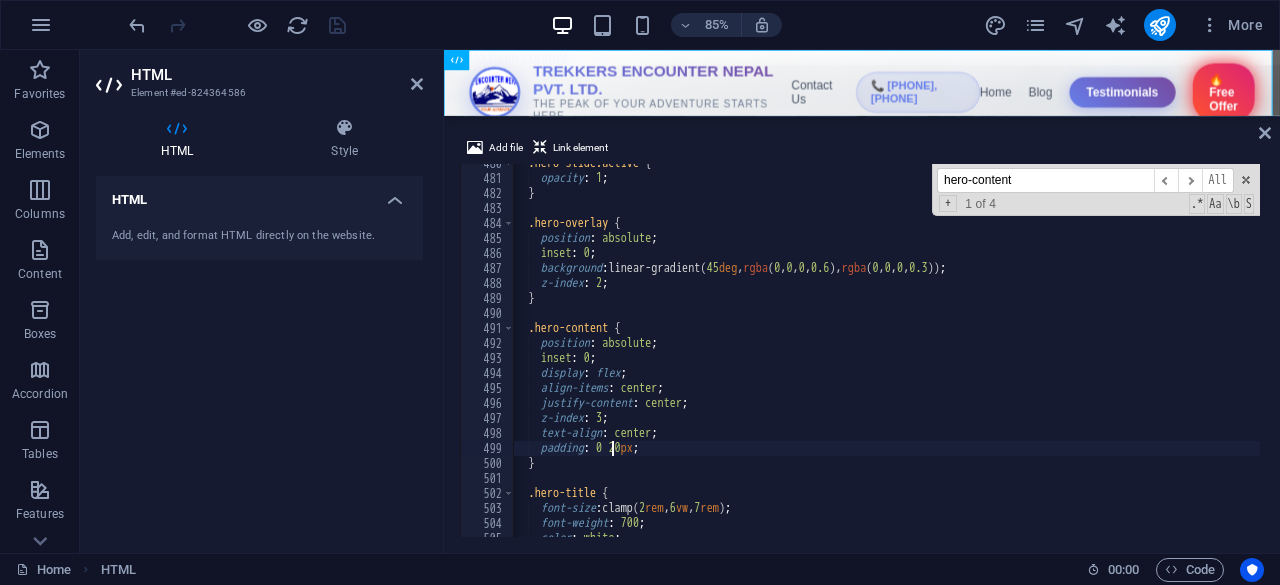 click on ".hero-slide.active   {         opacity :   1 ;      }           .hero-overlay   {         position :   absolute ;         inset :   0 ;         background :  linear-gradient( 45 deg ,  rgba ( 0 , 0 , 0 , 0.6 ),  rgba ( 0 , 0 , 0 , 0.3 )) ;         z-index :   2 ;      }           .hero-content   {         position :   absolute ;         inset :   0 ;         display :   flex ;         align-items :   center ;         justify-content :   center ;         z-index :   3 ;         text-align :   center ;         padding :   0   20 px ;      }           .hero-title   {         font-size :  clamp( 2 rem ,  6 vw ,  7 rem ) ;         font-weight :   700 ;         color :   white ;" at bounding box center [2202, 355] 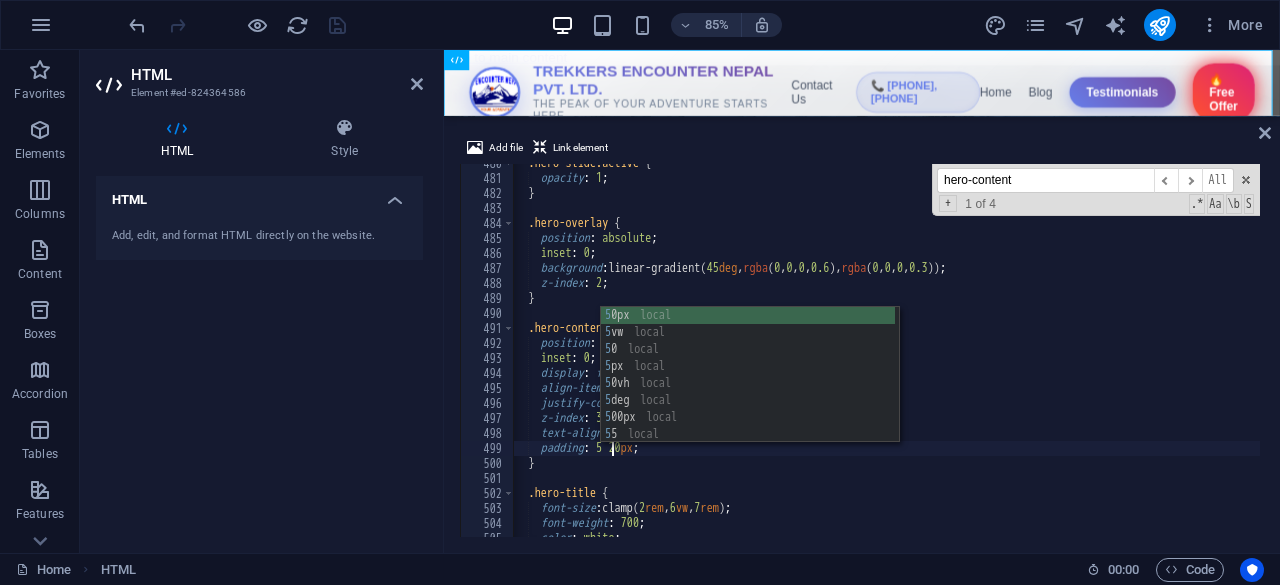 scroll, scrollTop: 0, scrollLeft: 8, axis: horizontal 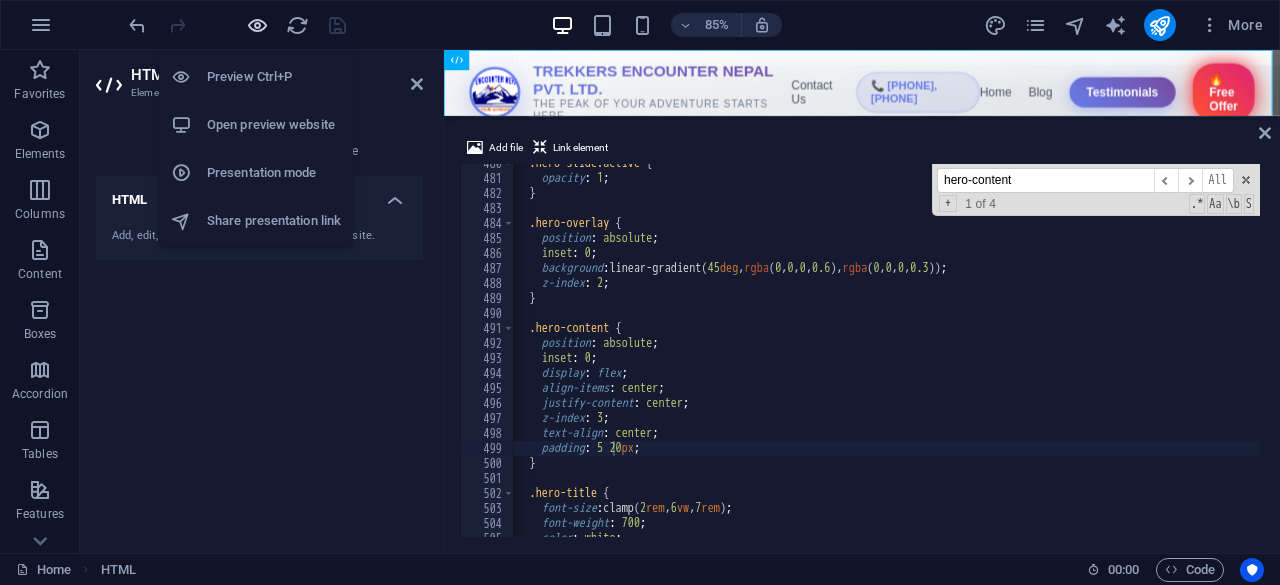 click at bounding box center [257, 25] 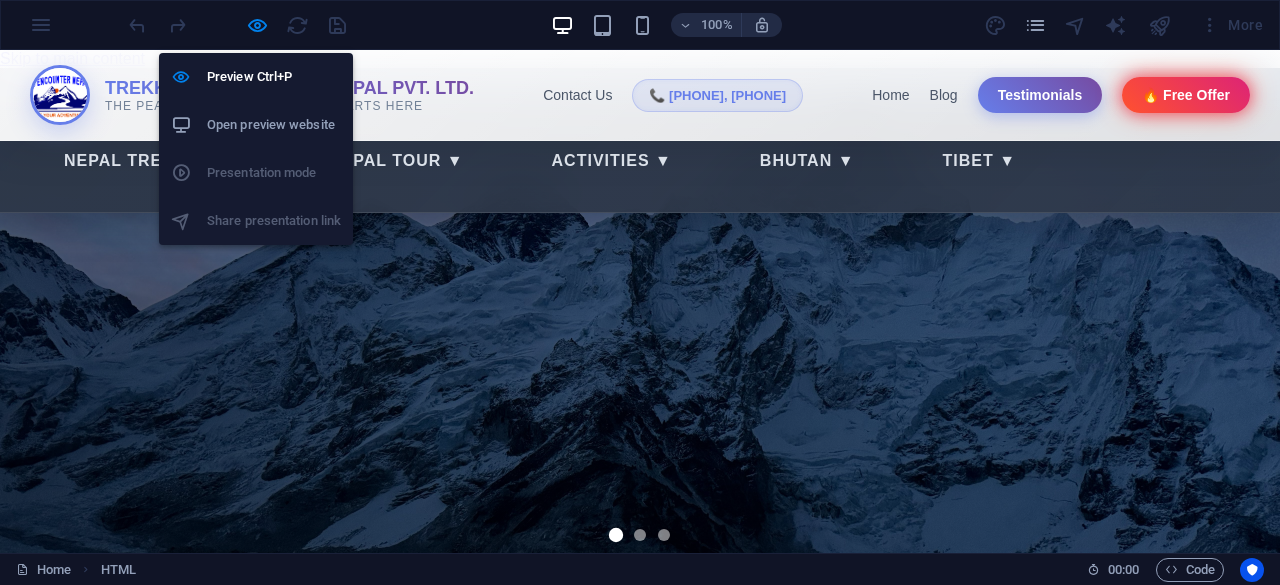 click on "Open preview website" at bounding box center [274, 125] 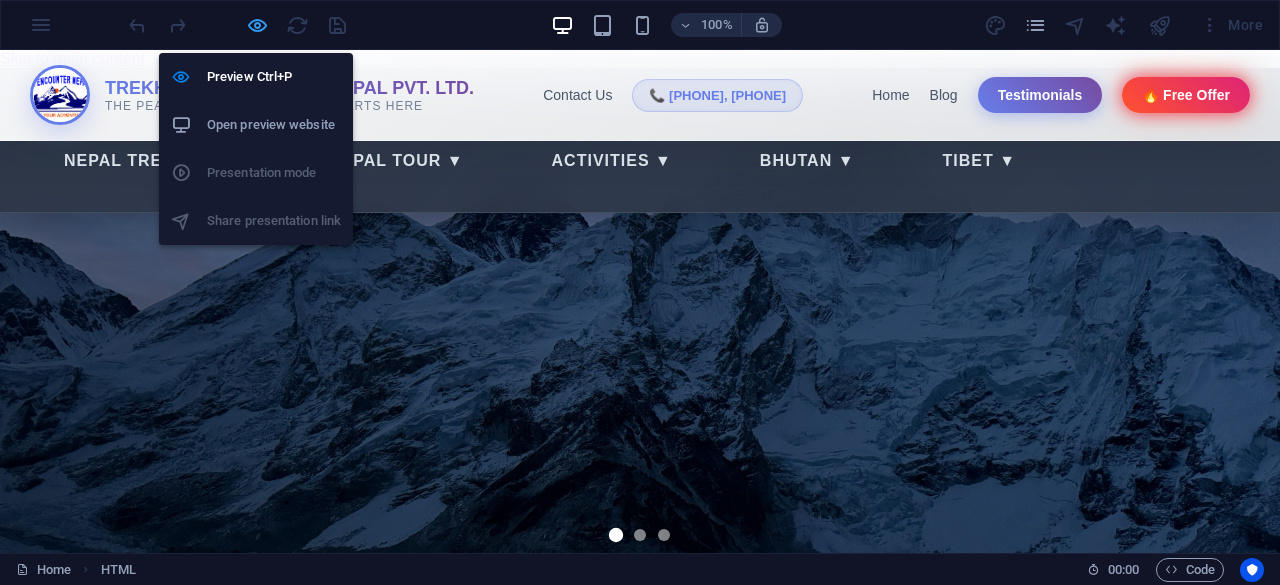 click at bounding box center [257, 25] 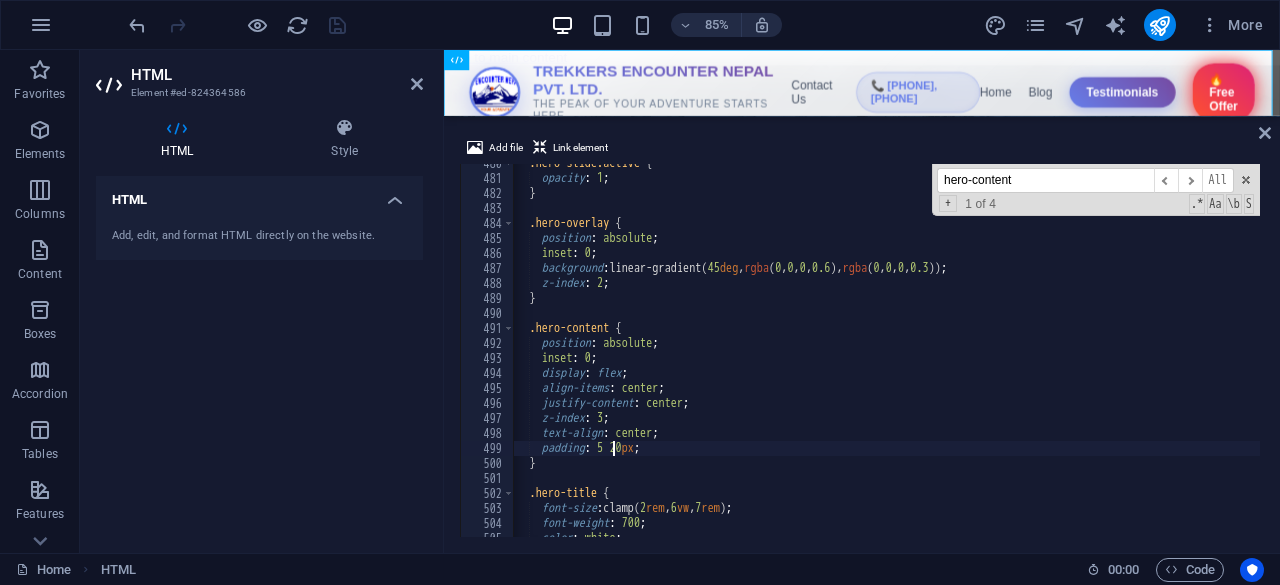 scroll, scrollTop: 6868, scrollLeft: 0, axis: vertical 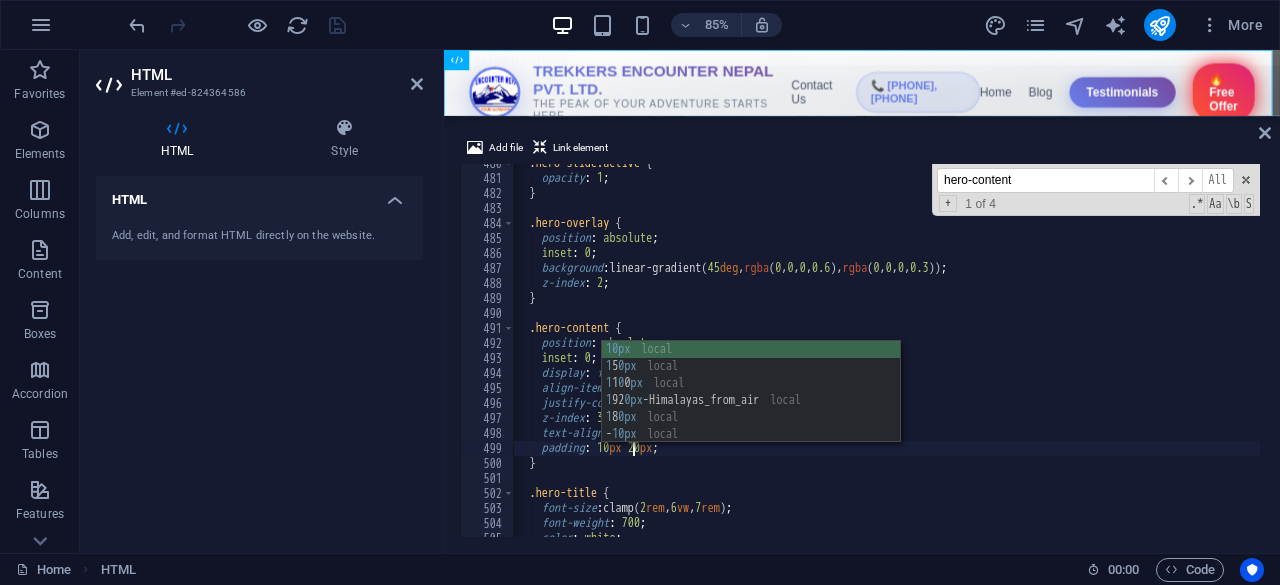 type on "padding: 10px 20px;" 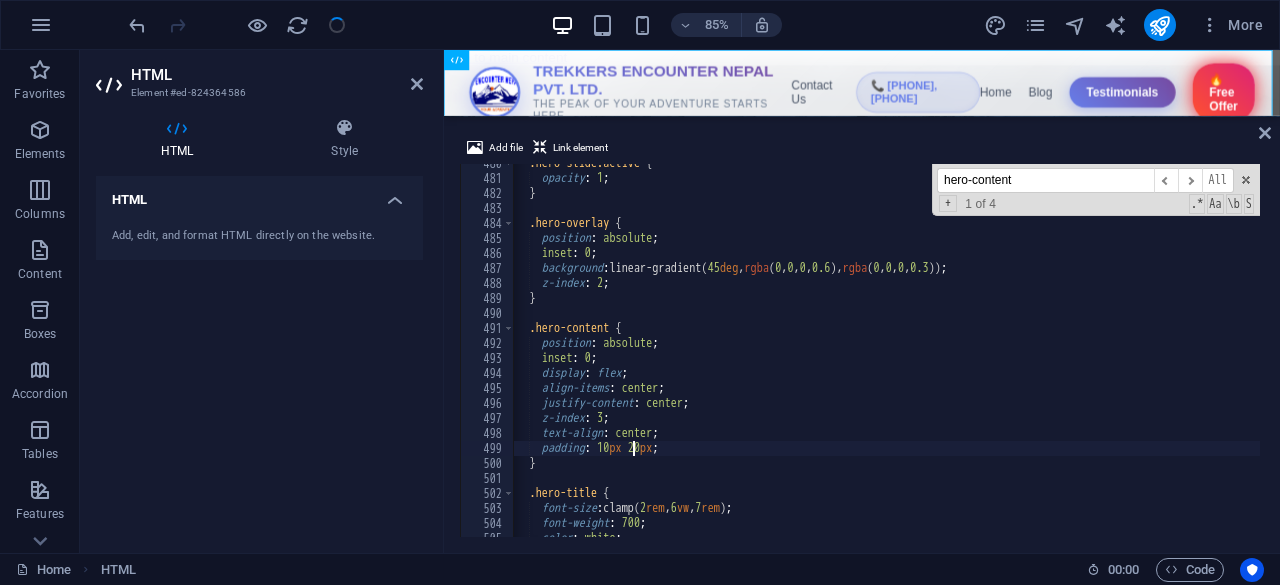 scroll, scrollTop: 6868, scrollLeft: 0, axis: vertical 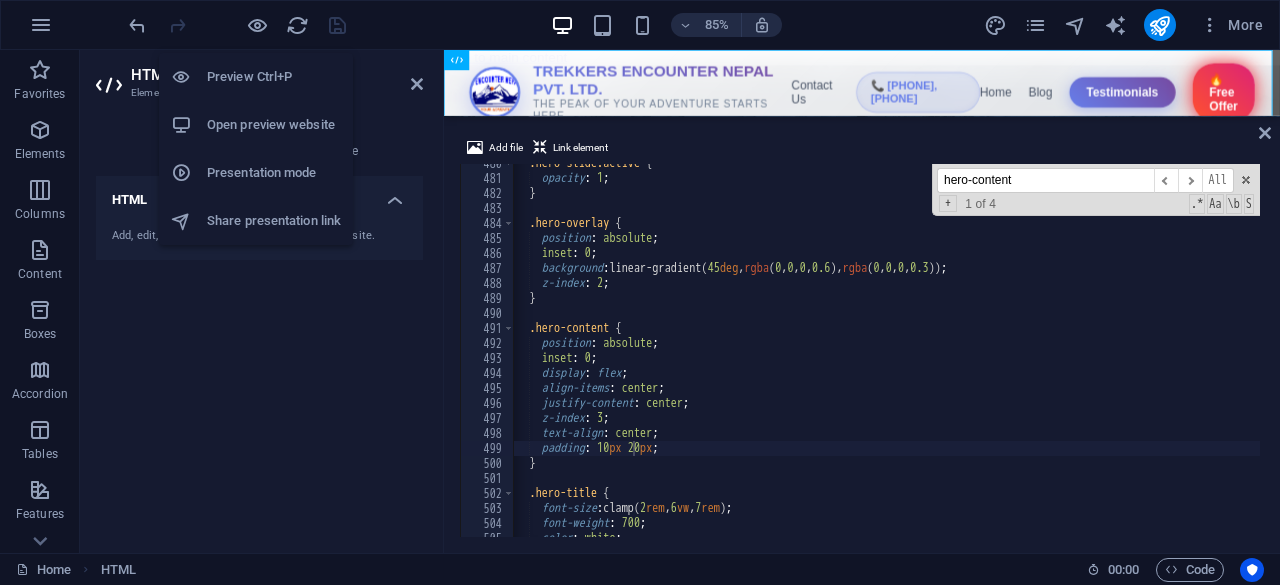 click on "Open preview website" at bounding box center (274, 125) 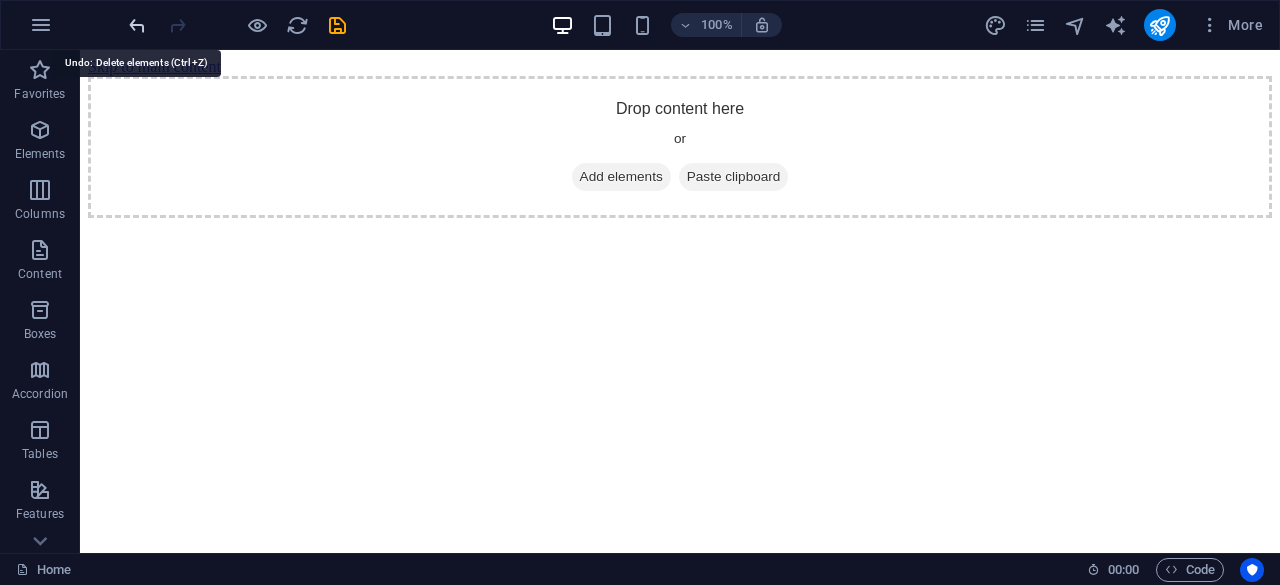 click at bounding box center (137, 25) 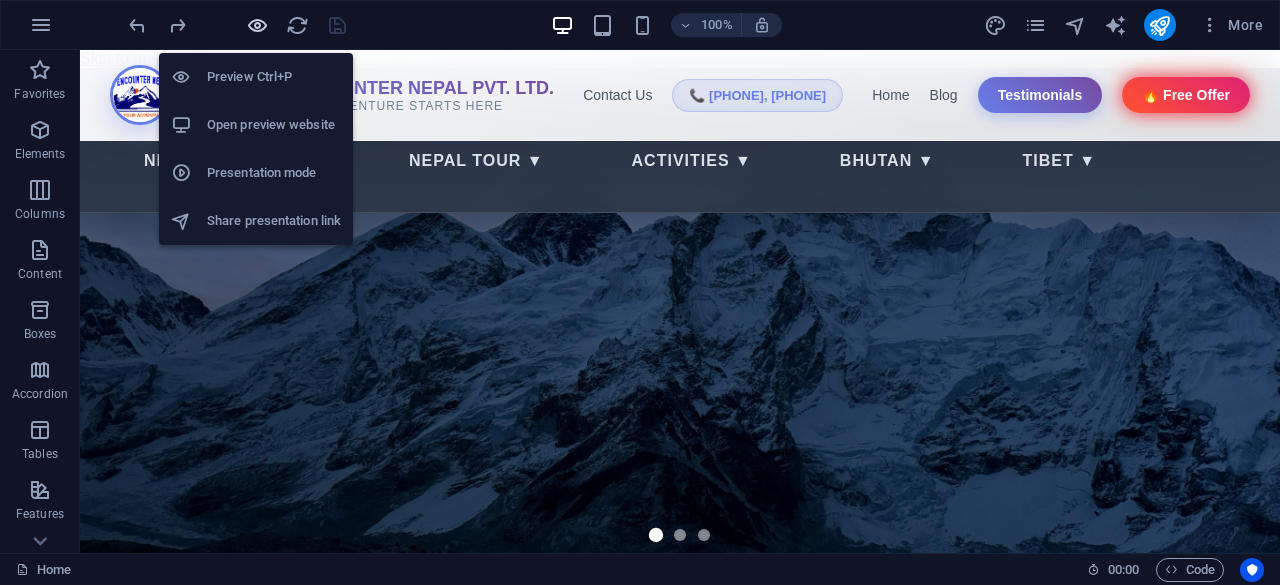 click at bounding box center (257, 25) 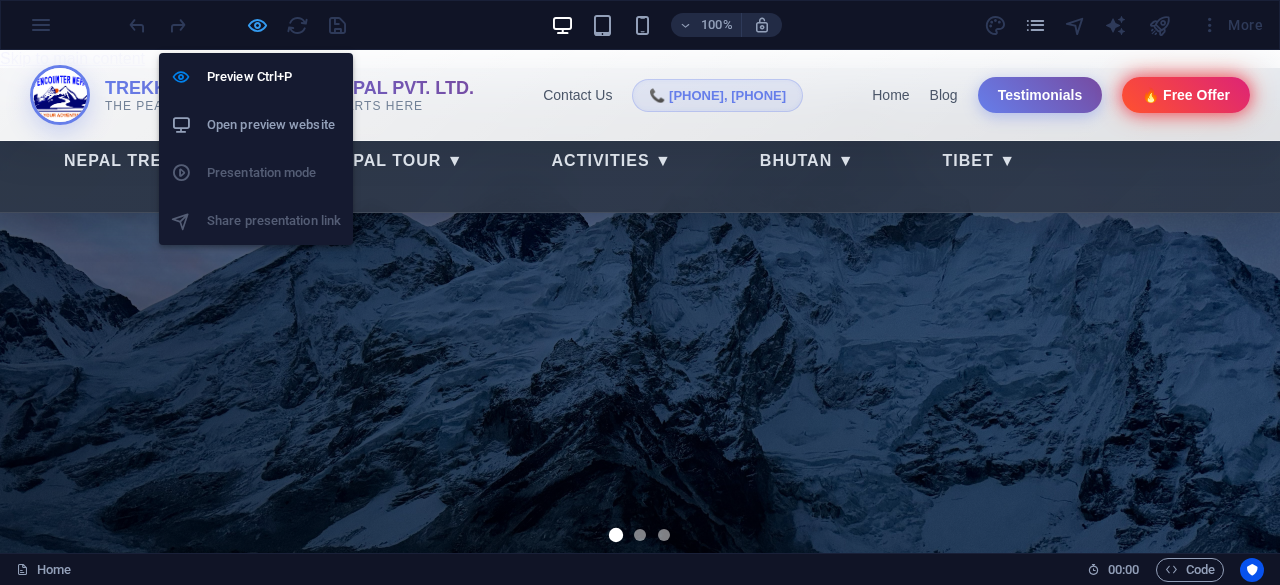 click at bounding box center (257, 25) 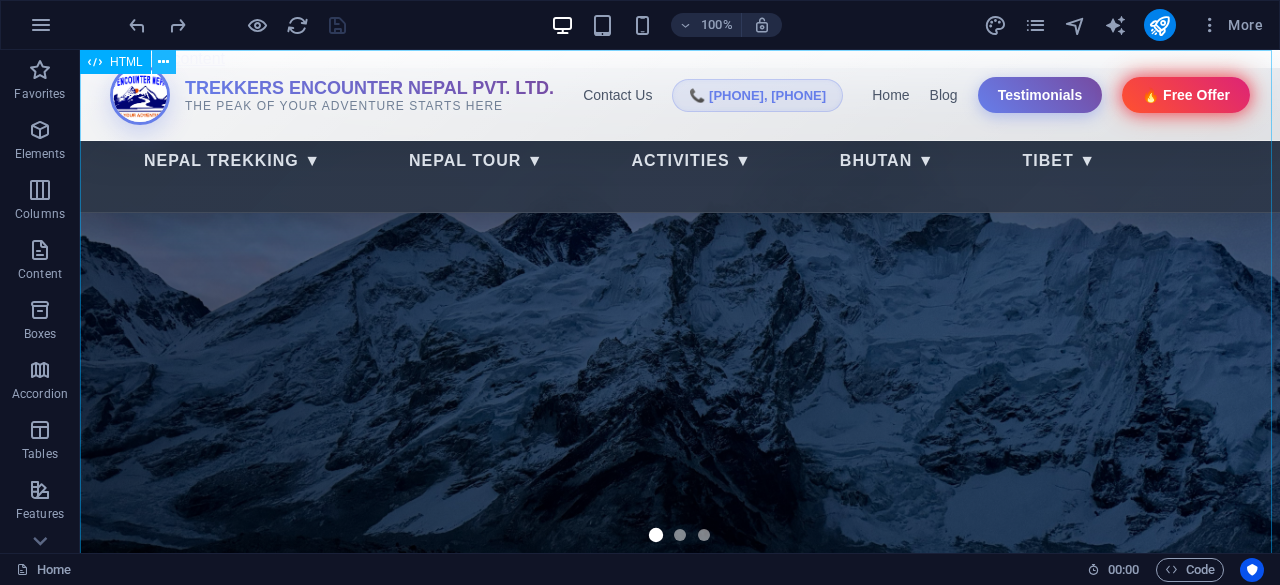 click at bounding box center (163, 62) 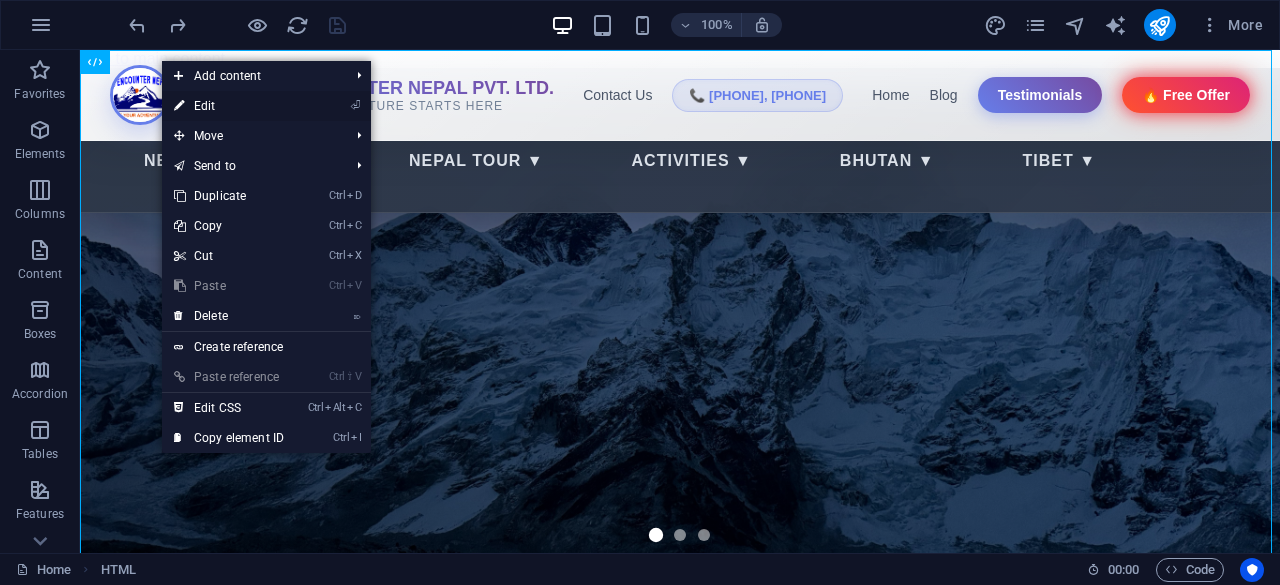 click on "⏎  Edit" at bounding box center (229, 106) 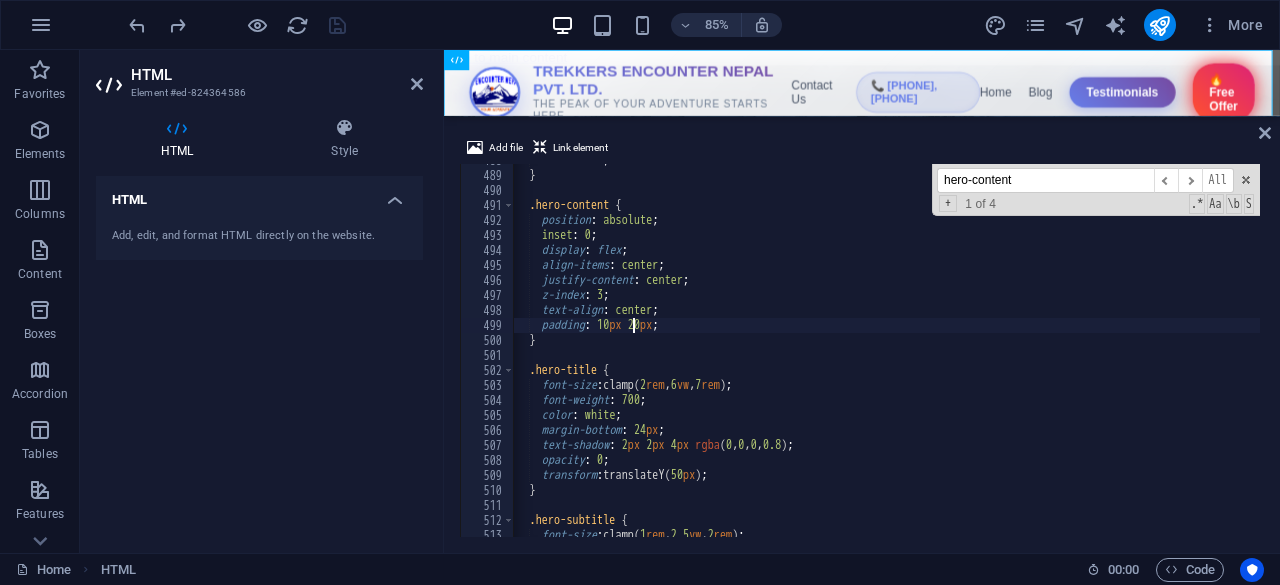scroll, scrollTop: 6985, scrollLeft: 0, axis: vertical 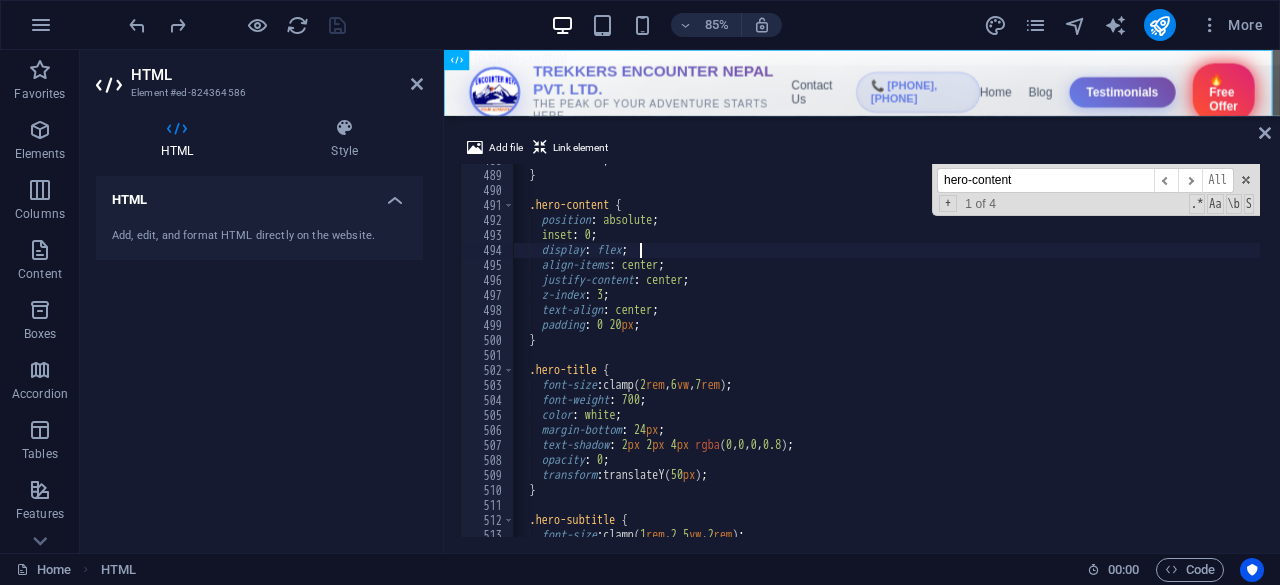 click on "z-index :   2 ;      }           .hero-content   {         position :   absolute ;         inset :   0 ;         display :   flex ;         align-items :   center ;         justify-content :   center ;         z-index :   3 ;         text-align :   center ;         padding :   0   20 px ;      }           .hero-title   {         font-size :  clamp( 2 rem ,  6 vw ,  7 rem ) ;         font-weight :   700 ;         color :   white ;         margin-bottom :   24 px ;         text-shadow :   2 px   2 px   4 px   rgba ( 0 , 0 , 0 , 0.8 ) ;         opacity :   0 ;         transform :  translateY( 50 px ) ;      }           .hero-subtitle   {         font-size :  clamp( 1 rem ,  2.5 vw ,  2 rem ) ;" at bounding box center [2203, 352] 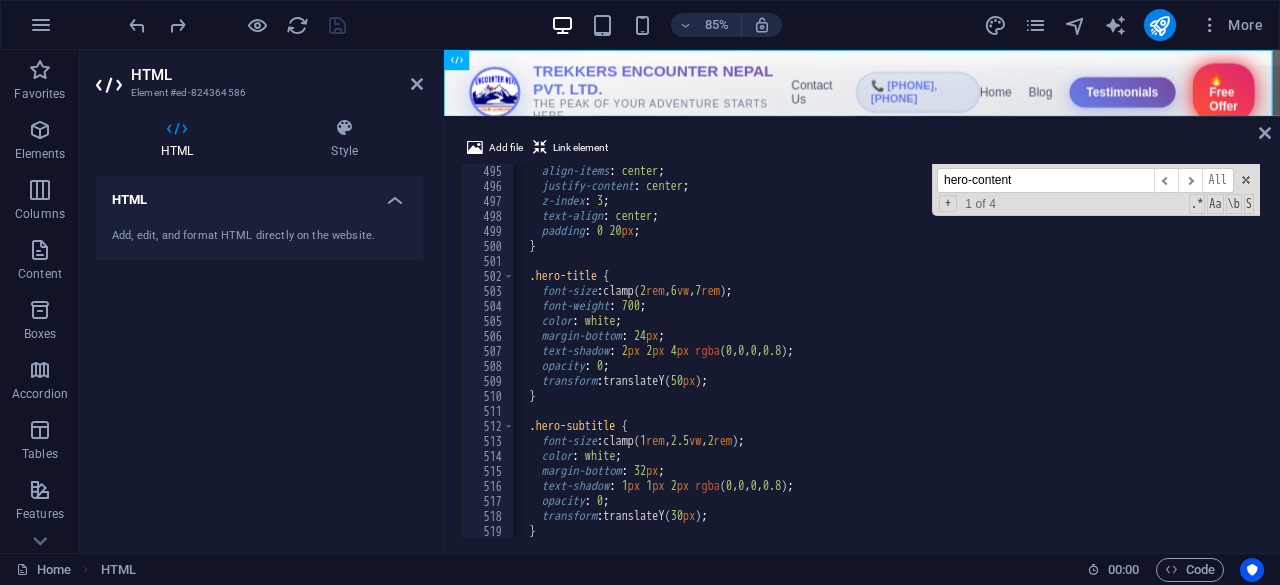 scroll, scrollTop: 7081, scrollLeft: 0, axis: vertical 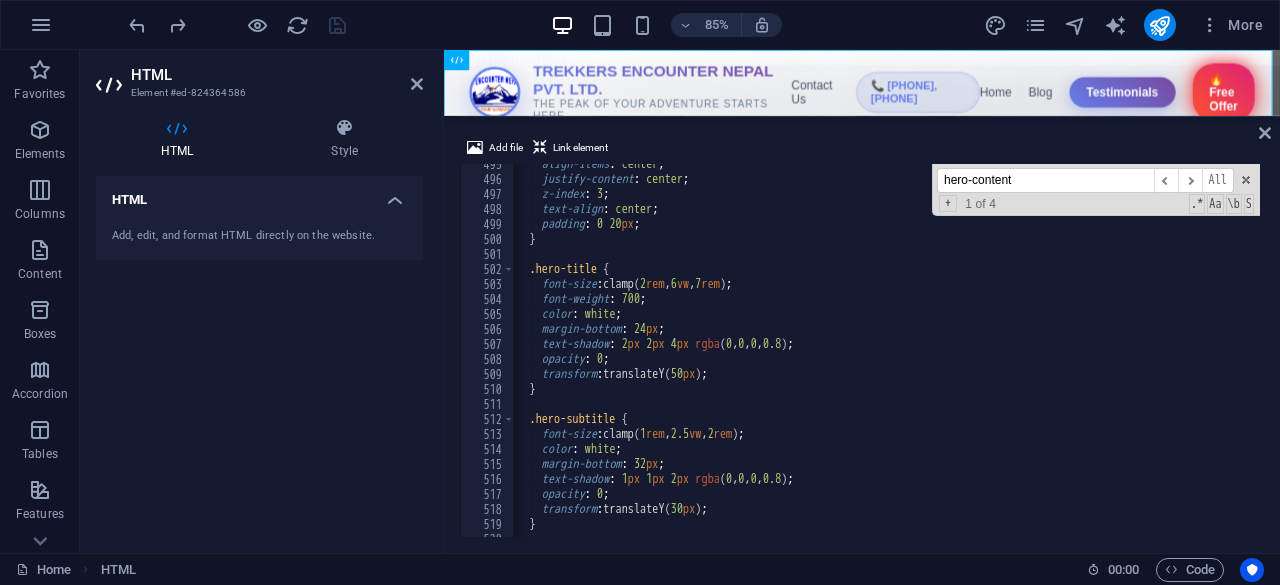 click on "align-items :   center ;         justify-content :   center ;         z-index :   3 ;         text-align :   center ;         padding :   0   20 px ;      }           .hero-title   {         font-size :  clamp( 2 rem ,  6 vw ,  7 rem ) ;         font-weight :   700 ;         color :   white ;         margin-bottom :   24 px ;         text-shadow :   2 px   2 px   4 px   rgba ( 0 , 0 , 0 , 0.8 ) ;         opacity :   0 ;         transform :  translateY( 50 px ) ;      }           .hero-subtitle   {         font-size :  clamp( 1 rem ,  2.5 vw ,  2 rem ) ;         color :   white ;         margin-bottom :   32 px ;         text-shadow :   1 px   1 px   2 px   rgba ( 0 , 0 , 0 , 0.8 ) ;         opacity :   0 ;         transform :  translateY( 30 px ) ;      }" at bounding box center [2203, 356] 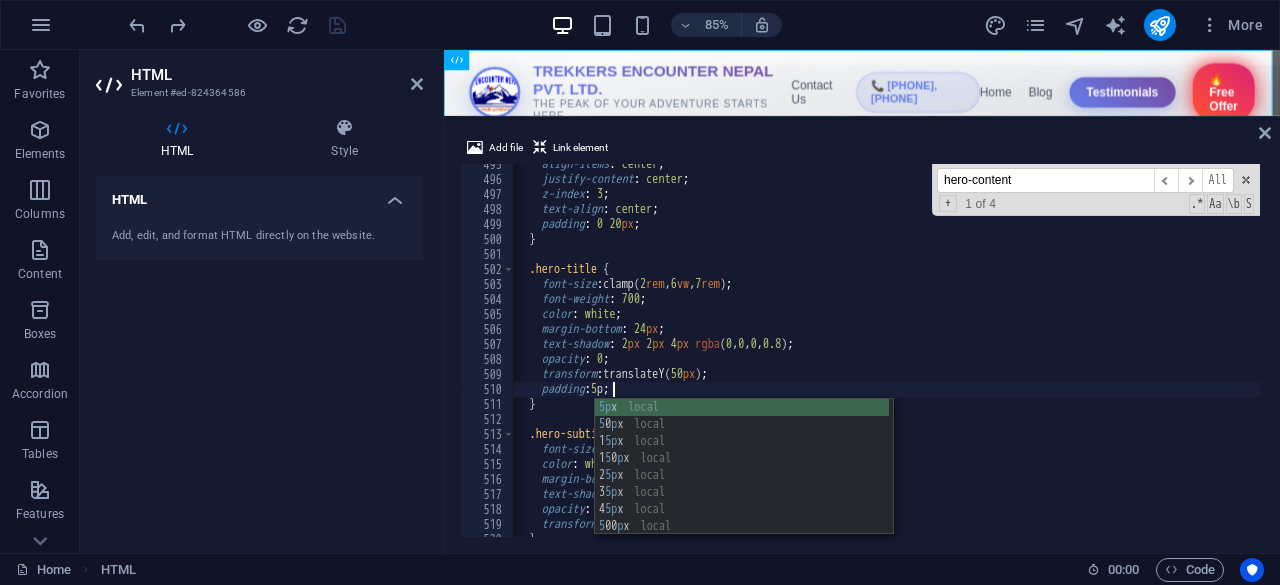 scroll, scrollTop: 0, scrollLeft: 8, axis: horizontal 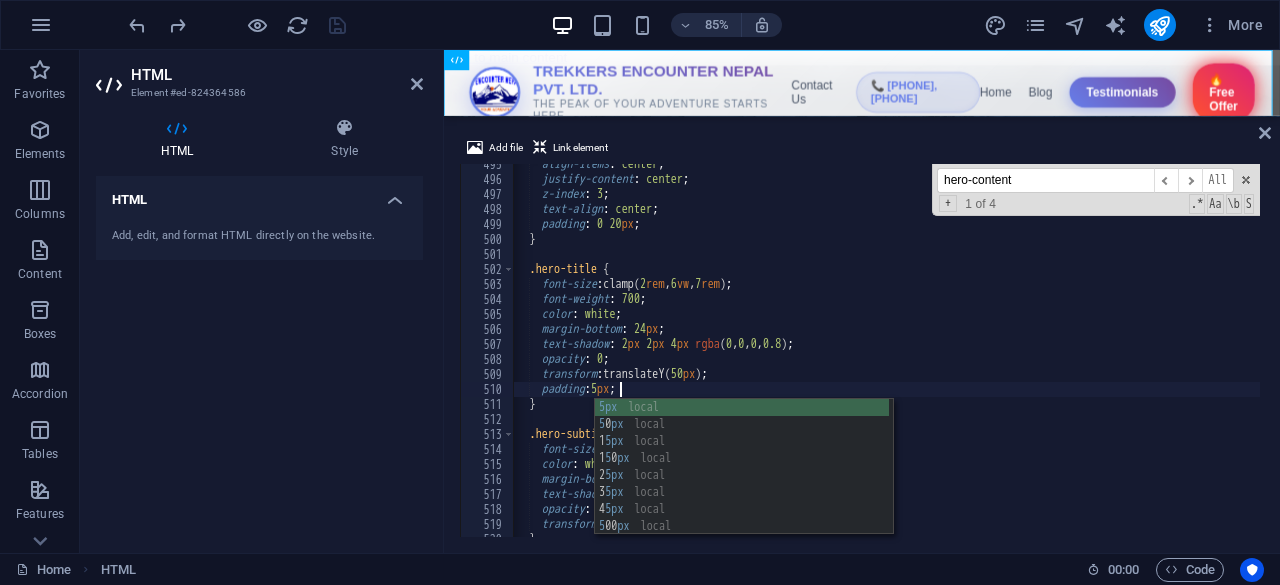 type on "padding:5px" 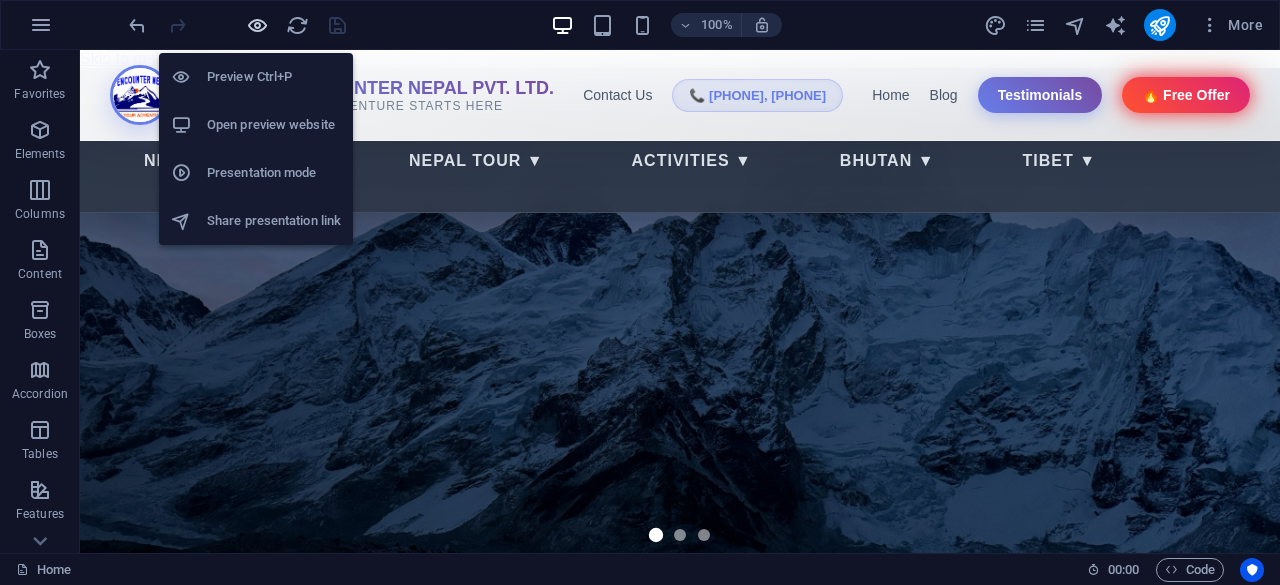 click at bounding box center [257, 25] 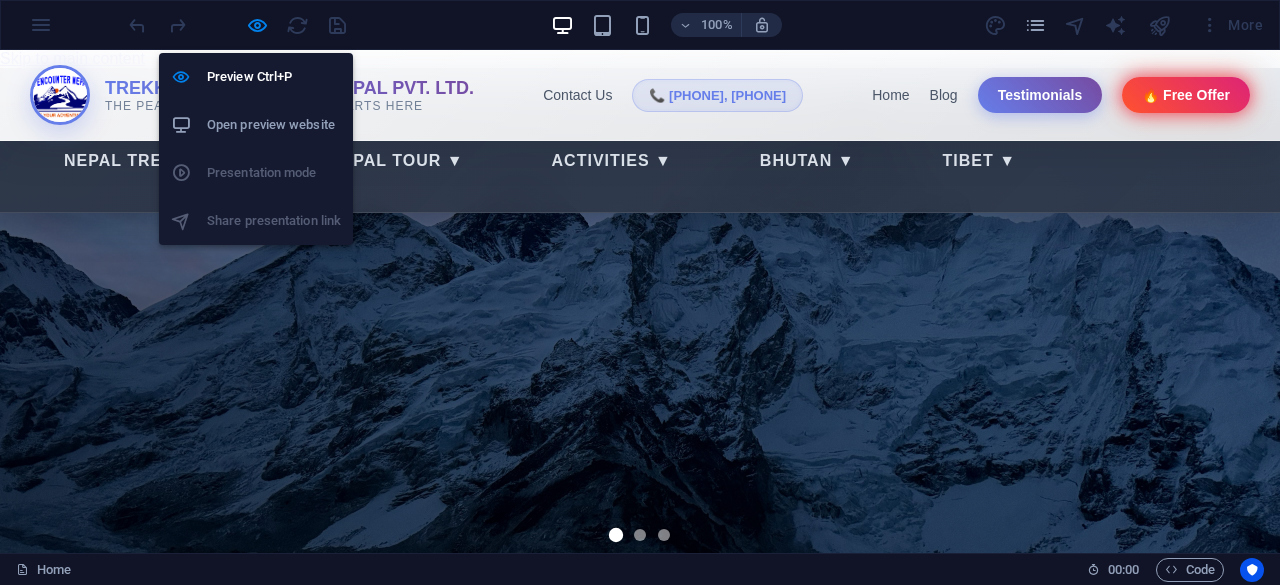 click on "Open preview website" at bounding box center (274, 125) 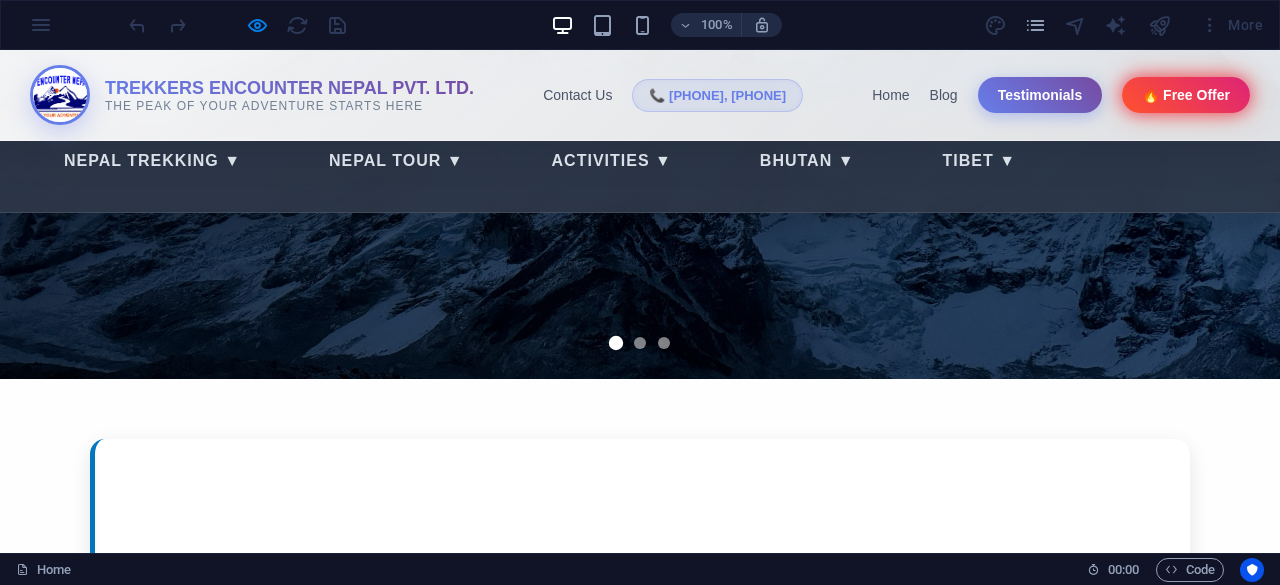 scroll, scrollTop: 0, scrollLeft: 0, axis: both 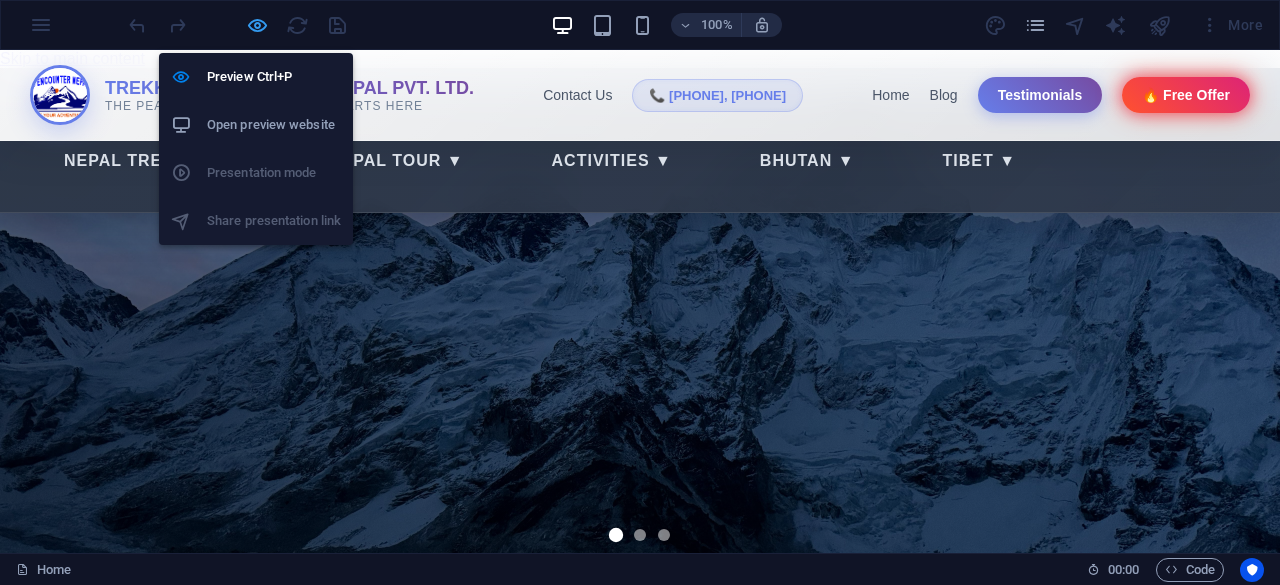 click at bounding box center [257, 25] 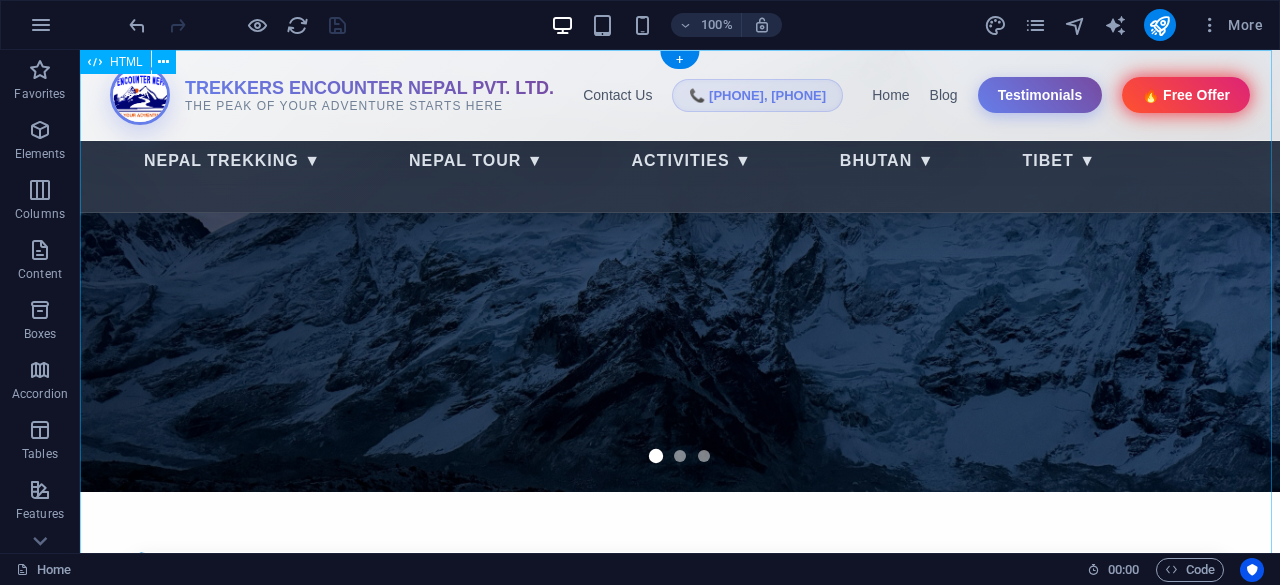 scroll, scrollTop: 0, scrollLeft: 0, axis: both 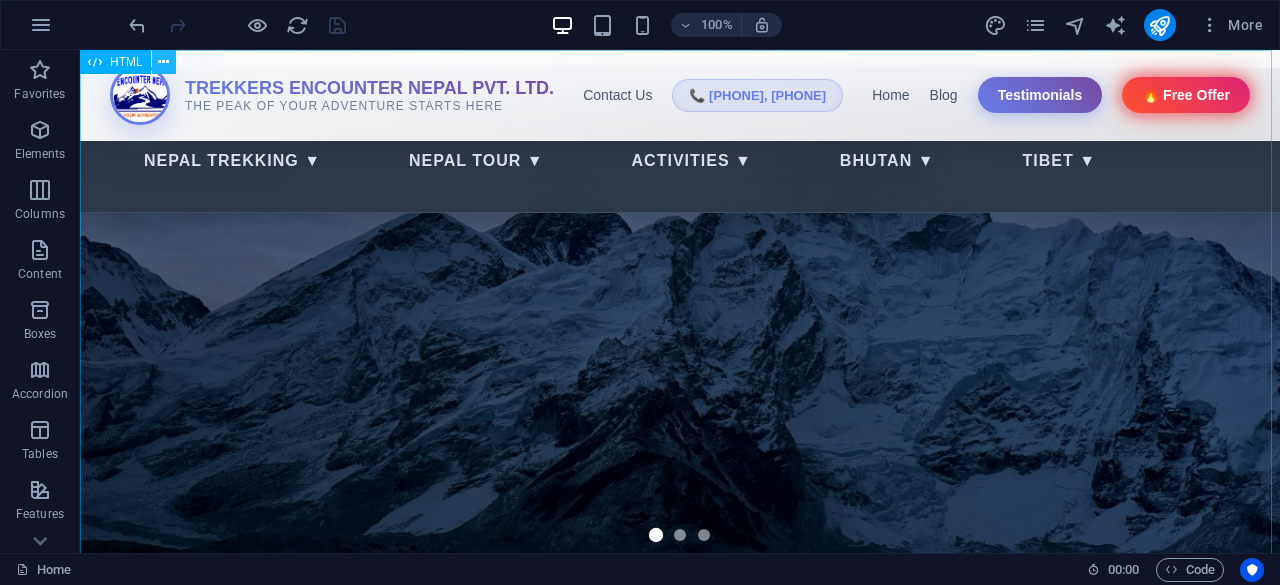 click at bounding box center (164, 62) 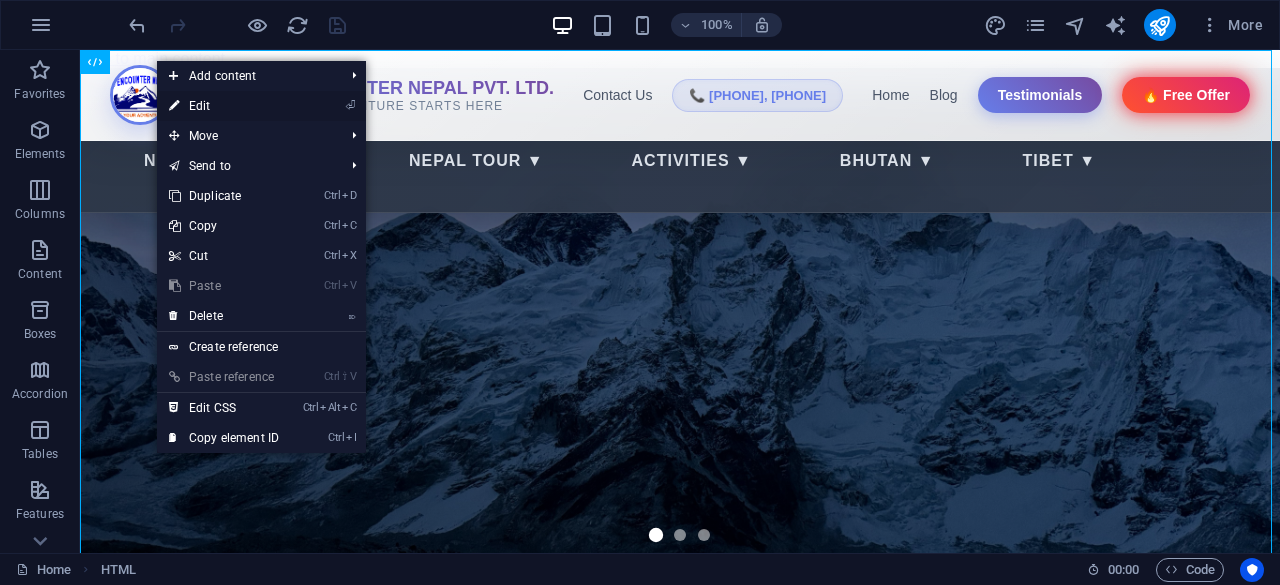 click on "⏎  Edit" at bounding box center (224, 106) 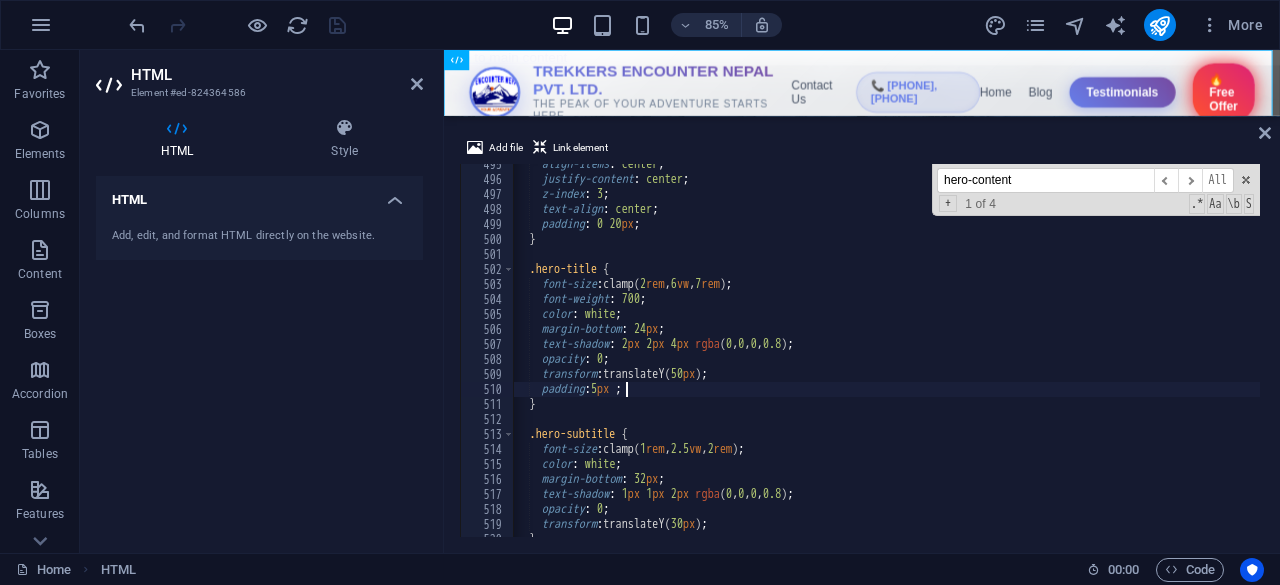 scroll, scrollTop: 7078, scrollLeft: 0, axis: vertical 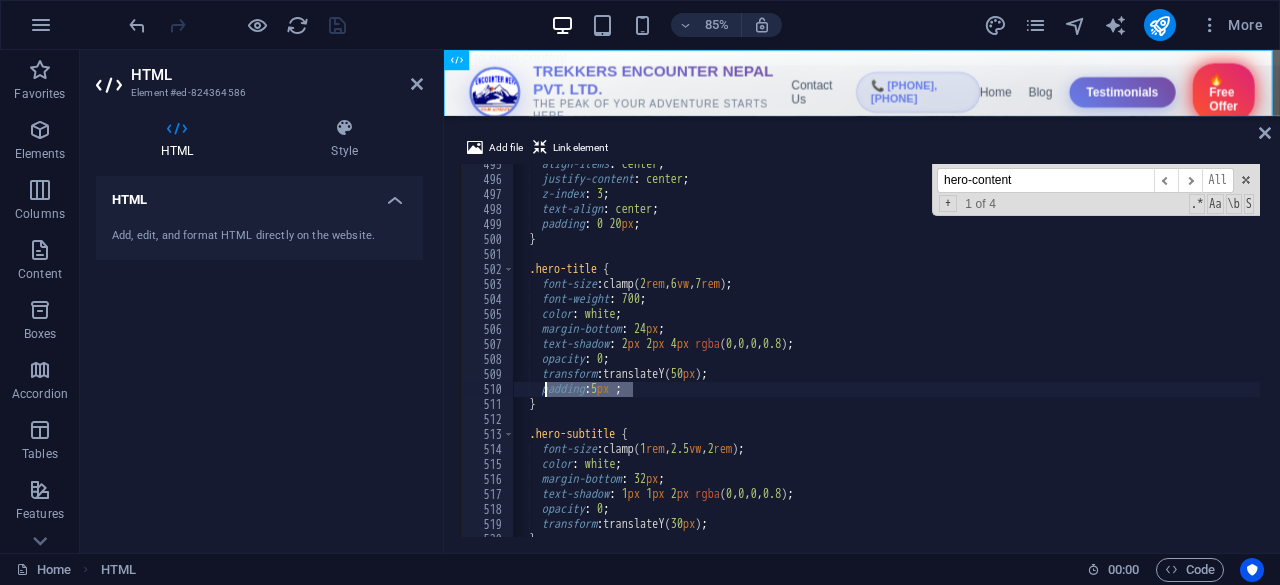 drag, startPoint x: 635, startPoint y: 386, endPoint x: 544, endPoint y: 387, distance: 91.00549 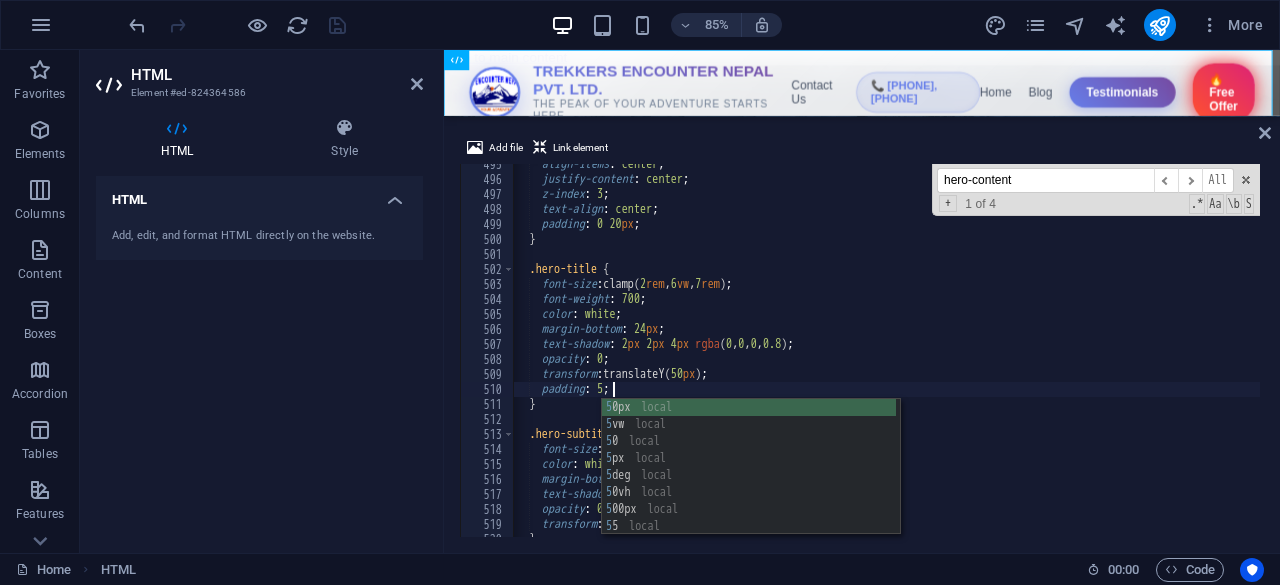 scroll, scrollTop: 0, scrollLeft: 8, axis: horizontal 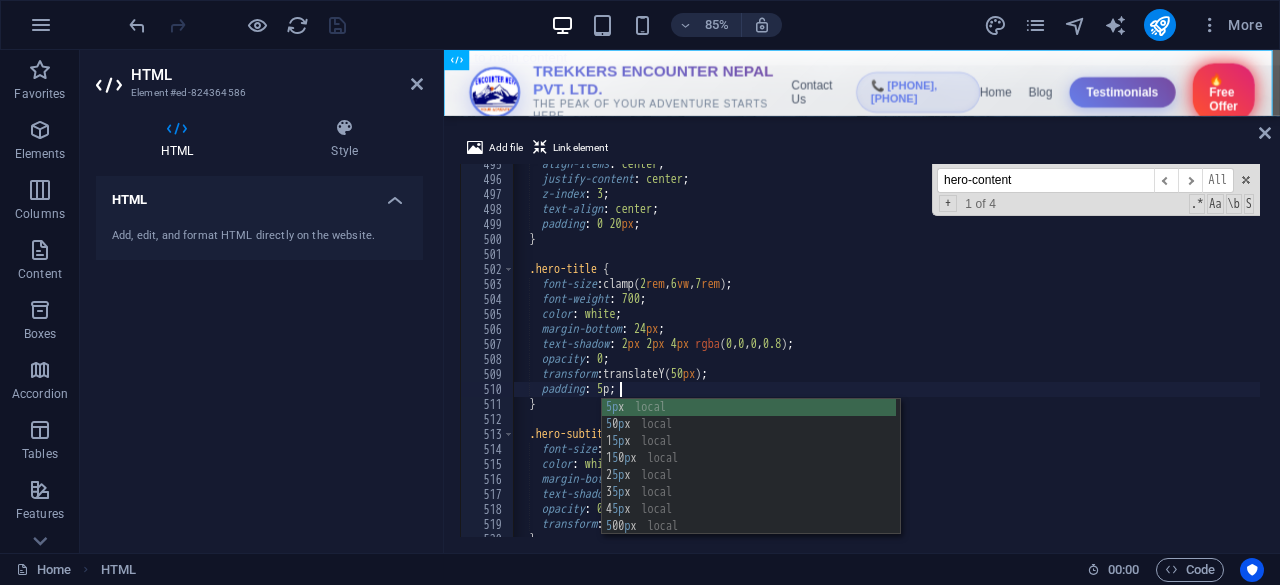 type on "padding: 5px" 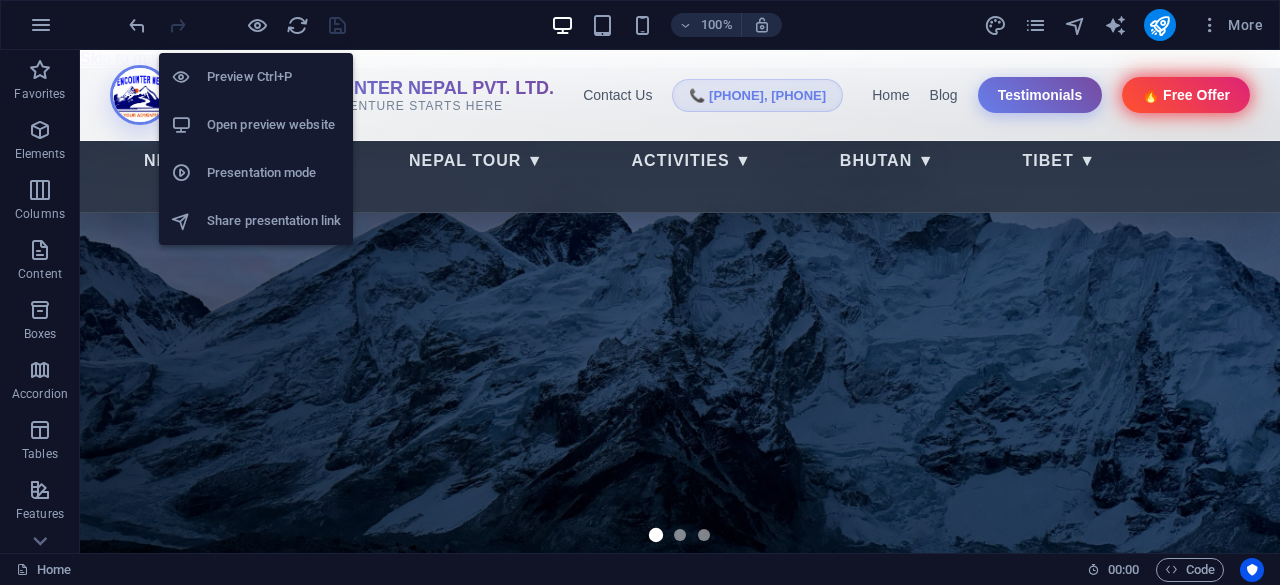 click on "Open preview website" at bounding box center (274, 125) 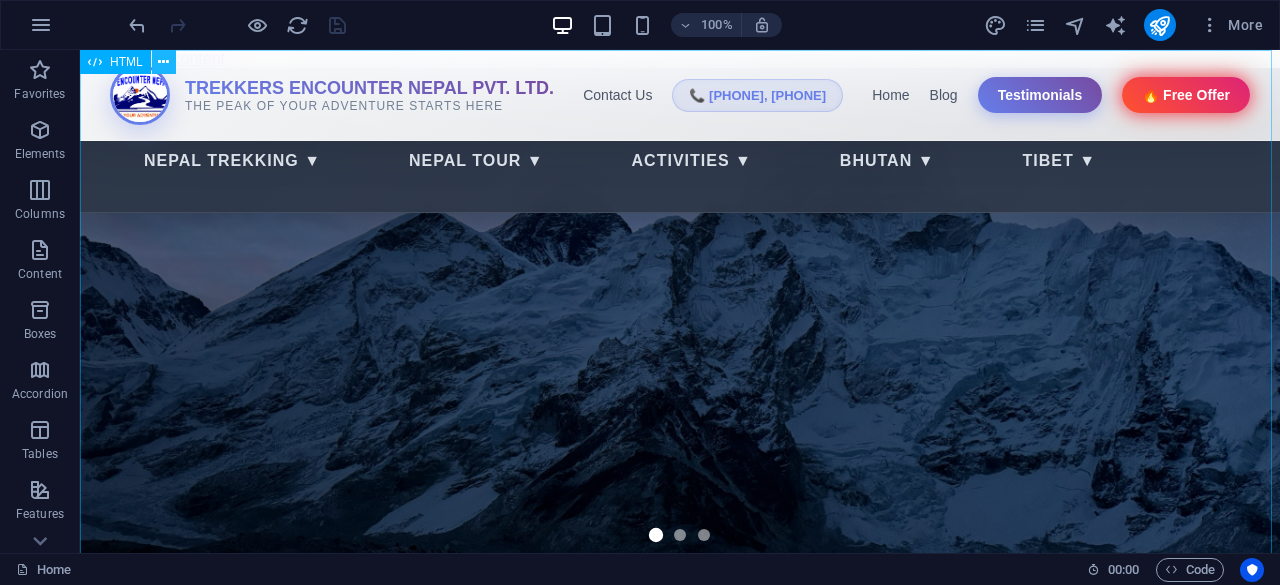 click at bounding box center [163, 62] 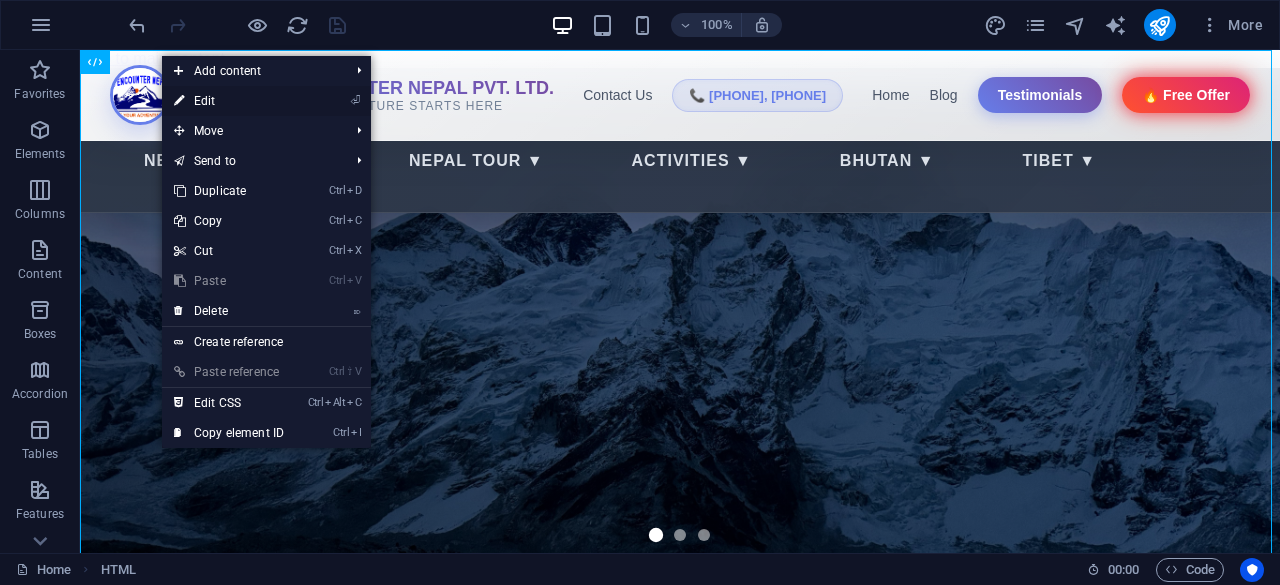 click on "⏎  Edit" at bounding box center [229, 101] 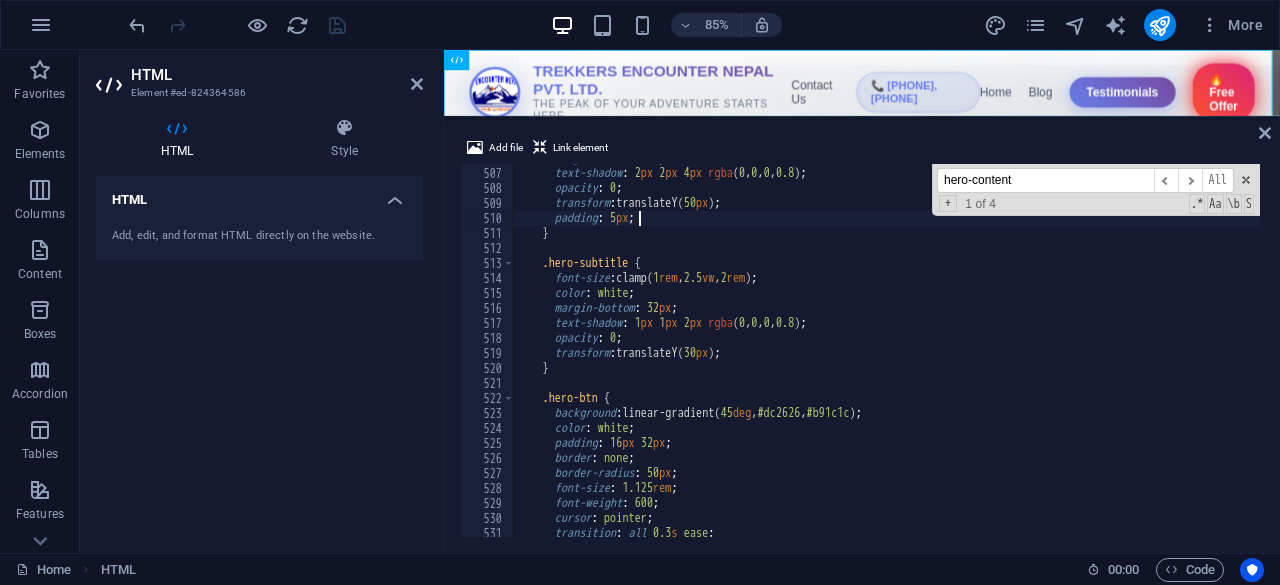 scroll, scrollTop: 7186, scrollLeft: 0, axis: vertical 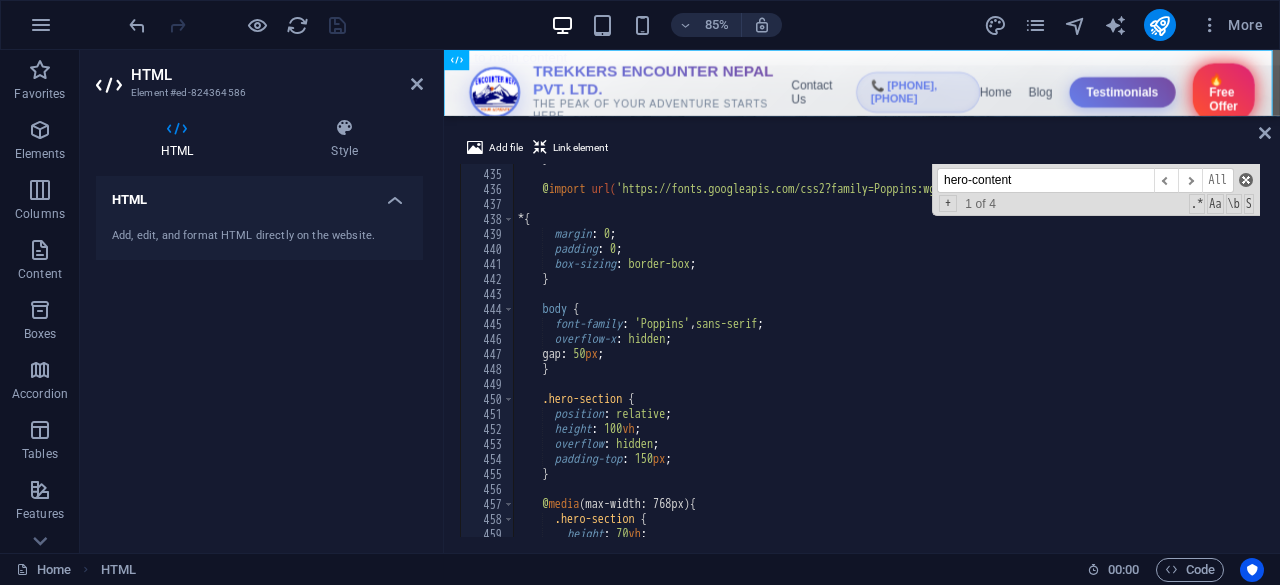 click at bounding box center (1246, 180) 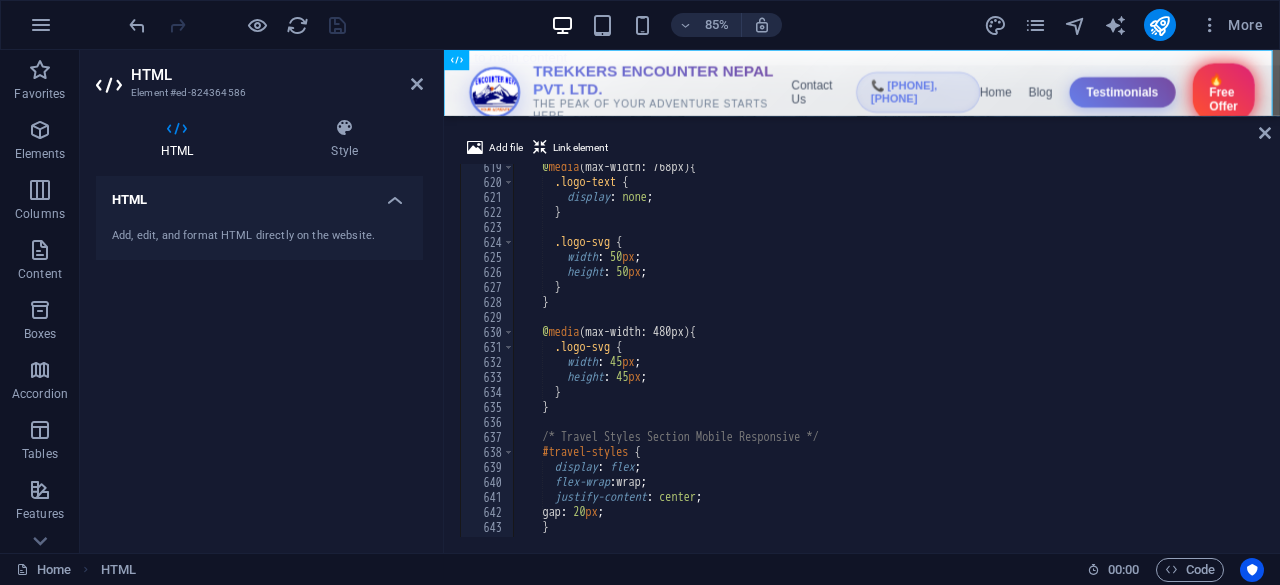 scroll, scrollTop: 8862, scrollLeft: 0, axis: vertical 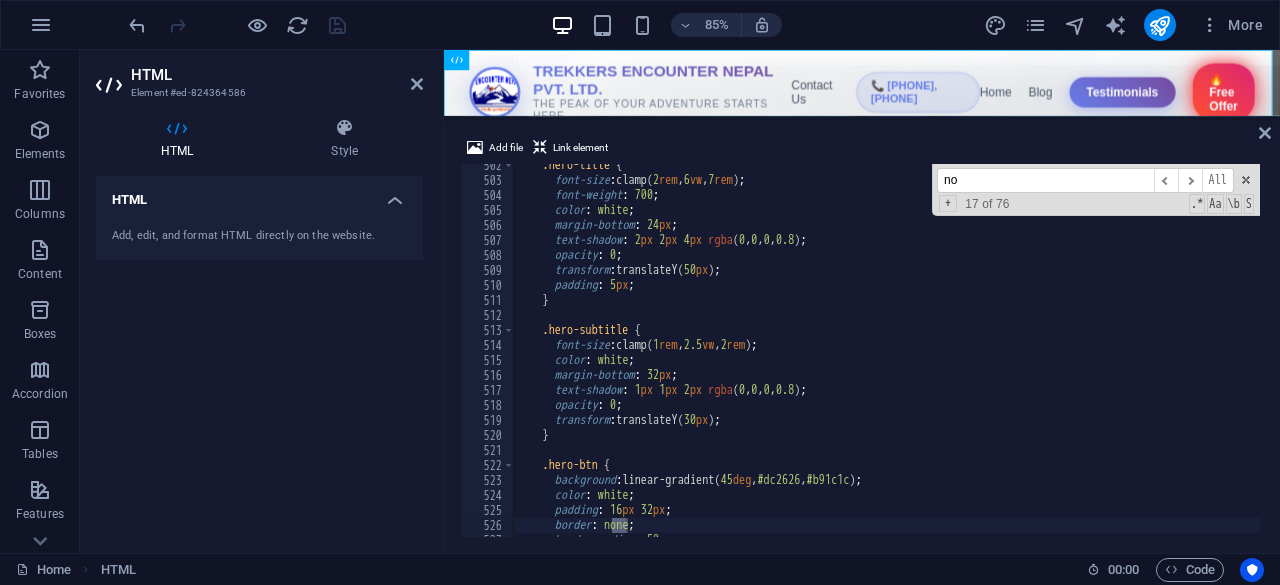 type on "n" 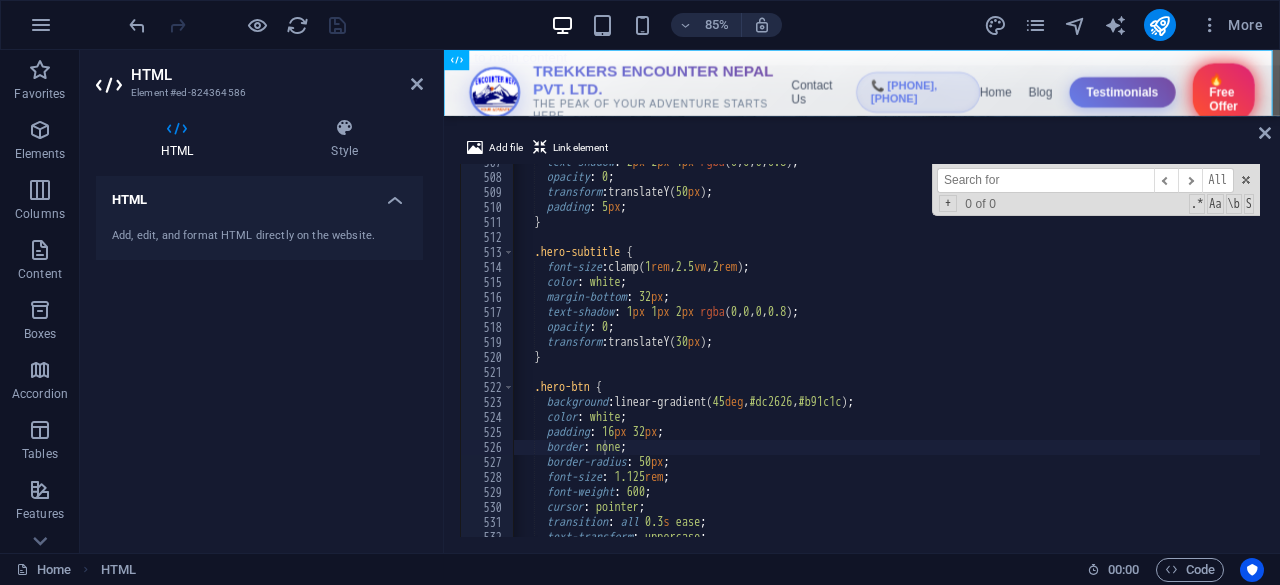 scroll, scrollTop: 7330, scrollLeft: 0, axis: vertical 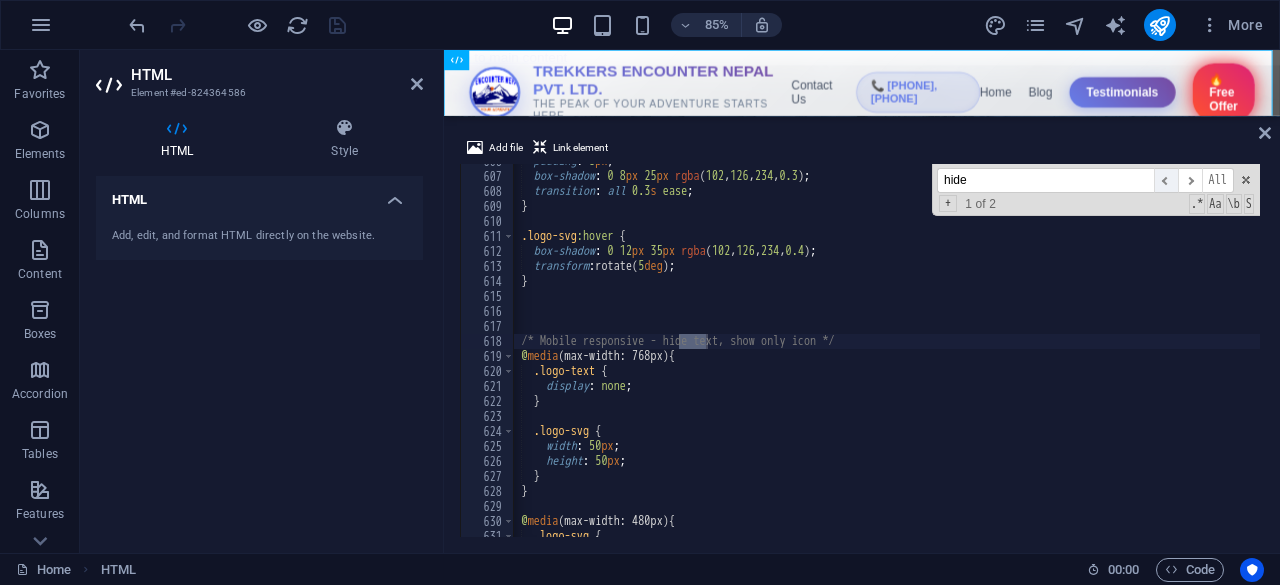 type on "hide" 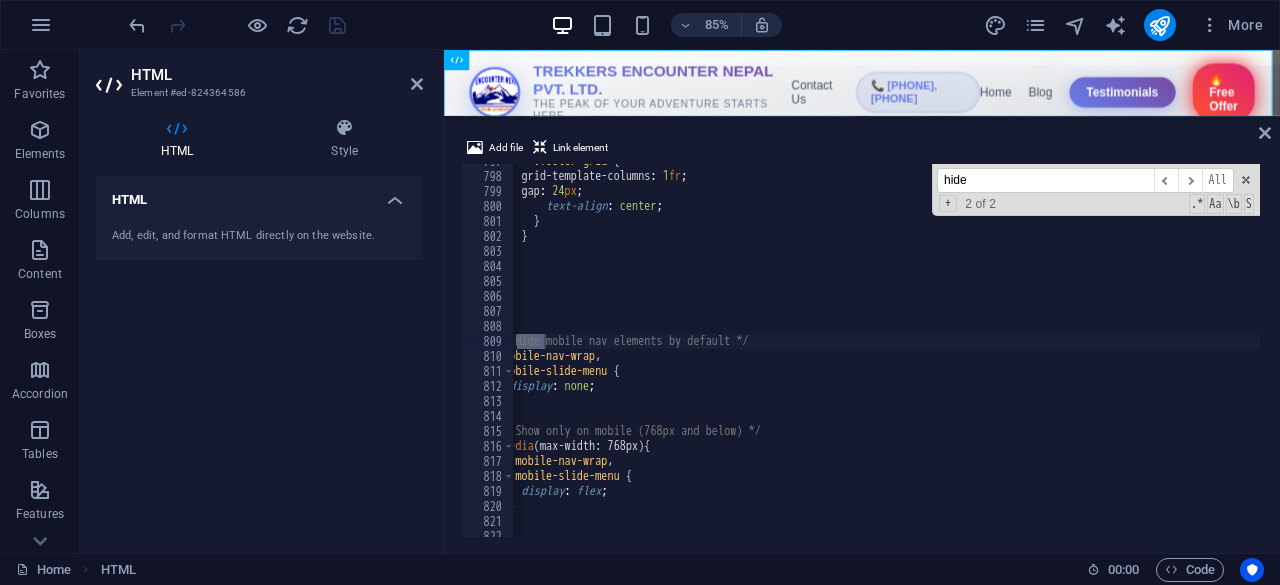 scroll, scrollTop: 11396, scrollLeft: 0, axis: vertical 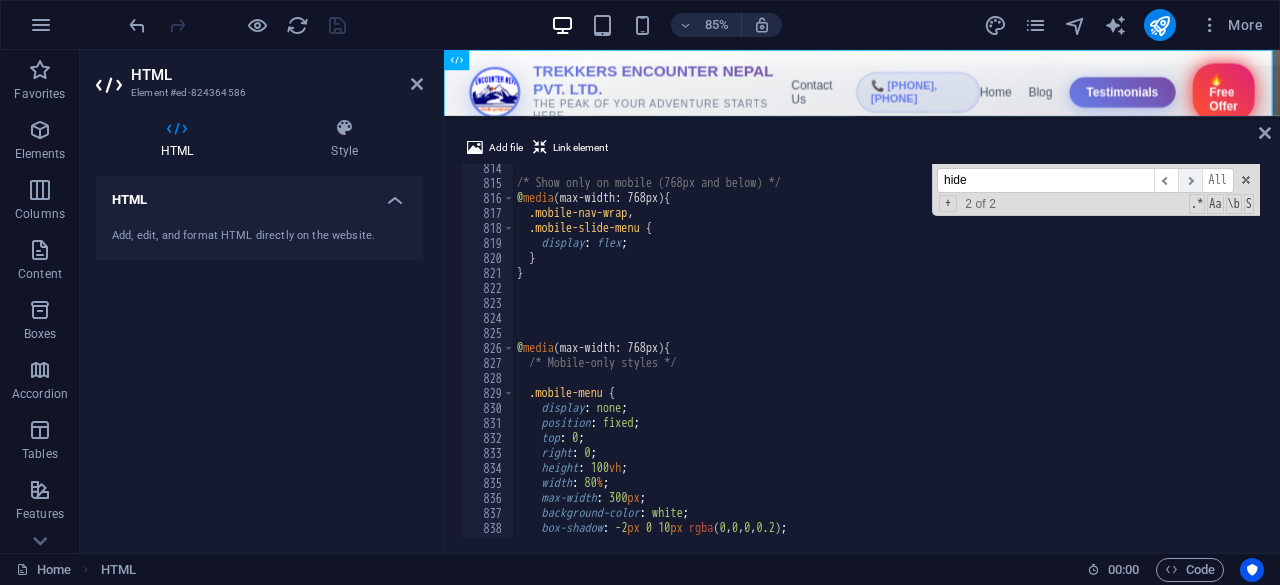 click on "​" at bounding box center (1190, 180) 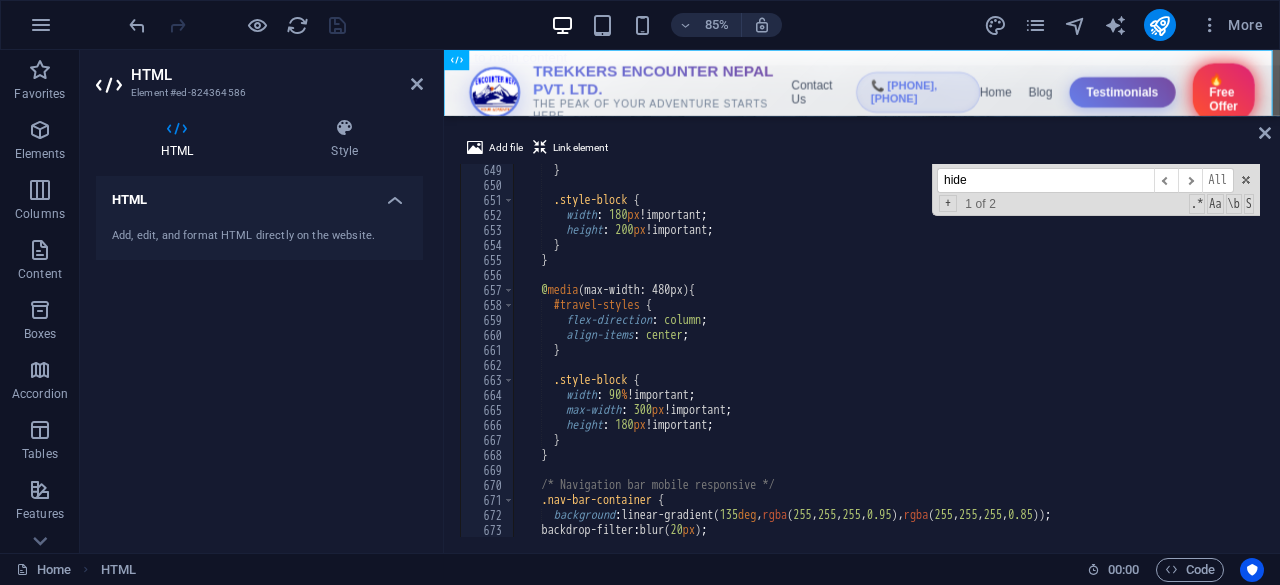 scroll, scrollTop: 9340, scrollLeft: 0, axis: vertical 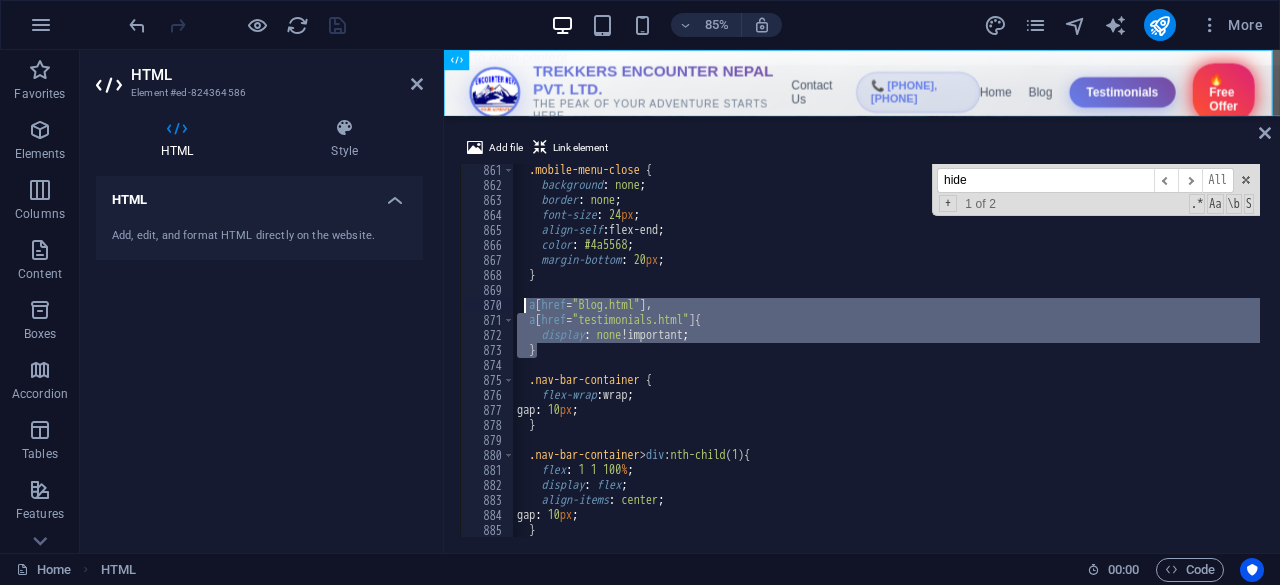 drag, startPoint x: 544, startPoint y: 357, endPoint x: 525, endPoint y: 305, distance: 55.362442 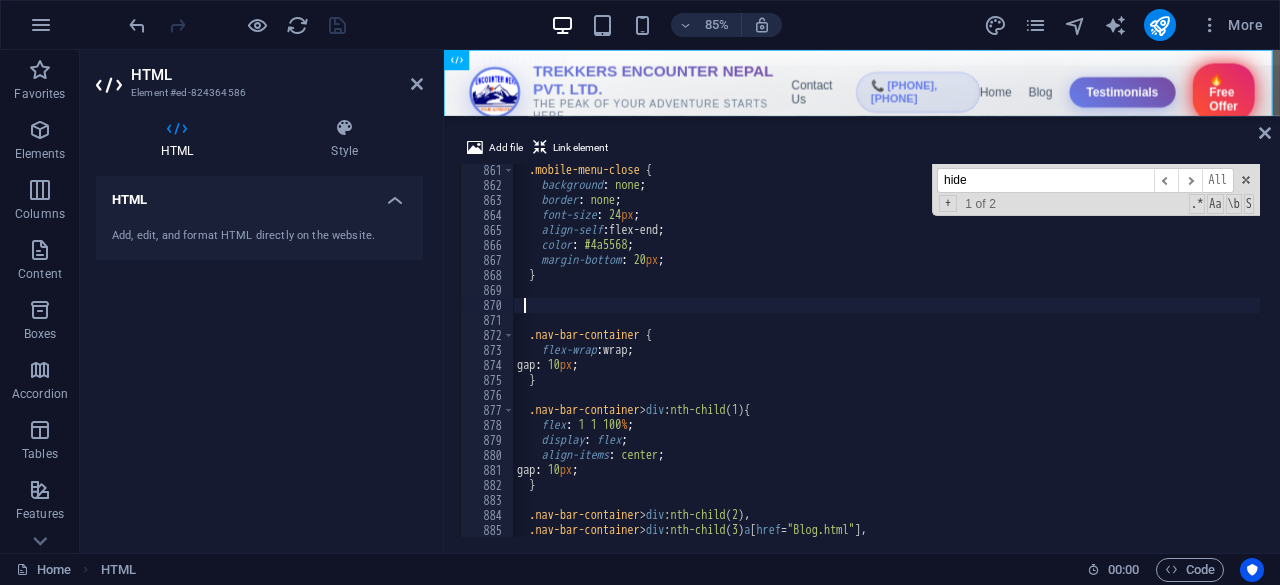 paste on "}" 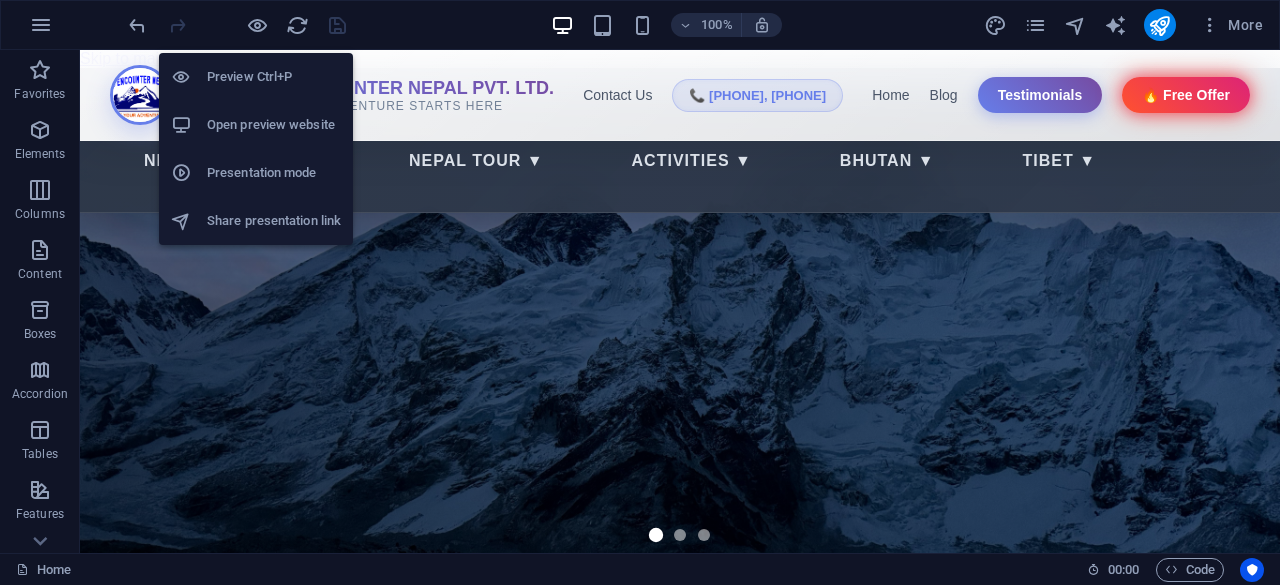 click on "Open preview website" at bounding box center [274, 125] 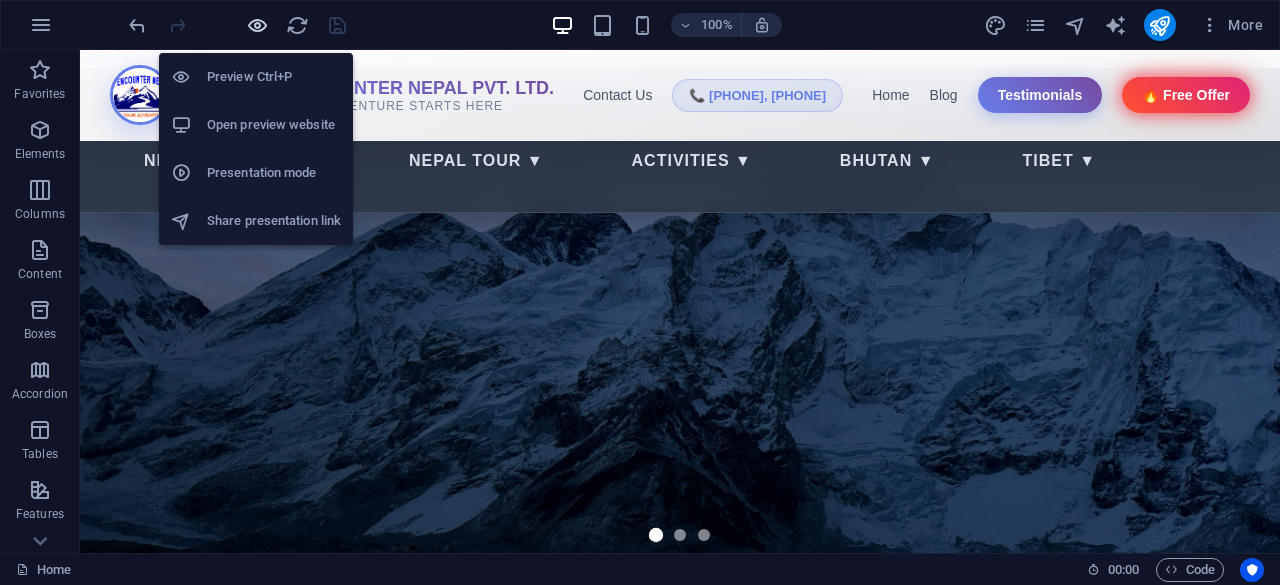 click at bounding box center [257, 25] 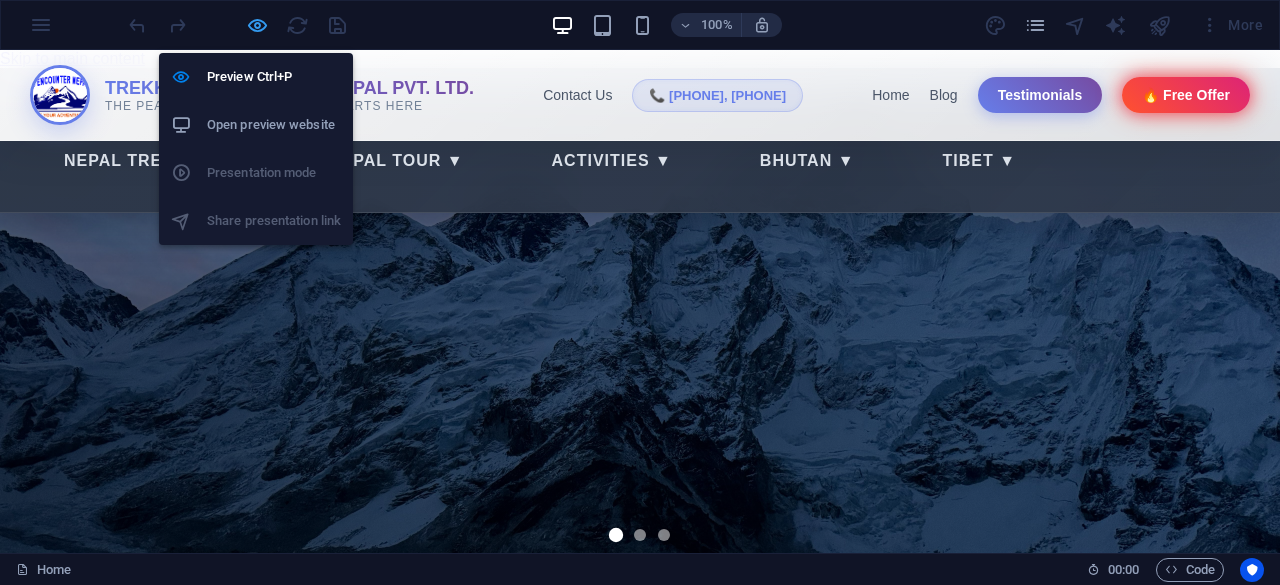 click at bounding box center (257, 25) 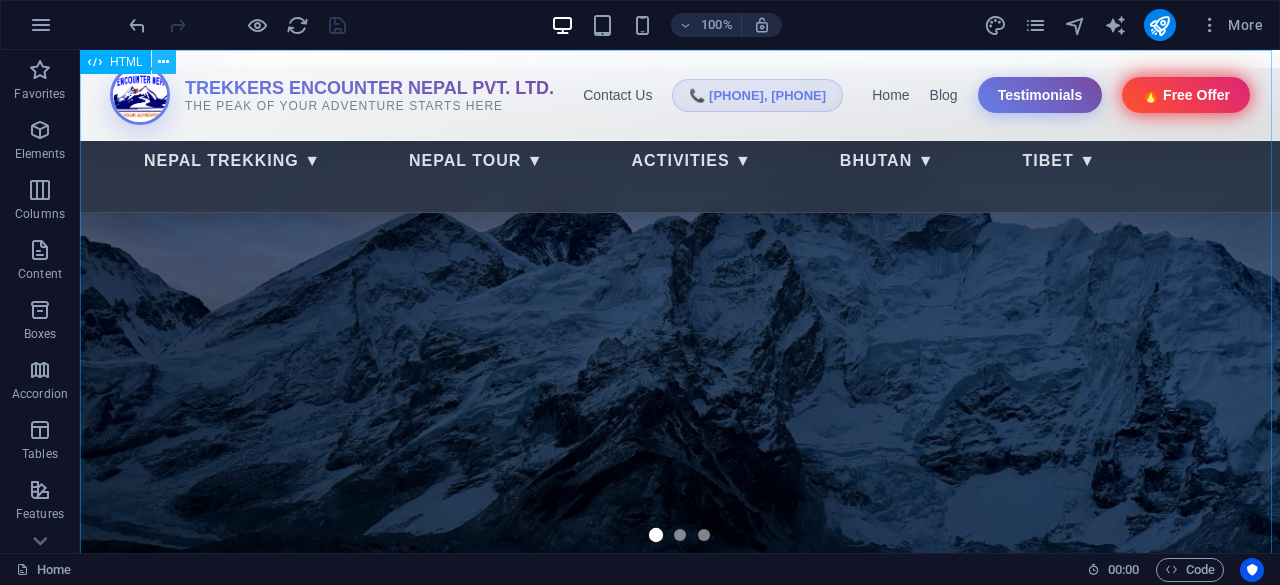 click at bounding box center [164, 62] 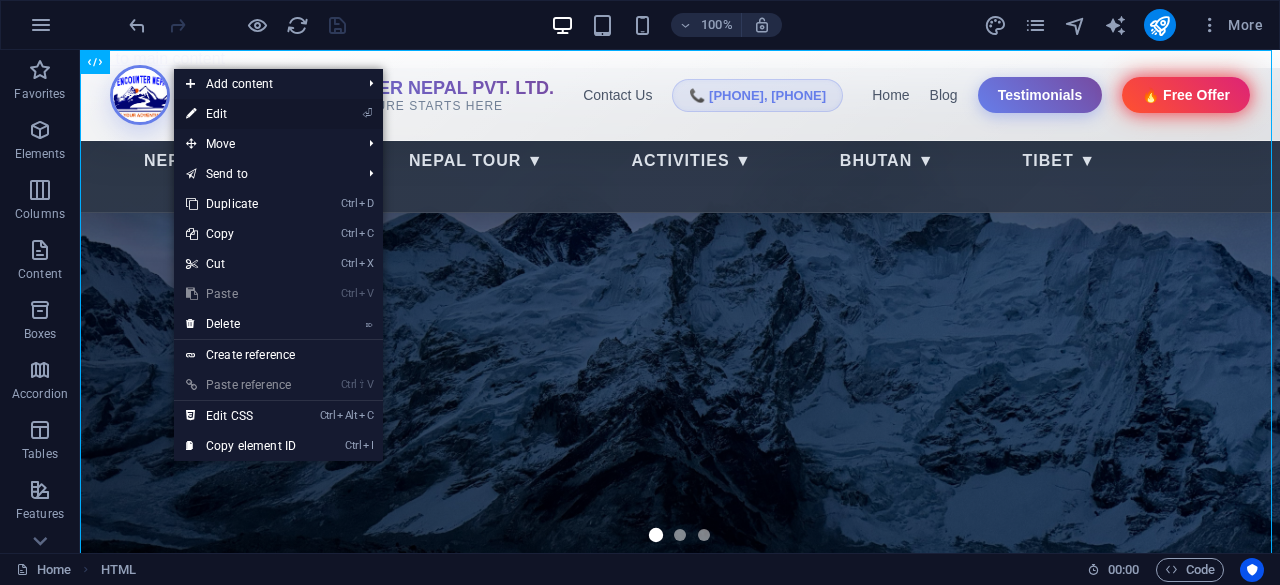 click on "⏎  Edit" at bounding box center [241, 114] 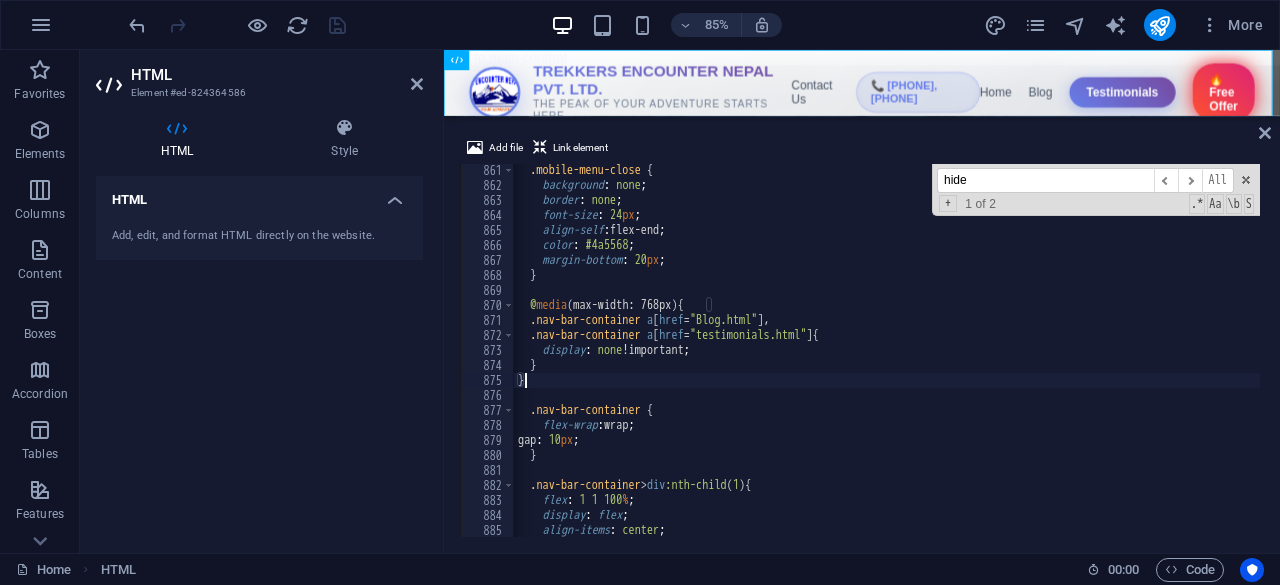 scroll, scrollTop: 12302, scrollLeft: 0, axis: vertical 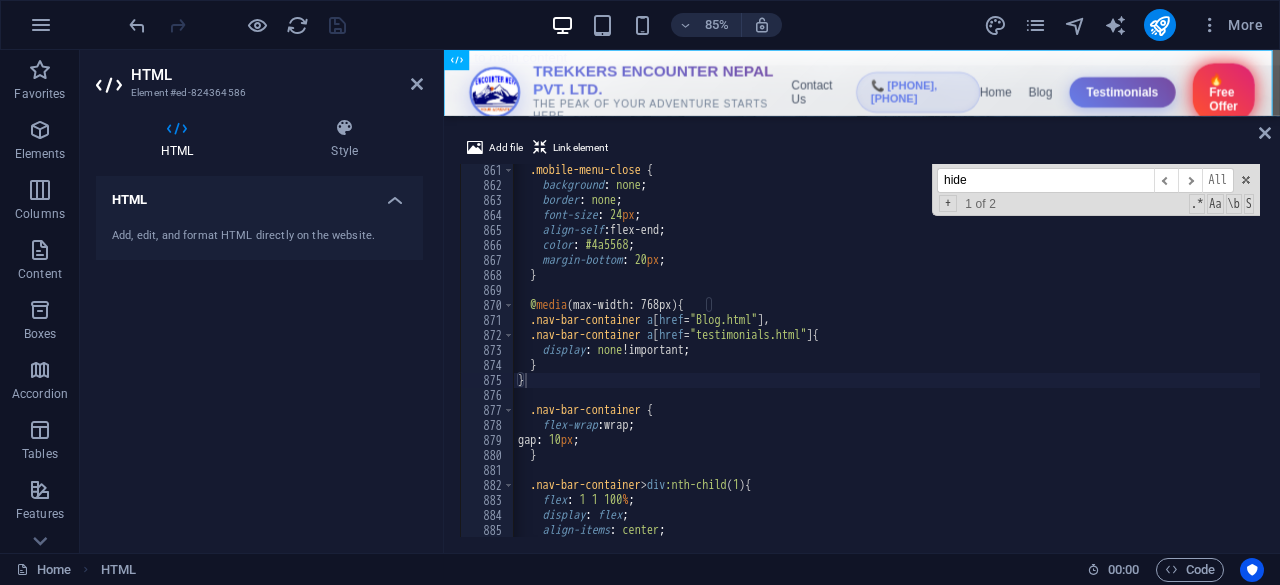click on "hide ​ ​ All Replace All + 1 of 2 .* Aa \b S" at bounding box center [1096, 190] 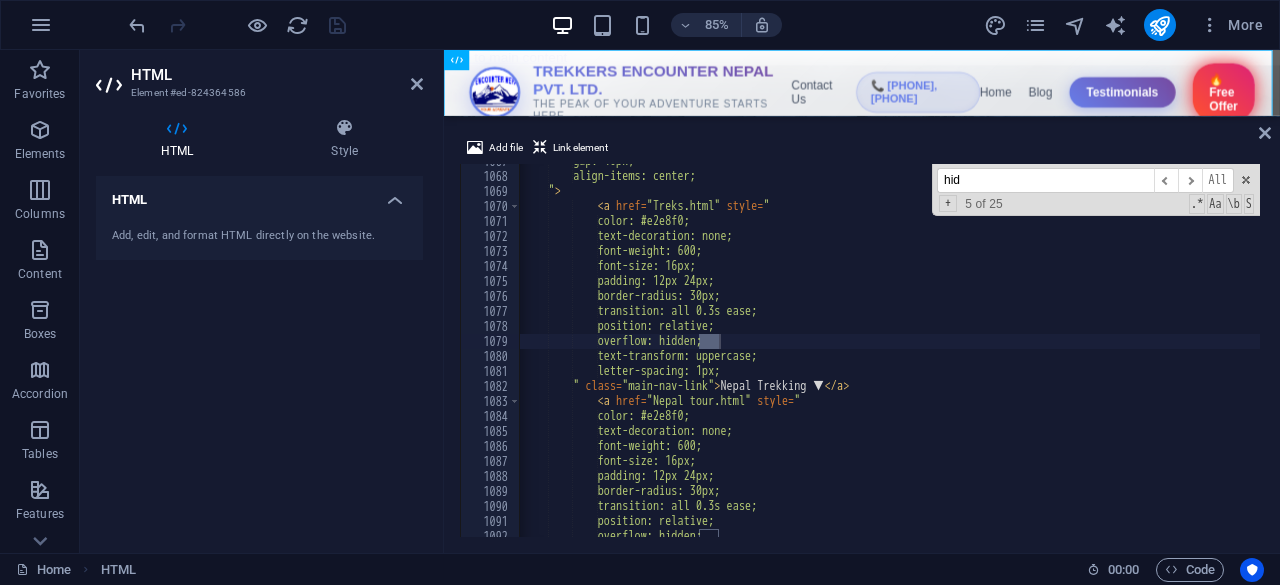 scroll, scrollTop: 15256, scrollLeft: 0, axis: vertical 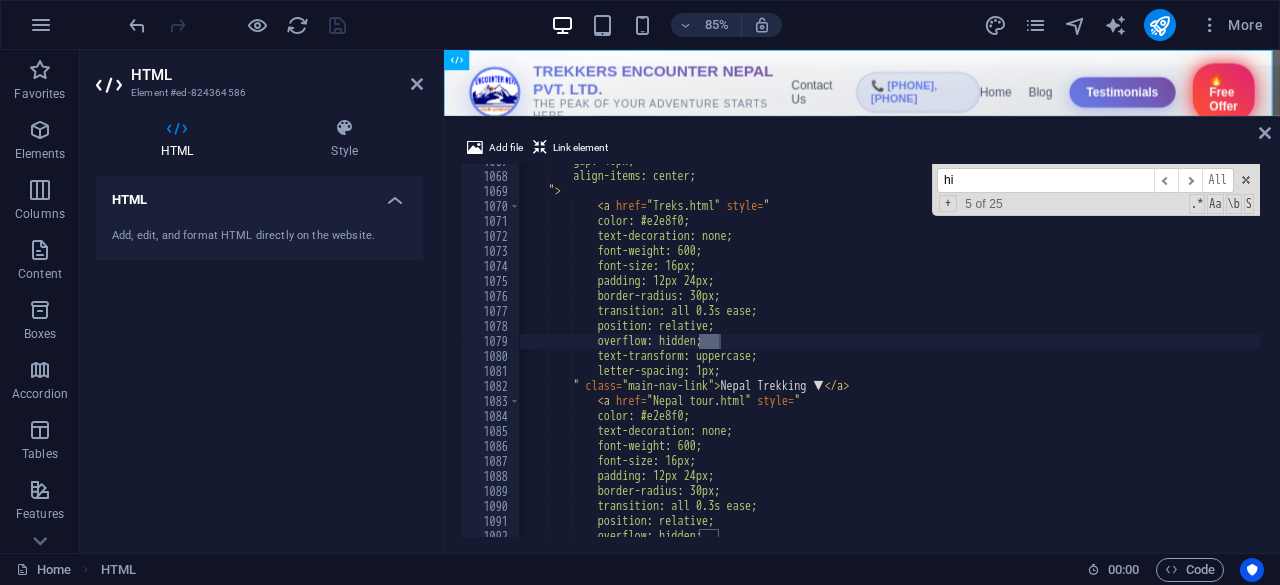 type on "h" 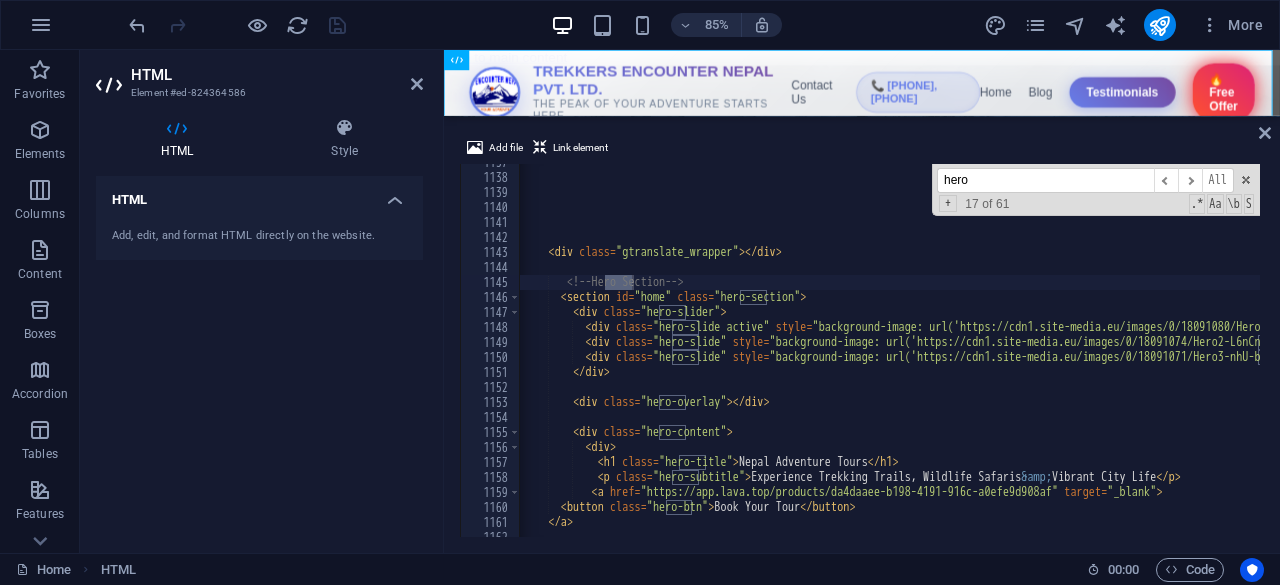 scroll, scrollTop: 16278, scrollLeft: 0, axis: vertical 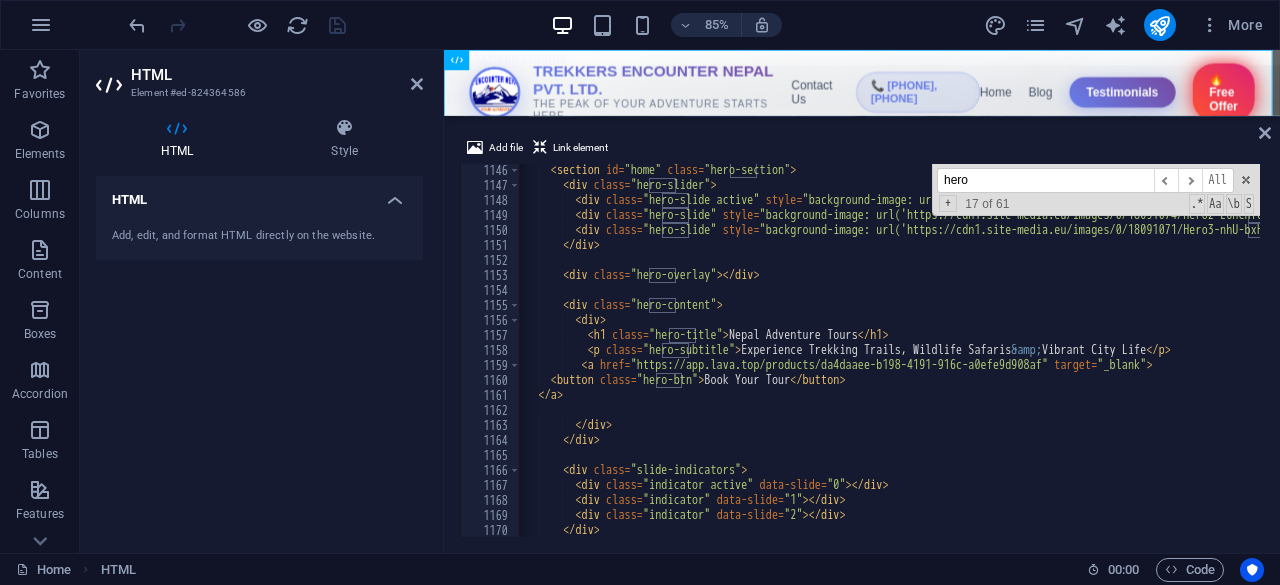 type on "hero" 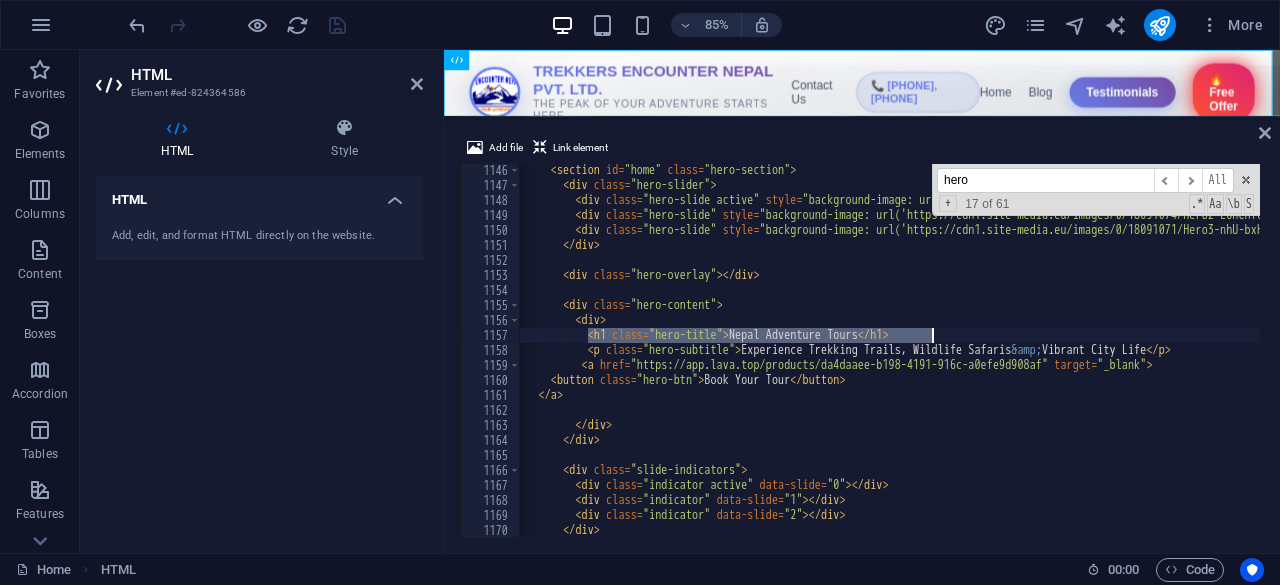 drag, startPoint x: 590, startPoint y: 332, endPoint x: 939, endPoint y: 337, distance: 349.03583 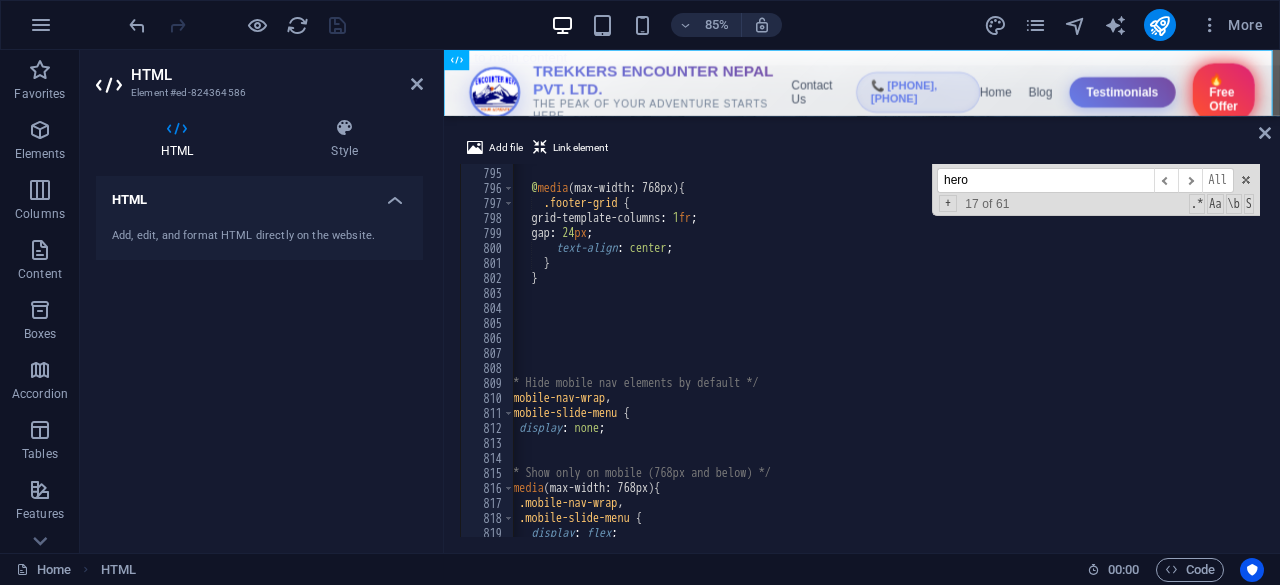 scroll, scrollTop: 11532, scrollLeft: 0, axis: vertical 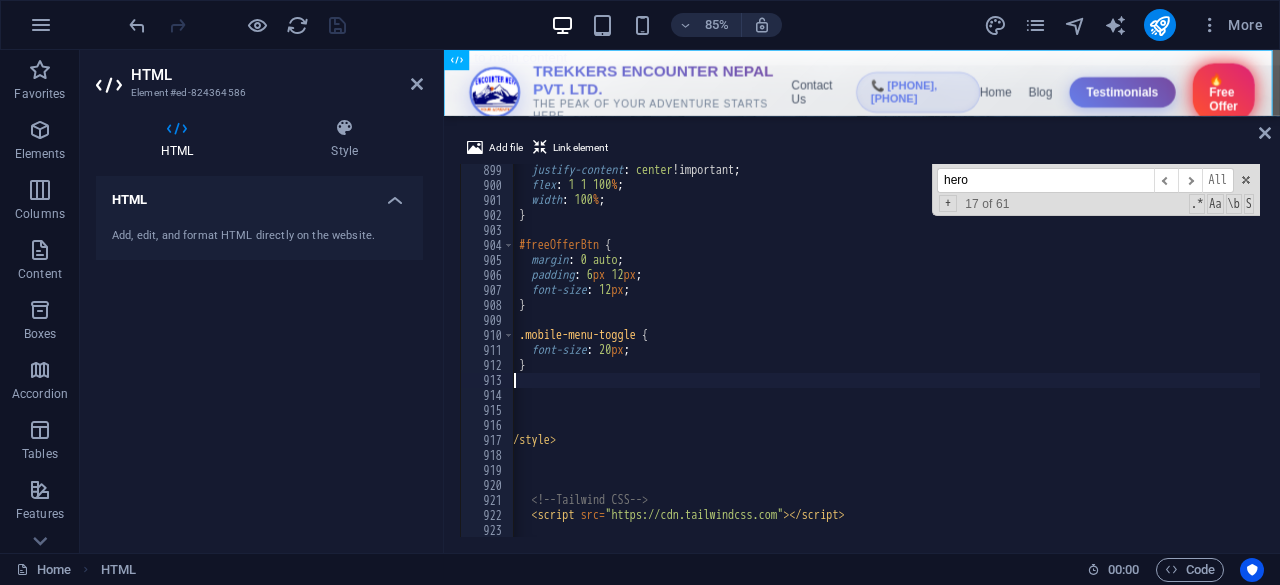 click on "justify-content :   center  !important ;      flex :   1   1   100 % ;      width :   100 % ;    }    #freeOfferBtn   {      margin :   0   auto ;      padding :   6 px   12 px ;      font-size :   12 px ;    }    .mobile-menu-toggle   {      font-size :   20 px ;    } }         </ style >             <!--  Tailwind CSS  -->      < script   src = "https://cdn.tailwindcss.com" > </ script >           <!--  GSAP  -->" at bounding box center (2205, 362) 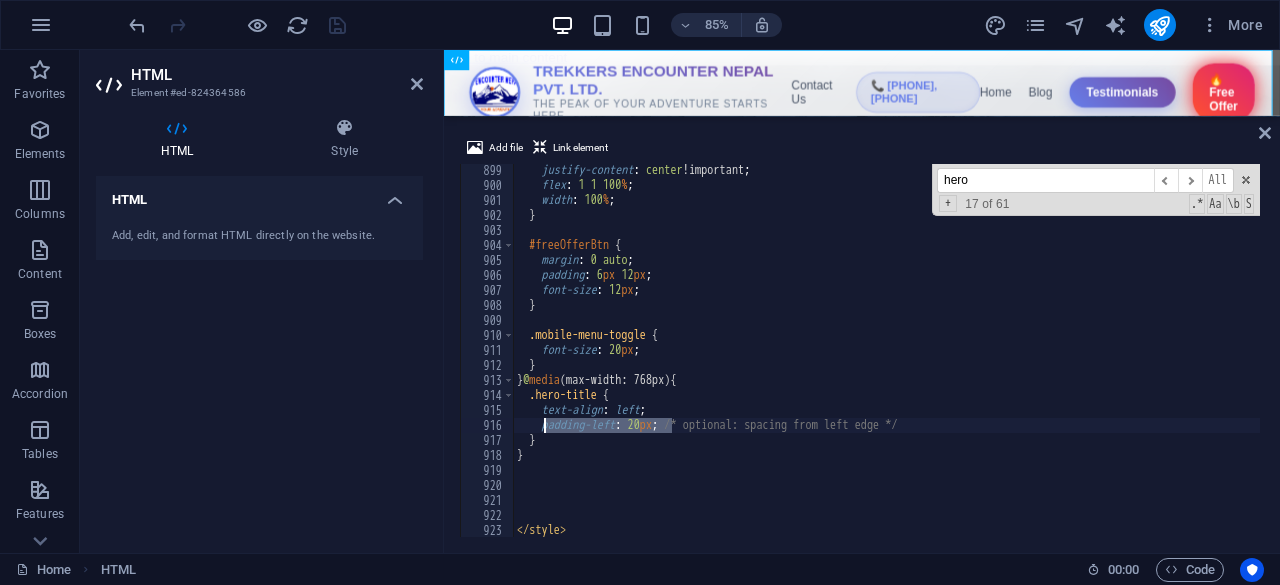 drag, startPoint x: 673, startPoint y: 431, endPoint x: 546, endPoint y: 430, distance: 127.00394 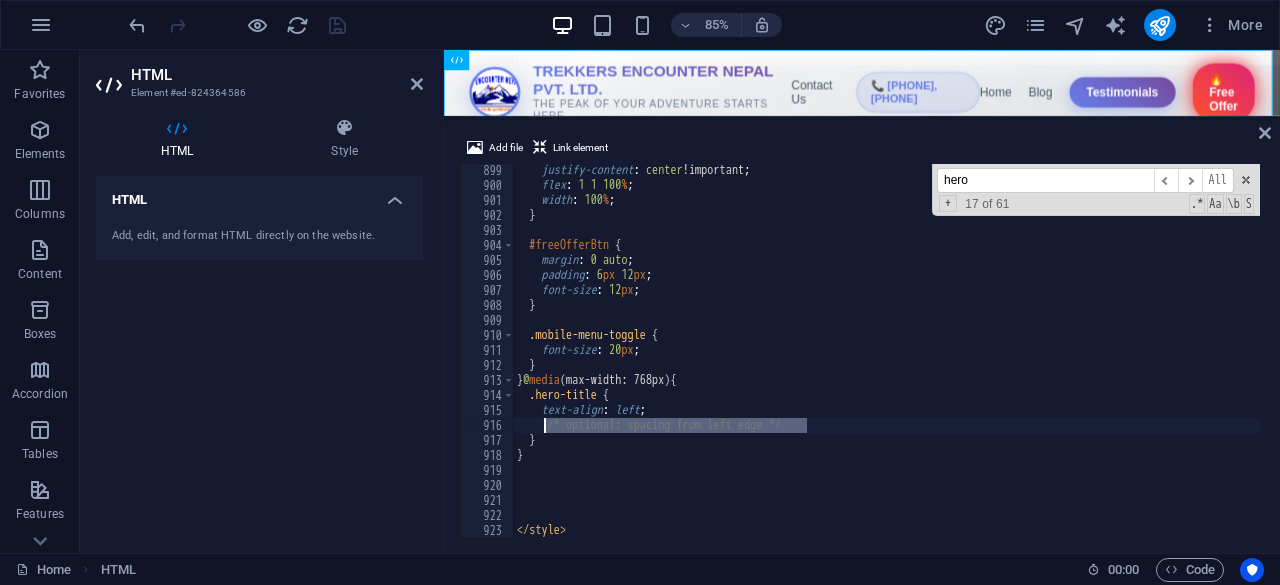 drag, startPoint x: 820, startPoint y: 428, endPoint x: 545, endPoint y: 427, distance: 275.00183 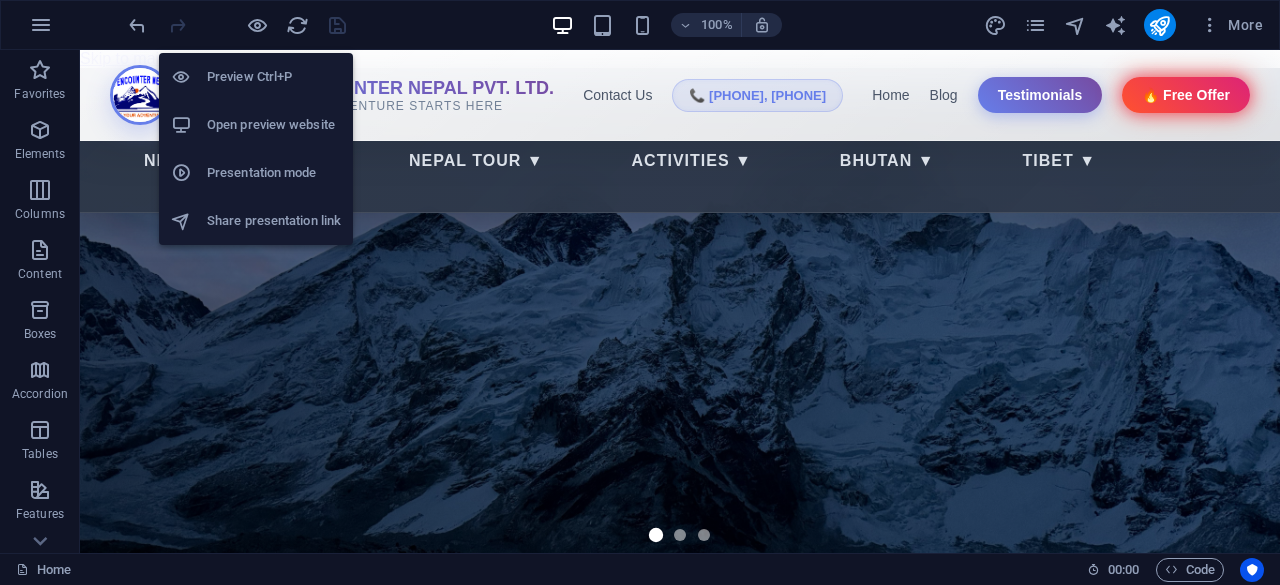 click on "Open preview website" at bounding box center (274, 125) 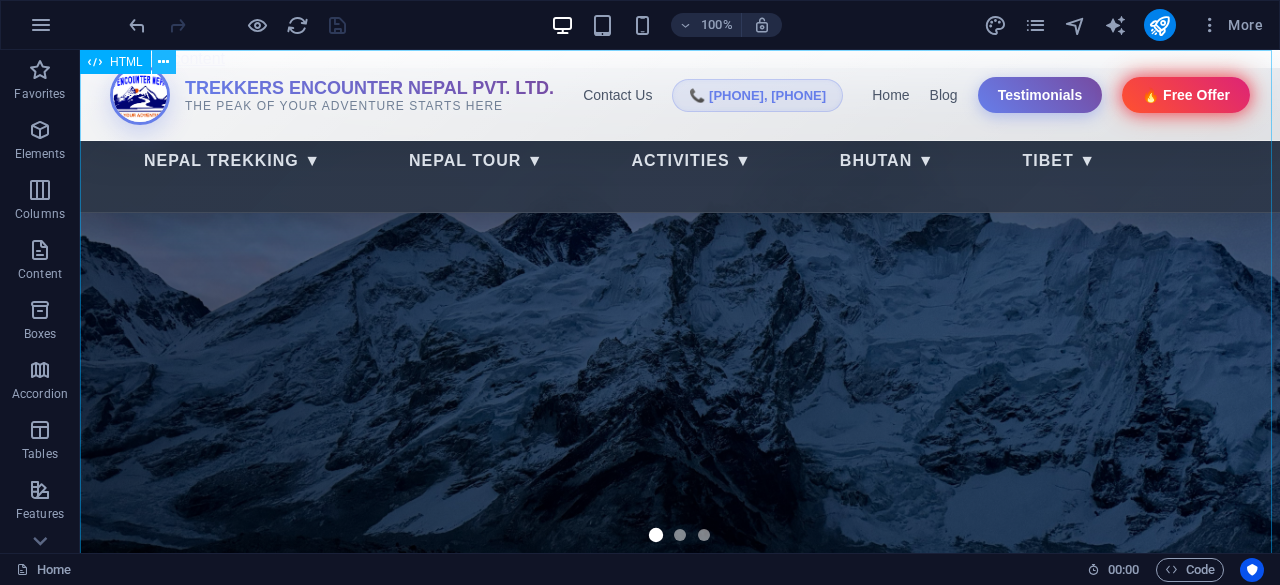 click at bounding box center [163, 62] 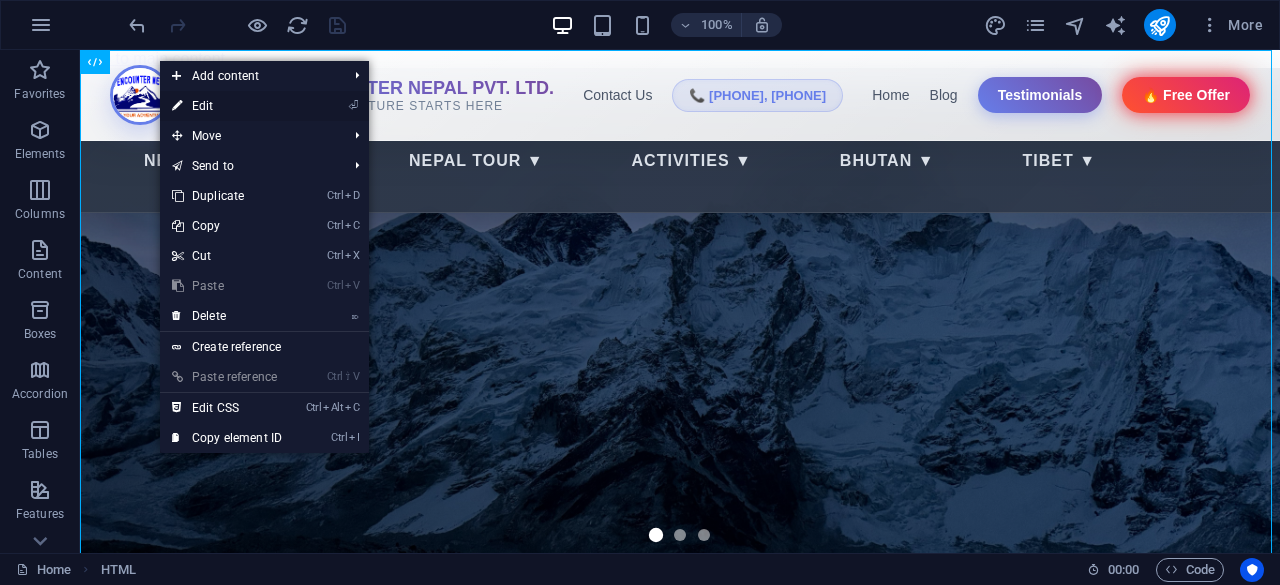 click on "⏎  Edit" at bounding box center [227, 106] 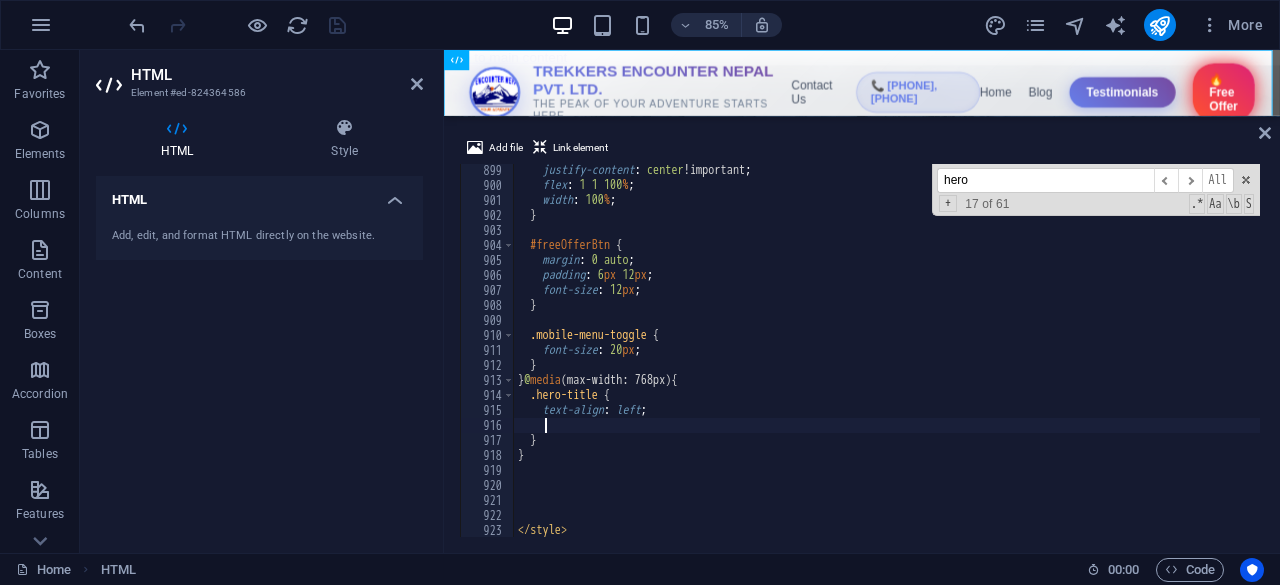 scroll, scrollTop: 12811, scrollLeft: 0, axis: vertical 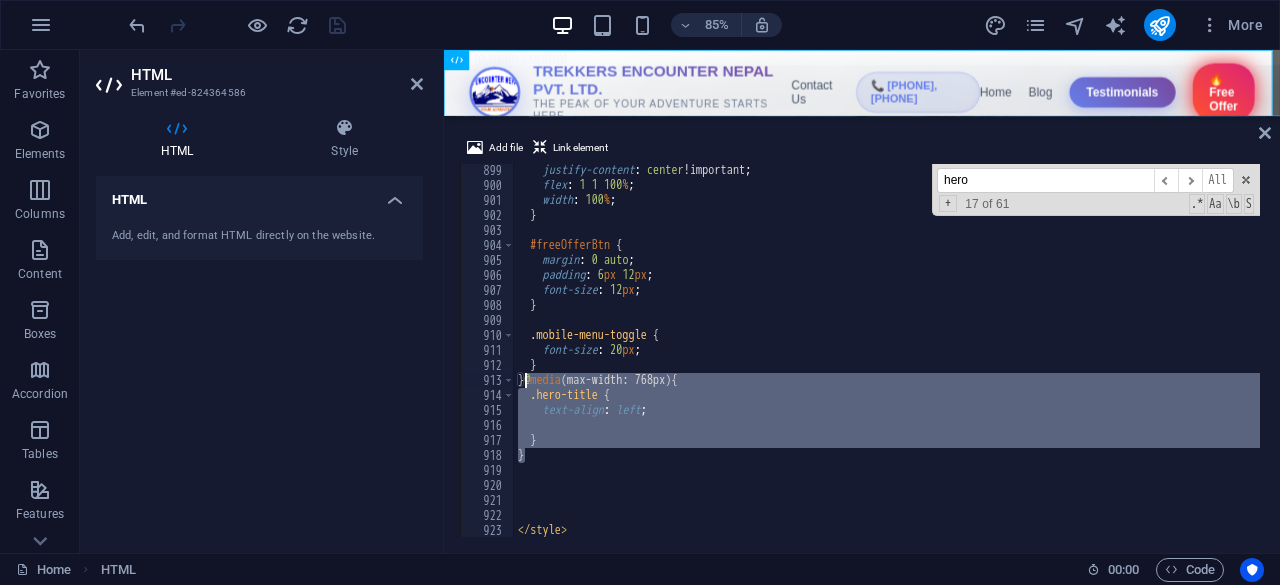drag, startPoint x: 538, startPoint y: 461, endPoint x: 525, endPoint y: 381, distance: 81.04937 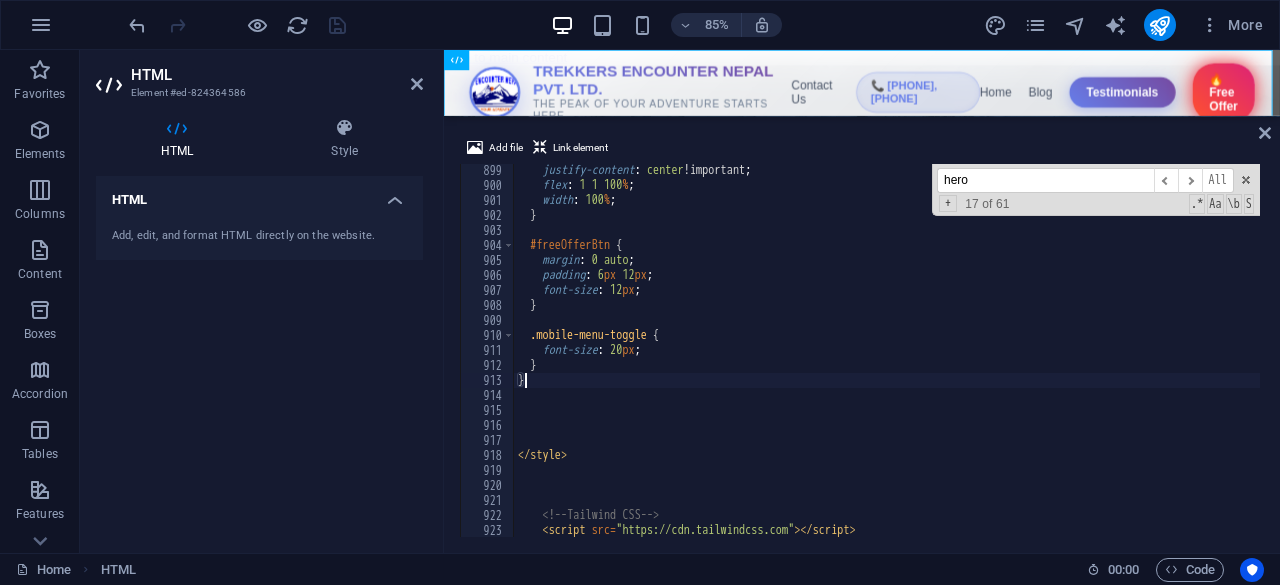 type 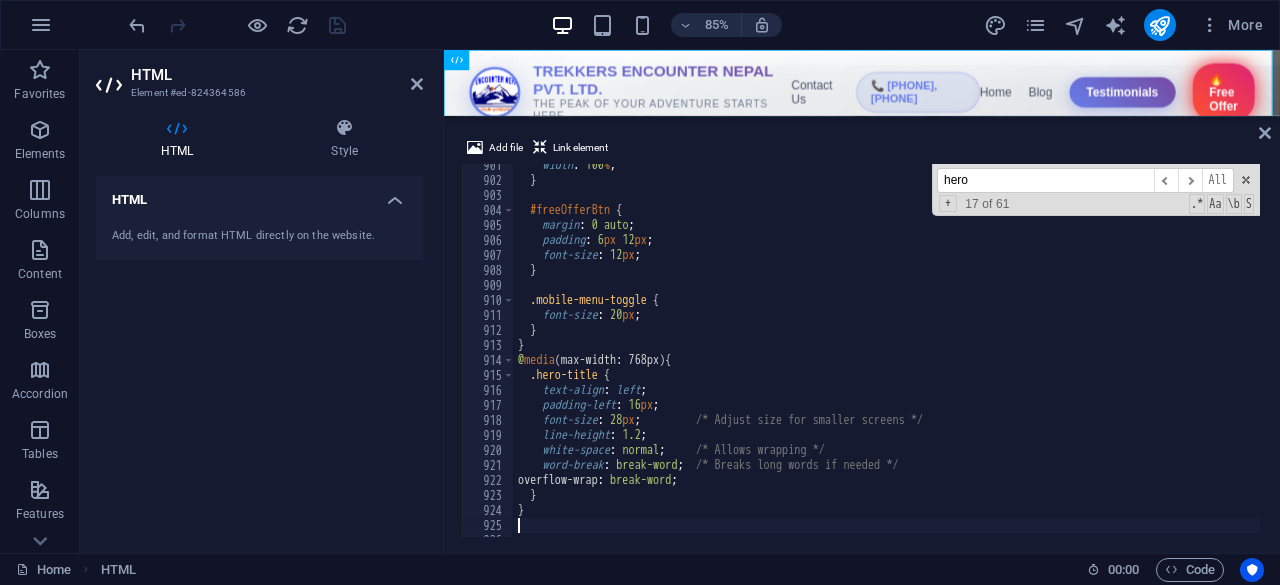scroll, scrollTop: 12806, scrollLeft: 0, axis: vertical 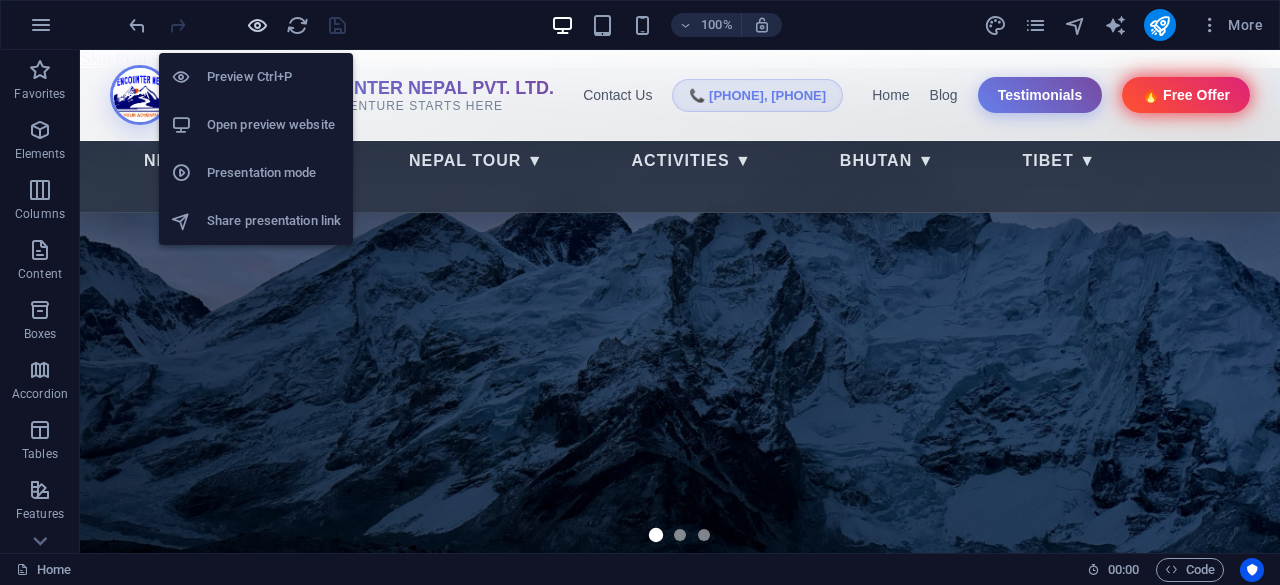 click at bounding box center (257, 25) 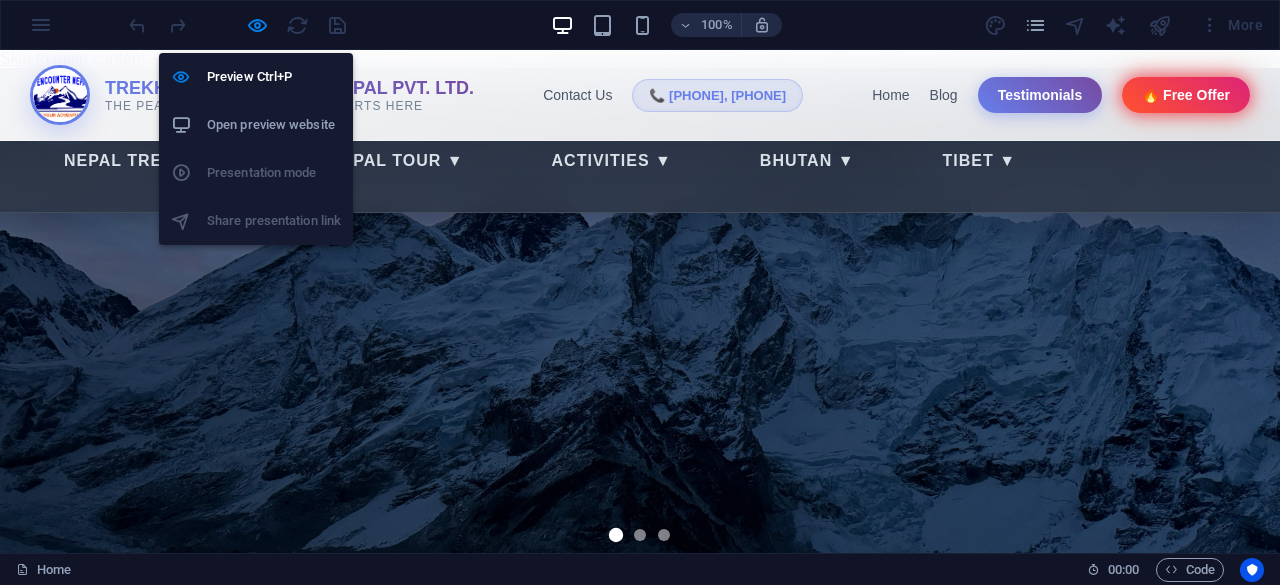click on "Open preview website" at bounding box center [274, 125] 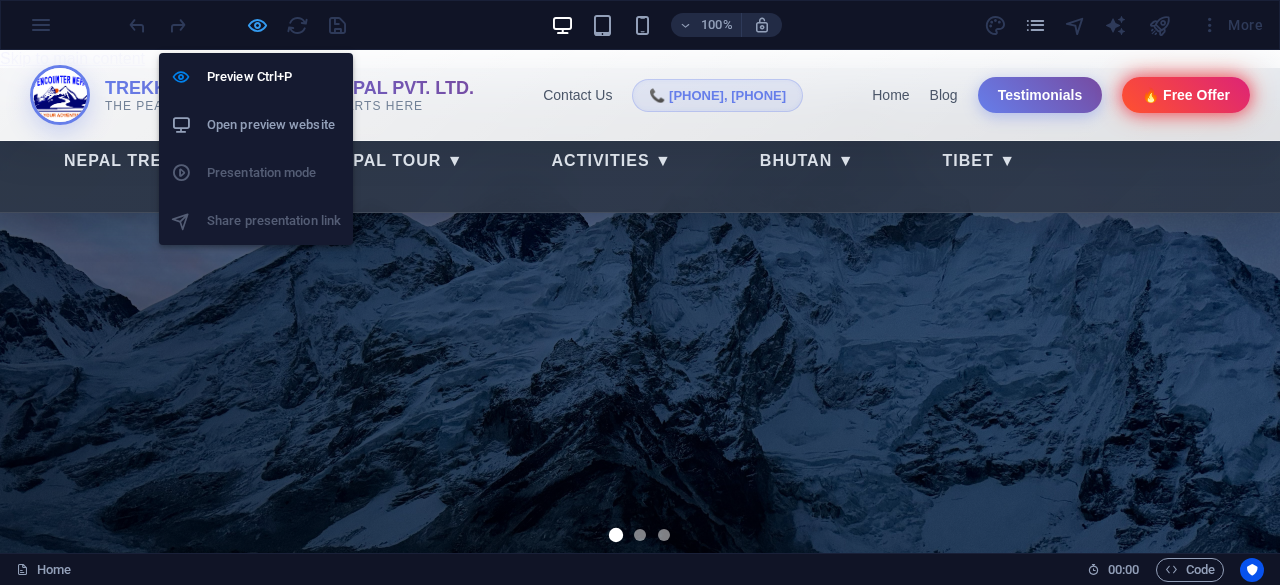 click at bounding box center (257, 25) 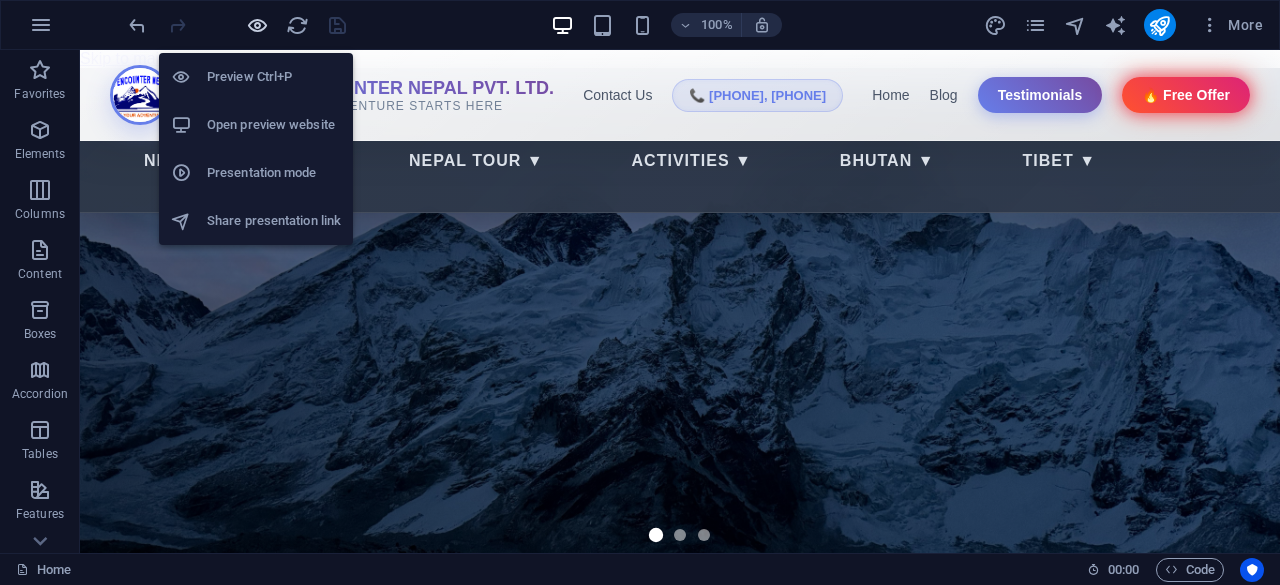click at bounding box center (257, 25) 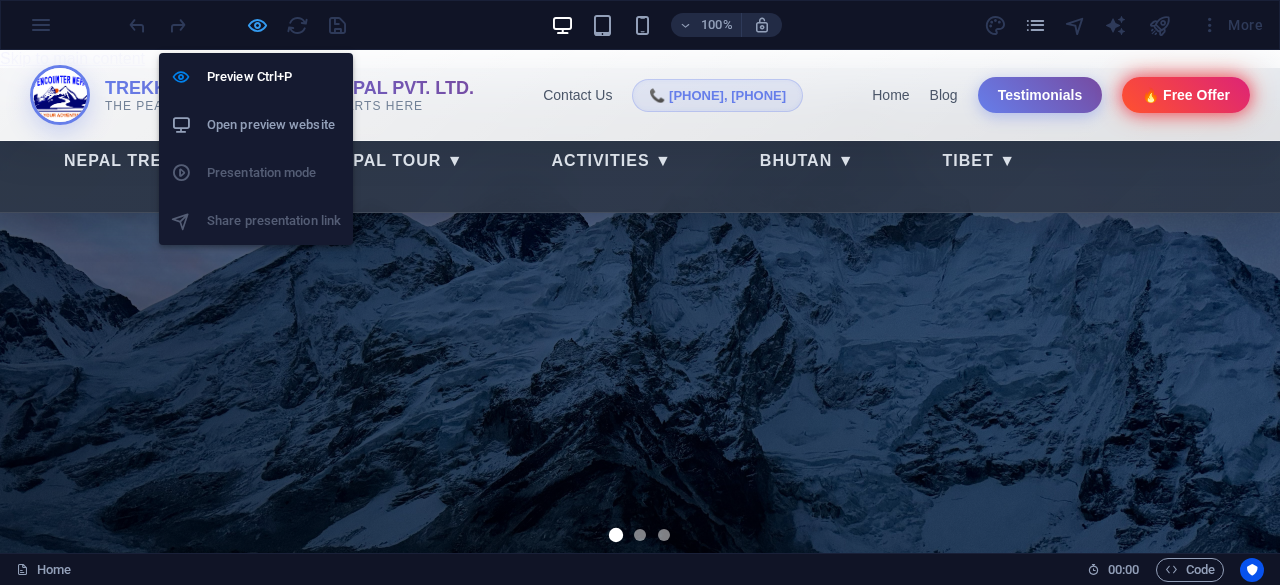 click at bounding box center [257, 25] 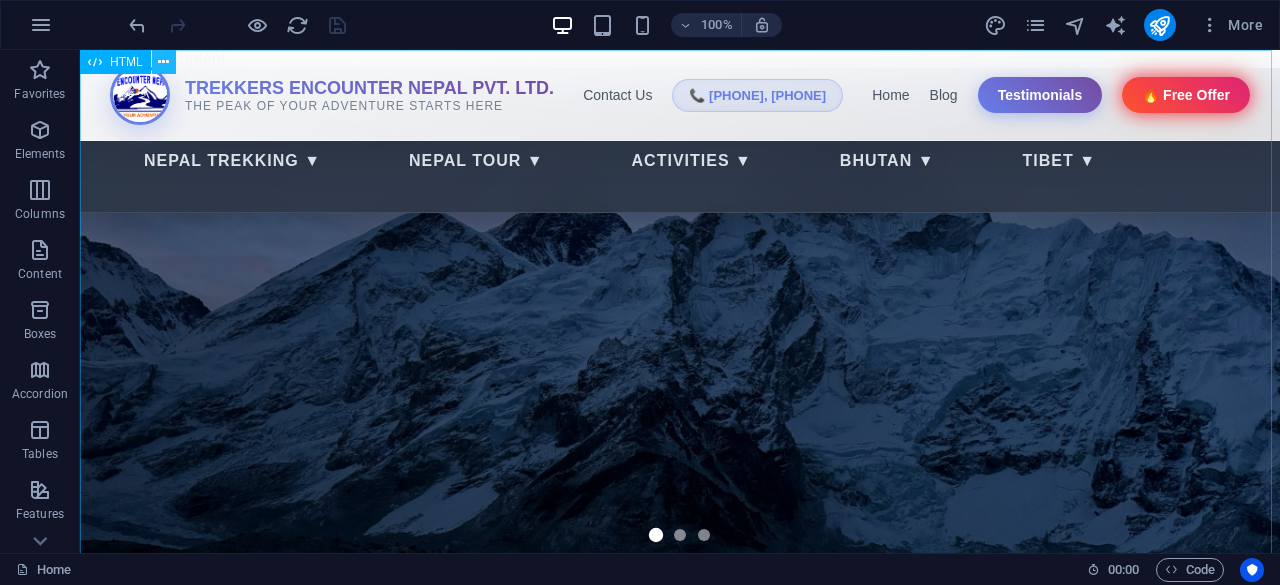 click at bounding box center (163, 62) 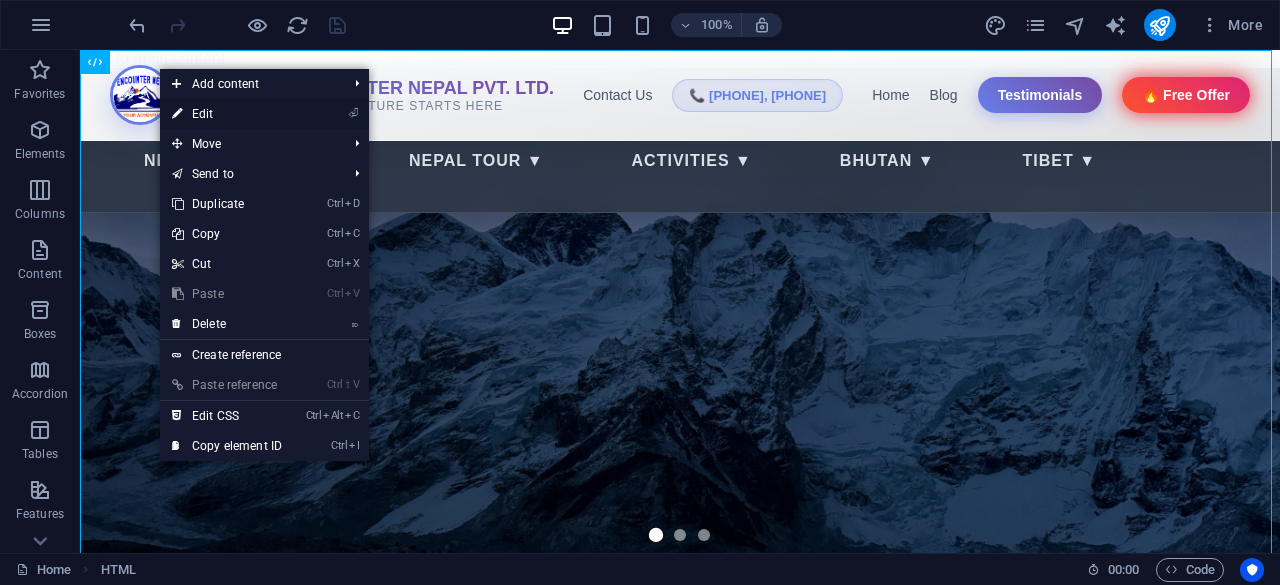 click on "⏎  Edit" at bounding box center (227, 114) 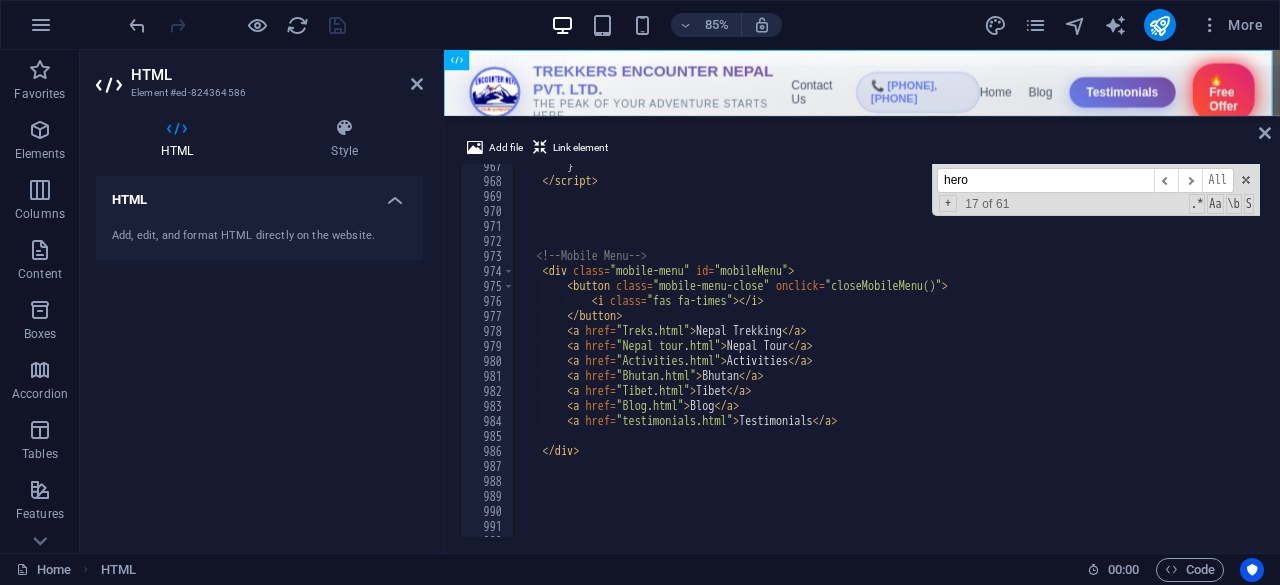 scroll, scrollTop: 13744, scrollLeft: 0, axis: vertical 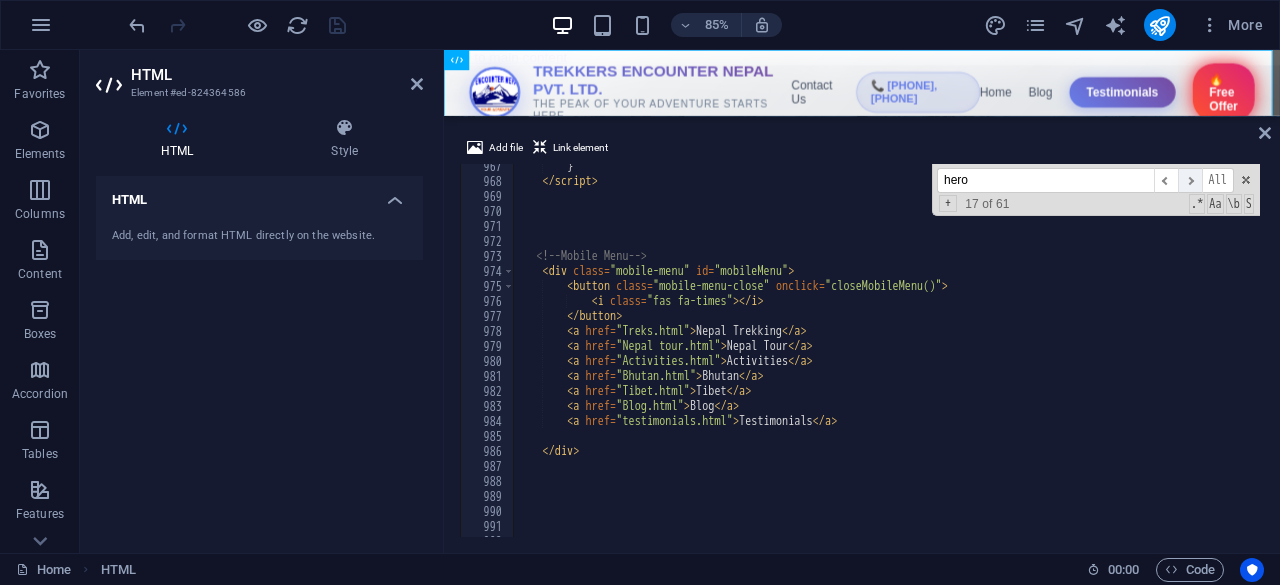 click on "​" at bounding box center [1190, 180] 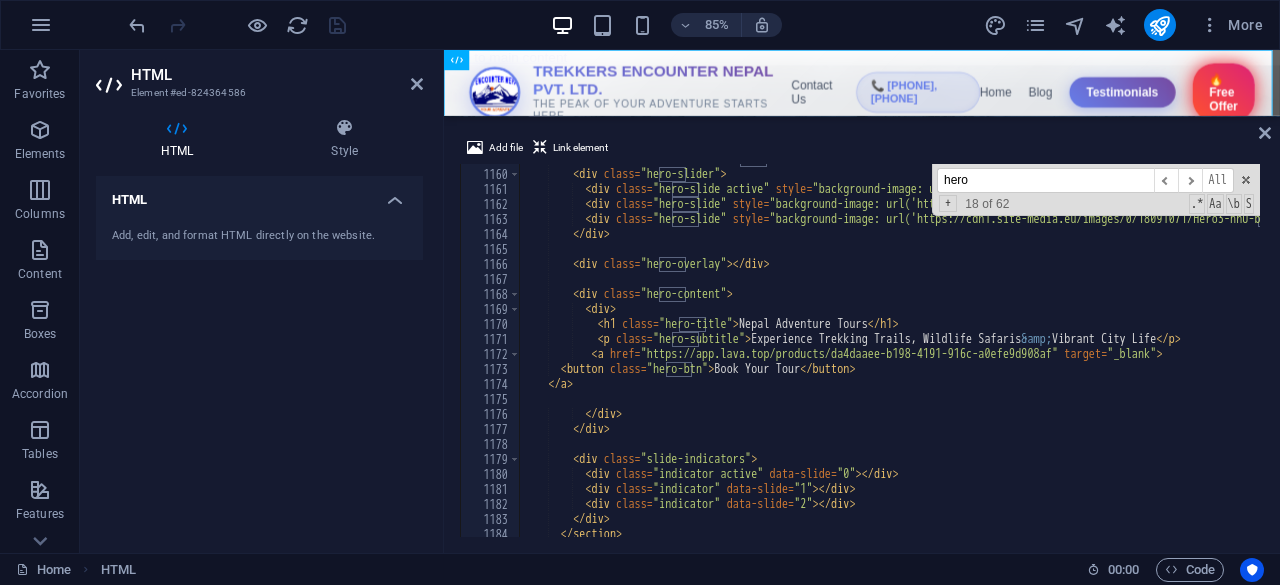 scroll, scrollTop: 16481, scrollLeft: 0, axis: vertical 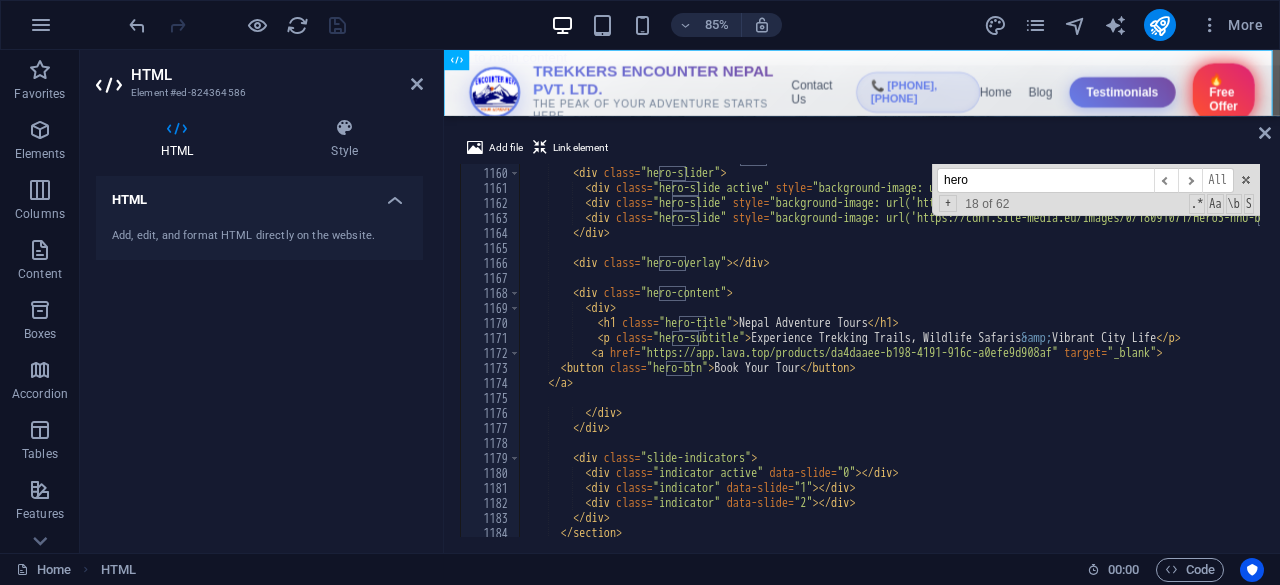 type on "<h1 class="hero-title"> [COUNTRY] Adventure Tours</h1>" 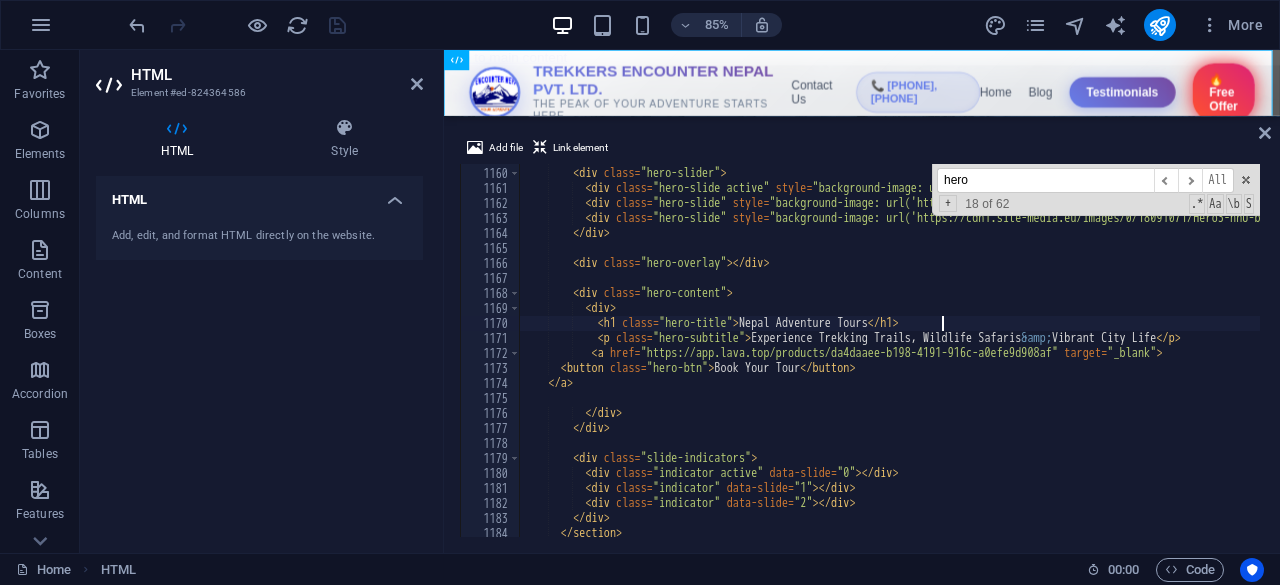 scroll, scrollTop: 0, scrollLeft: 5, axis: horizontal 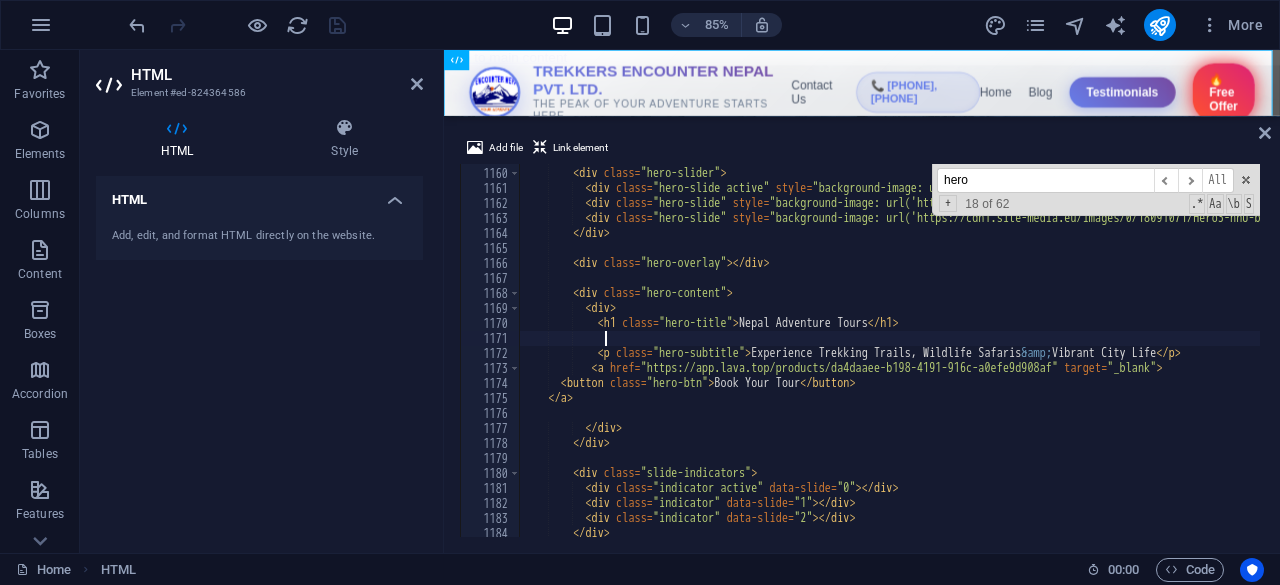 paste on "<span class="hero-mobile">Nepal Tours</span>" 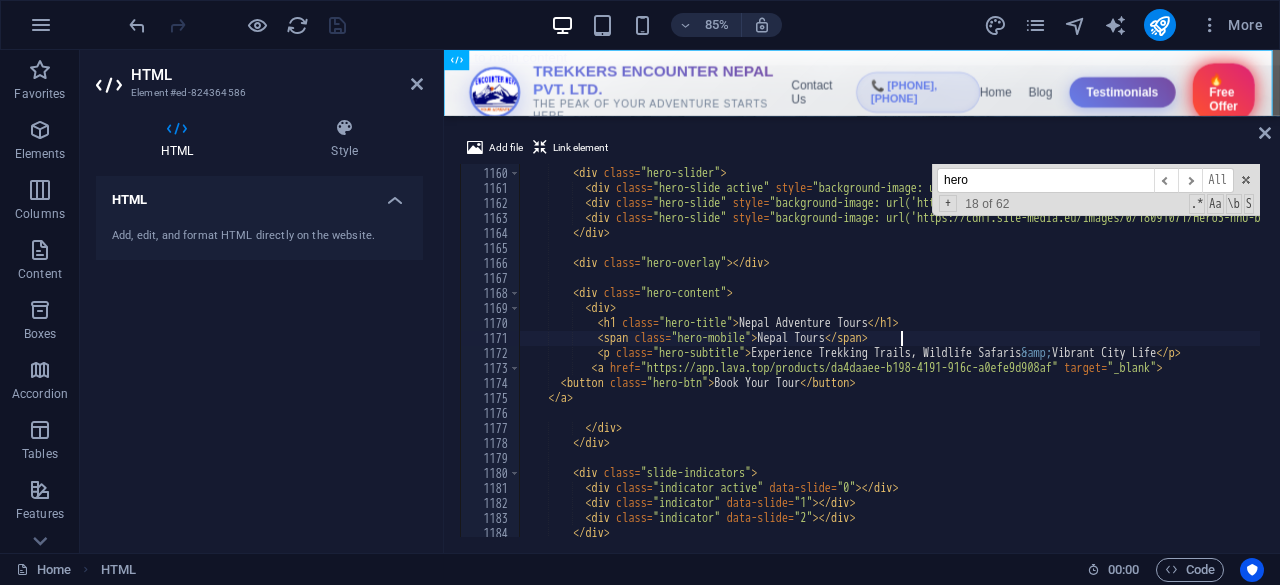 type on "<span class="hero-mobile">Nepal Tours</span>" 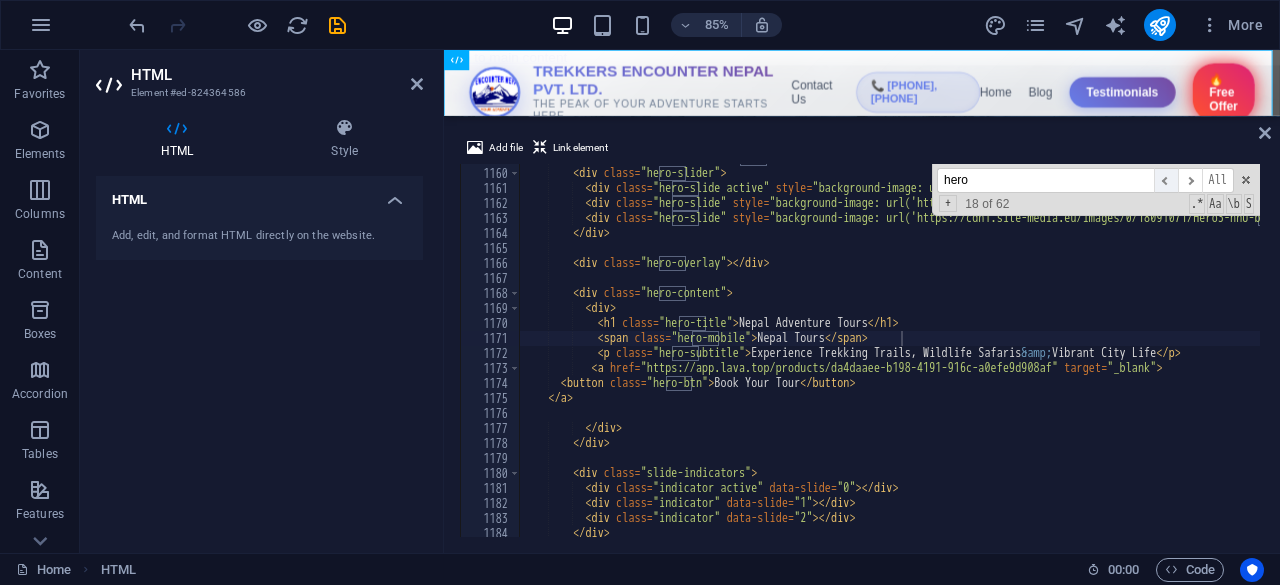 click on "​" at bounding box center (1166, 180) 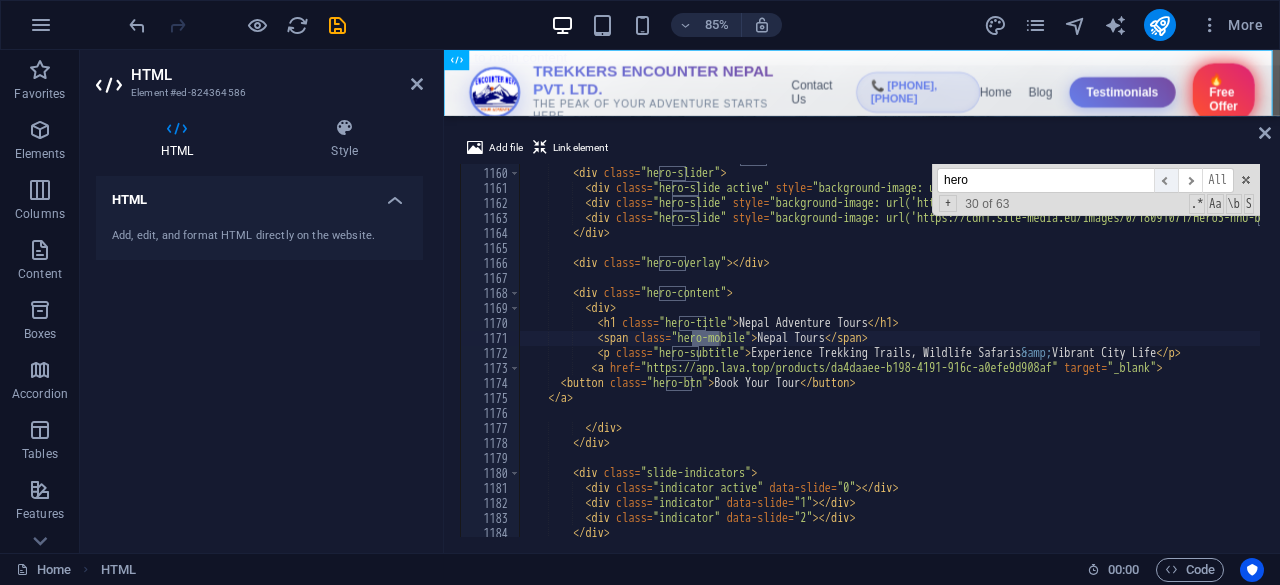 click on "​" at bounding box center [1166, 180] 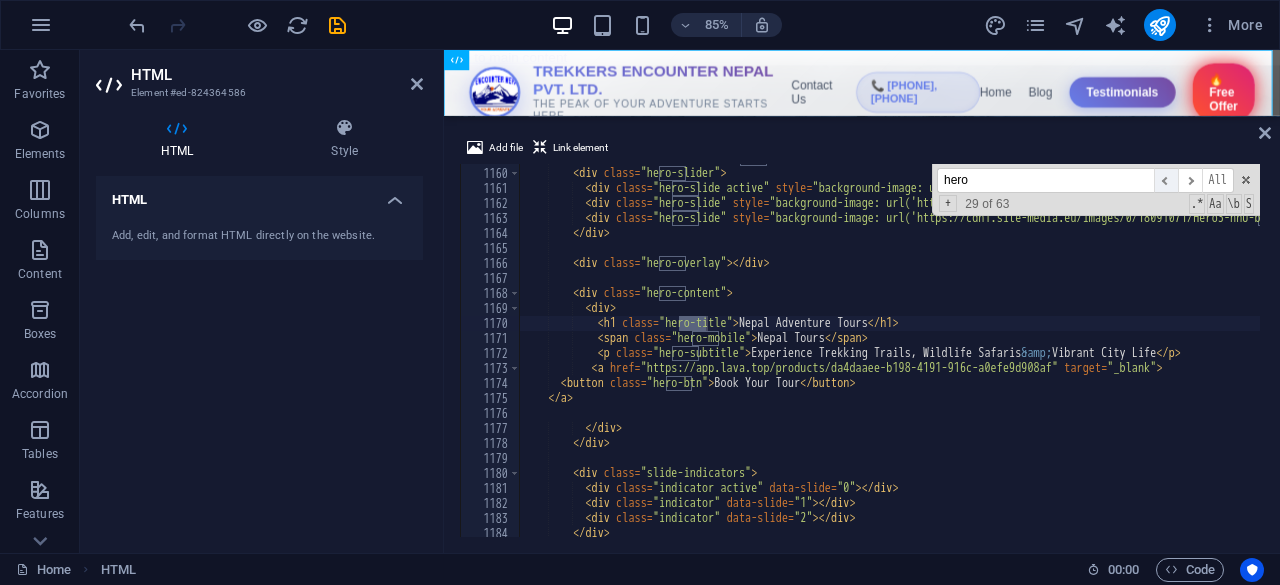 click on "​" at bounding box center (1166, 180) 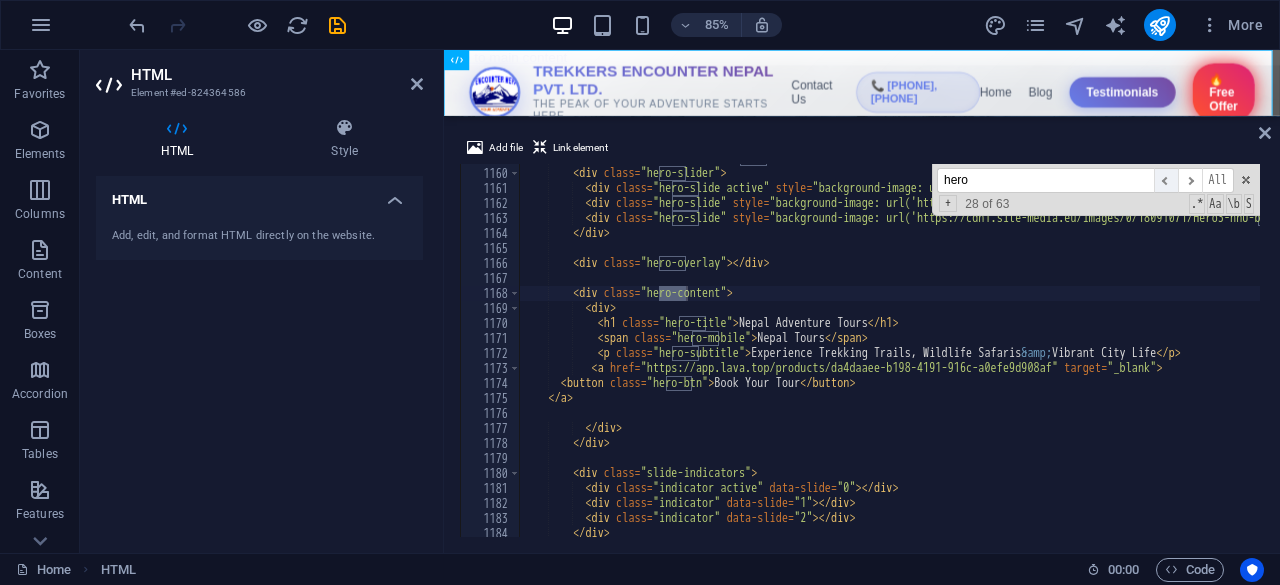 click on "​" at bounding box center (1166, 180) 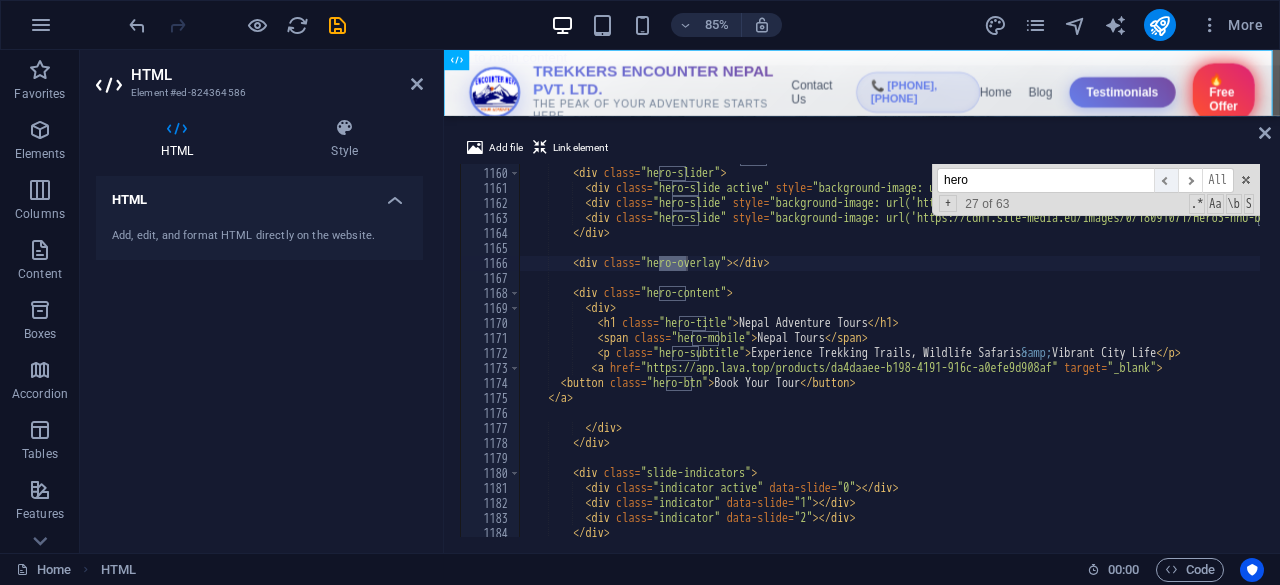 click on "​" at bounding box center (1166, 180) 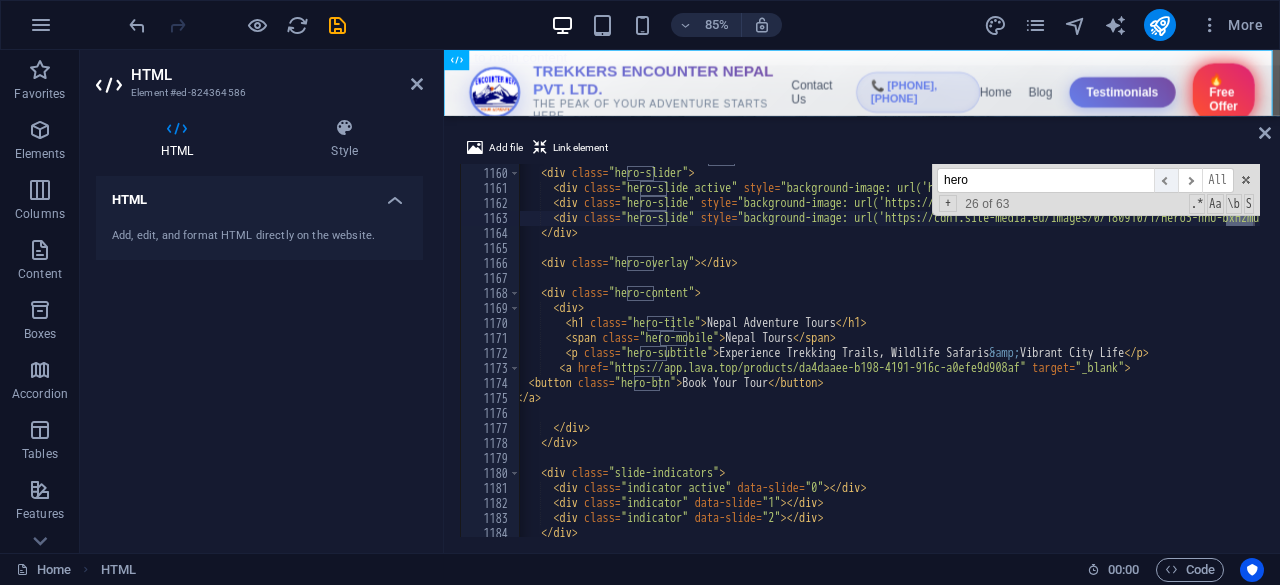 scroll, scrollTop: 16474, scrollLeft: 0, axis: vertical 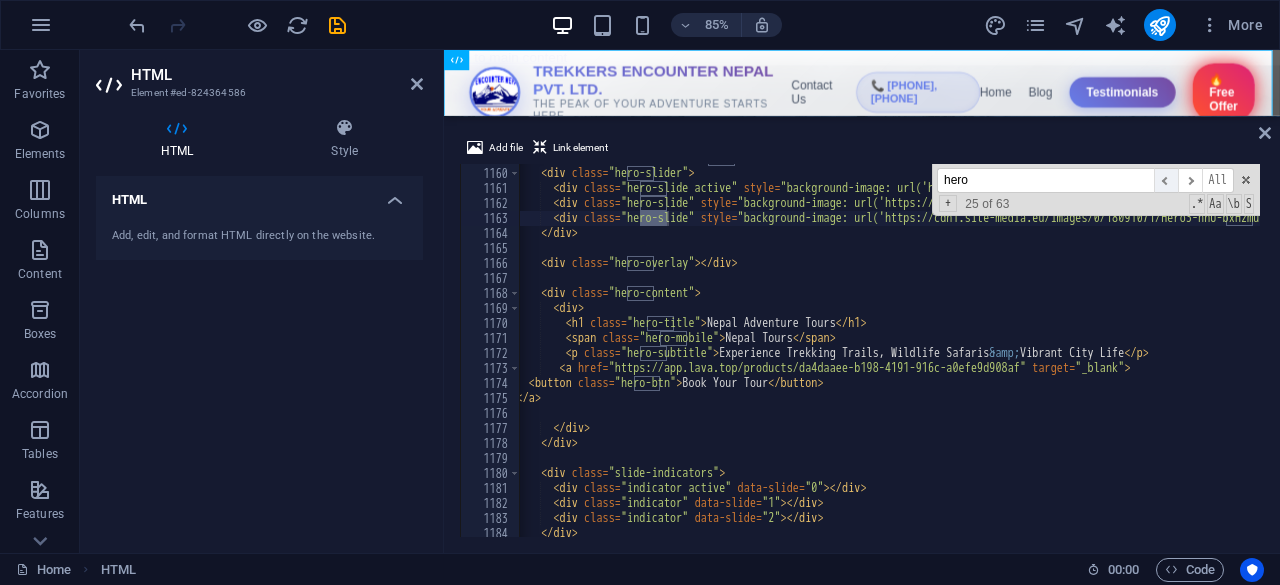click on "​" at bounding box center (1166, 180) 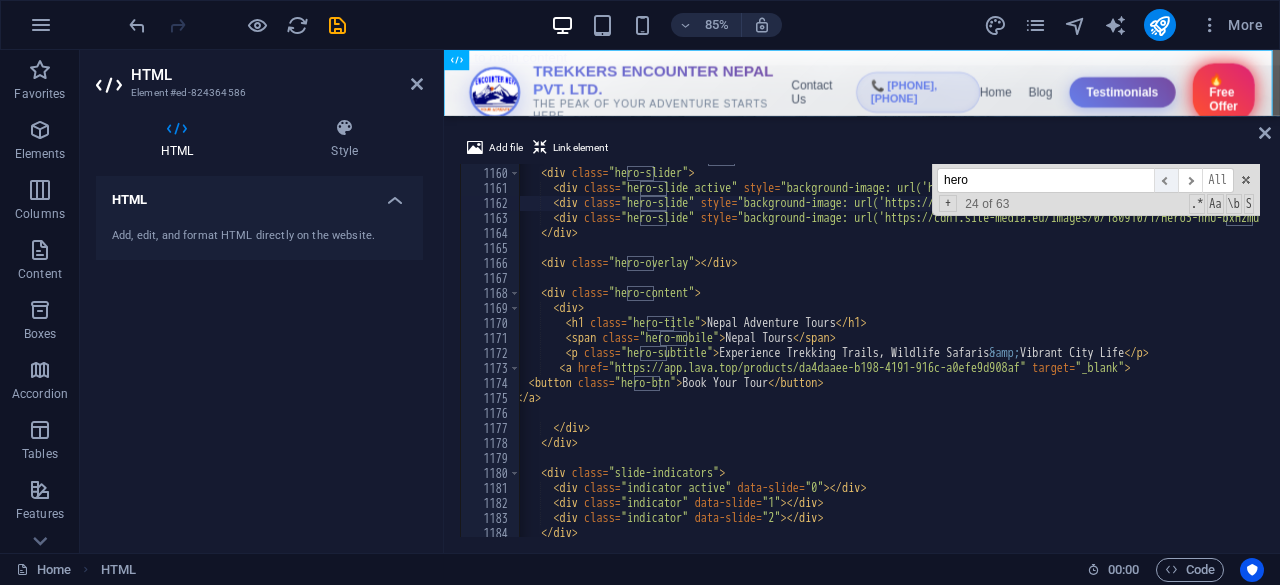 click on "​" at bounding box center (1166, 180) 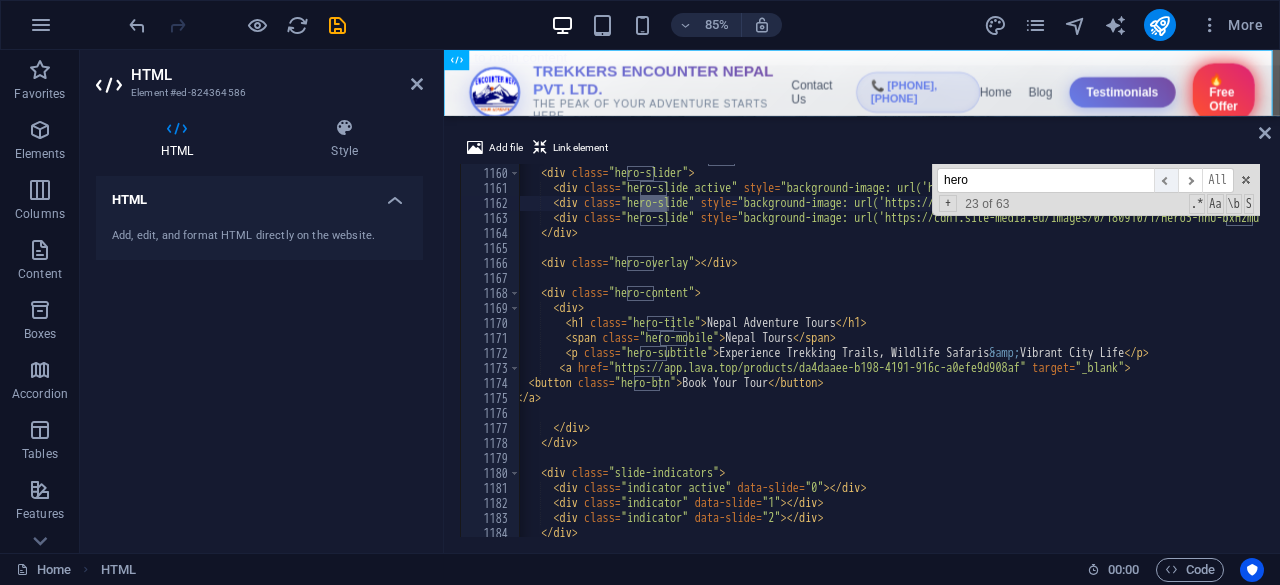 click on "​" at bounding box center [1166, 180] 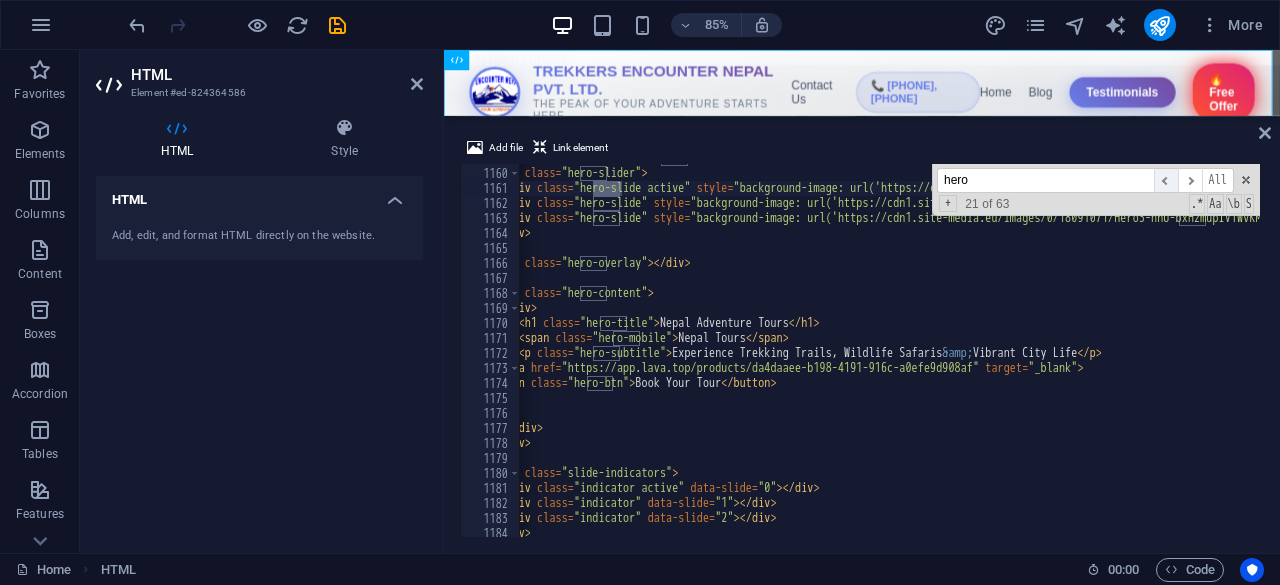 click on "​" at bounding box center (1166, 180) 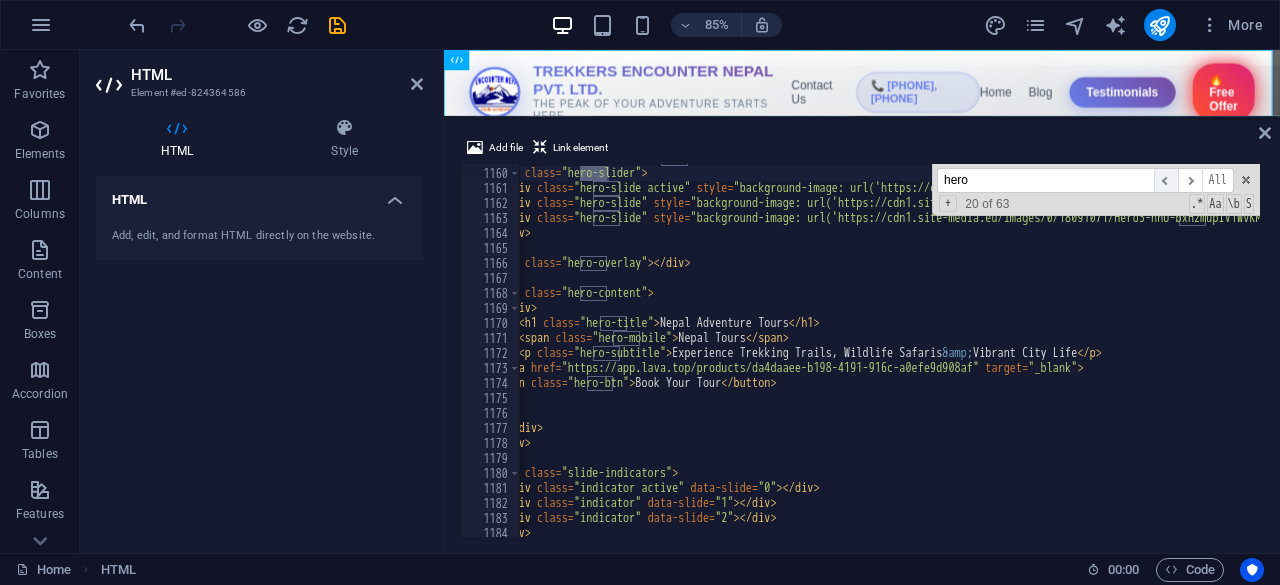 click on "​" at bounding box center [1166, 180] 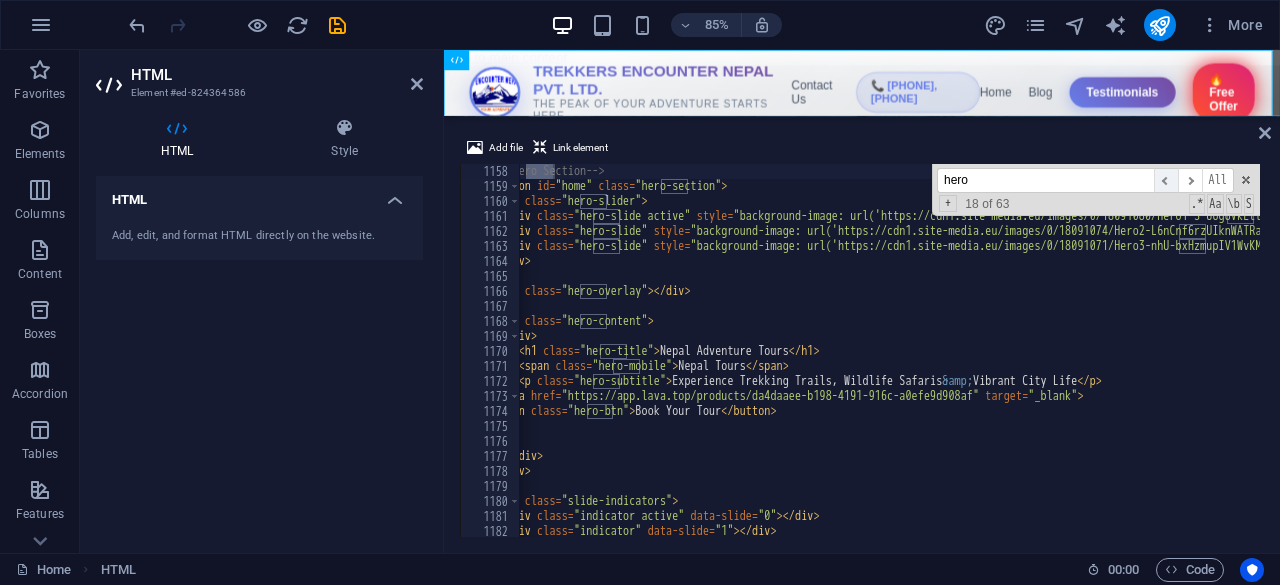 click on "​" at bounding box center [1166, 180] 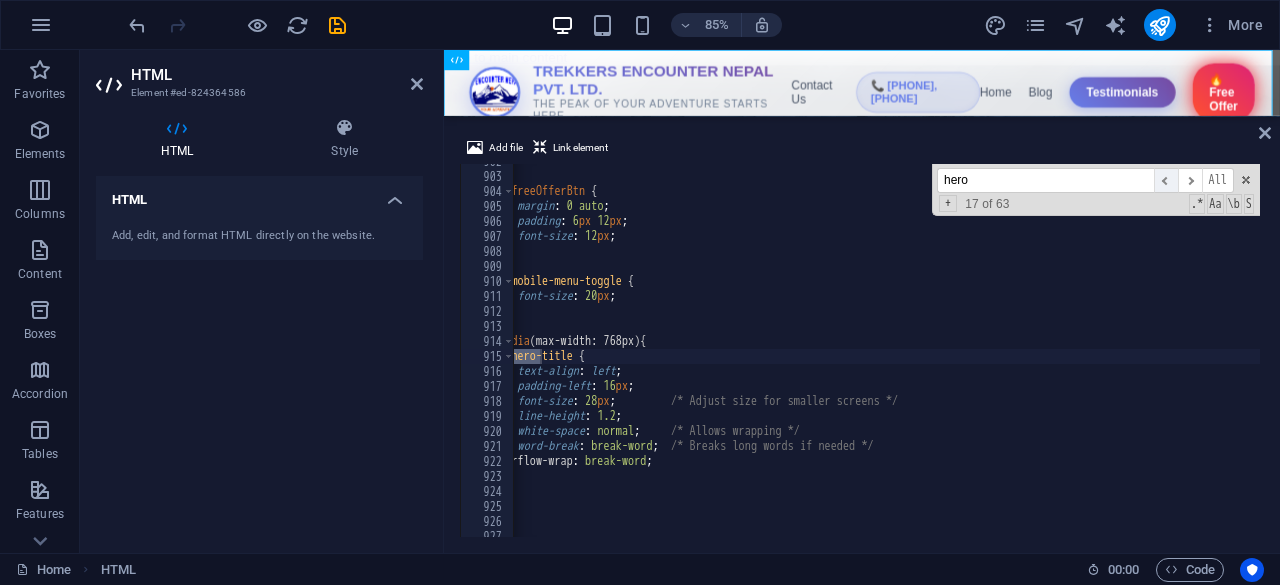 click on "​" at bounding box center [1166, 180] 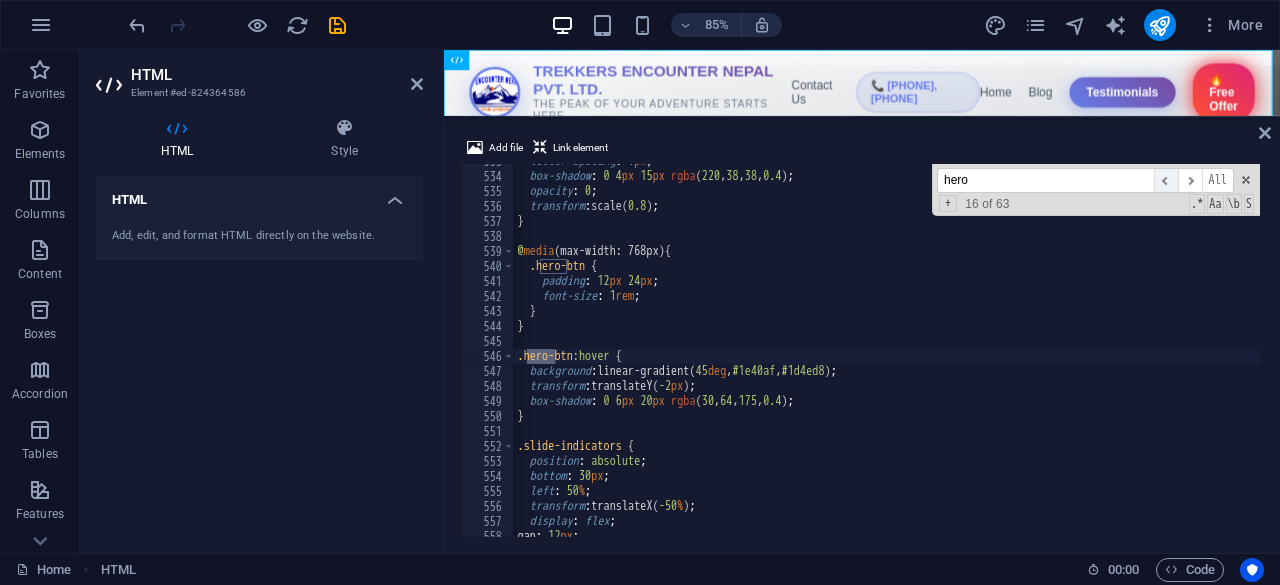 click on "​" at bounding box center [1166, 180] 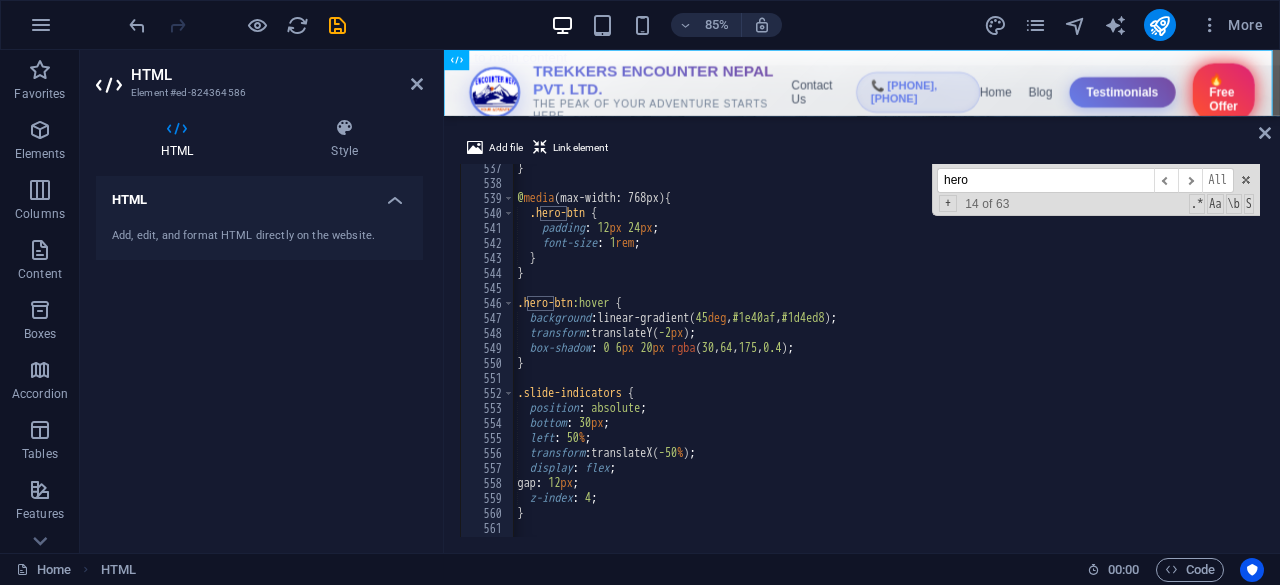 scroll, scrollTop: 7673, scrollLeft: 0, axis: vertical 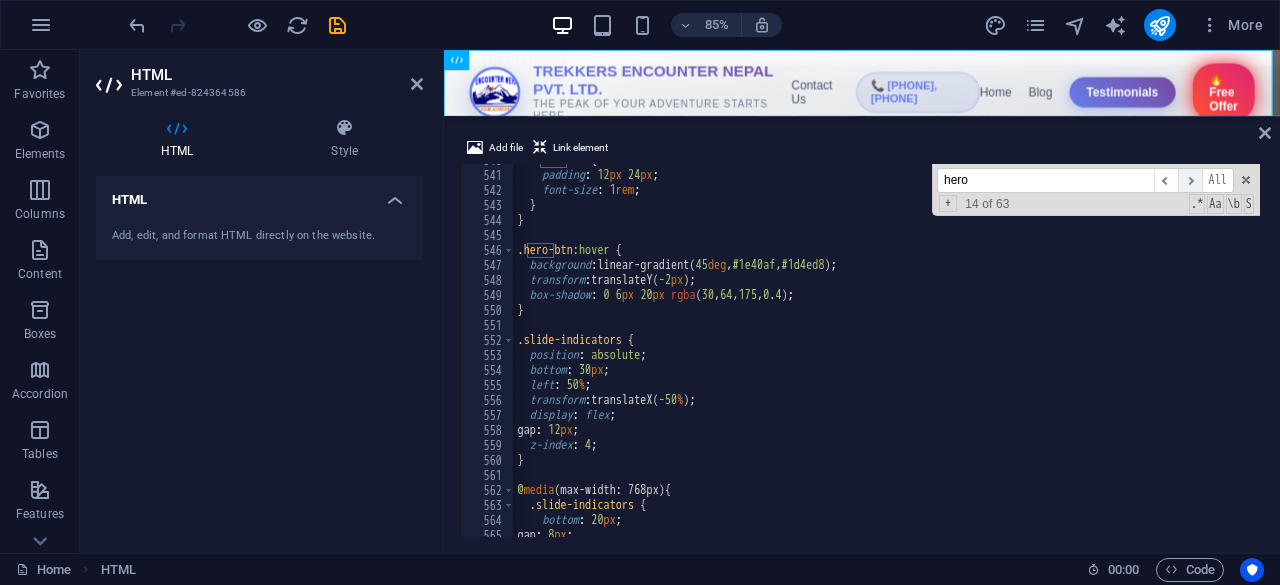 click on "​" at bounding box center (1190, 180) 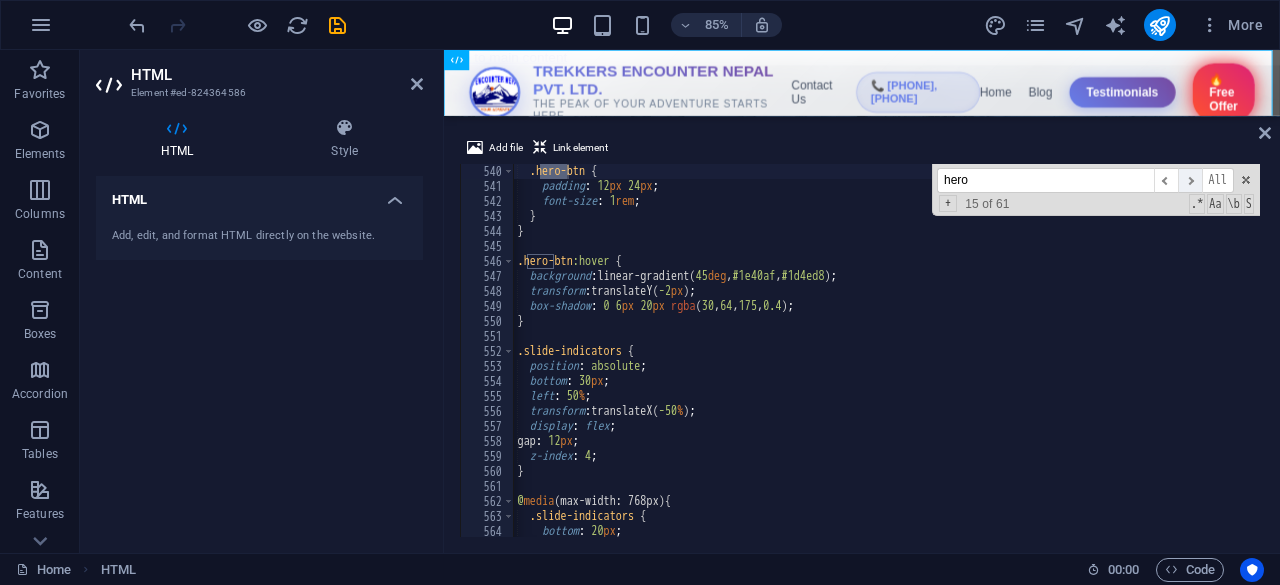 click on "​" at bounding box center [1190, 180] 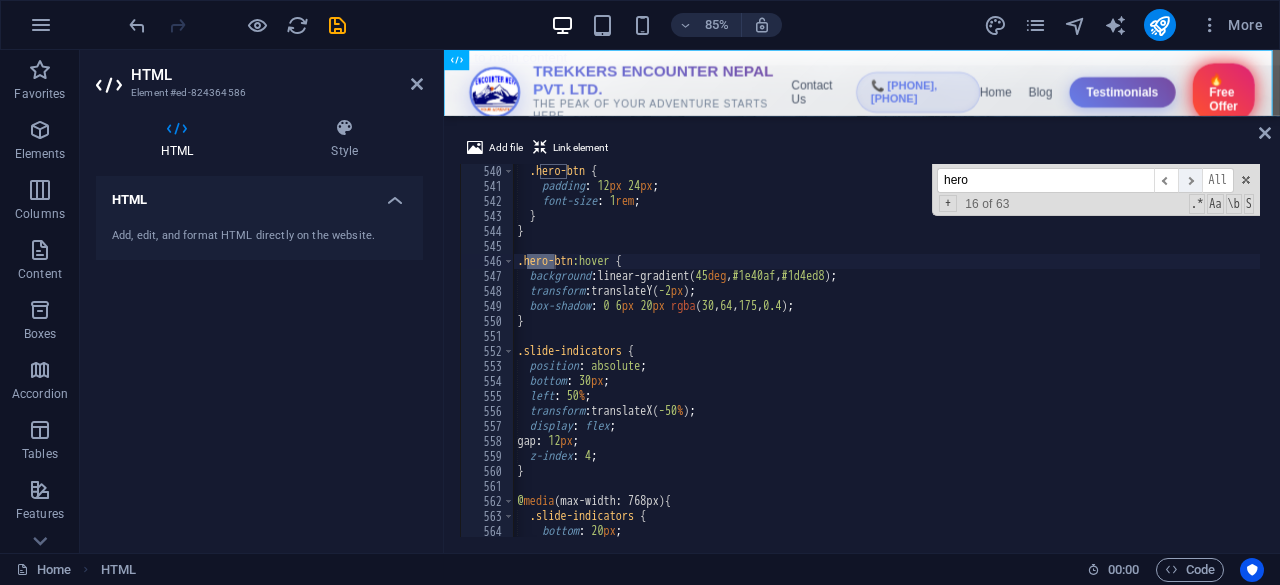 click on "​" at bounding box center [1190, 180] 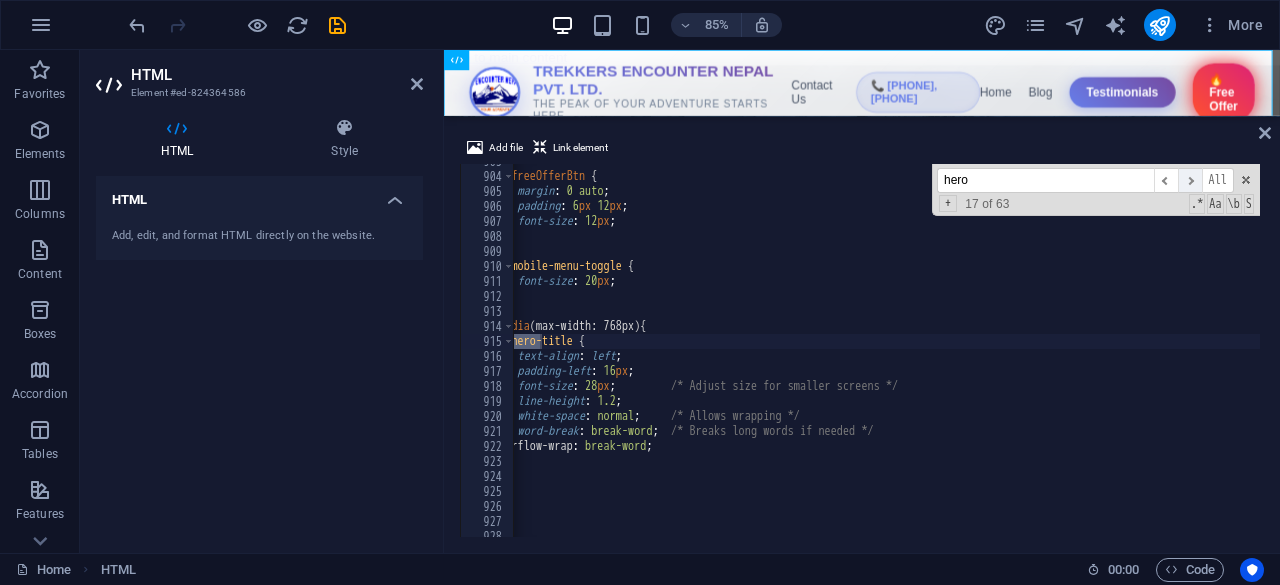 click on "​" at bounding box center [1190, 180] 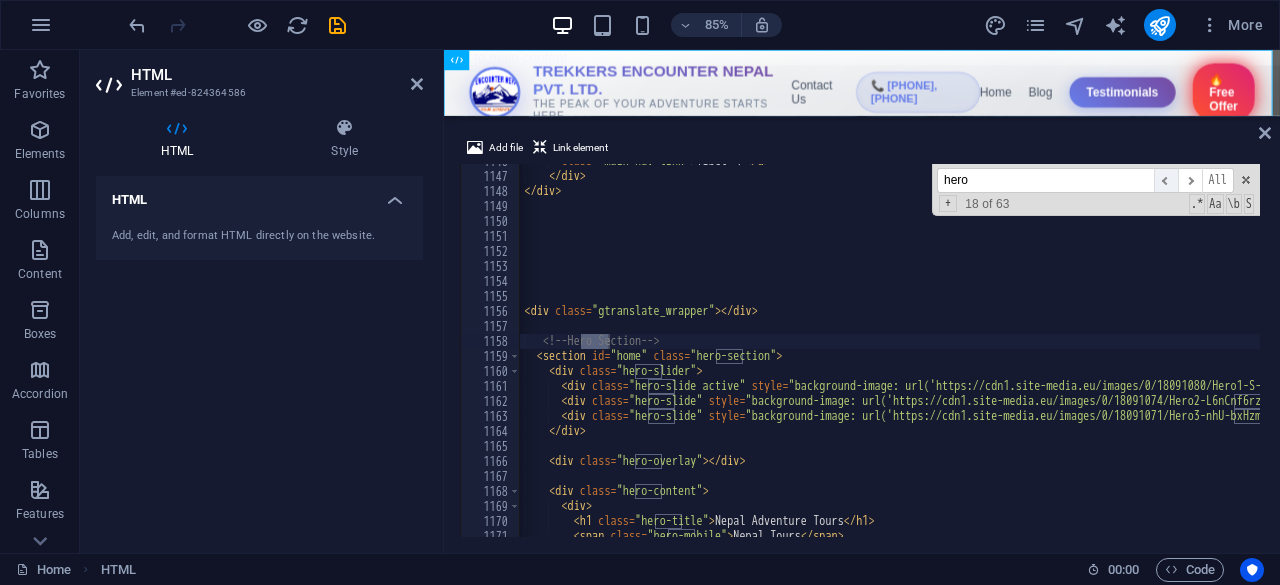 click on "​" at bounding box center (1166, 180) 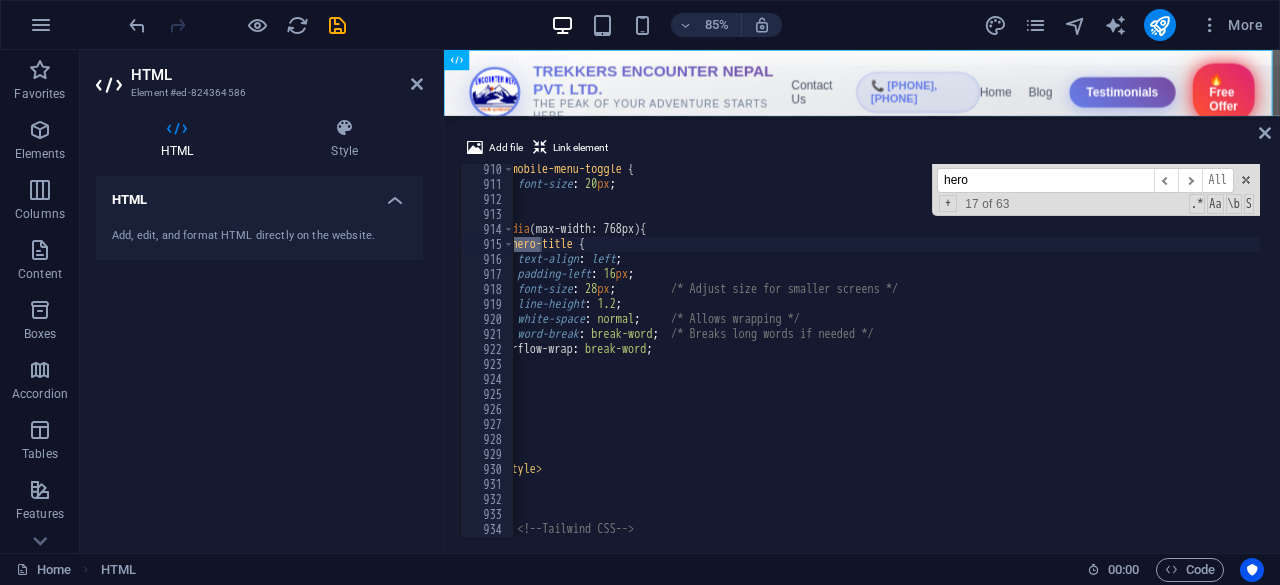 scroll, scrollTop: 12926, scrollLeft: 0, axis: vertical 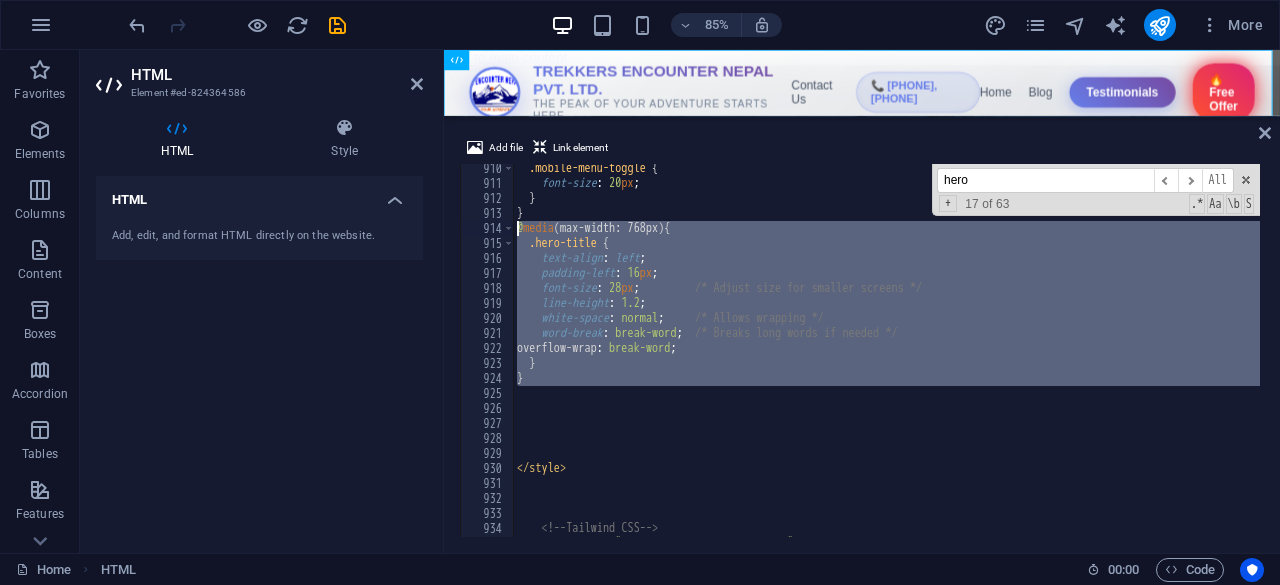 drag, startPoint x: 534, startPoint y: 389, endPoint x: 519, endPoint y: 233, distance: 156.7195 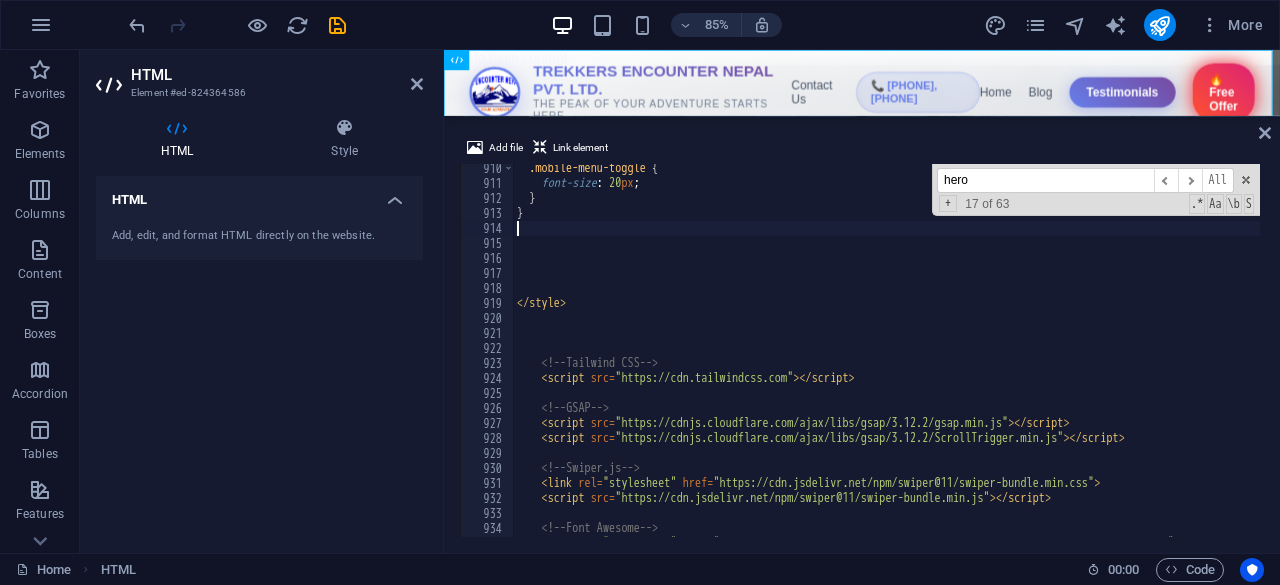 scroll, scrollTop: 12886, scrollLeft: 0, axis: vertical 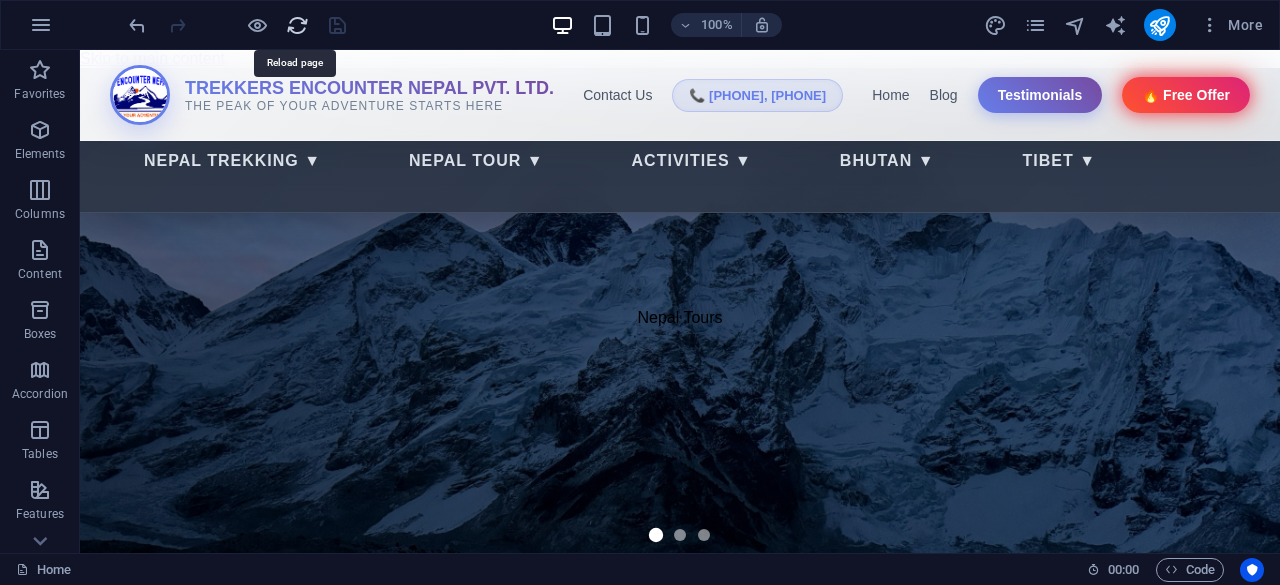 click at bounding box center [297, 25] 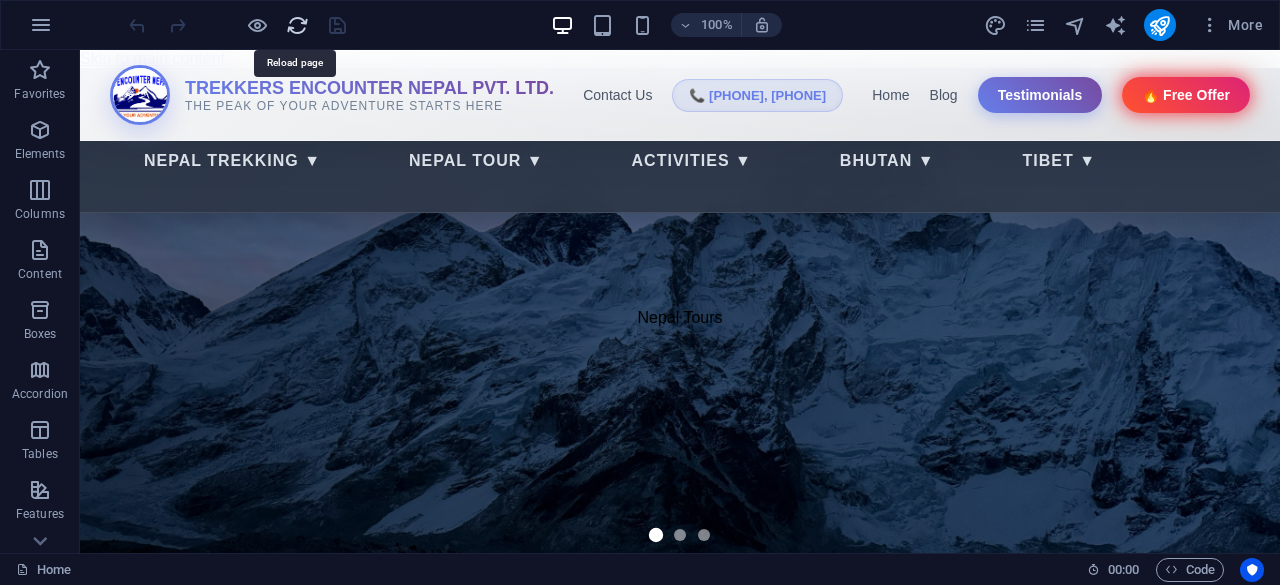 scroll, scrollTop: 0, scrollLeft: 0, axis: both 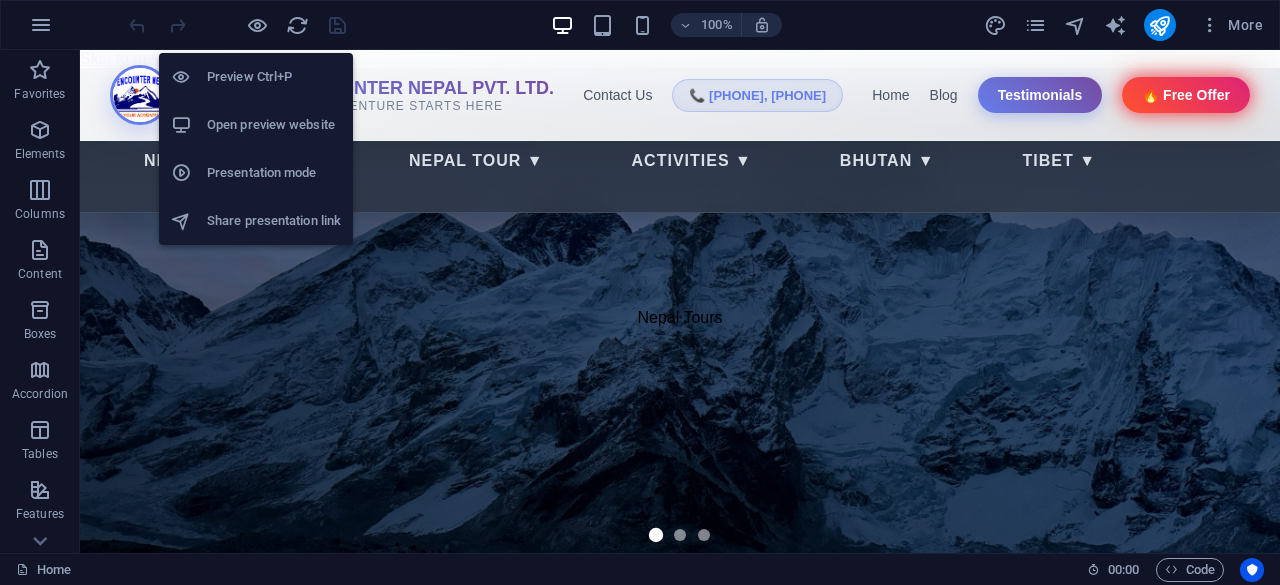 click on "Open preview website" at bounding box center (274, 125) 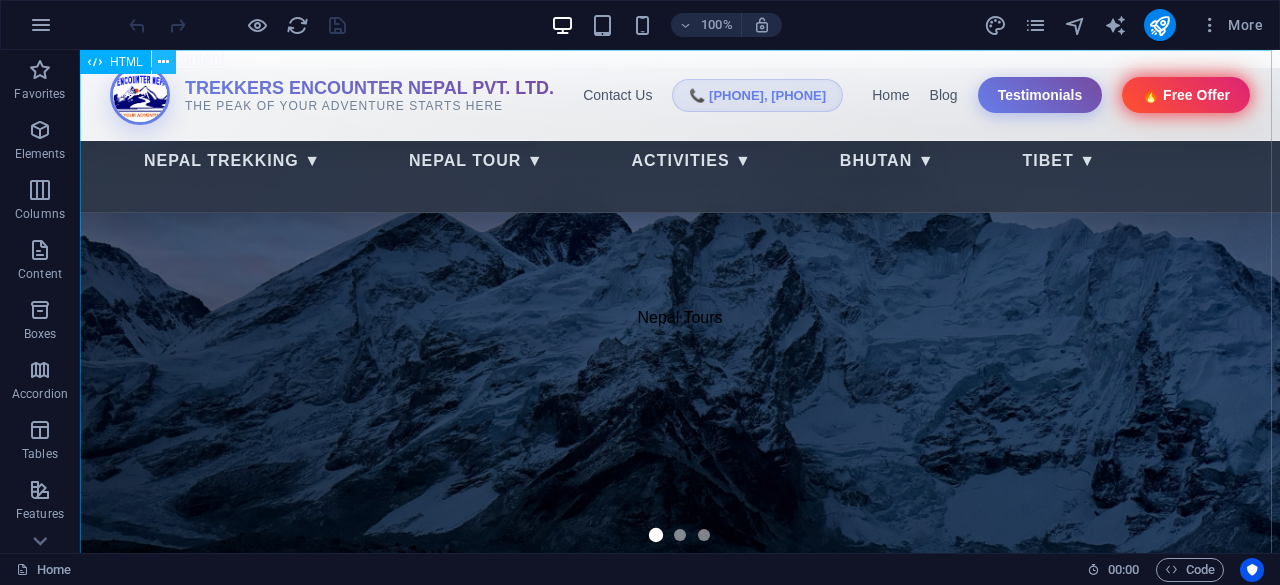 click at bounding box center [163, 62] 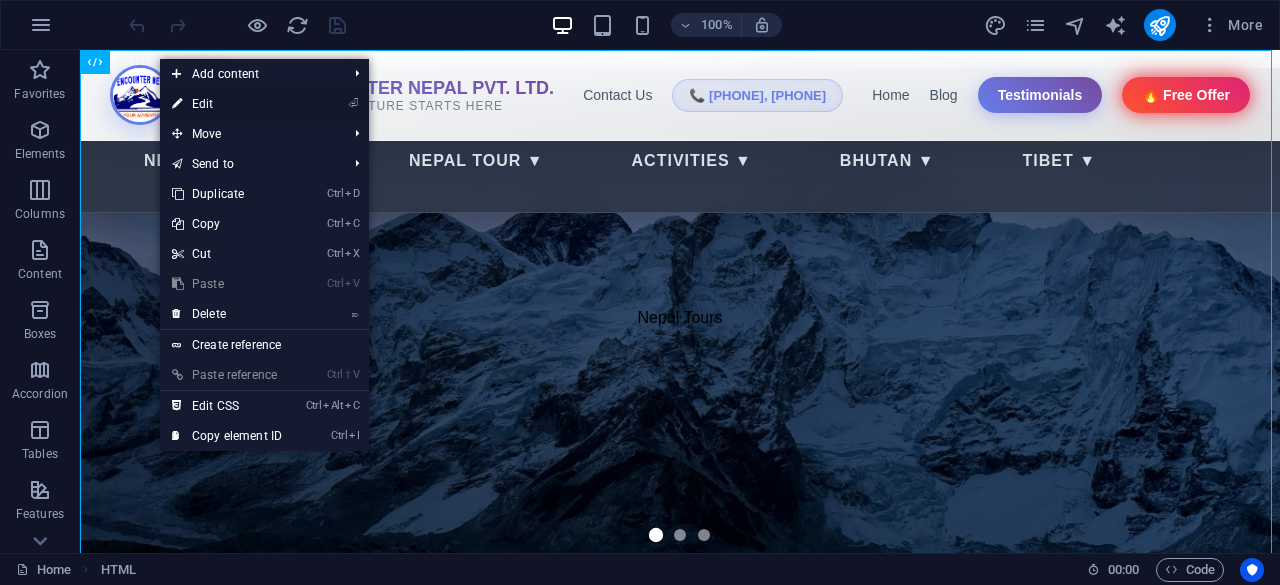 click on "⏎  Edit" at bounding box center [227, 104] 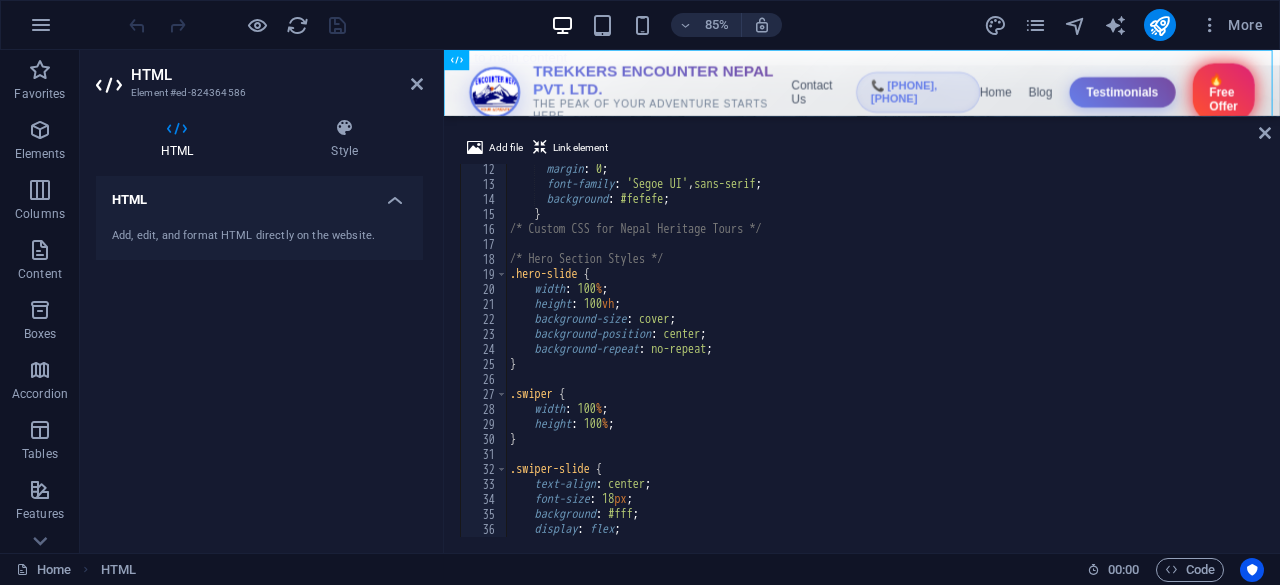 scroll, scrollTop: 159, scrollLeft: 0, axis: vertical 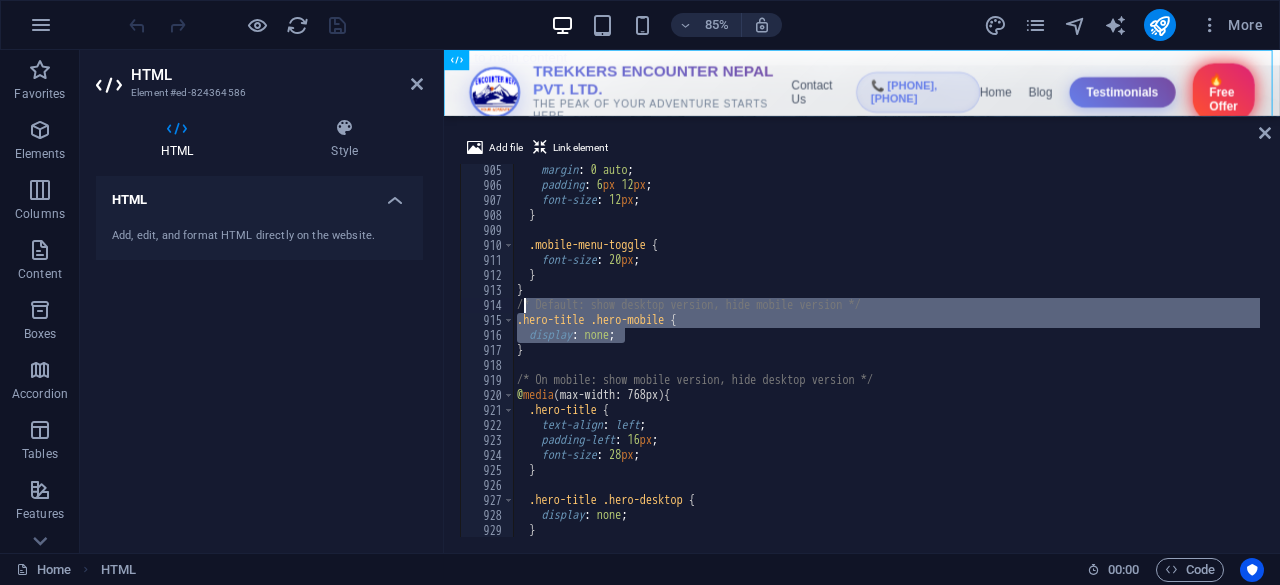 drag, startPoint x: 632, startPoint y: 342, endPoint x: 523, endPoint y: 312, distance: 113.053085 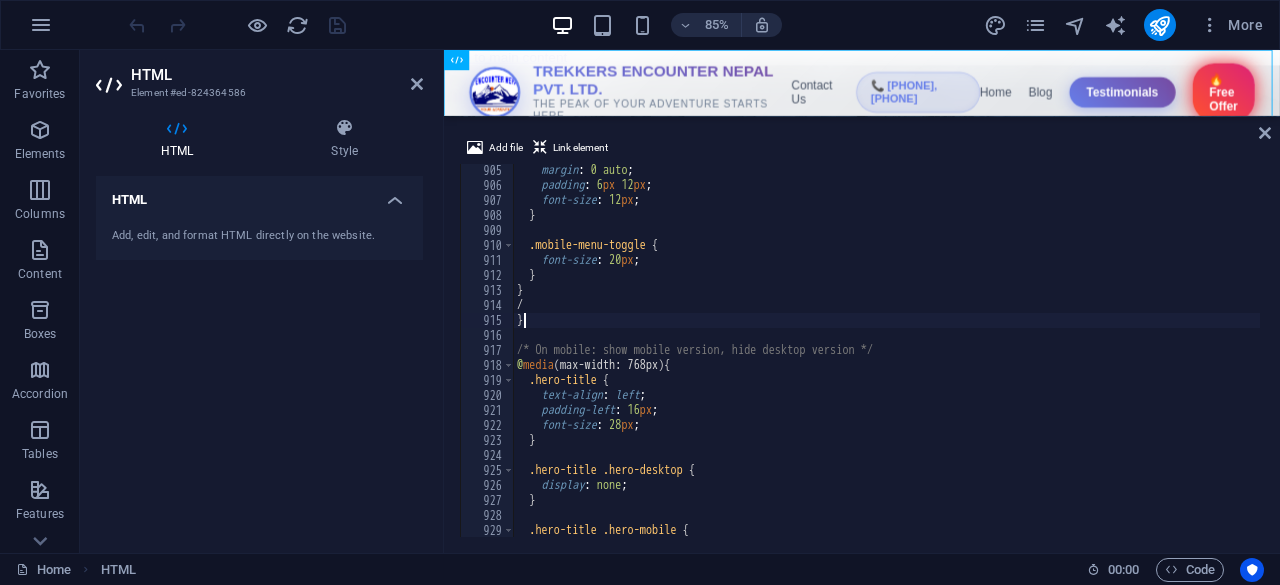 click on "margin :   0   auto ;      padding :   6 px   12 px ;      font-size :   12 px ;    }    .mobile-menu-toggle   {      font-size :   20 px ;    } } / } /* On mobile: show mobile version, hide desktop version */ @ media  (max-width: 768px)  {    .hero-title   {      text-align :   left ;      padding-left :   16 px ;      font-size :   28 px ;    }    .hero-title   .hero-desktop   {      display :   none ;    }    .hero-title   .hero-mobile   {      display :   inline;" at bounding box center (2215, 362) 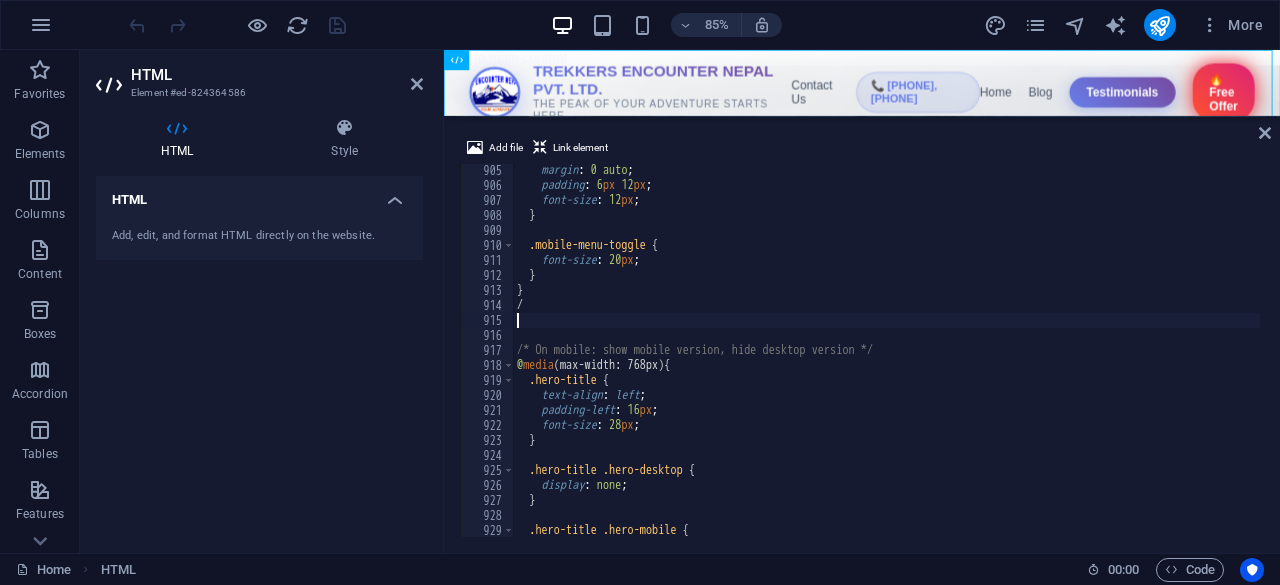 click on "margin :   0   auto ;      padding :   6 px   12 px ;      font-size :   12 px ;    }    .mobile-menu-toggle   {      font-size :   20 px ;    } } / /* On mobile: show mobile version, hide desktop version */ @ media  (max-width: 768px)  {    .hero-title   {      text-align :   left ;      padding-left :   16 px ;      font-size :   28 px ;    }    .hero-title   .hero-desktop   {      display :   none ;    }    .hero-title   .hero-mobile   {      display :   inline ;" at bounding box center (2215, 362) 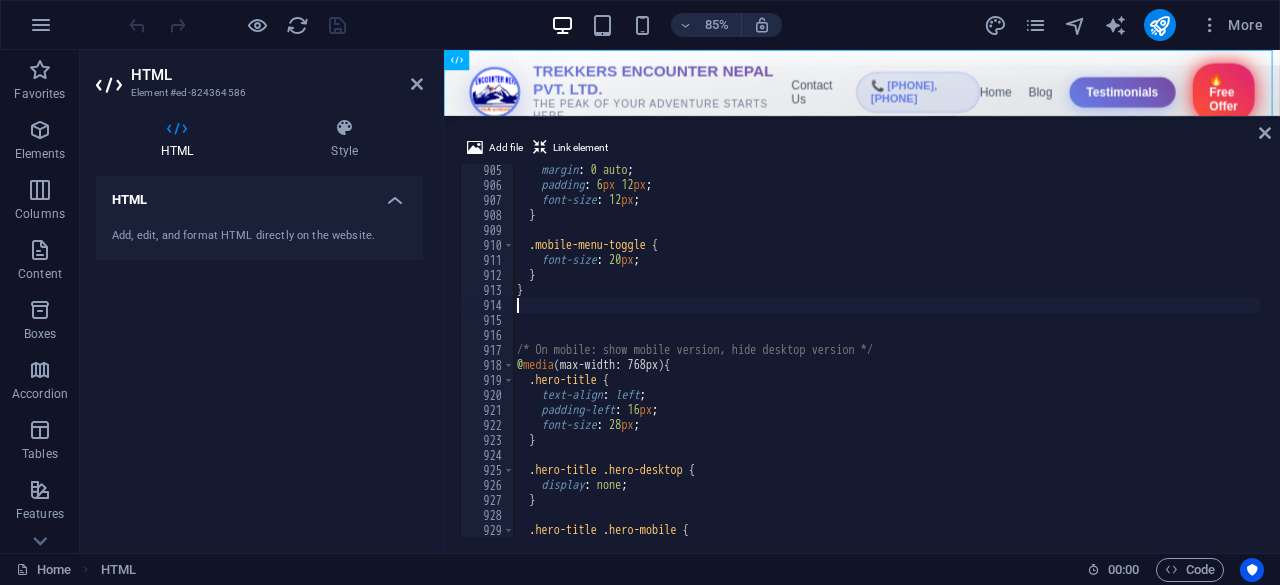 paste on "@media (max-width: 768px)" 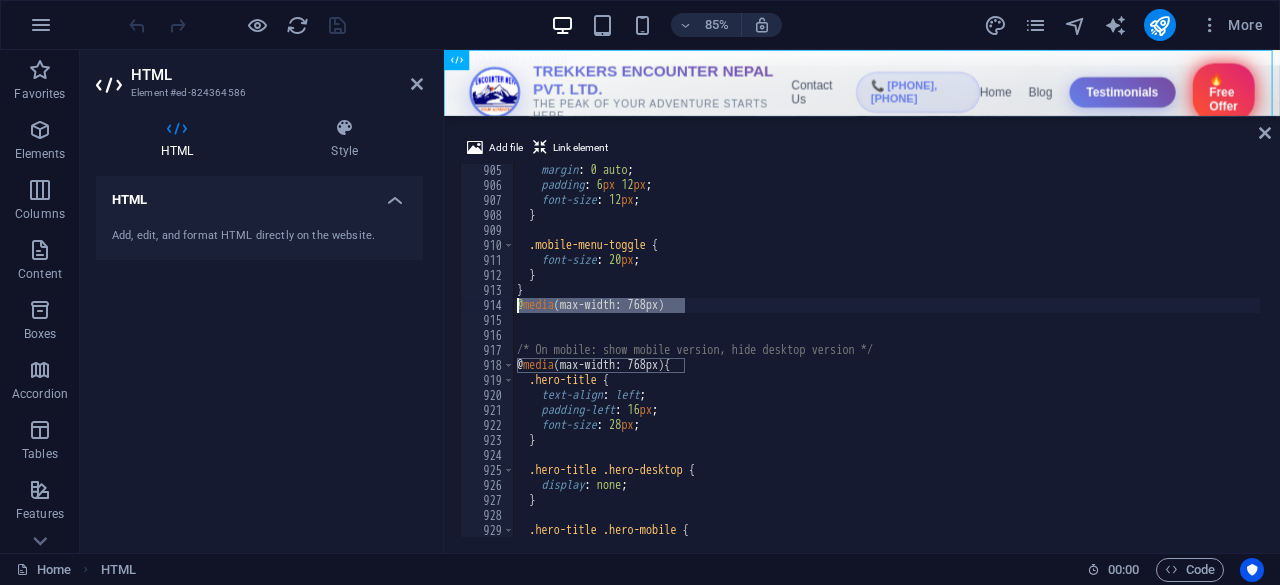 drag, startPoint x: 696, startPoint y: 311, endPoint x: 517, endPoint y: 313, distance: 179.01117 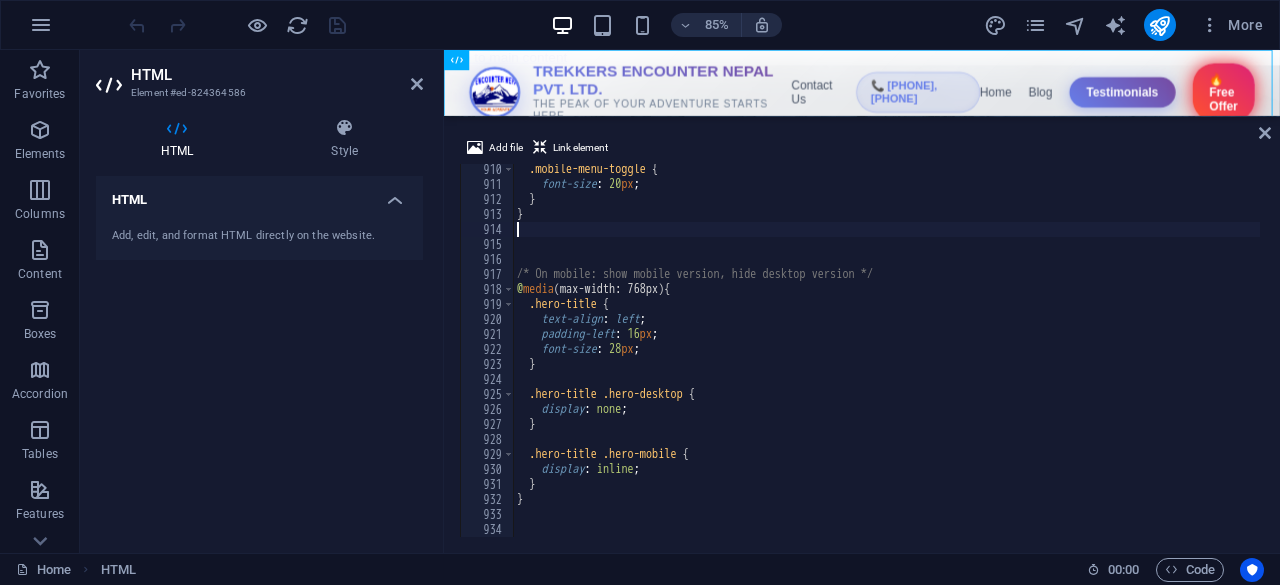 scroll, scrollTop: 12879, scrollLeft: 0, axis: vertical 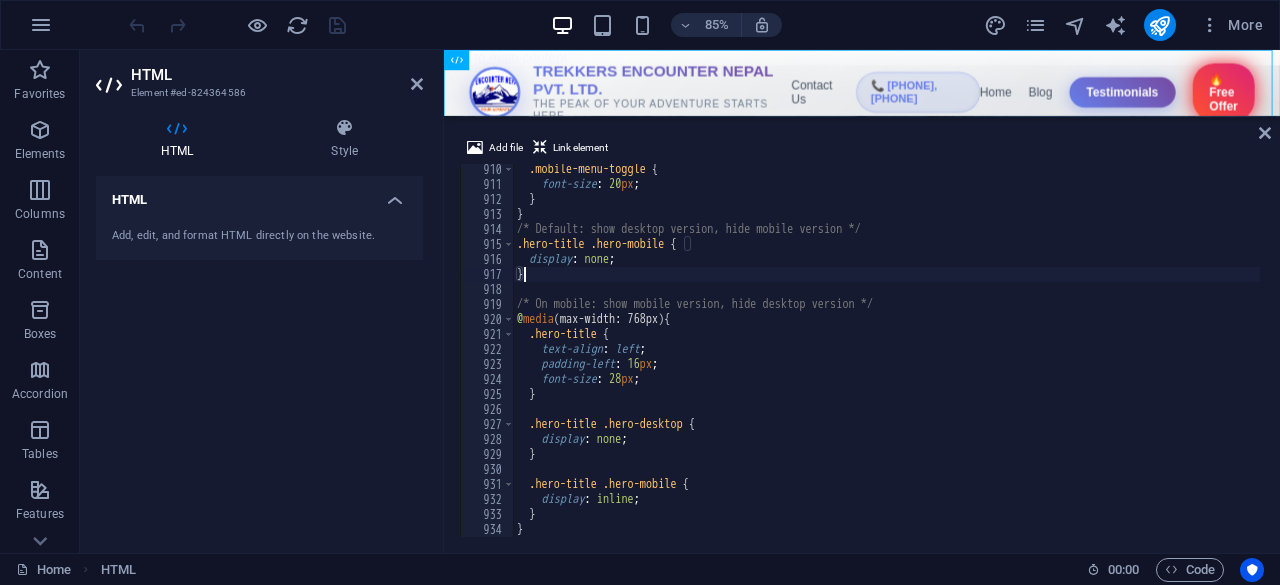 click on ".mobile-menu-toggle   {      font-size :   20 px ;    } } /* Default: show desktop version, hide mobile version */ .hero-title   .hero-mobile   {    display :   none ; } /* On mobile: show mobile version, hide desktop version */ @ media  (max-width: 768px)  {    .hero-title   {      text-align :   left ;      padding-left :   16 px ;      font-size :   28 px ;    }    .hero-title   .hero-desktop   {      display :   none ;    }    .hero-title   .hero-mobile   {      display :   inline ;    } }" at bounding box center (2215, 361) 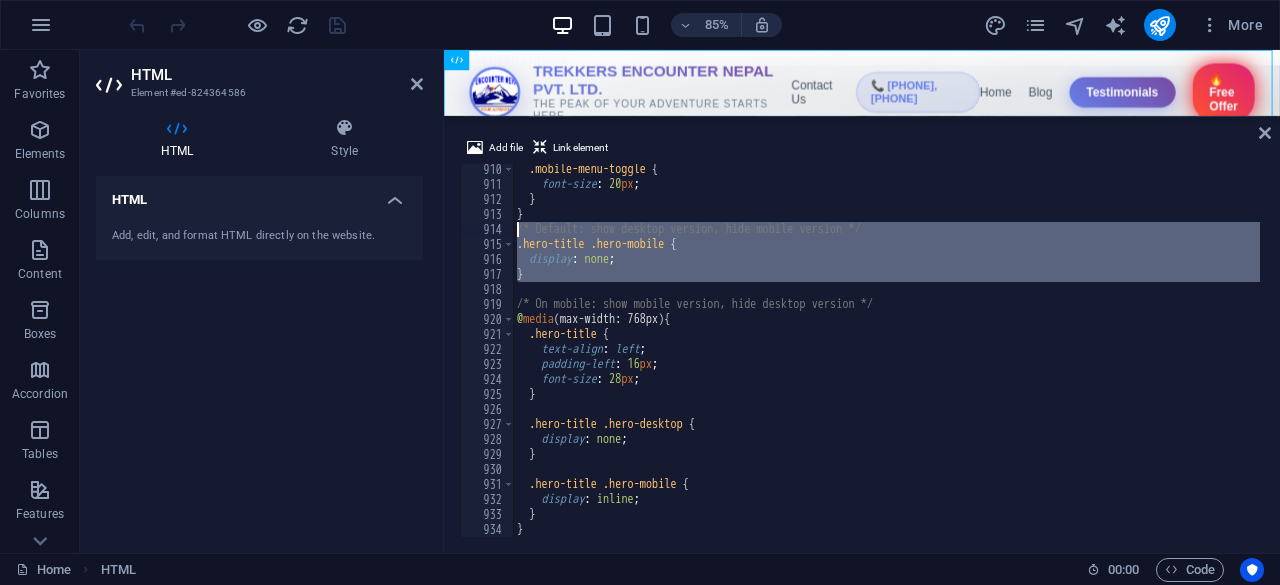 drag, startPoint x: 550, startPoint y: 283, endPoint x: 502, endPoint y: 233, distance: 69.31089 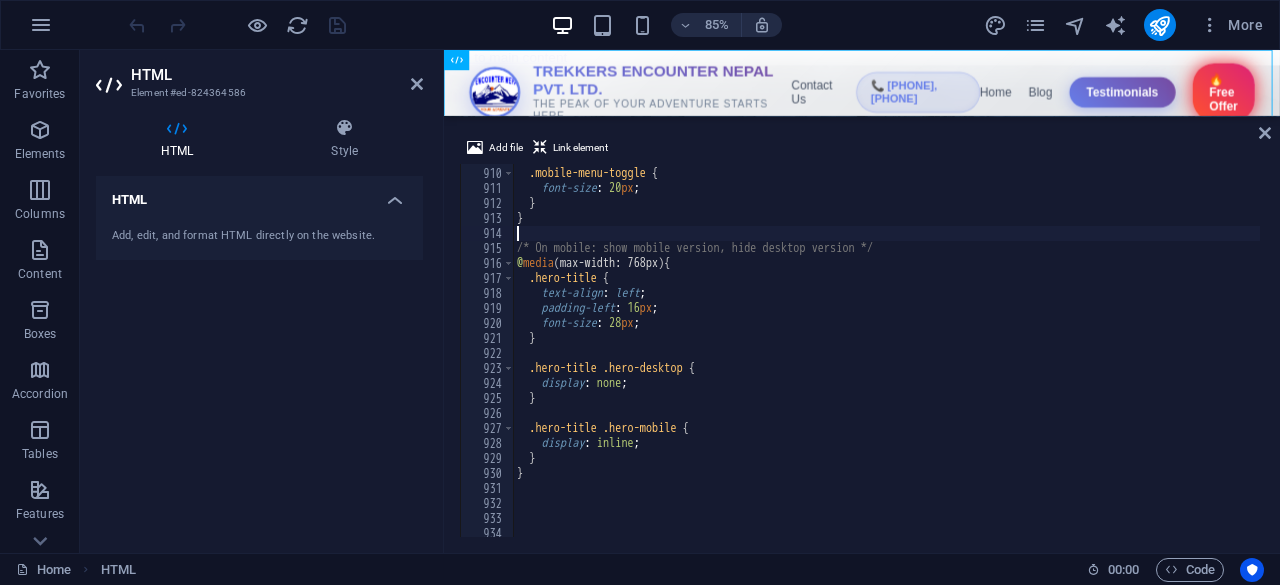 scroll, scrollTop: 12886, scrollLeft: 0, axis: vertical 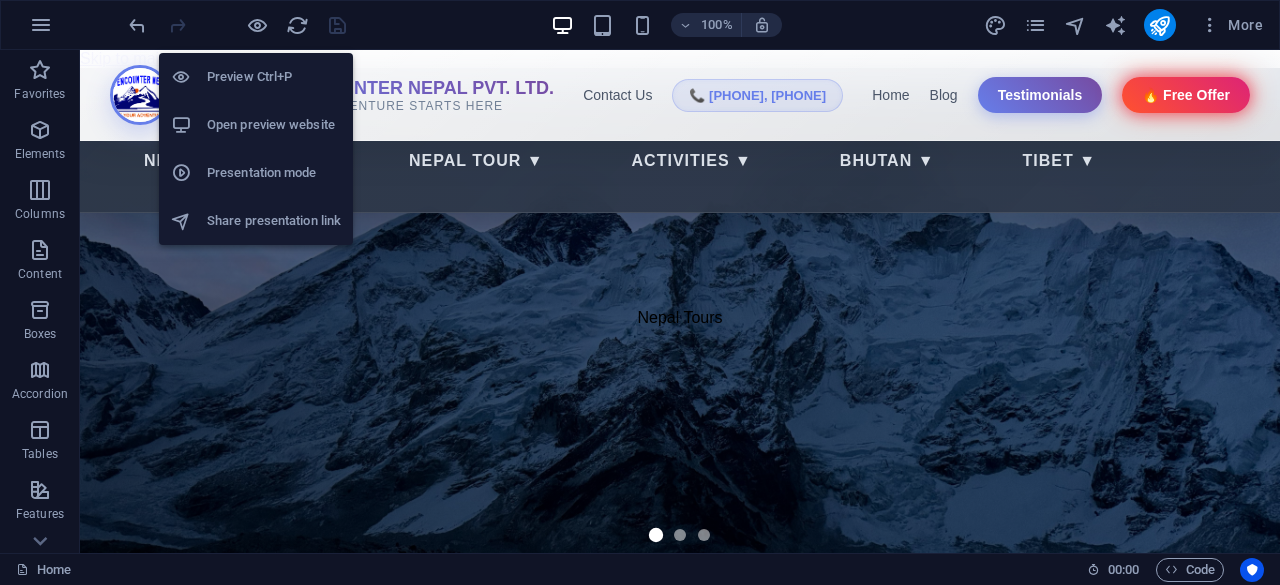 click on "Open preview website" at bounding box center (274, 125) 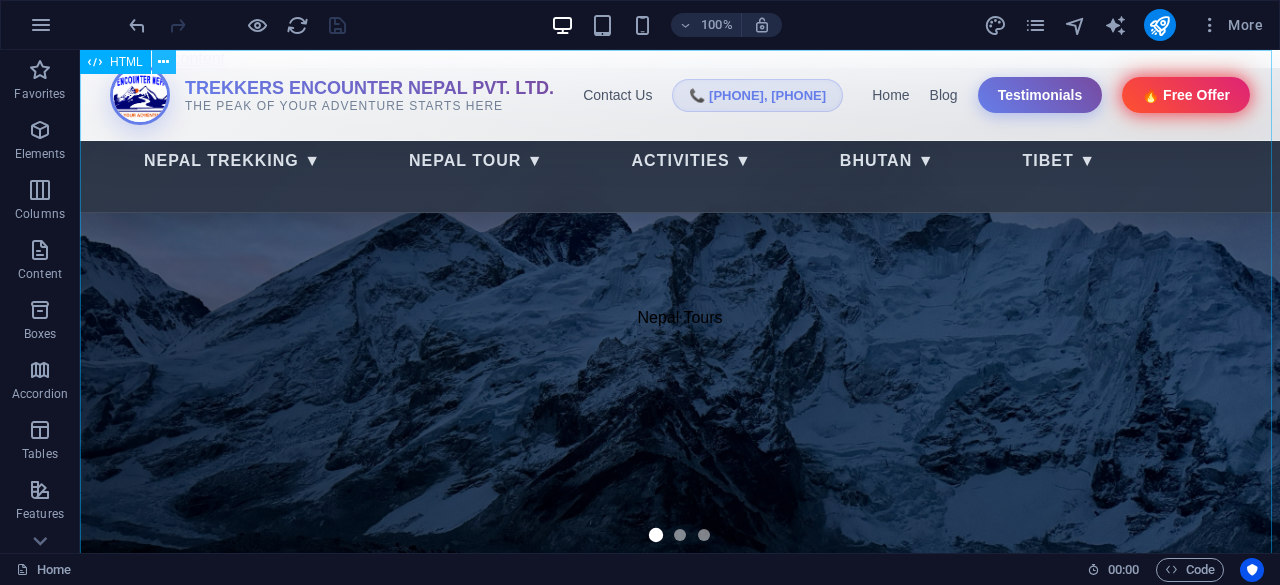 click at bounding box center [163, 62] 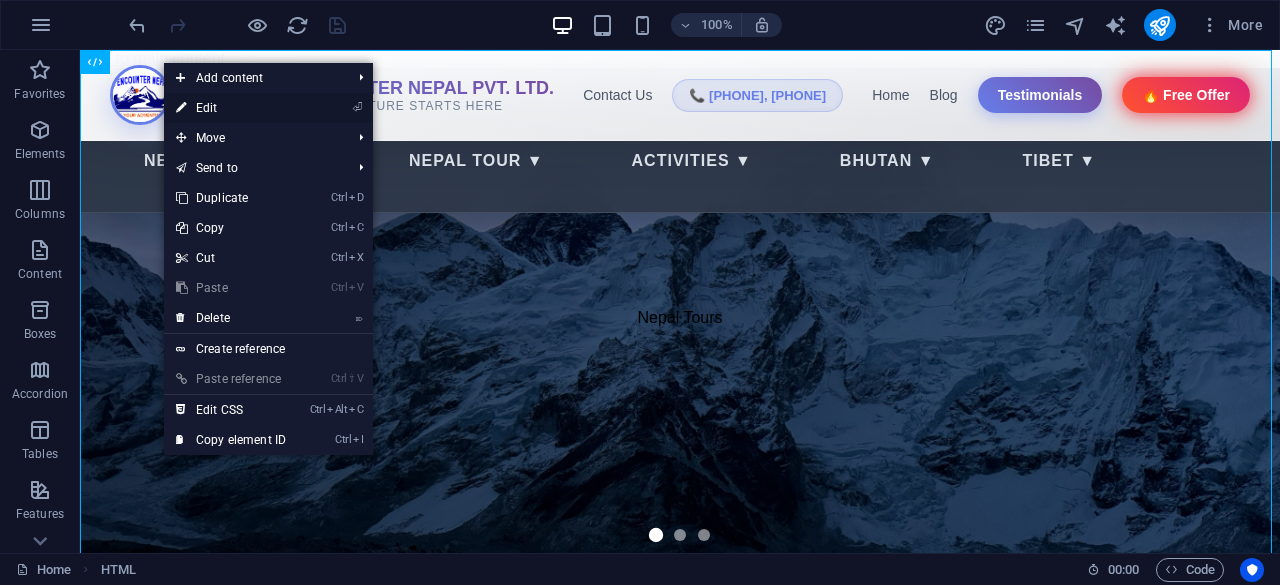 click on "⏎  Edit" at bounding box center [231, 108] 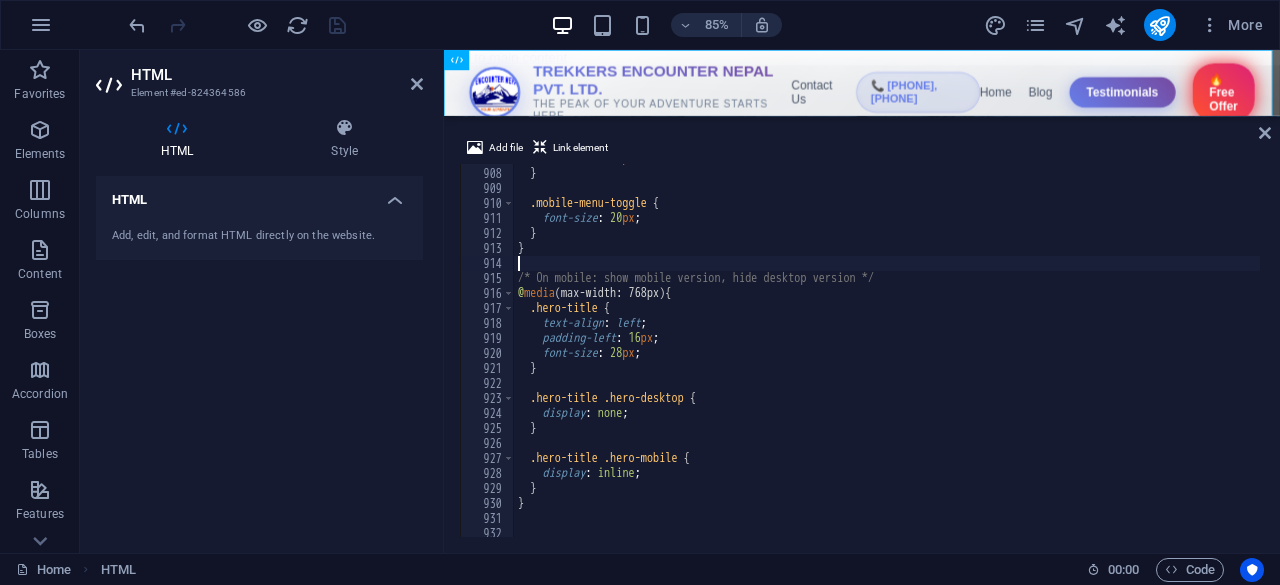 scroll, scrollTop: 12868, scrollLeft: 0, axis: vertical 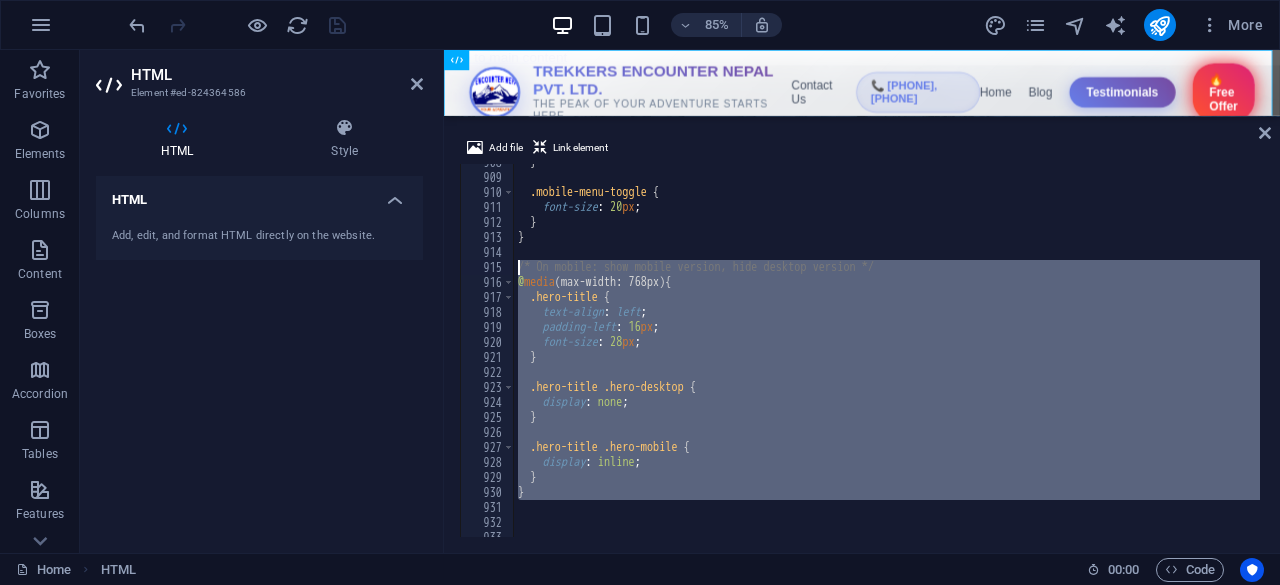 drag, startPoint x: 534, startPoint y: 502, endPoint x: 506, endPoint y: 274, distance: 229.71286 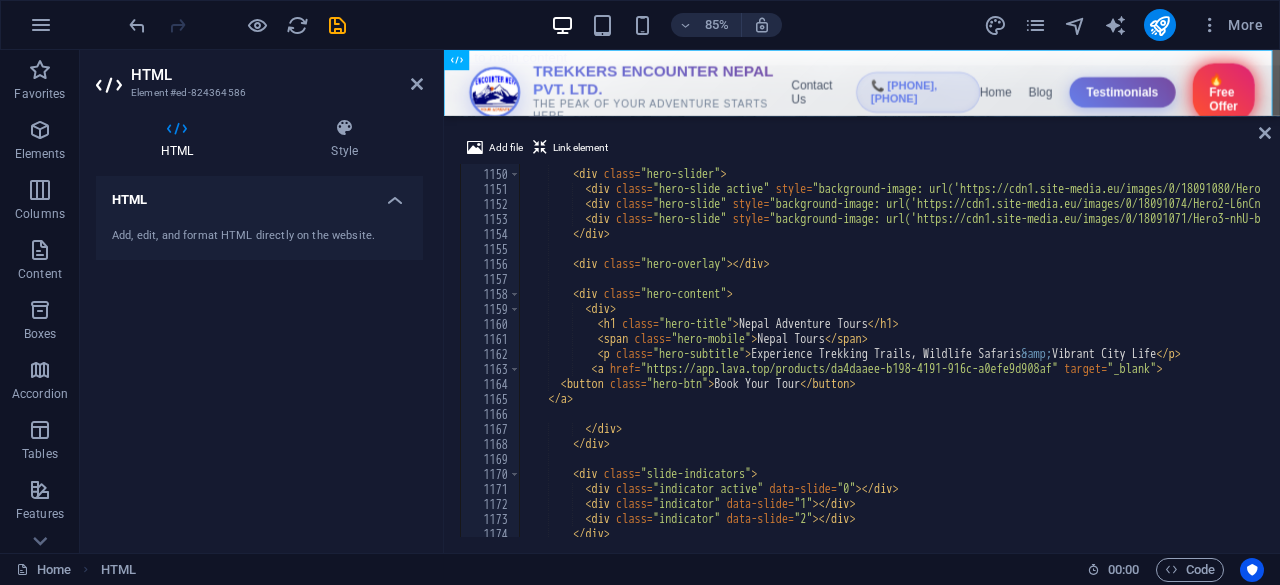 scroll, scrollTop: 16407, scrollLeft: 0, axis: vertical 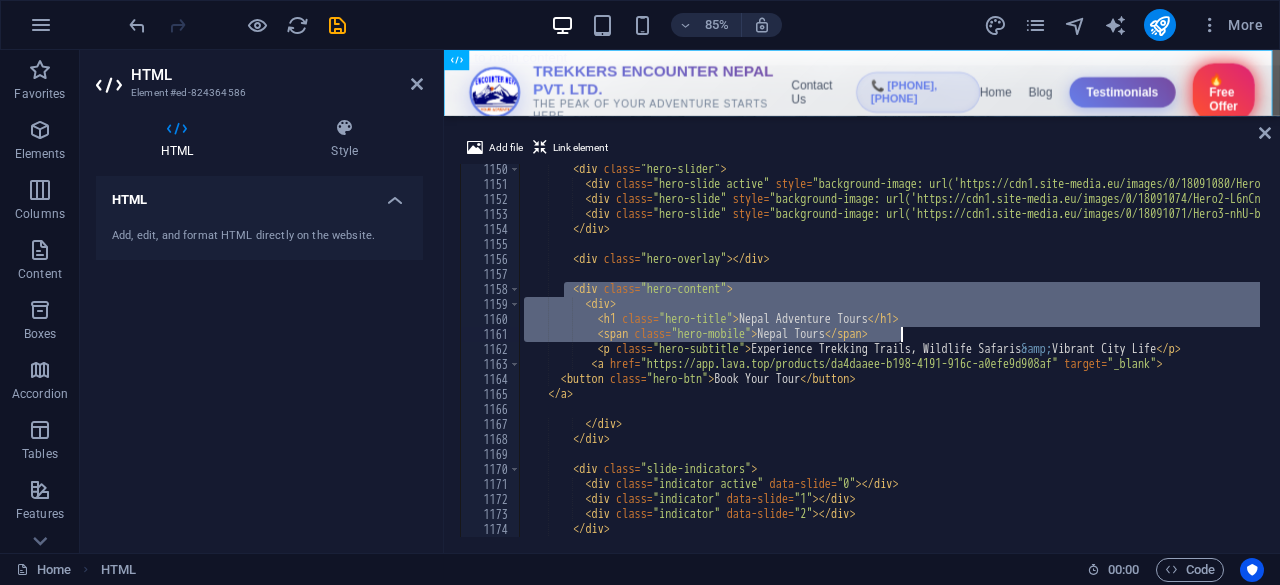 drag, startPoint x: 566, startPoint y: 290, endPoint x: 970, endPoint y: 334, distance: 406.38898 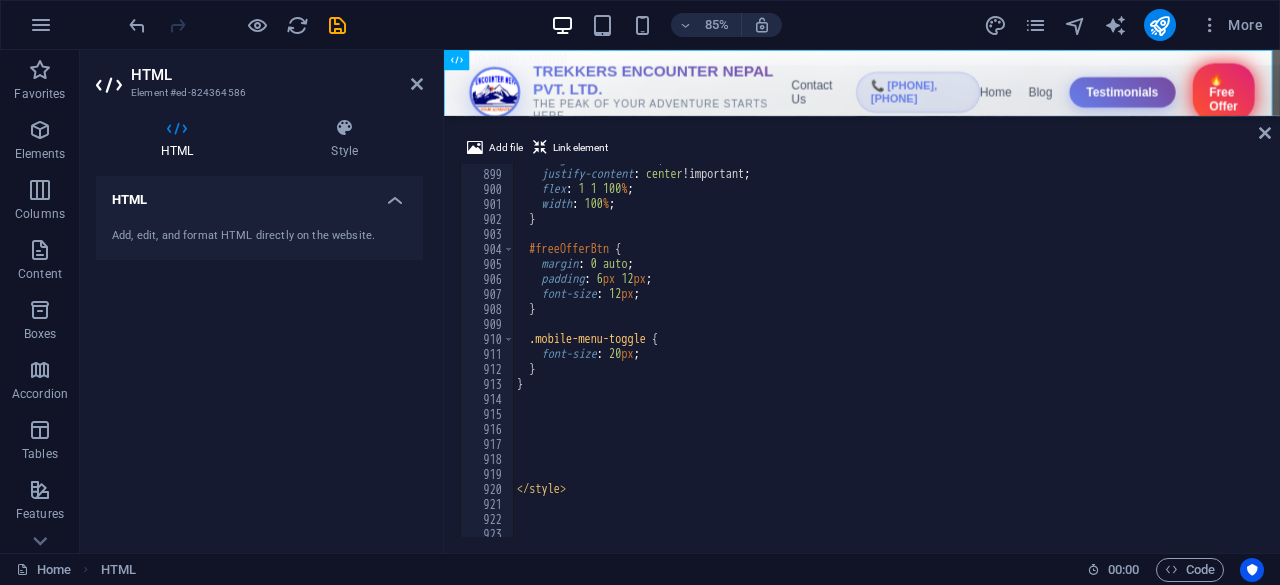 scroll, scrollTop: 12822, scrollLeft: 0, axis: vertical 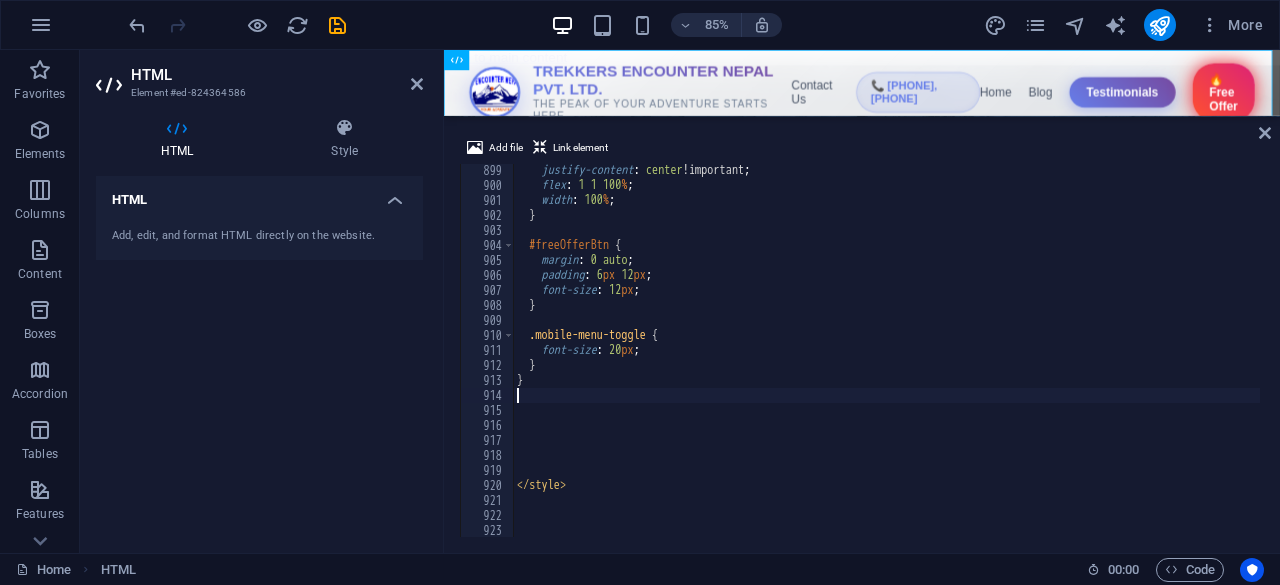 click on "justify-content :   center  !important ;      flex :   1   1   100 % ;      width :   100 % ;    }    #freeOfferBtn   {      margin :   0   auto ;      padding :   6 px   12 px ;      font-size :   12 px ;    }    .mobile-menu-toggle   {      font-size :   20 px ;    } }         </ style >             <!--  Tailwind CSS  -->" at bounding box center [2215, 362] 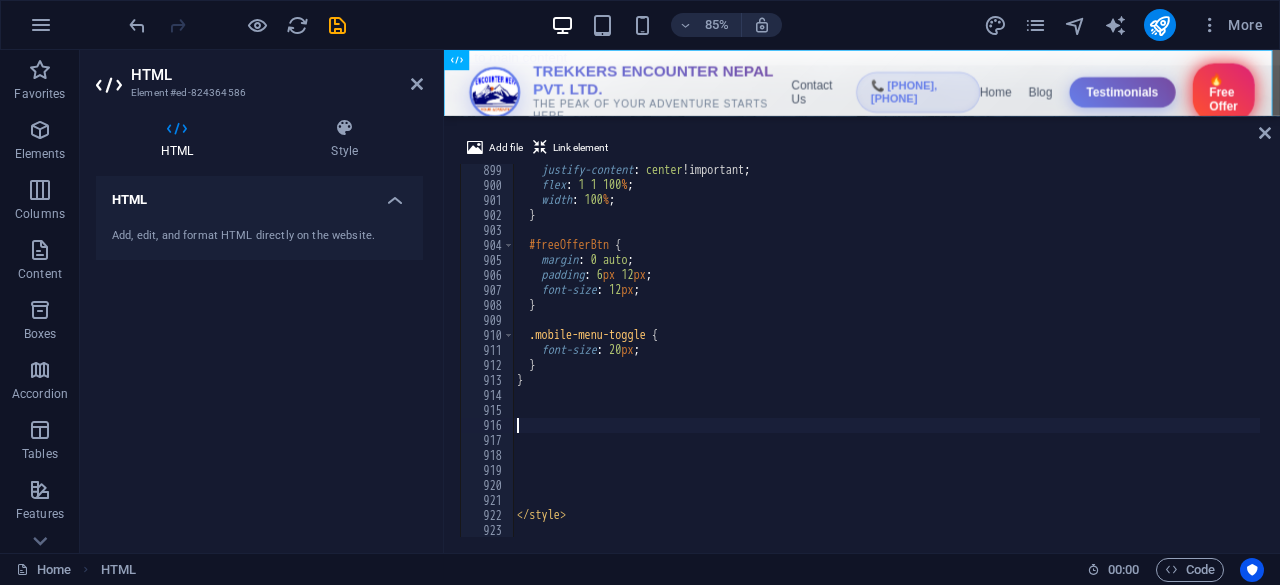 type 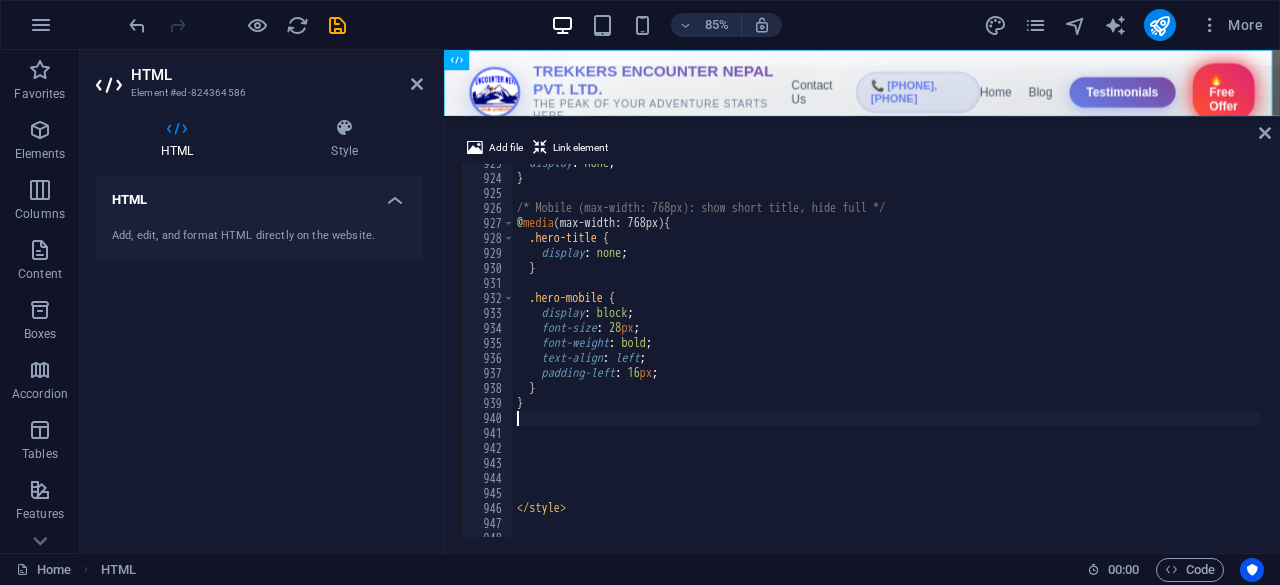scroll, scrollTop: 13024, scrollLeft: 0, axis: vertical 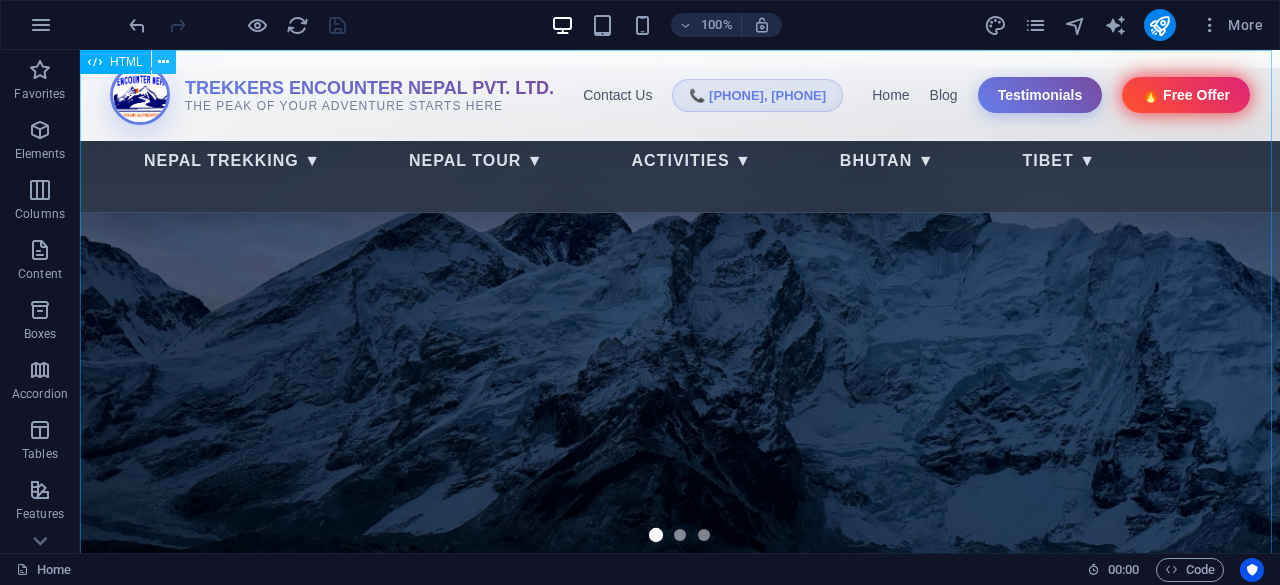 click at bounding box center (163, 62) 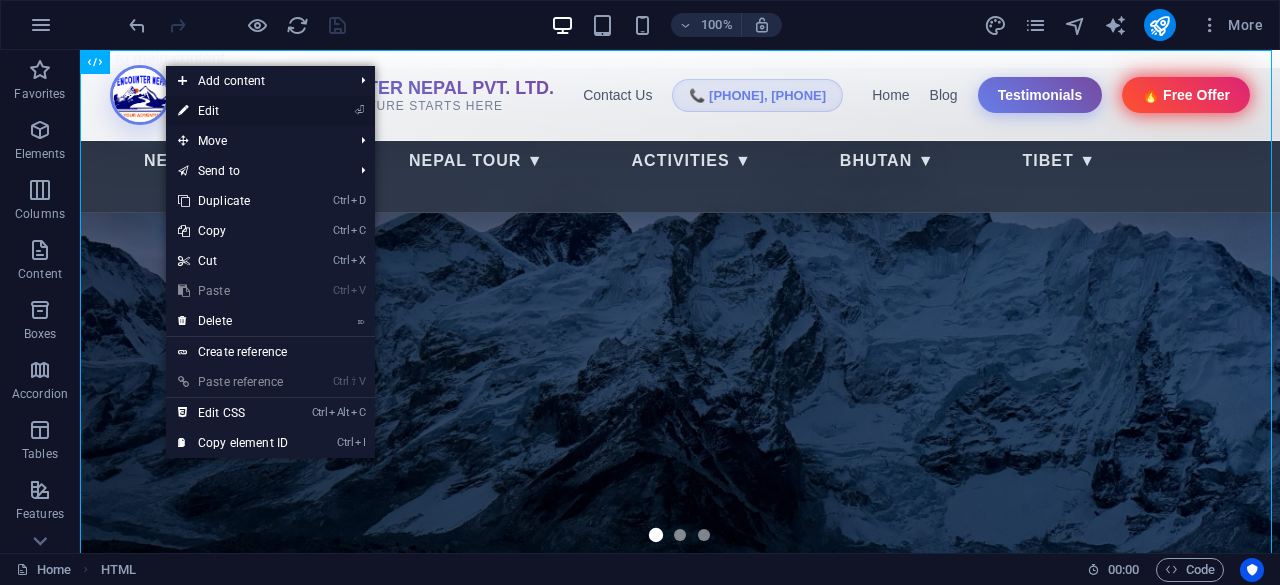 click on "⏎  Edit" at bounding box center (233, 111) 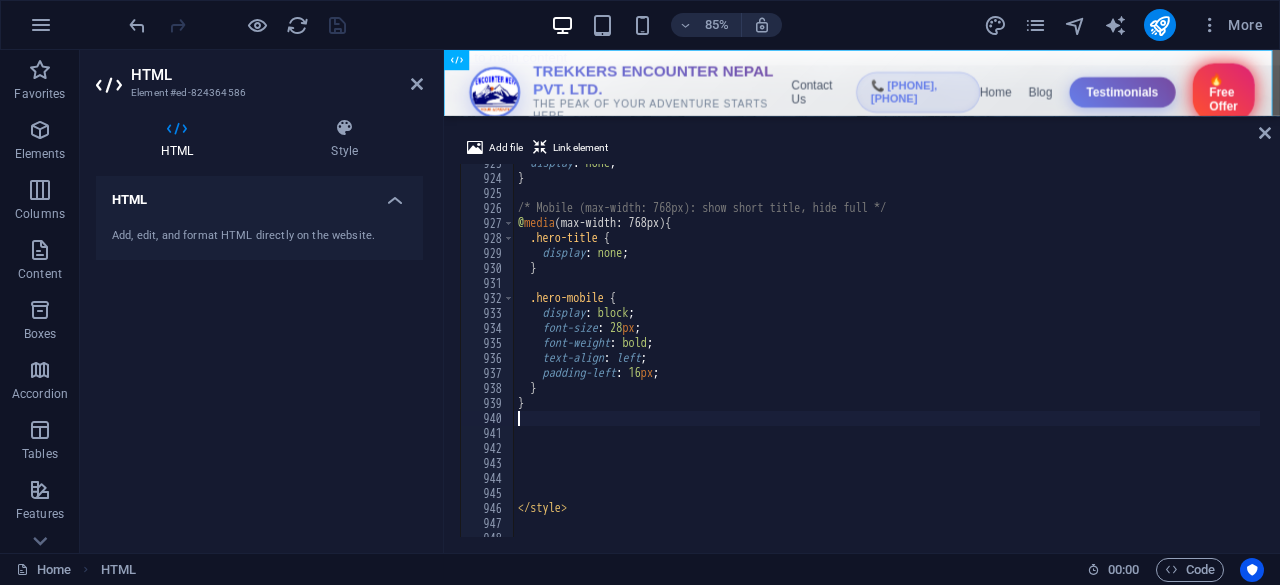 scroll, scrollTop: 13024, scrollLeft: 0, axis: vertical 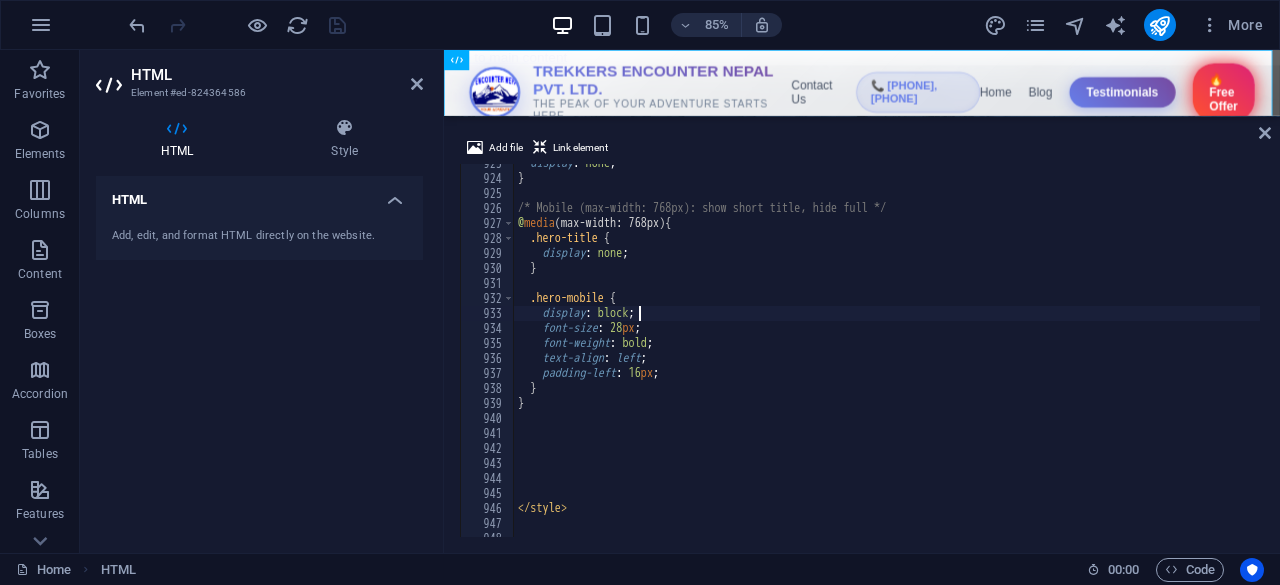 click on "display :   none ; } /* Mobile (max-width: 768px): show short title, hide full */ @ media  (max-width: 768px)  {    .hero-title   {      display :   none ;    }    .hero-mobile   {      display :   block ;      font-size :   28 px ;      font-weight :   bold ;      text-align :   left ;      padding-left :   16 px ;    } }         </ style >" at bounding box center [2216, 355] 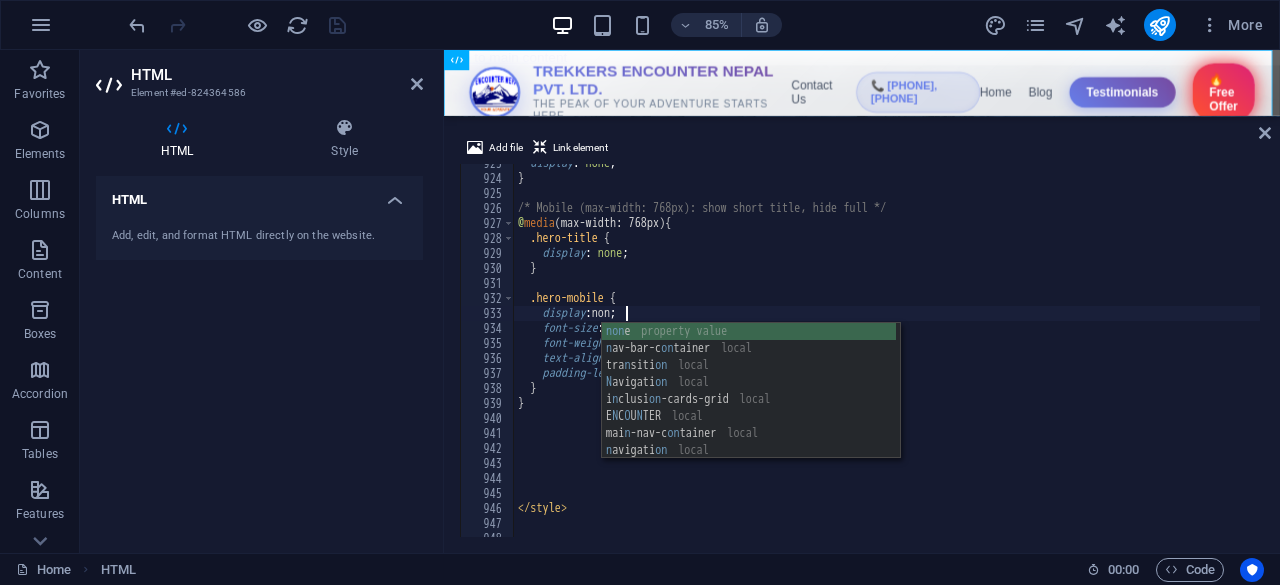 scroll, scrollTop: 0, scrollLeft: 8, axis: horizontal 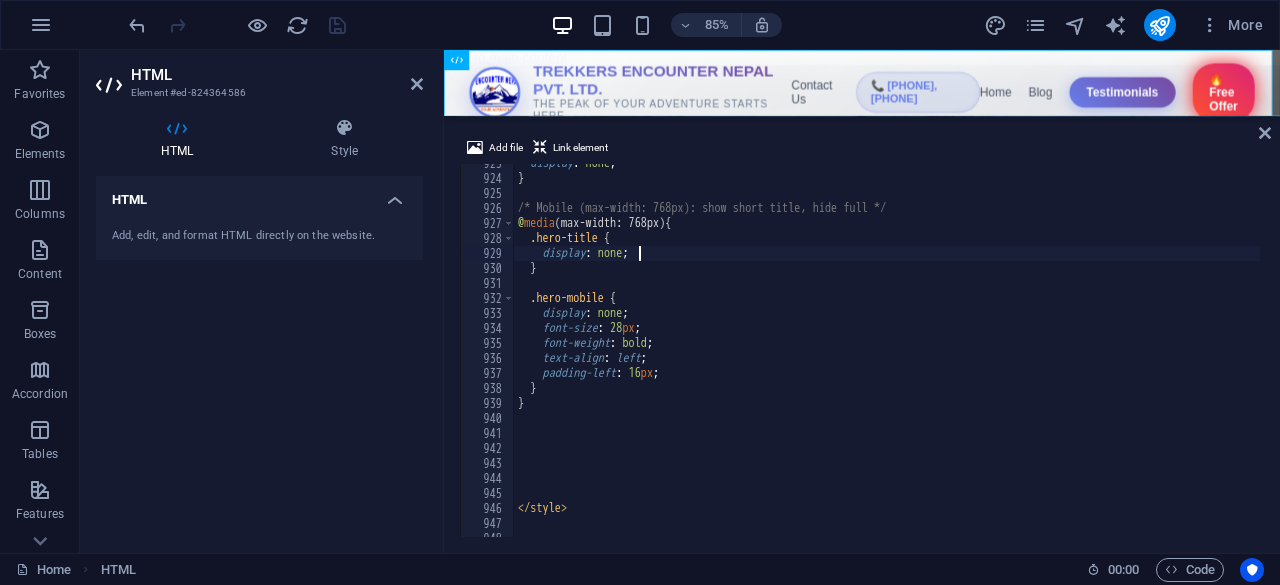 click on "display :   none ; } /* Mobile (max-width: 768px): show short title, hide full */ @ media  (max-width: 768px)  {    .hero-title   {      display :   none ;    }    .hero-mobile   {      display :   none ;      font-size :   28 px ;      font-weight :   bold ;      text-align :   left ;      padding-left :   16 px ;    } }         </ style >" at bounding box center [2216, 355] 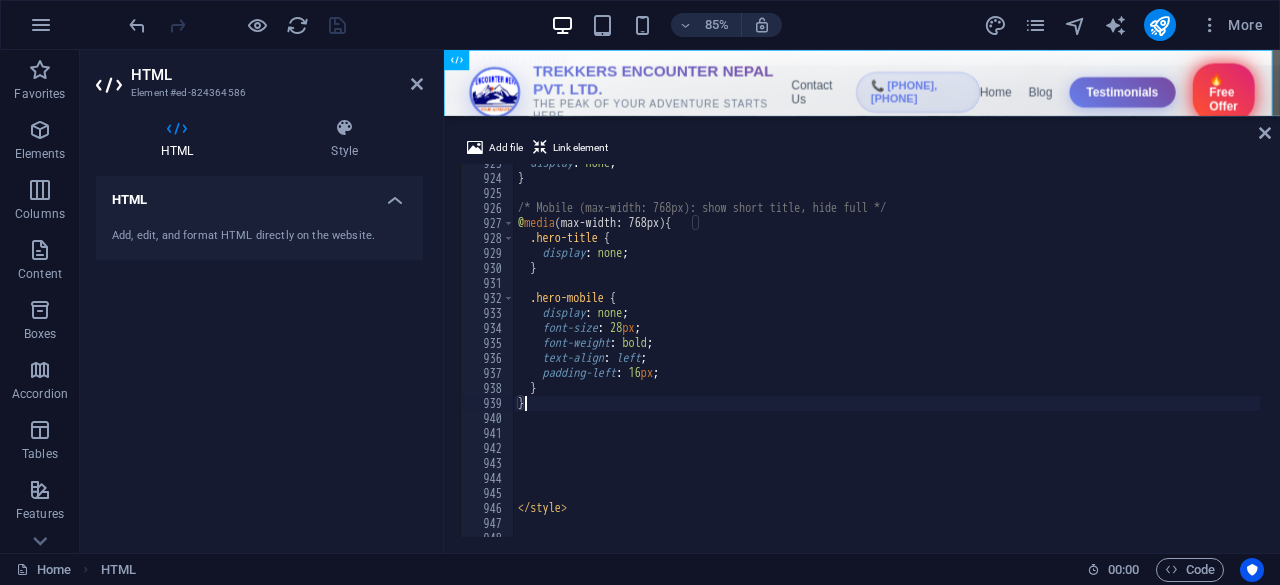 type on "}" 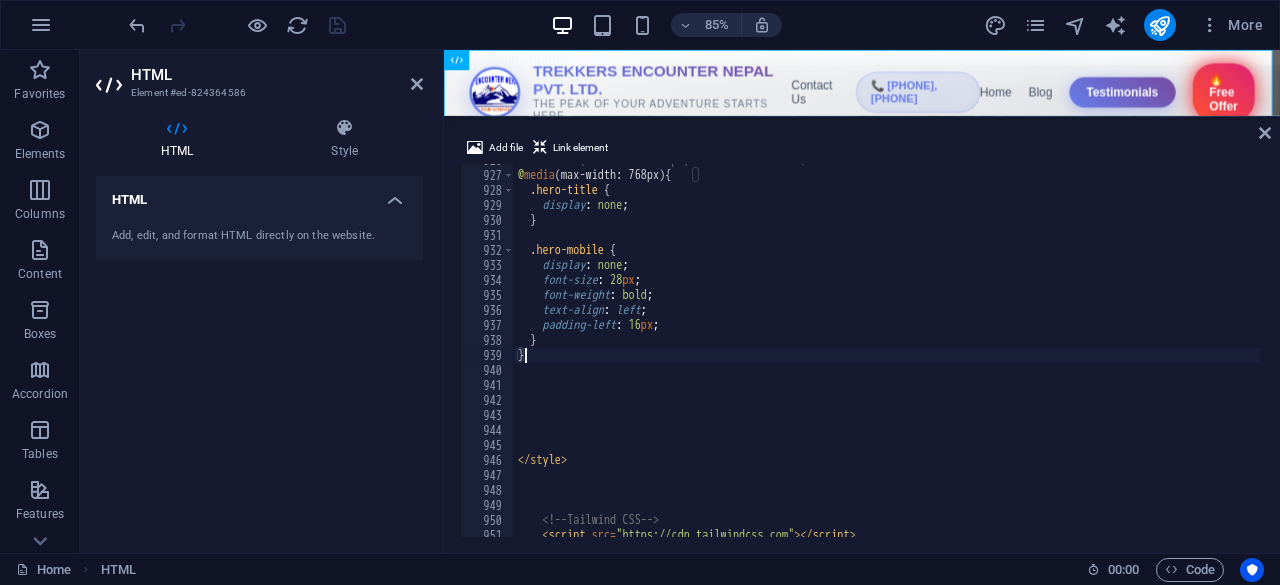 scroll, scrollTop: 13070, scrollLeft: 0, axis: vertical 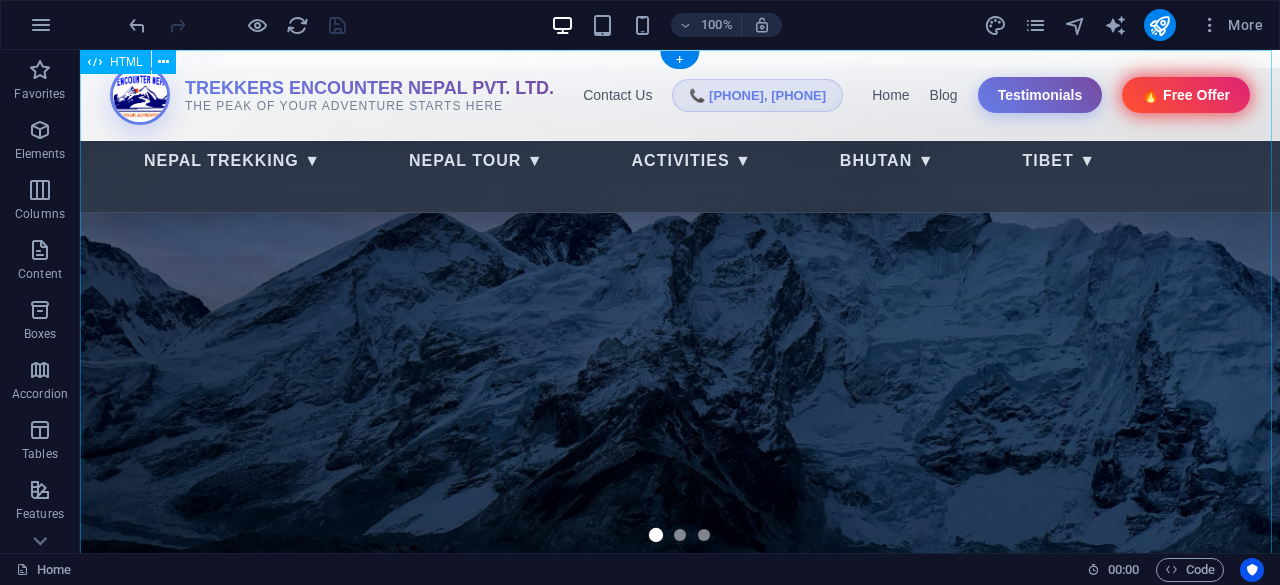 click on "Trekkers Encounter Nepal Pvt. Ltd.
Nepal Trekking
Nepal Tour
Activities
Bhutan
Tibet
Blog
Testimonials
TREKKERS ENCOUNTER NEPAL PVT. LTD.
THE PEAK OF YOUR ADVENTURE STARTS HERE
Contact Us
📞 [PHONE], [PHONE]
Home
Blog
Testimonials
🔥 Free Offer
$99" at bounding box center (680, 1789) 